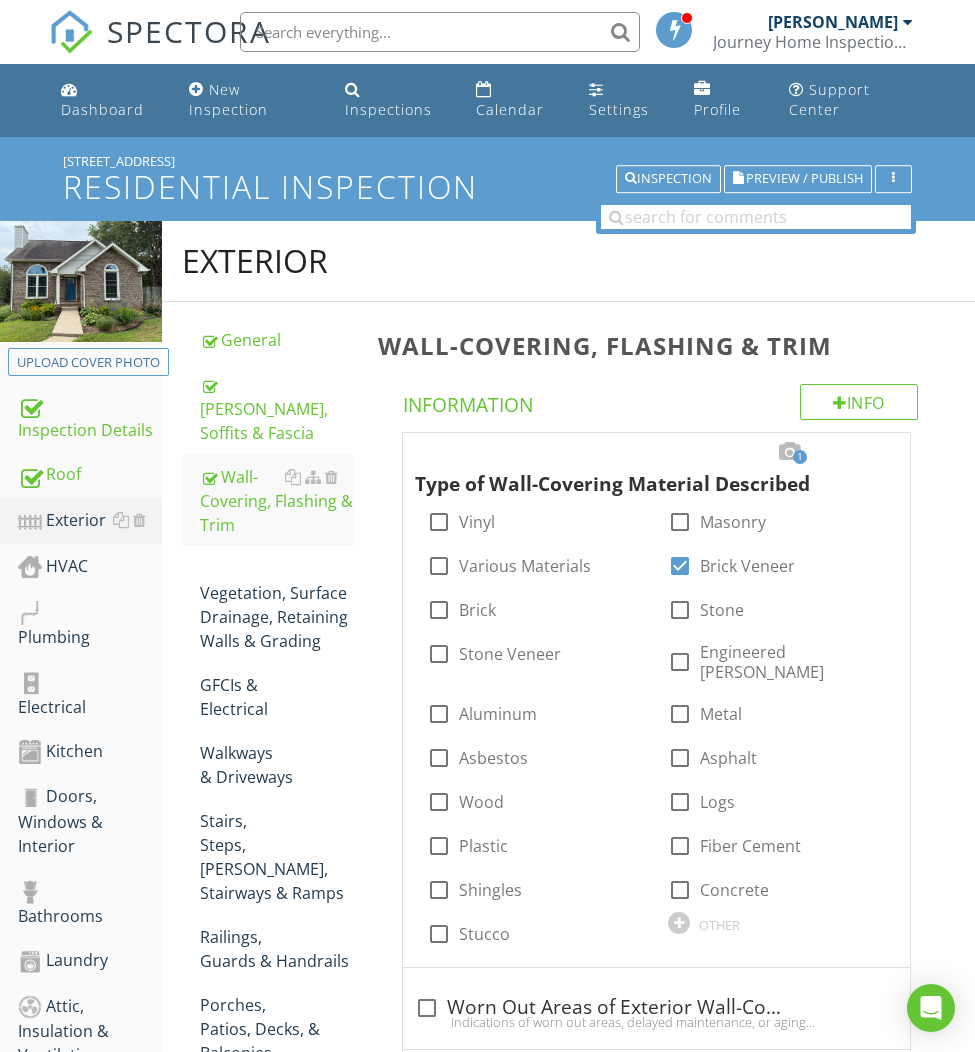 scroll, scrollTop: 1577, scrollLeft: 0, axis: vertical 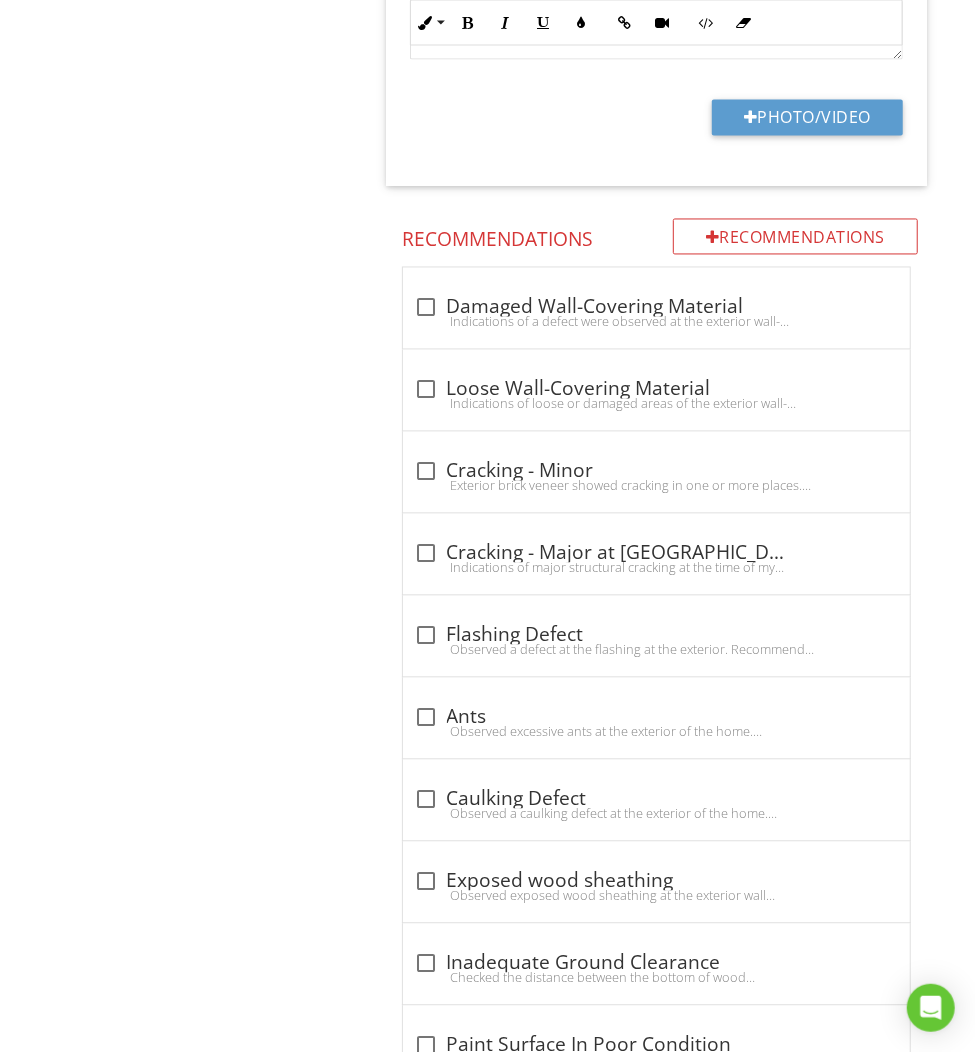 click on "Exterior
General
[PERSON_NAME], Soffits & Fascia
Wall-Covering, Flashing & Trim
Vegetation, Surface Drainage, Retaining Walls & Grading
GFCIs & Electrical
Walkways & Driveways
Stairs, Steps, [PERSON_NAME], Stairways & Ramps
Railings, Guards & Handrails
Porches, Patios, [PERSON_NAME], & Balconies
Windows
Exterior Doors
Exhaust Hoods
Hose bibs
Item
Wall-Covering, Flashing & Trim
Info
Information                 1
Type of Wall-Covering Material Described
check_box_outline_blank Vinyl   check_box_outline_blank Masonry" at bounding box center [568, 424] 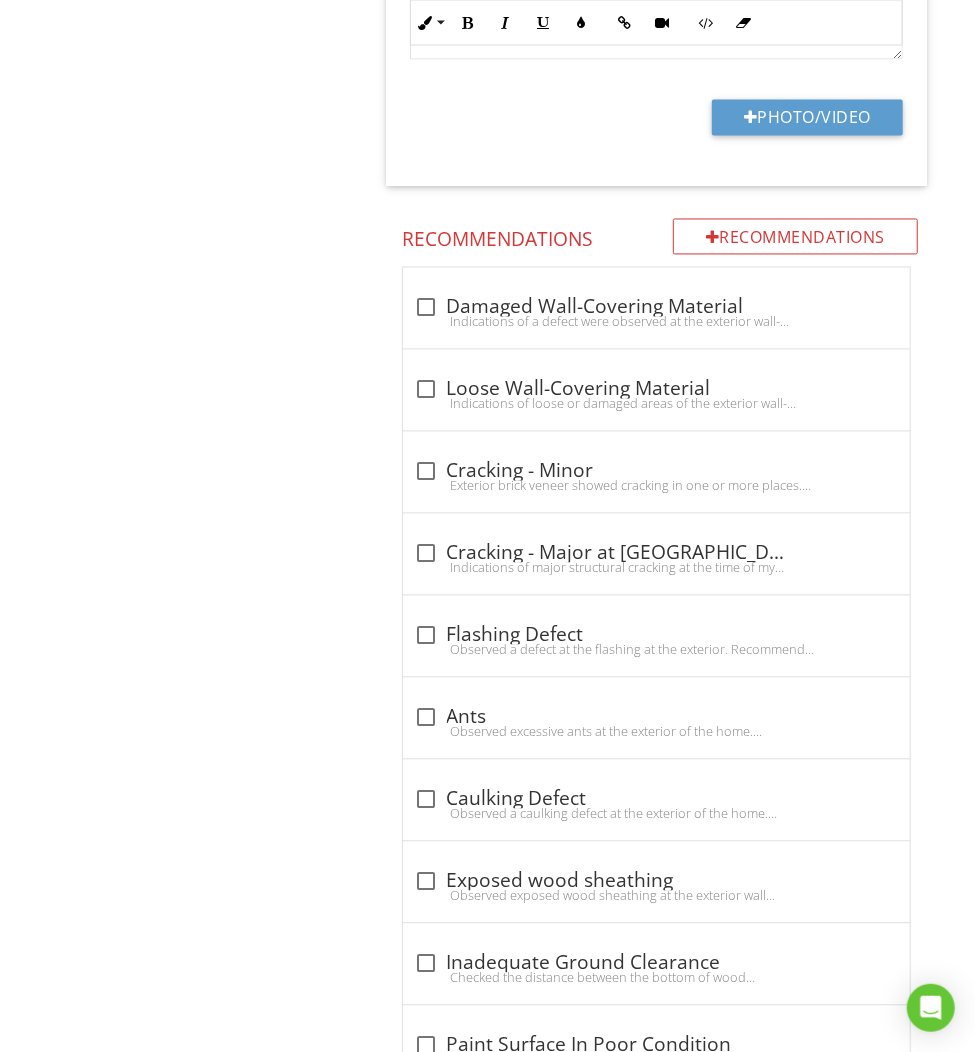 click on "Exterior
General
[PERSON_NAME], Soffits & Fascia
Wall-Covering, Flashing & Trim
Vegetation, Surface Drainage, Retaining Walls & Grading
GFCIs & Electrical
Walkways & Driveways
Stairs, Steps, [PERSON_NAME], Stairways & Ramps
Railings, Guards & Handrails
Porches, Patios, [PERSON_NAME], & Balconies
Windows
Exterior Doors
Exhaust Hoods
Hose bibs
Item
Wall-Covering, Flashing & Trim
Info
Information                 1
Type of Wall-Covering Material Described
check_box_outline_blank Vinyl   check_box_outline_blank Masonry" at bounding box center (568, 424) 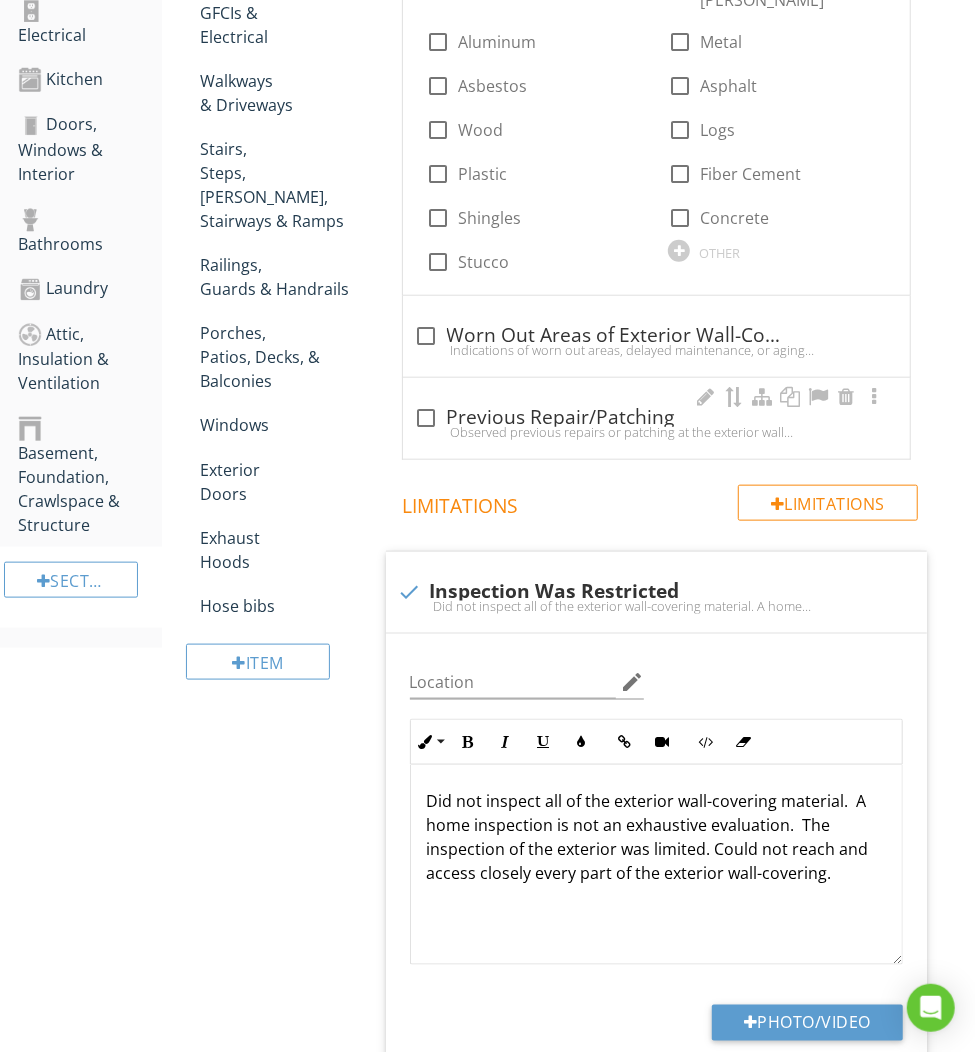 scroll, scrollTop: 1507, scrollLeft: 0, axis: vertical 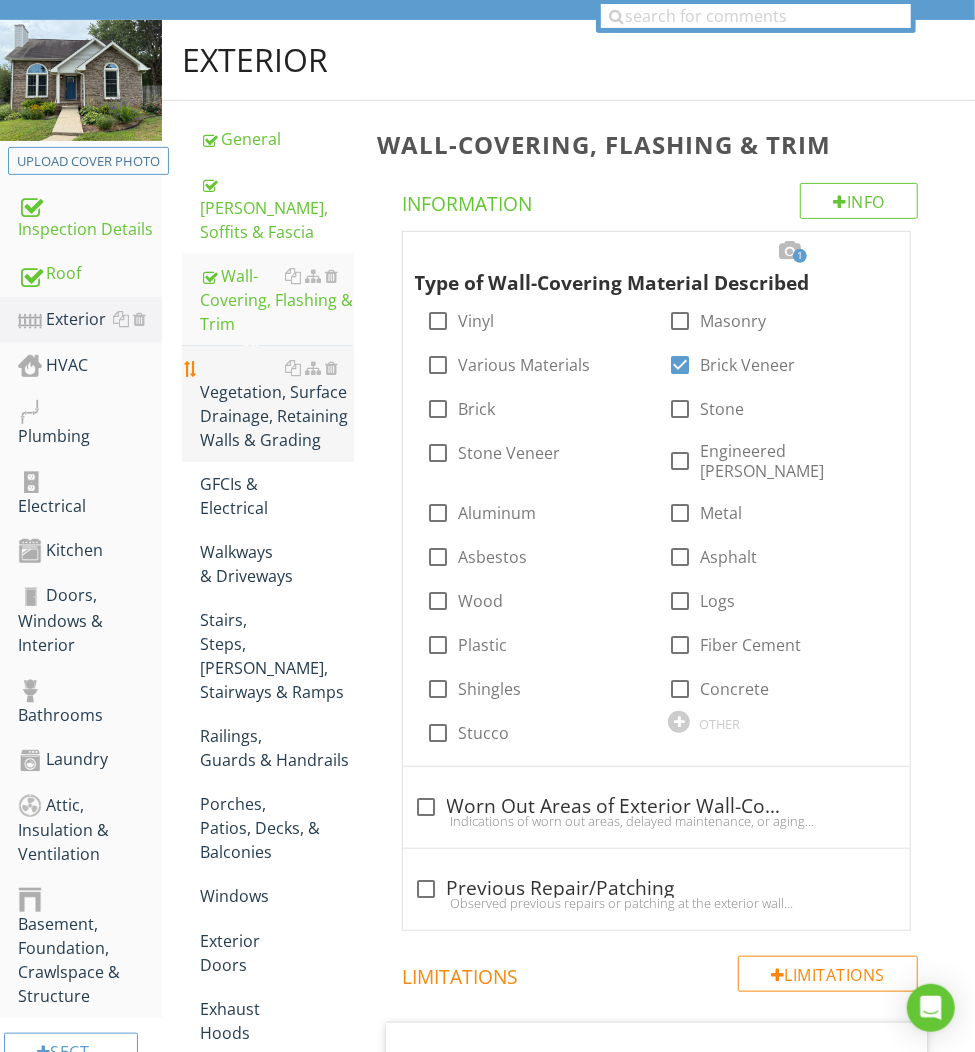 click on "Vegetation, Surface Drainage, Retaining Walls & Grading" at bounding box center [276, 404] 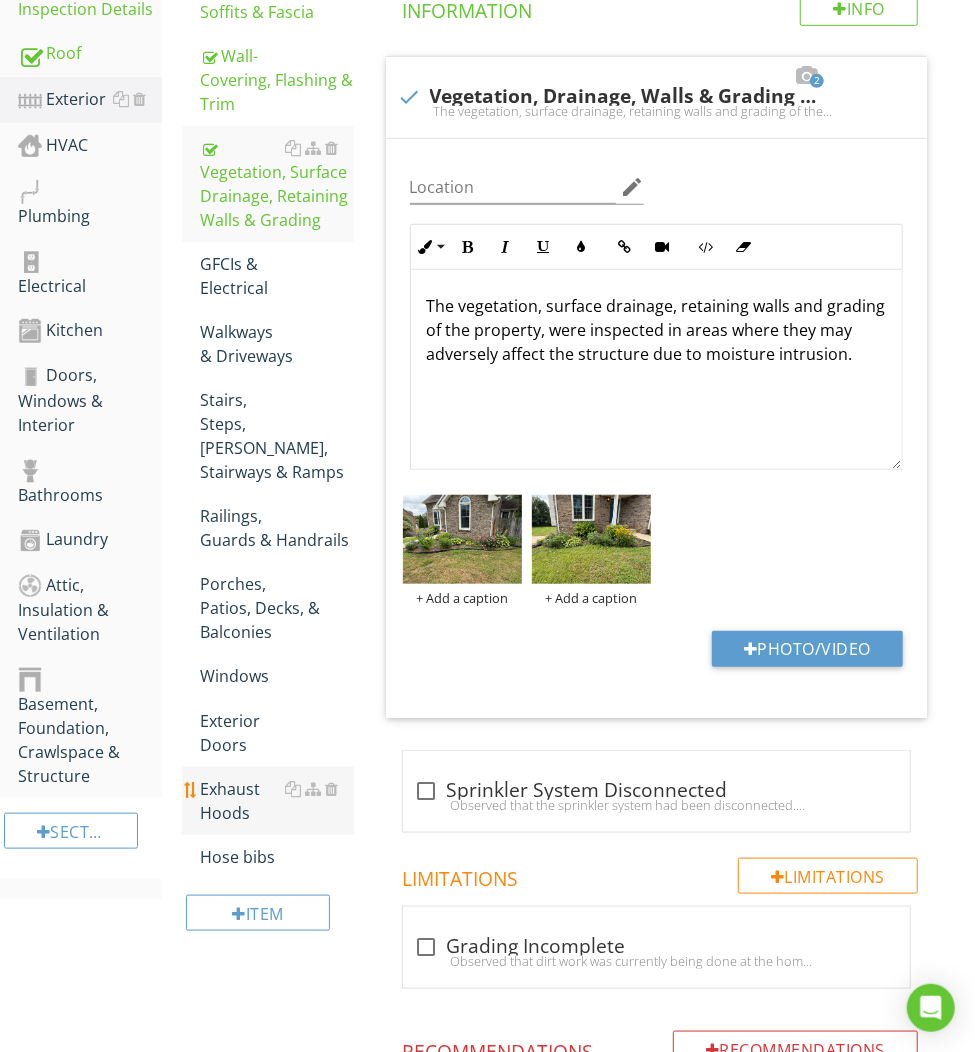 scroll, scrollTop: 238, scrollLeft: 0, axis: vertical 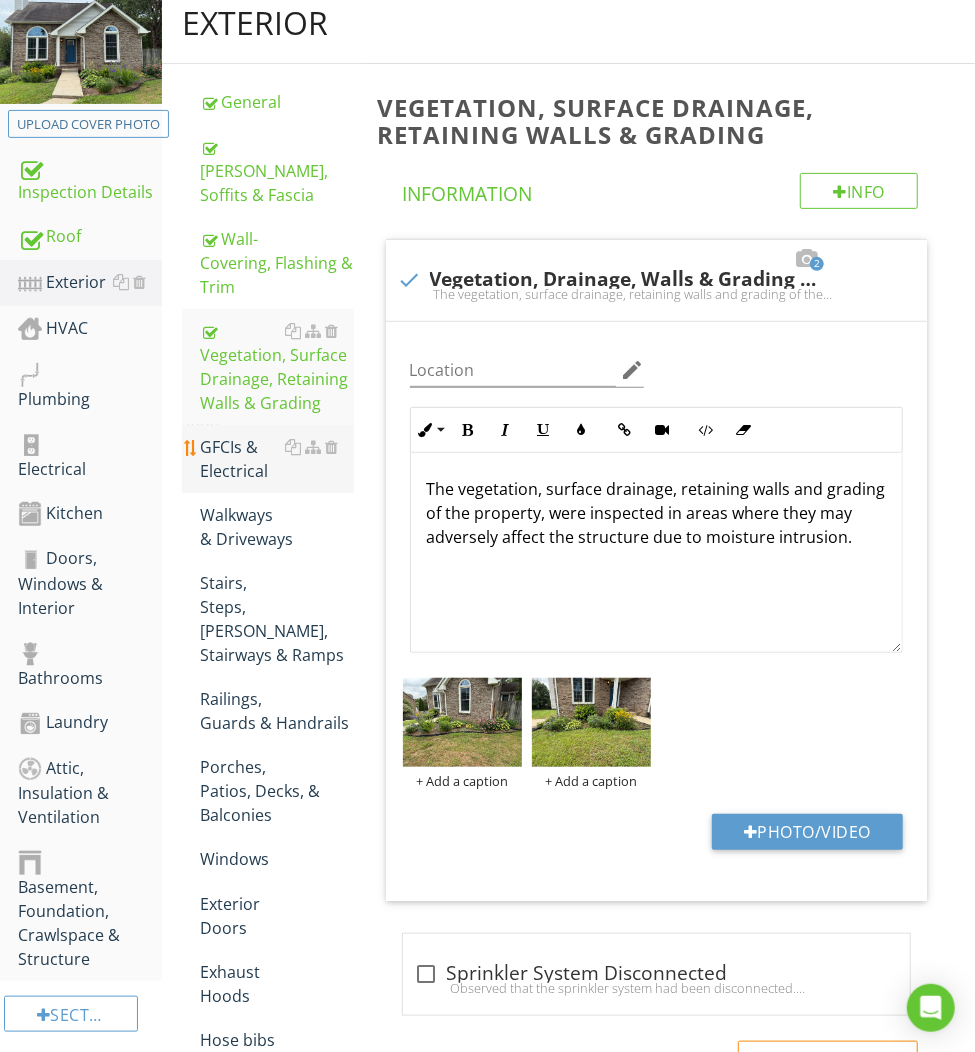 click on "GFCIs & Electrical" at bounding box center [276, 459] 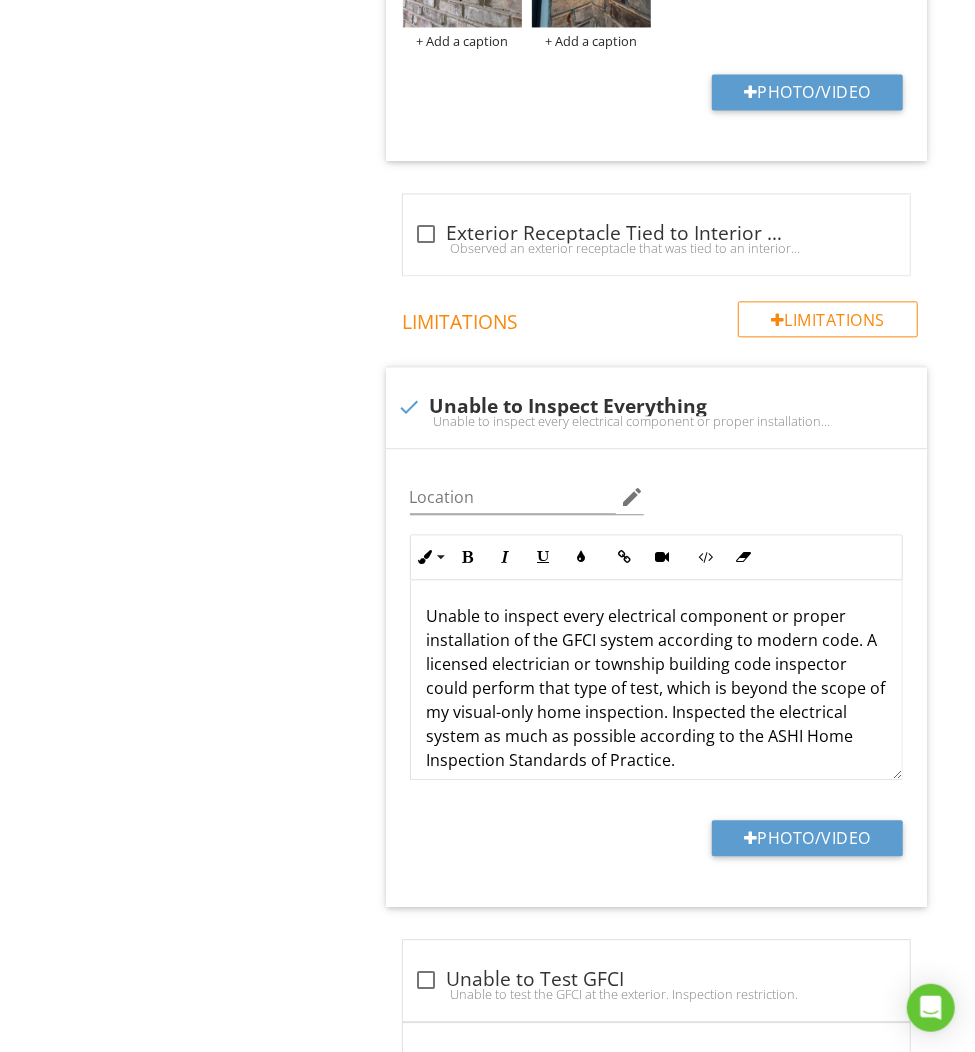 scroll, scrollTop: 1832, scrollLeft: 0, axis: vertical 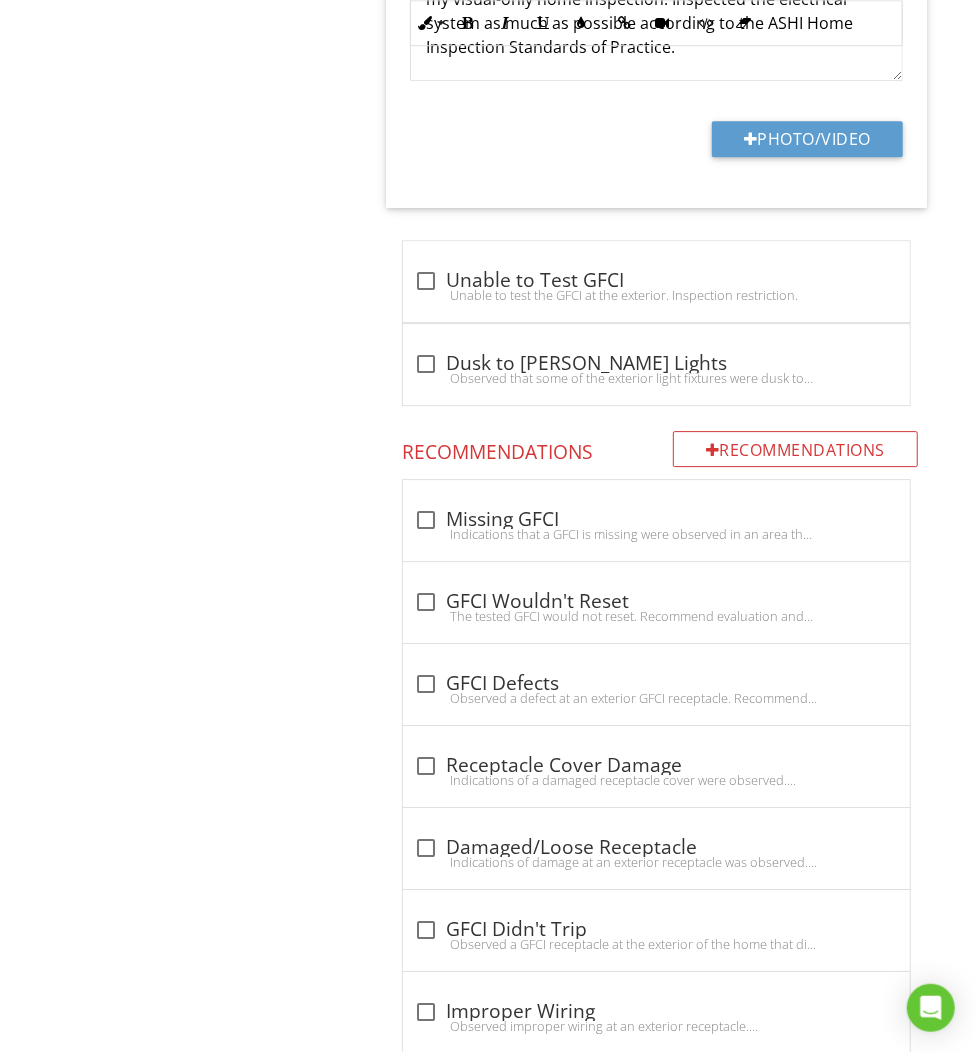 click on "Indications of damage at an exterior receptacle was observed. Recommend replacement by qualified electrical professional." at bounding box center (656, 862) 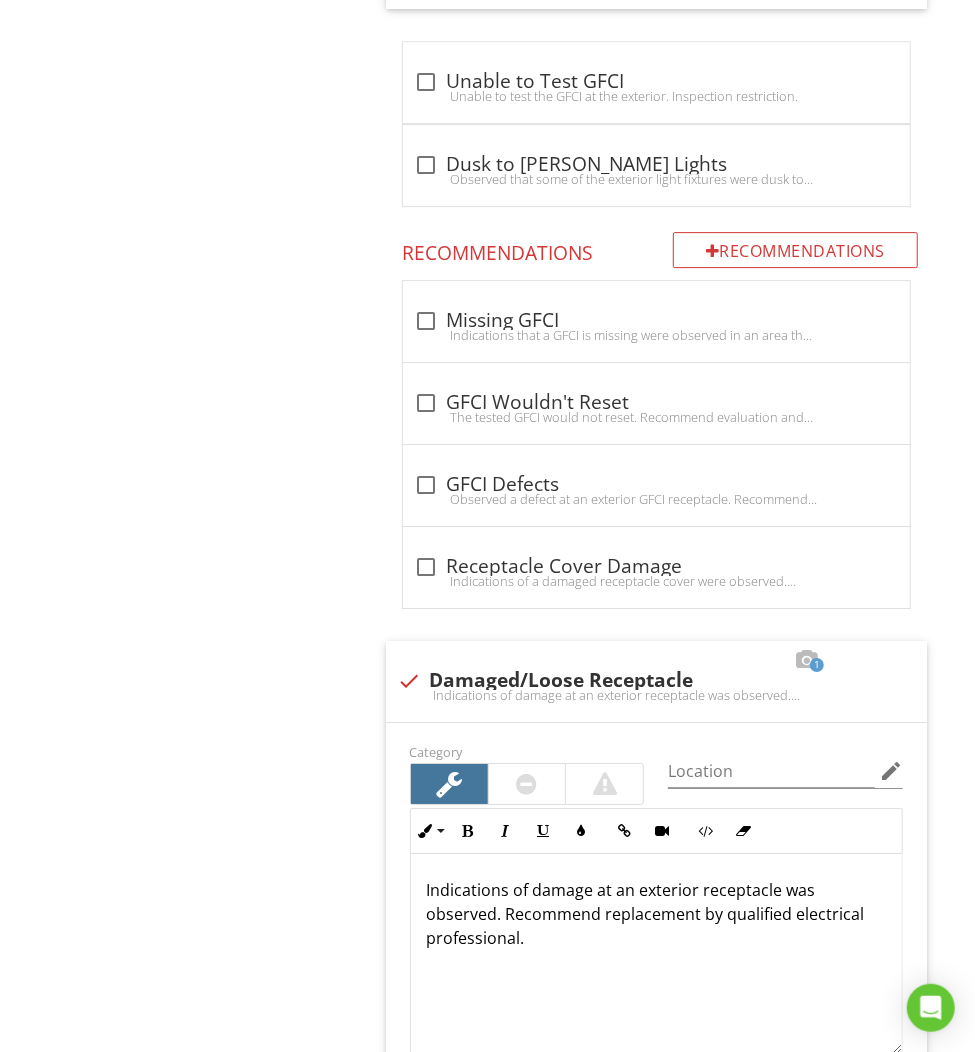 scroll, scrollTop: 1529, scrollLeft: 0, axis: vertical 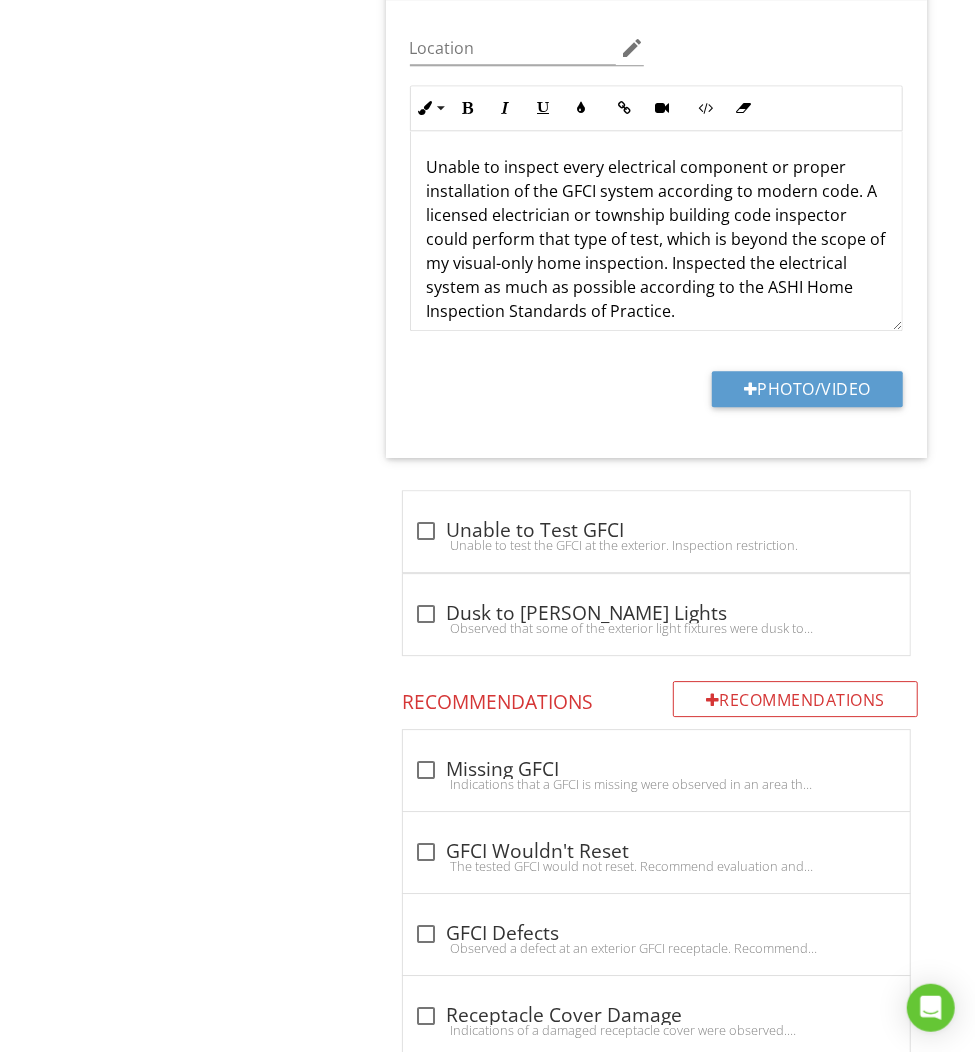 click at bounding box center (427, 614) 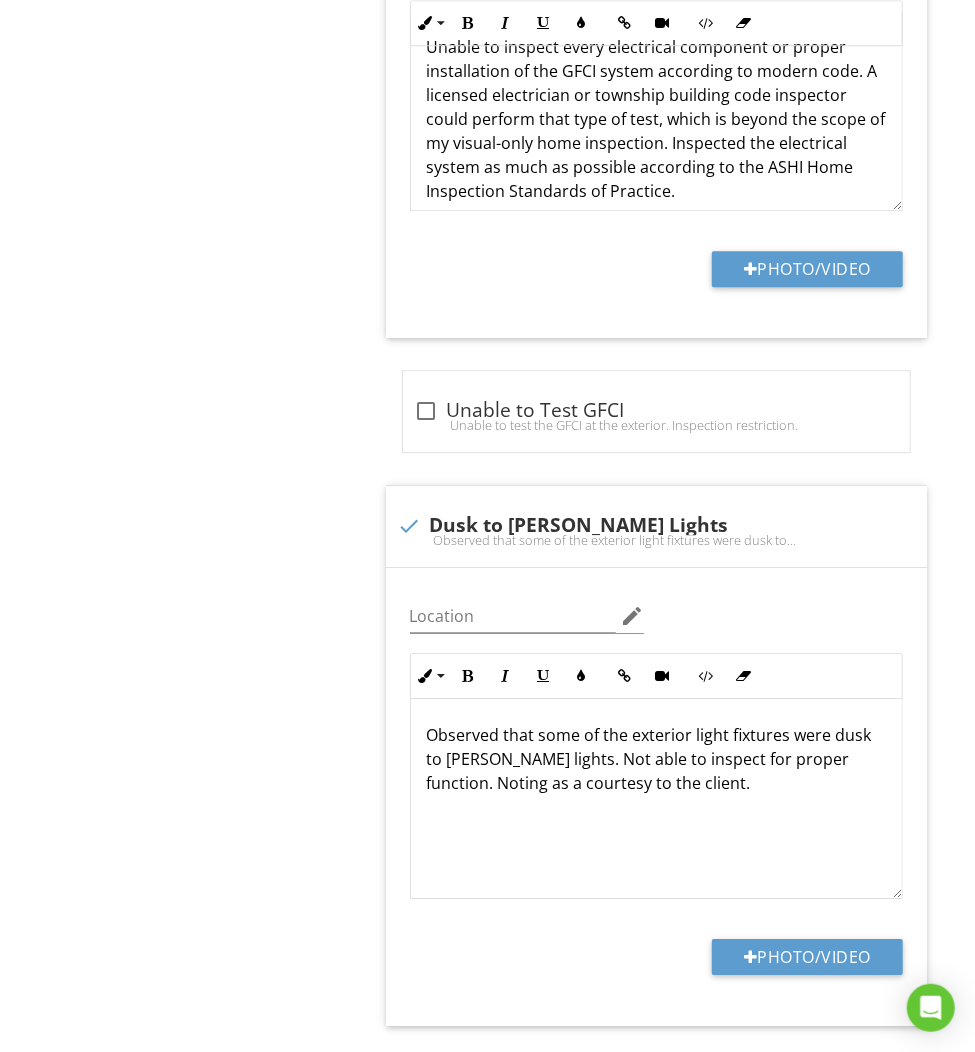 scroll, scrollTop: 2358, scrollLeft: 0, axis: vertical 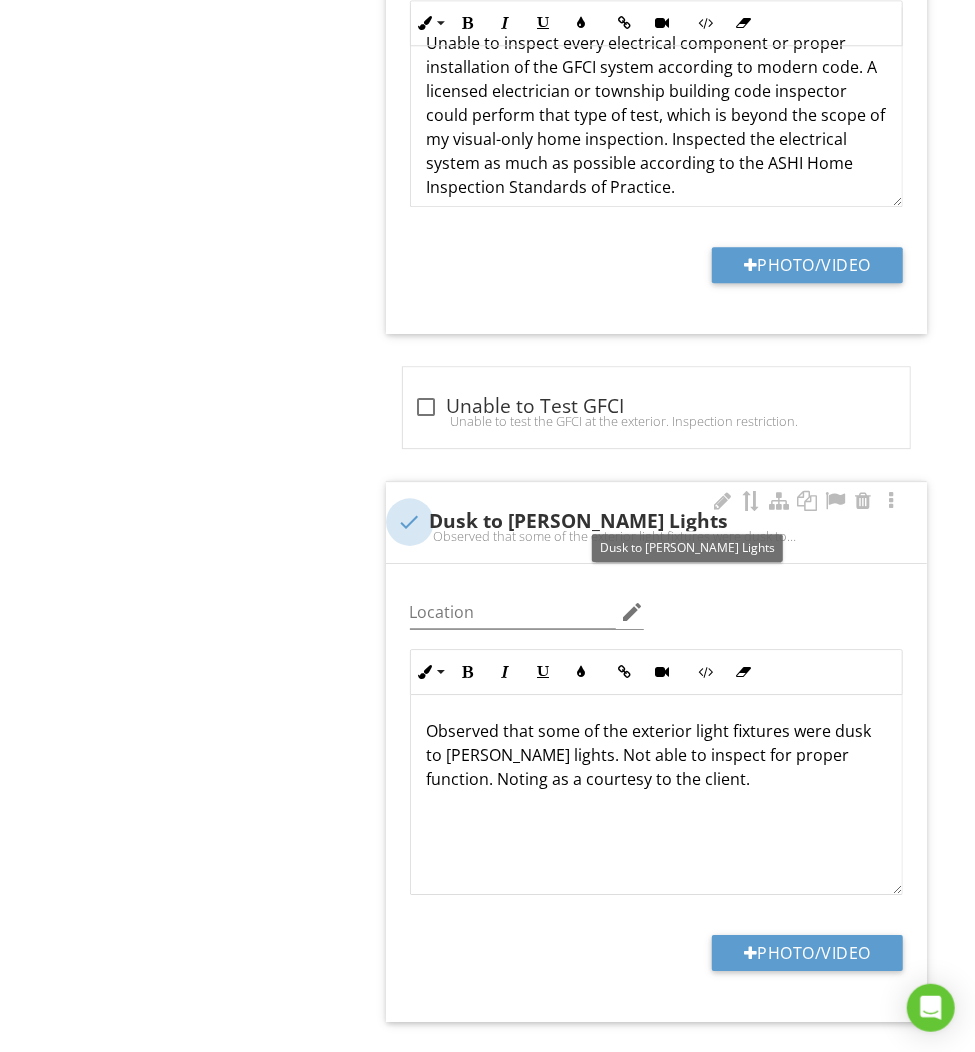 click at bounding box center [410, 522] 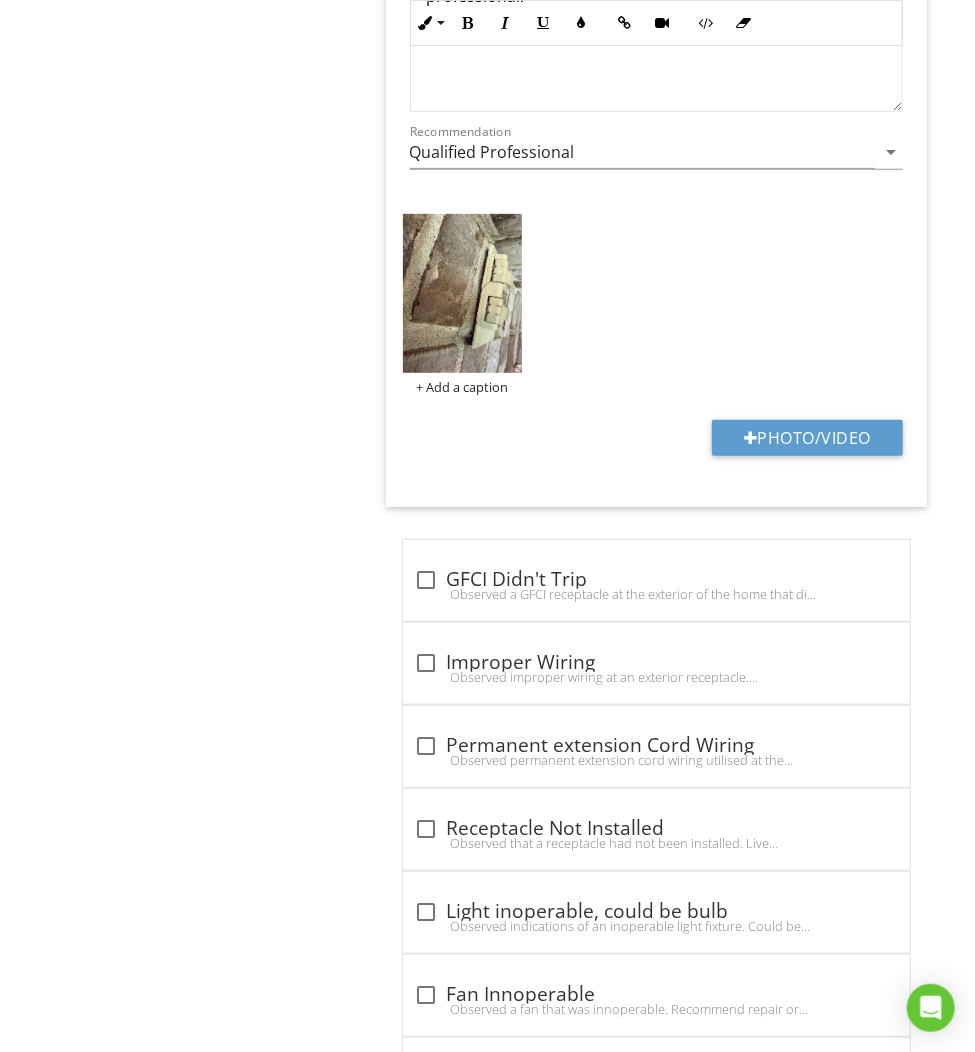 scroll, scrollTop: 3947, scrollLeft: 0, axis: vertical 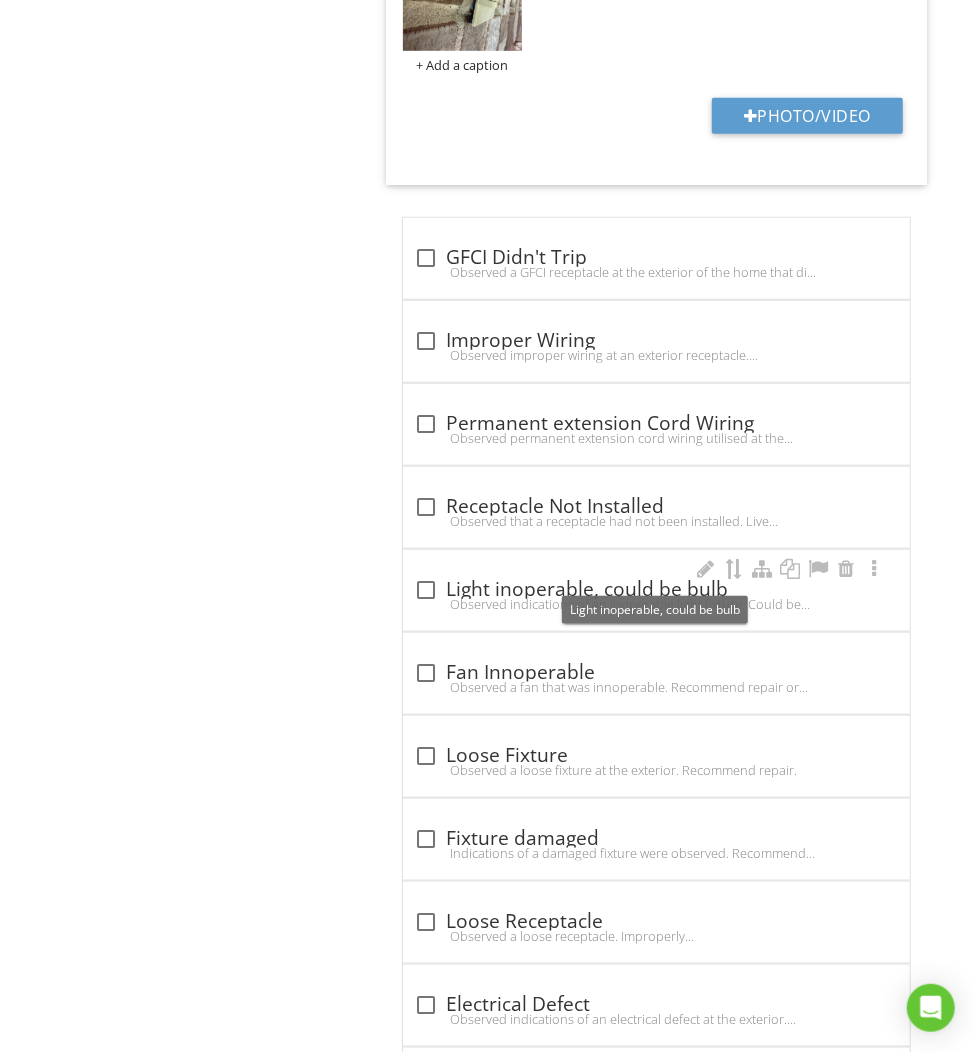 click at bounding box center (427, 590) 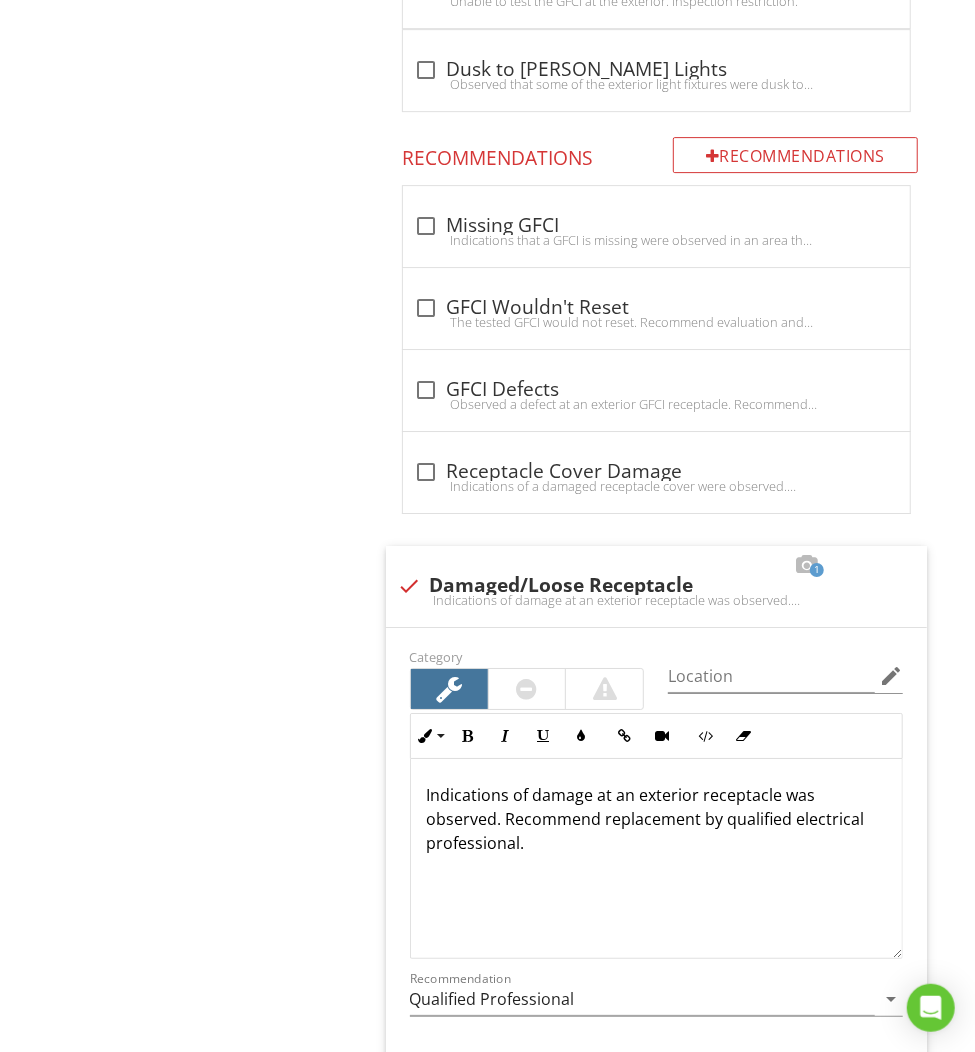 scroll, scrollTop: 2418, scrollLeft: 0, axis: vertical 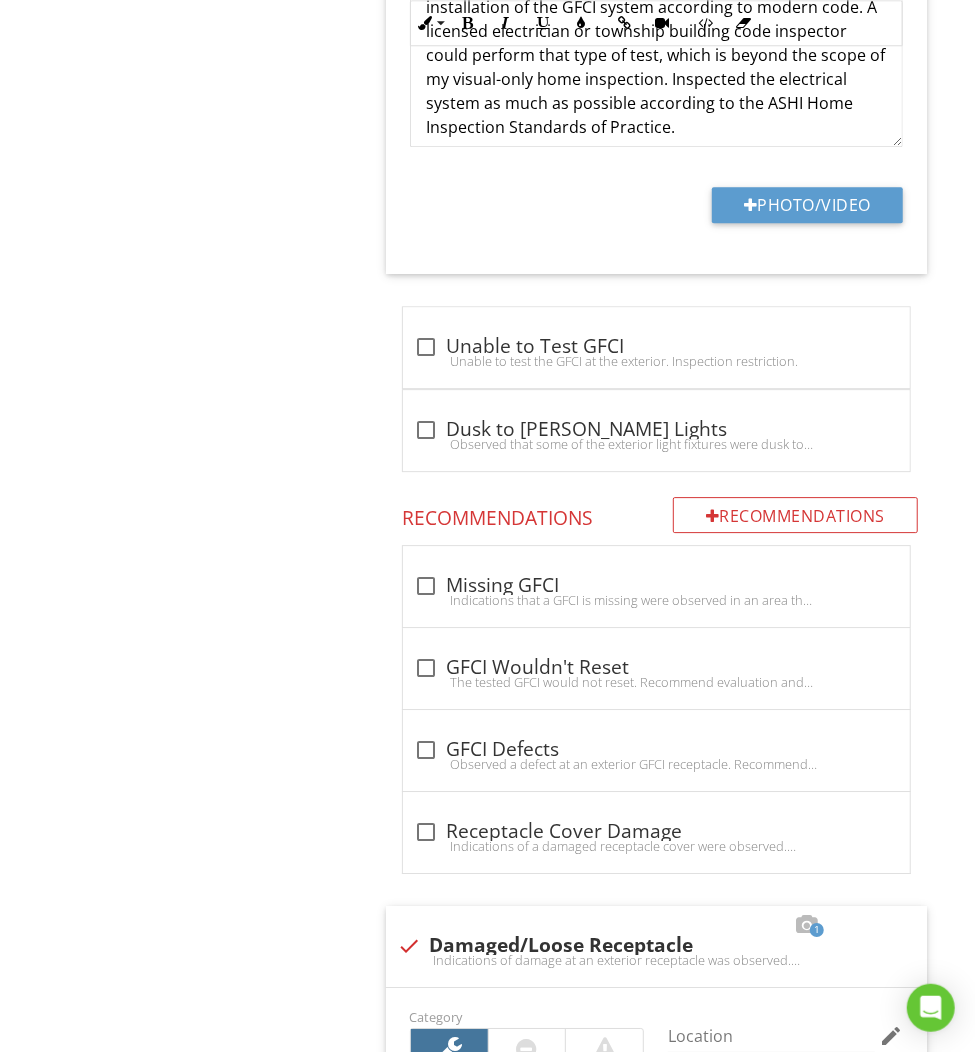 click at bounding box center (427, 430) 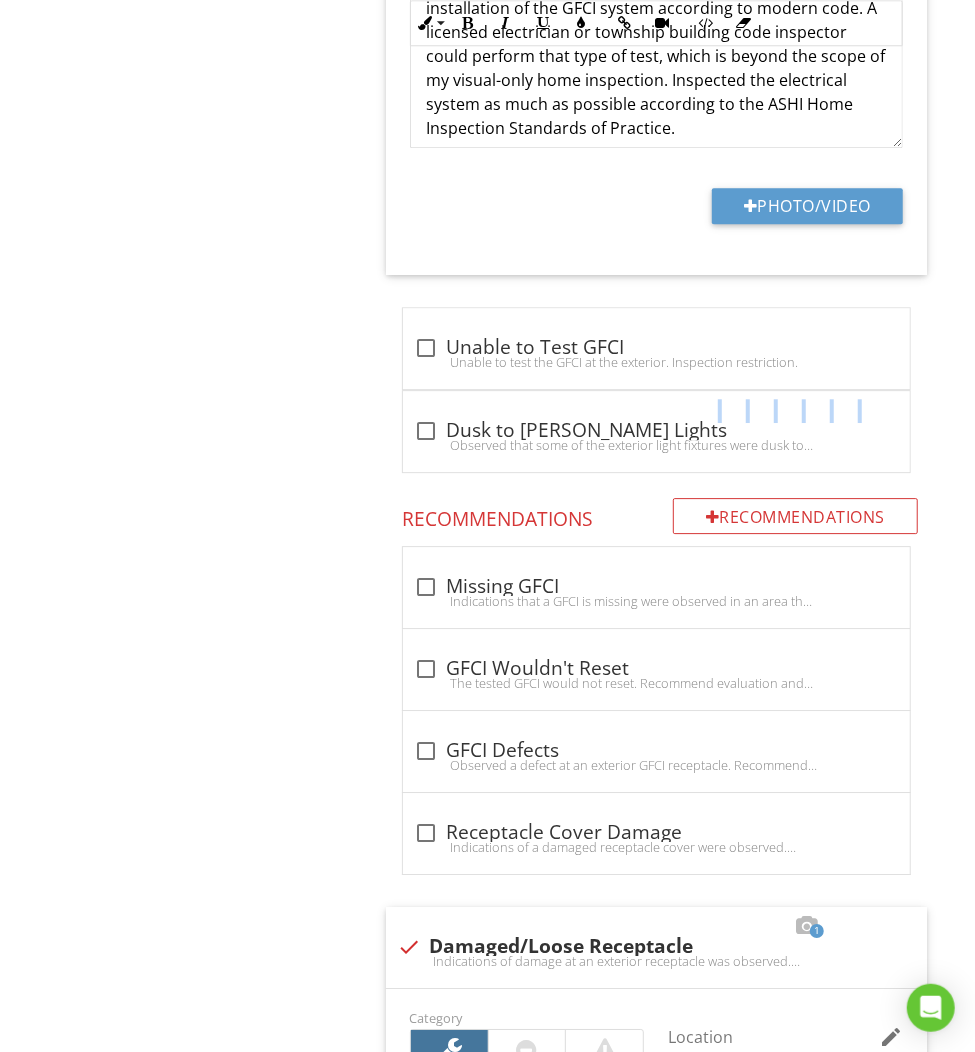 click on "check_box_outline_blank
Dusk to Dawn Lights
Observed that some of the exterior light fixtures were dusk to dawn lights. Not able to inspect for proper function. Noting as a courtesy to the client." at bounding box center [656, 431] 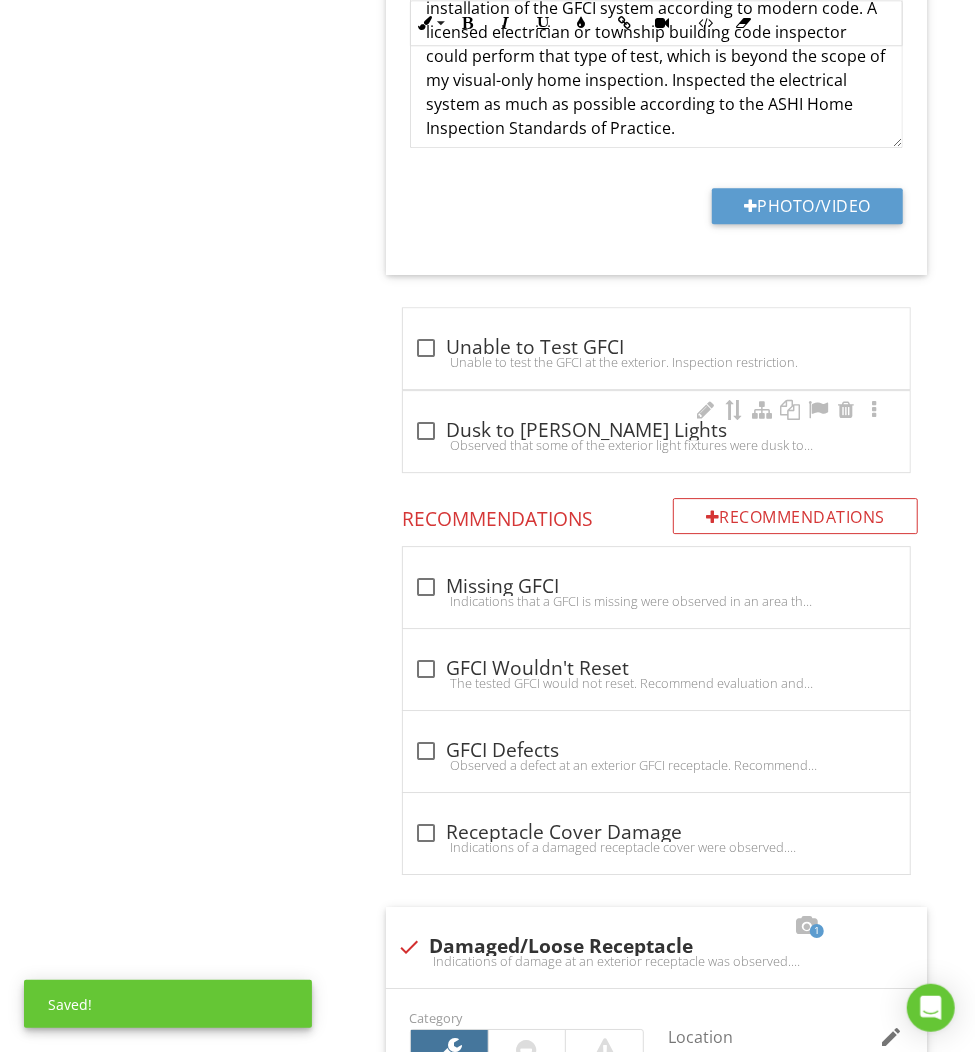 click on "Observed that some of the exterior light fixtures were dusk to dawn lights. Not able to inspect for proper function. Noting as a courtesy to the client." at bounding box center [656, 445] 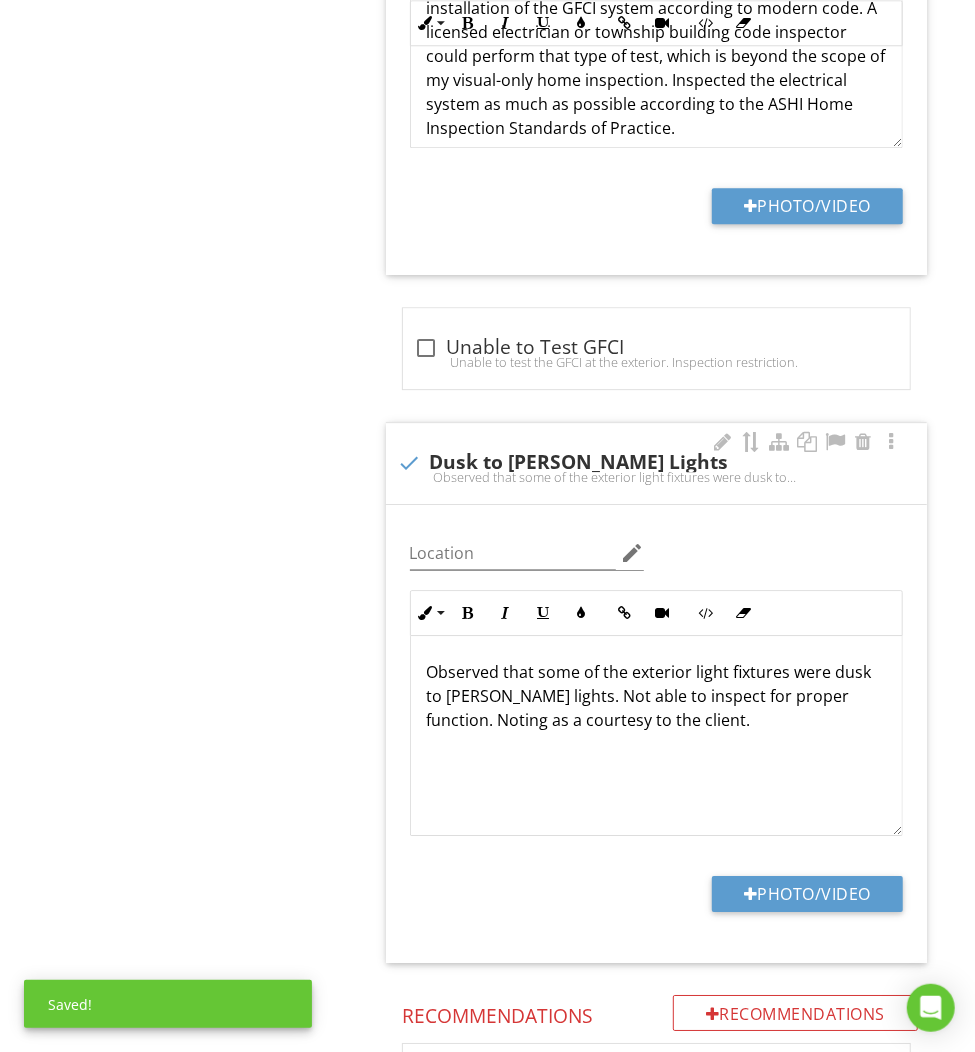 scroll, scrollTop: 2416, scrollLeft: 0, axis: vertical 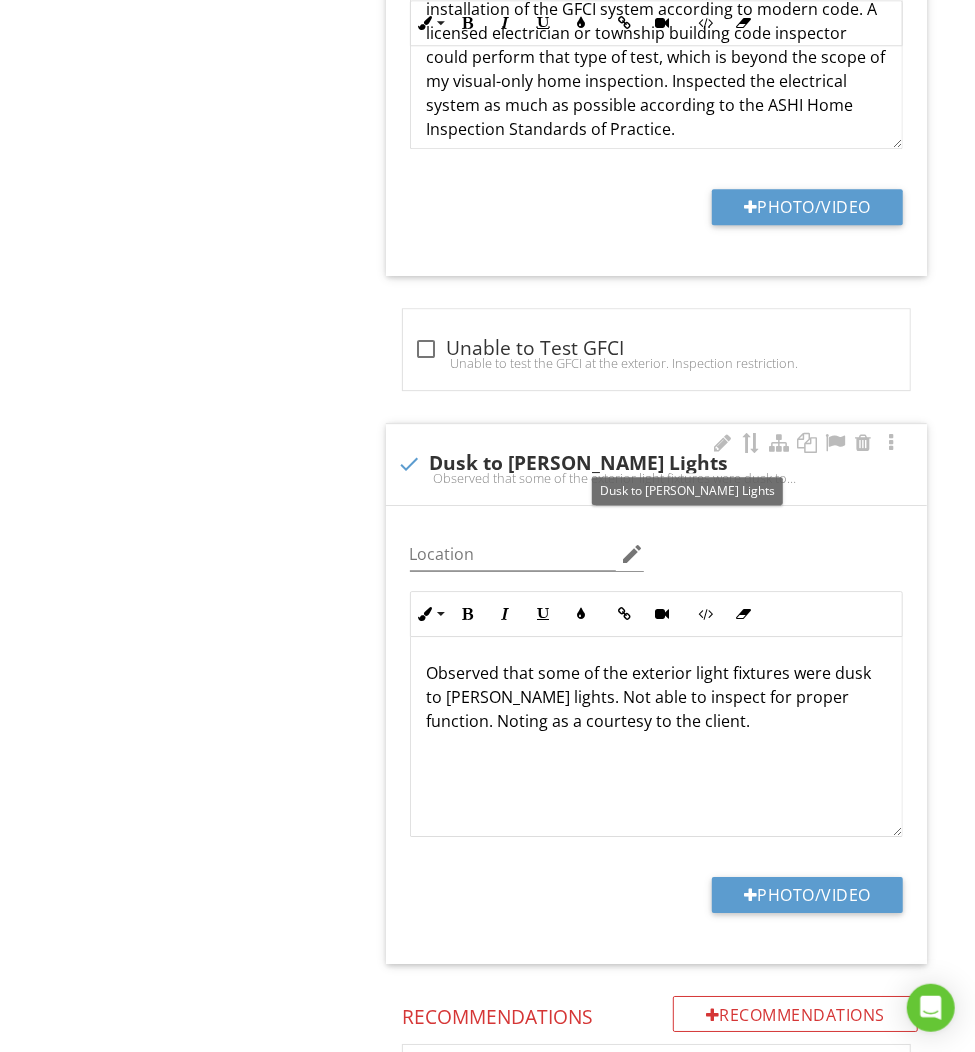 click at bounding box center [410, 464] 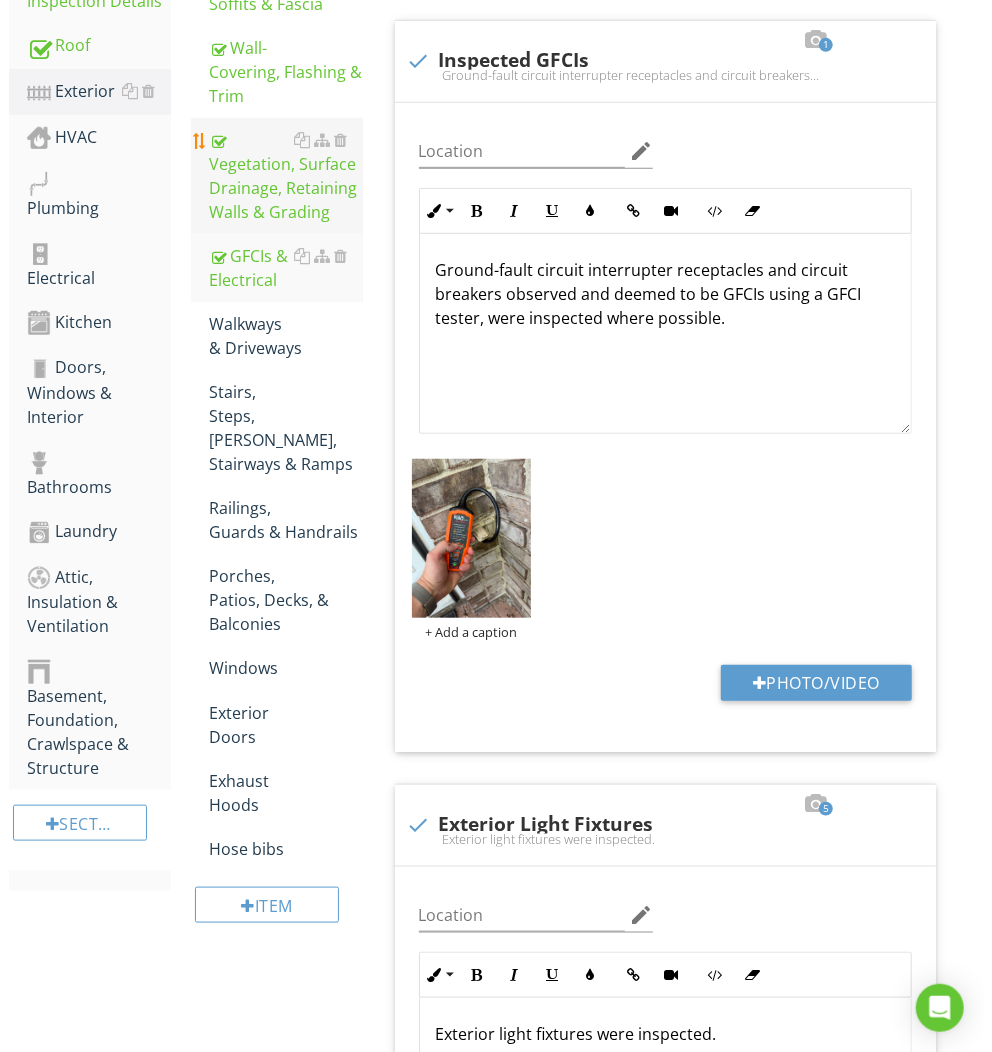 scroll, scrollTop: 634, scrollLeft: 0, axis: vertical 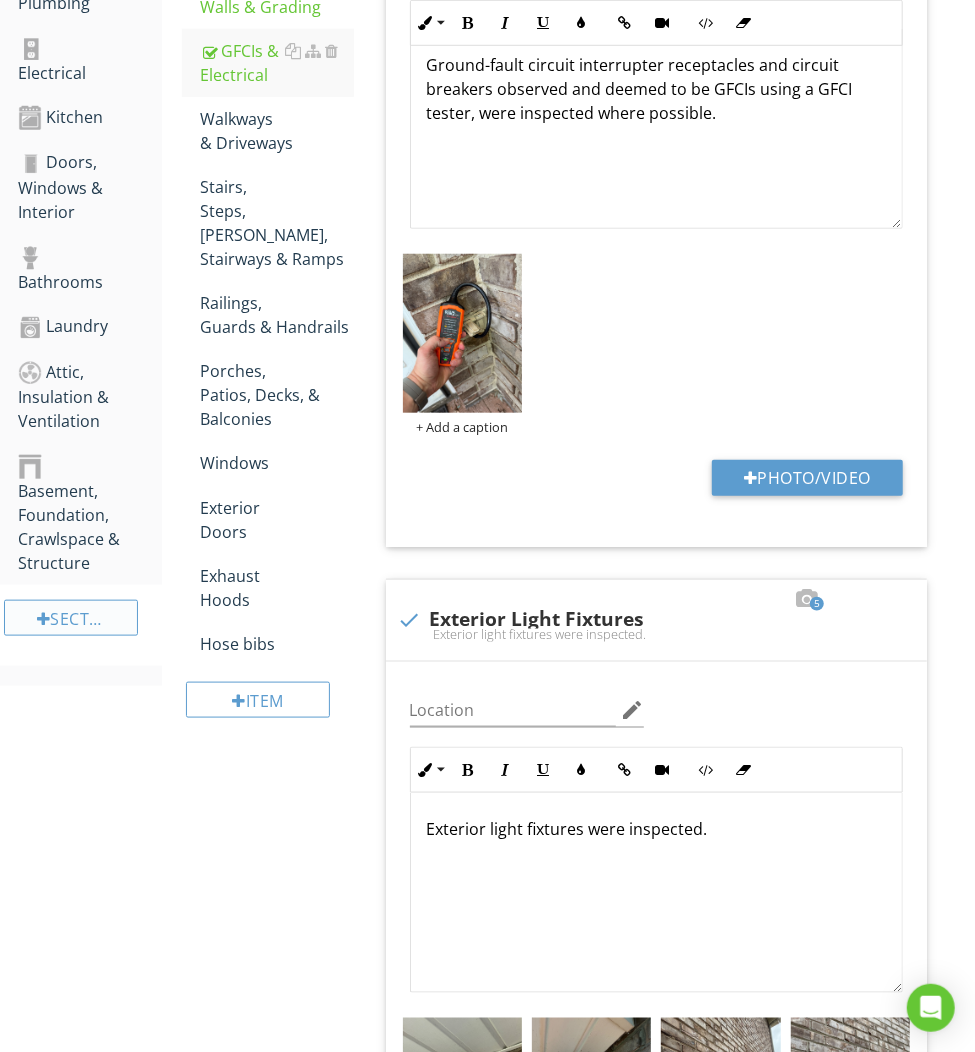 click at bounding box center (44, 619) 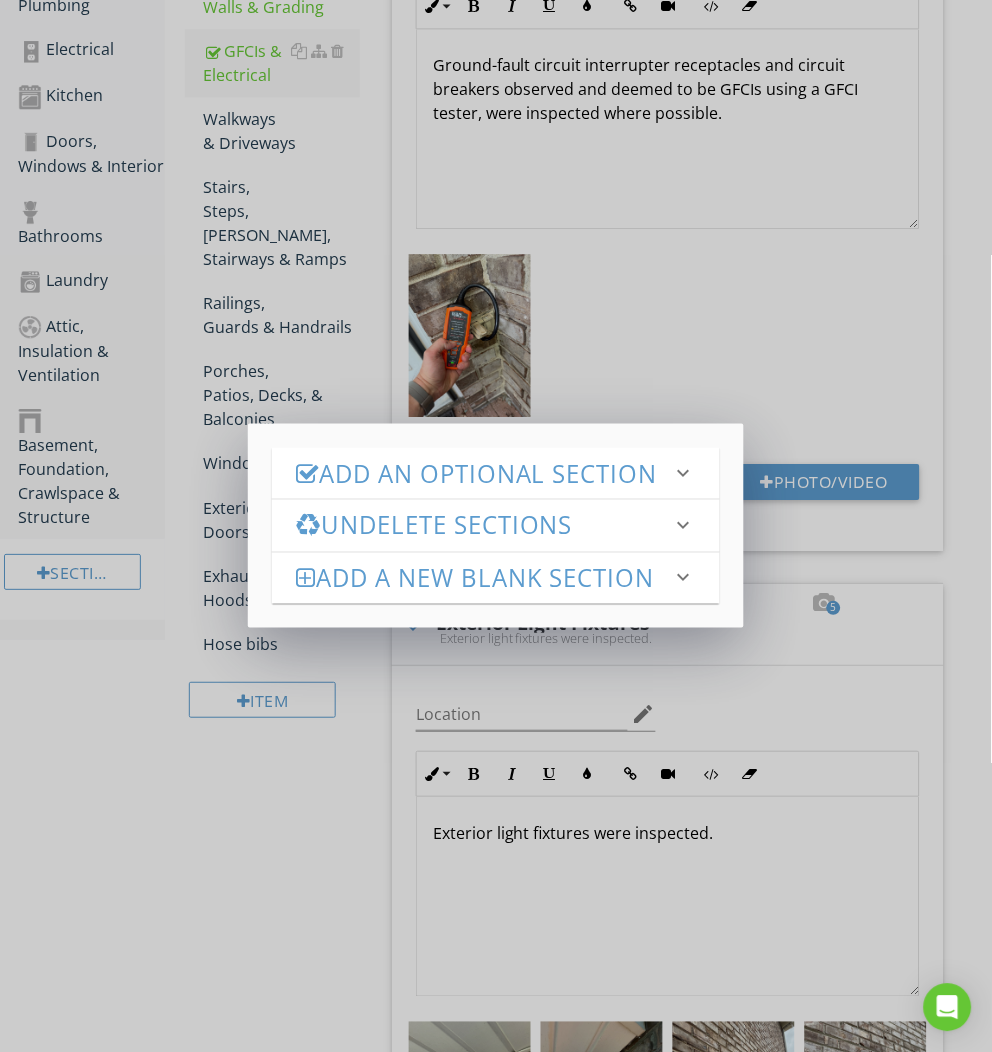 click on "Add an Optional Section" at bounding box center [484, 473] 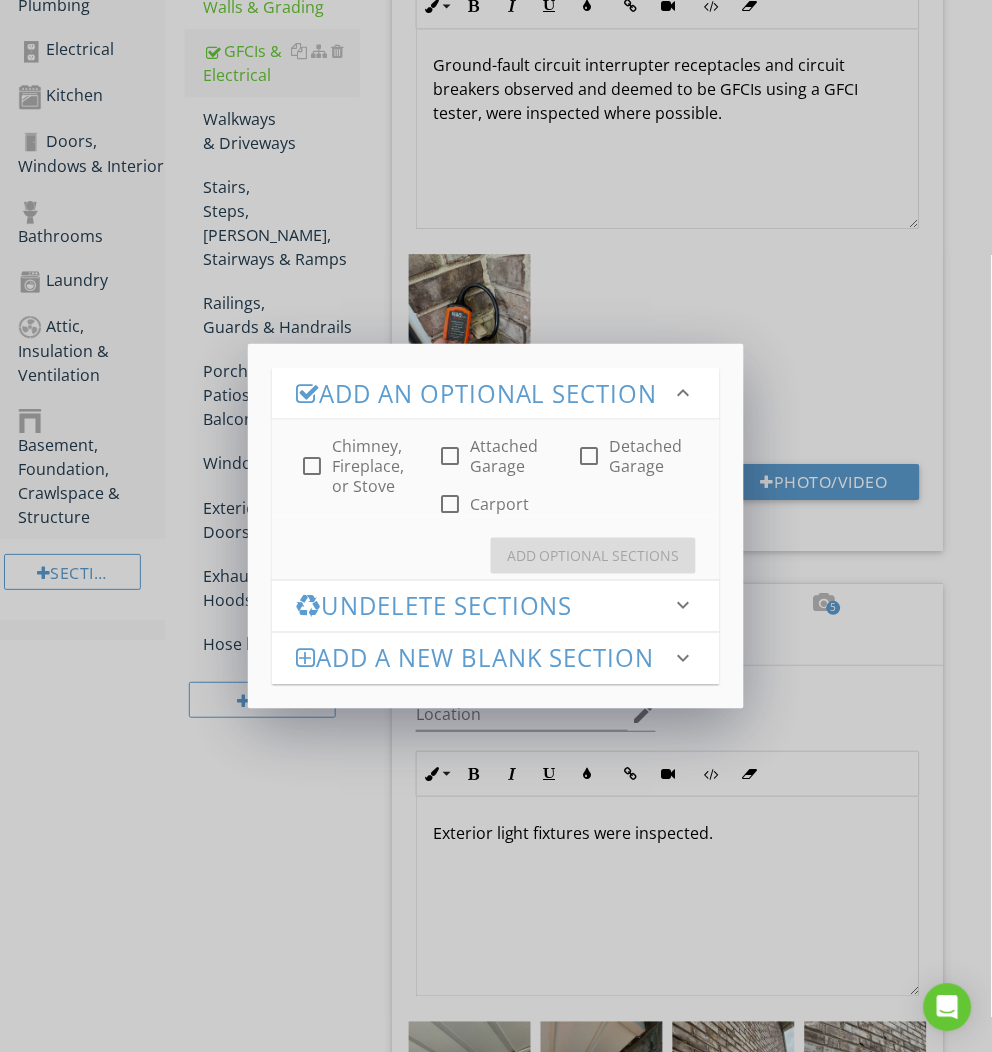 click at bounding box center [451, 456] 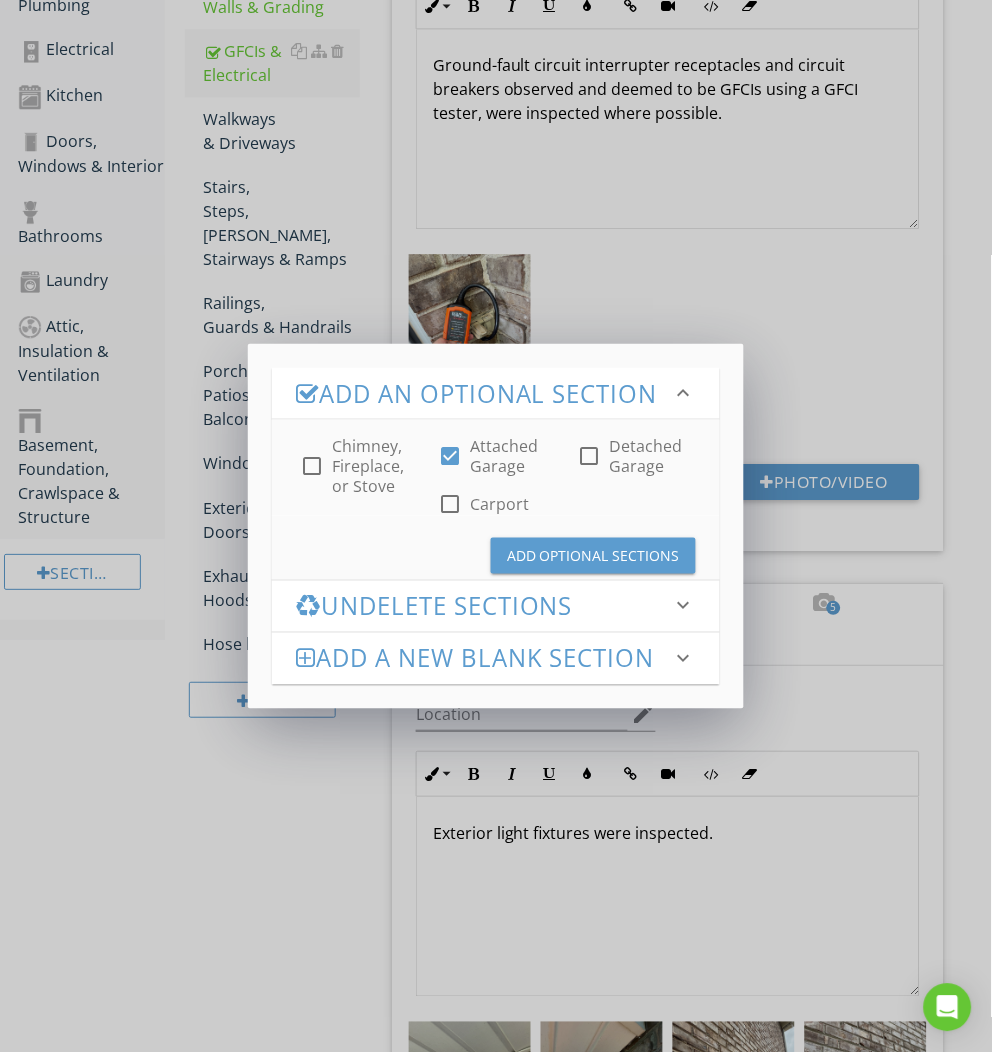 click on "check_box_outline_blank Chimney, Fireplace, or Stove" at bounding box center (357, 466) 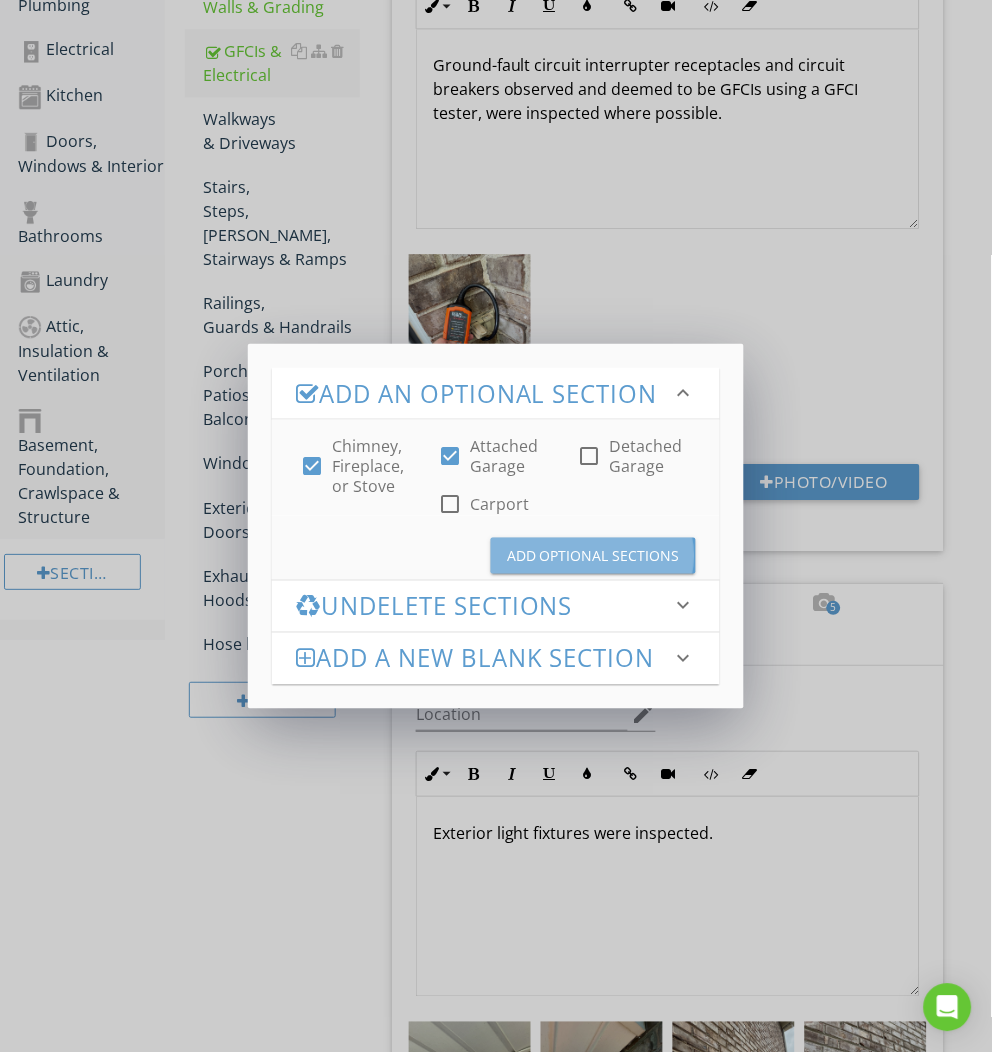 click on "Add Optional Sections" at bounding box center [593, 556] 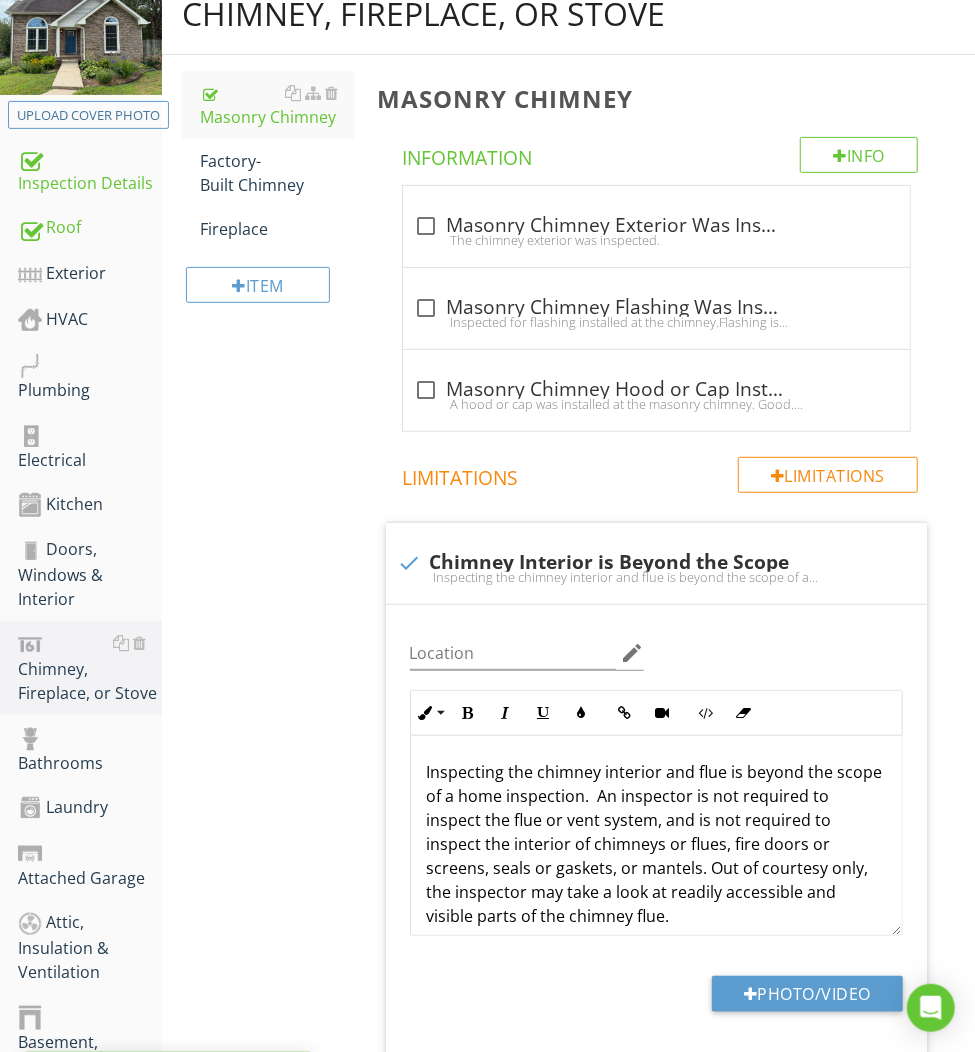 scroll, scrollTop: 49, scrollLeft: 0, axis: vertical 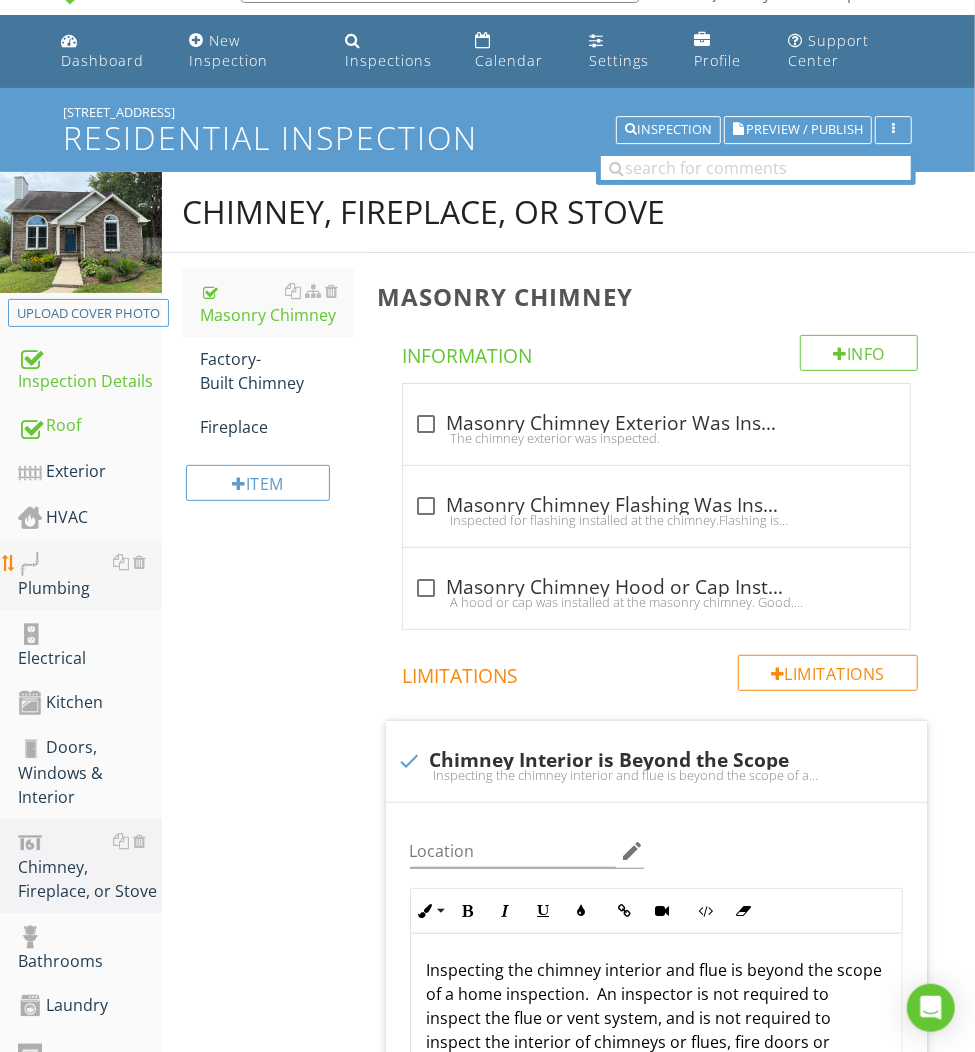 click on "Plumbing" at bounding box center (90, 575) 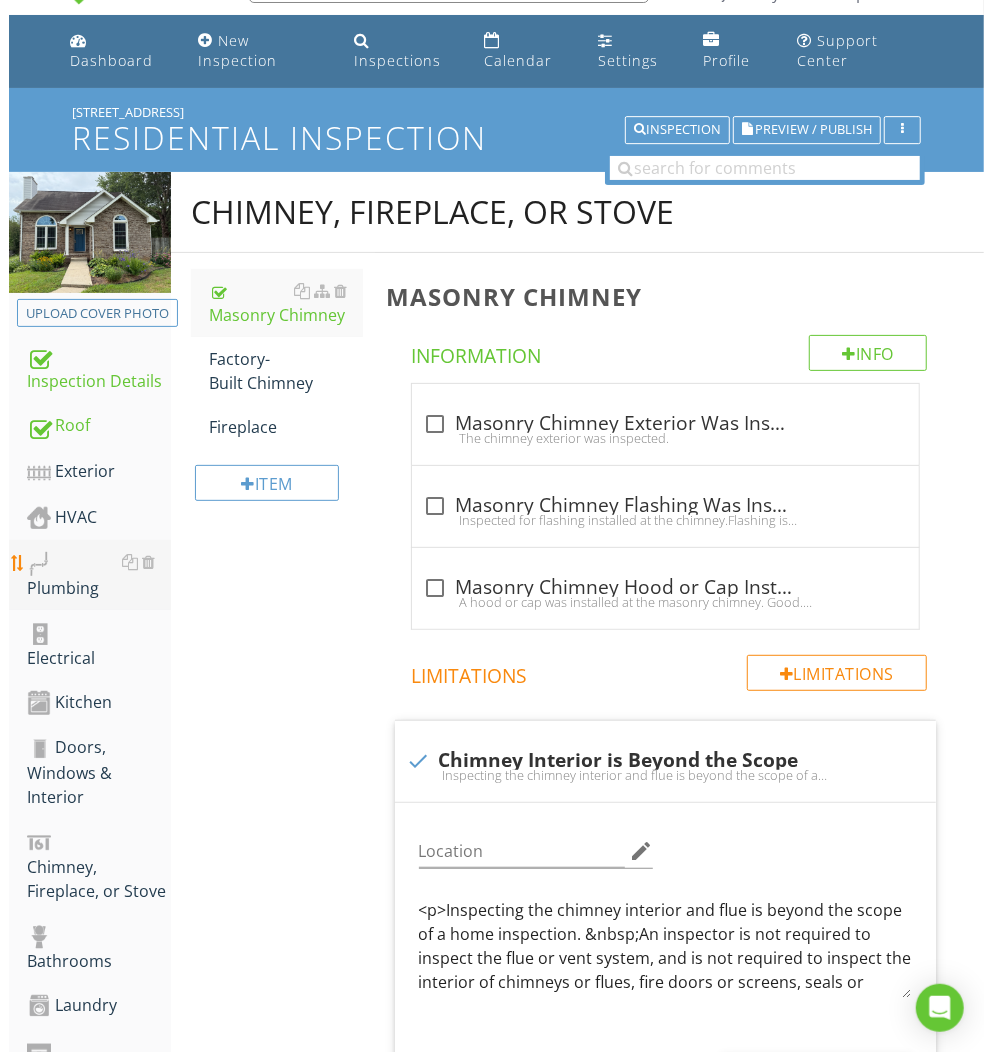 scroll, scrollTop: 48, scrollLeft: 0, axis: vertical 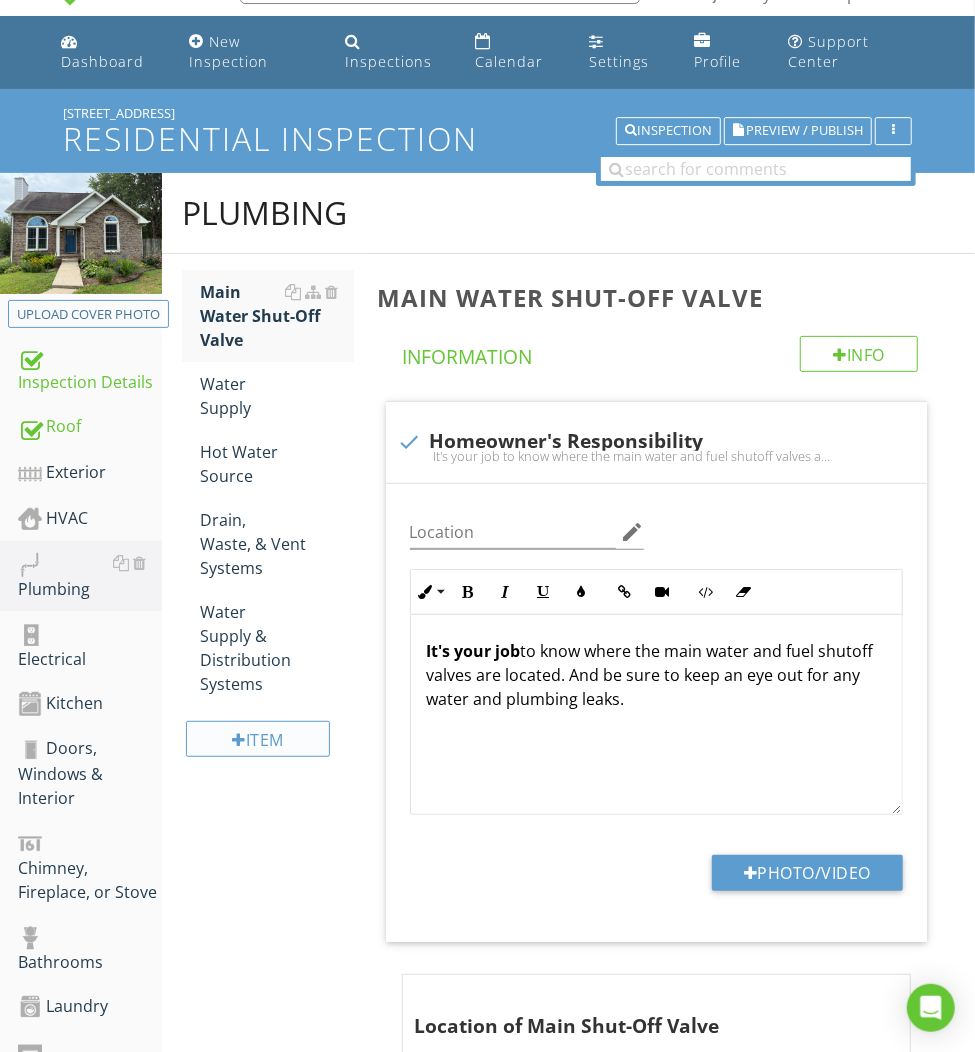 click on "Item" at bounding box center [257, 739] 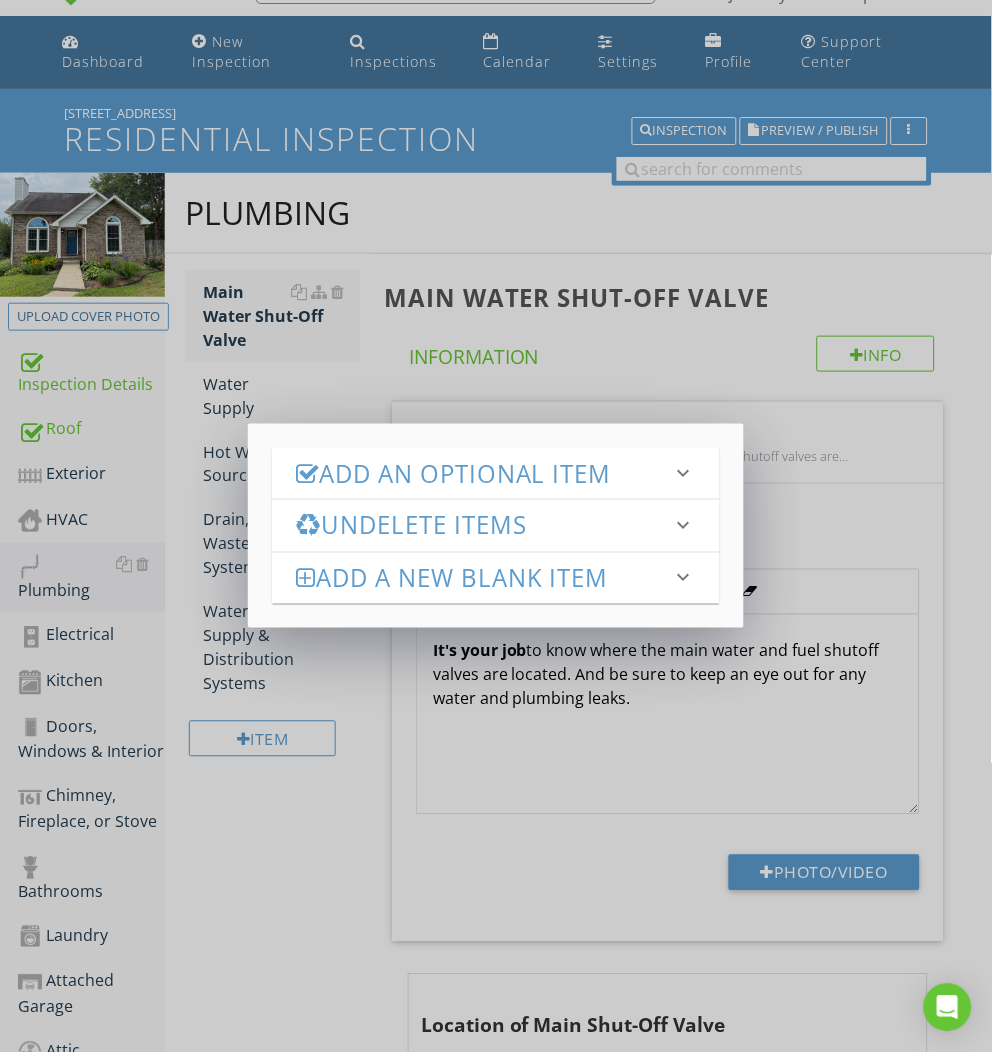click on "Add an Optional Item" at bounding box center (484, 473) 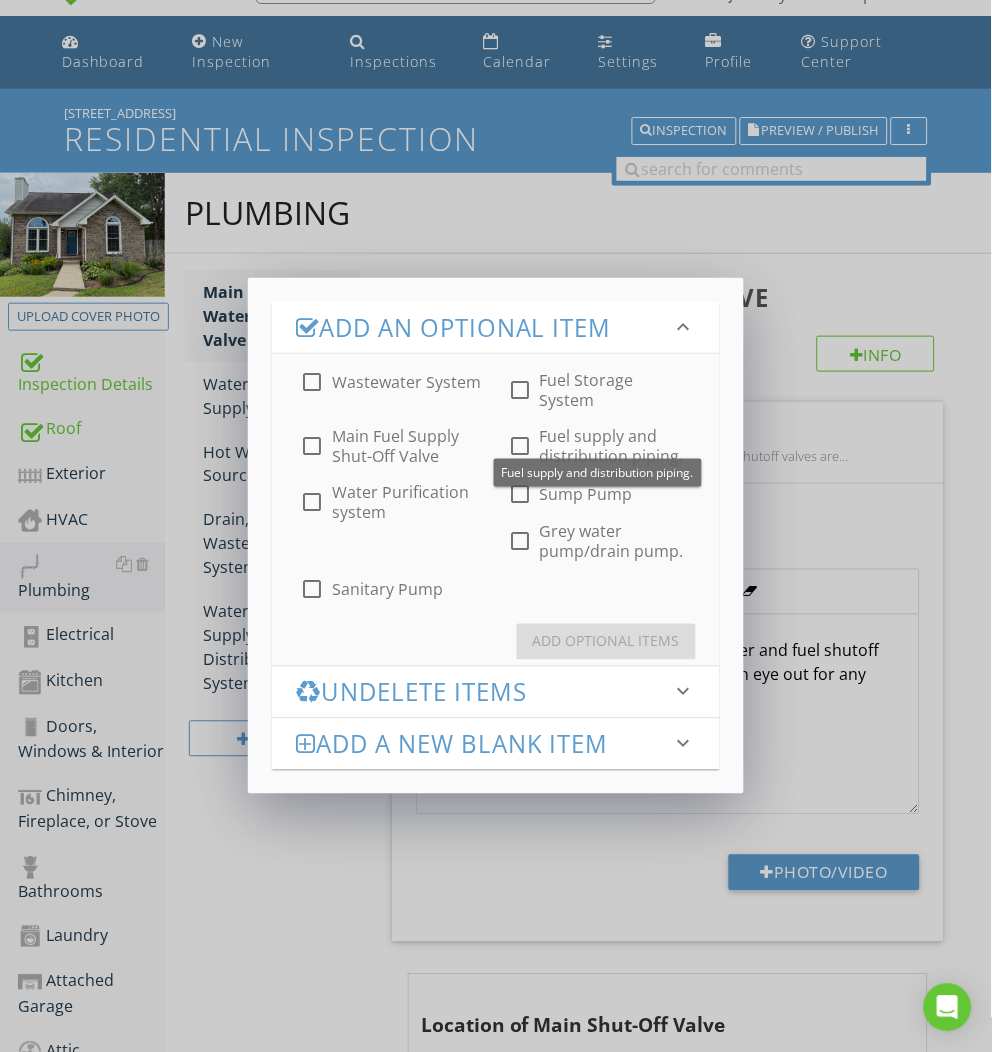click at bounding box center [520, 446] 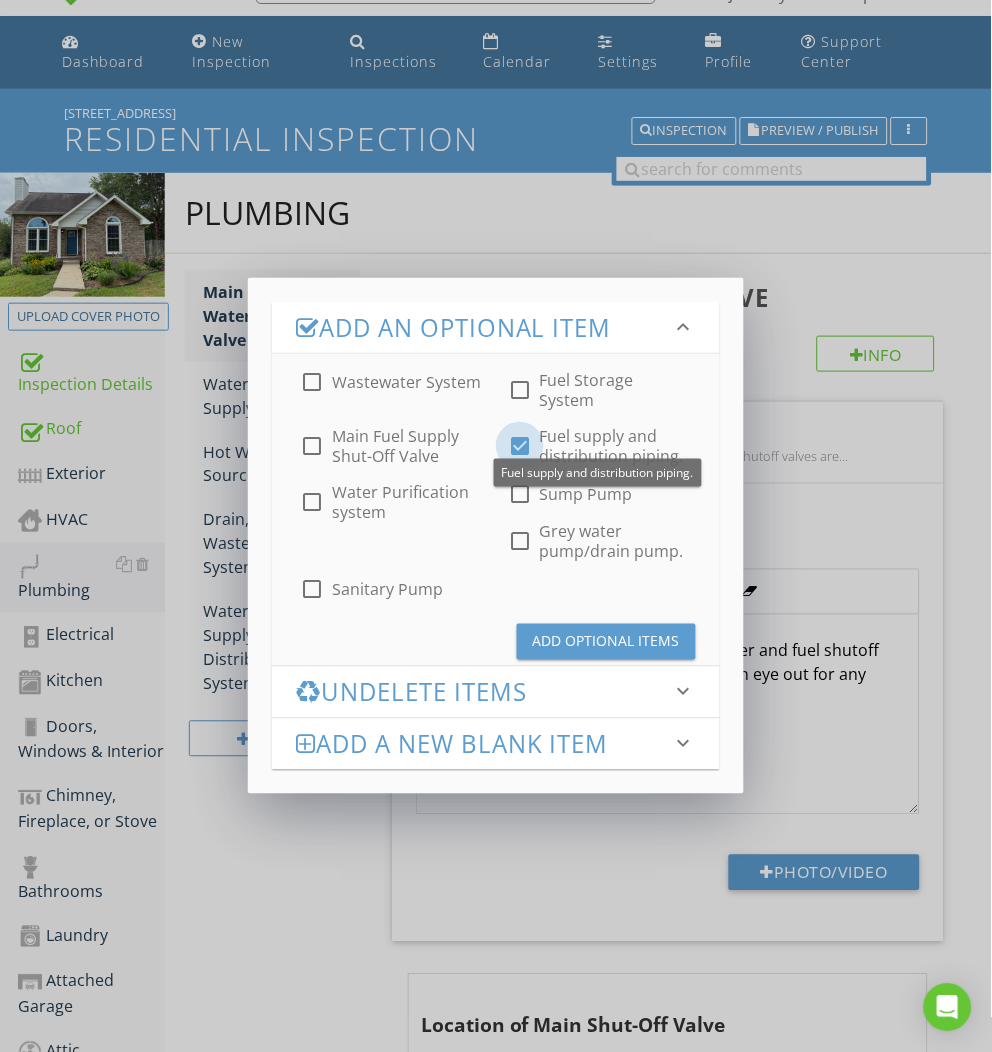 checkbox on "true" 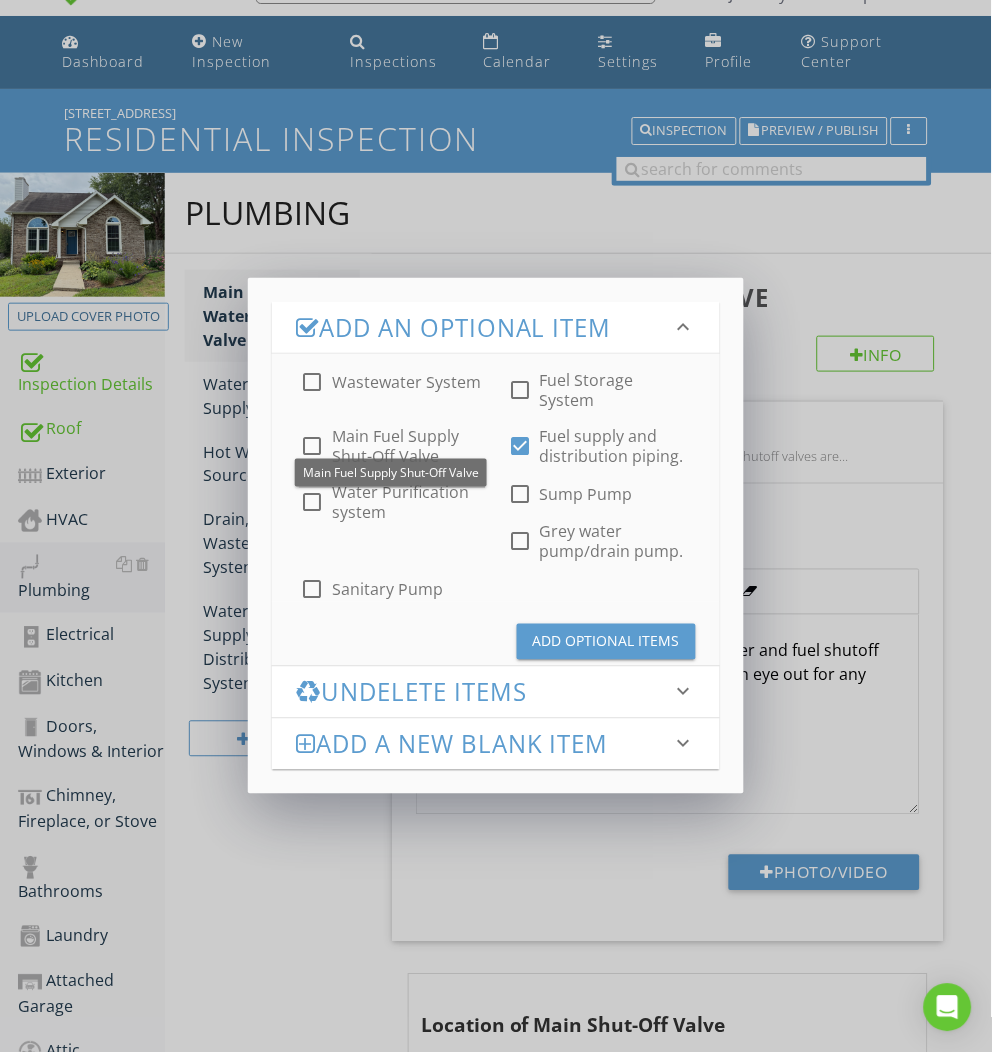 click at bounding box center (312, 446) 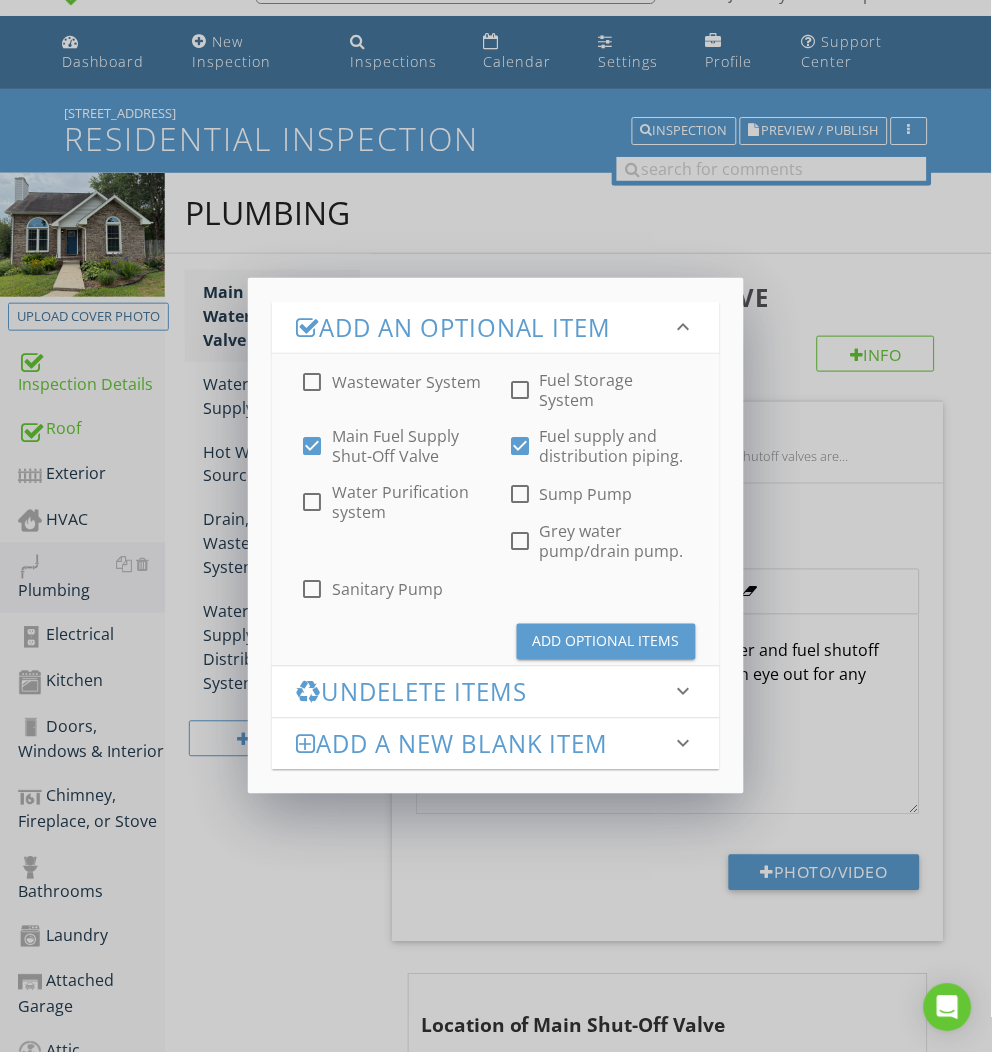 click on "Add Optional Items" at bounding box center [606, 641] 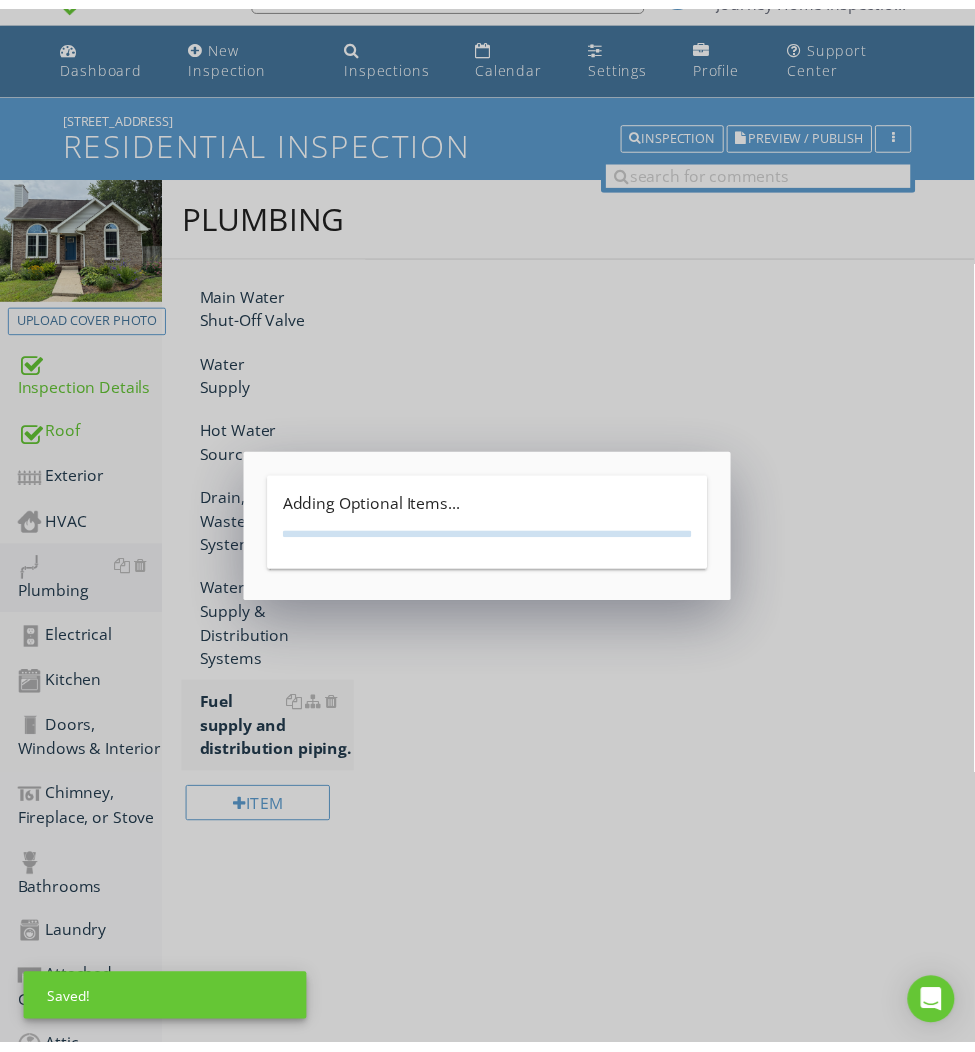 scroll, scrollTop: 45, scrollLeft: 0, axis: vertical 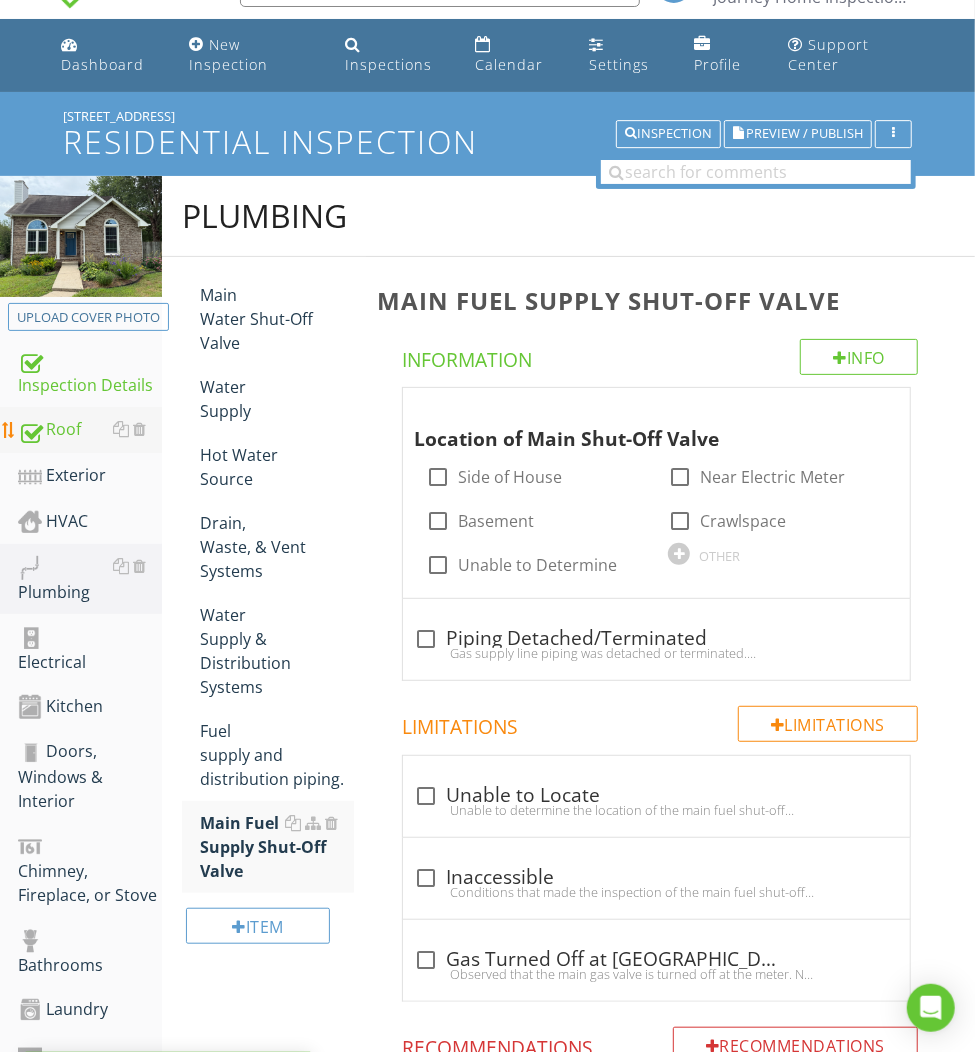 click on "Roof" at bounding box center [90, 430] 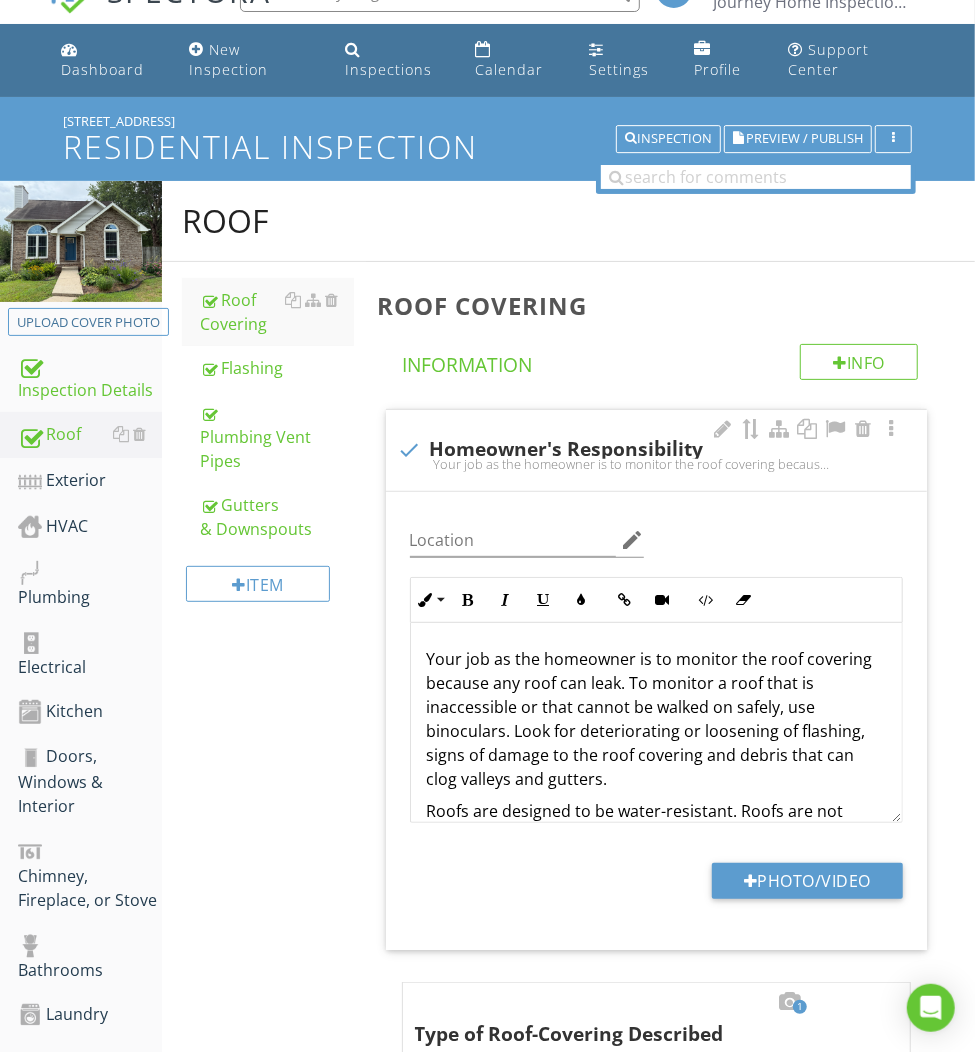 scroll, scrollTop: 927, scrollLeft: 0, axis: vertical 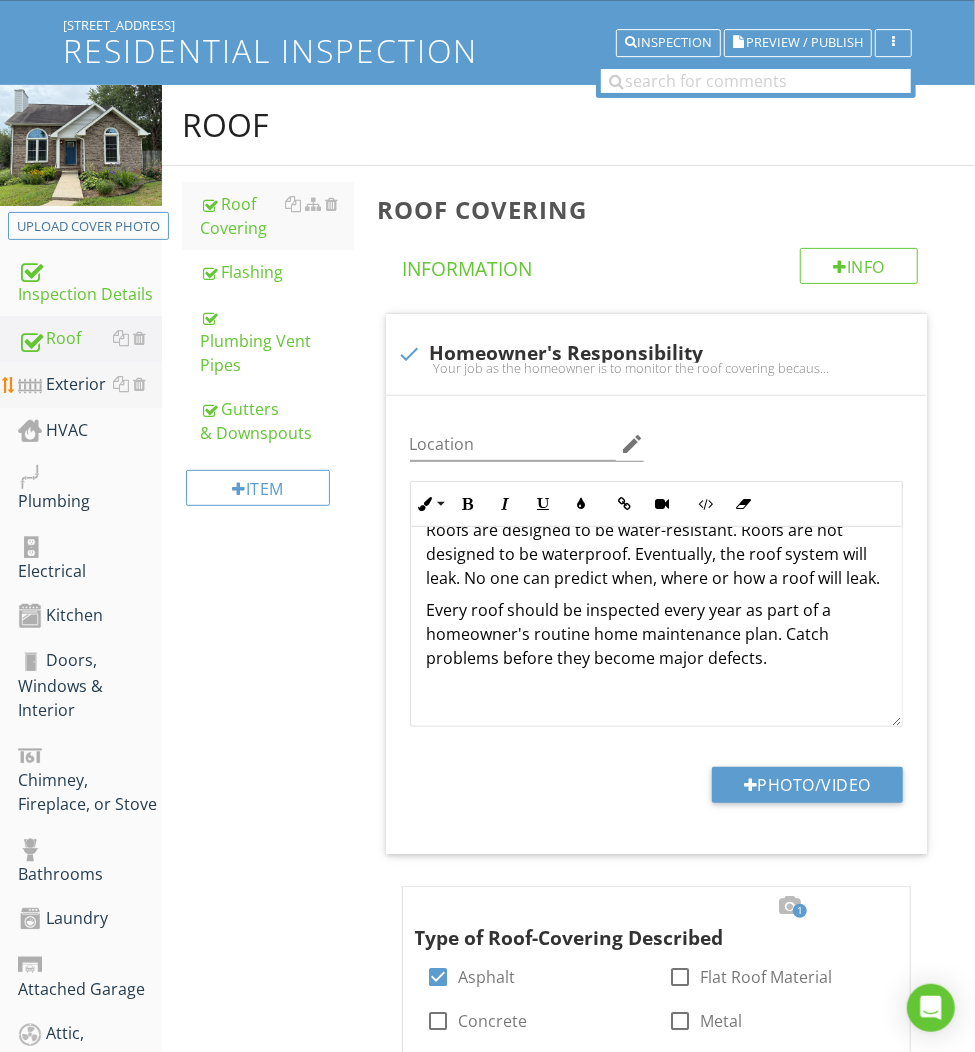 click on "Exterior" at bounding box center (90, 385) 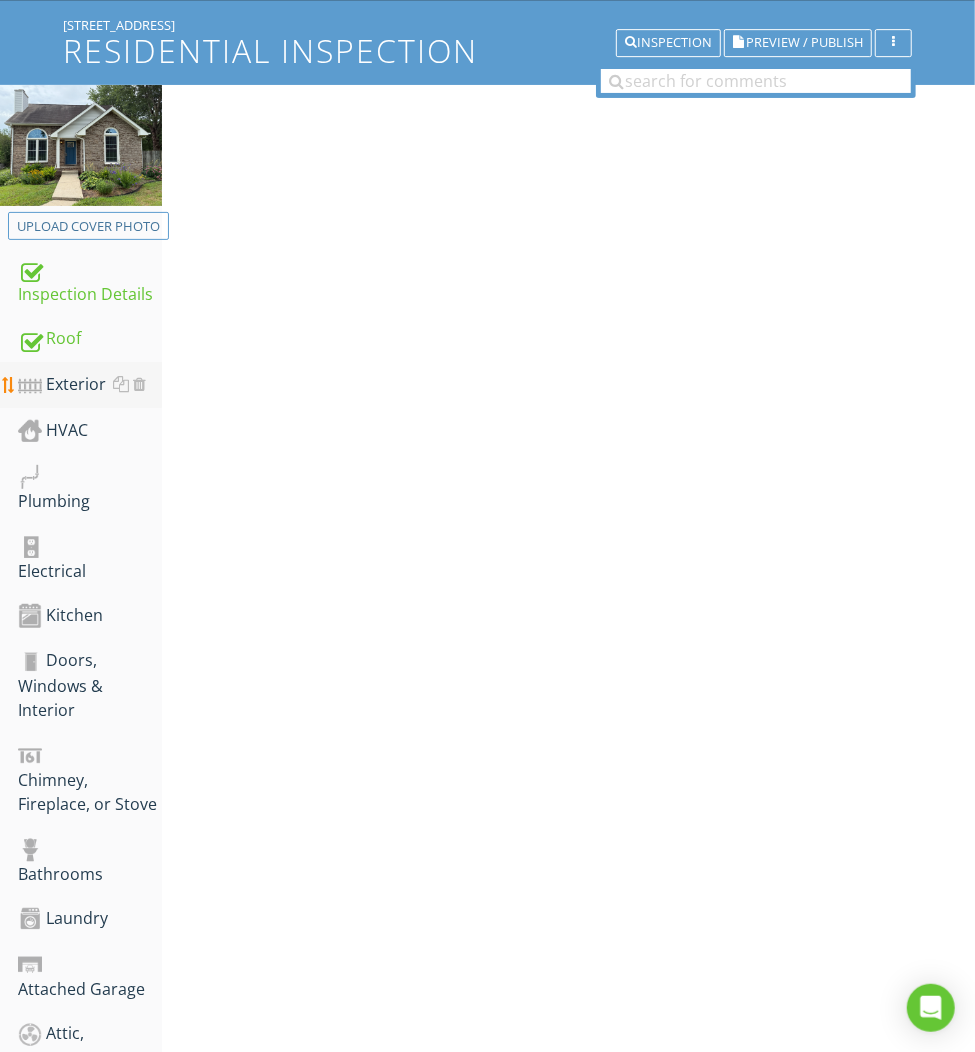 scroll, scrollTop: 134, scrollLeft: 0, axis: vertical 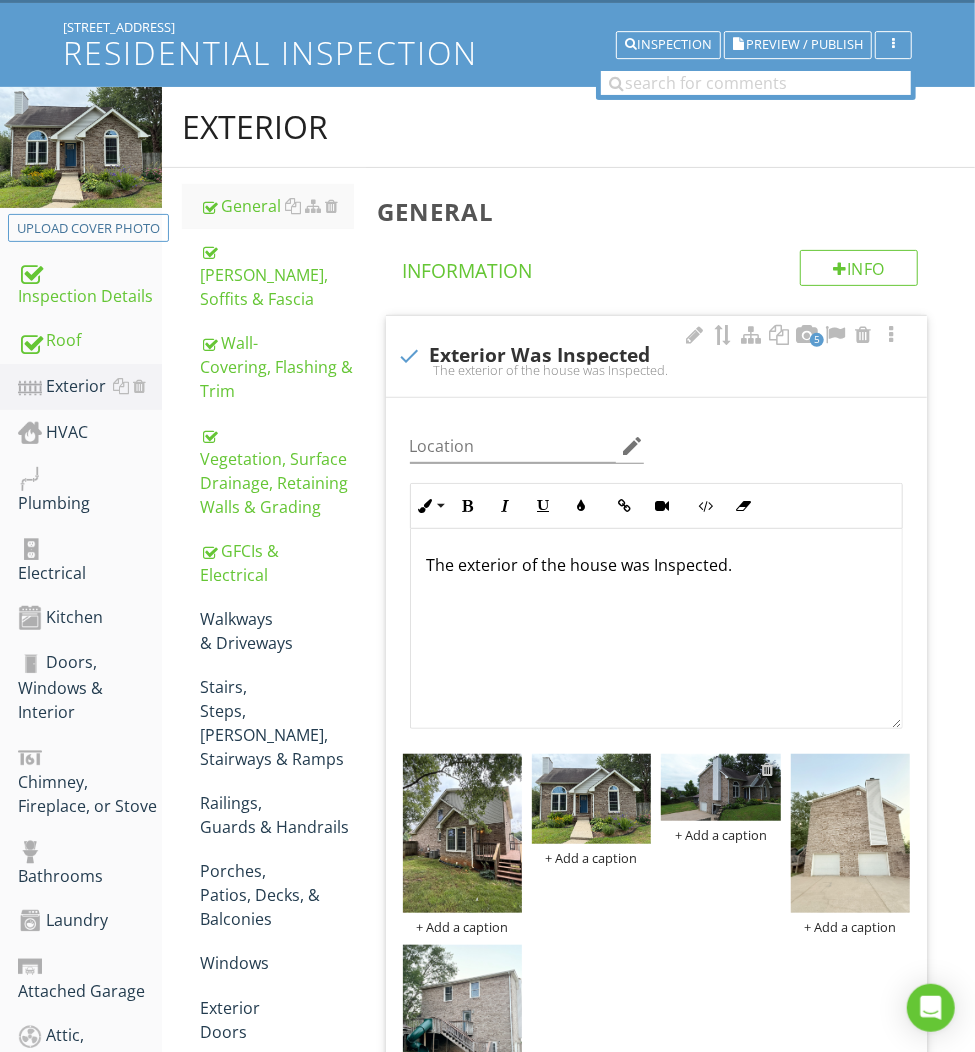 click at bounding box center (768, 769) 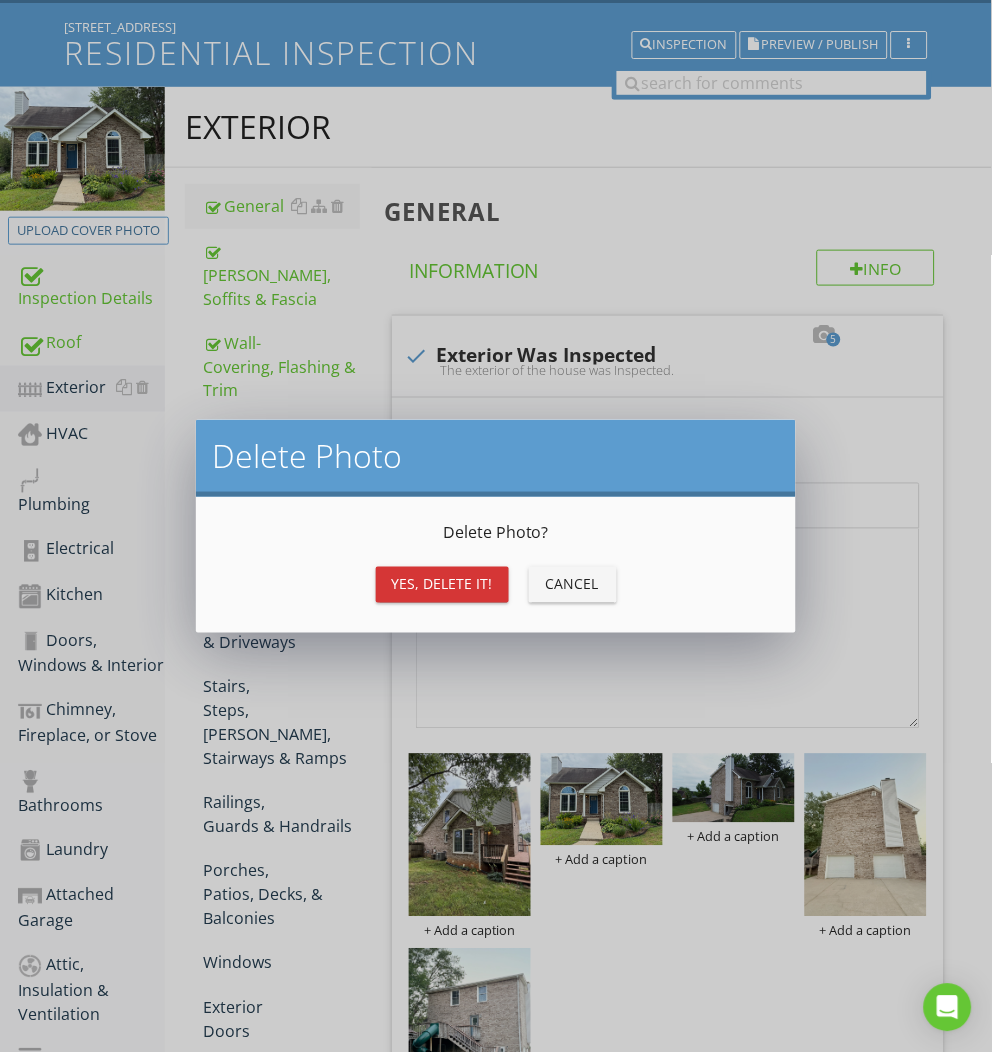 click on "Yes, Delete it!" at bounding box center (442, 584) 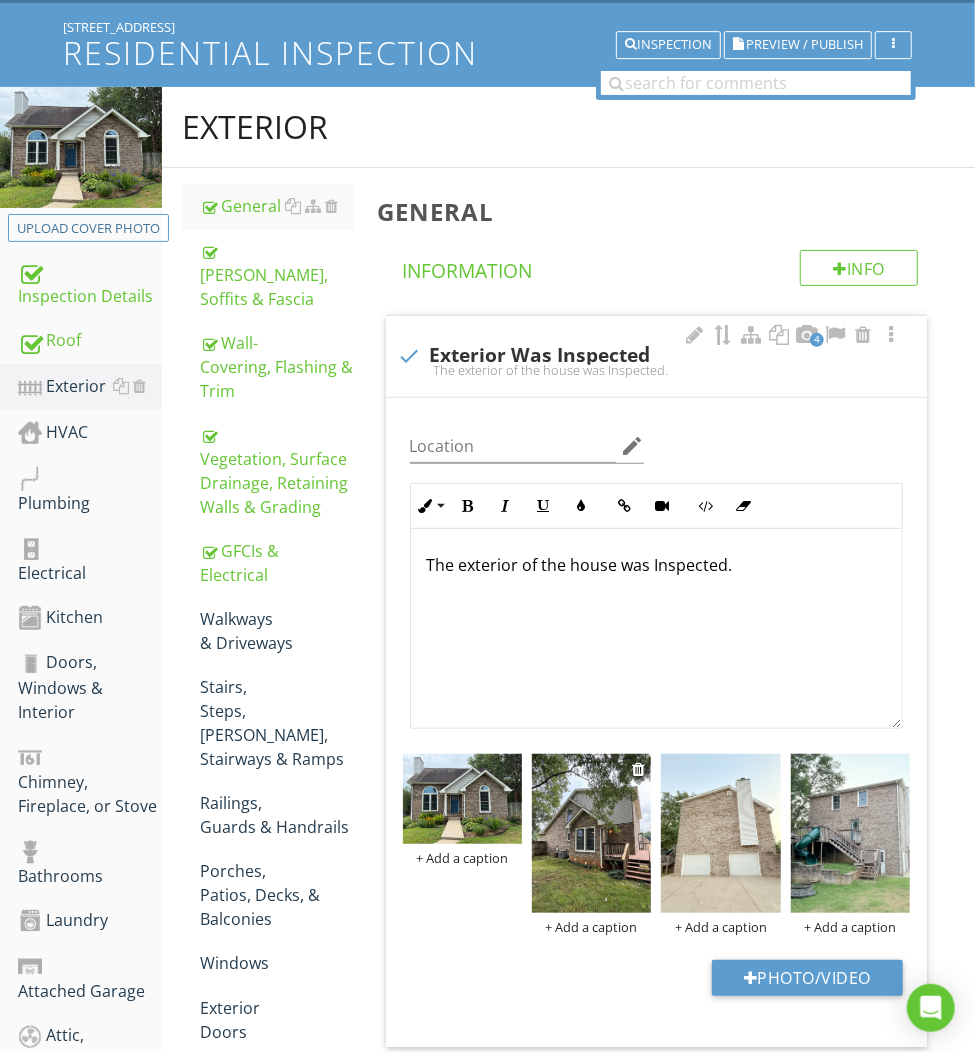 click at bounding box center (591, 833) 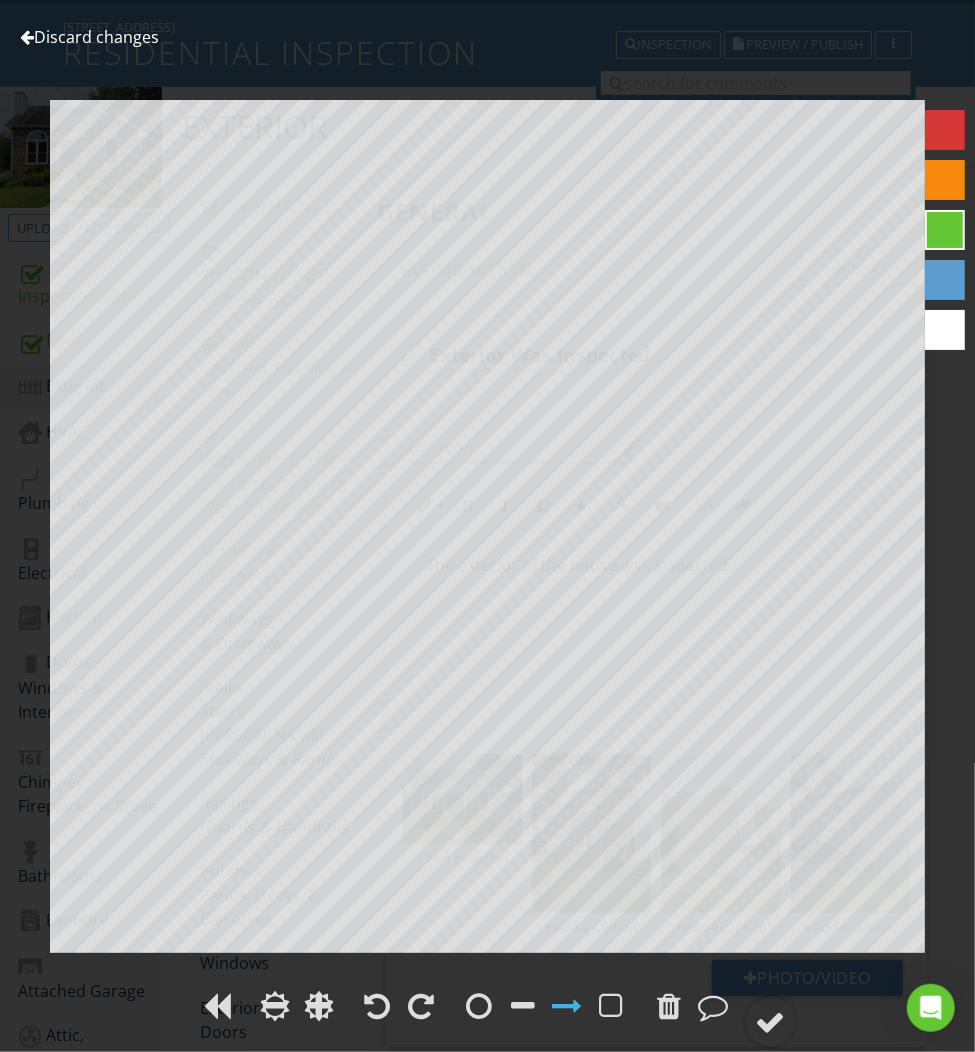 click on "Discard changes" at bounding box center [89, 37] 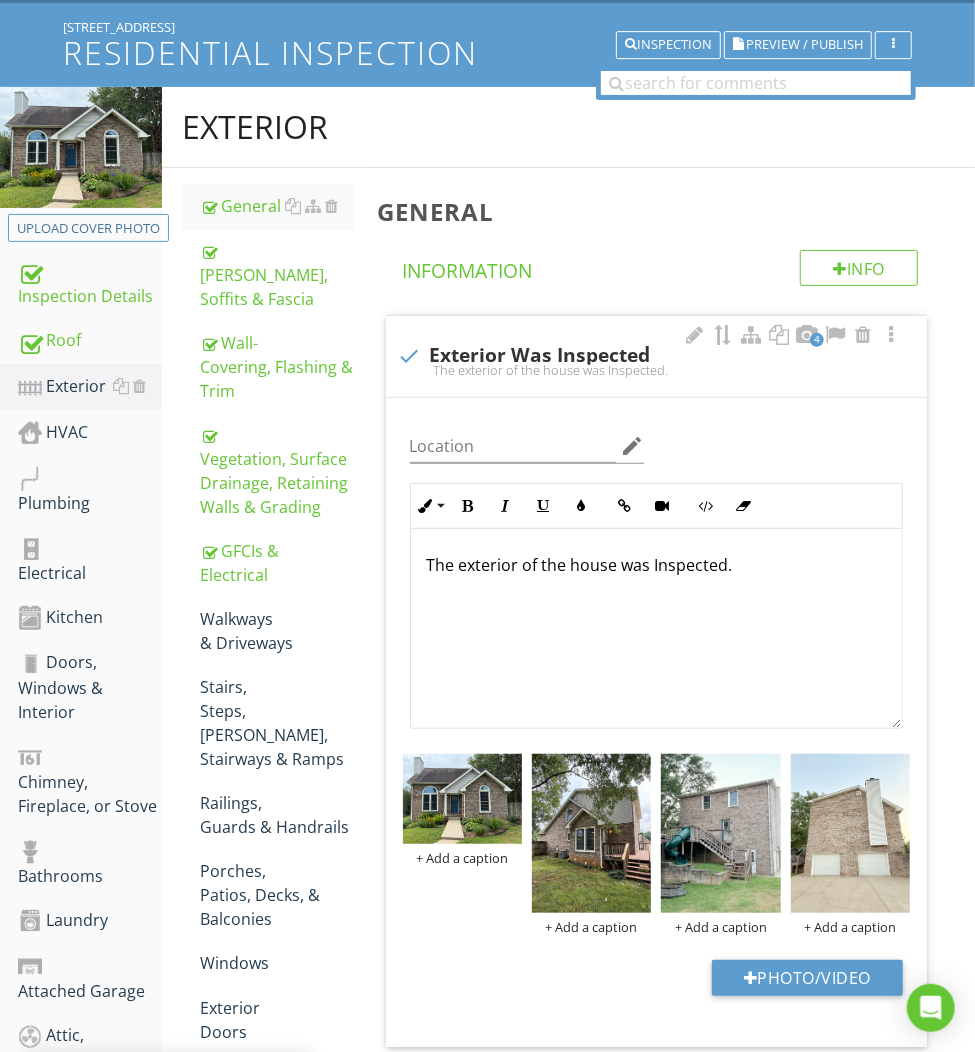 scroll, scrollTop: 1, scrollLeft: 0, axis: vertical 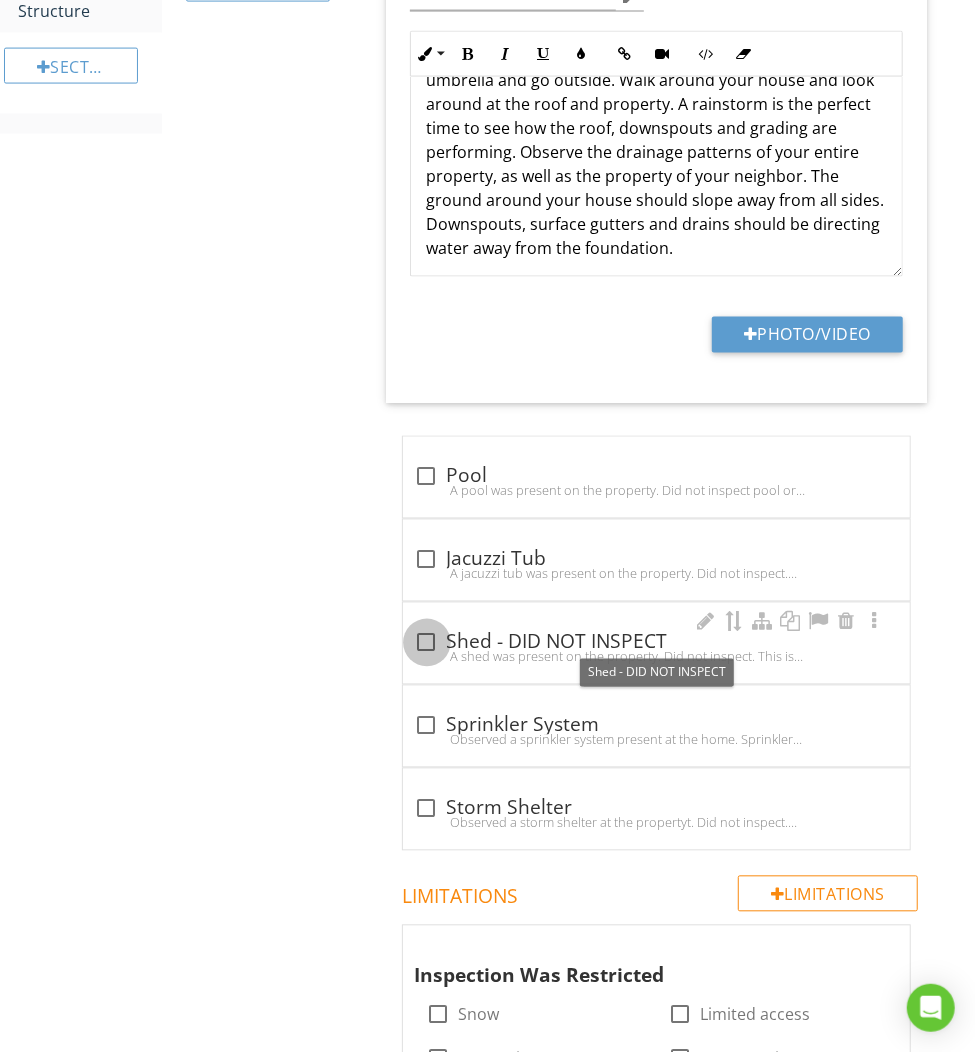 click at bounding box center (427, 643) 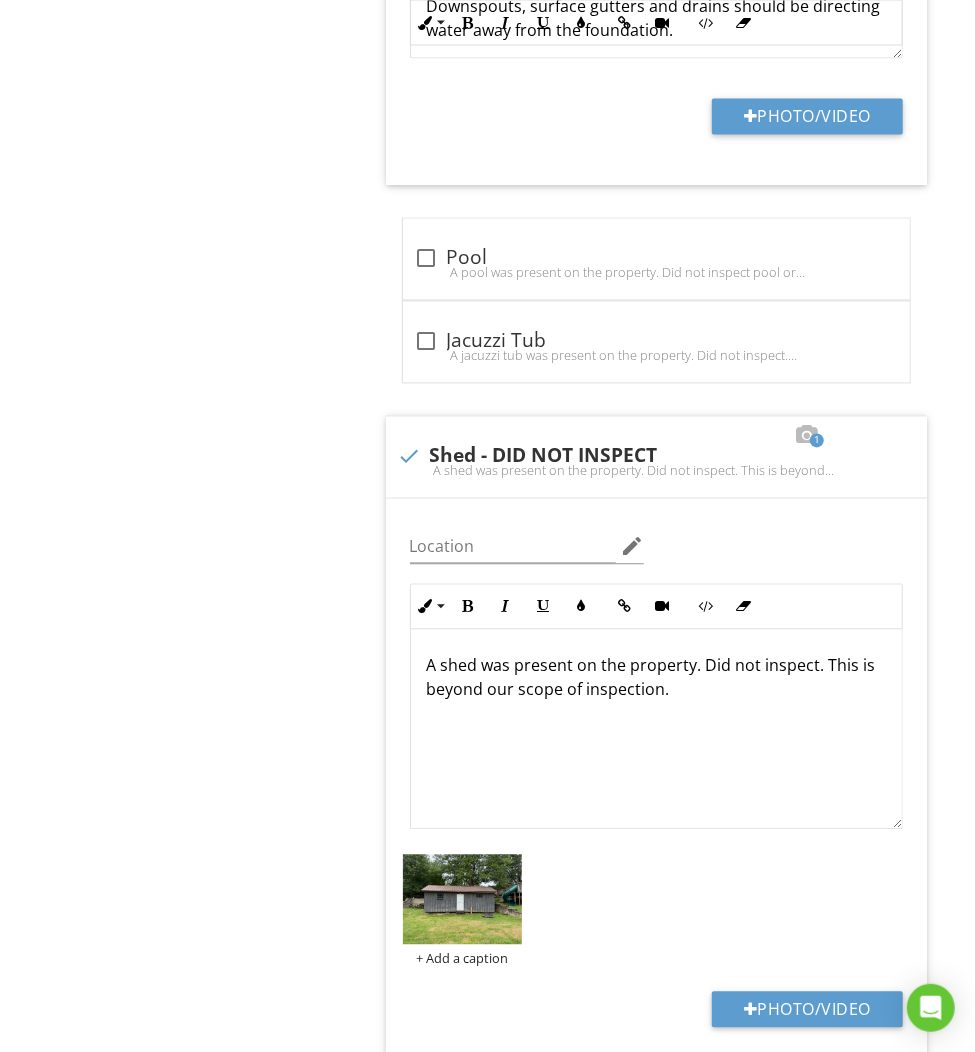 scroll, scrollTop: 27, scrollLeft: 0, axis: vertical 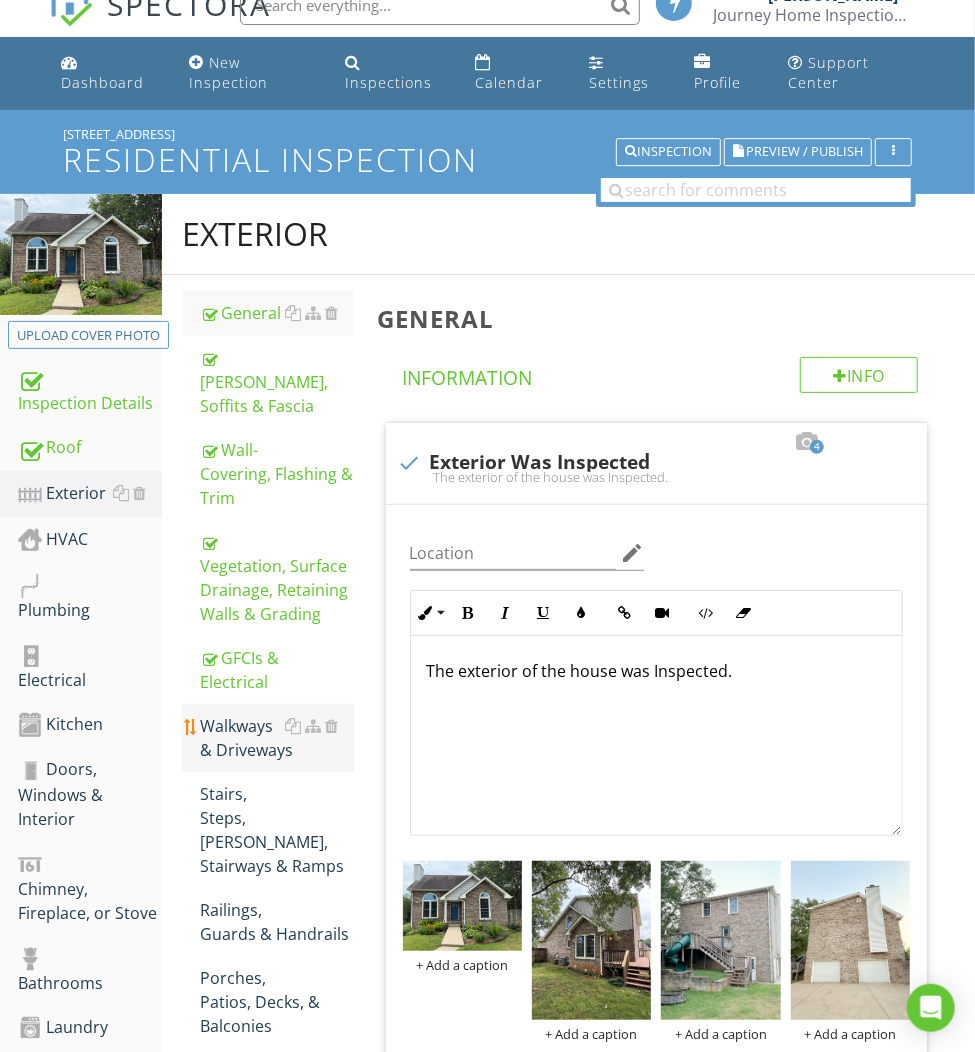 click on "Walkways & Driveways" at bounding box center (276, 738) 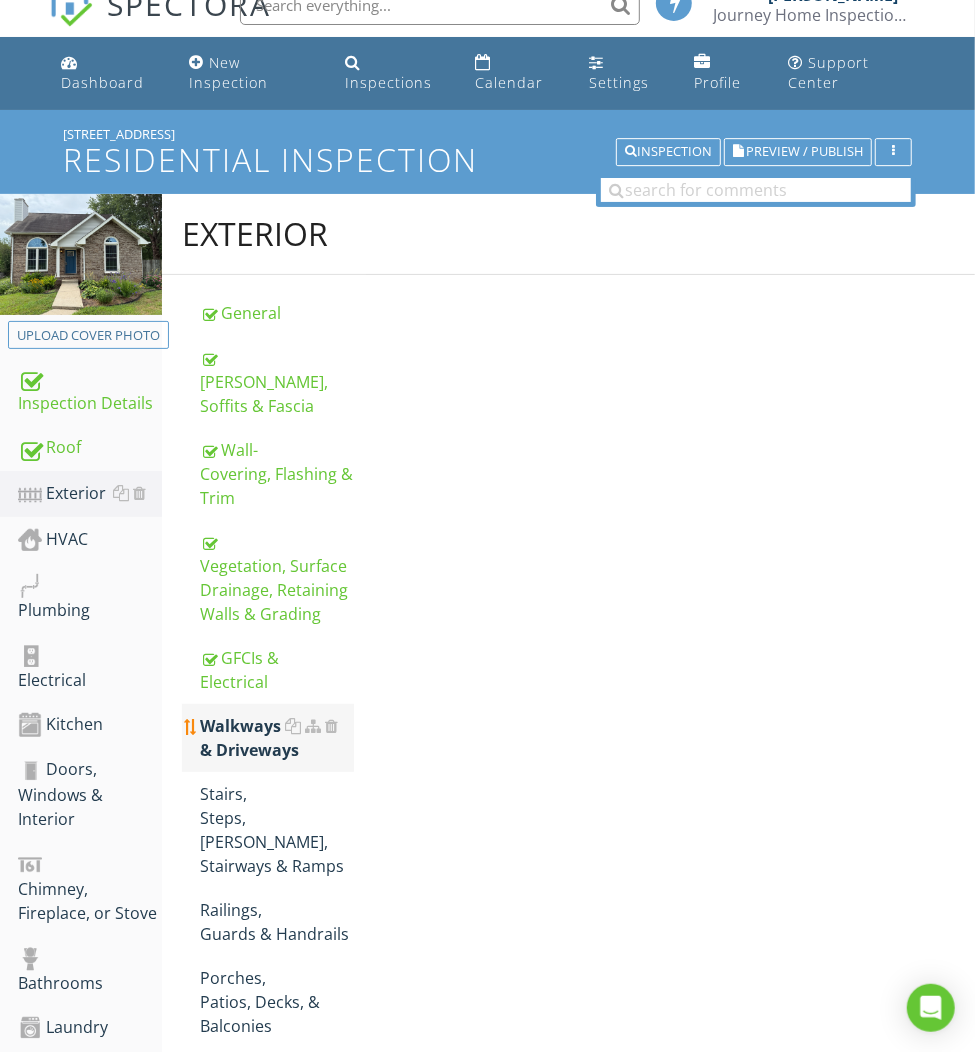 scroll, scrollTop: 25, scrollLeft: 0, axis: vertical 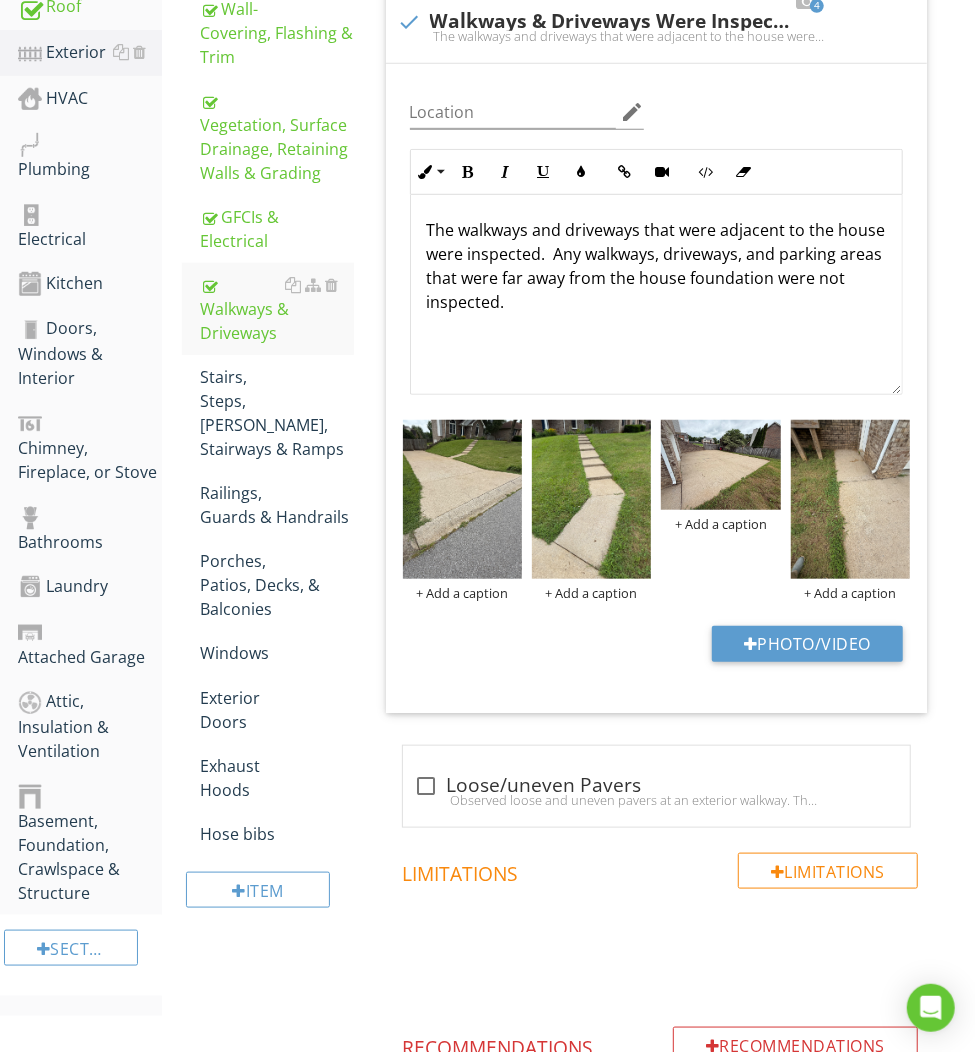 click at bounding box center [720, 465] 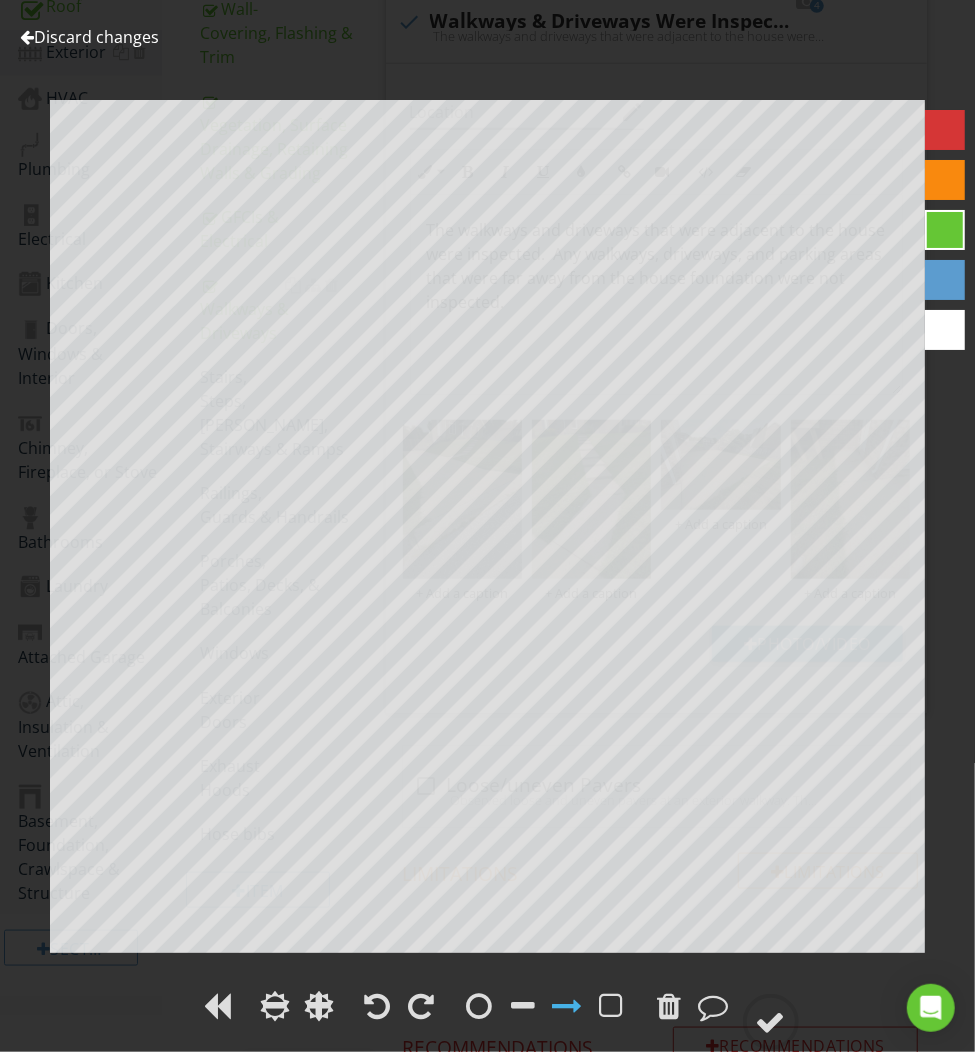 click on "Discard changes" at bounding box center [89, 37] 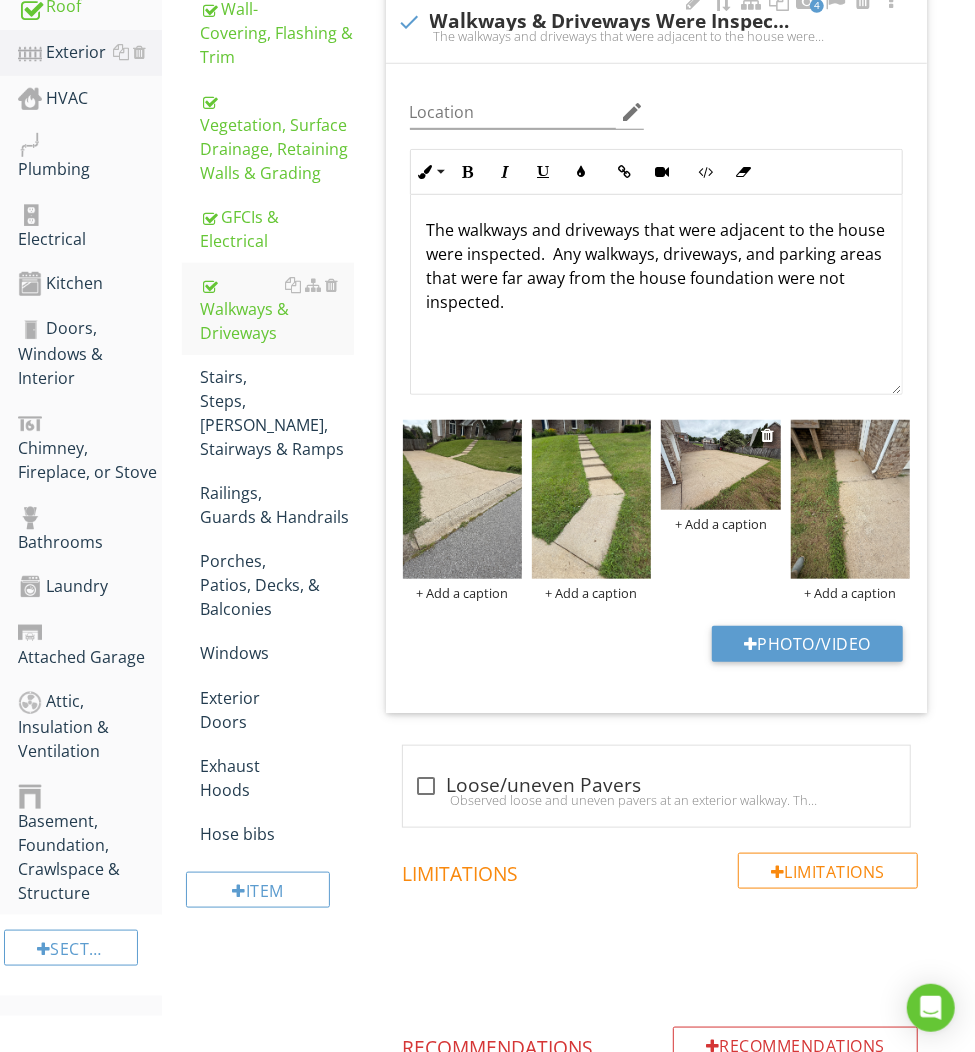 click at bounding box center [720, 465] 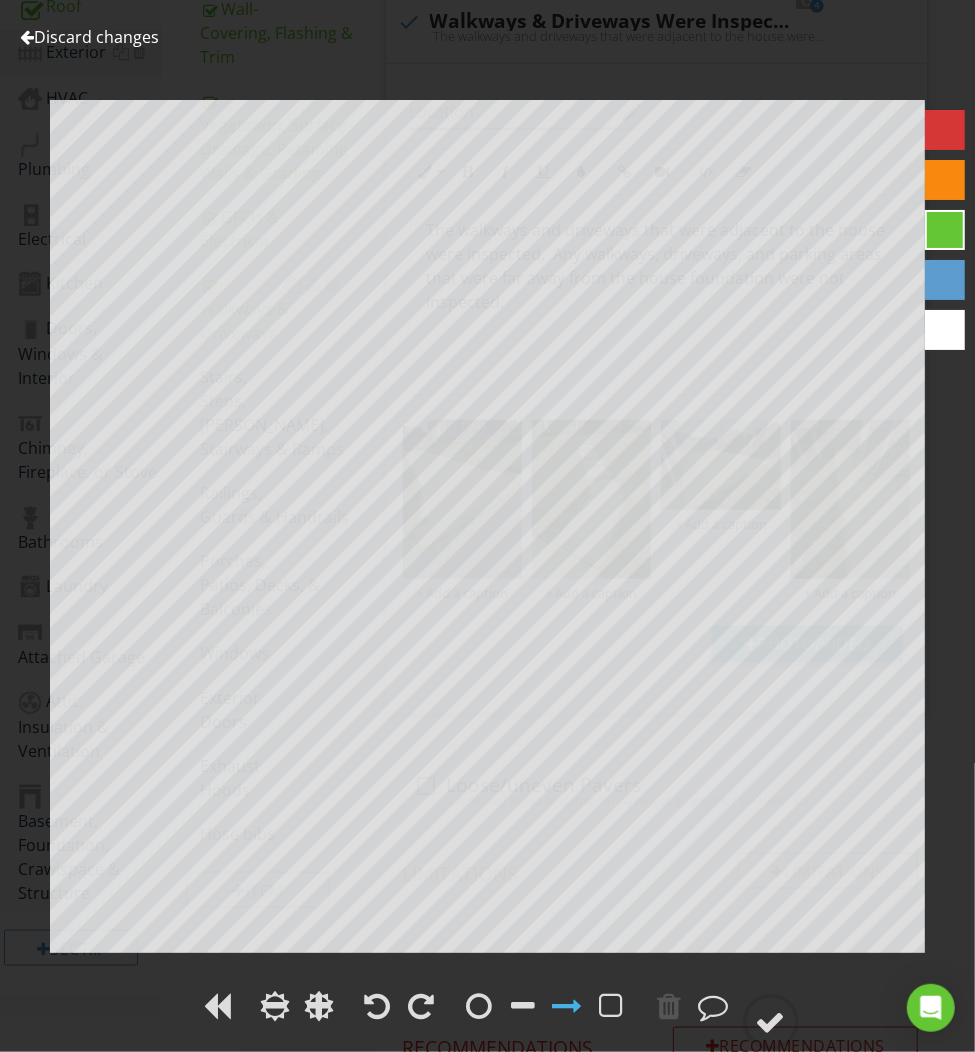 click on "Discard changes" at bounding box center [89, 37] 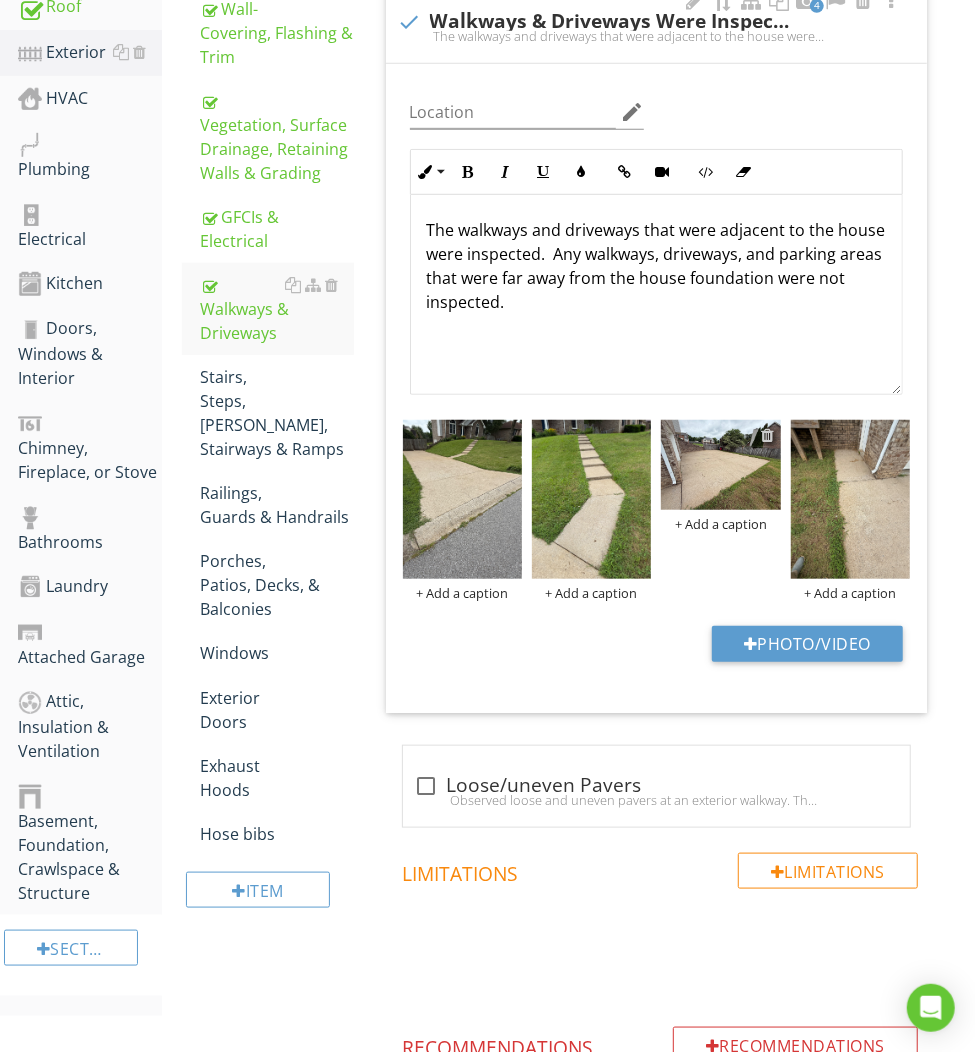 click at bounding box center (768, 435) 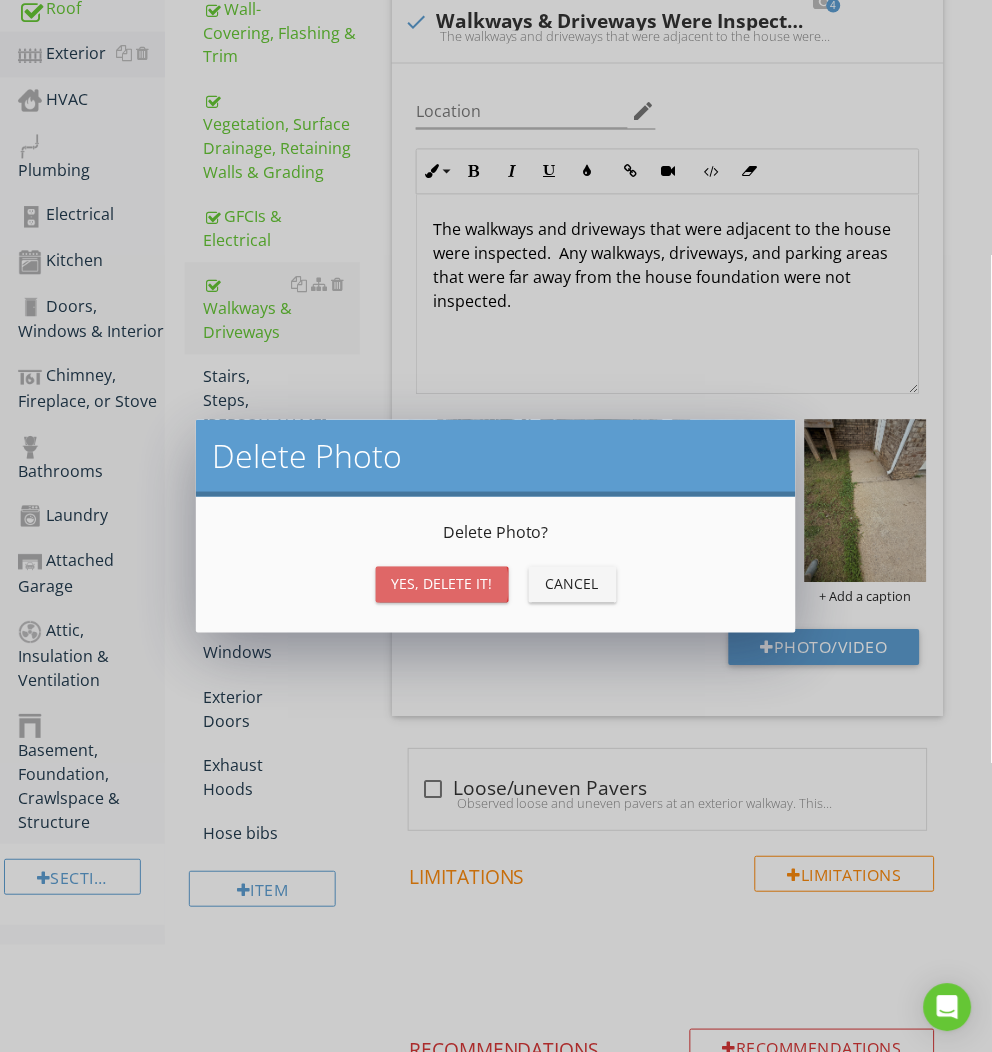 click on "Yes, Delete it!" at bounding box center [442, 584] 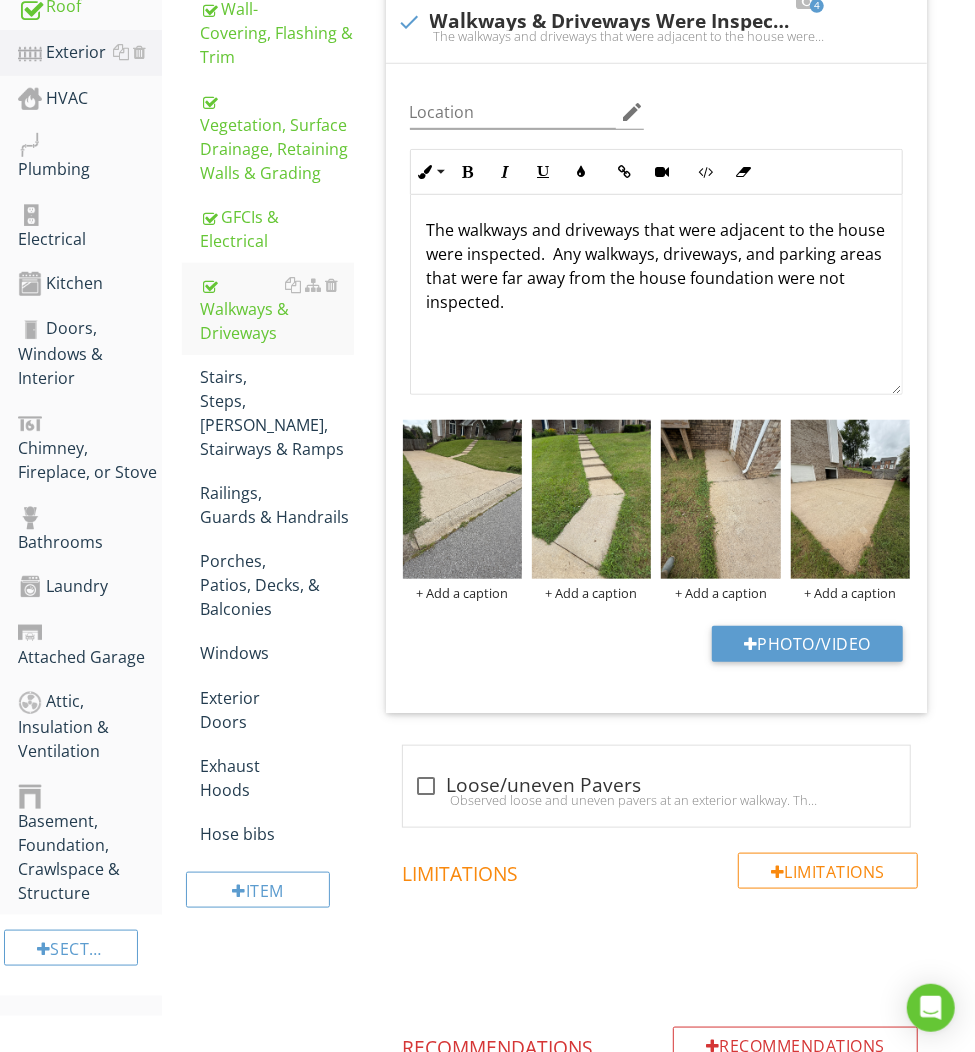 scroll, scrollTop: 1228, scrollLeft: 0, axis: vertical 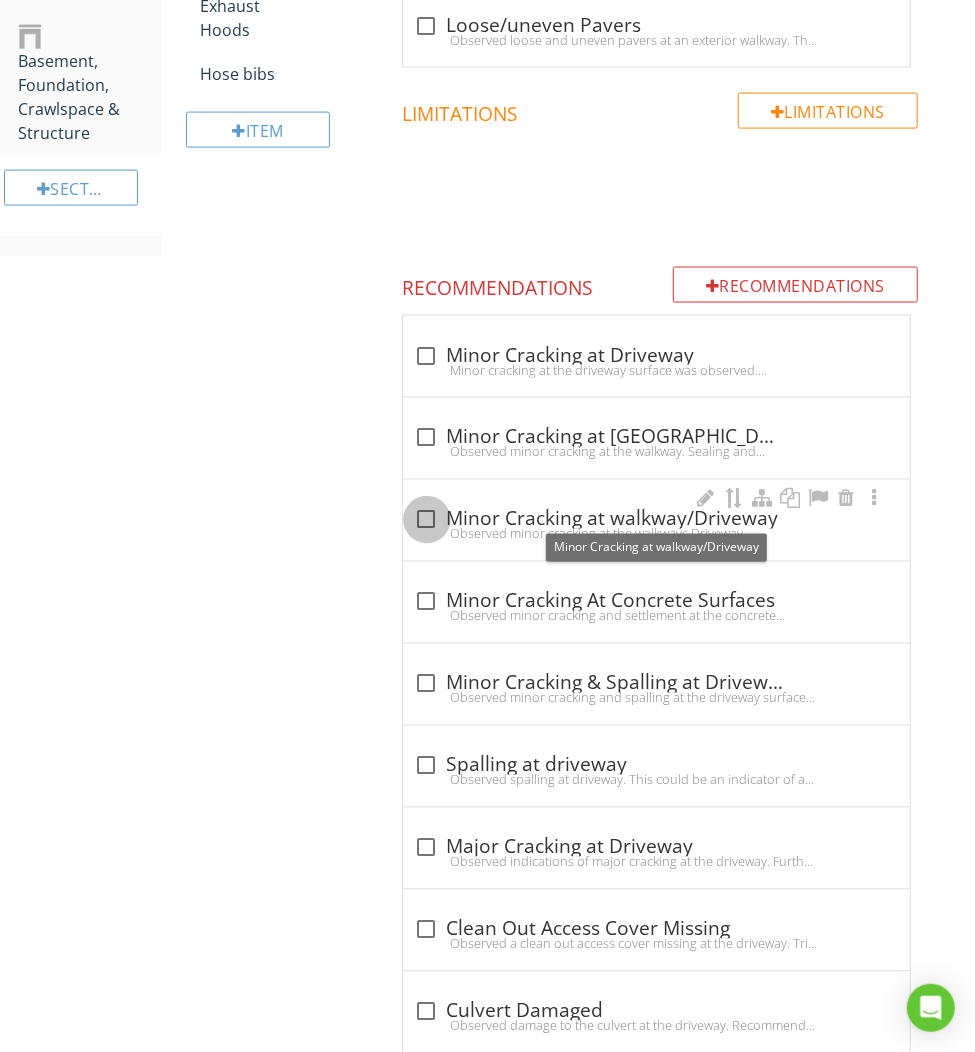 click at bounding box center [427, 520] 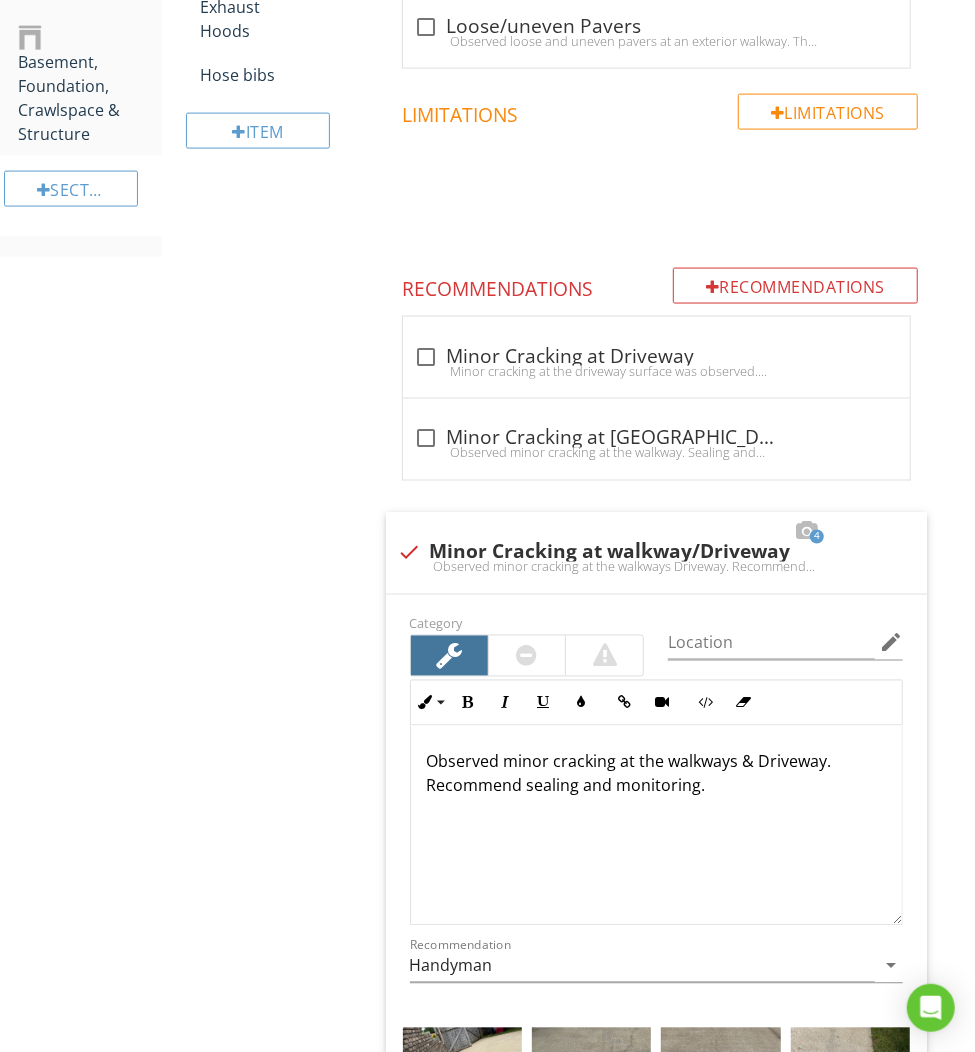 scroll, scrollTop: 1443, scrollLeft: 0, axis: vertical 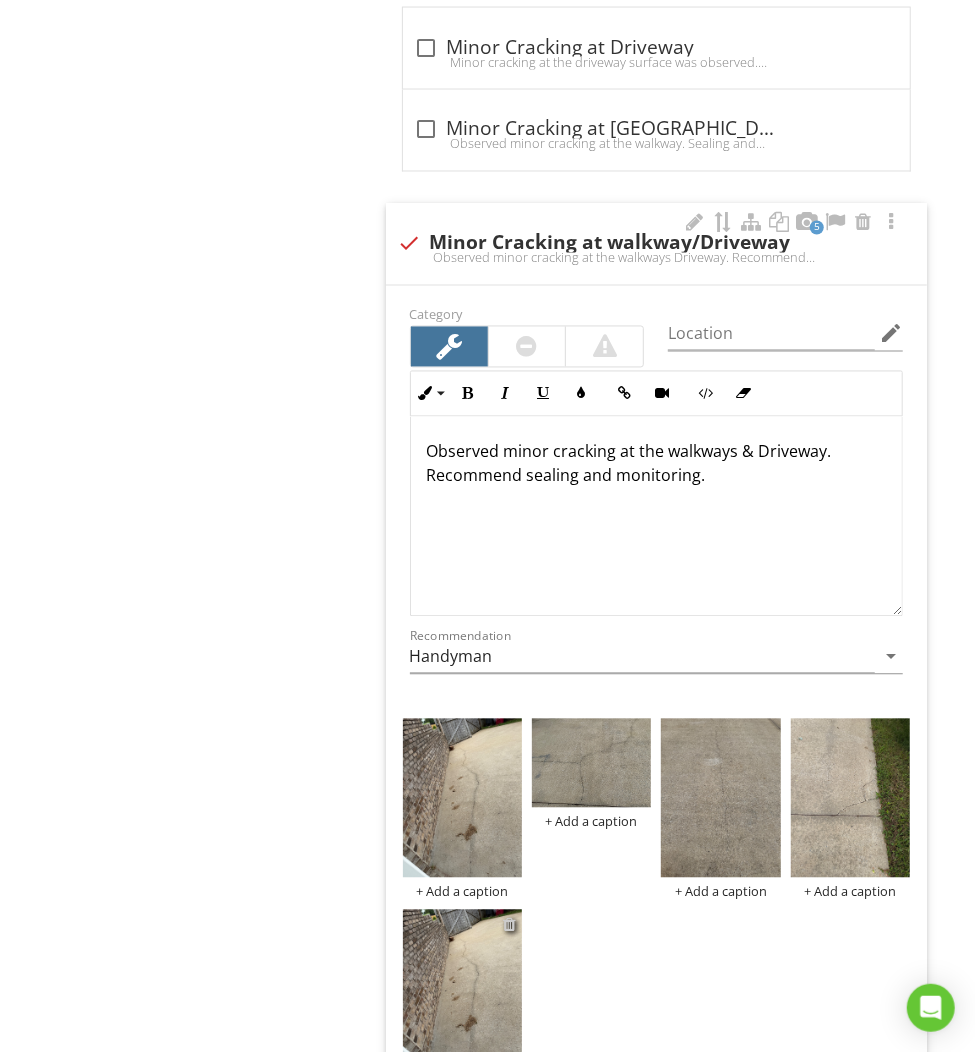 click at bounding box center (509, 925) 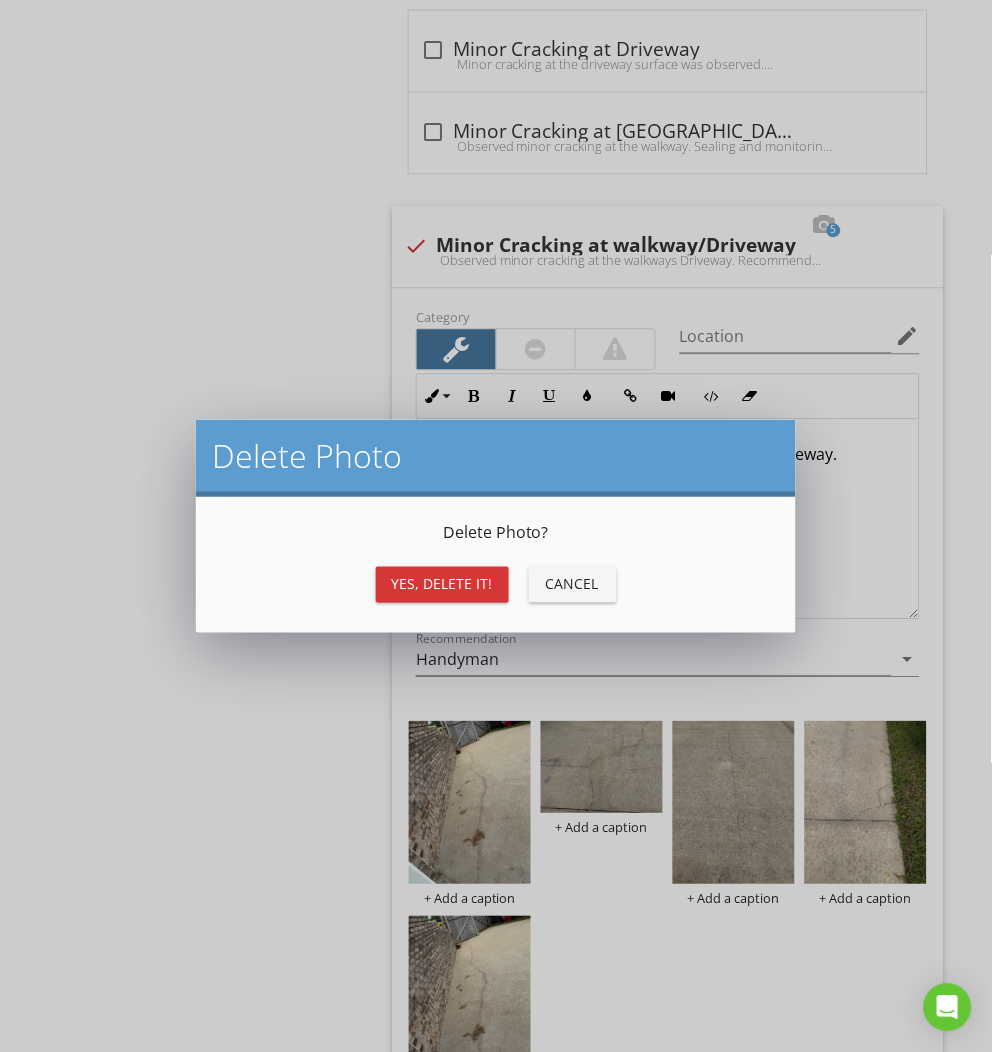 click on "Yes, Delete it!" at bounding box center (442, 584) 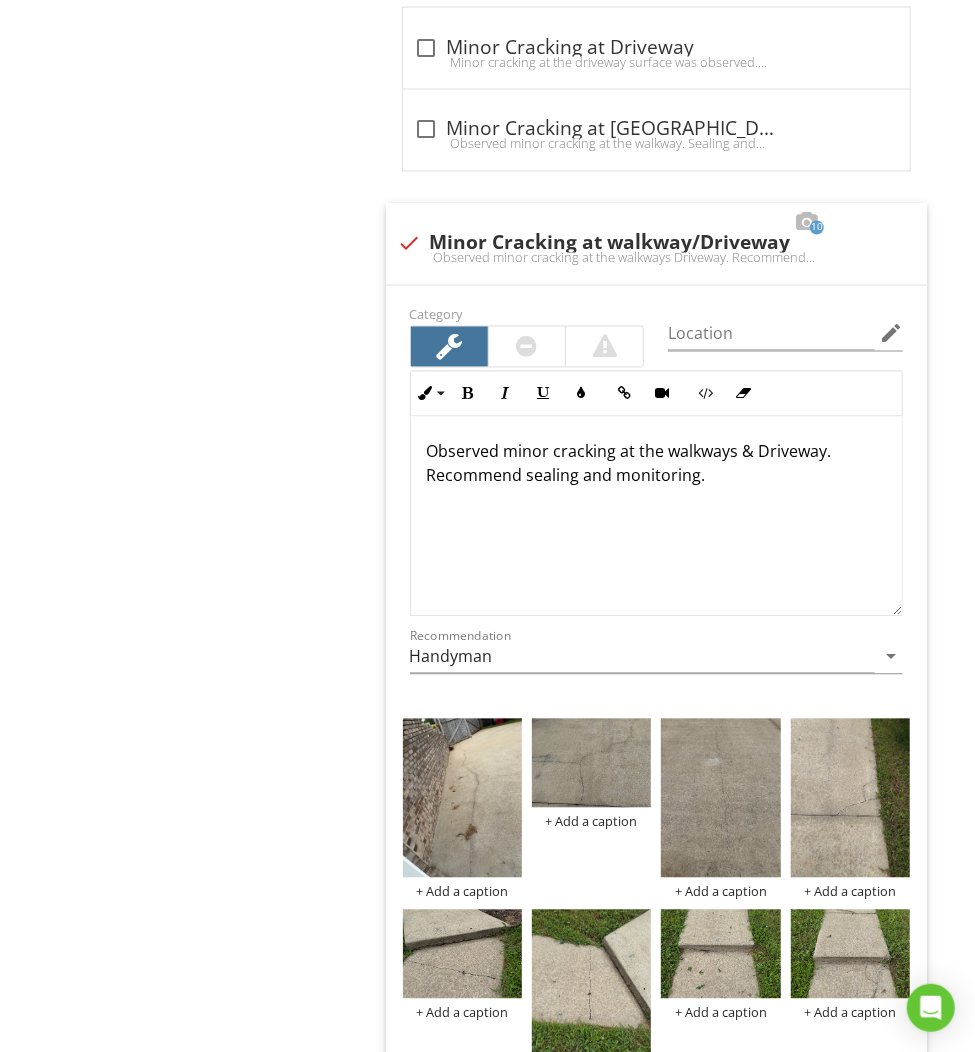 scroll, scrollTop: 1984, scrollLeft: 0, axis: vertical 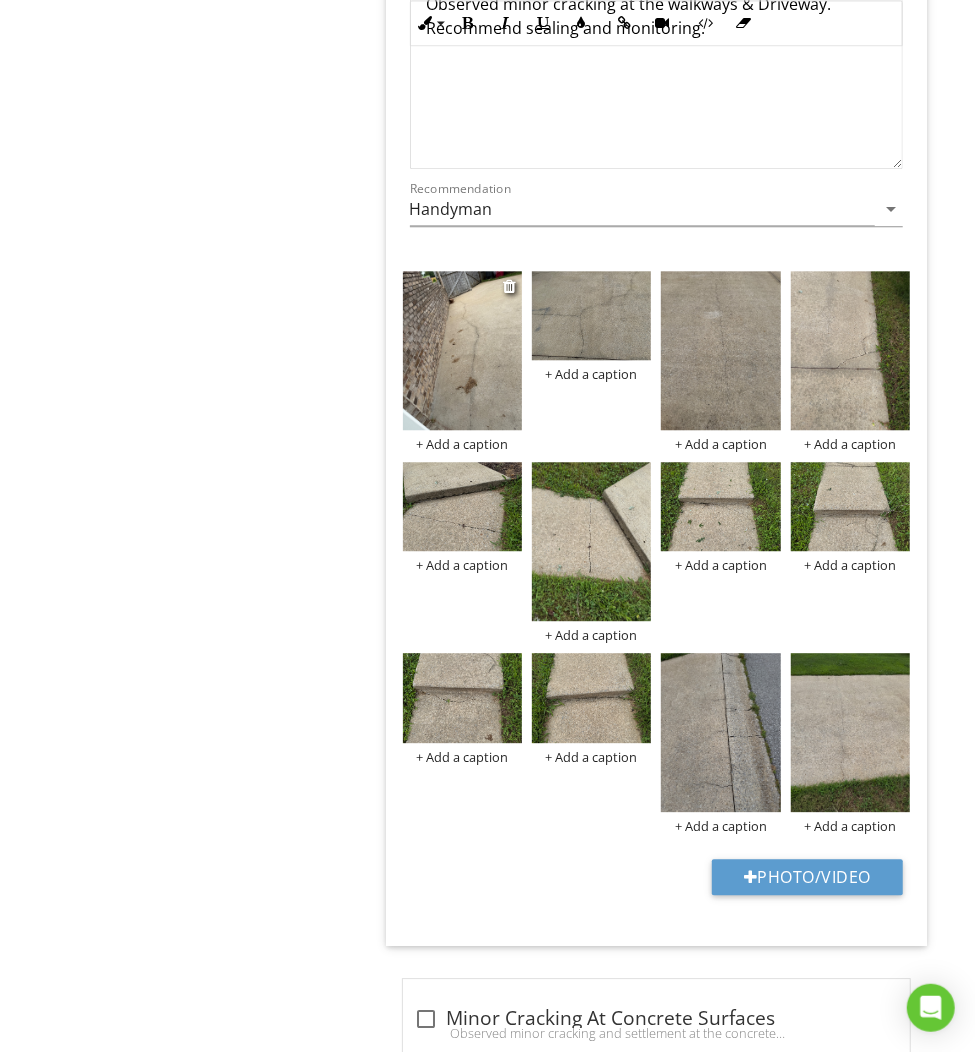 click at bounding box center [462, 350] 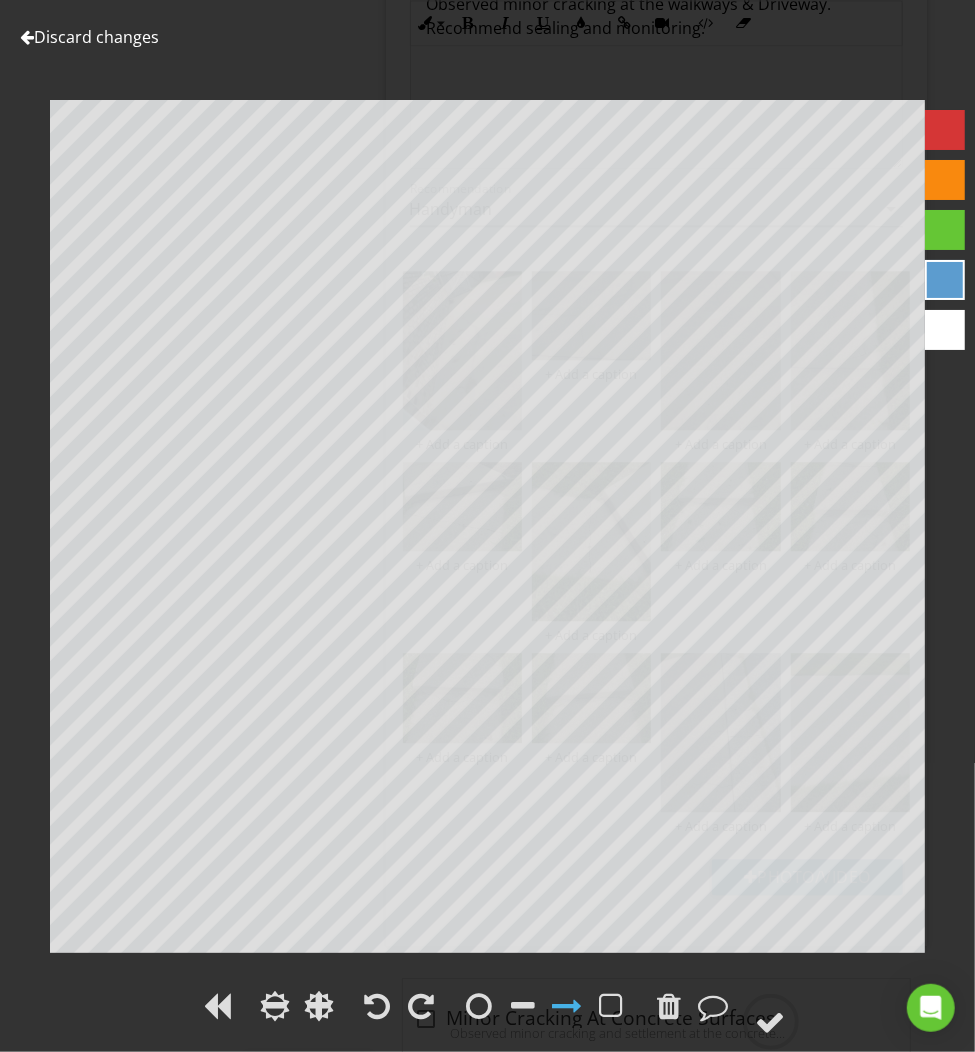 click at bounding box center [422, 1020] 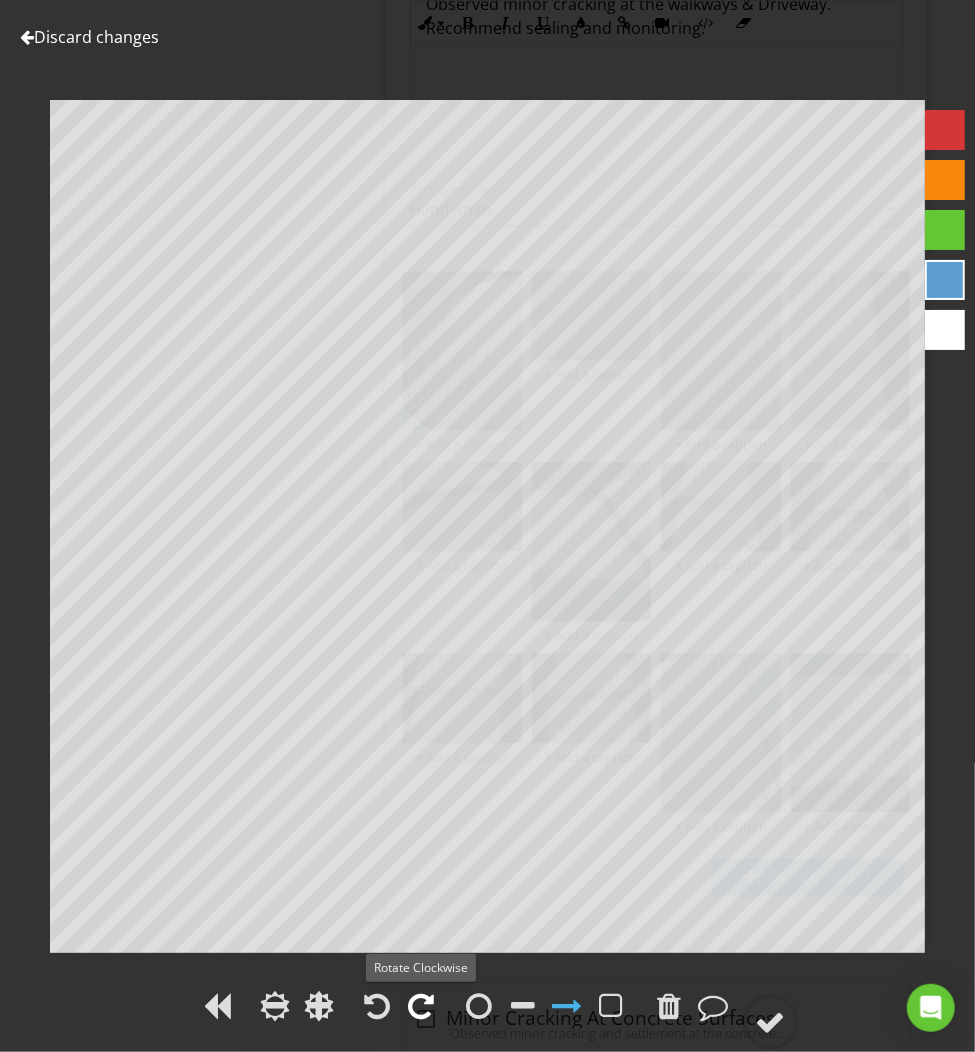 click at bounding box center (422, 1006) 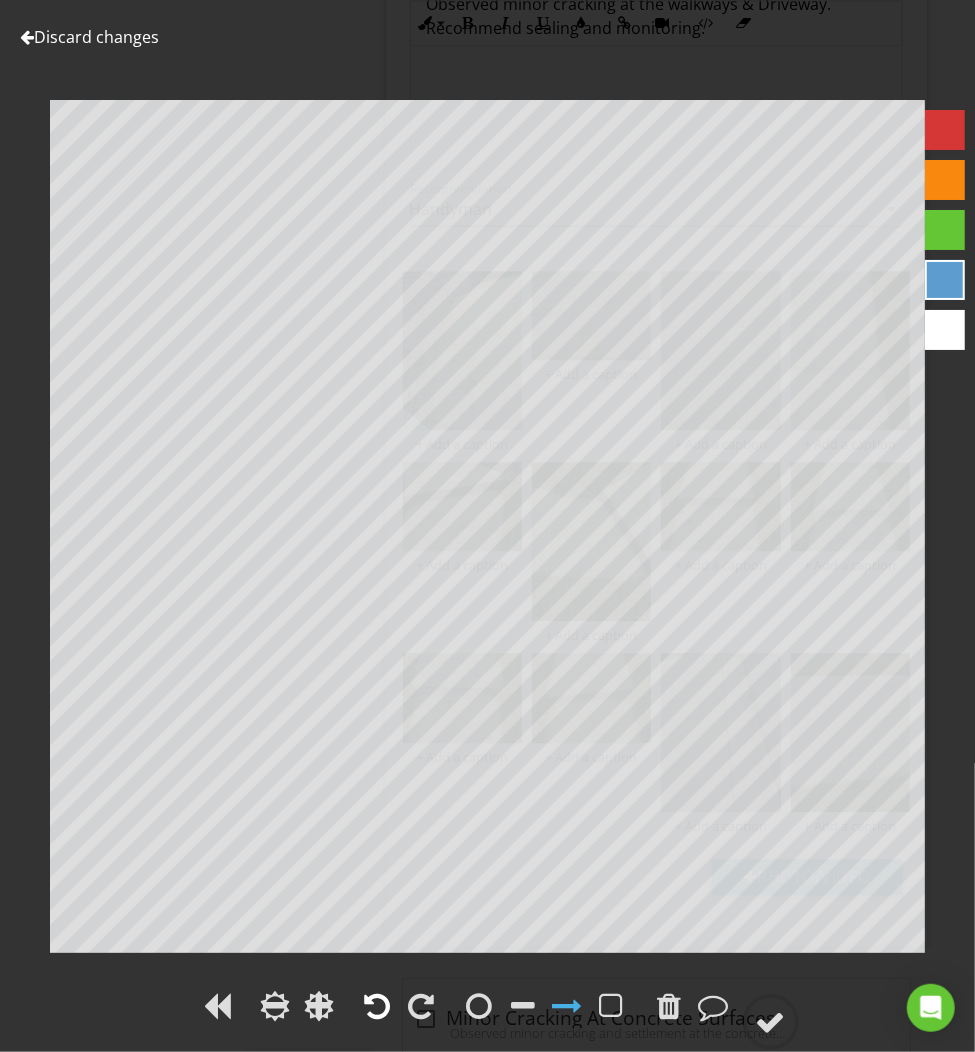 click at bounding box center (378, 1006) 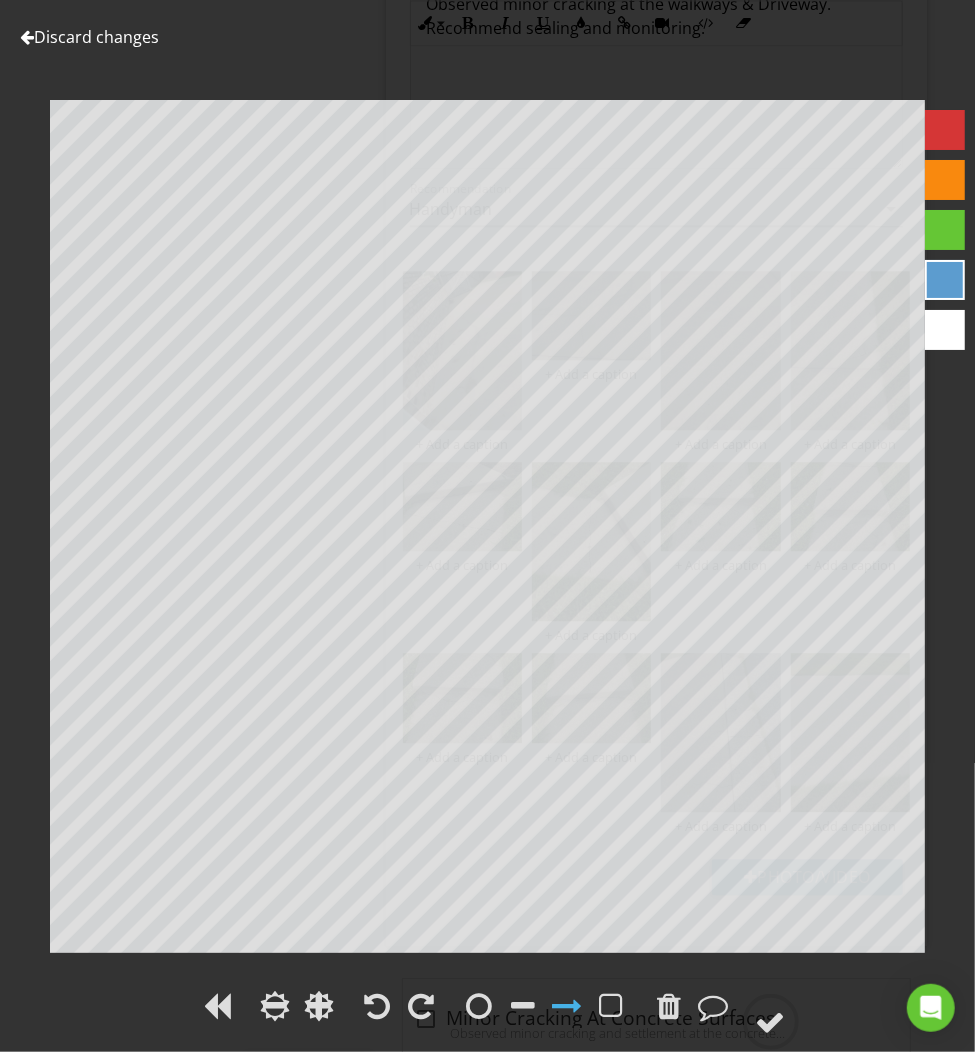 click at bounding box center [945, 130] 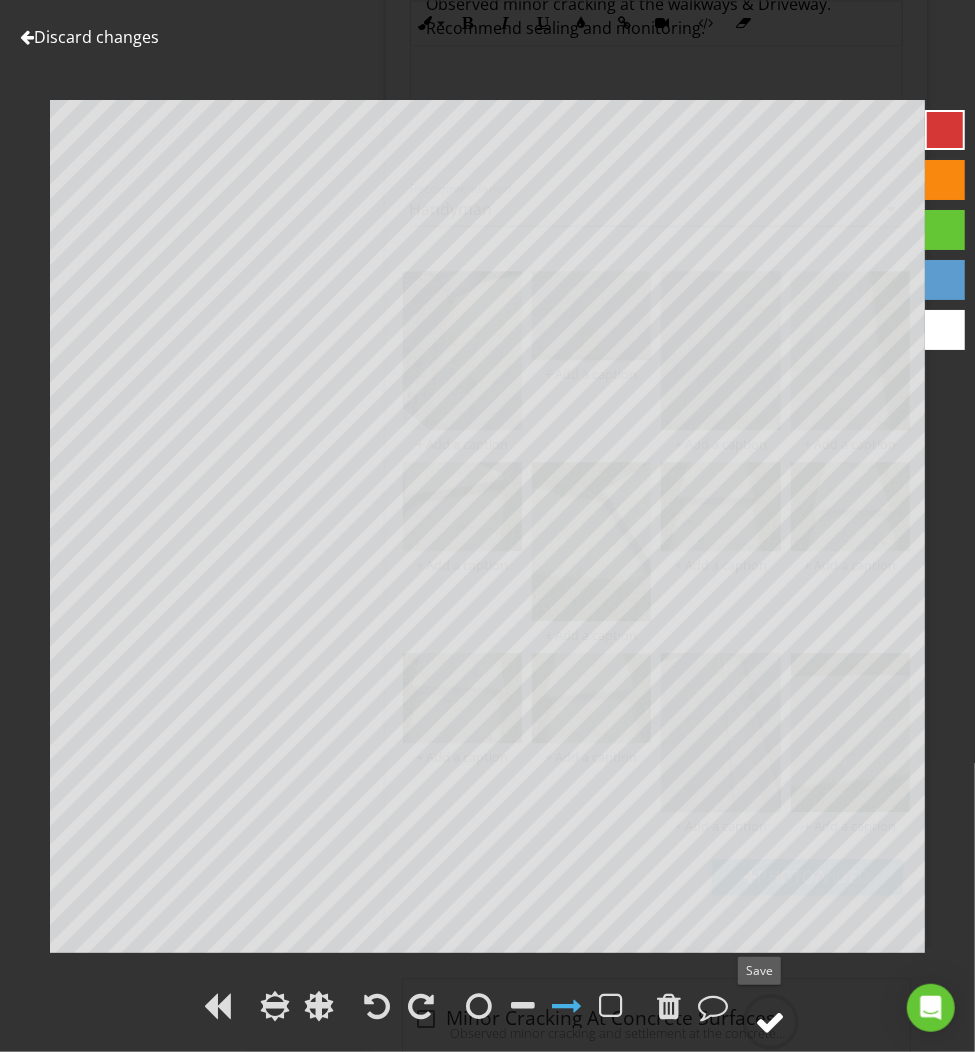 click at bounding box center [771, 1022] 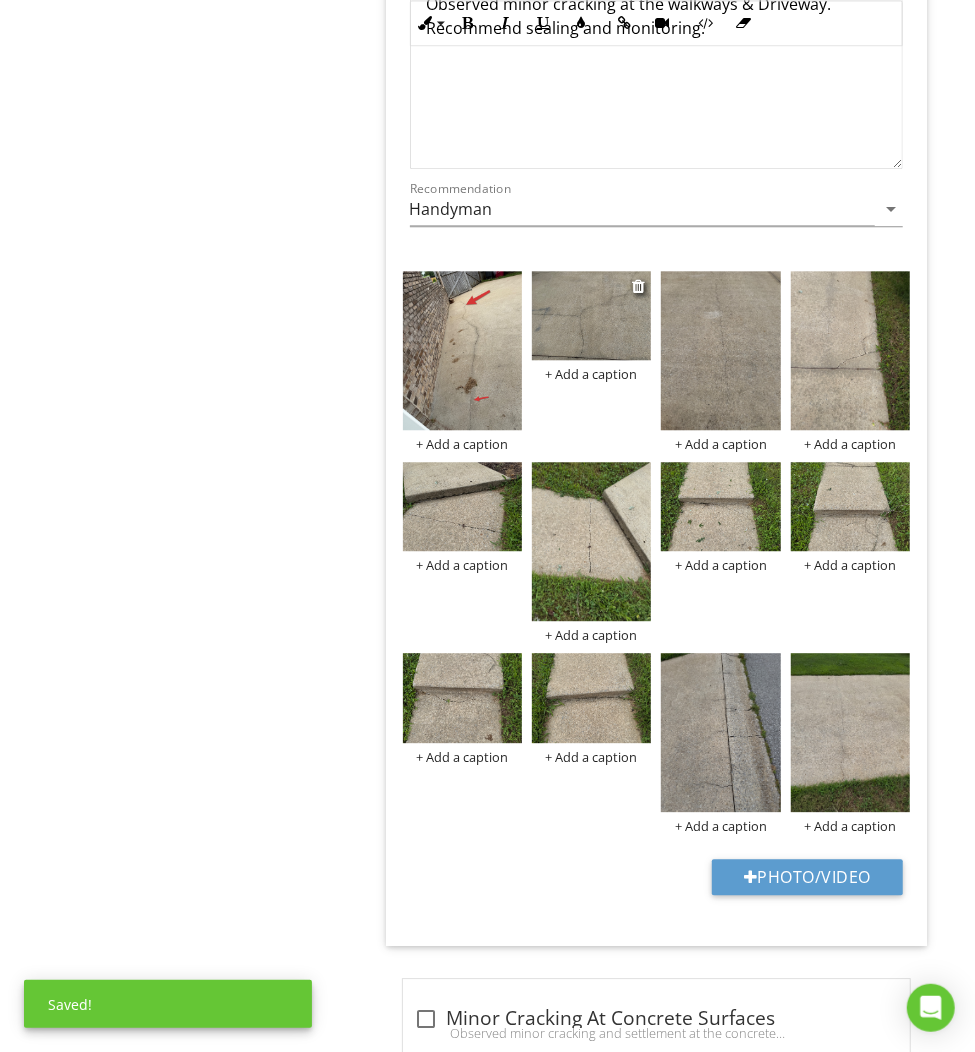 click at bounding box center (591, 319) 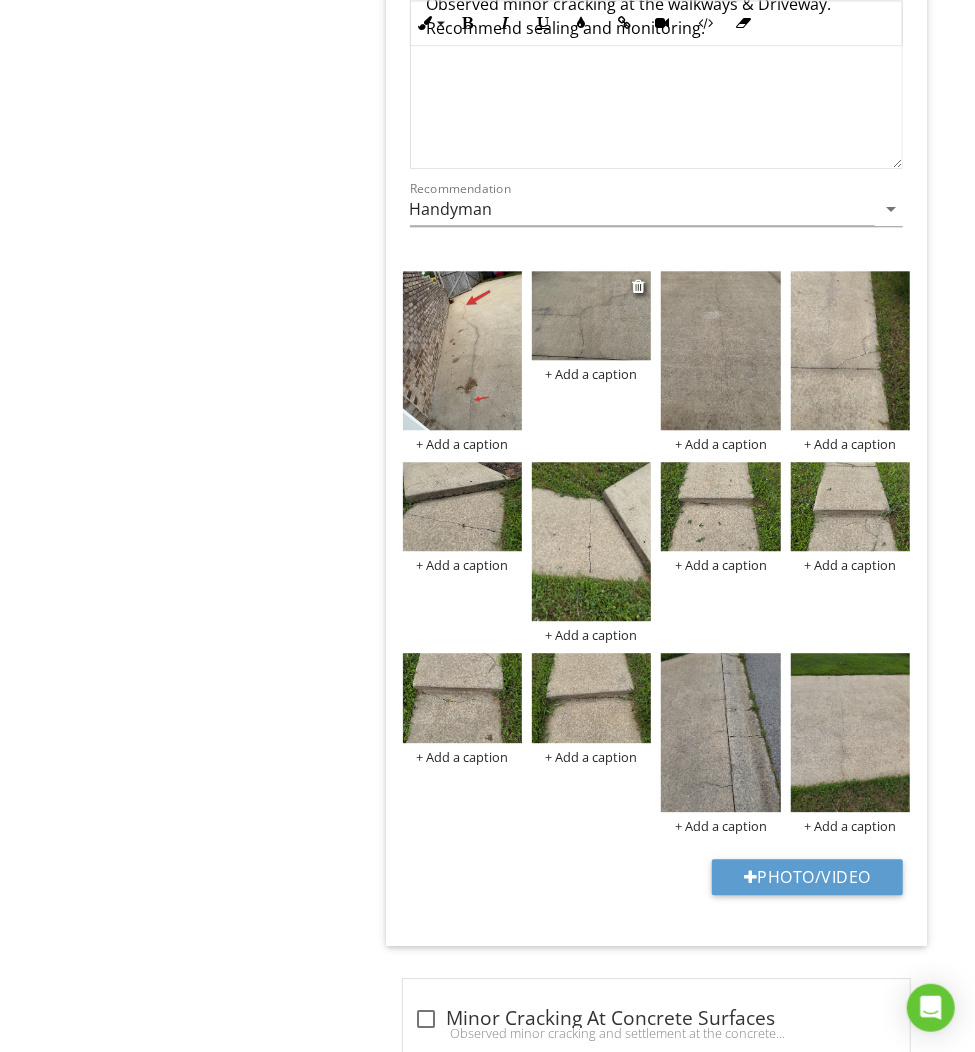 click at bounding box center (591, 316) 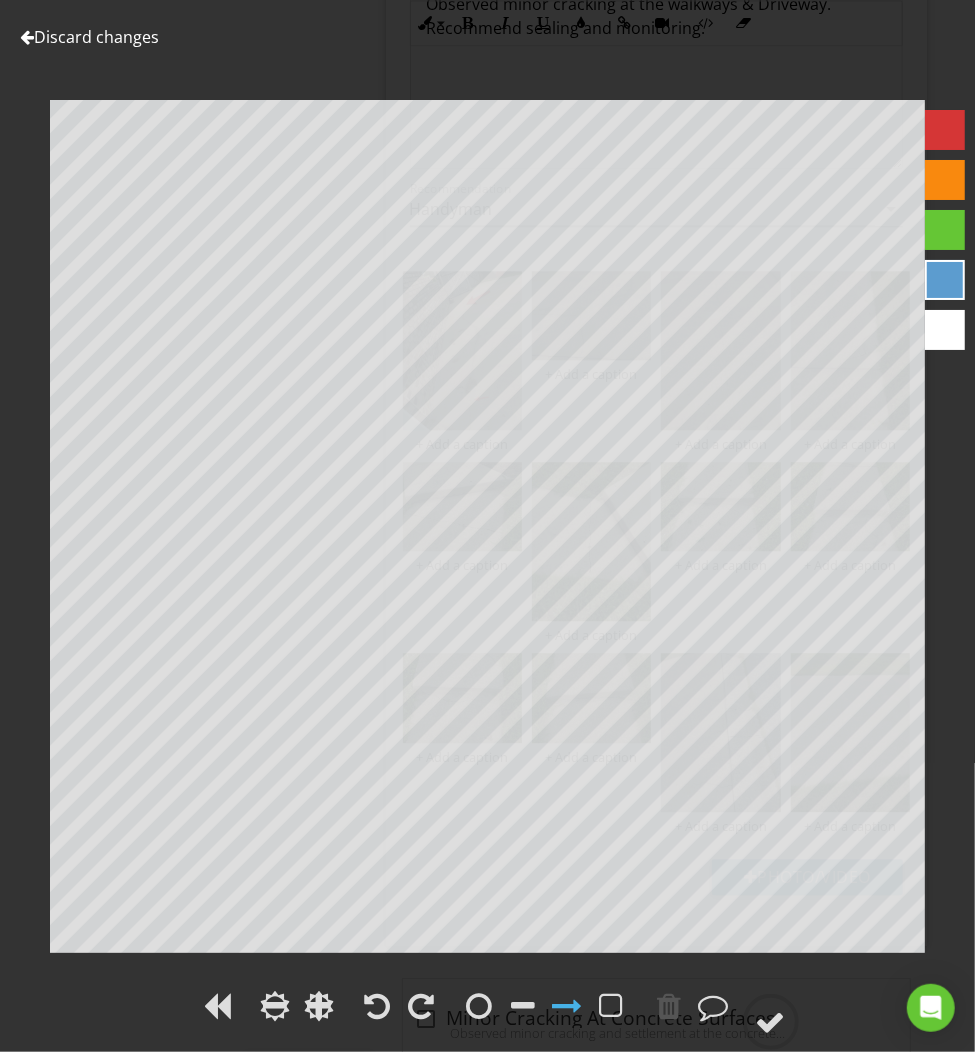 click at bounding box center [945, 130] 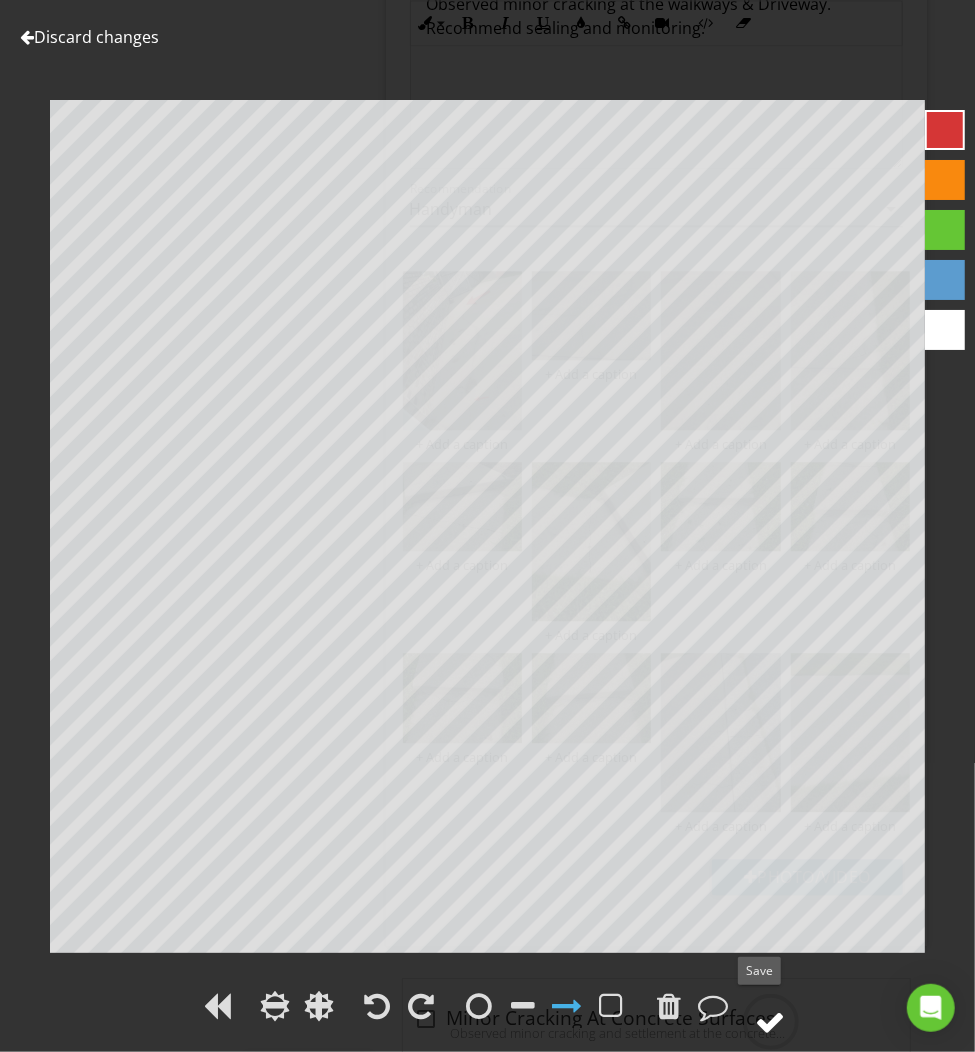 click at bounding box center (771, 1022) 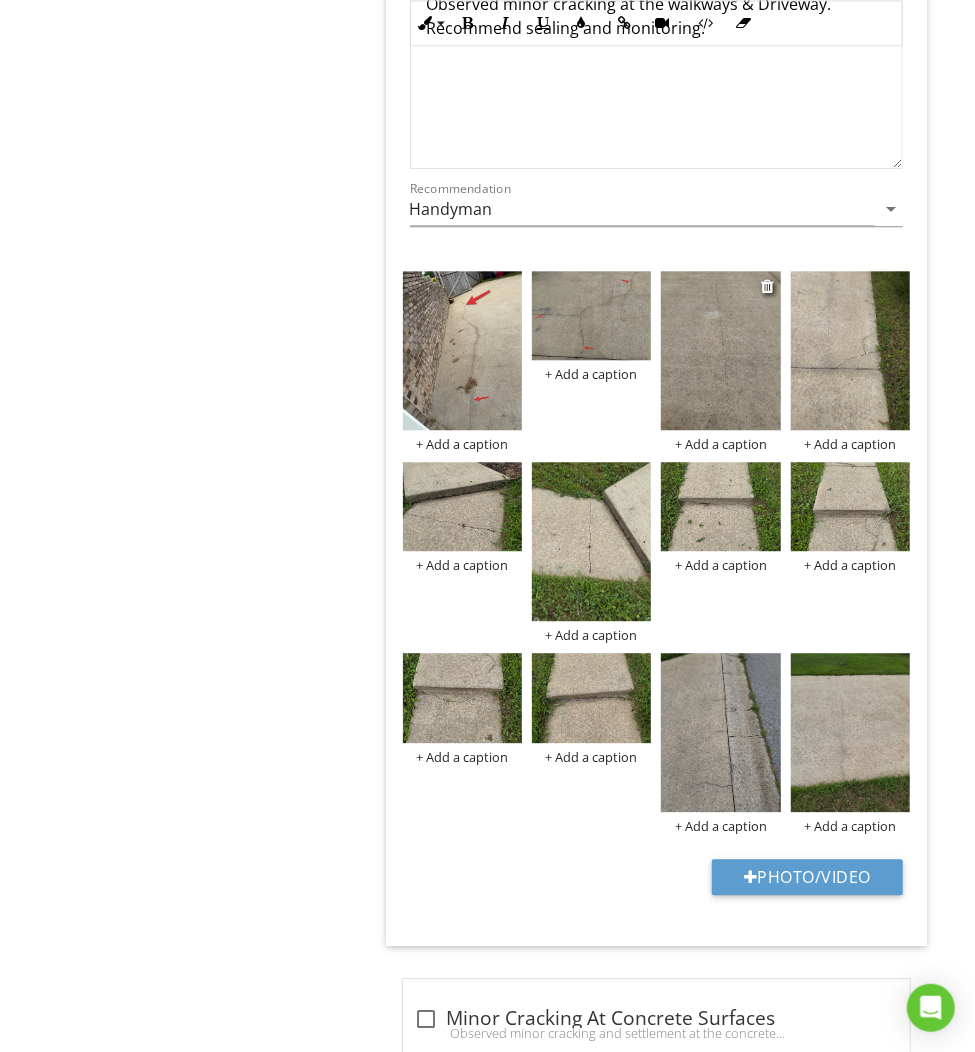 click at bounding box center [720, 350] 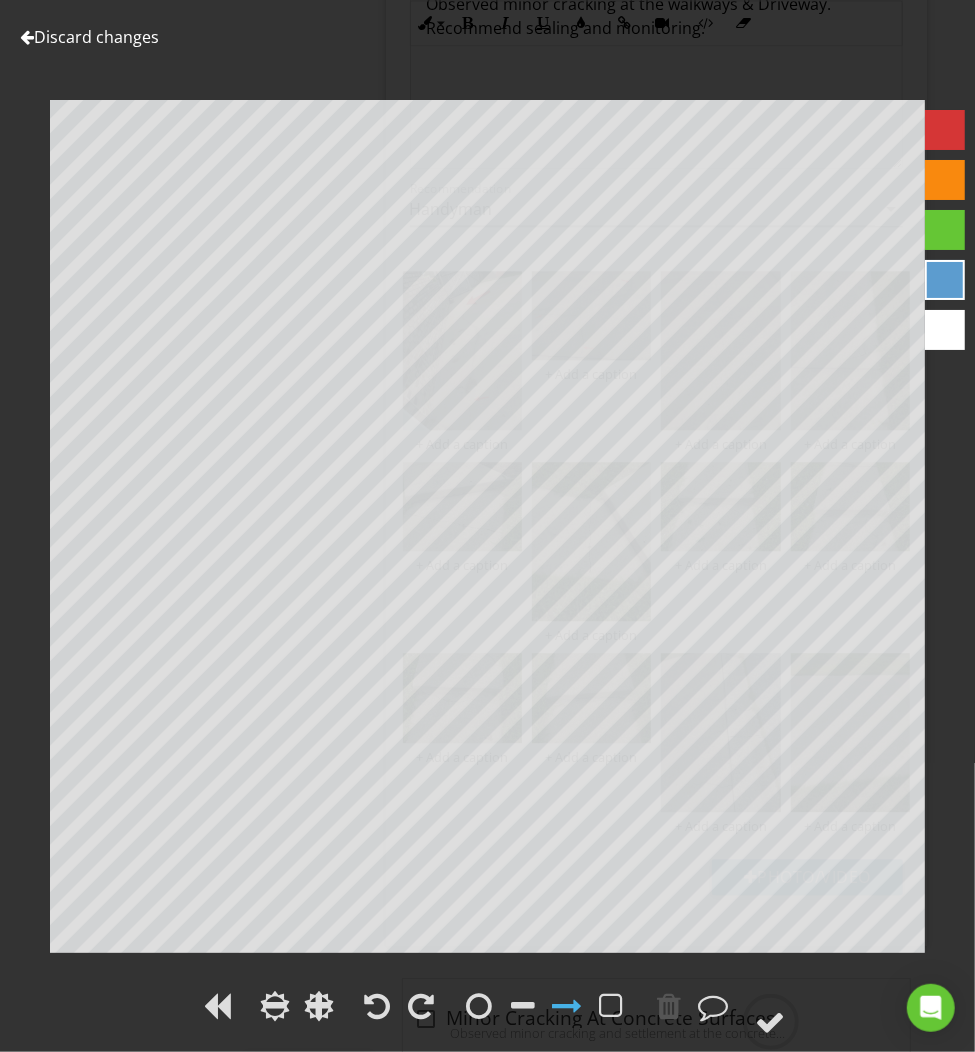 click at bounding box center (945, 130) 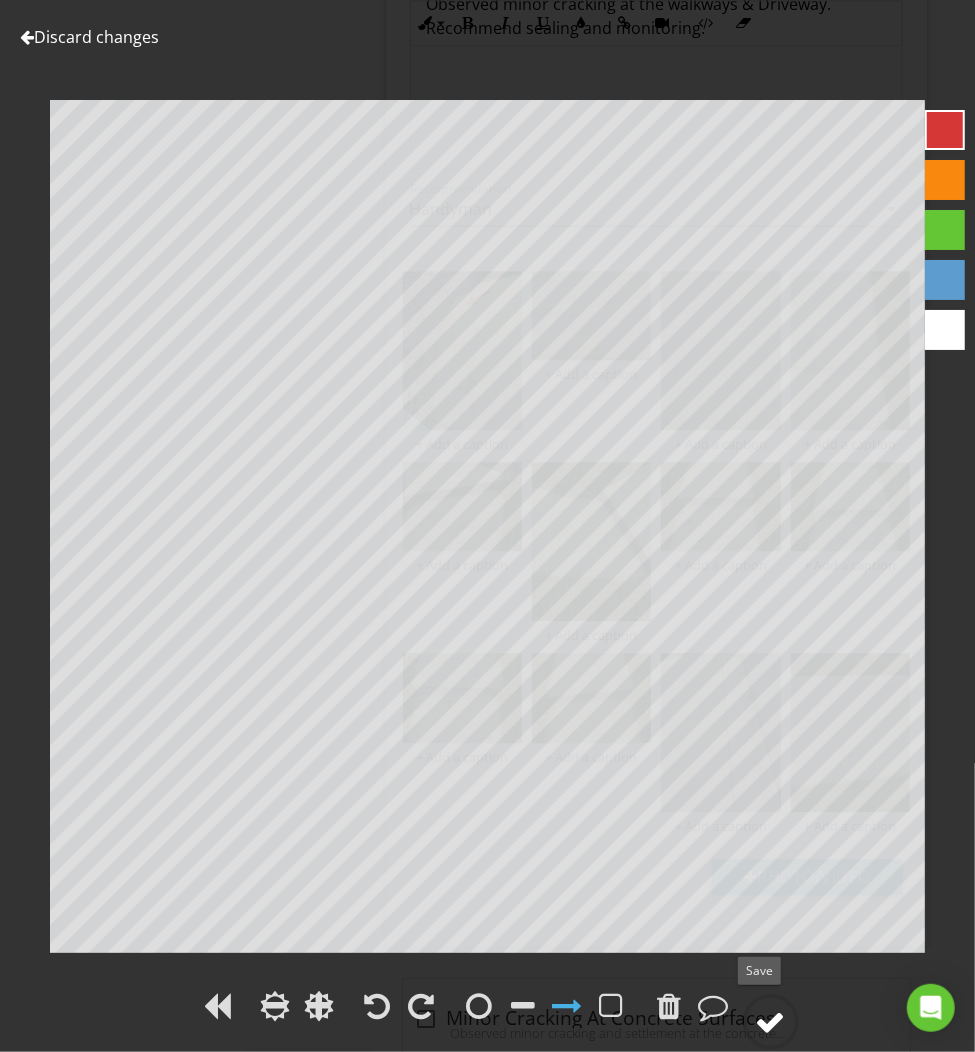click at bounding box center [771, 1022] 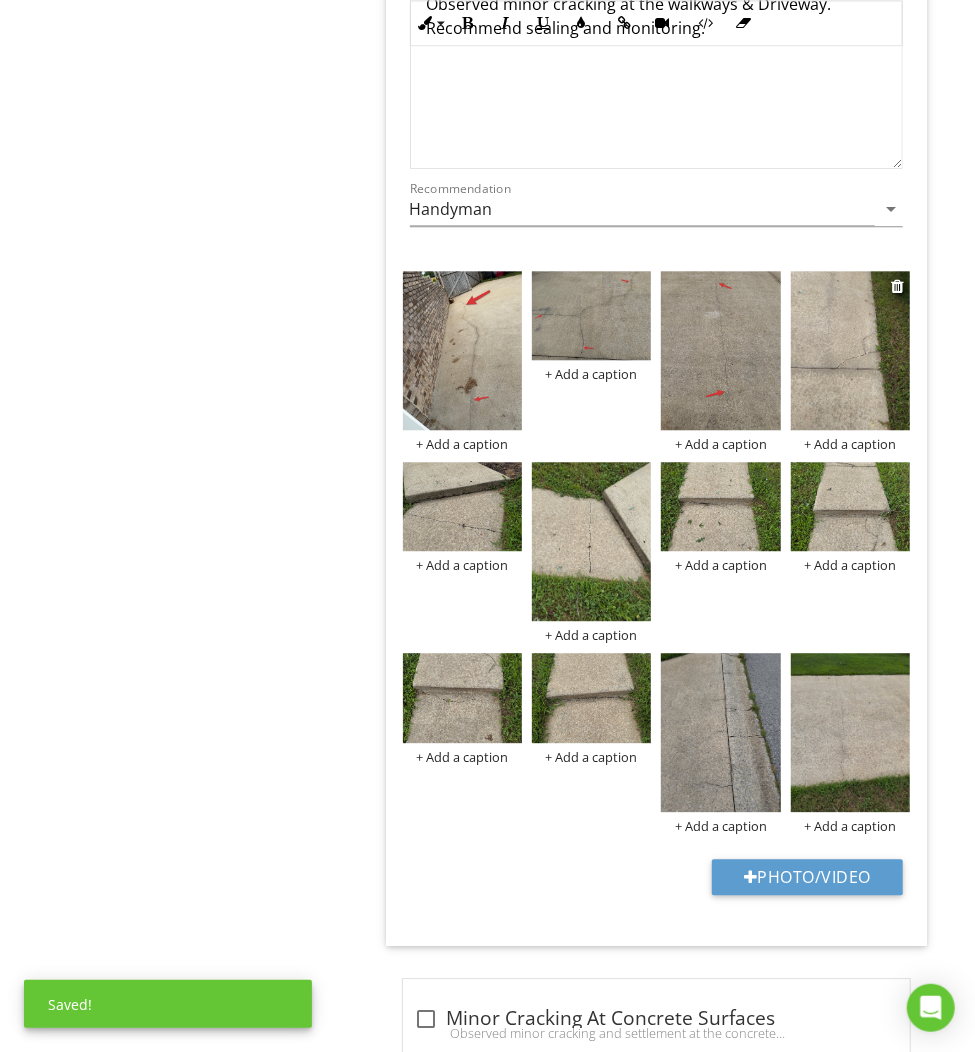 click at bounding box center (850, 350) 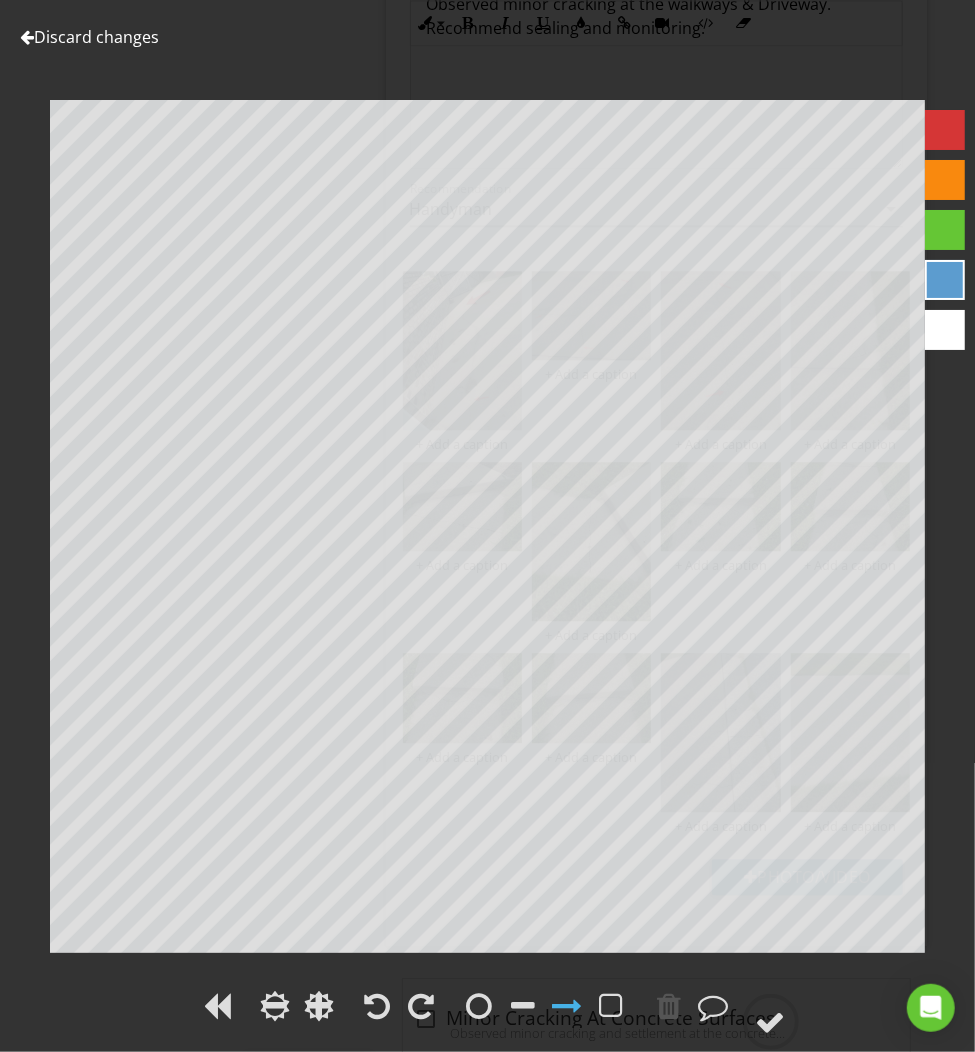 click at bounding box center [945, 130] 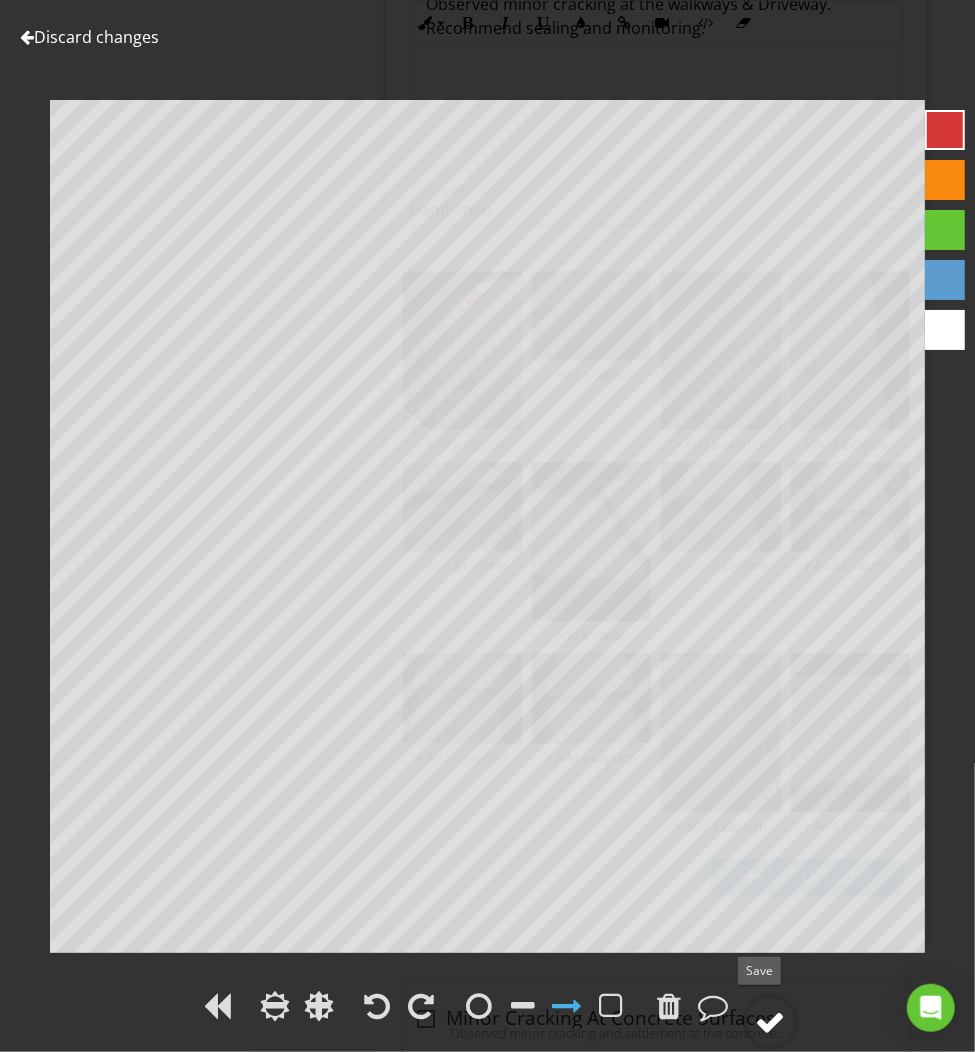 click at bounding box center [771, 1022] 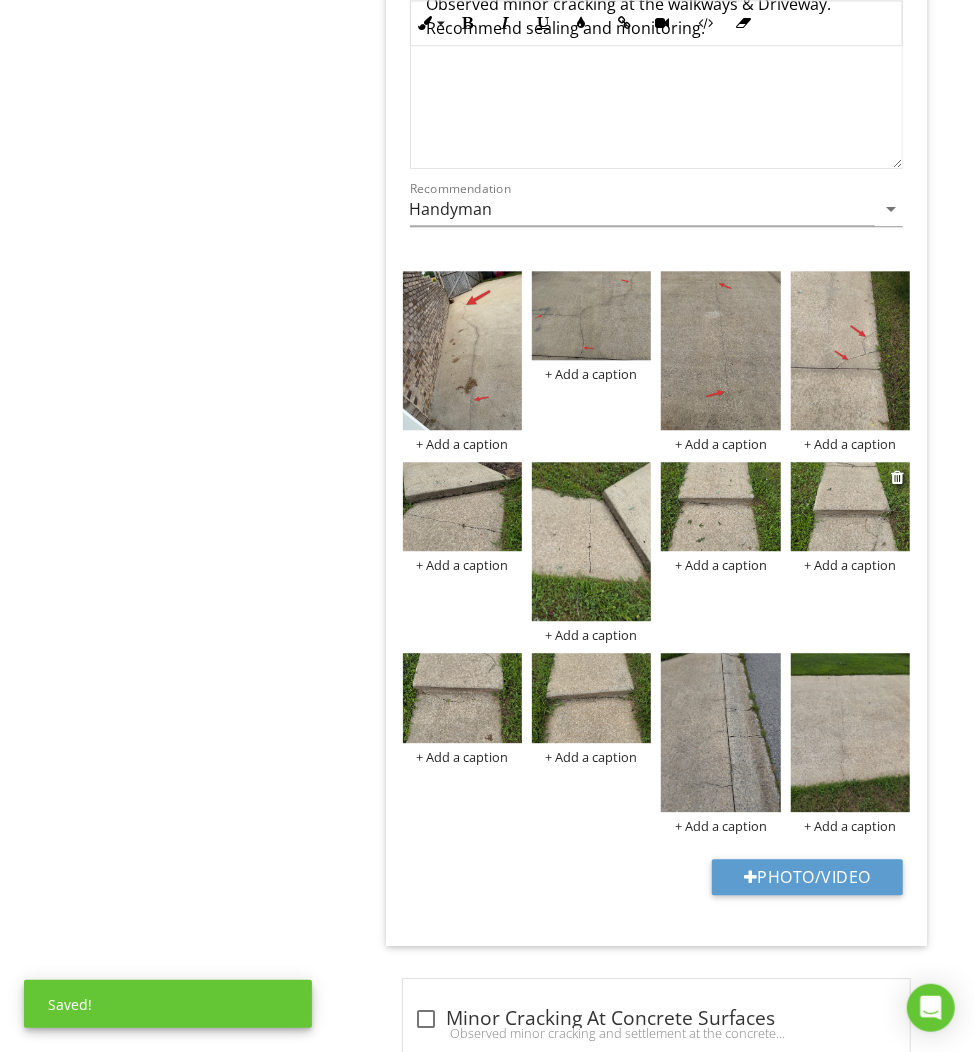 click at bounding box center (850, 507) 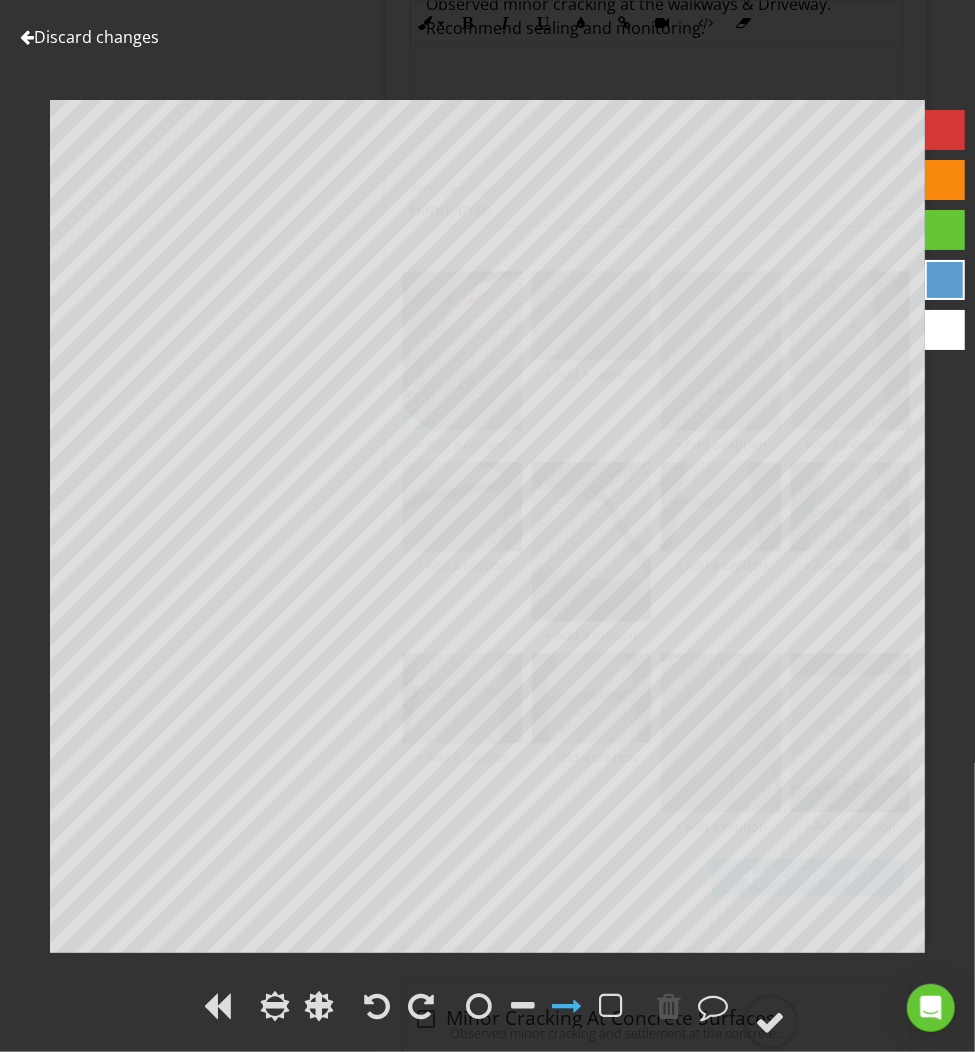click at bounding box center [945, 130] 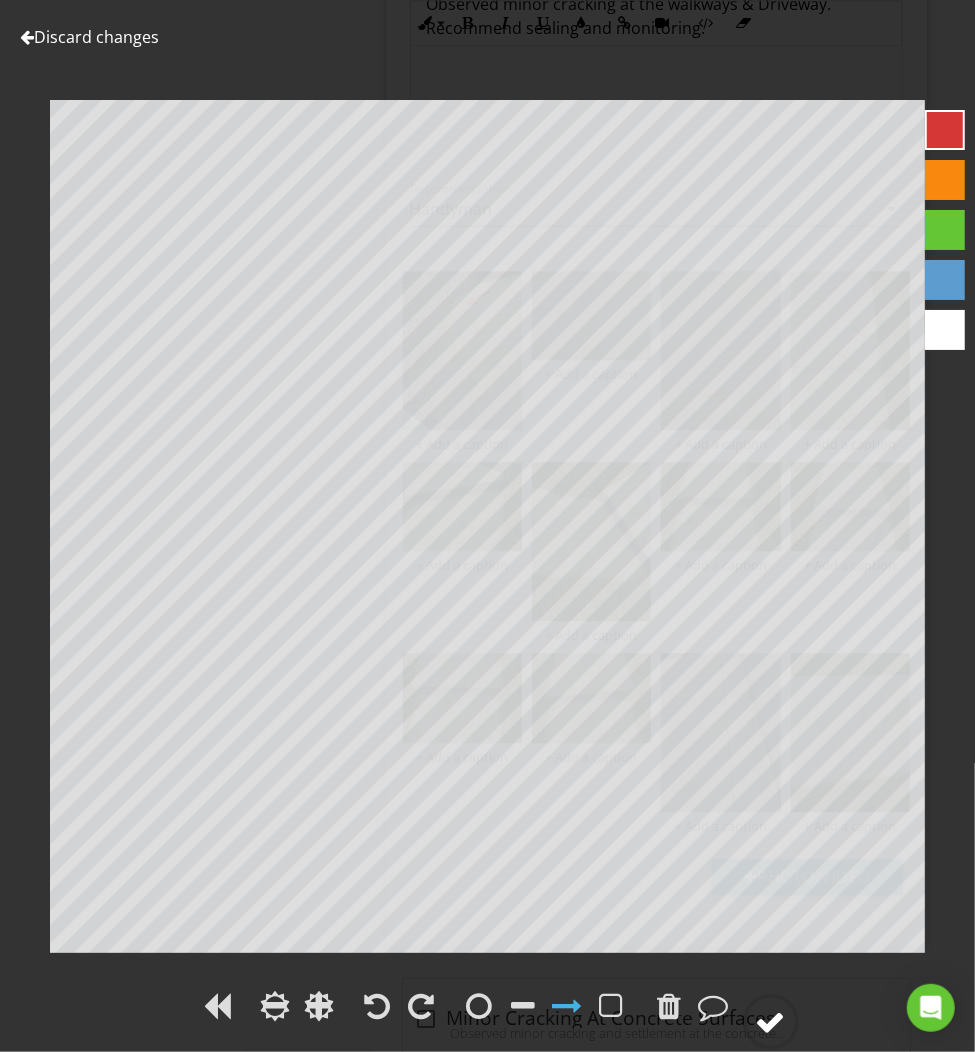click at bounding box center [771, 1022] 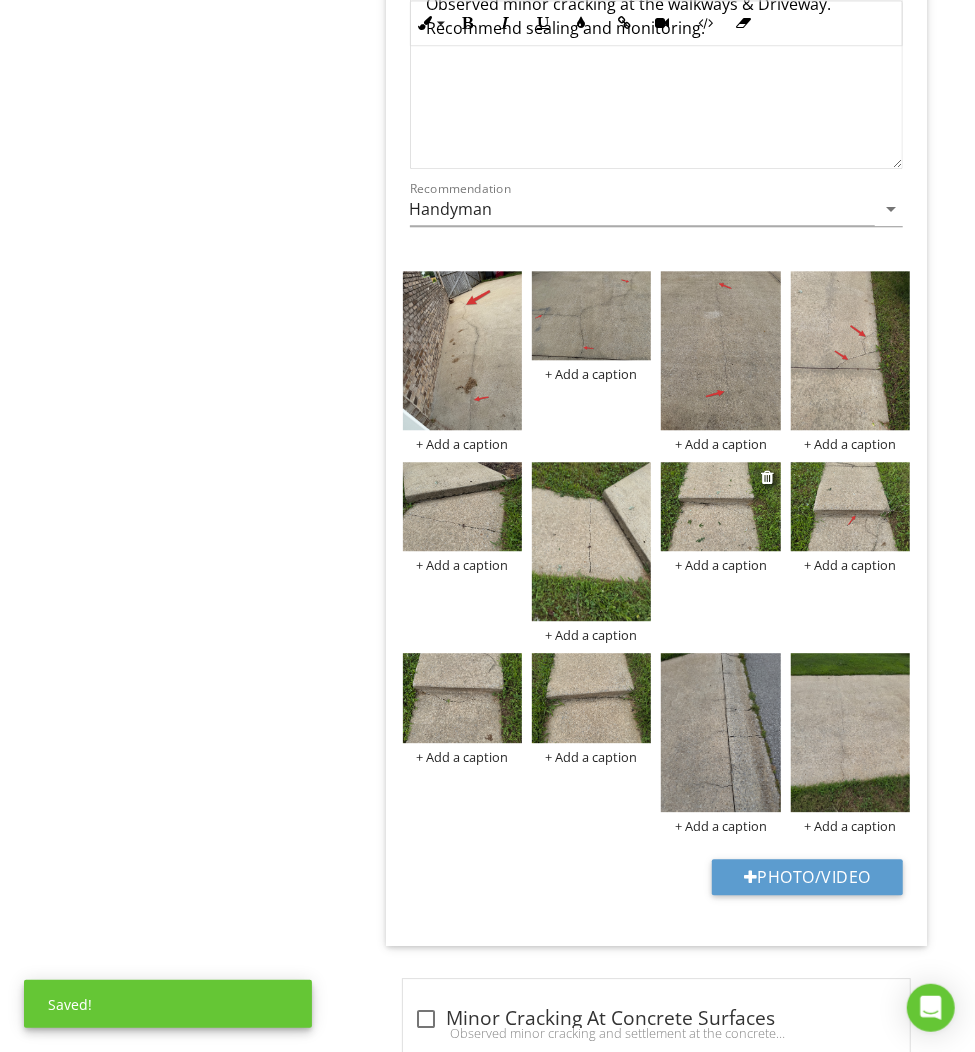 click at bounding box center (720, 507) 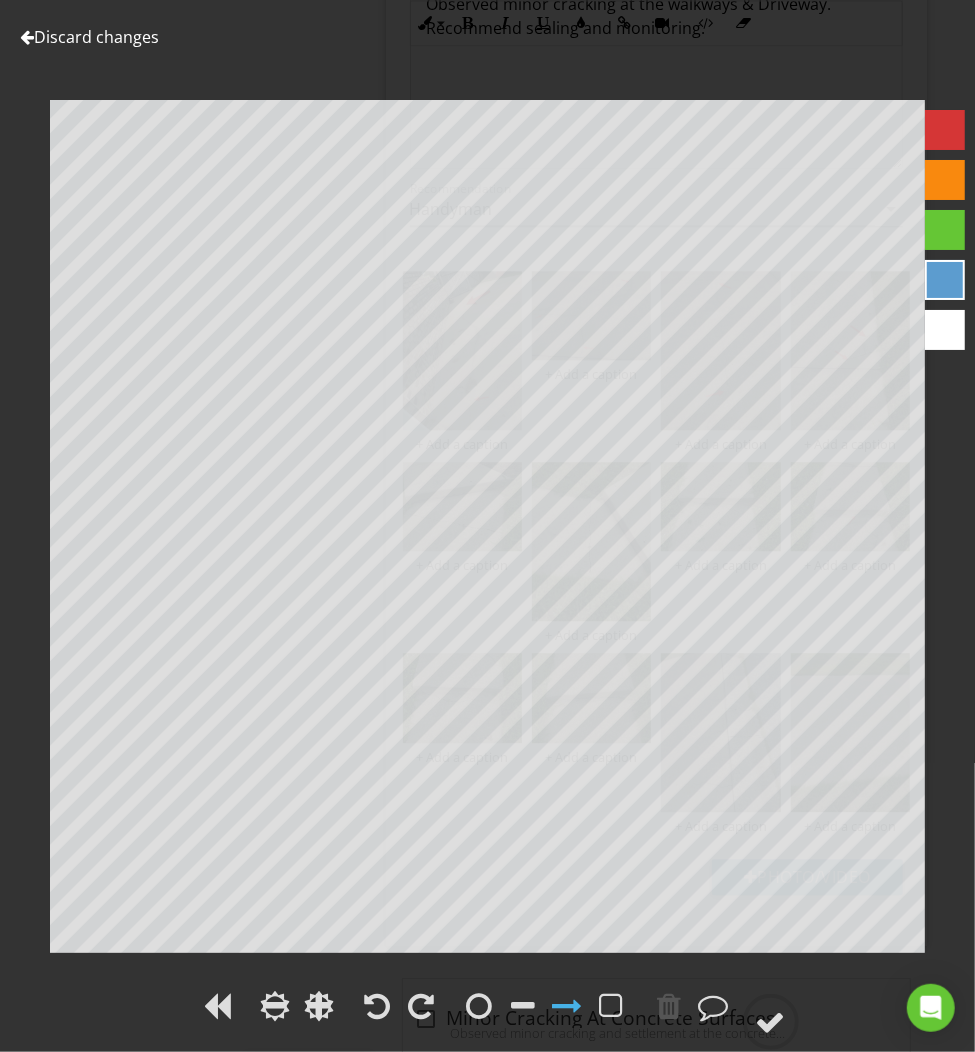 click at bounding box center [945, 130] 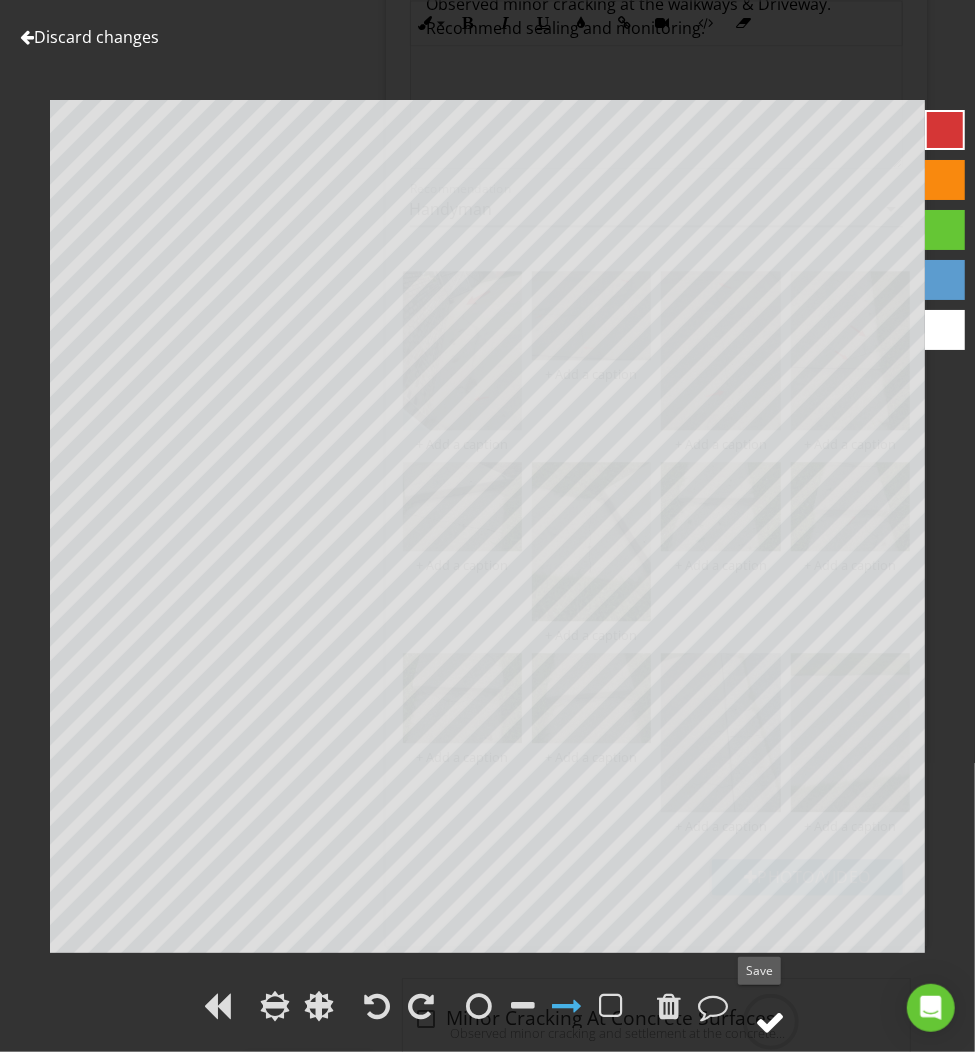 click 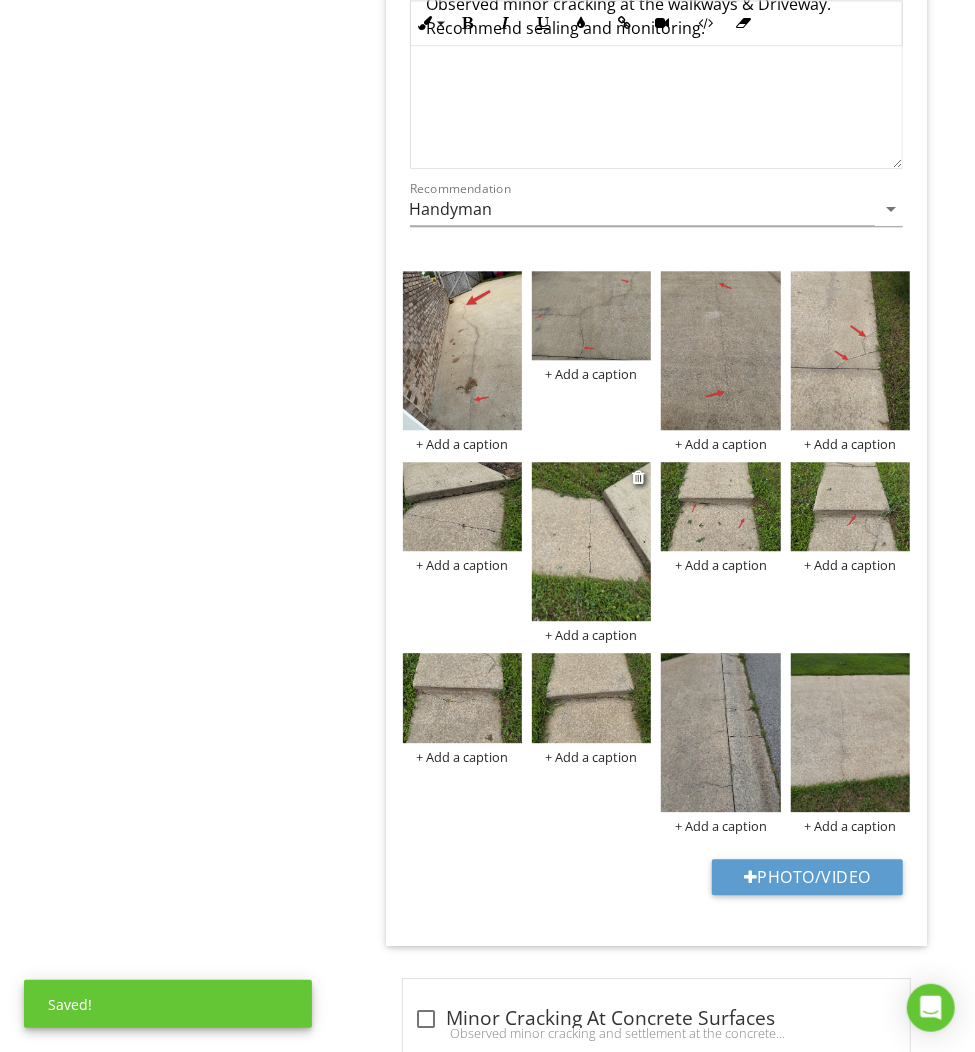 click at bounding box center [591, 541] 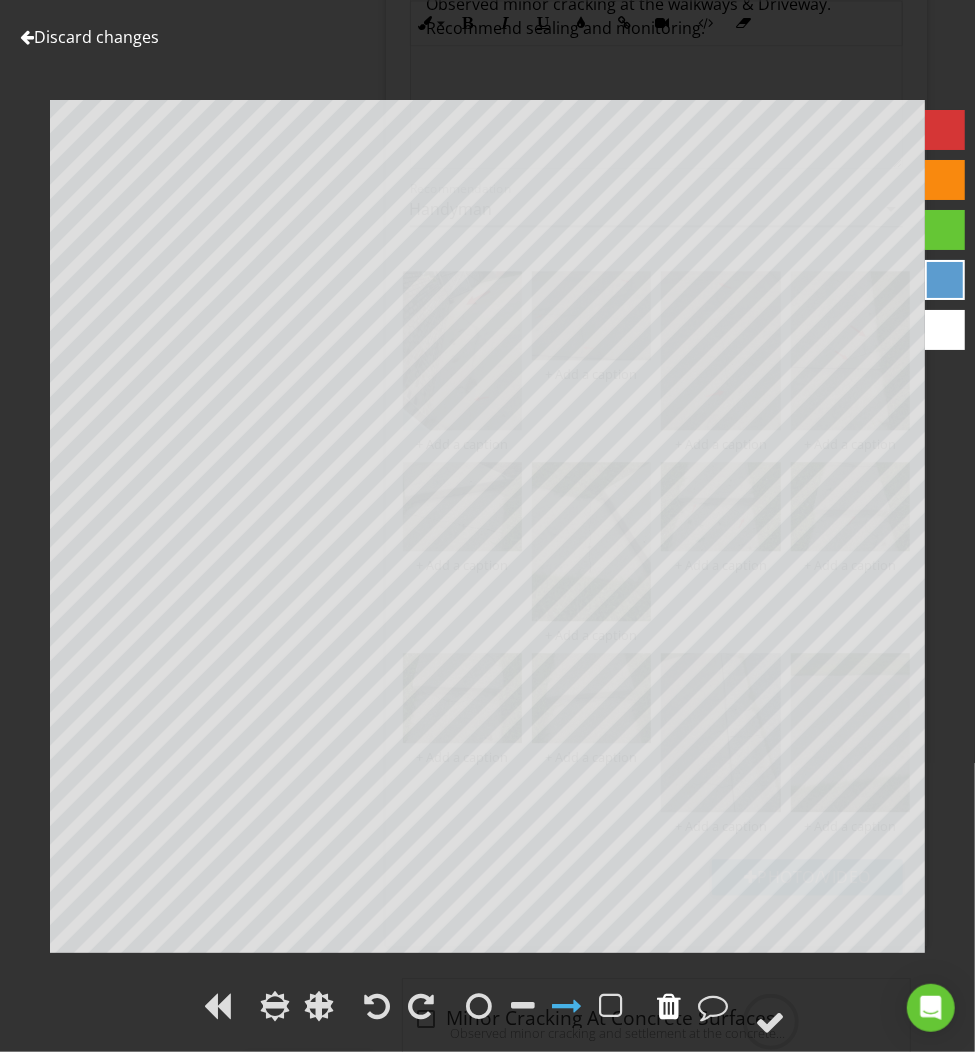 click at bounding box center (670, 1006) 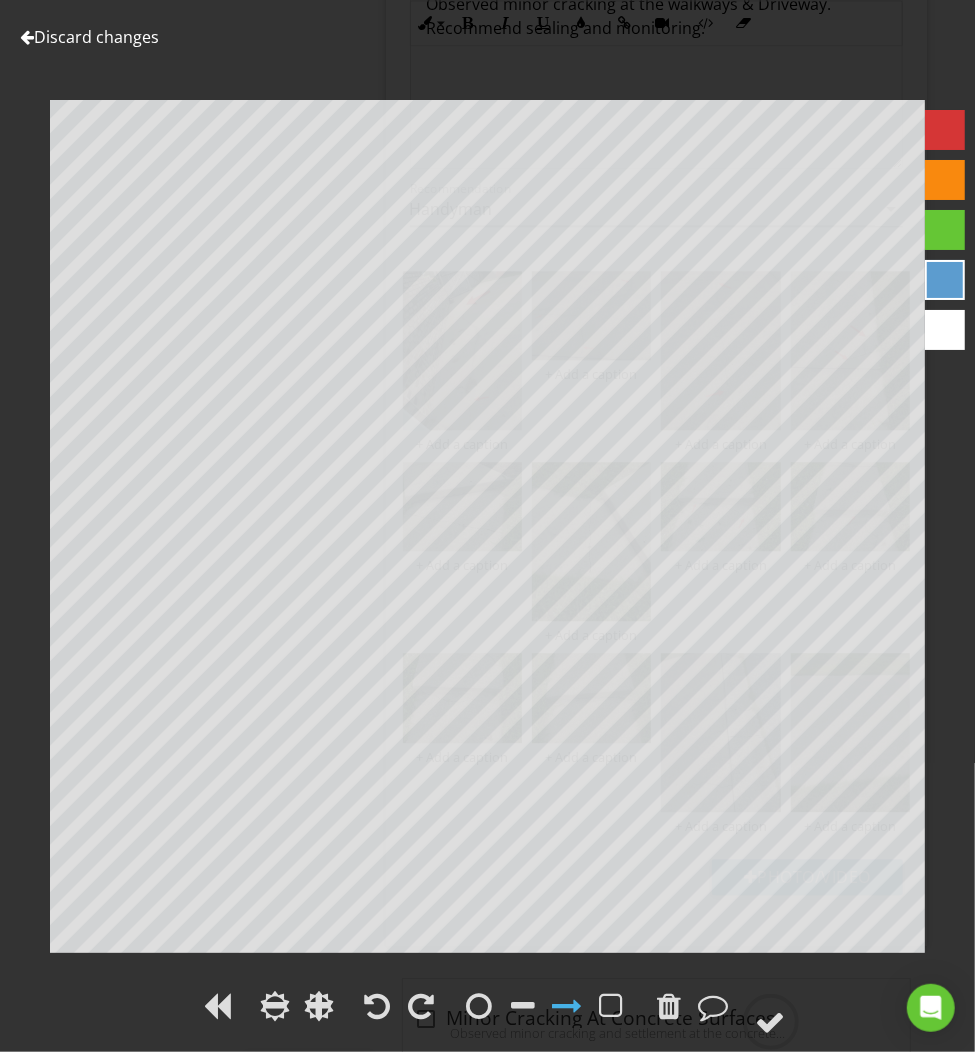 click at bounding box center [945, 130] 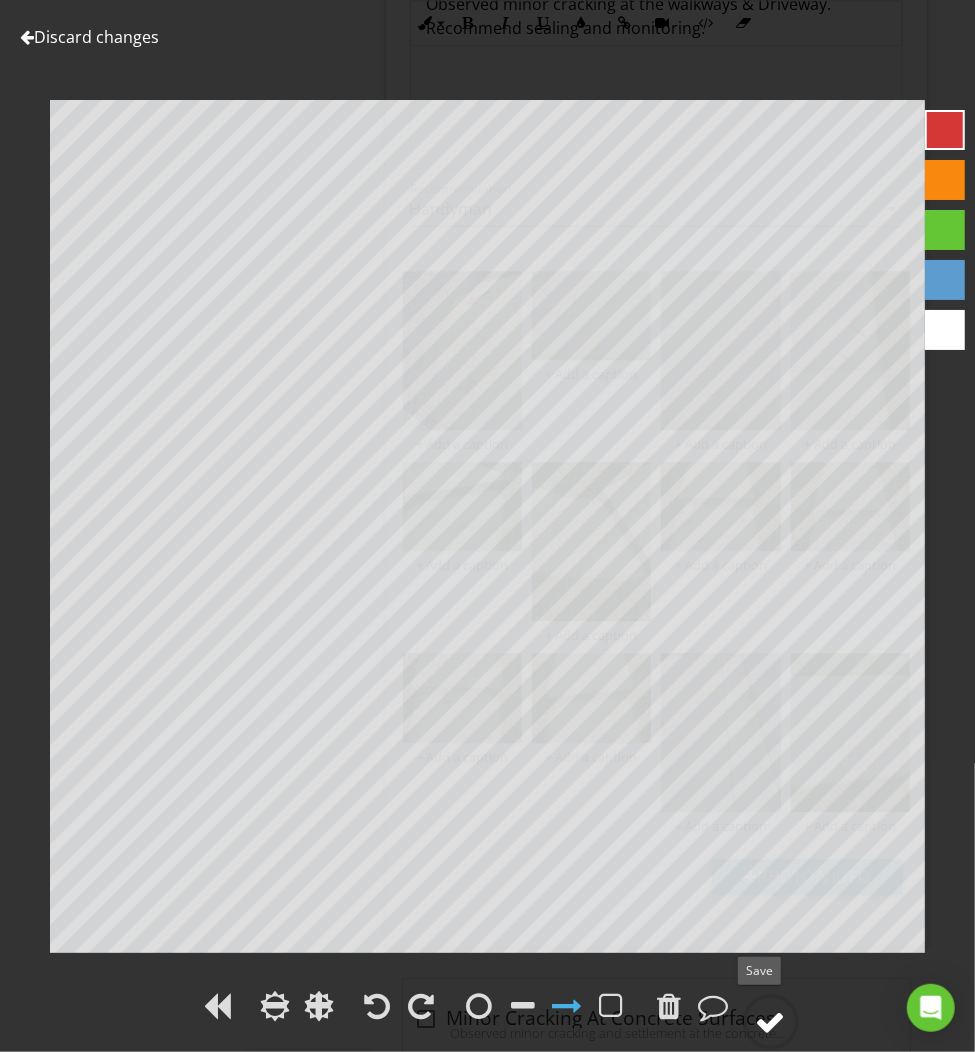 click at bounding box center [771, 1022] 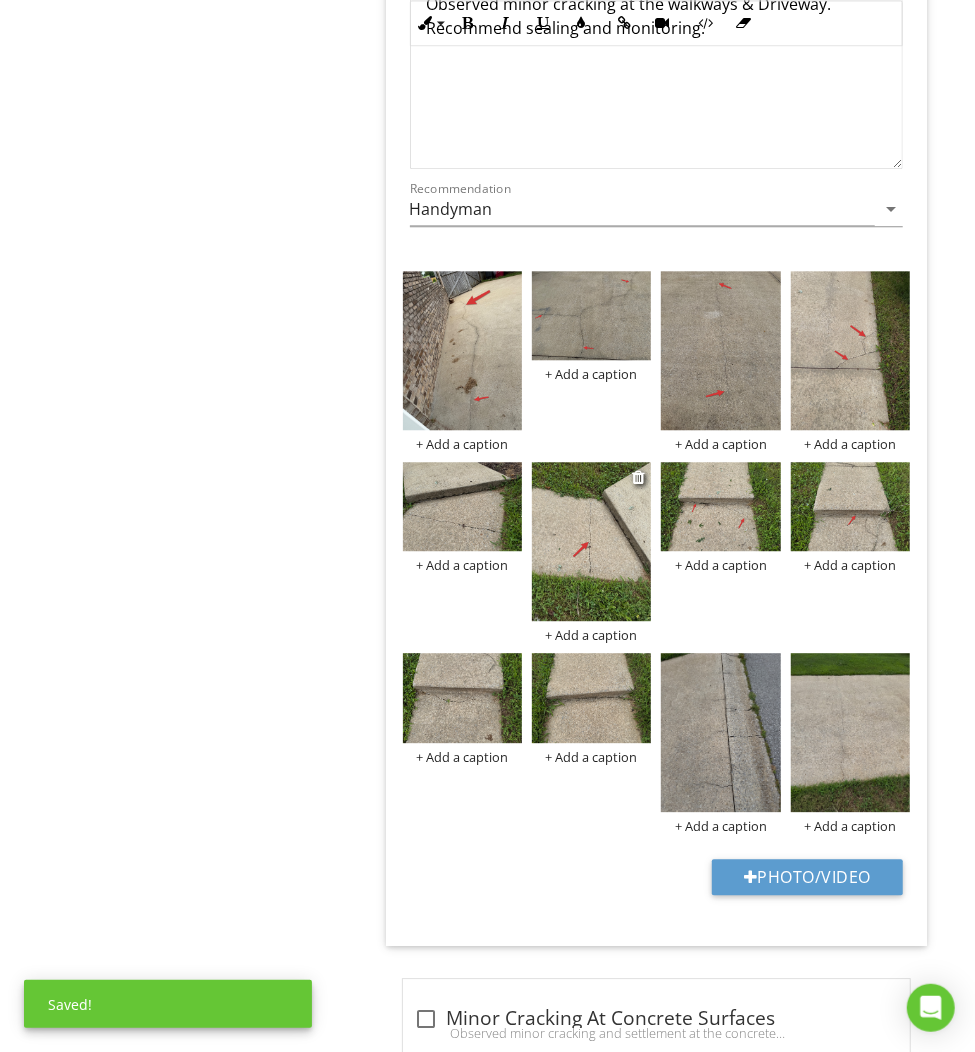 click at bounding box center (591, 541) 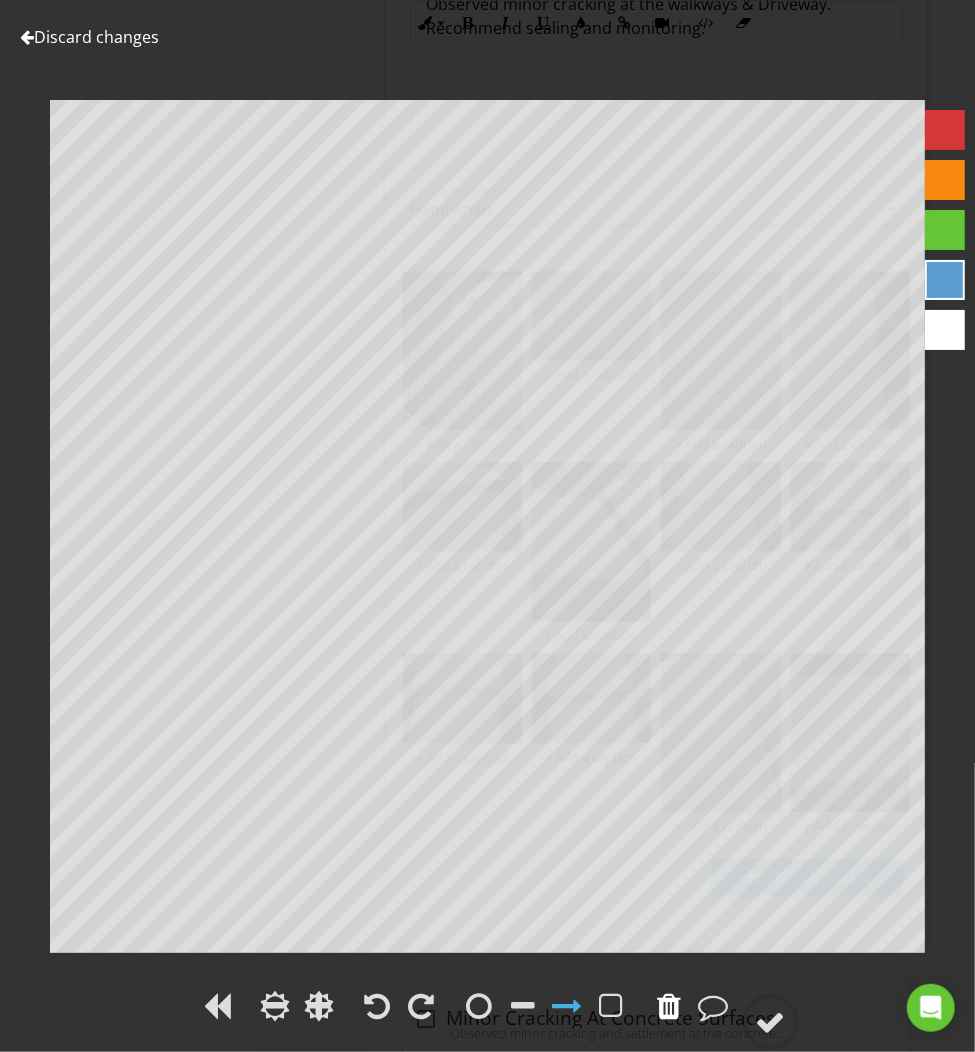 click at bounding box center (670, 1006) 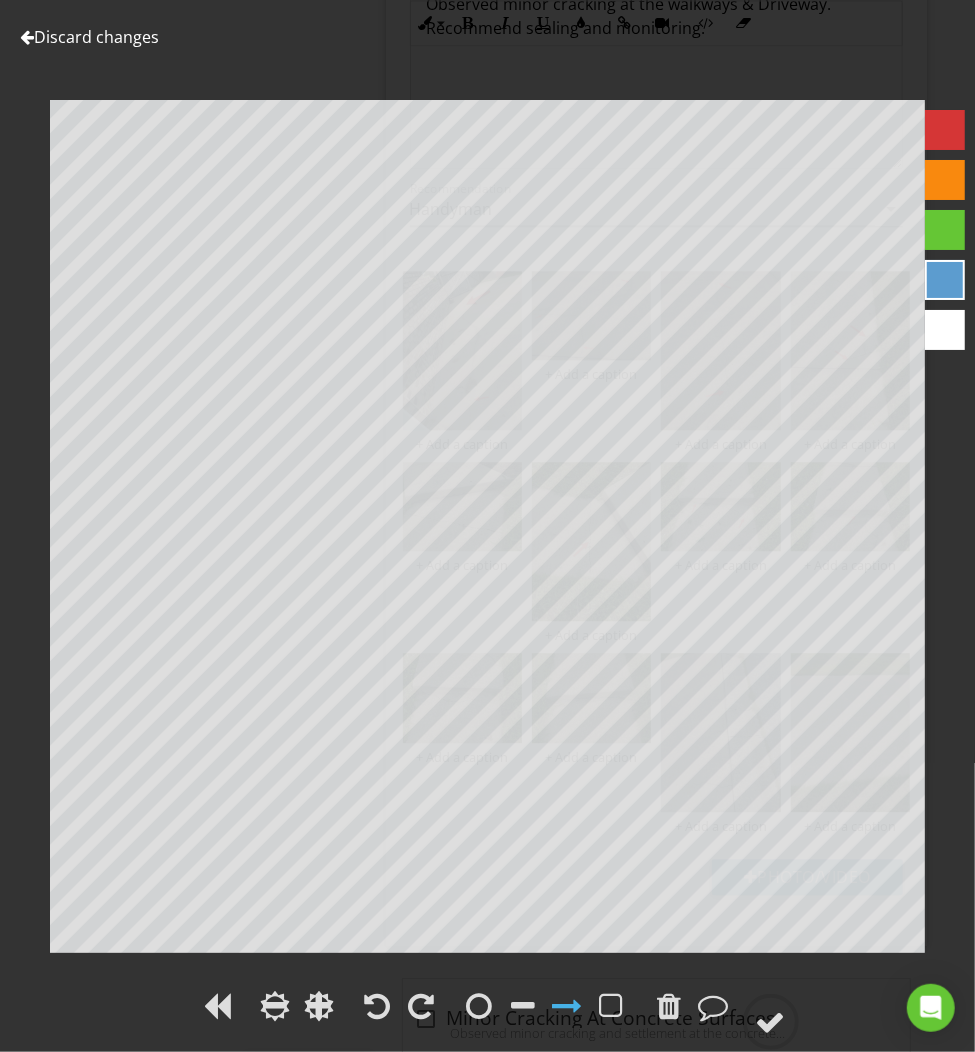 click at bounding box center (945, 130) 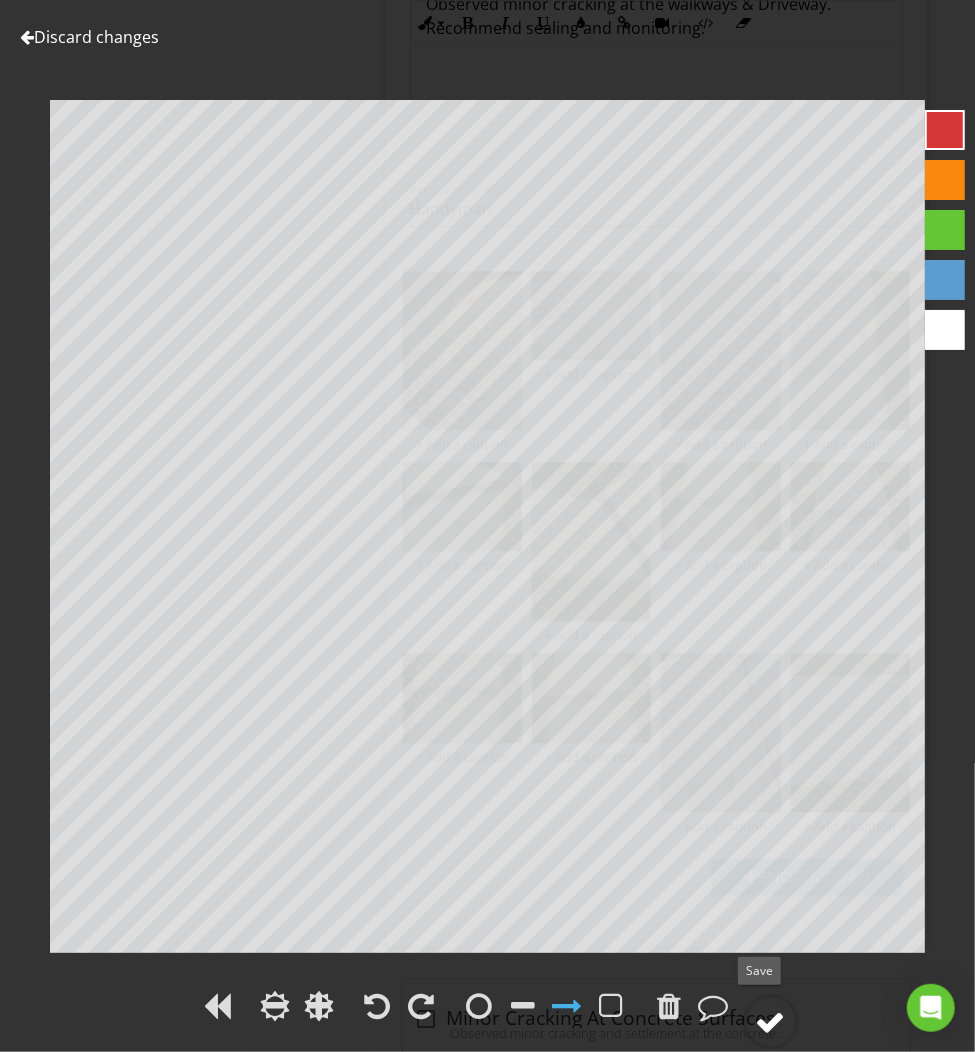 click 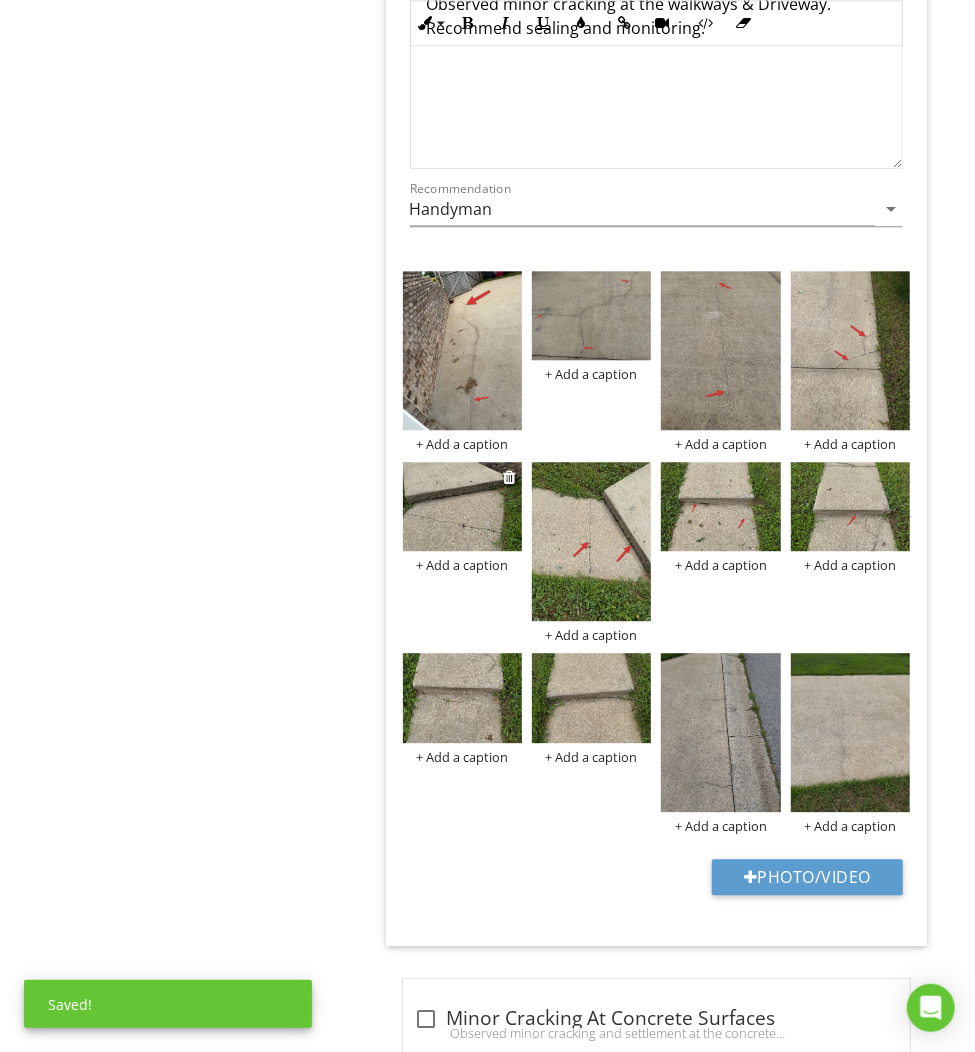 click at bounding box center (462, 507) 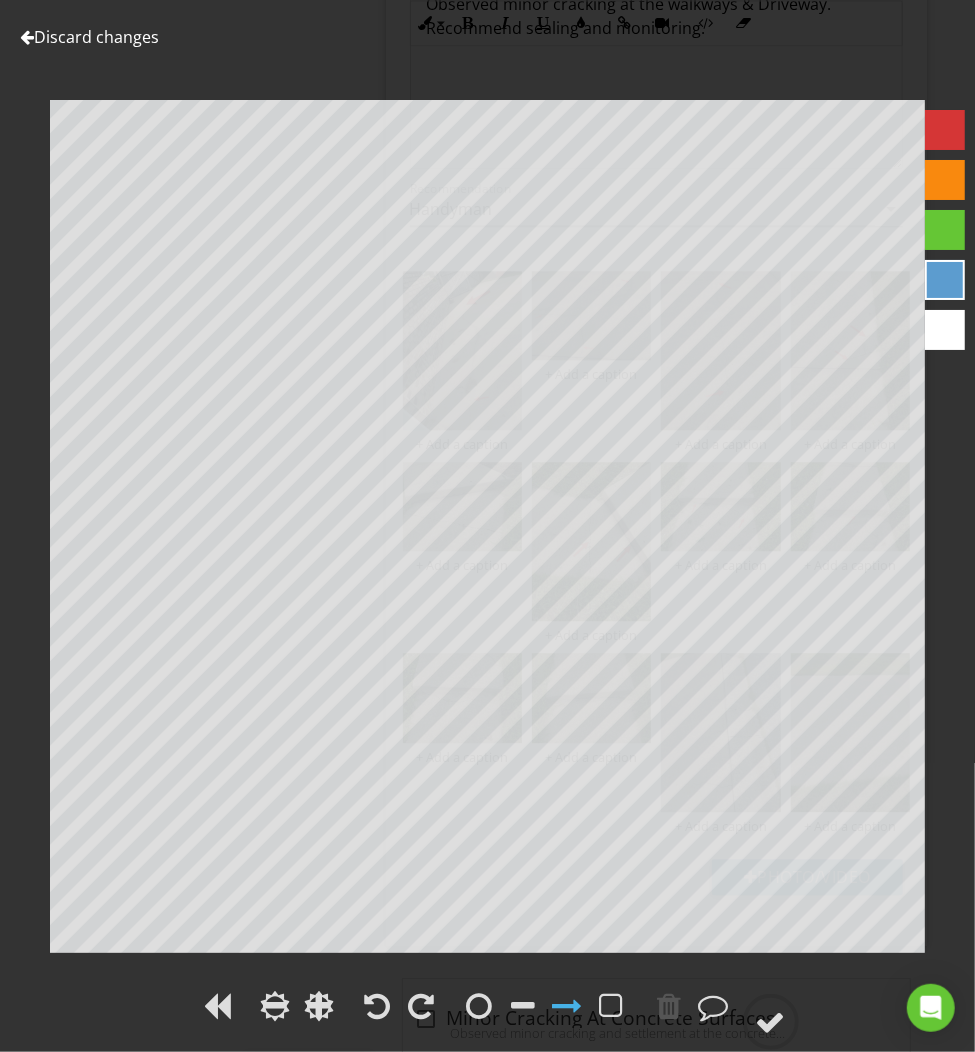click at bounding box center [945, 130] 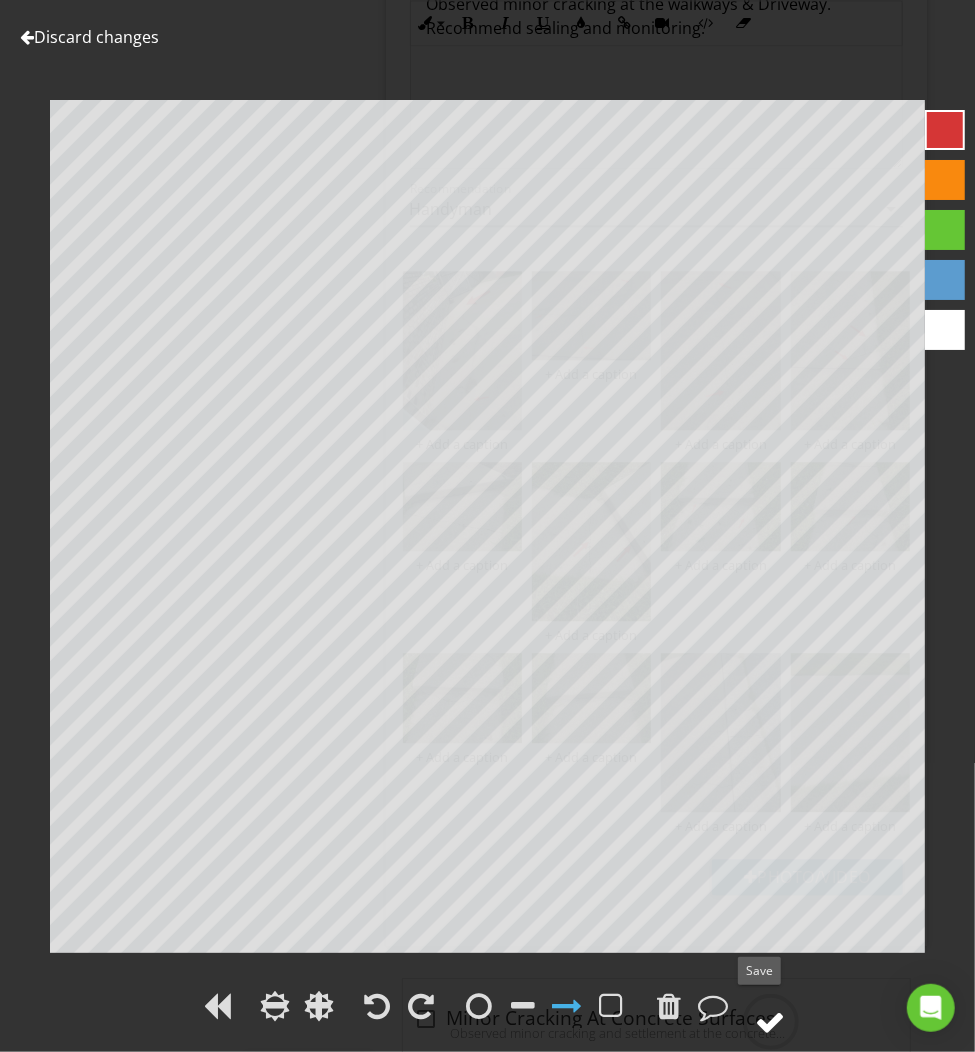 click 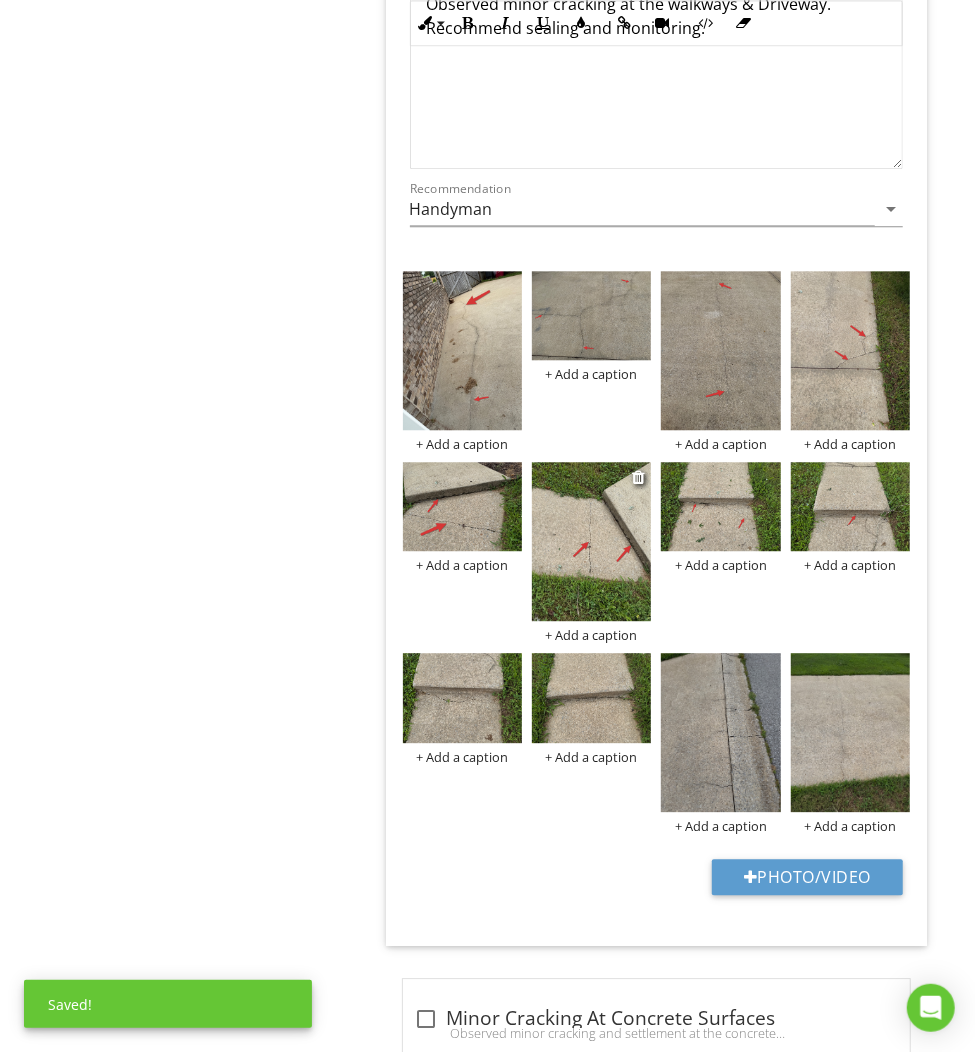 click at bounding box center (640, 477) 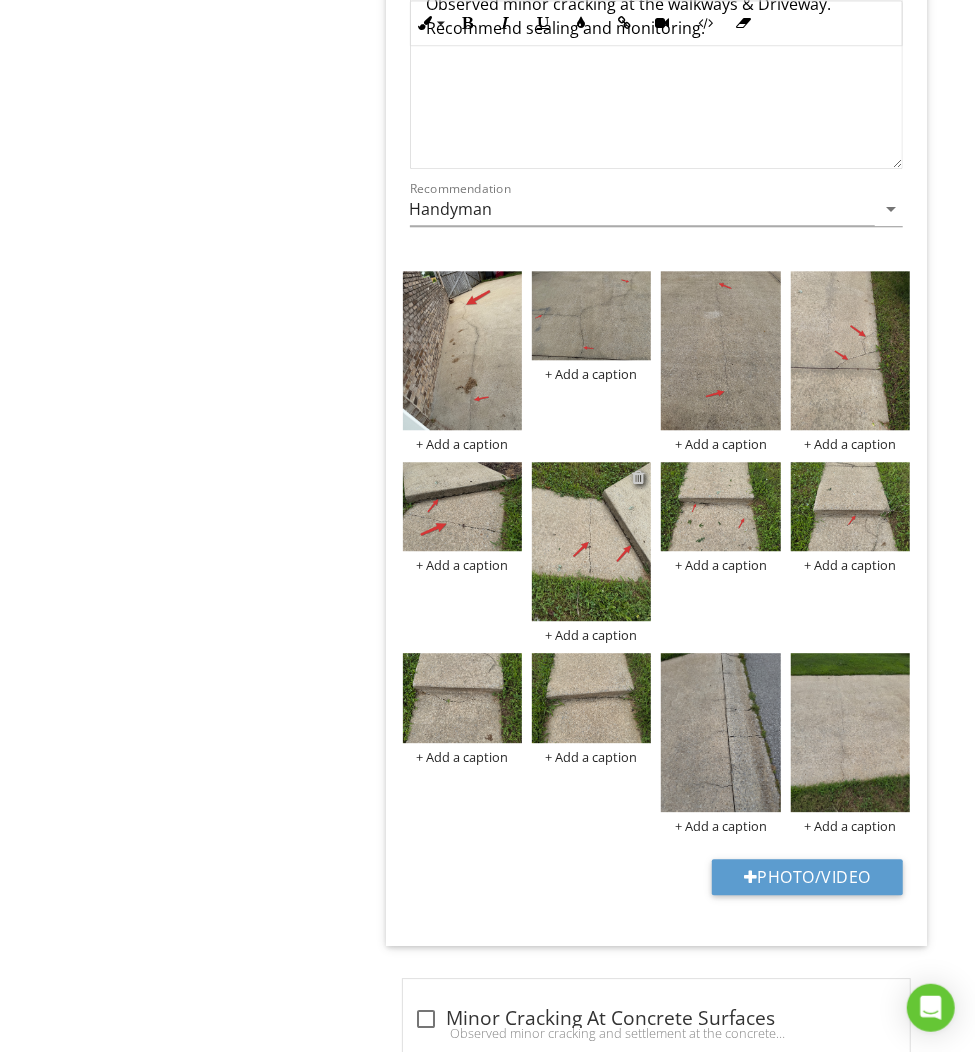 click at bounding box center (638, 477) 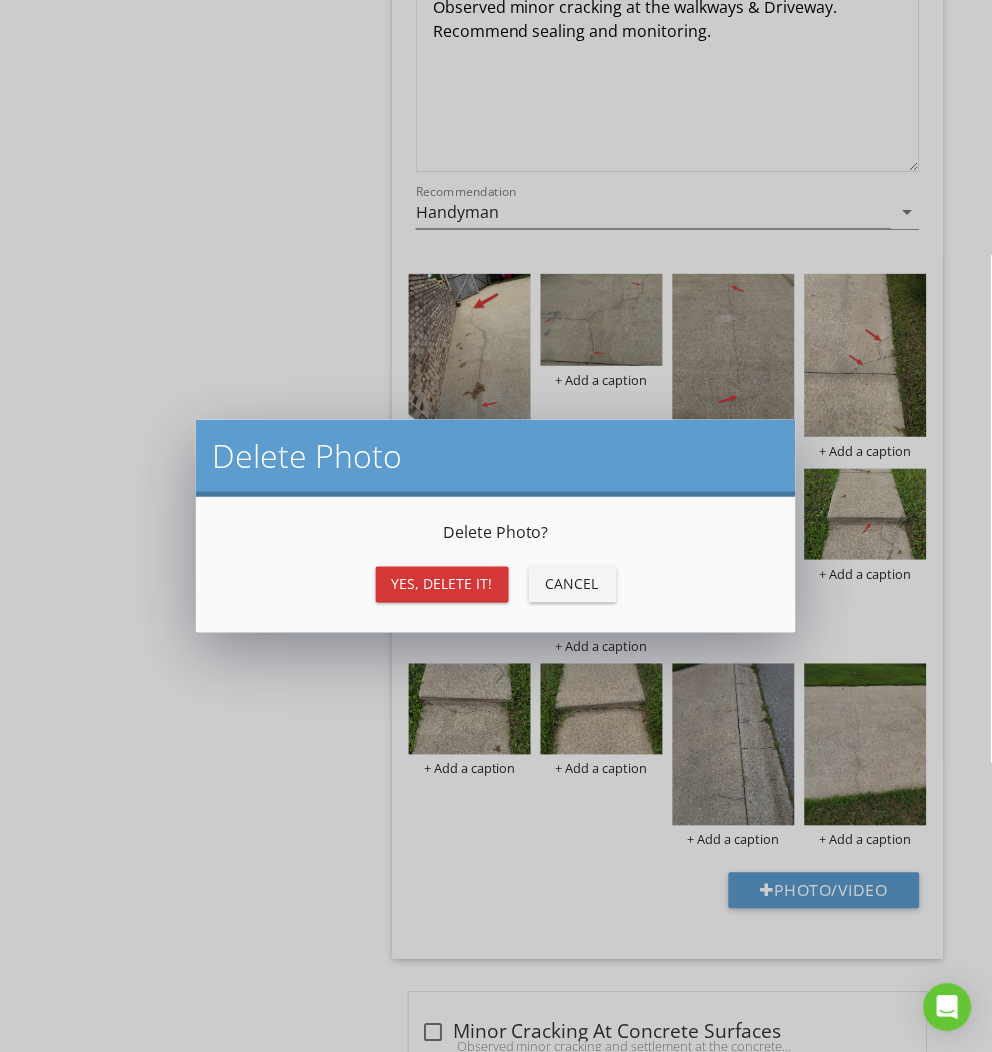 click on "Yes, Delete it!" at bounding box center (442, 584) 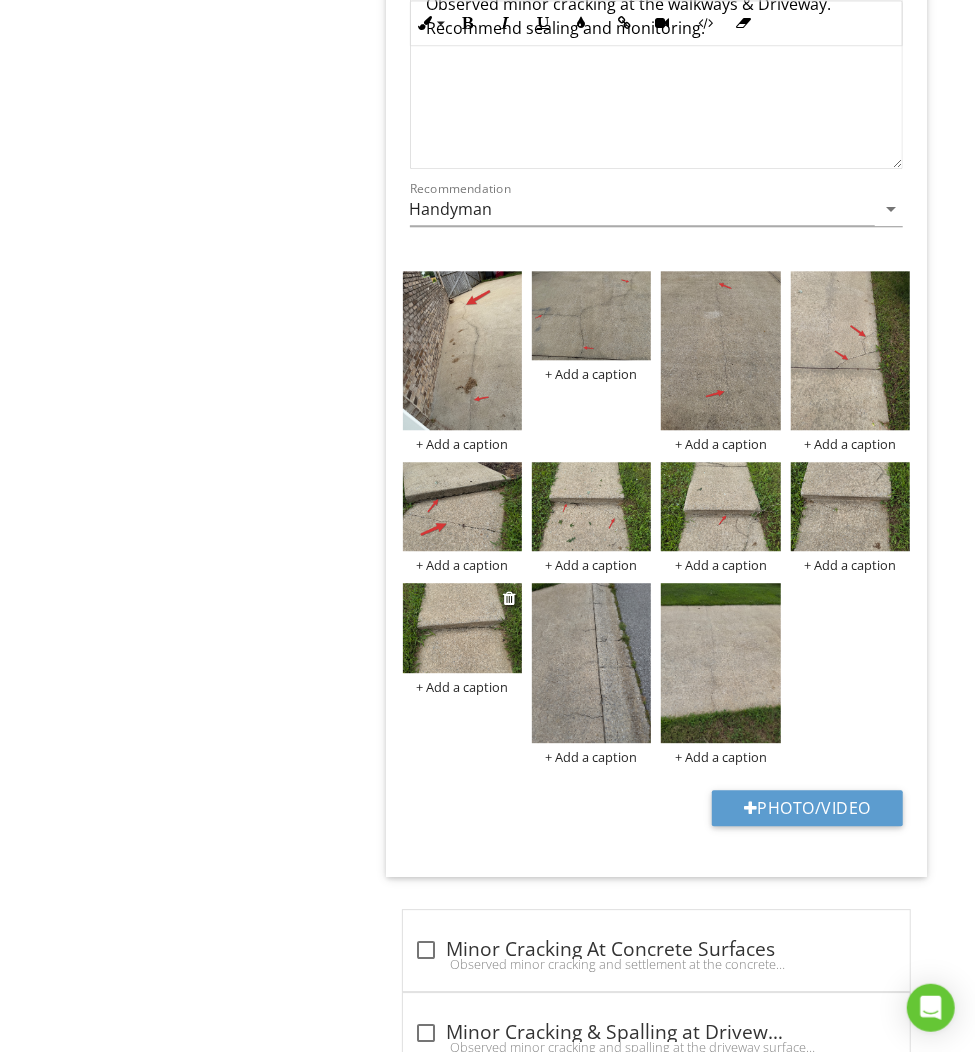 click at bounding box center (462, 628) 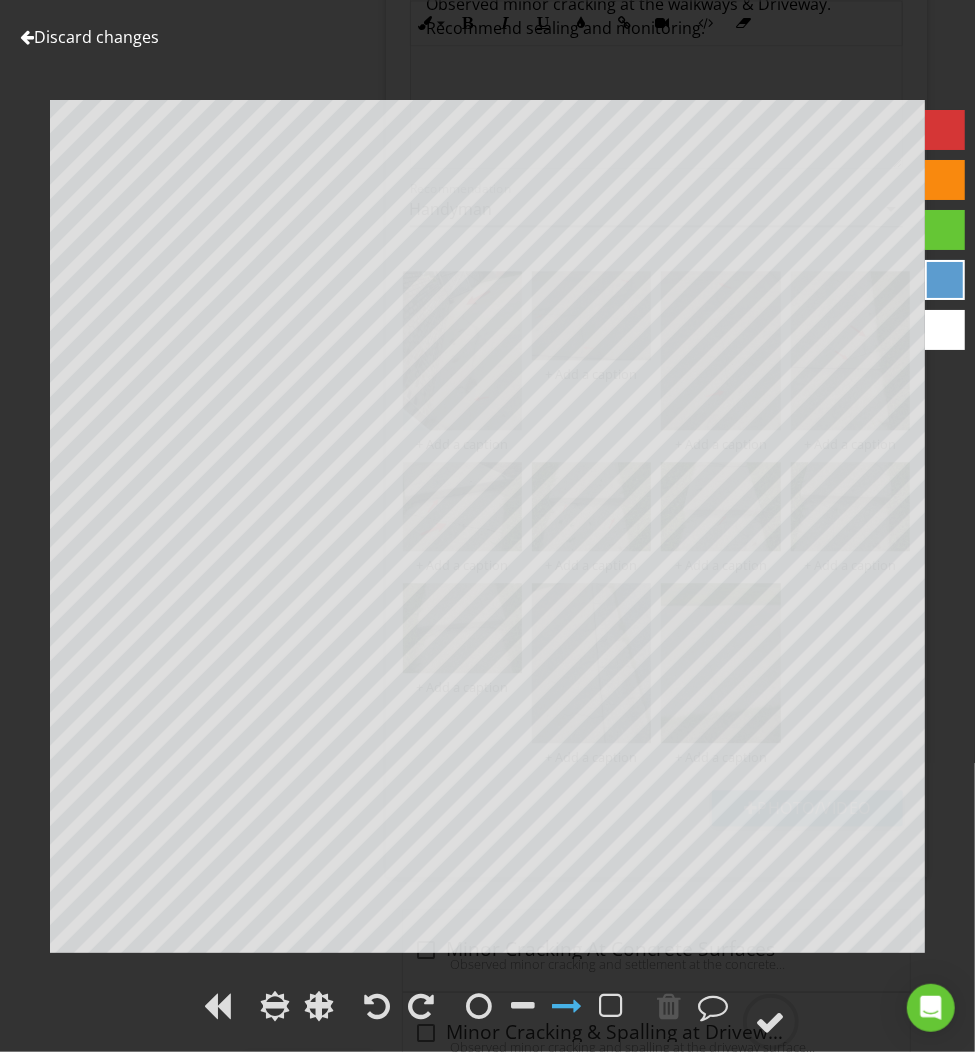 click at bounding box center (945, 130) 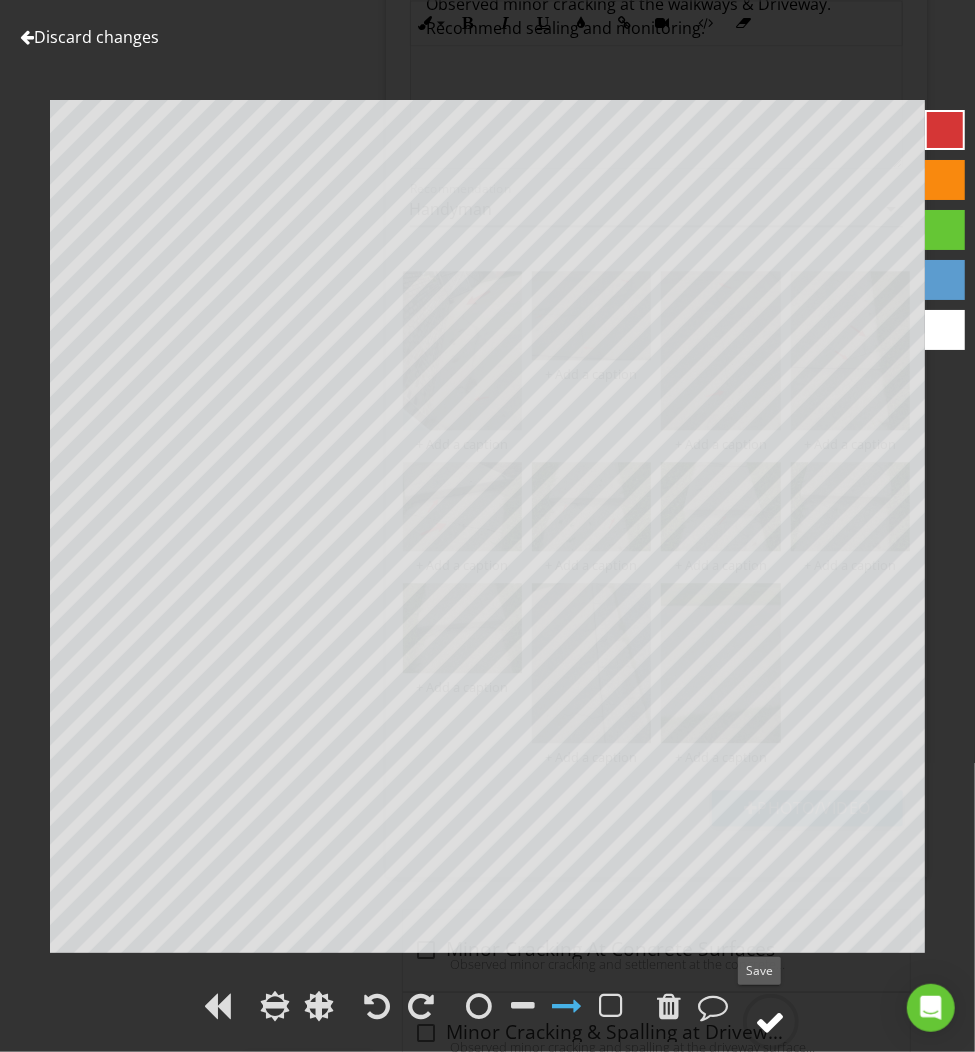 click 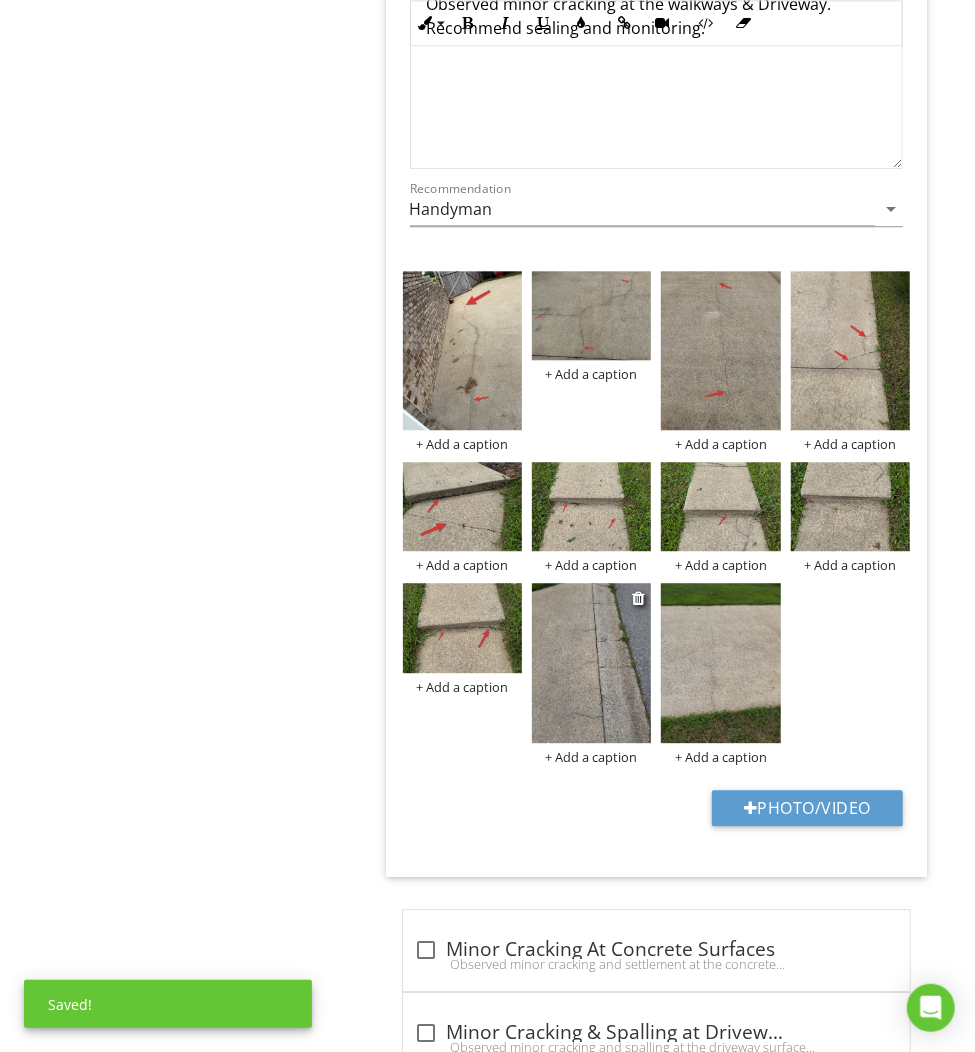 click at bounding box center [591, 662] 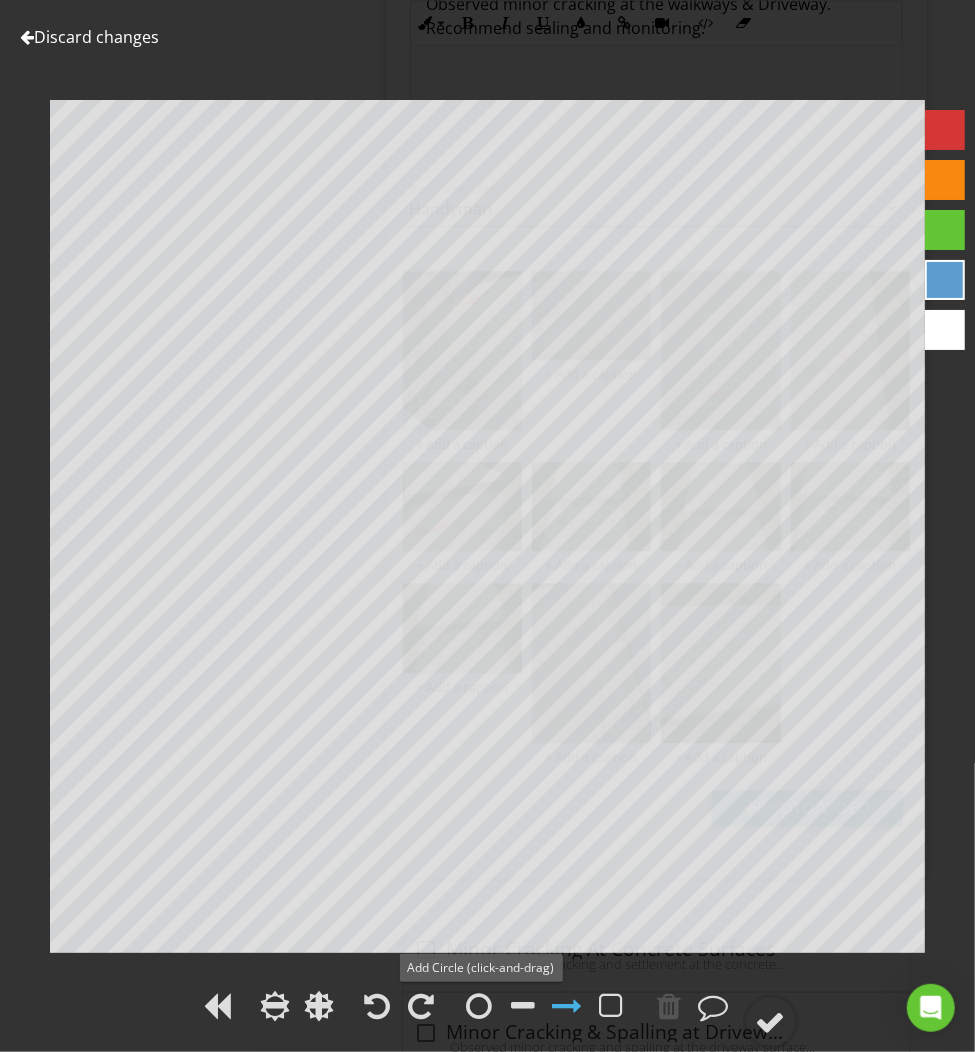 click at bounding box center (487, 1009) 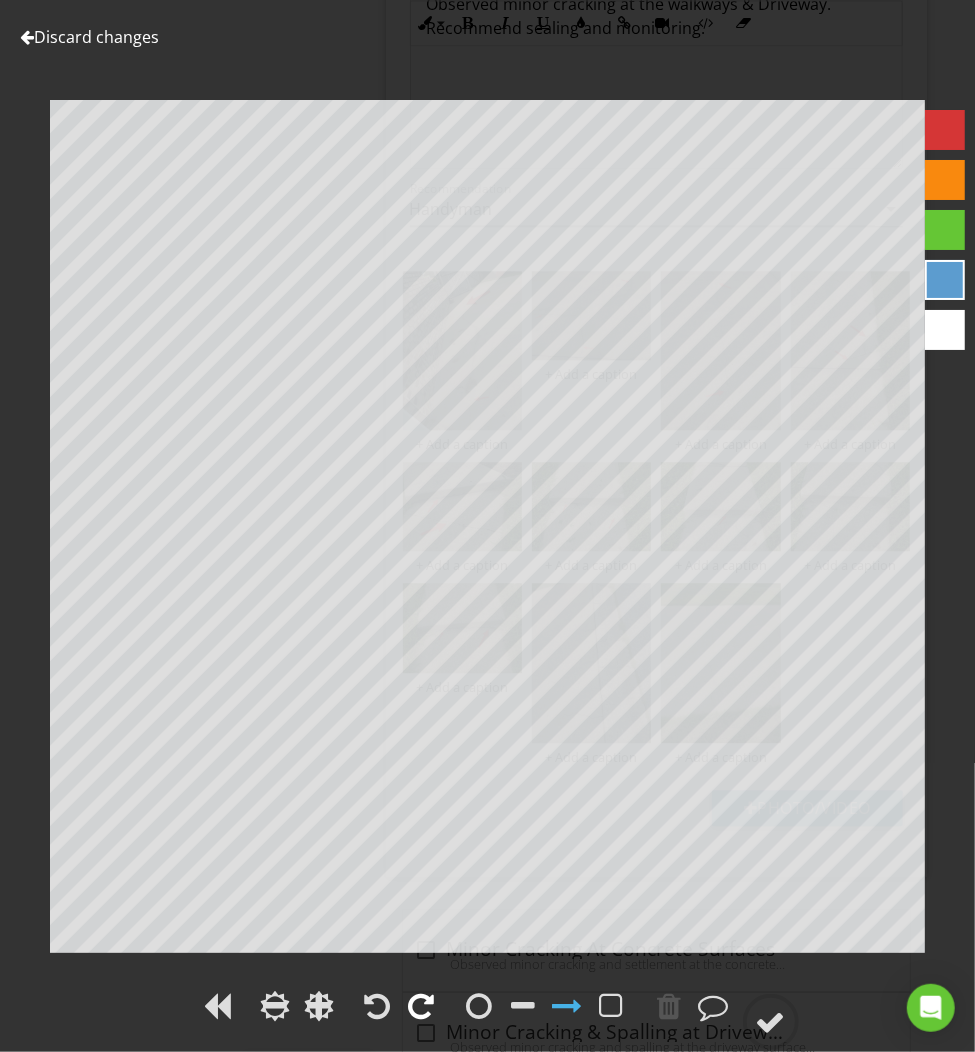 click at bounding box center (422, 1006) 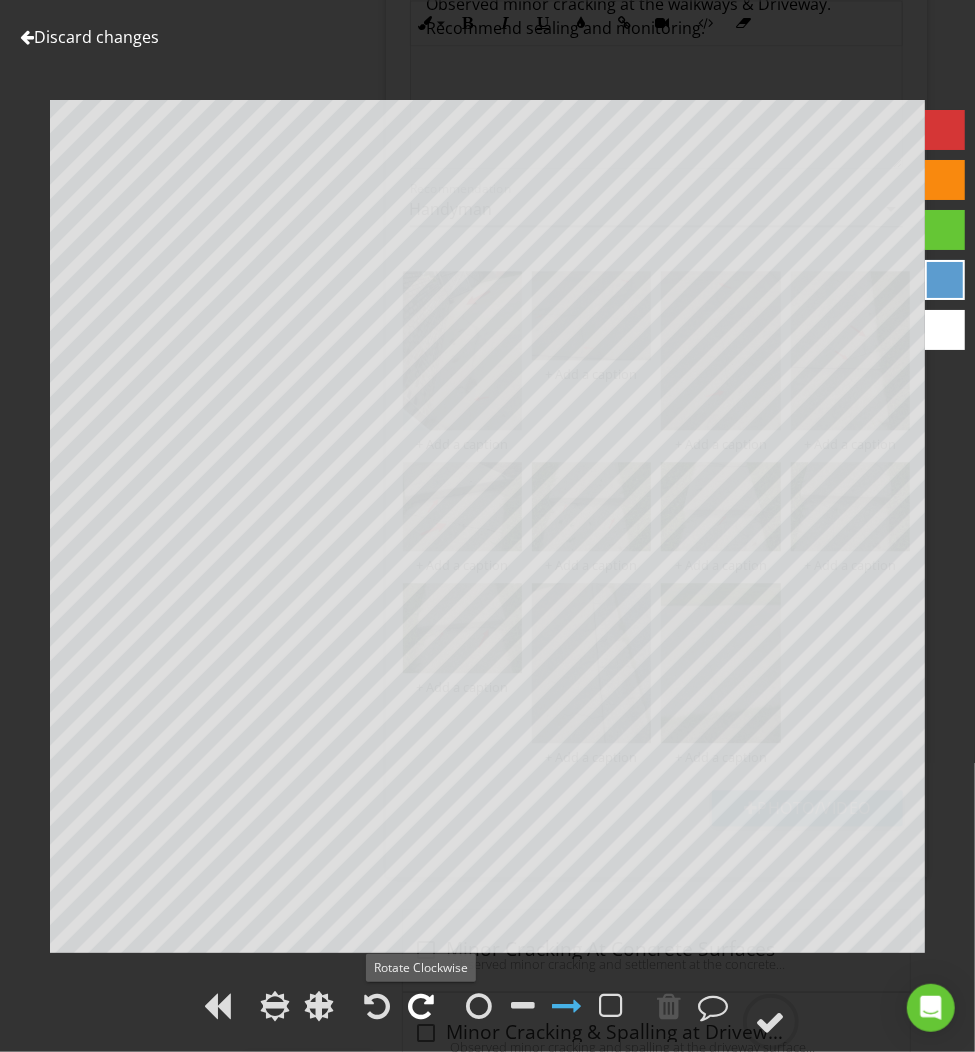 click at bounding box center (422, 1006) 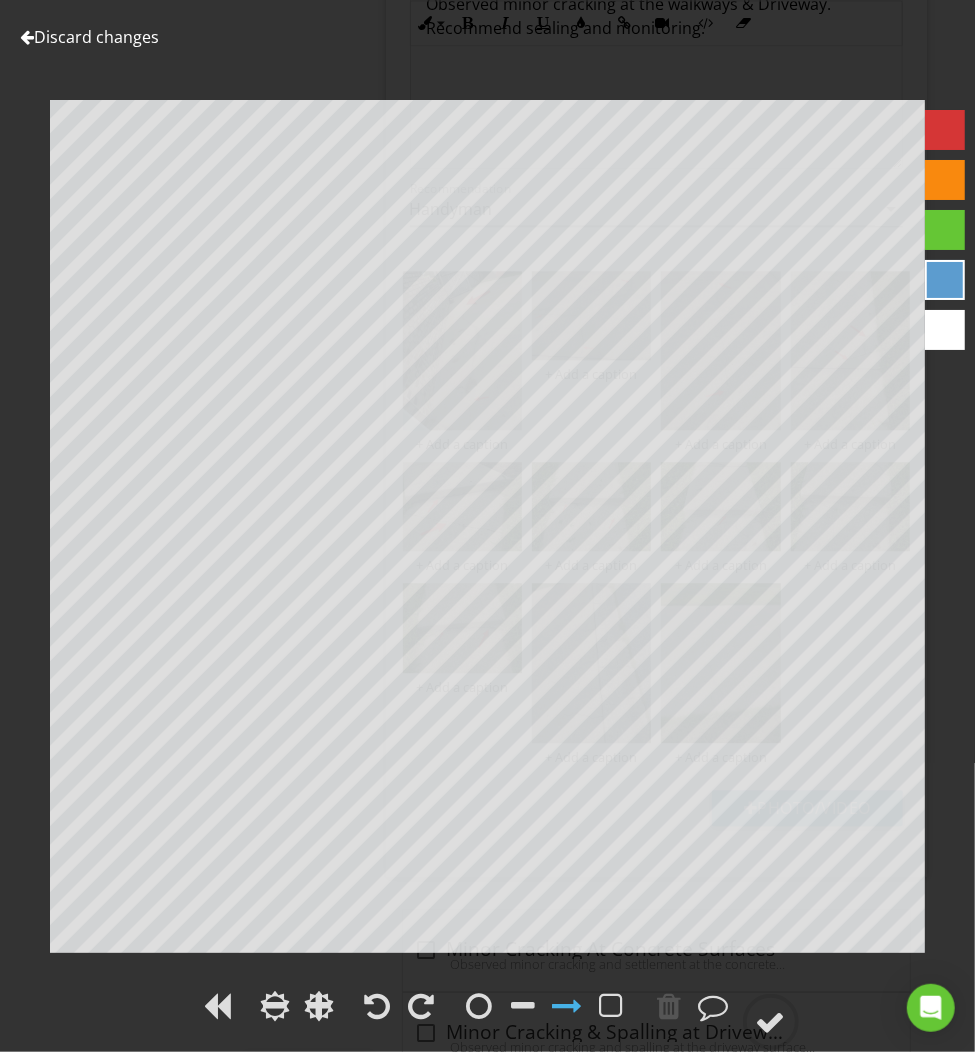 click at bounding box center (945, 130) 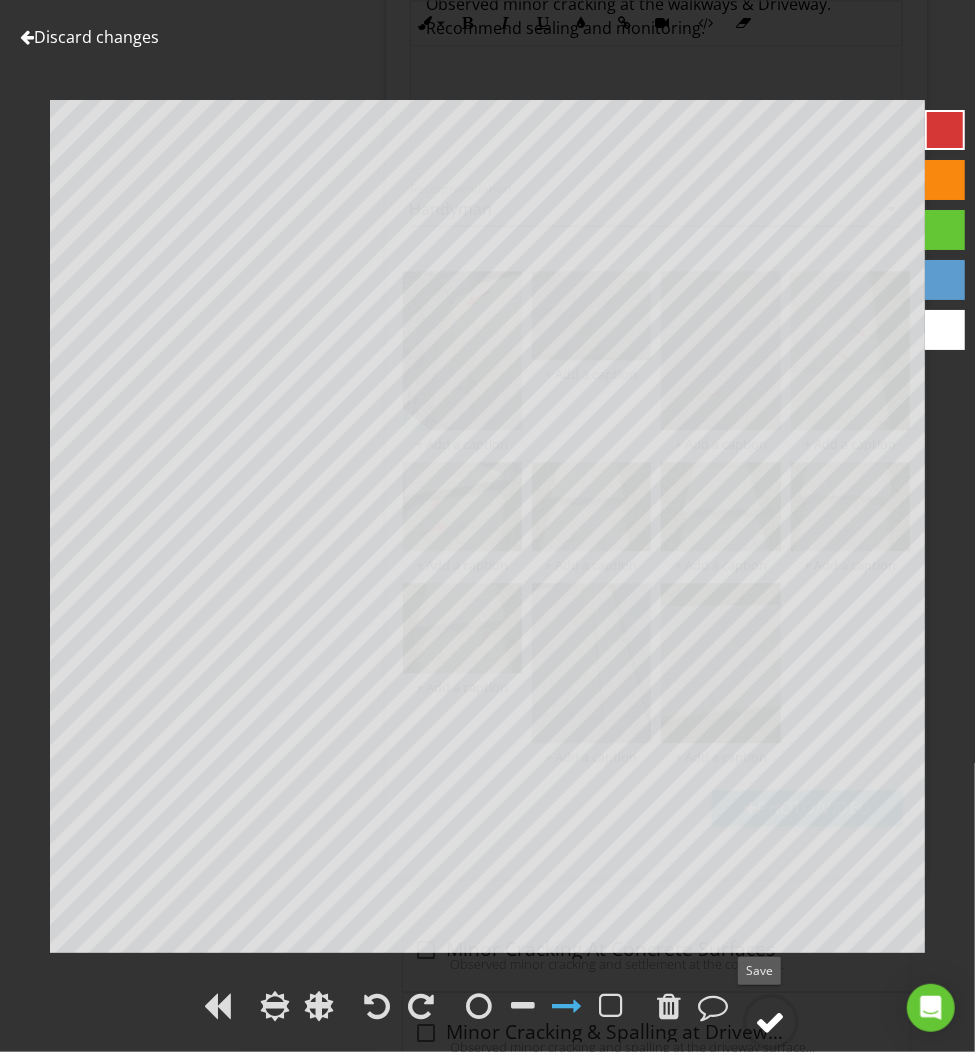 click 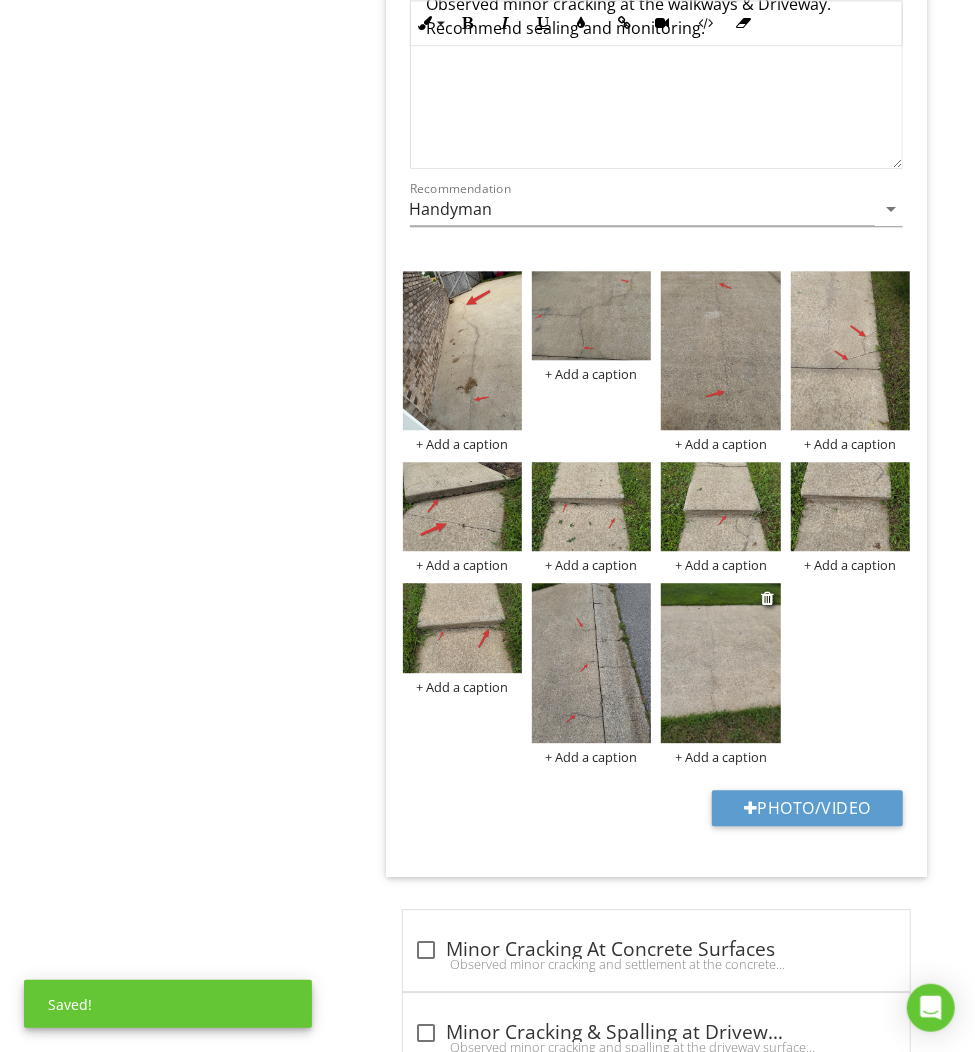 click at bounding box center (720, 662) 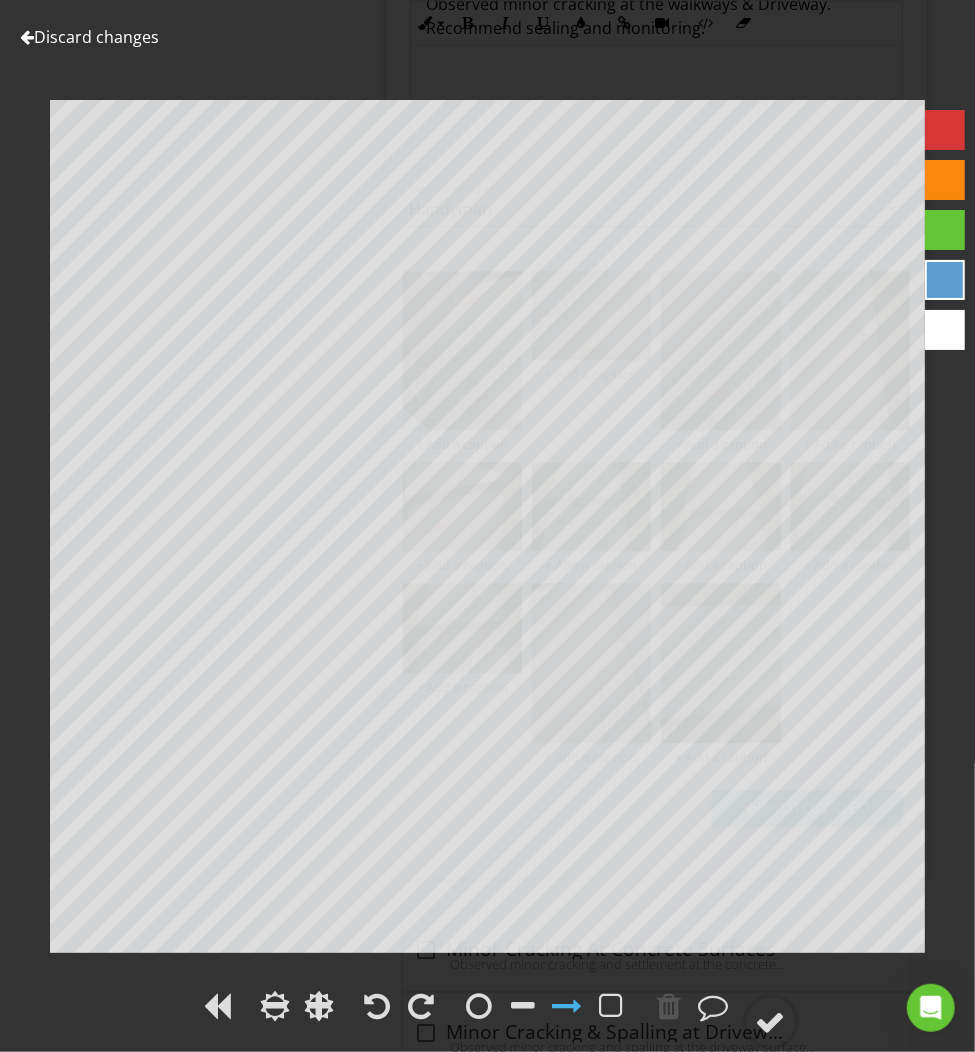 click at bounding box center (945, 130) 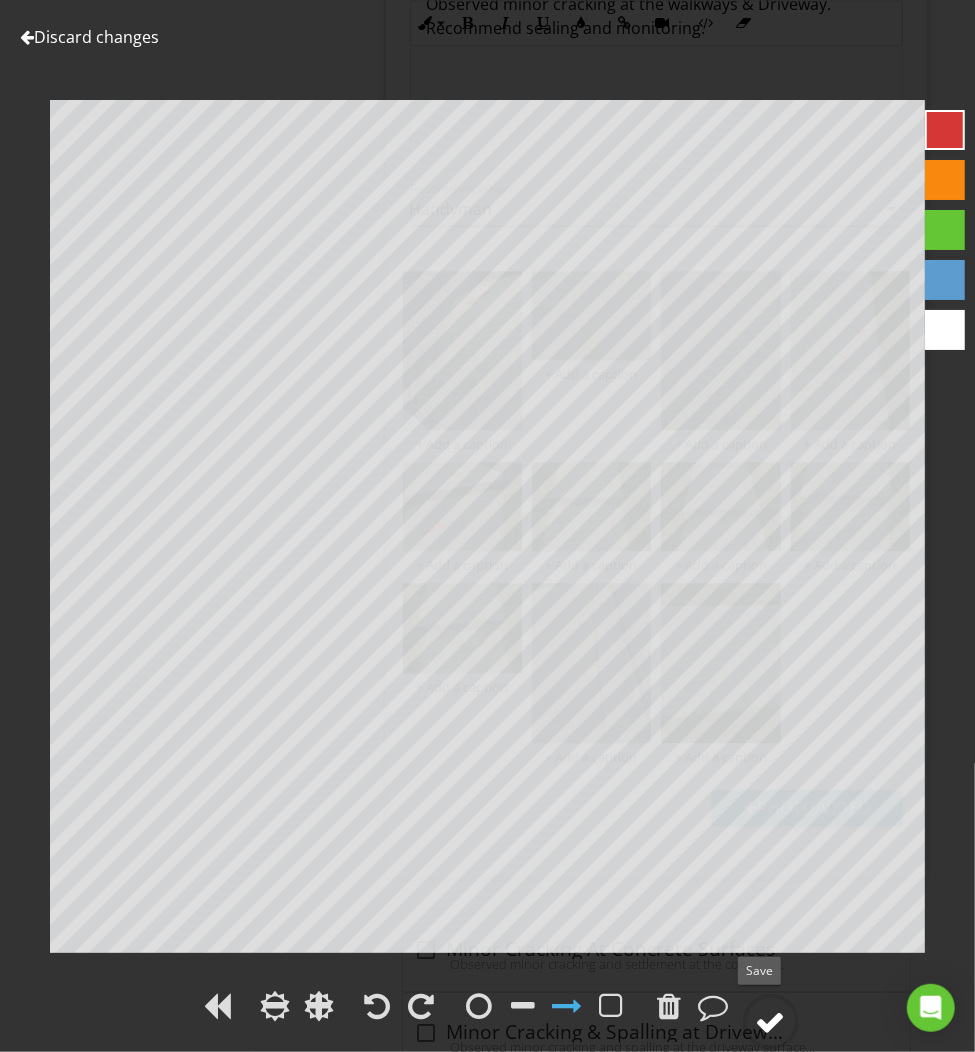 click at bounding box center (771, 1022) 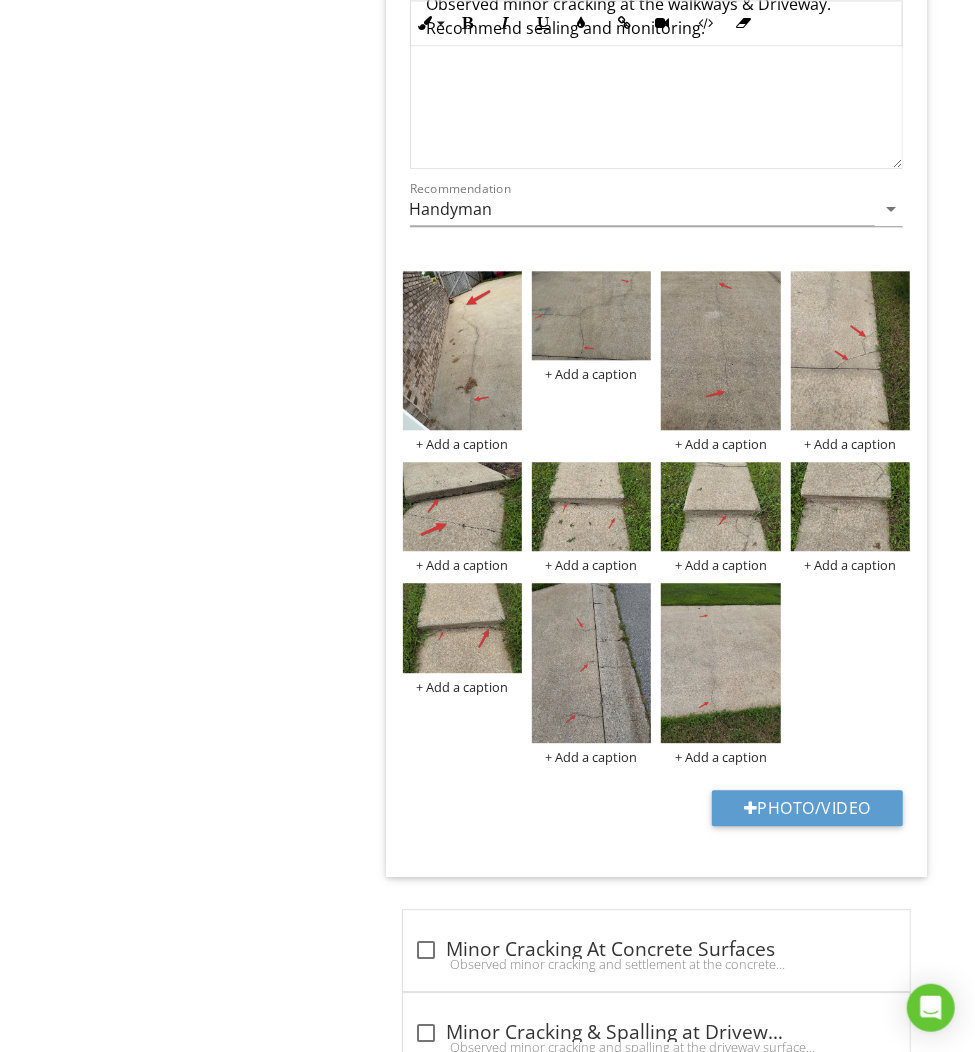 click on "Exterior
General
Eaves, Soffits & Fascia
Wall-Covering, Flashing & Trim
Vegetation, Surface Drainage, Retaining Walls & Grading
GFCIs & Electrical
Walkways & Driveways
Stairs, Steps, Stoops, Stairways & Ramps
Railings, Guards & Handrails
Porches, Patios, Decks, & Balconies
Windows
Exterior Doors
Exhaust Hoods
Hose bibs
Item
Walkways & Driveways
Info
Information                 4         check
Walkways & Driveways Were Inspected
Location edit       Ordered List Unordered List Insert Image XLarge" at bounding box center [568, 137] 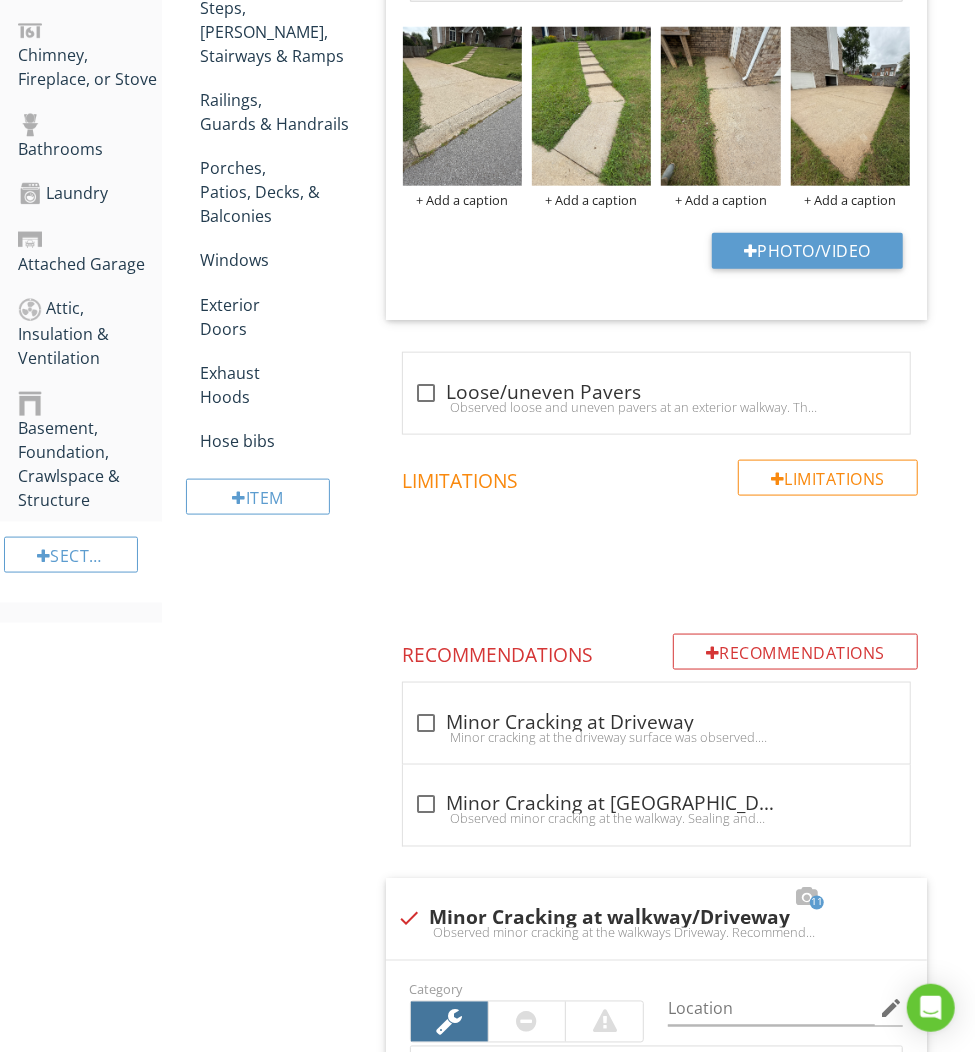 scroll, scrollTop: 244, scrollLeft: 0, axis: vertical 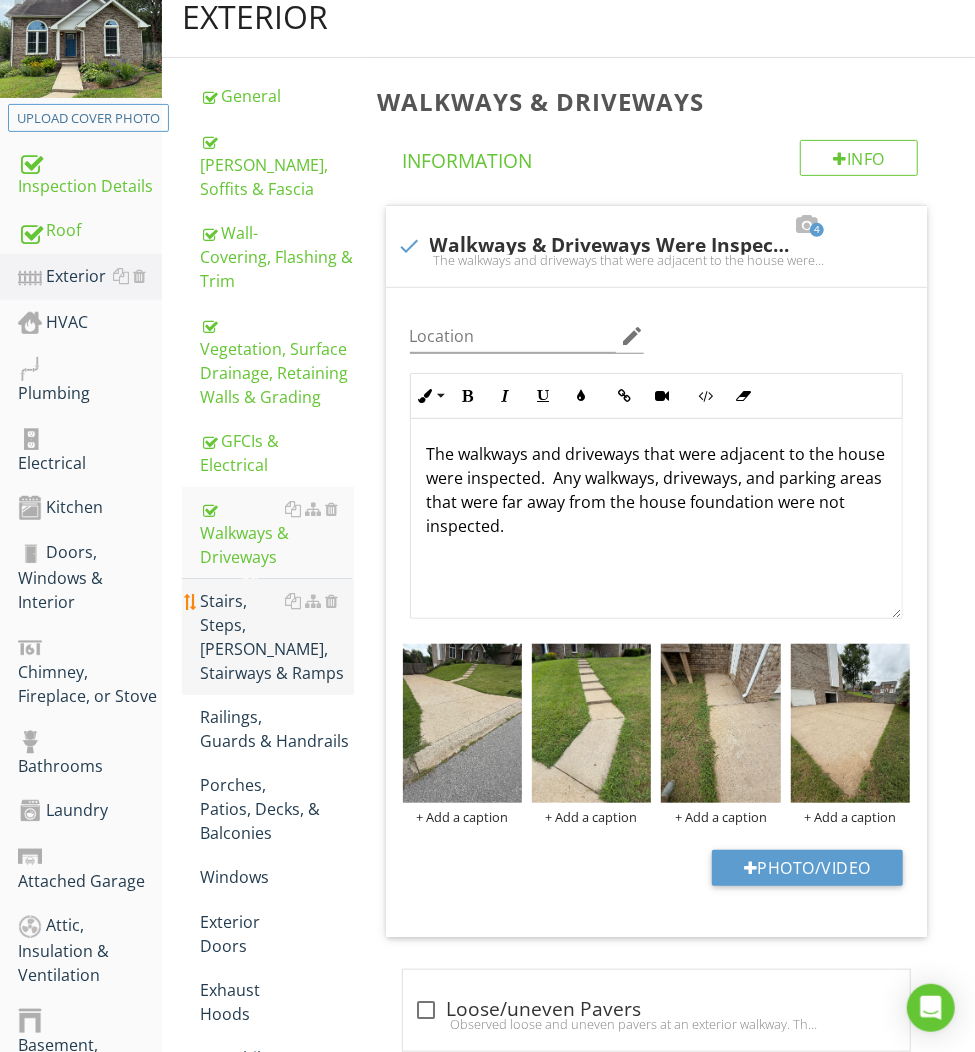 click on "Stairs, Steps, [PERSON_NAME], Stairways & Ramps" at bounding box center [276, 637] 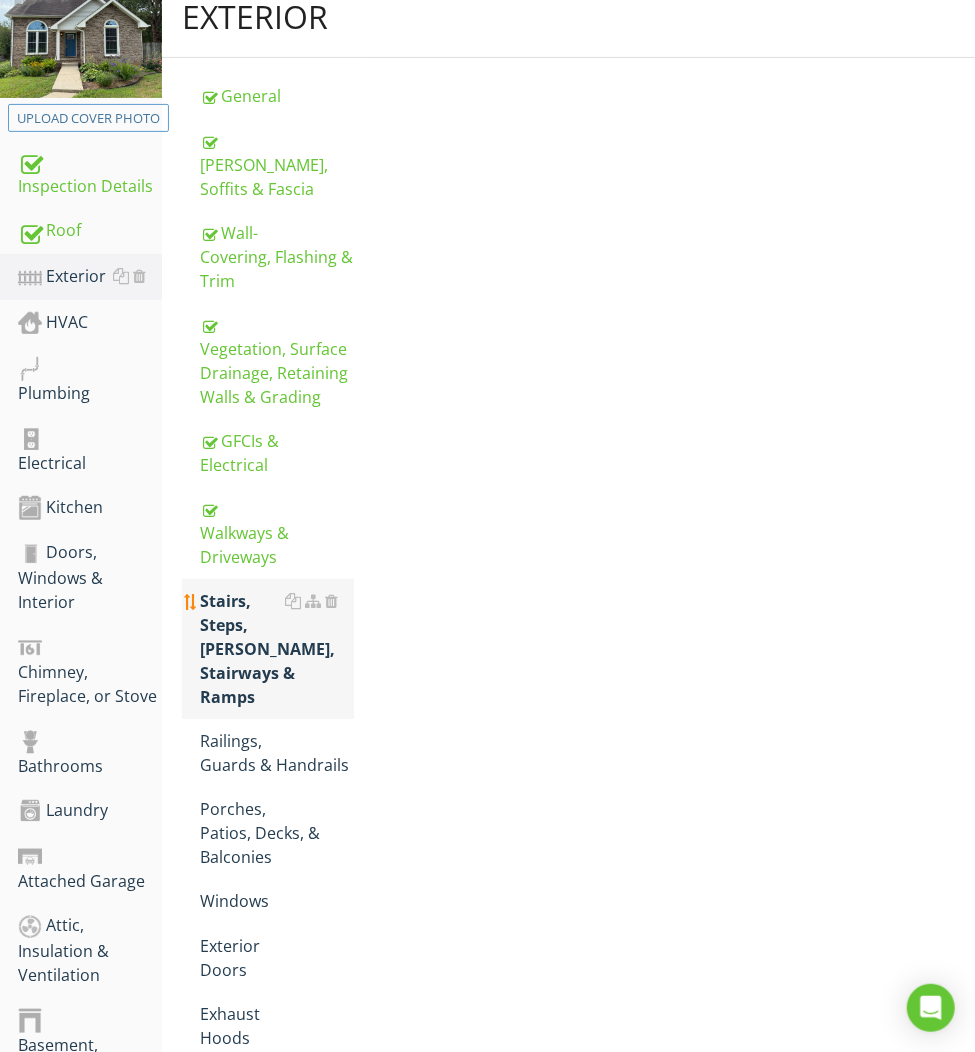 scroll, scrollTop: 243, scrollLeft: 0, axis: vertical 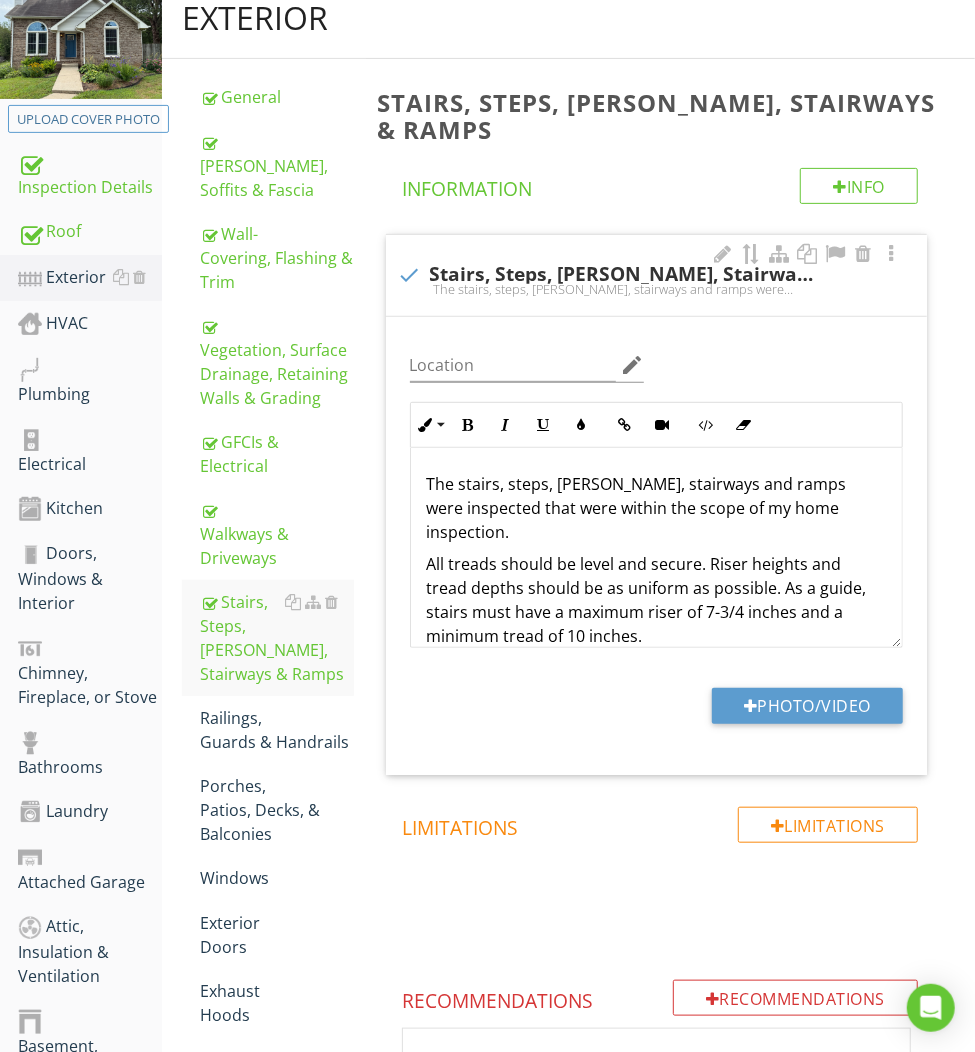 click on "Photo/Video" at bounding box center (656, 713) 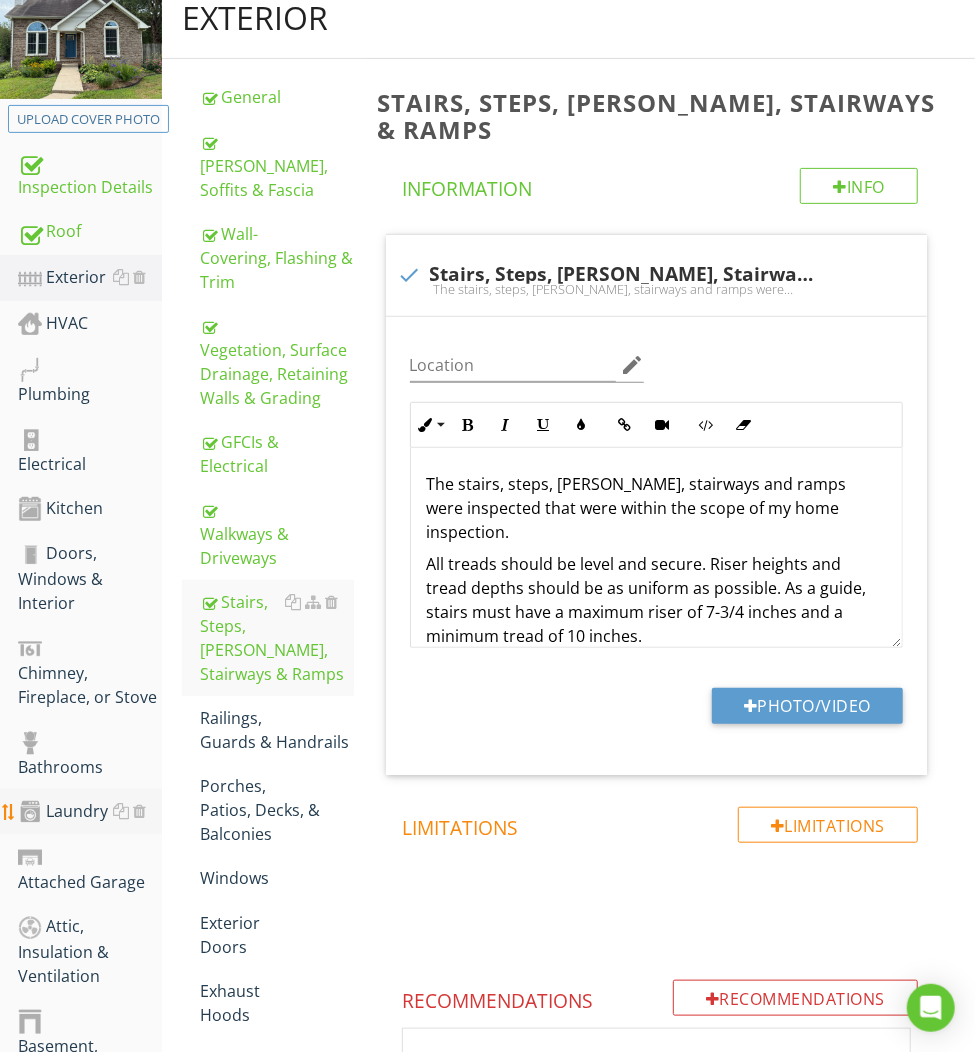 click on "Photo/Video" at bounding box center (656, 713) 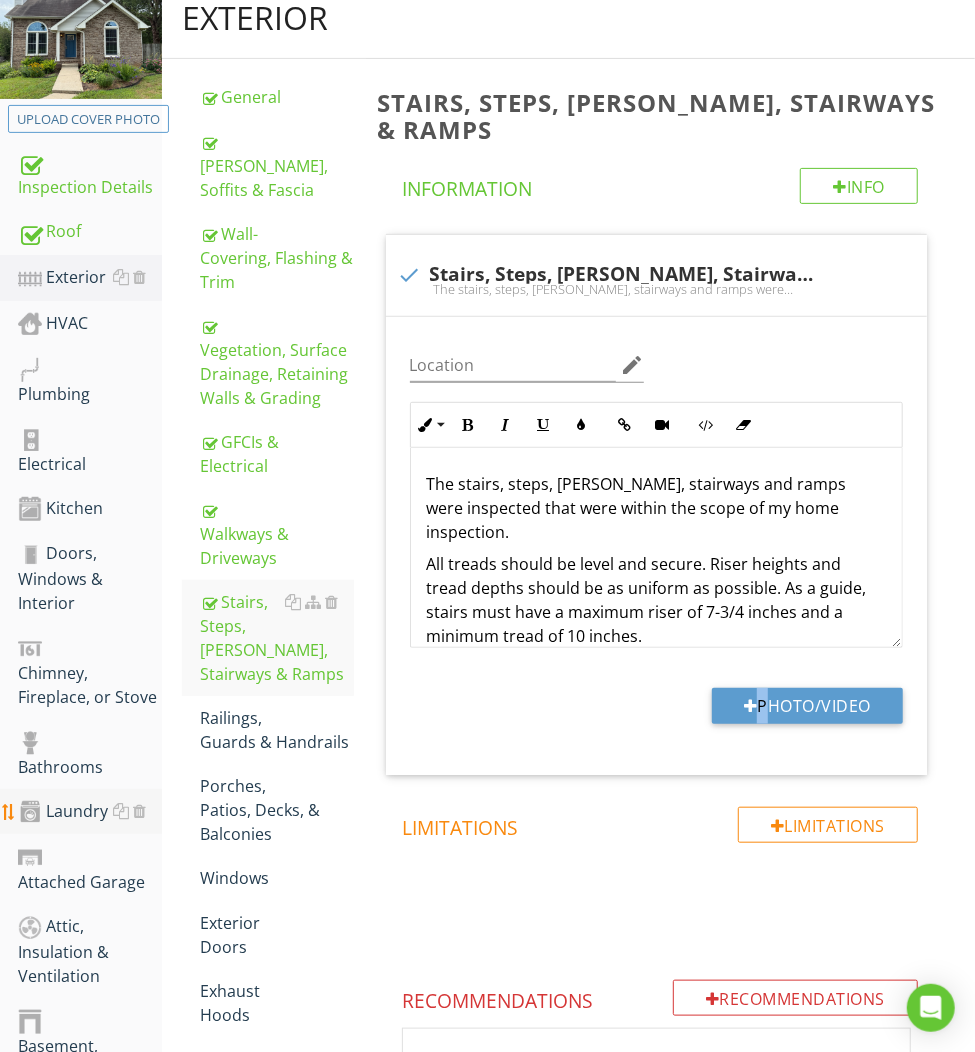 click on "Photo/Video" at bounding box center (656, 713) 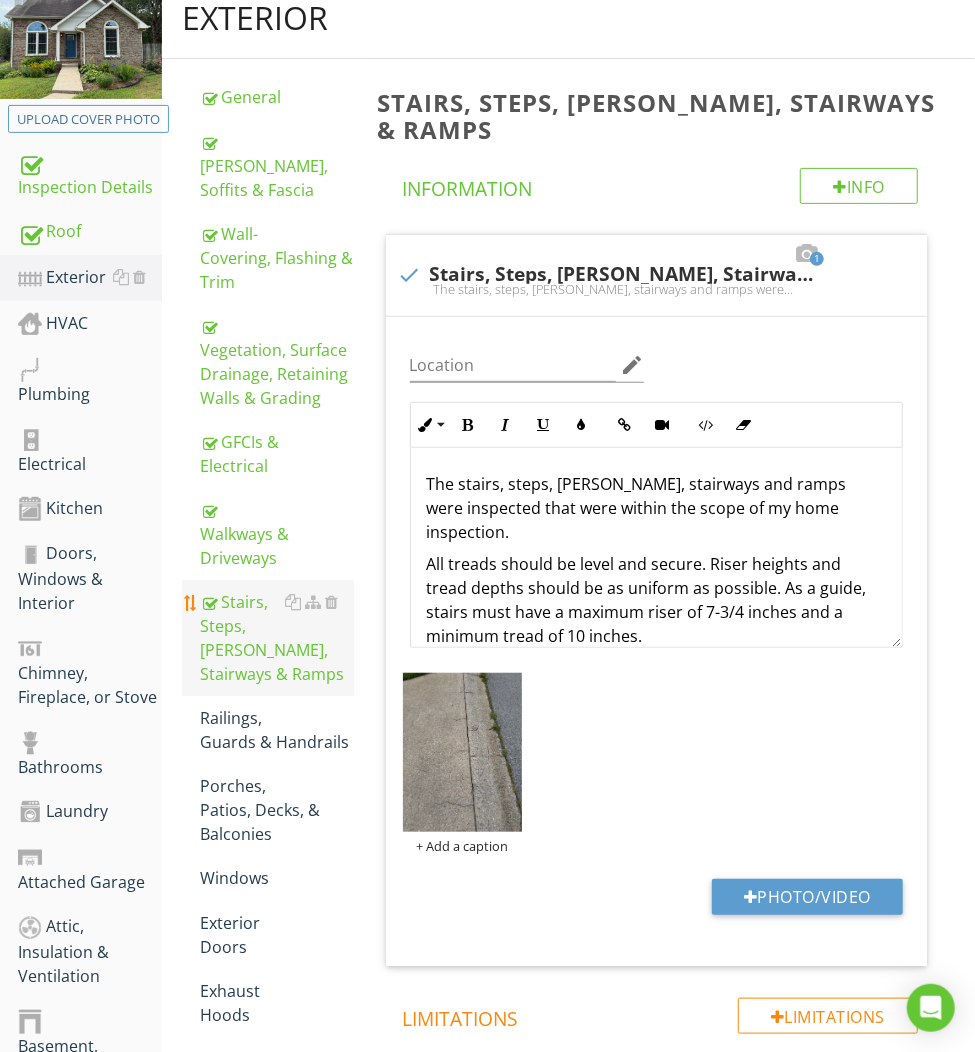 click on "Stairs, Steps, [PERSON_NAME], Stairways & Ramps" at bounding box center [276, 638] 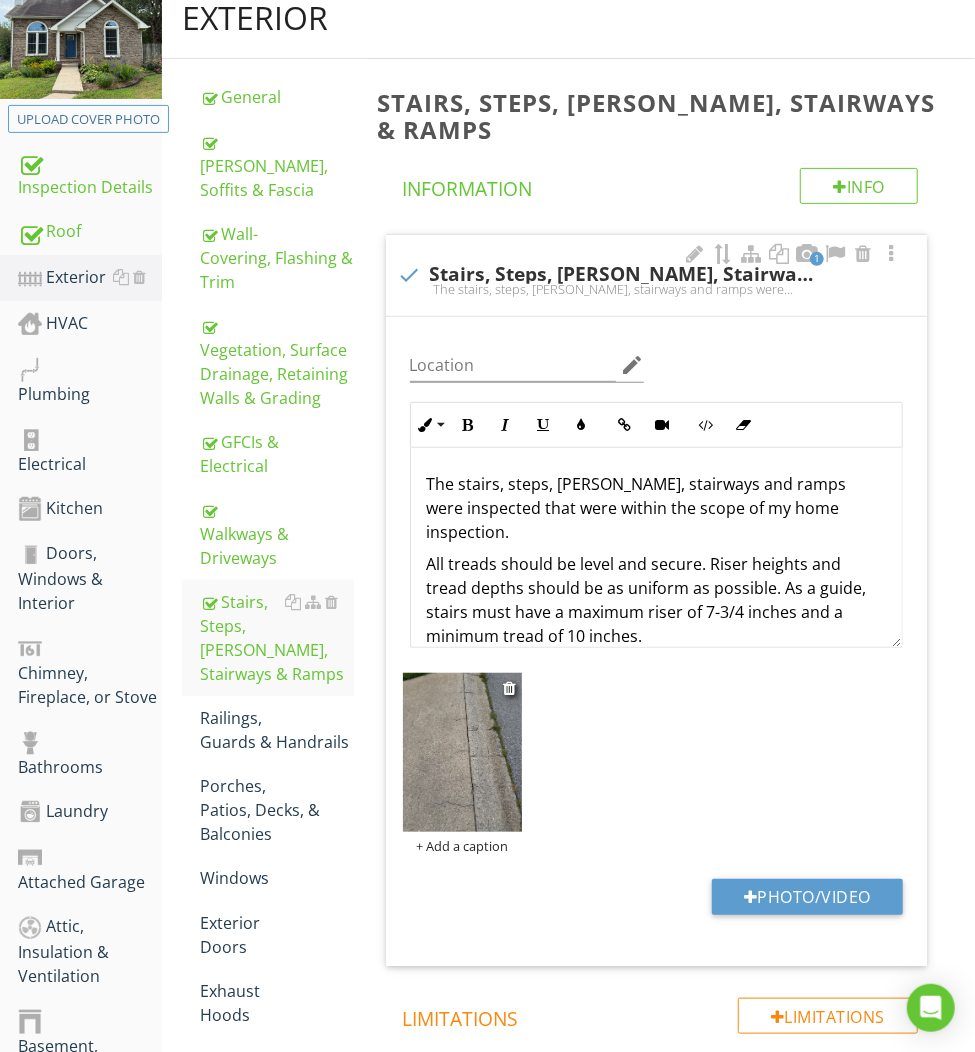 click at bounding box center (511, 688) 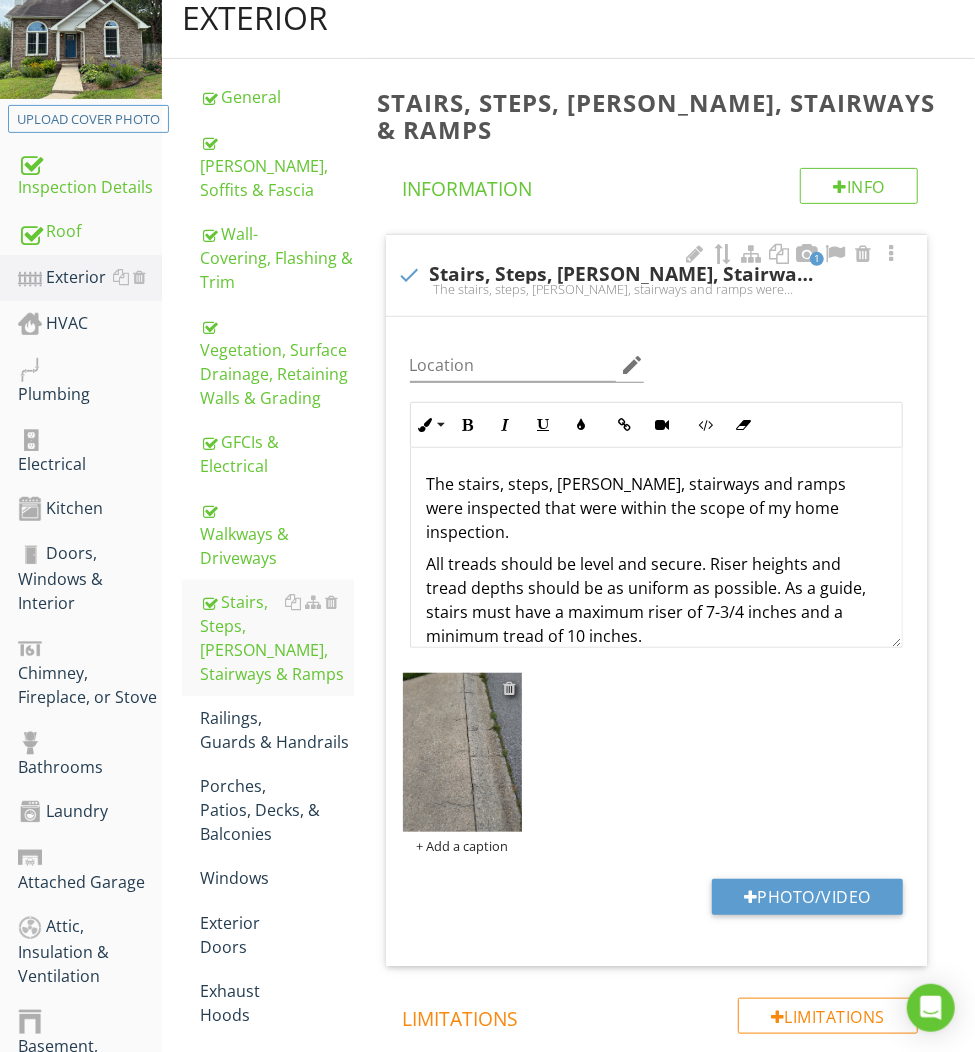 click at bounding box center (509, 688) 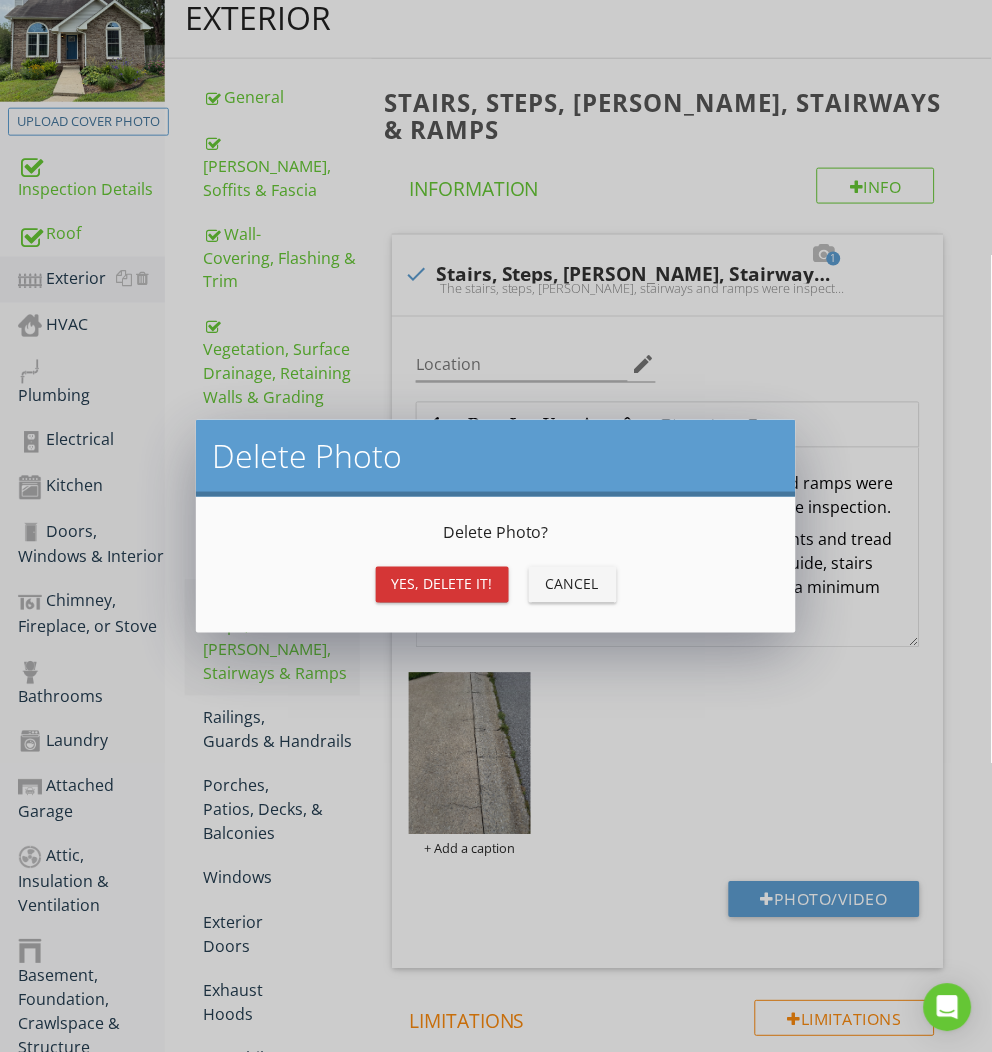 click on "Yes, Delete it!" at bounding box center (442, 584) 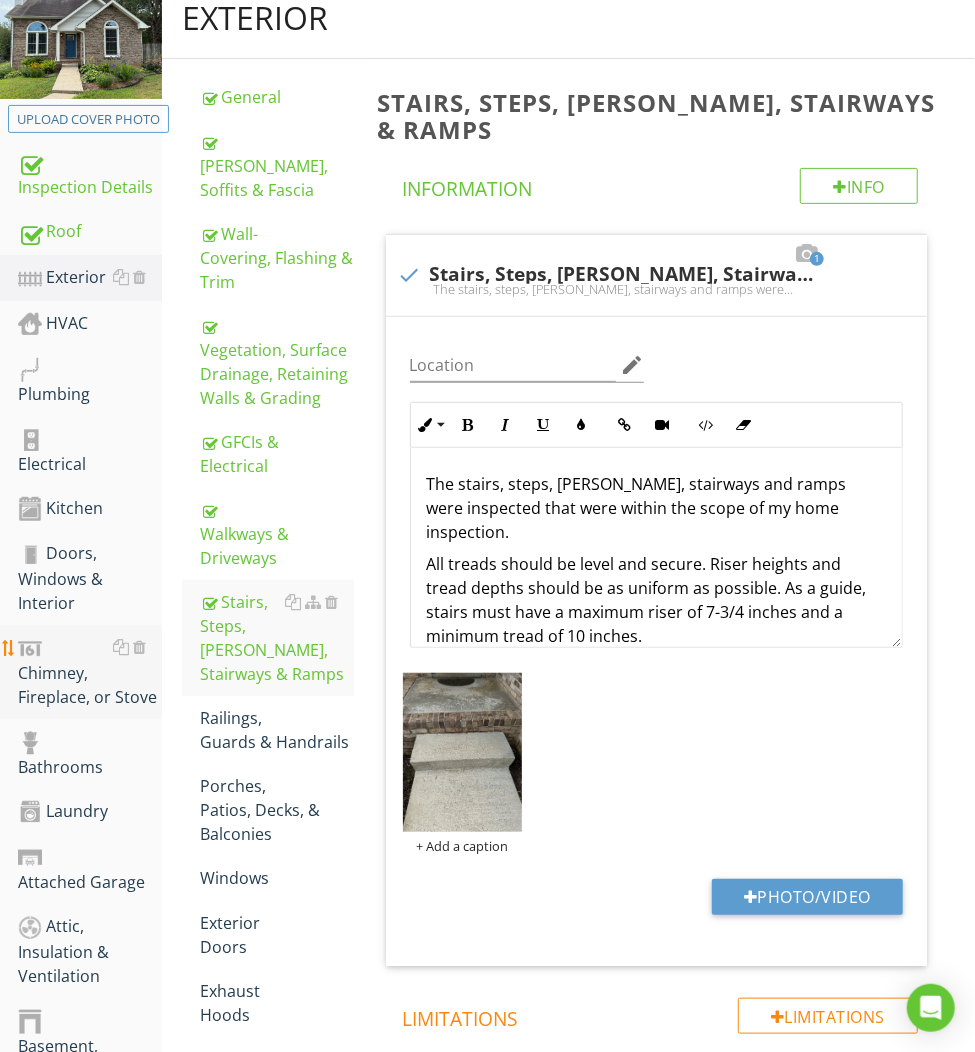 scroll, scrollTop: 22, scrollLeft: 0, axis: vertical 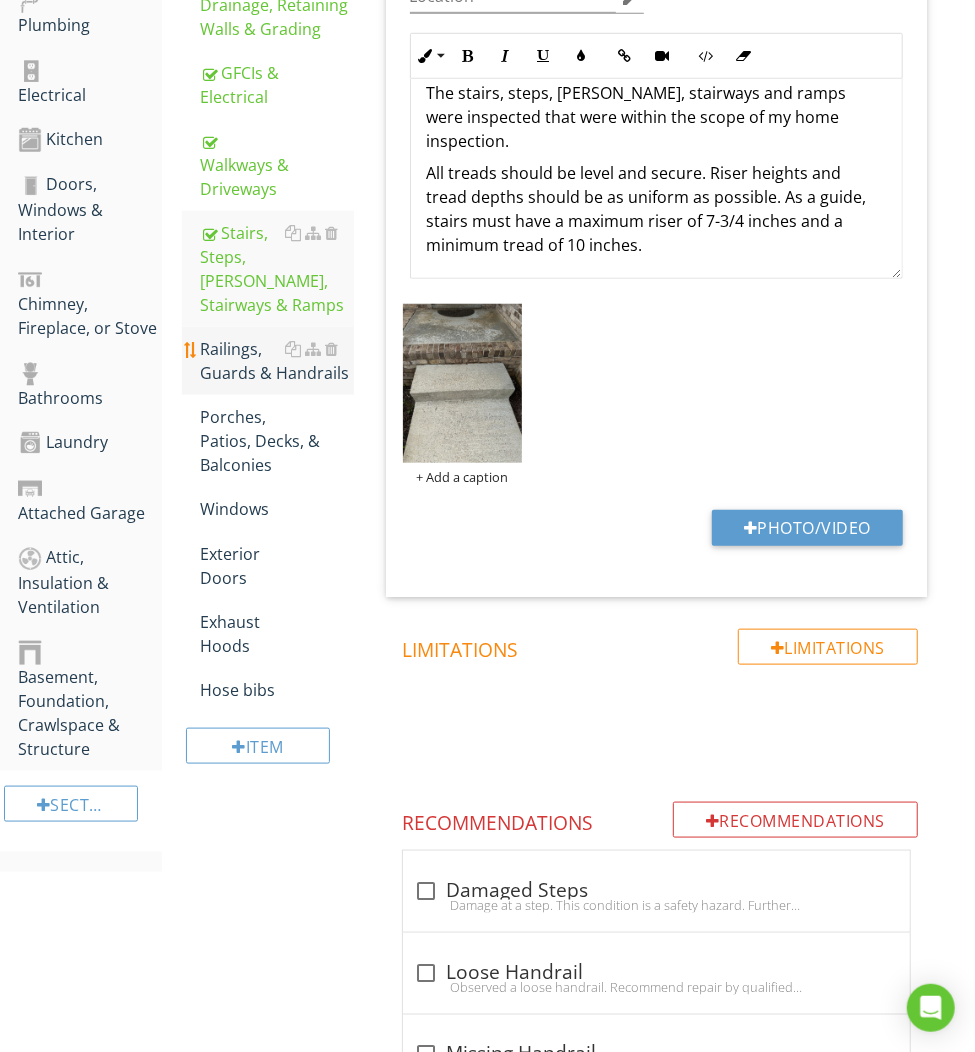 click at bounding box center [311, 349] 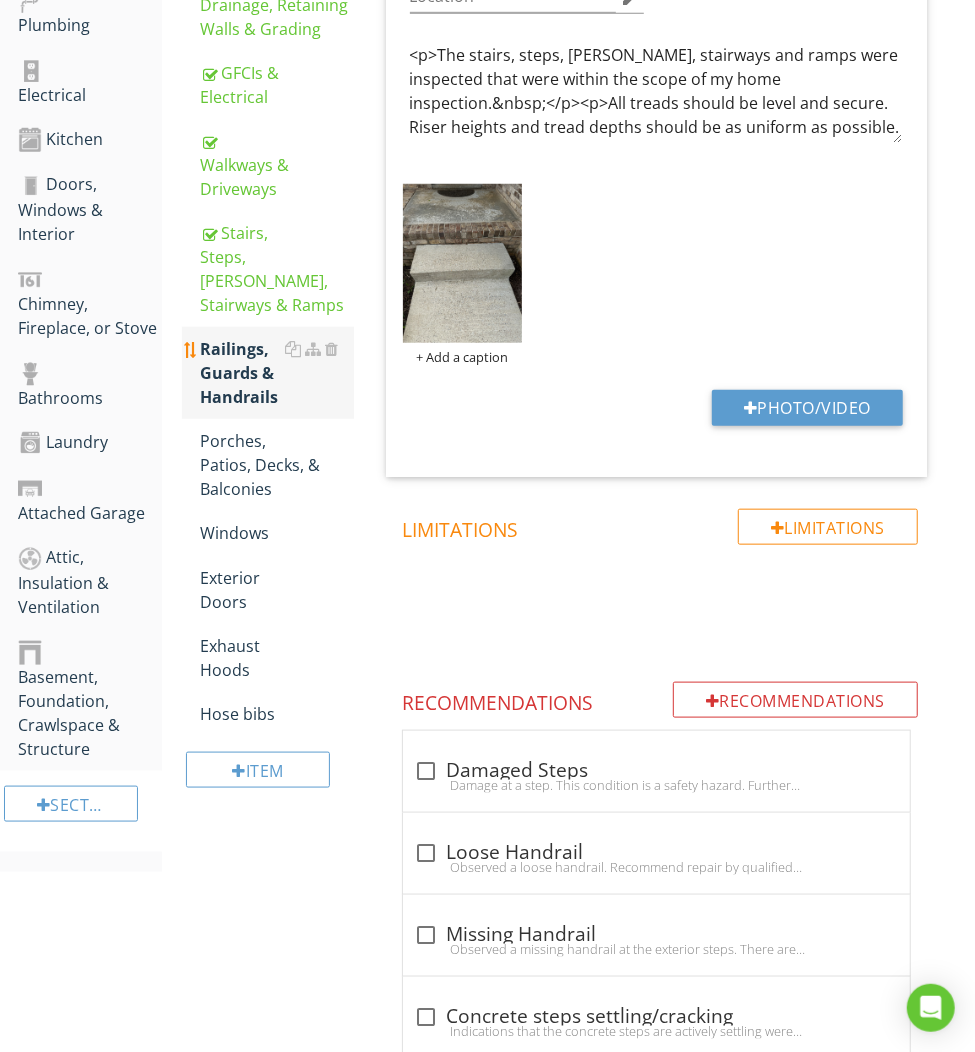 scroll, scrollTop: 611, scrollLeft: 0, axis: vertical 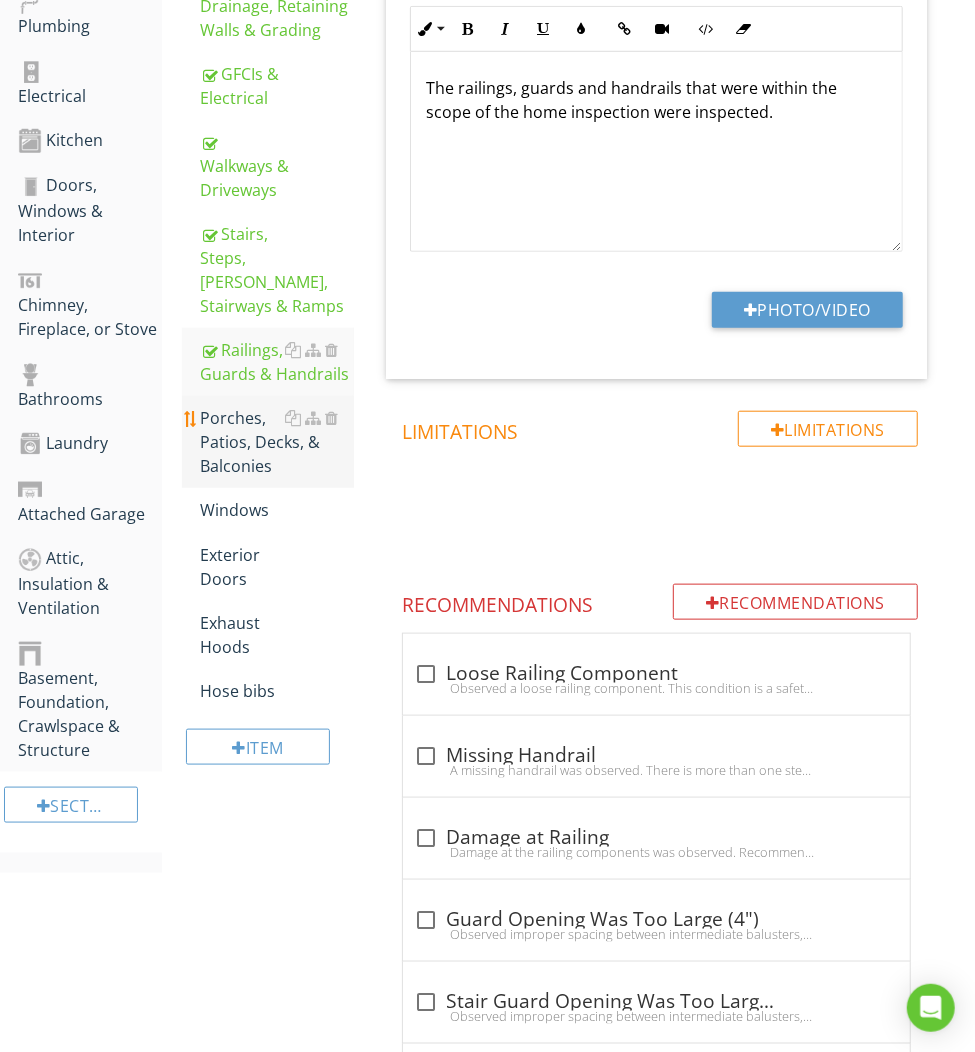 click on "Porches, Patios, Decks, & Balconies" at bounding box center [276, 442] 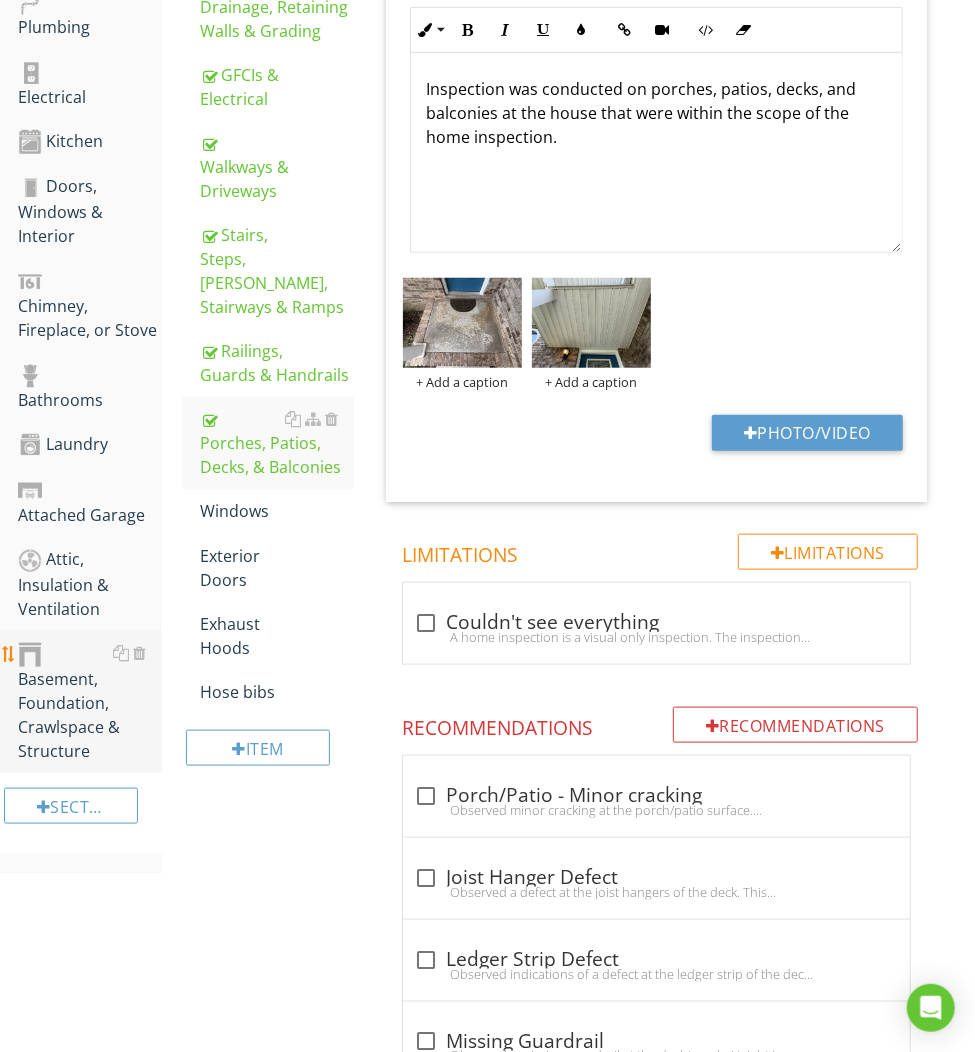 scroll, scrollTop: 402, scrollLeft: 0, axis: vertical 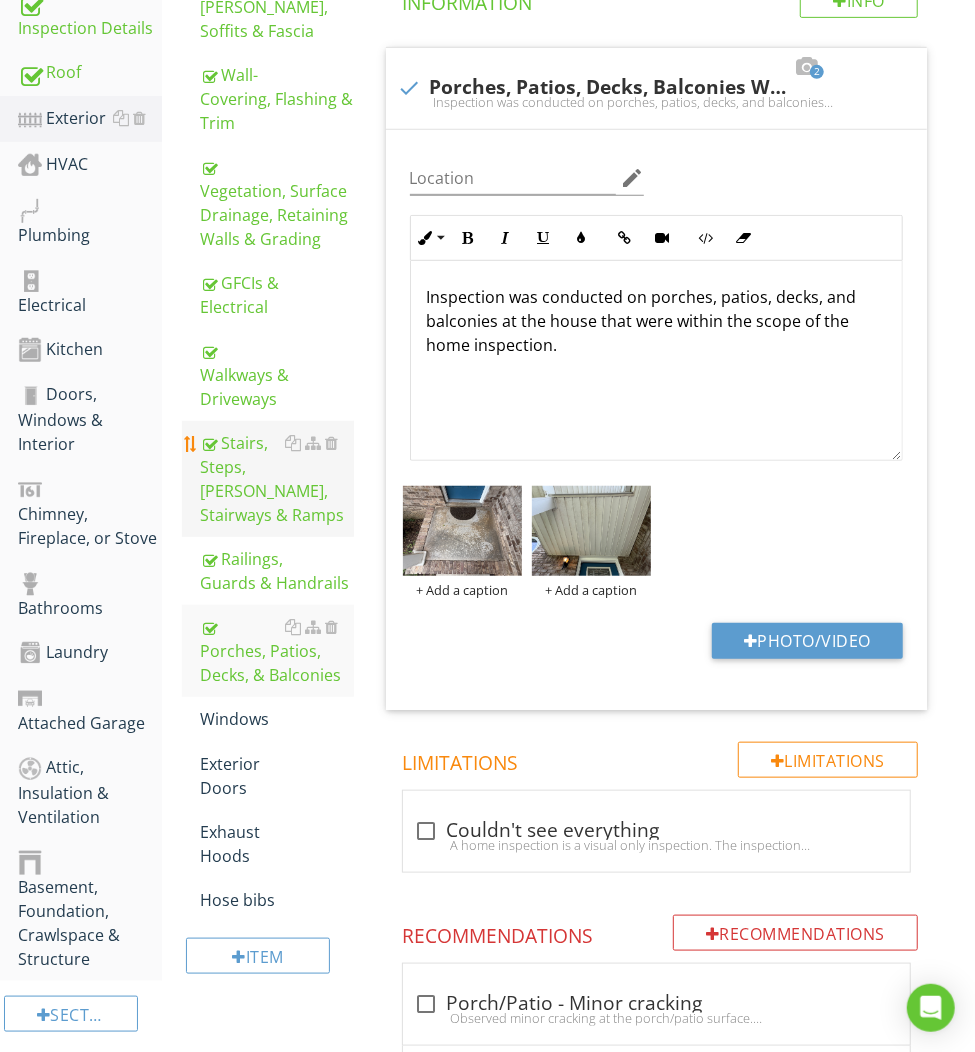 click on "Stairs, Steps, Stoops, Stairways & Ramps" at bounding box center [276, 479] 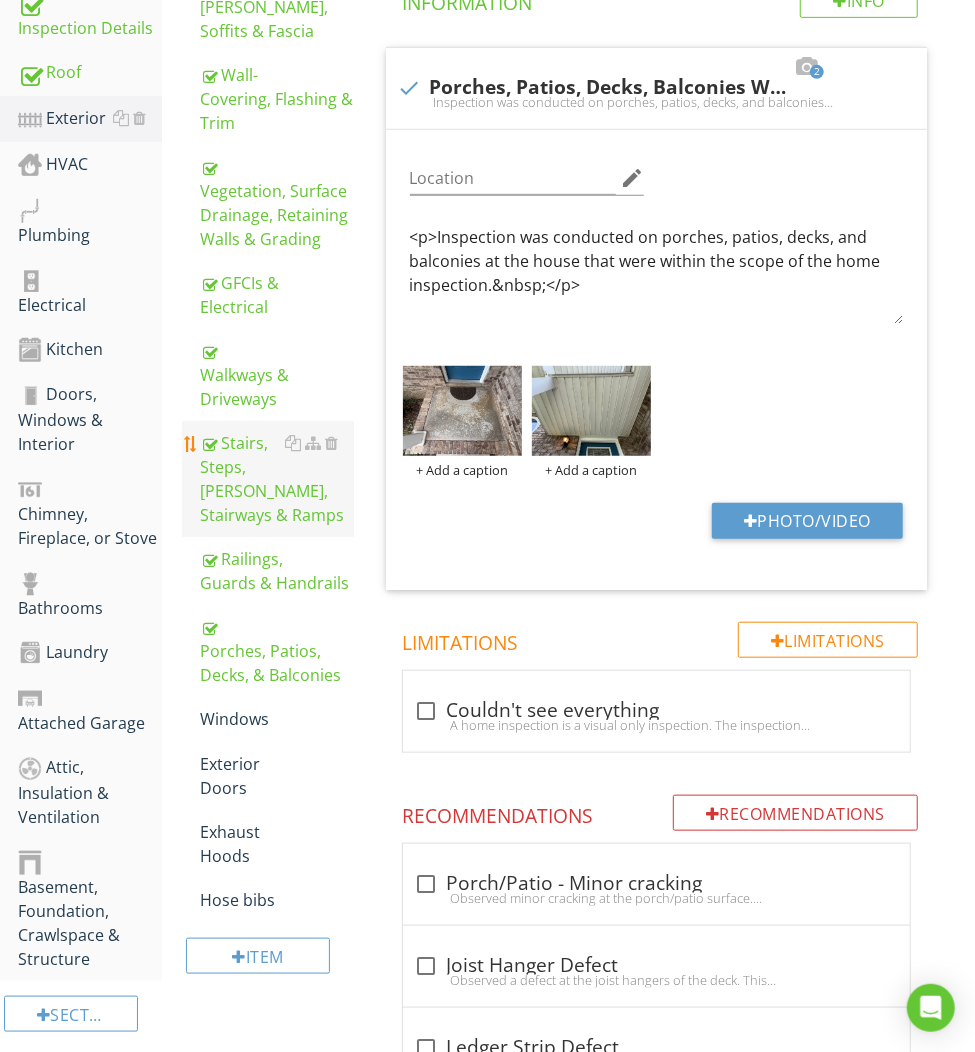 scroll, scrollTop: 401, scrollLeft: 0, axis: vertical 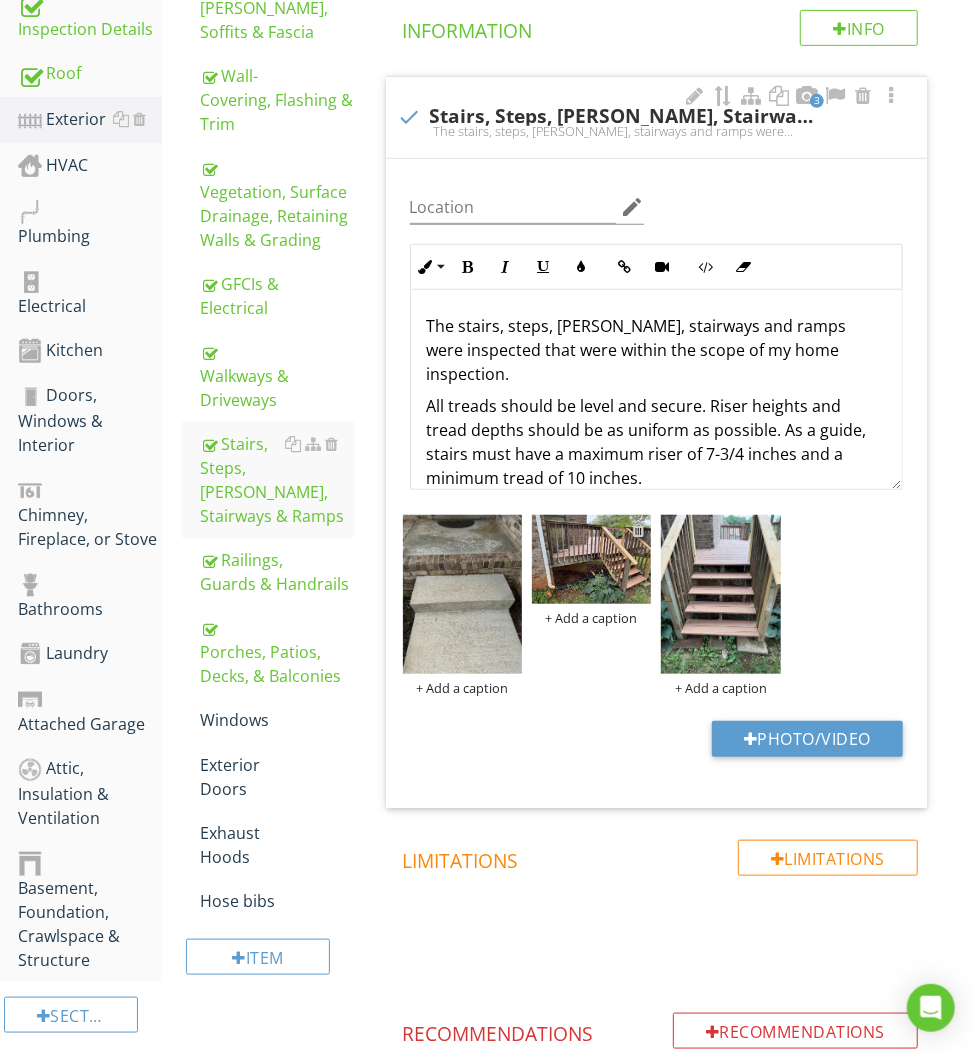 click at bounding box center (638, 530) 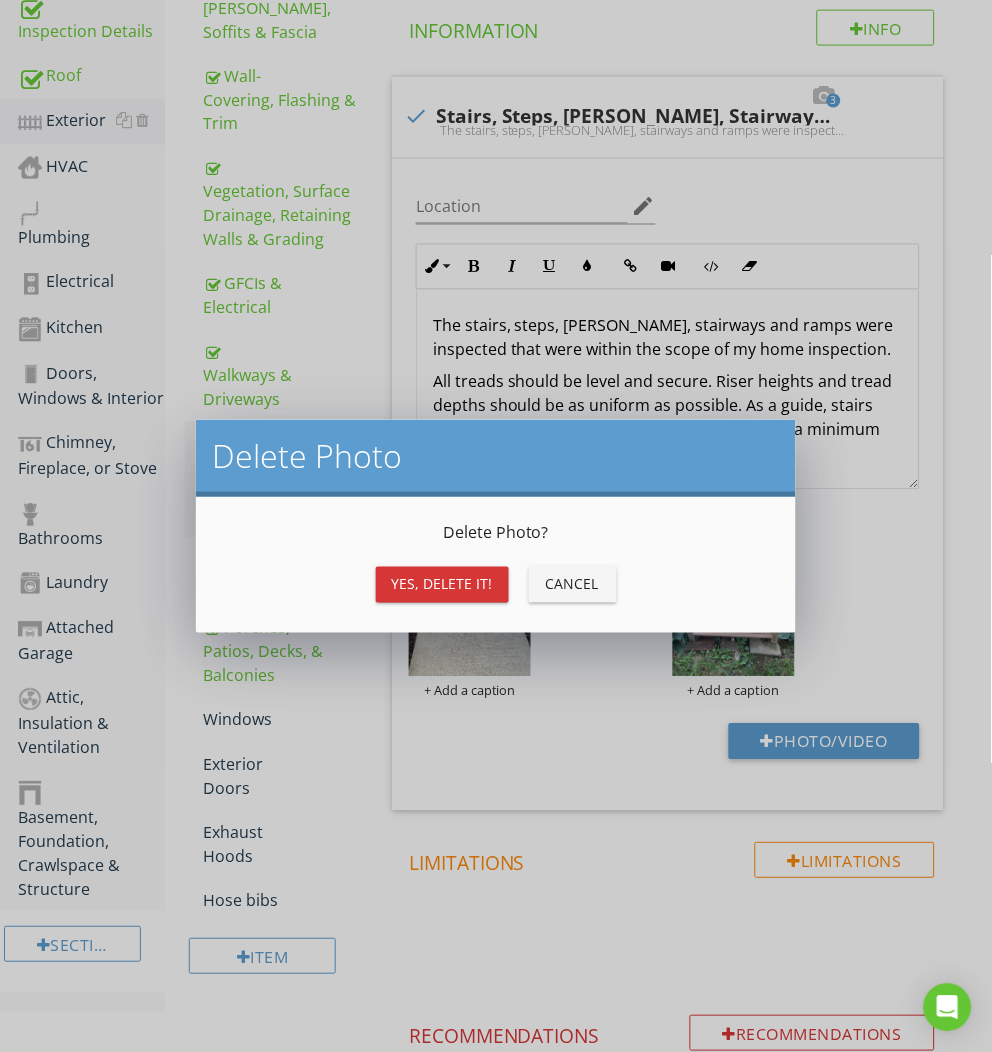 click on "Yes, Delete it!" at bounding box center [442, 584] 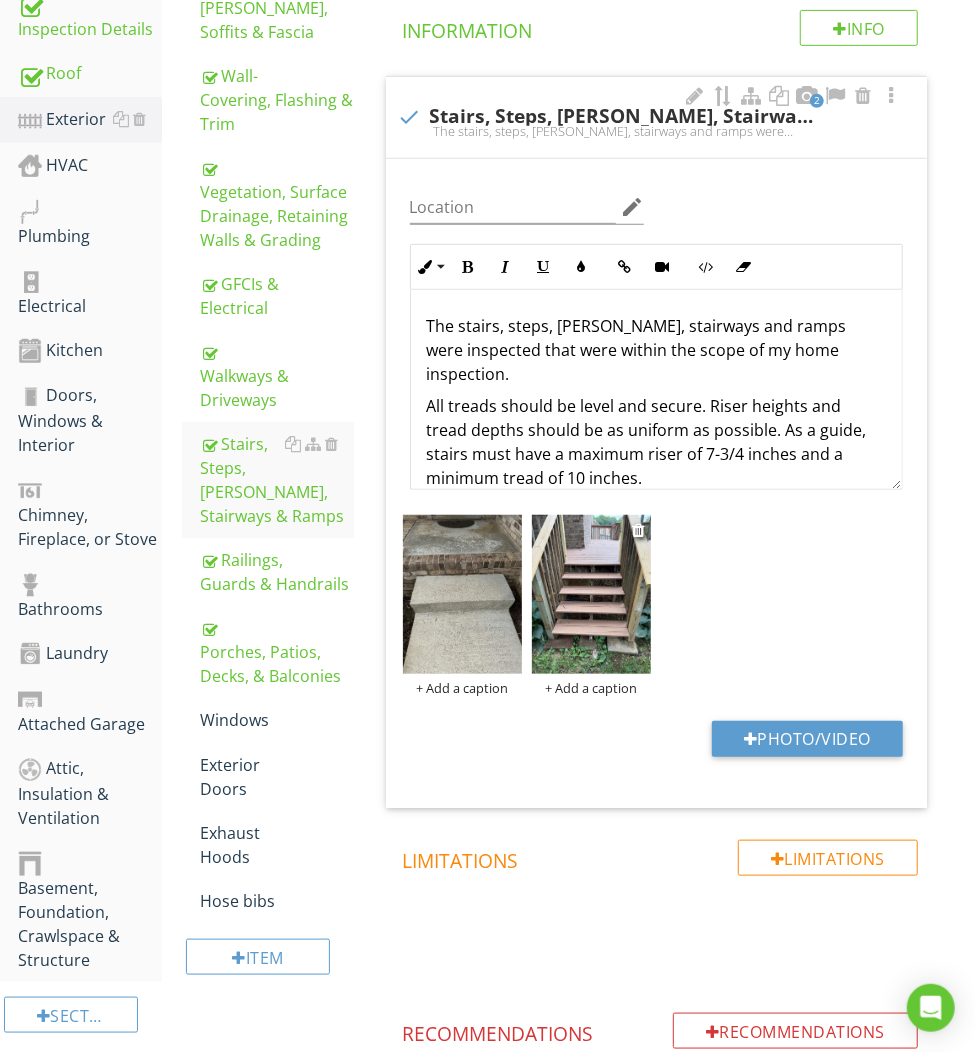 scroll, scrollTop: 842, scrollLeft: 0, axis: vertical 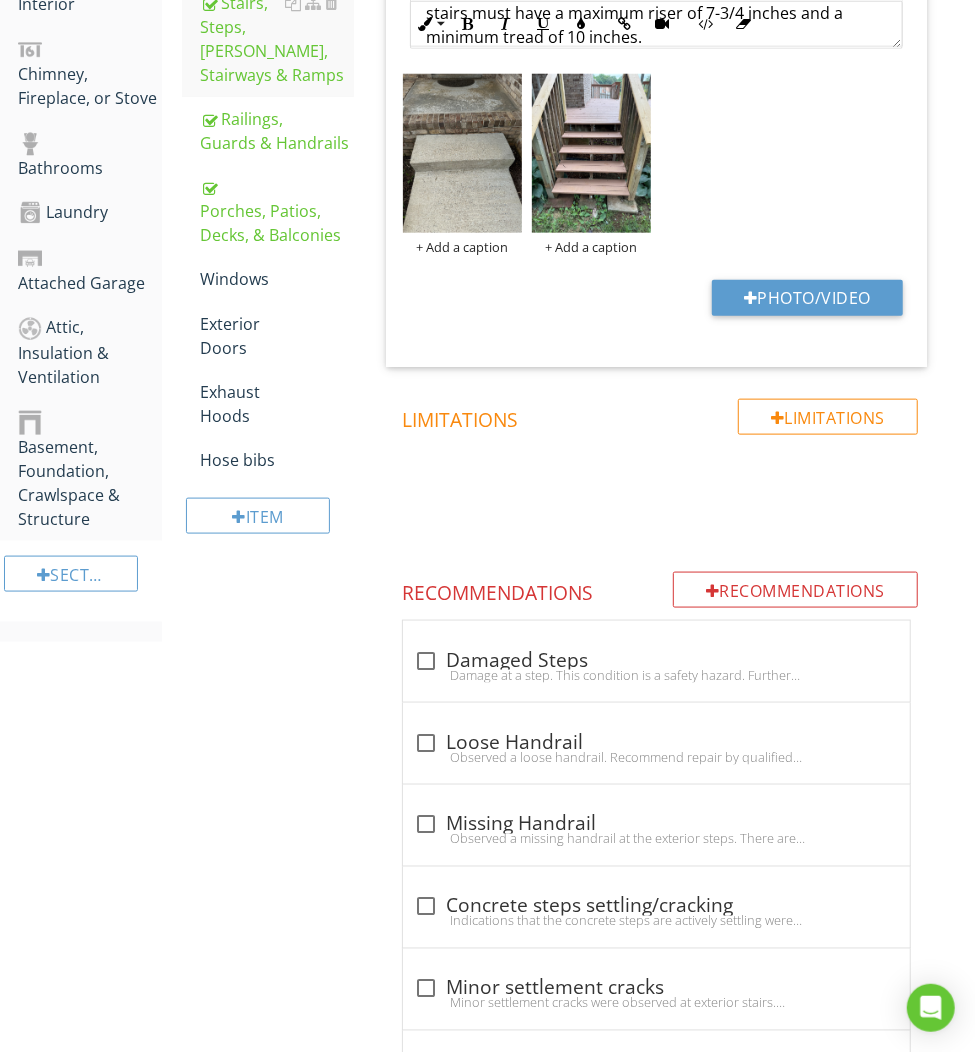 click on "Exterior
General
Eaves, Soffits & Fascia
Wall-Covering, Flashing & Trim
Vegetation, Surface Drainage, Retaining Walls & Grading
GFCIs & Electrical
Walkways & Driveways
Stairs, Steps, Stoops, Stairways & Ramps
Railings, Guards & Handrails
Porches, Patios, Decks, & Balconies
Windows
Exterior Doors
Exhaust Hoods
Hose bibs
Item
Stairs, Steps, Stoops, Stairways & Ramps
Info
Information                 2         check
Stairs, Steps, Stoops, Stairways & Ramps Were Inspected
Location edit       XLarge" at bounding box center (568, 886) 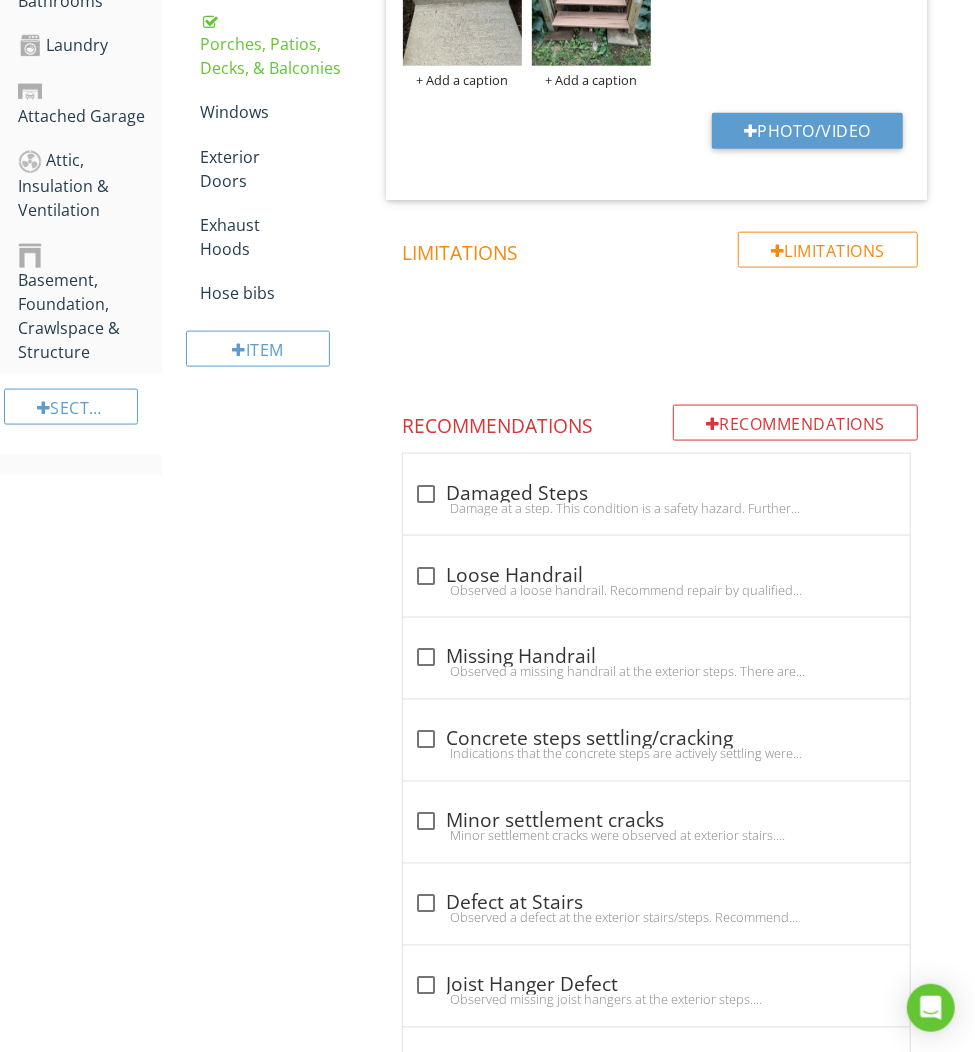 scroll, scrollTop: 1014, scrollLeft: 0, axis: vertical 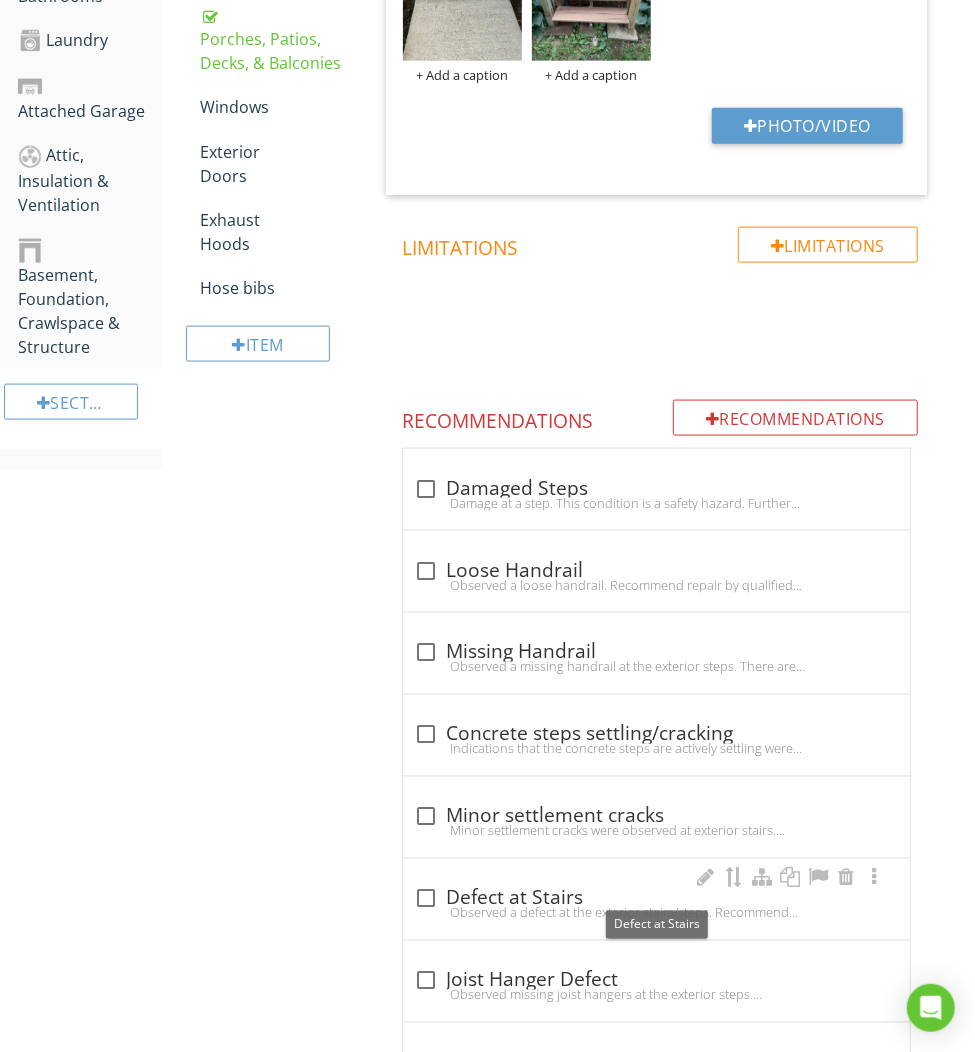 click at bounding box center (427, 899) 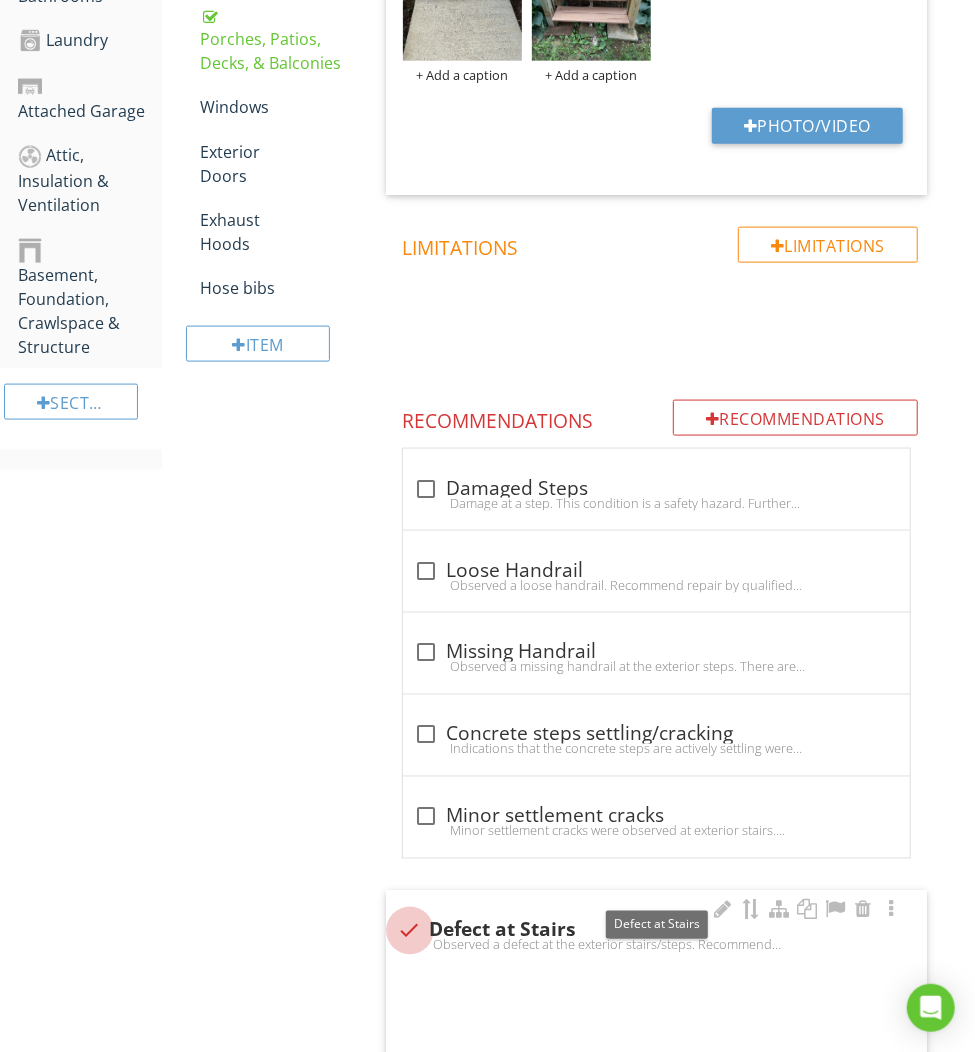 checkbox on "true" 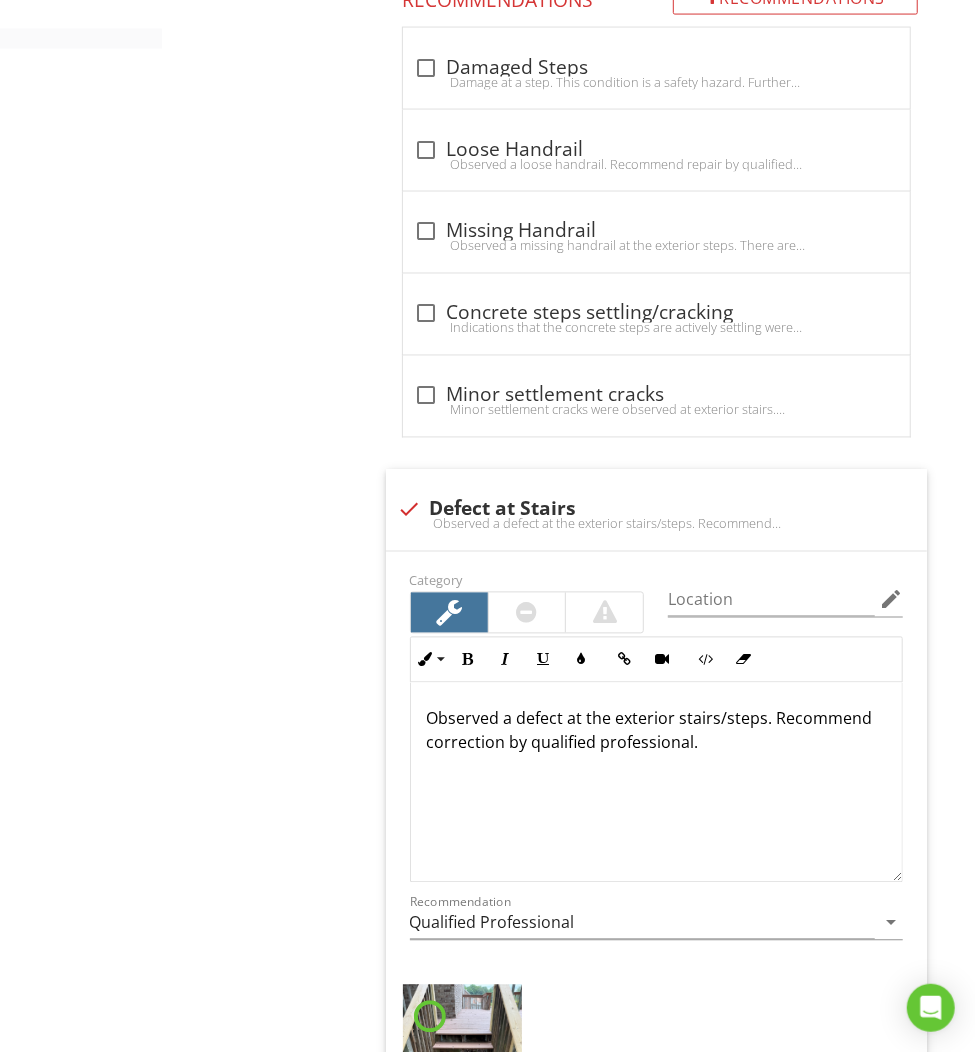 scroll, scrollTop: 1484, scrollLeft: 0, axis: vertical 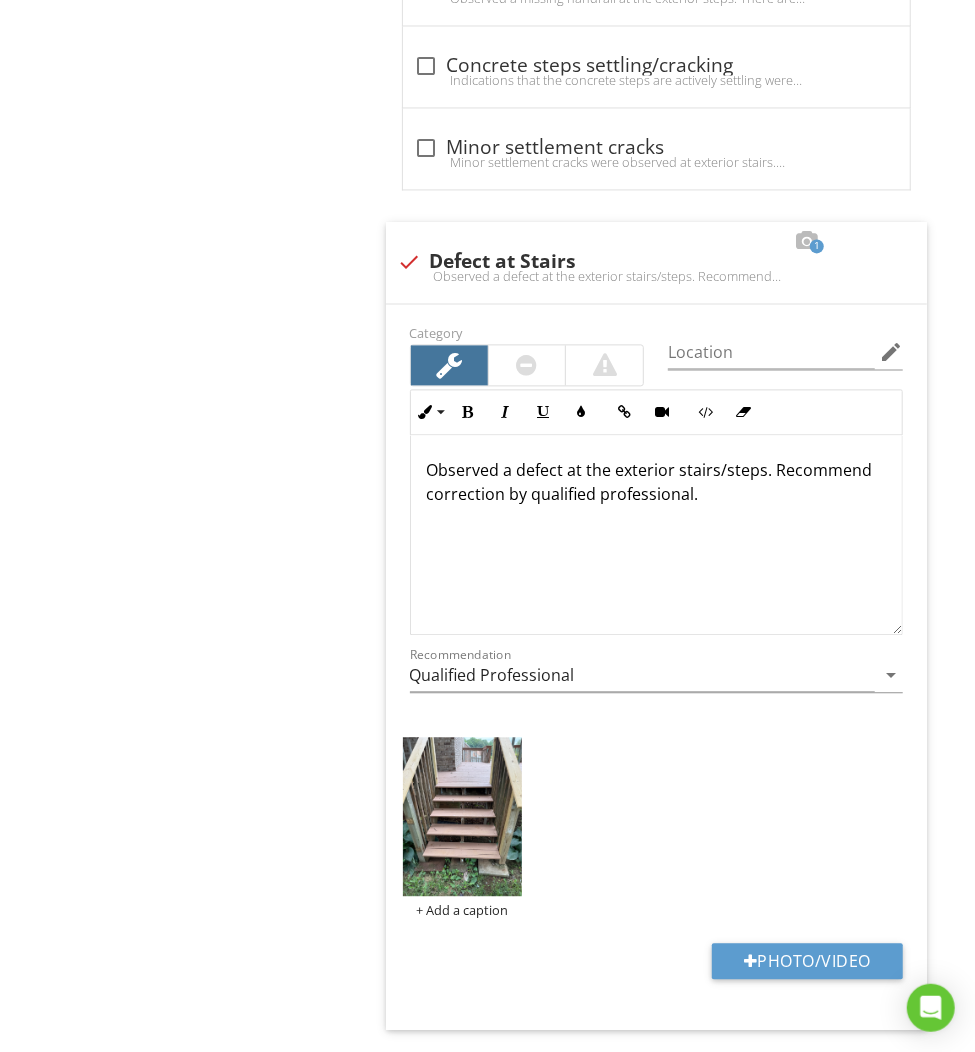 click at bounding box center [462, 816] 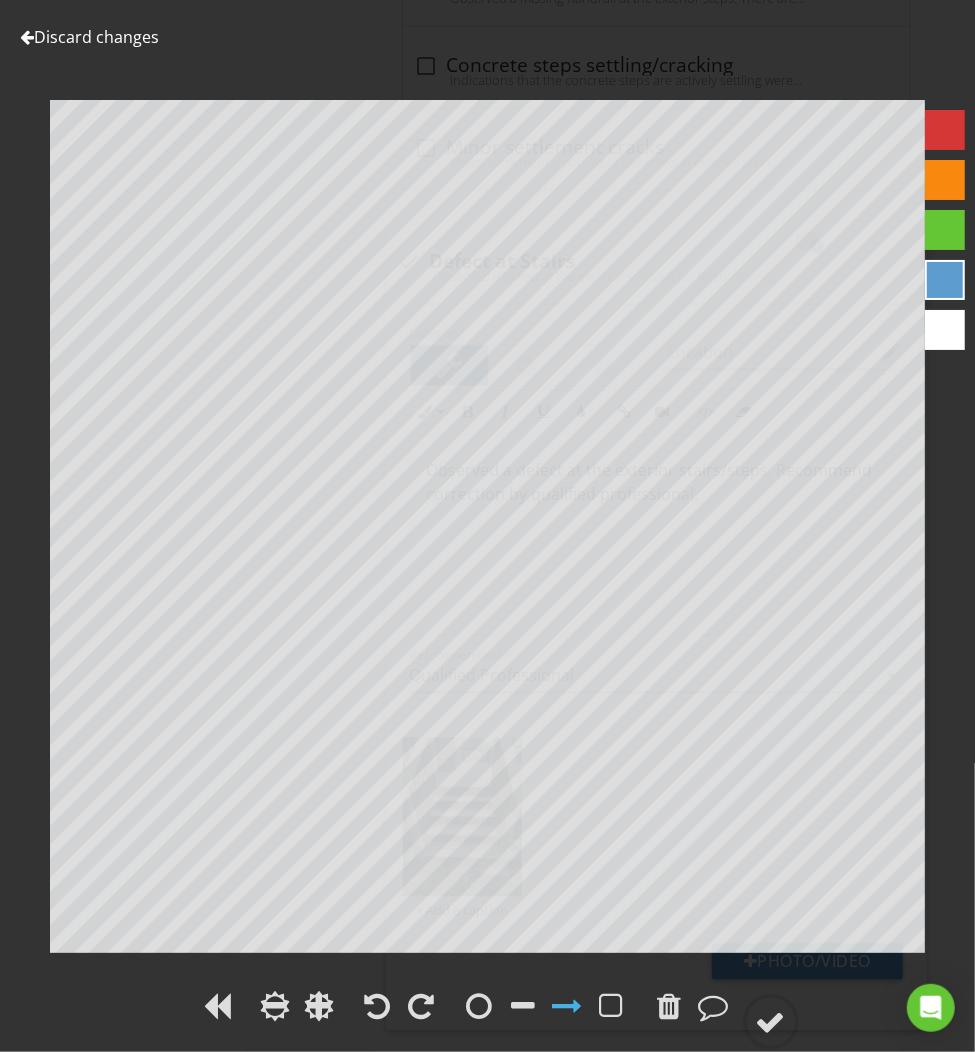 click at bounding box center (945, 230) 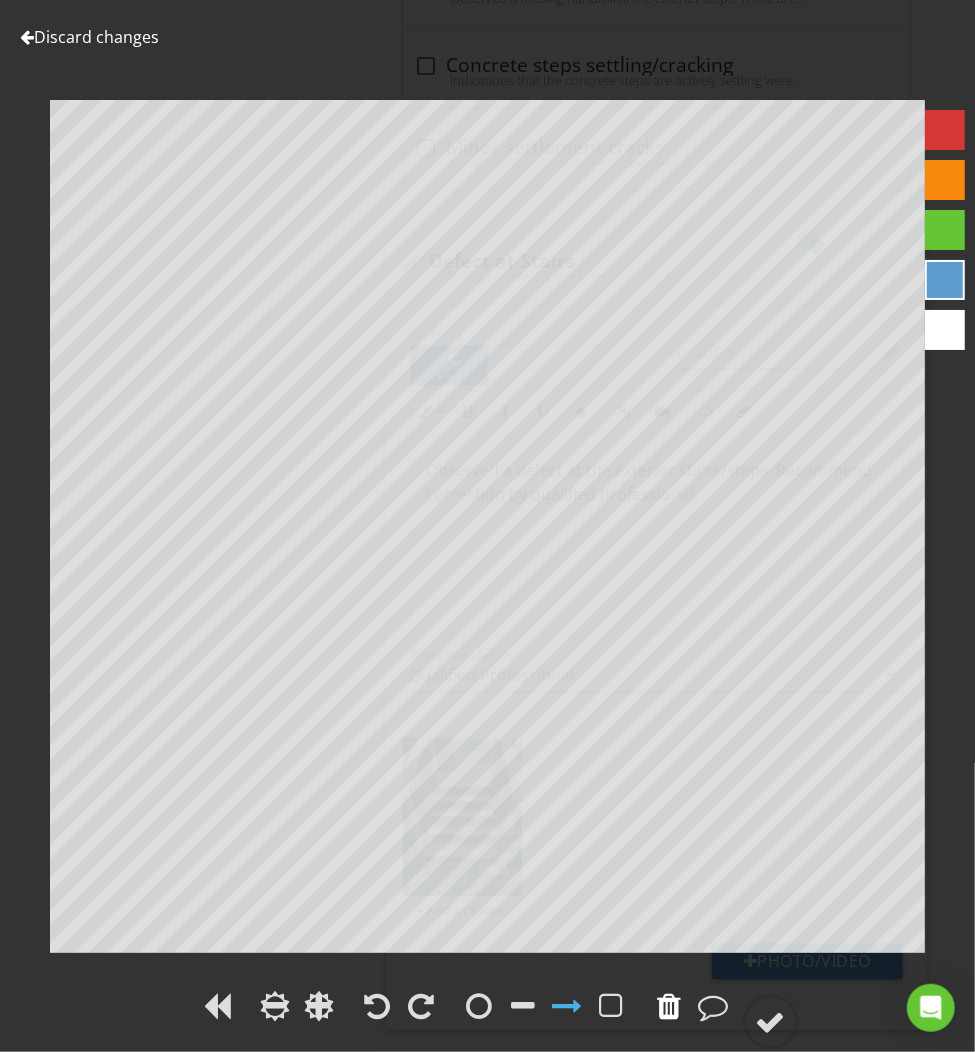 click at bounding box center [670, 1006] 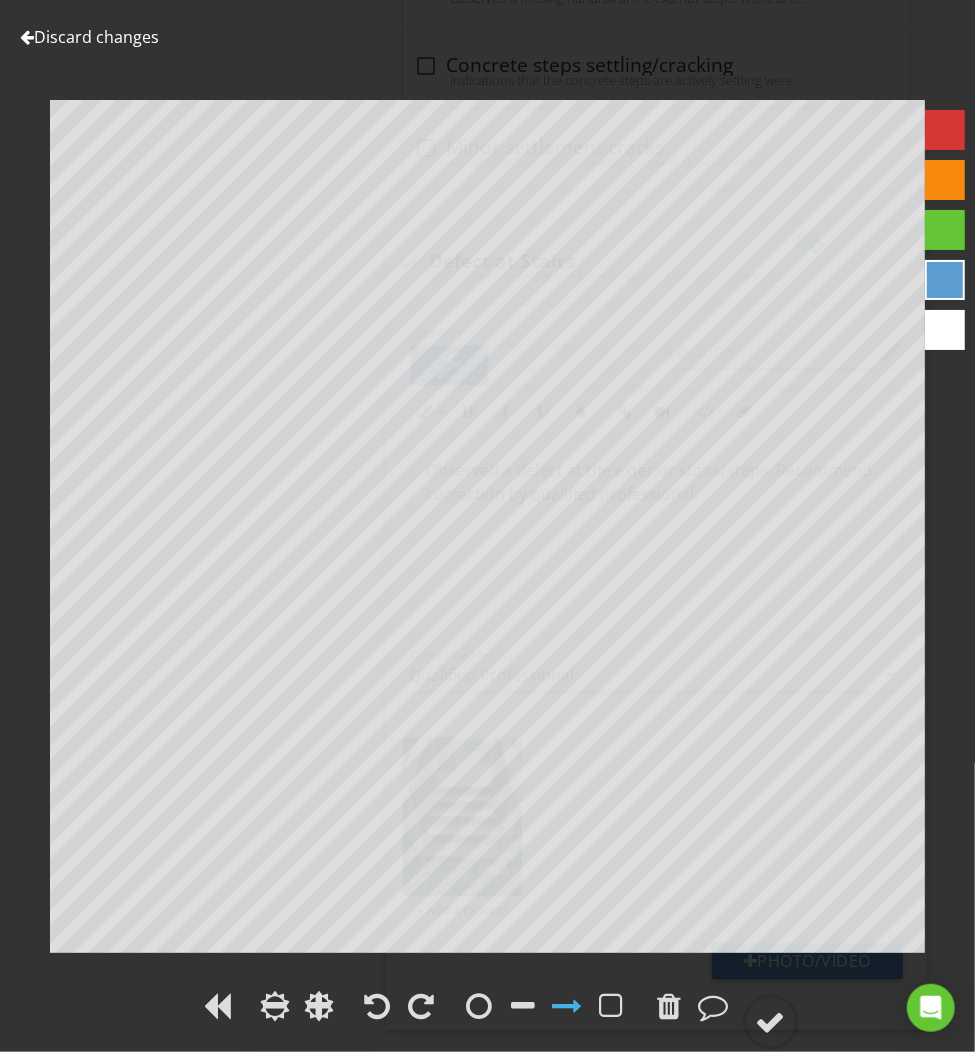 click at bounding box center [945, 130] 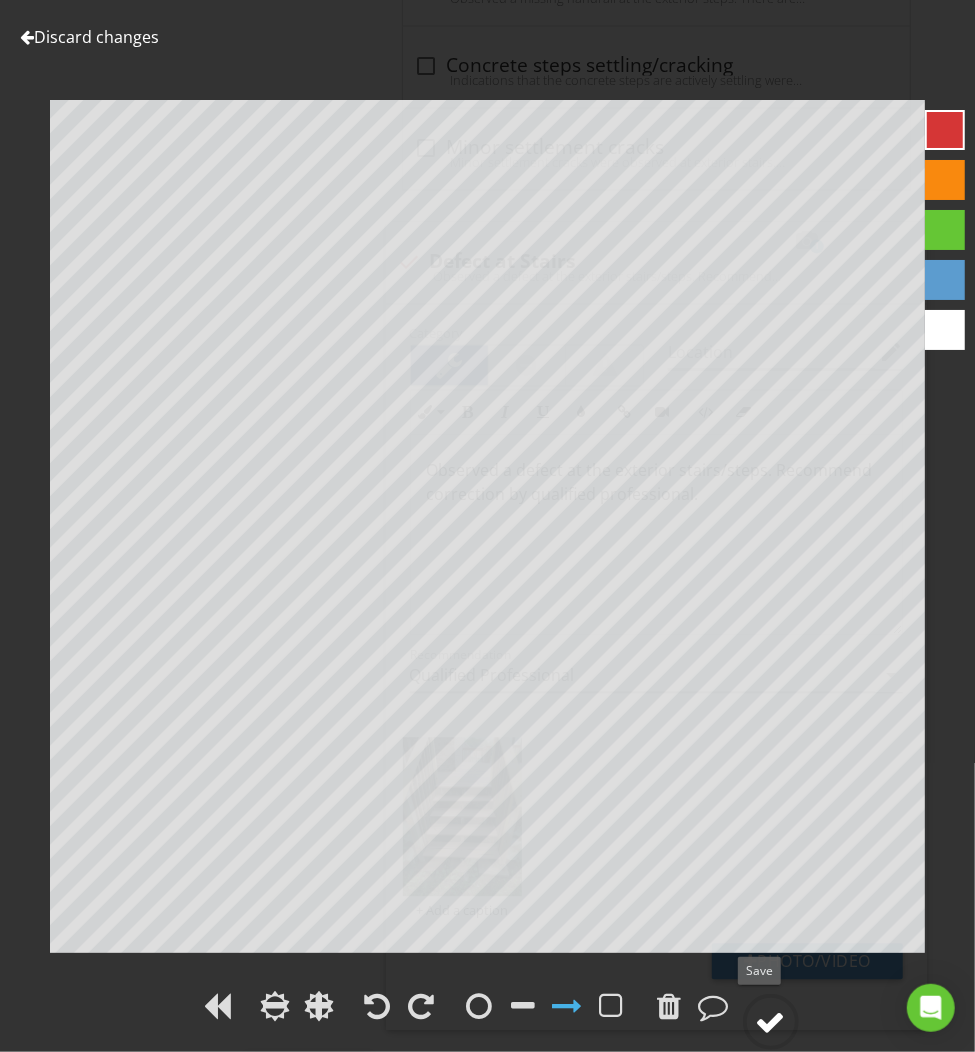 click at bounding box center [771, 1022] 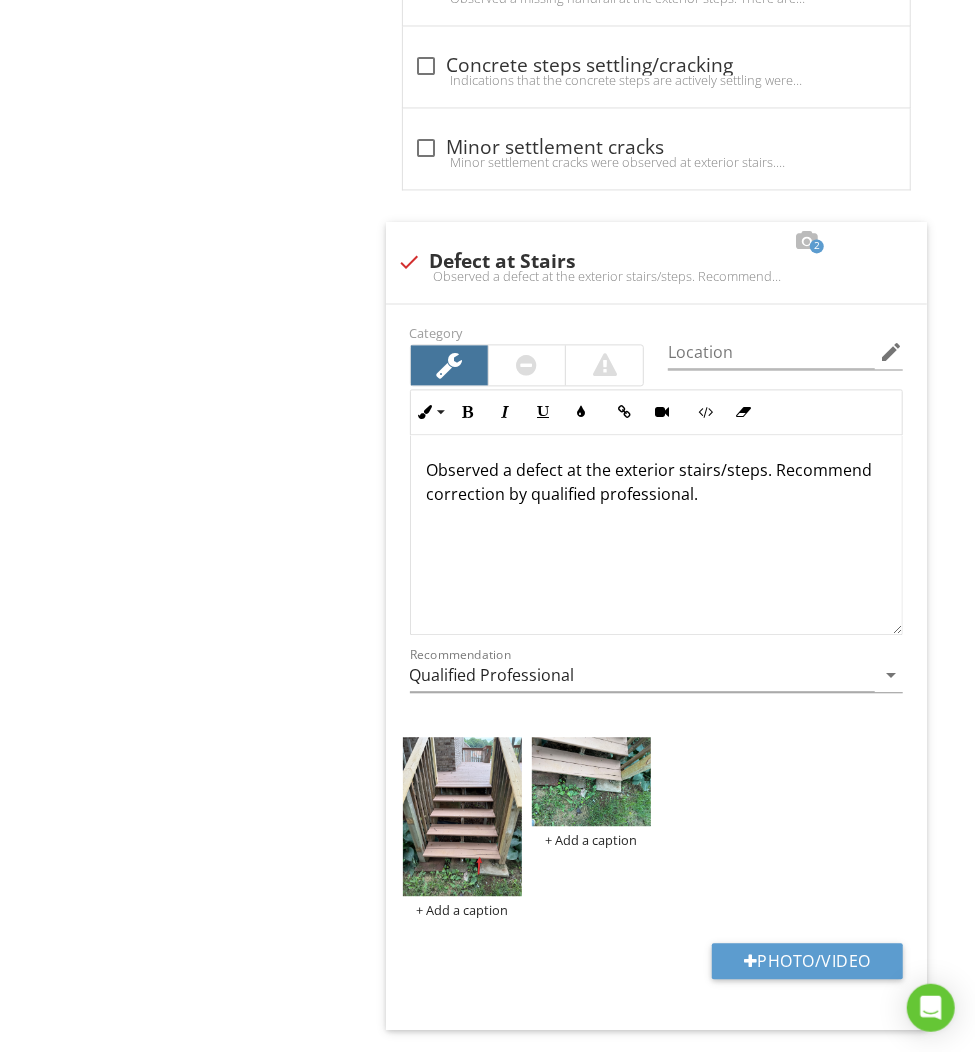 click at bounding box center [591, 782] 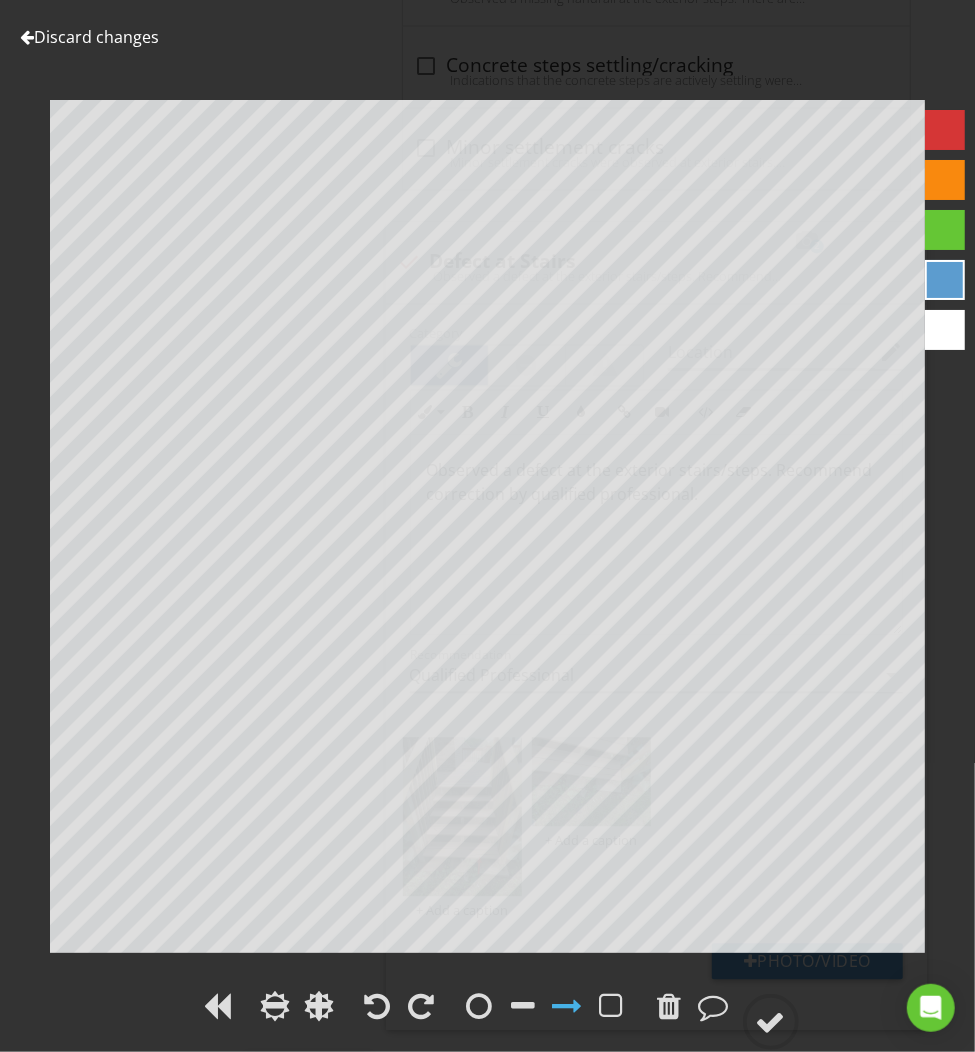 click on "Discard changes" at bounding box center [89, 37] 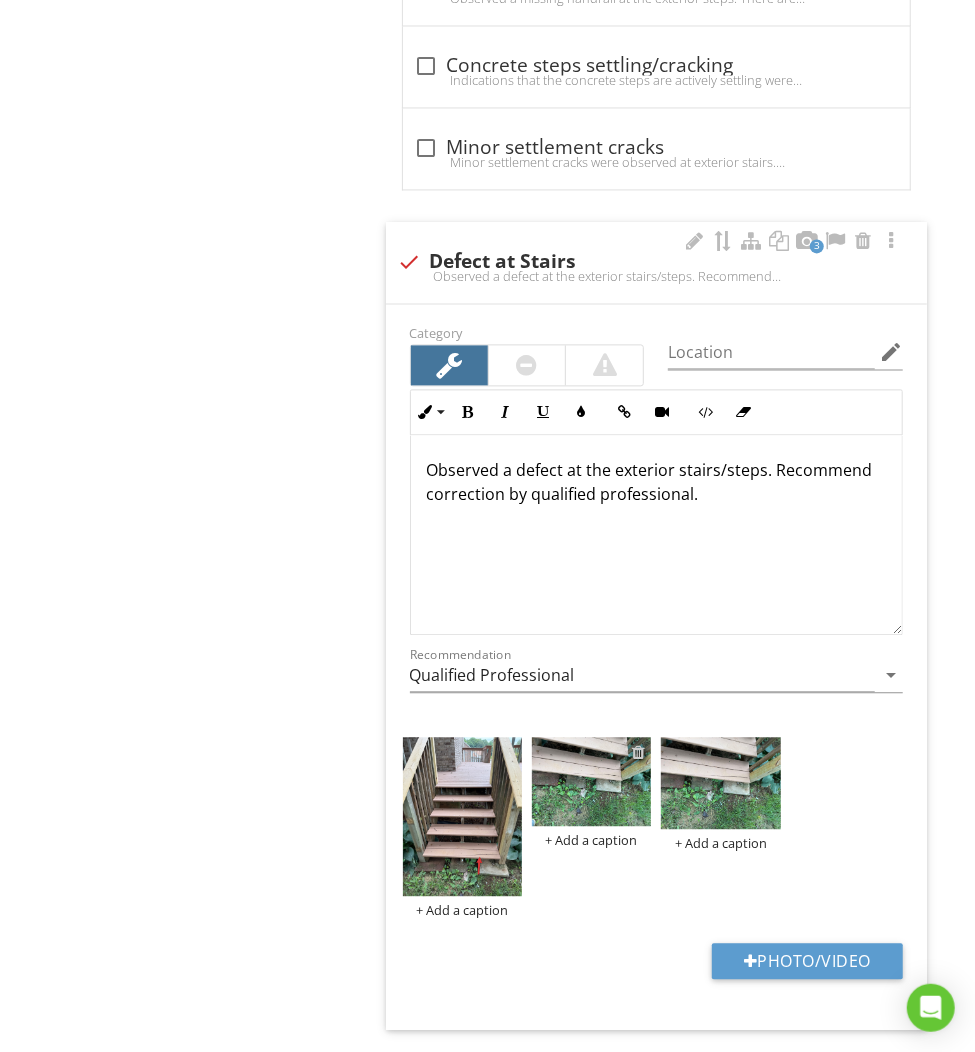 click at bounding box center [638, 752] 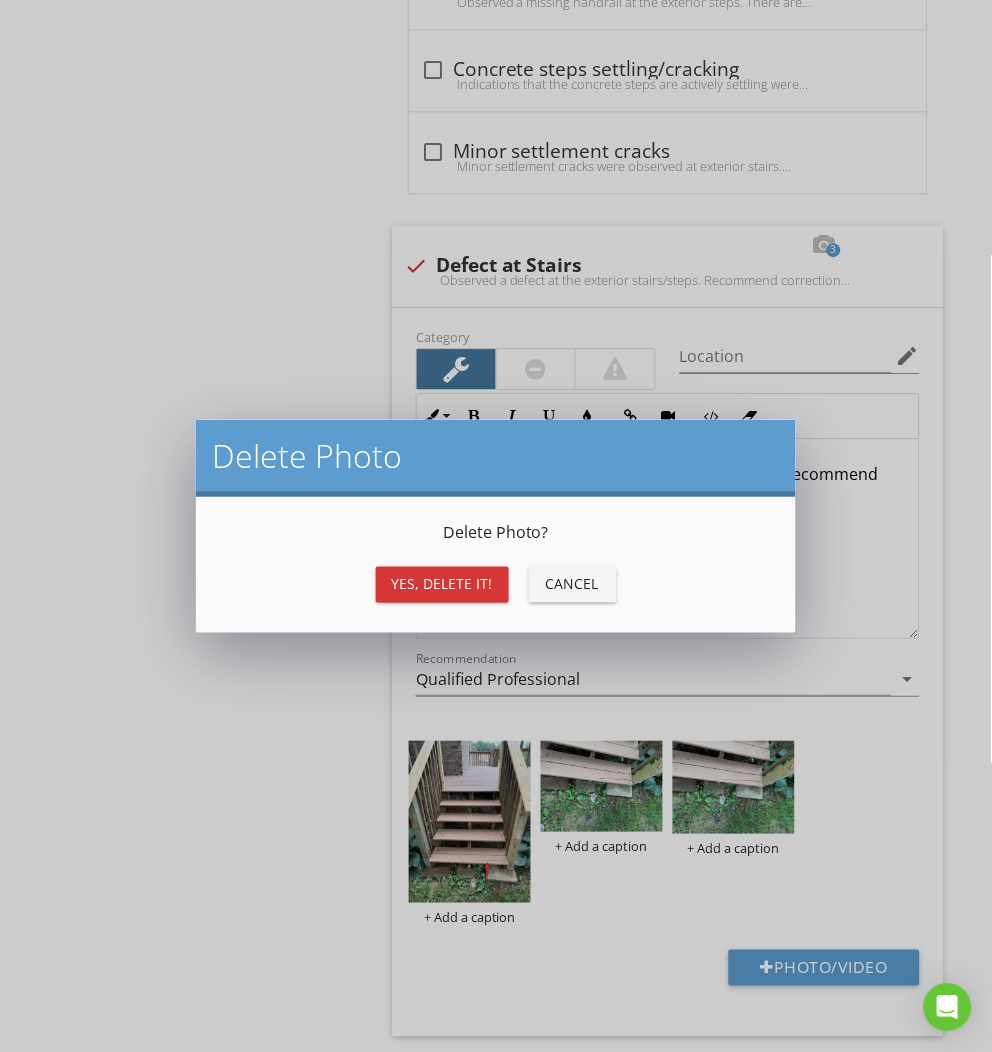 click on "Yes, Delete it!" at bounding box center (442, 585) 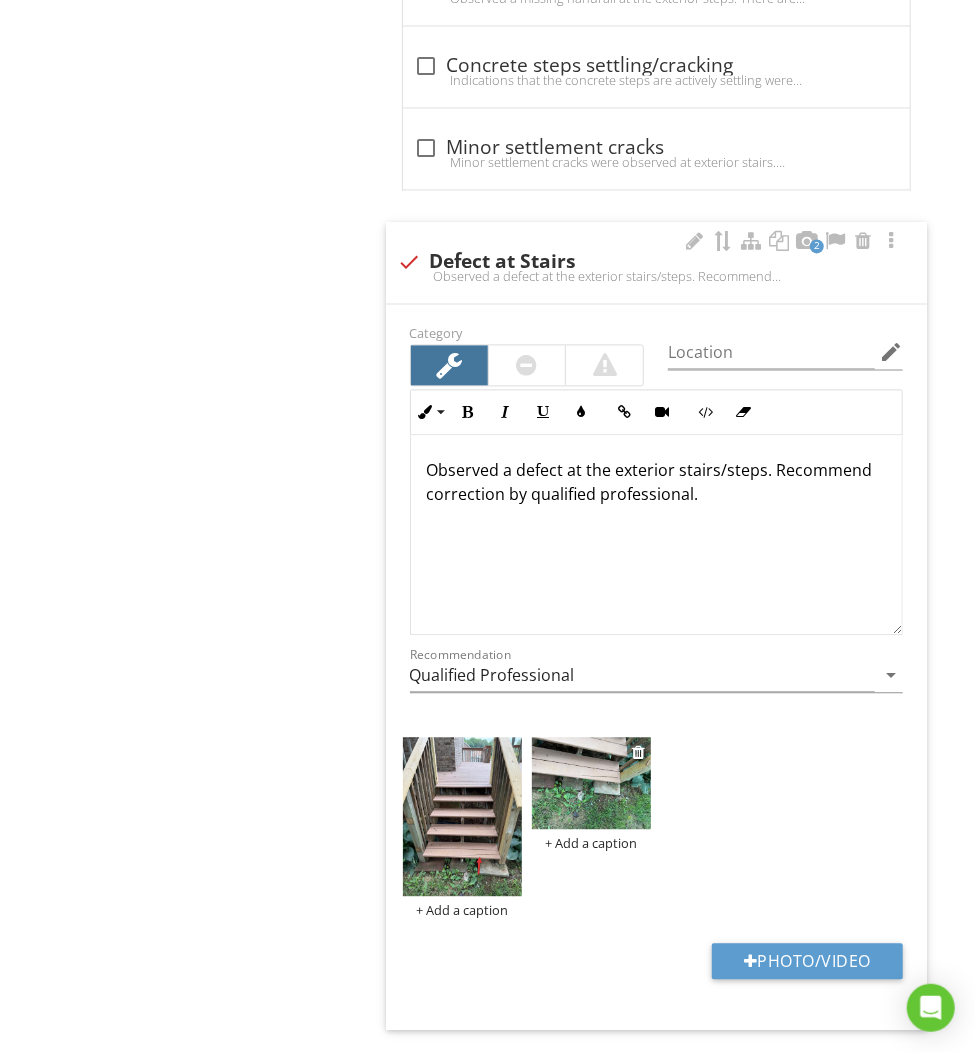 click at bounding box center [591, 783] 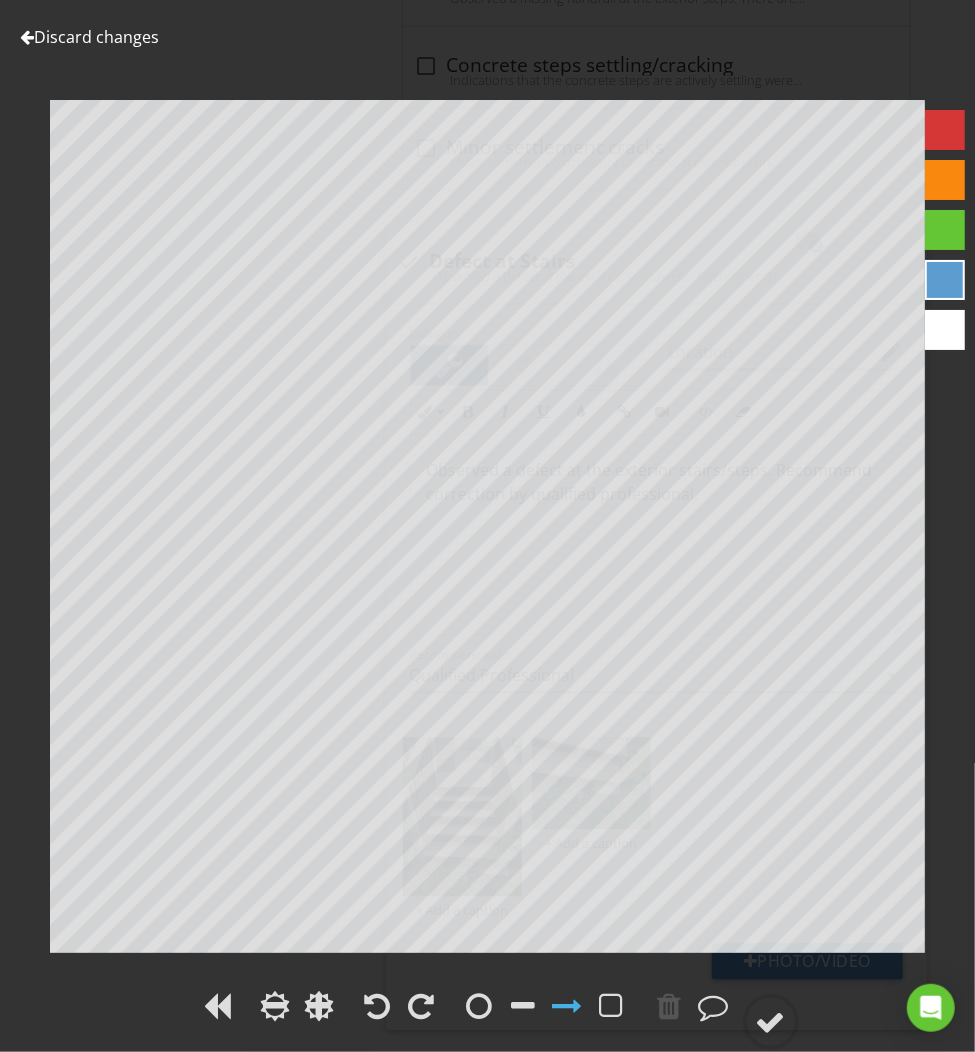 click at bounding box center [945, 130] 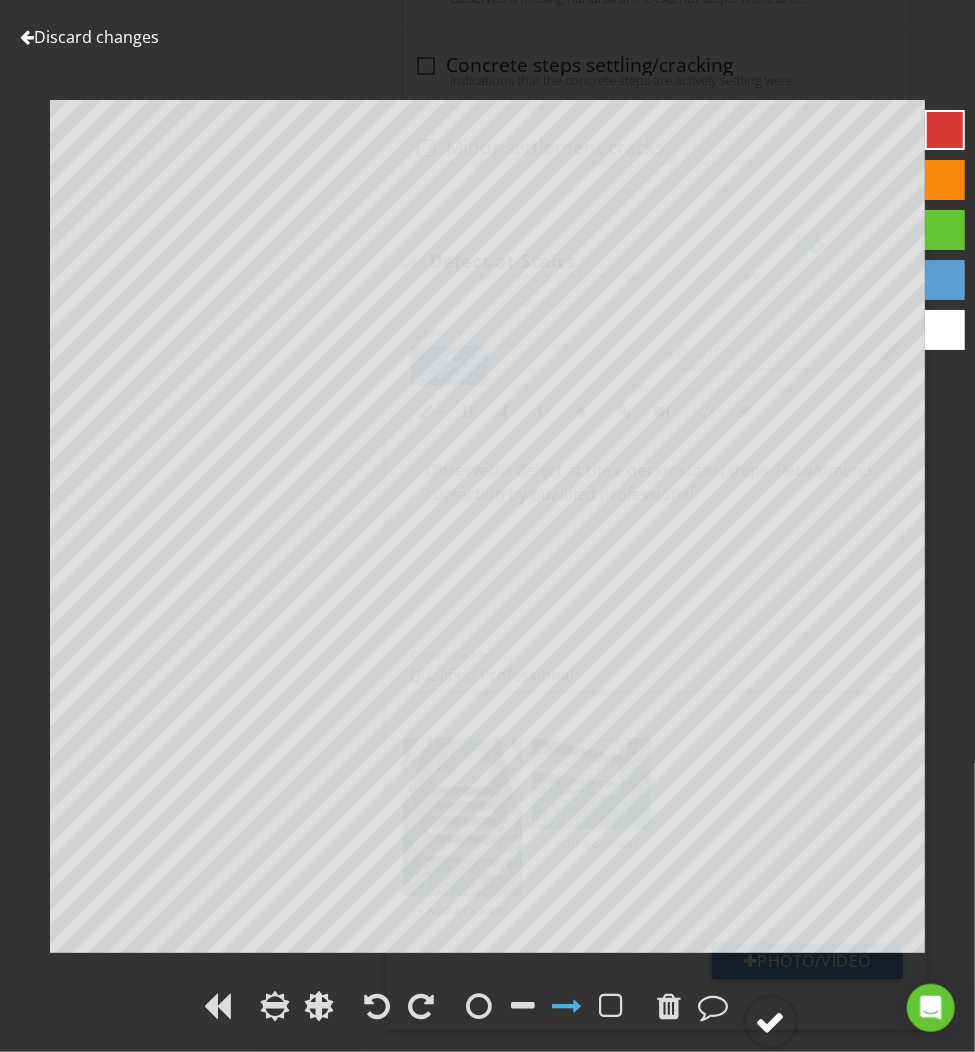 click 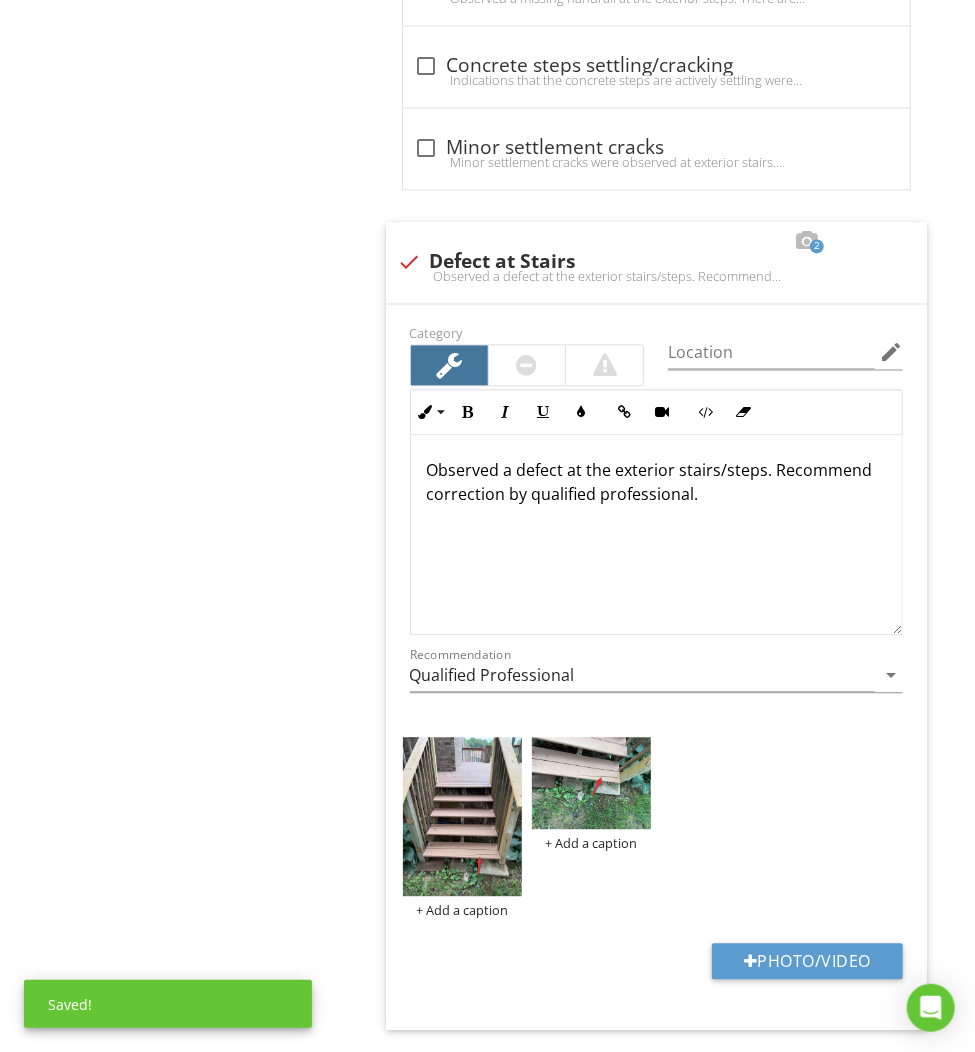 click on "Exterior
General
Eaves, Soffits & Fascia
Wall-Covering, Flashing & Trim
Vegetation, Surface Drainage, Retaining Walls & Grading
GFCIs & Electrical
Walkways & Driveways
Stairs, Steps, Stoops, Stairways & Ramps
Railings, Guards & Handrails
Porches, Patios, Decks, & Balconies
Windows
Exterior Doors
Exhaust Hoods
Hose bibs
Item
Stairs, Steps, Stoops, Stairways & Ramps
Info
Information                 2         check
Stairs, Steps, Stoops, Stairways & Ramps Were Inspected
Location edit       XLarge" at bounding box center [568, 448] 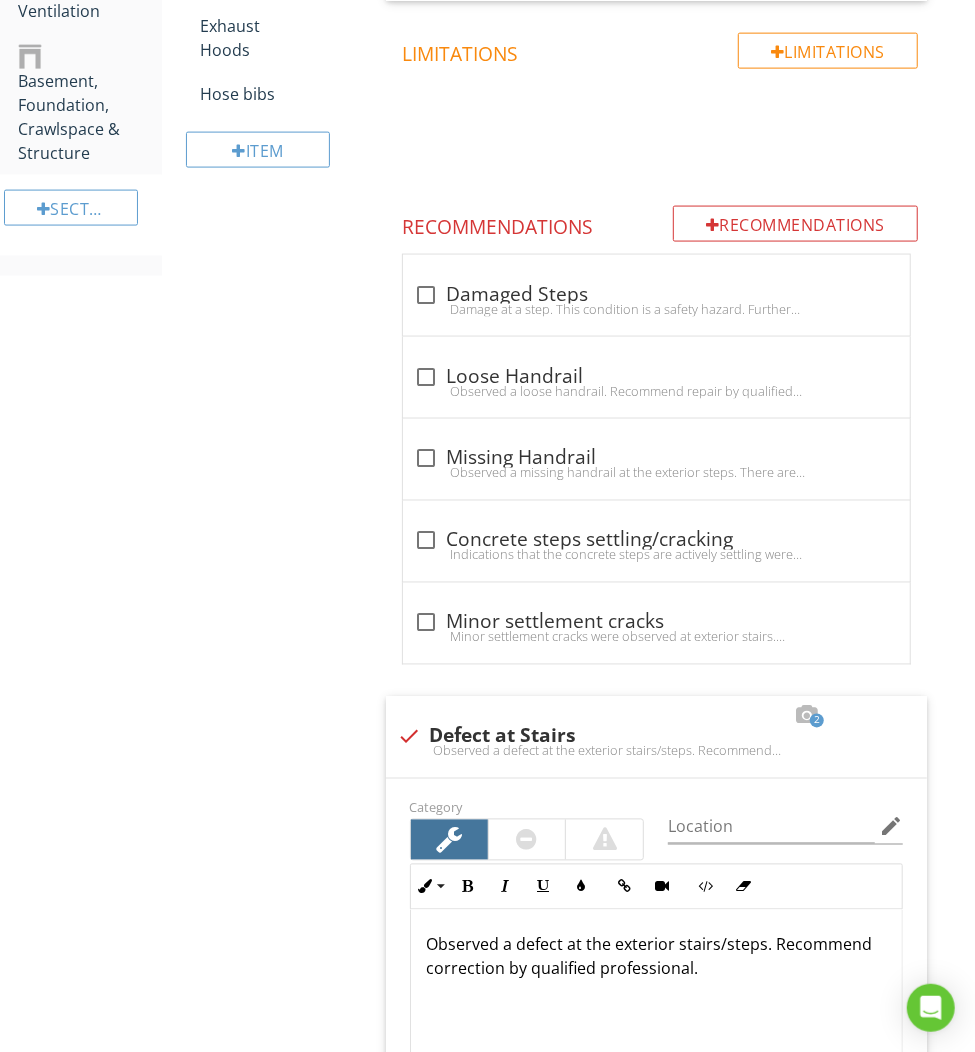 scroll, scrollTop: 595, scrollLeft: 0, axis: vertical 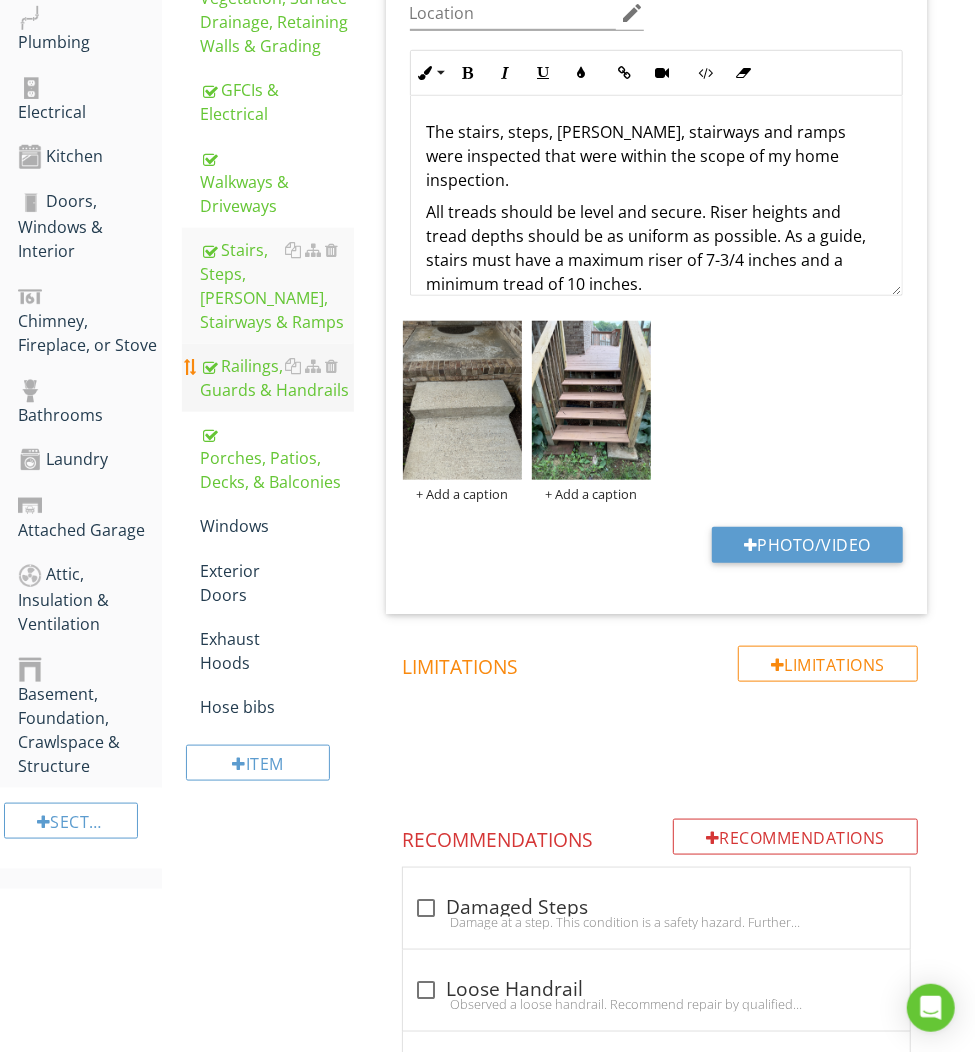 click on "Railings, Guards & Handrails" at bounding box center [276, 378] 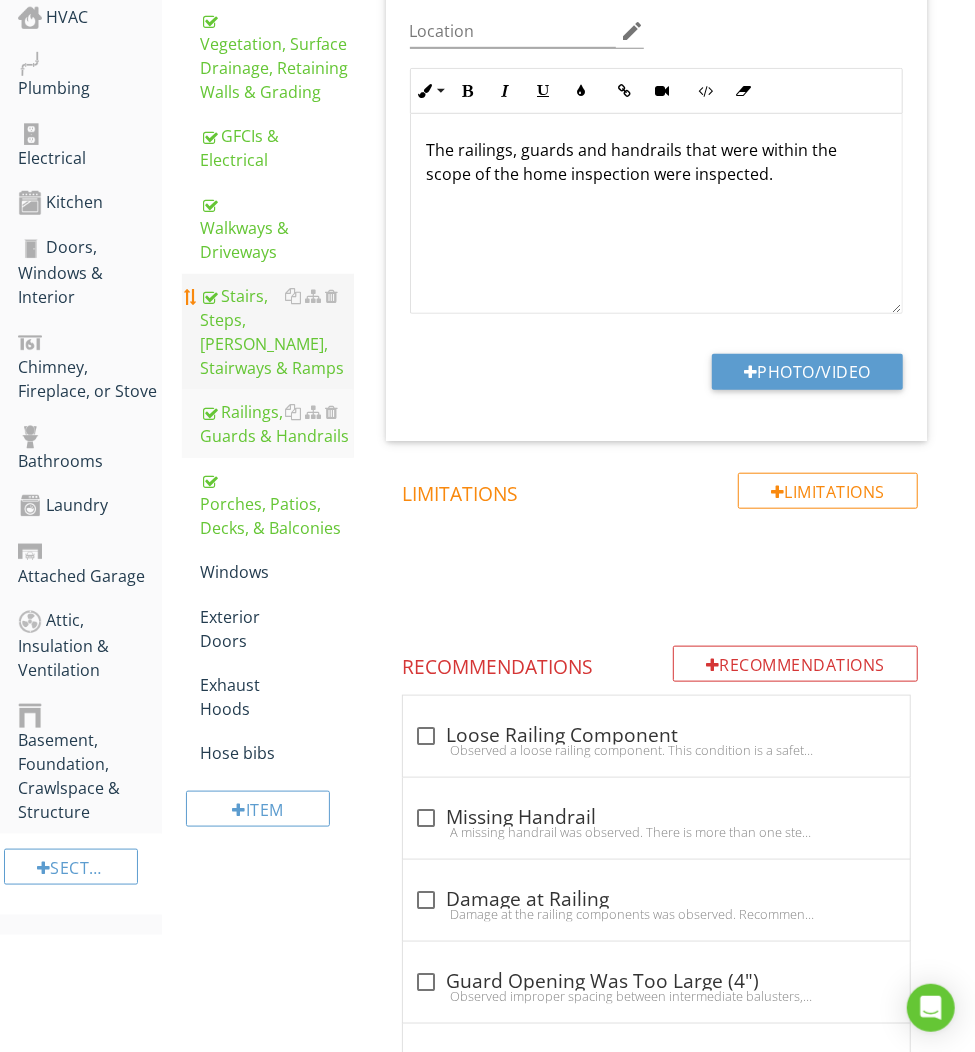 scroll, scrollTop: 441, scrollLeft: 0, axis: vertical 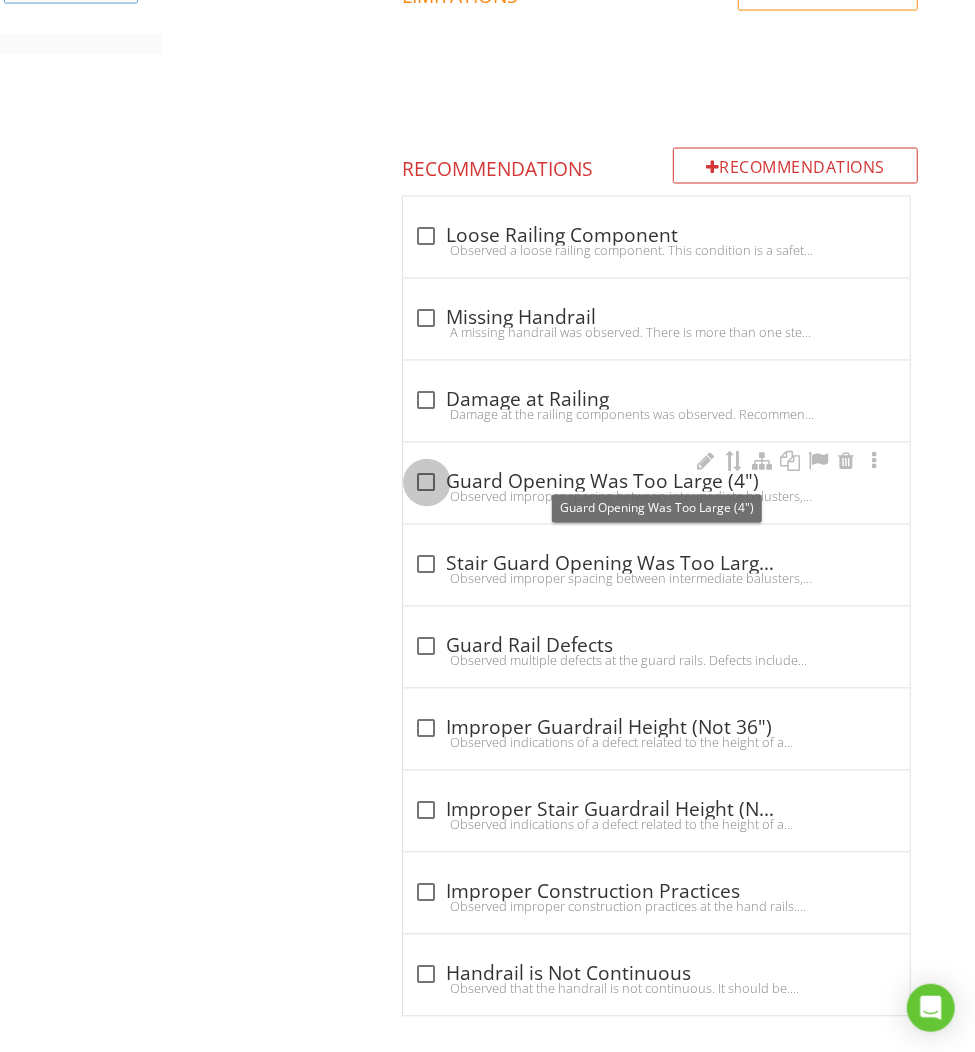 click at bounding box center (427, 483) 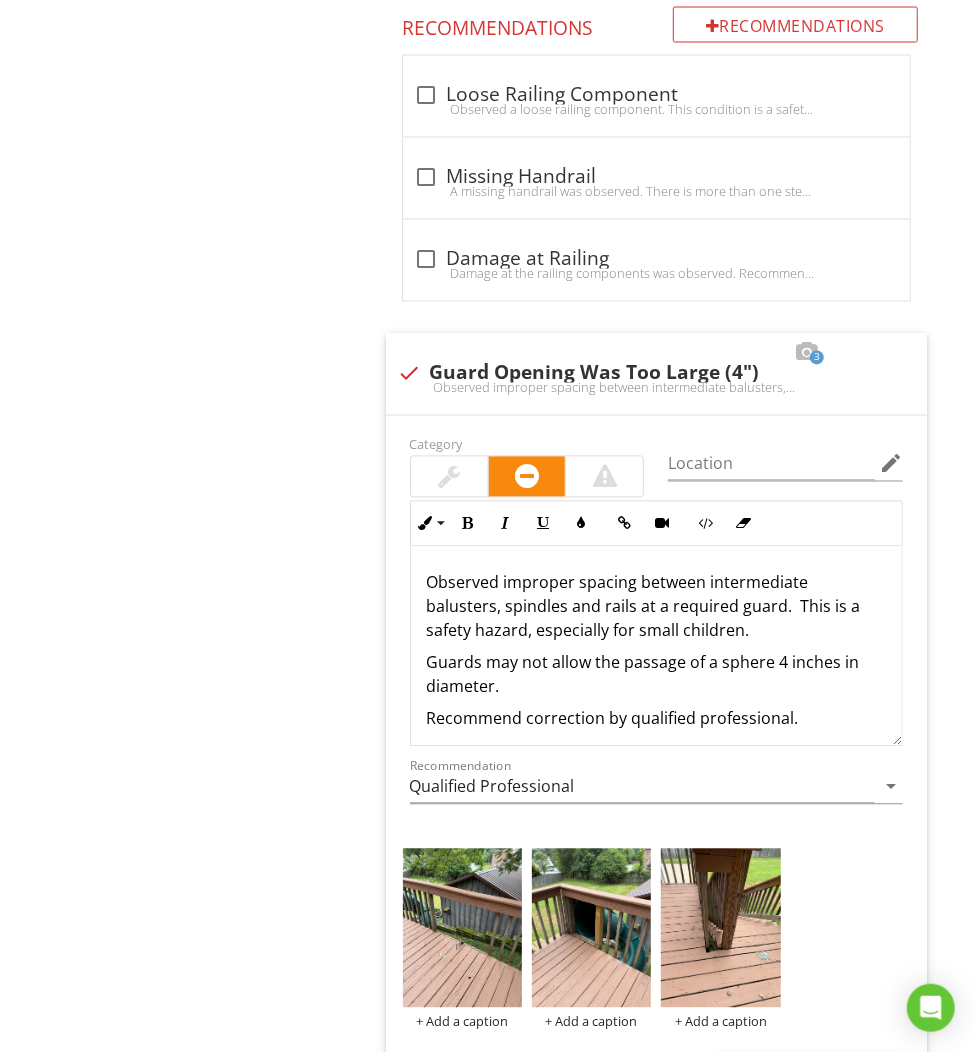 scroll, scrollTop: 1789, scrollLeft: 0, axis: vertical 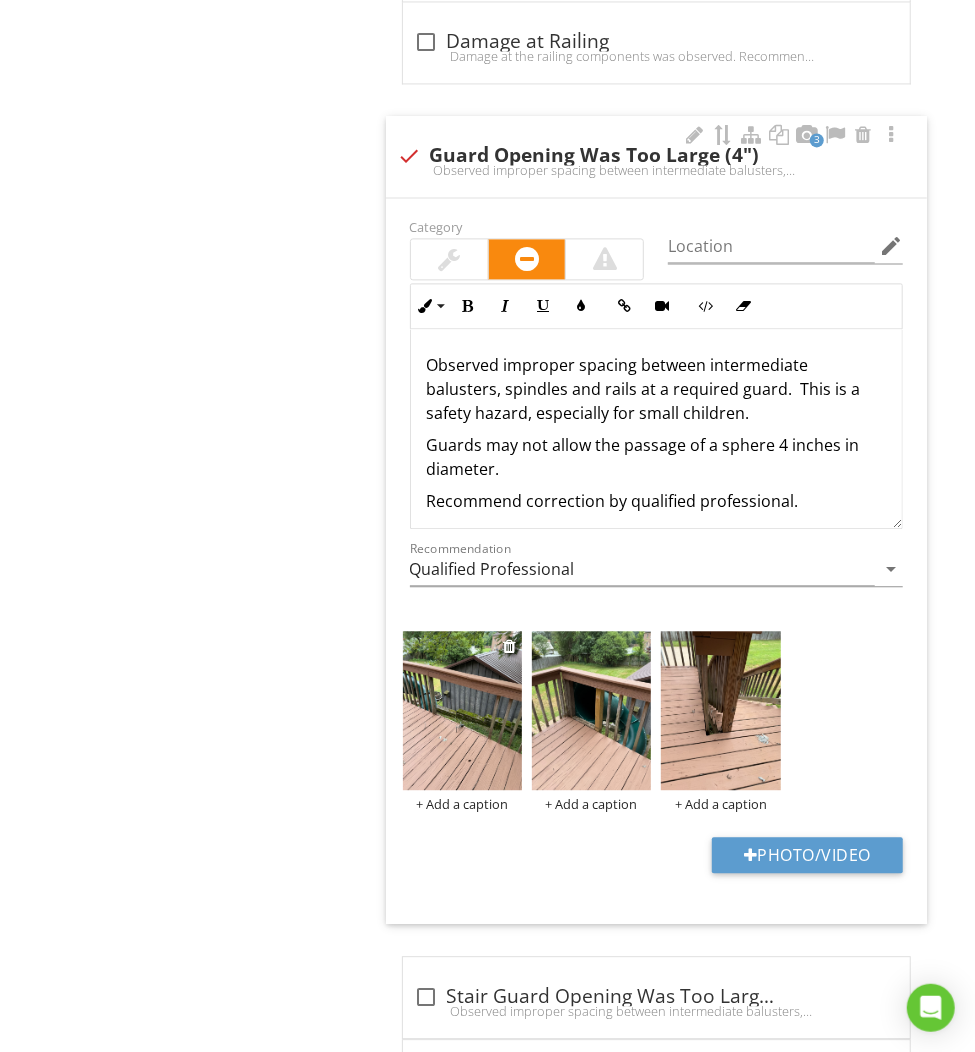 click at bounding box center (462, 710) 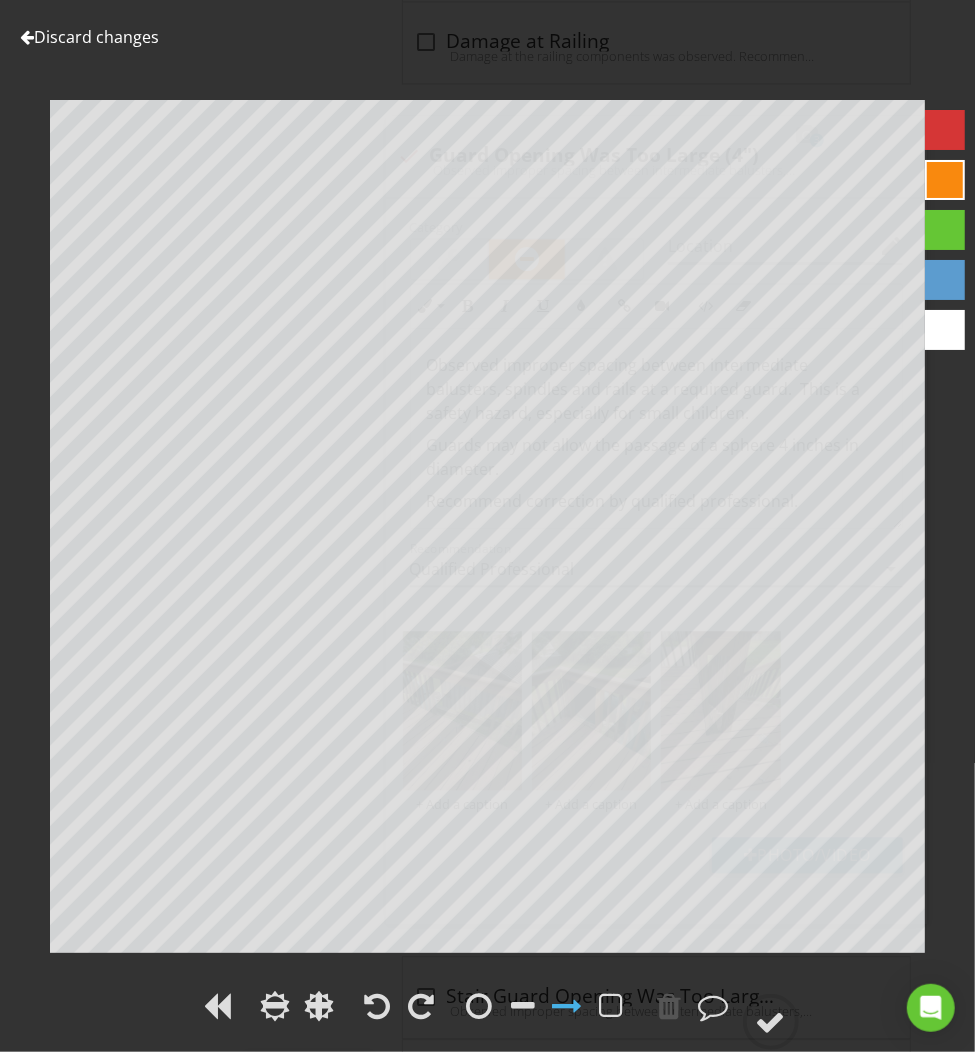 click at bounding box center [945, 130] 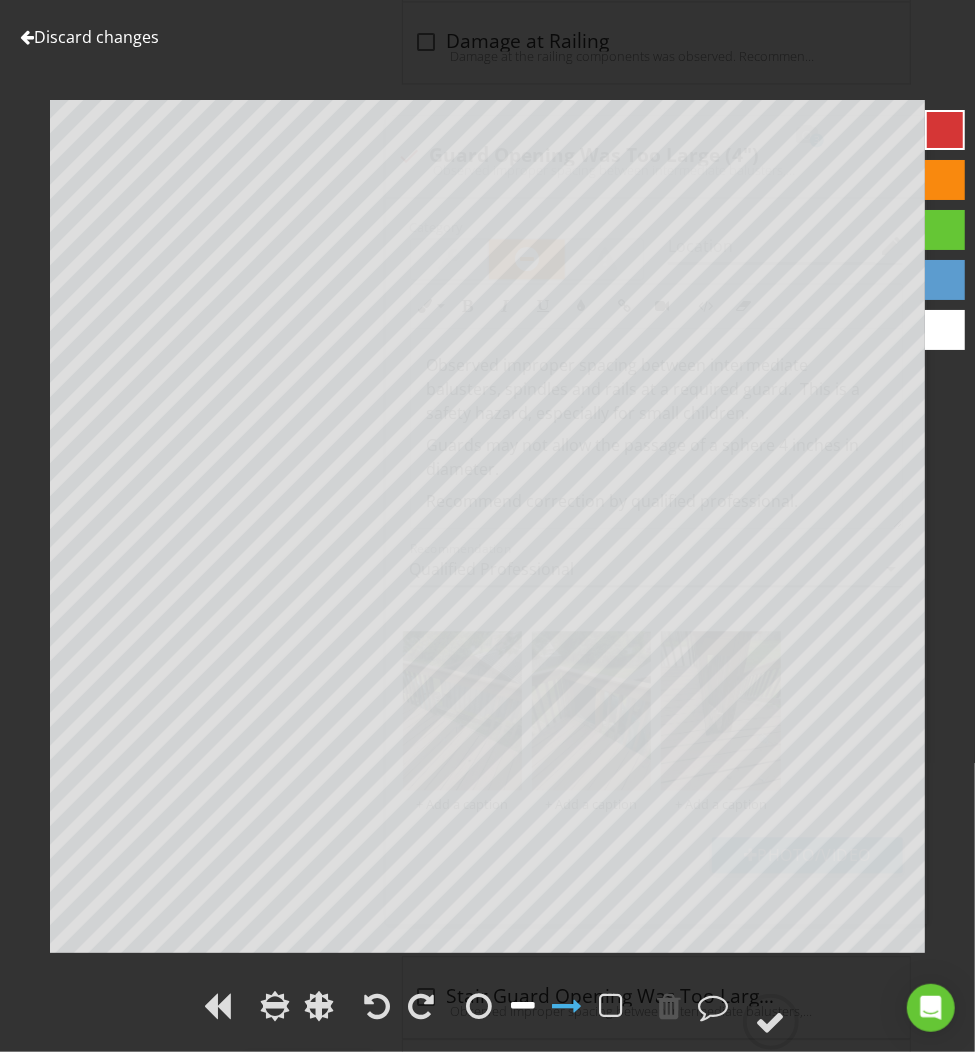 click at bounding box center [524, 1006] 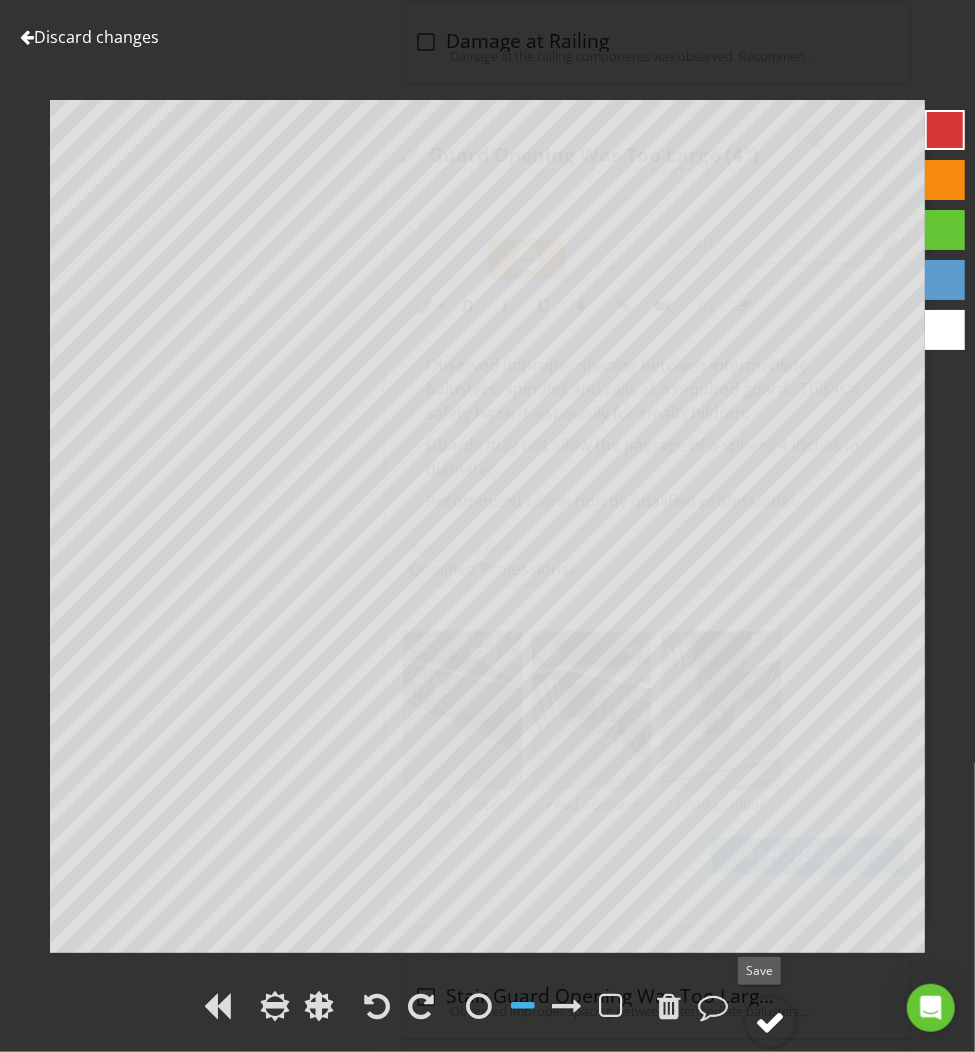 click at bounding box center (771, 1022) 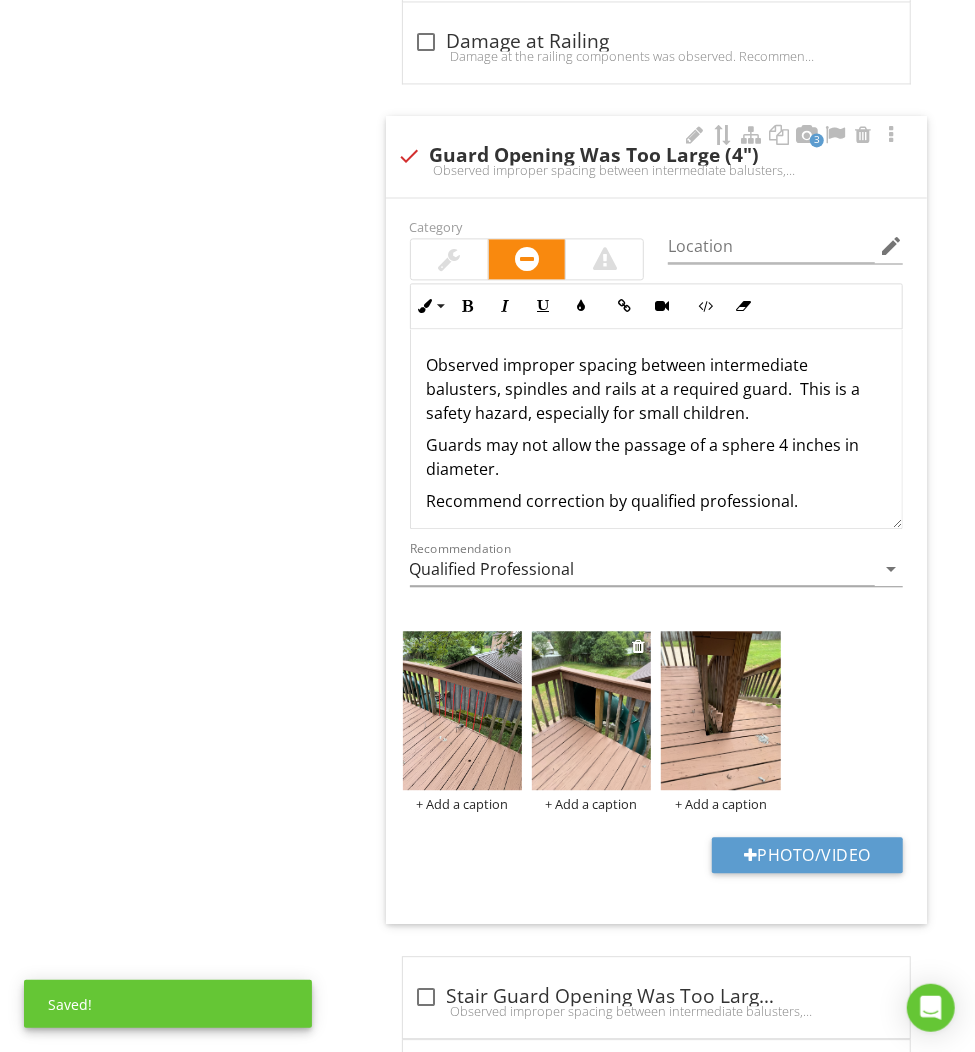 click at bounding box center [591, 710] 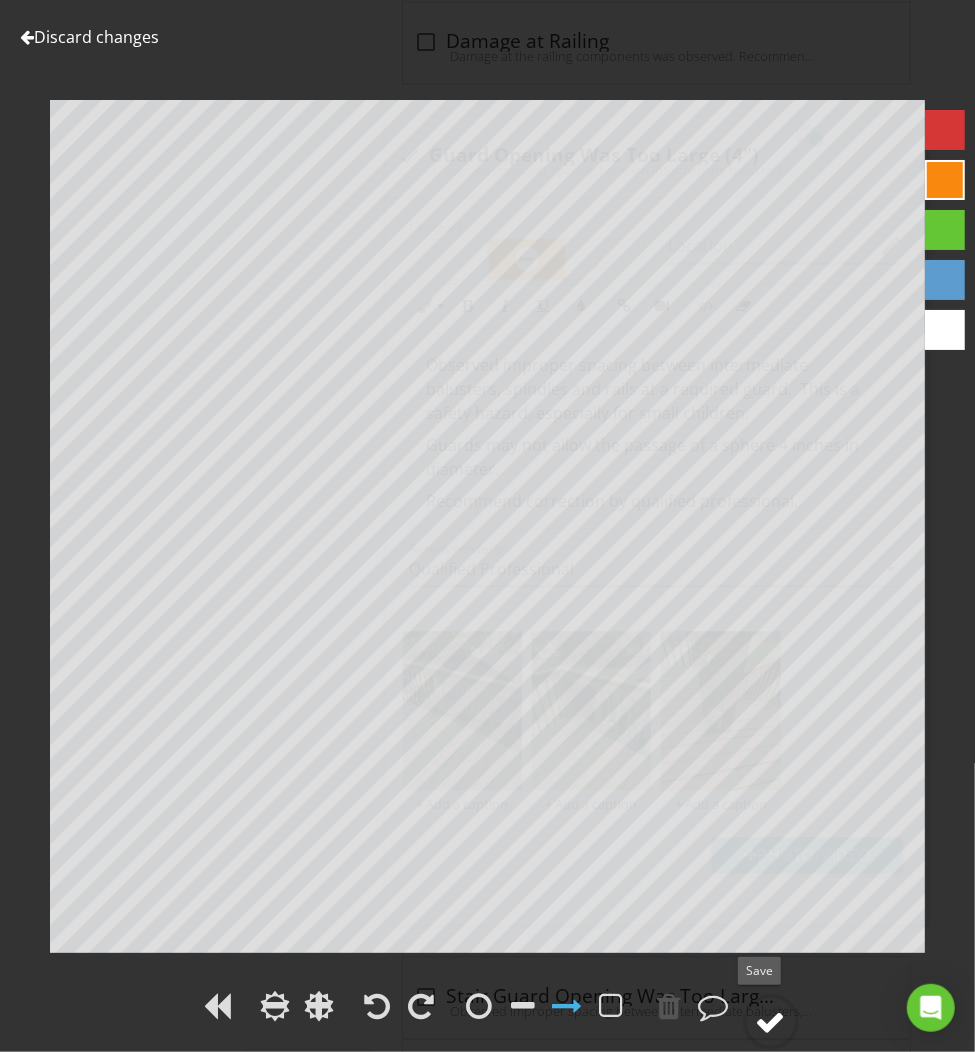 click at bounding box center (771, 1022) 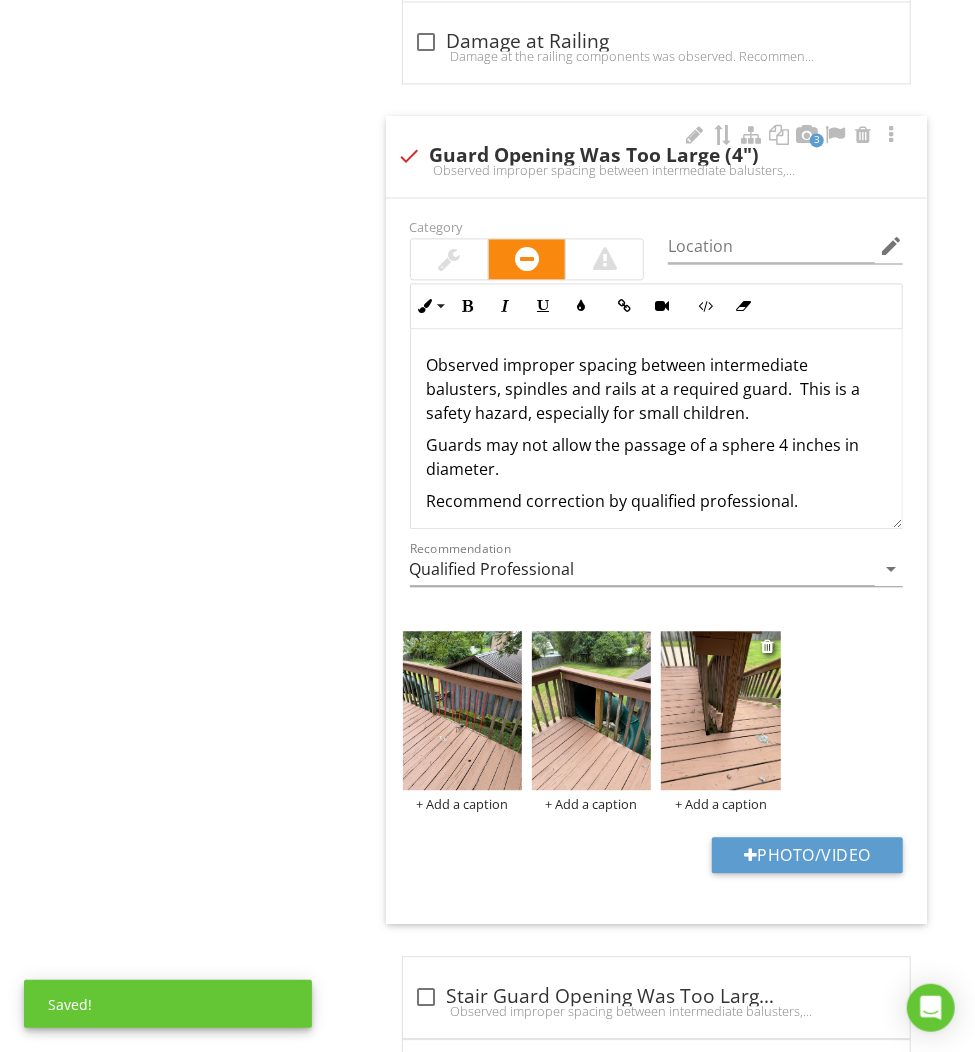 click at bounding box center (720, 710) 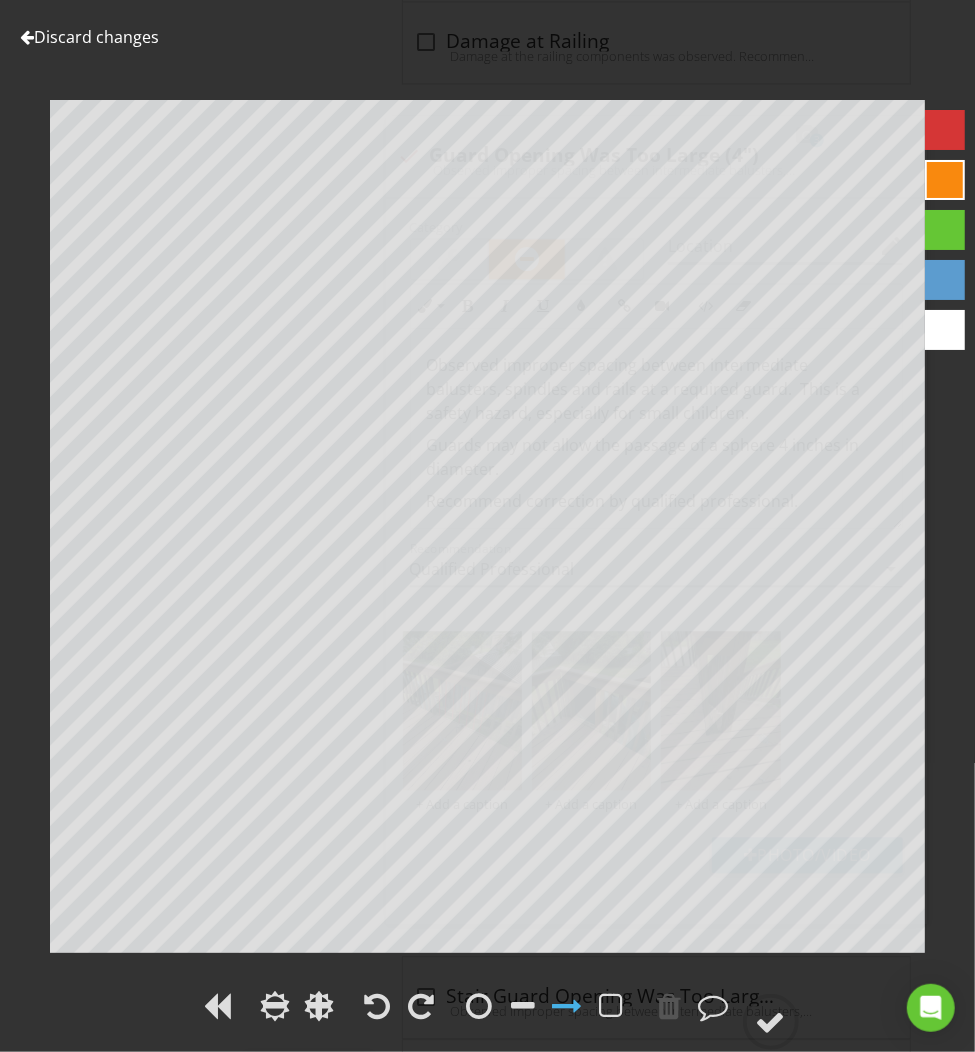 click at bounding box center (945, 130) 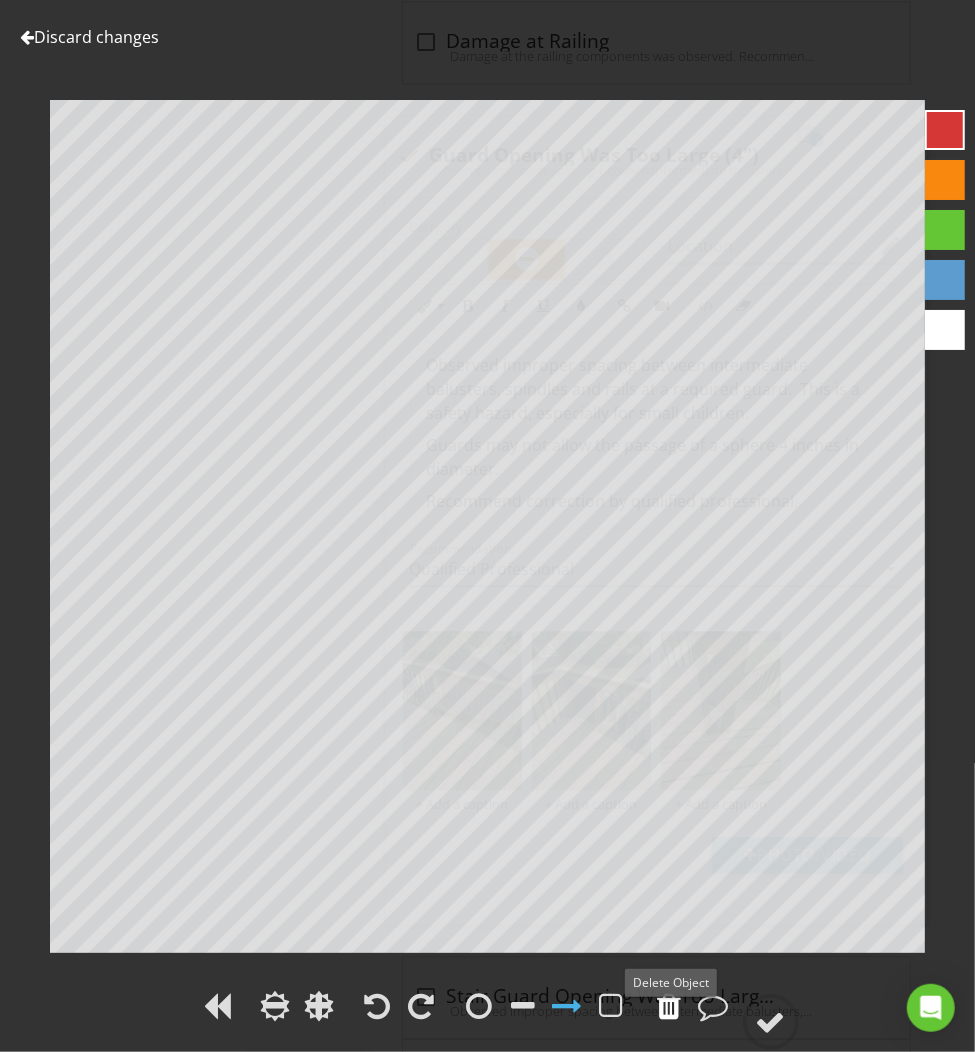 click at bounding box center (670, 1006) 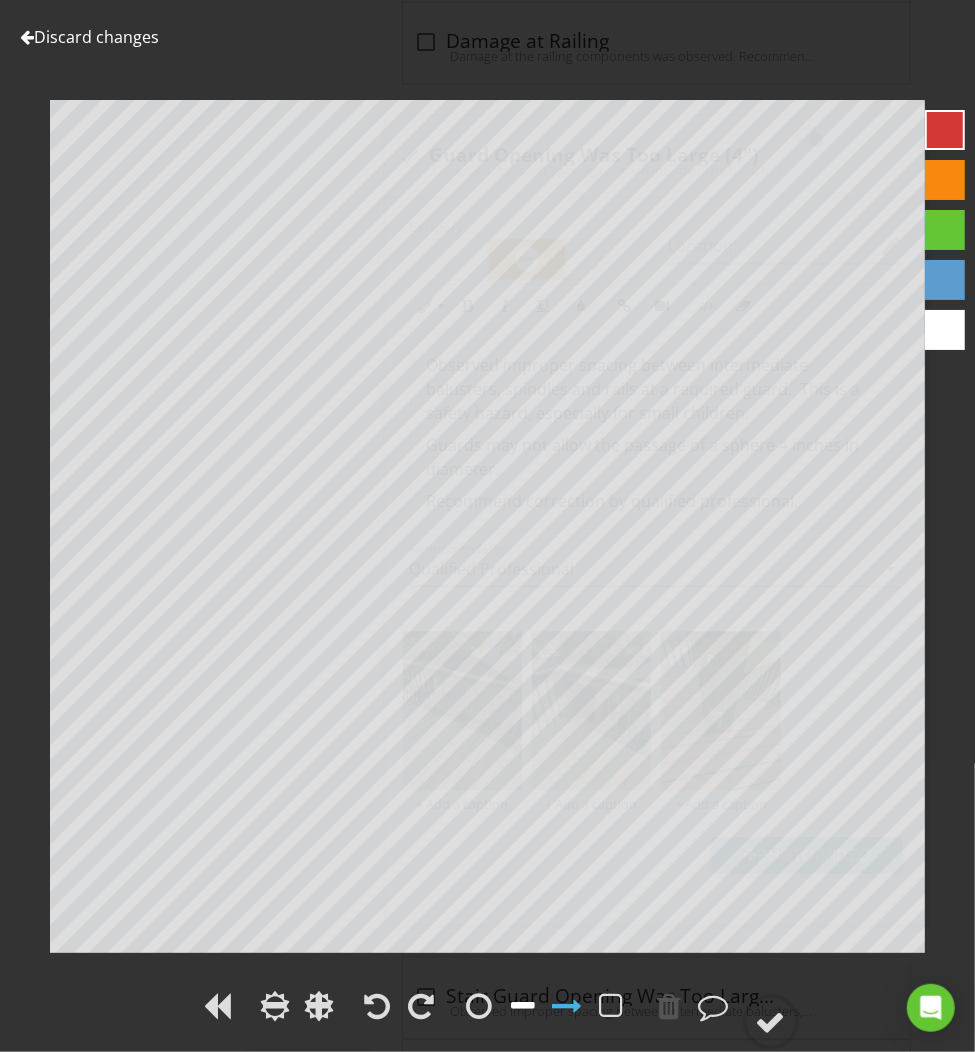 click at bounding box center (524, 1006) 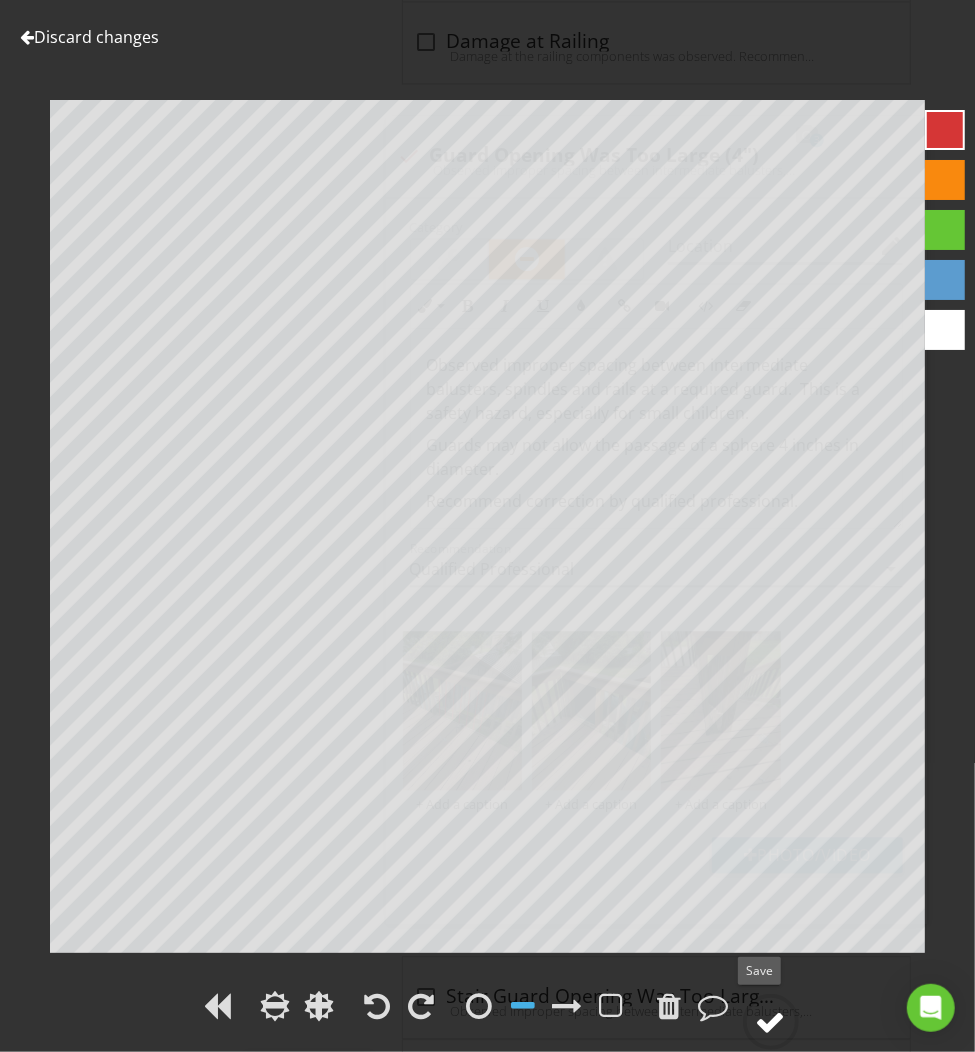 click at bounding box center [771, 1022] 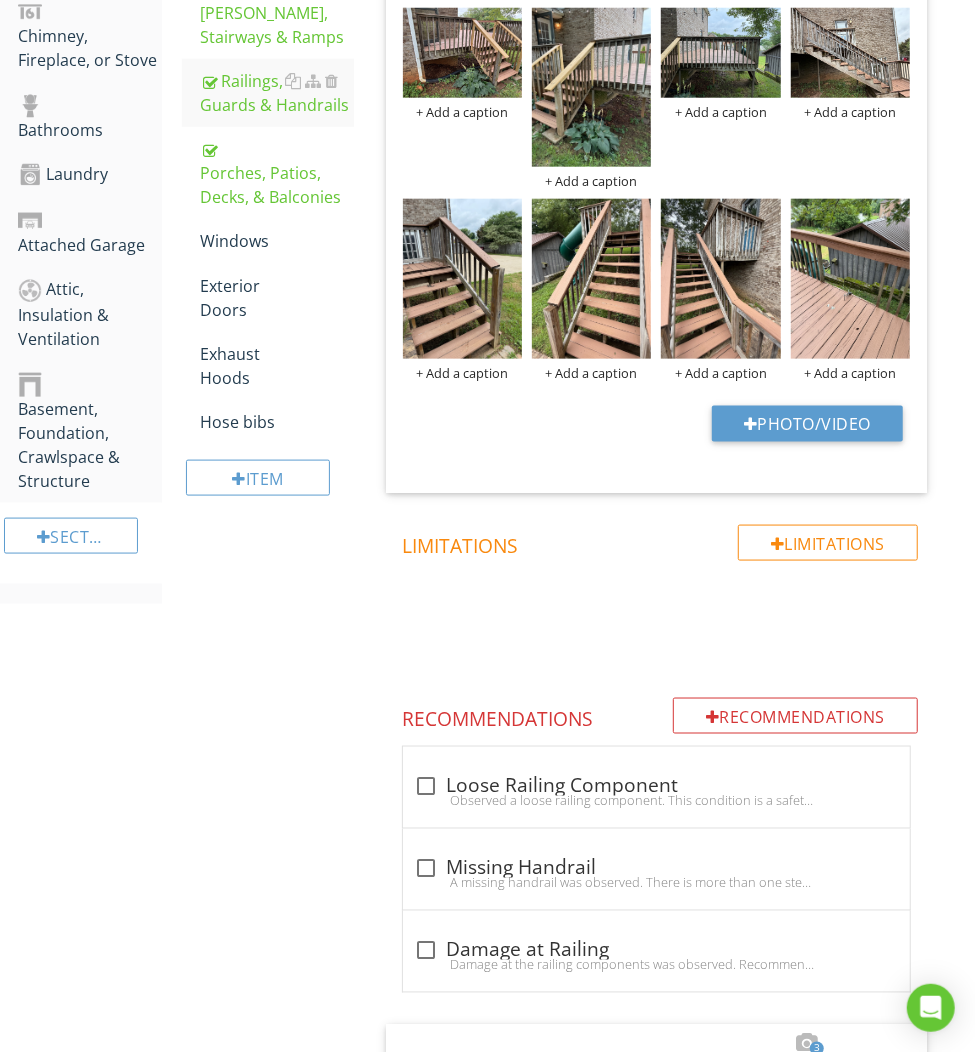 scroll, scrollTop: 884, scrollLeft: 0, axis: vertical 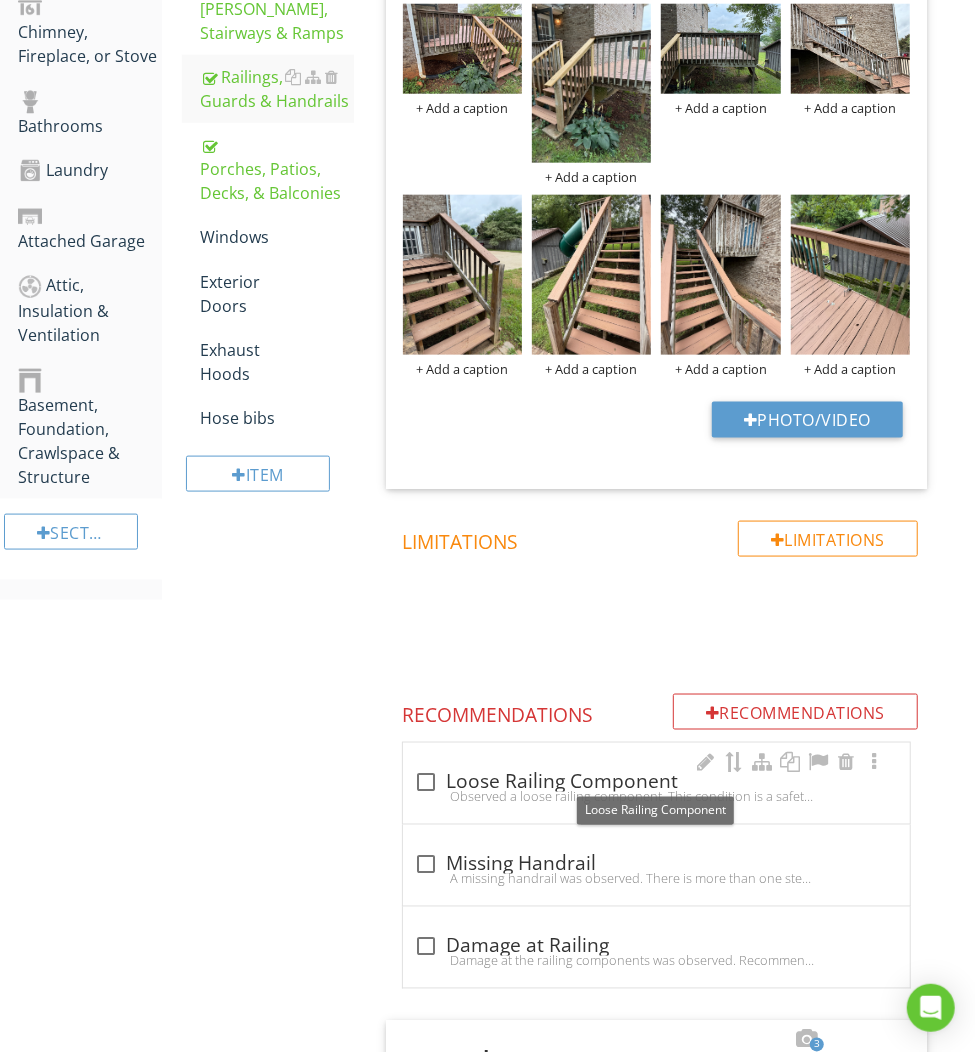 click at bounding box center (427, 783) 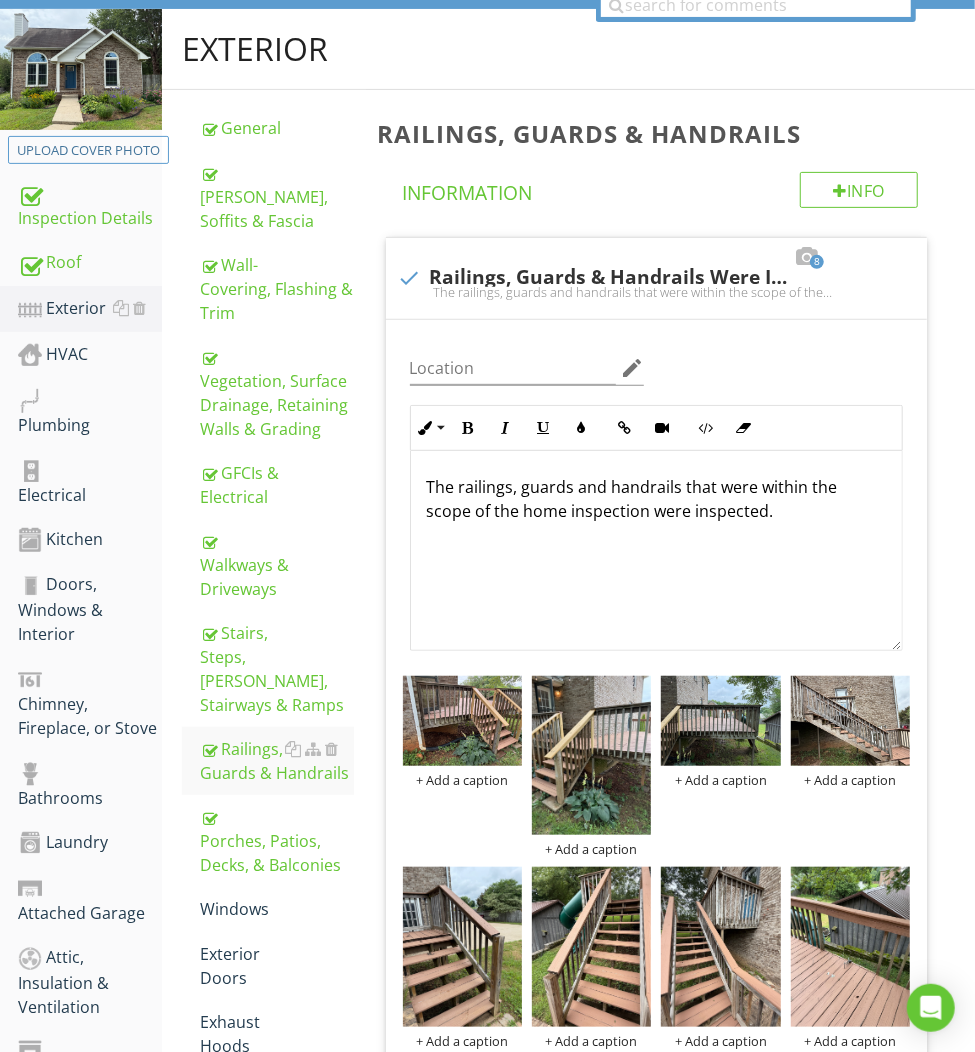 scroll, scrollTop: 500, scrollLeft: 0, axis: vertical 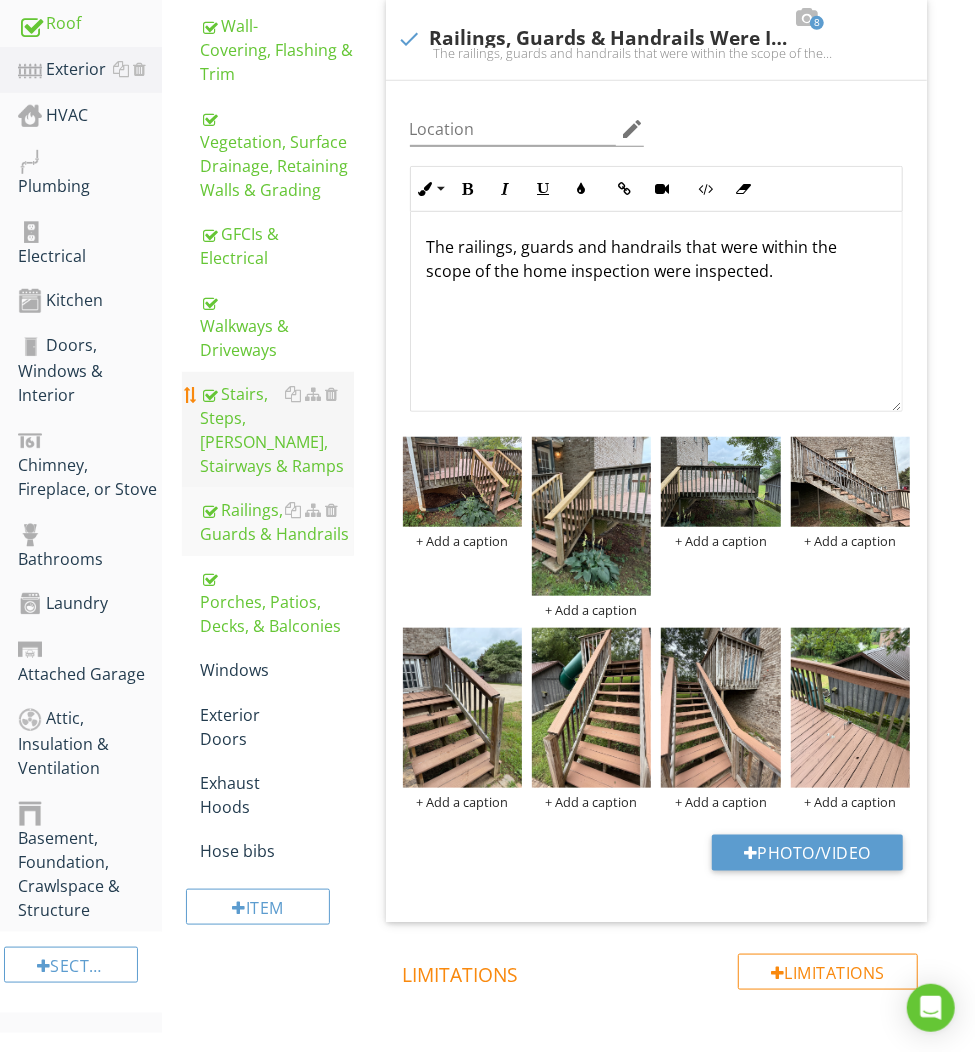 click on "Stairs, Steps, [PERSON_NAME], Stairways & Ramps" at bounding box center (276, 430) 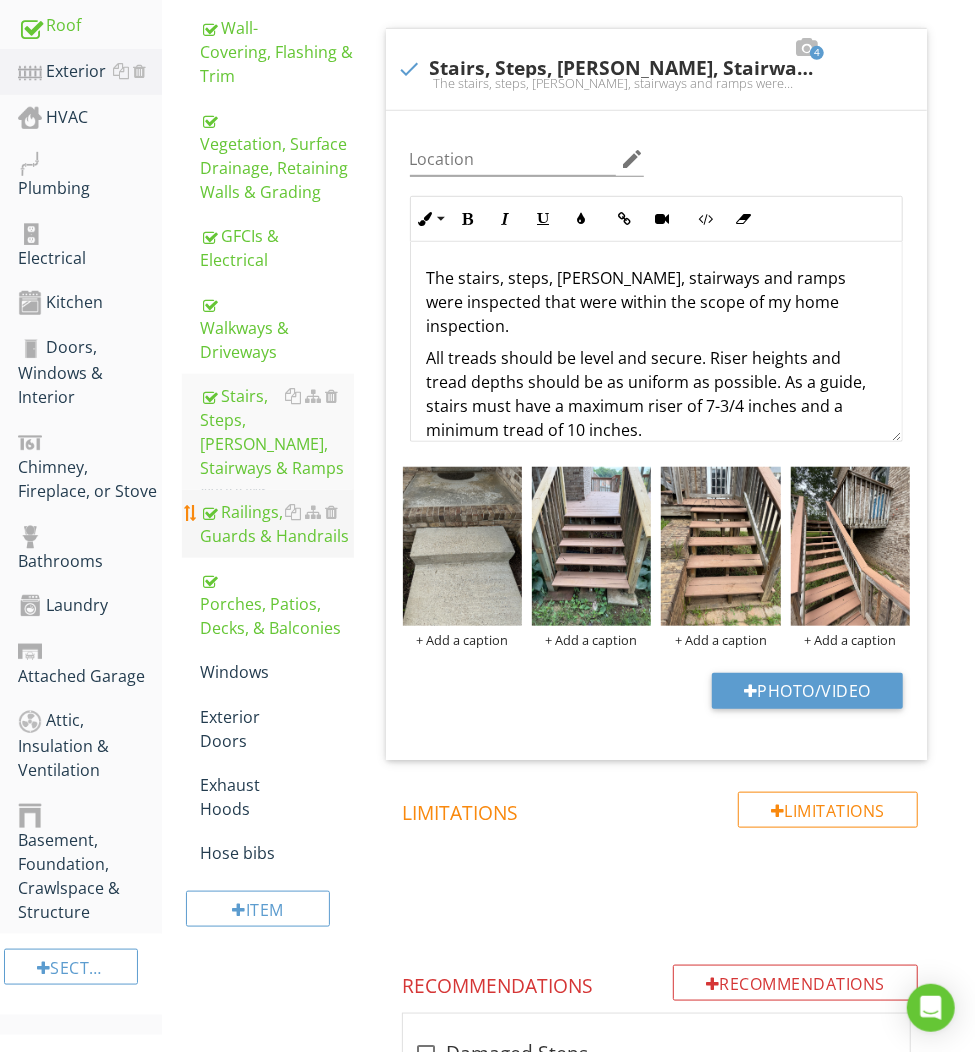 click on "Railings, Guards & Handrails" at bounding box center (276, 524) 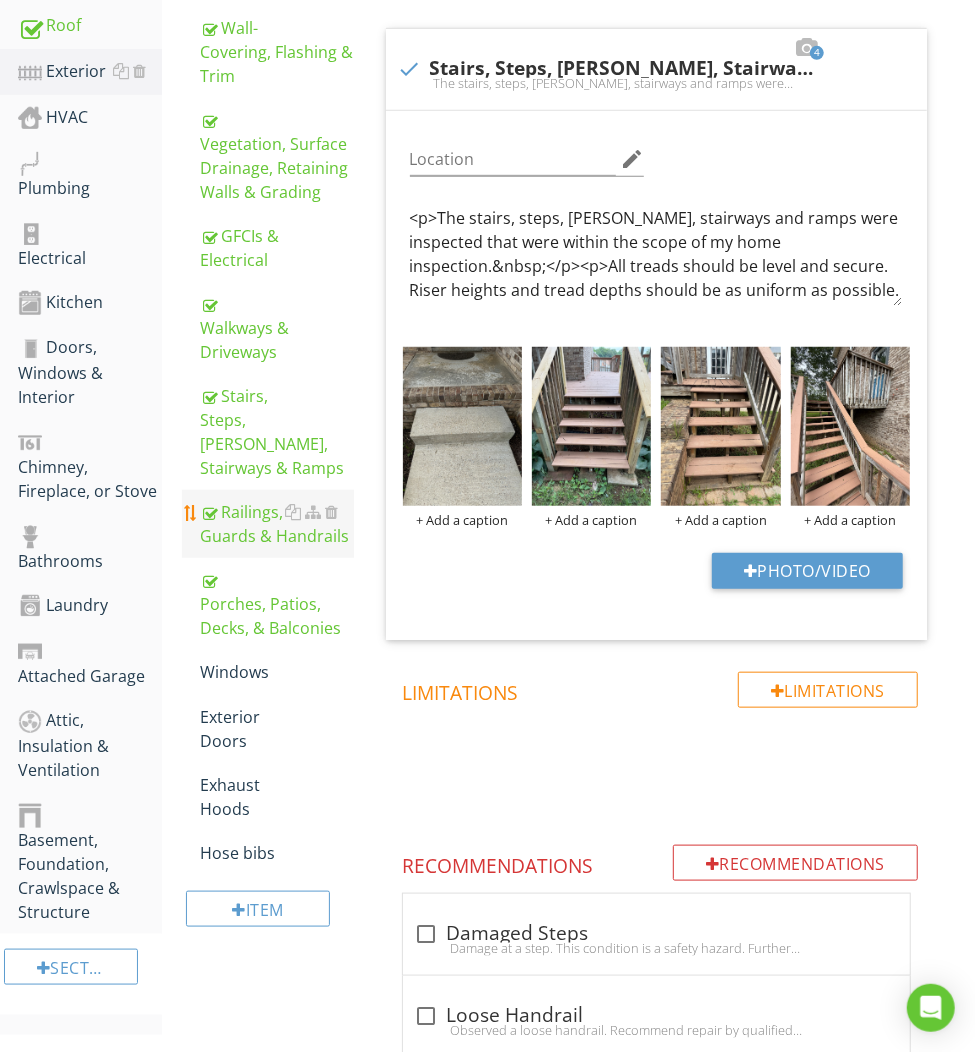 scroll, scrollTop: 445, scrollLeft: 0, axis: vertical 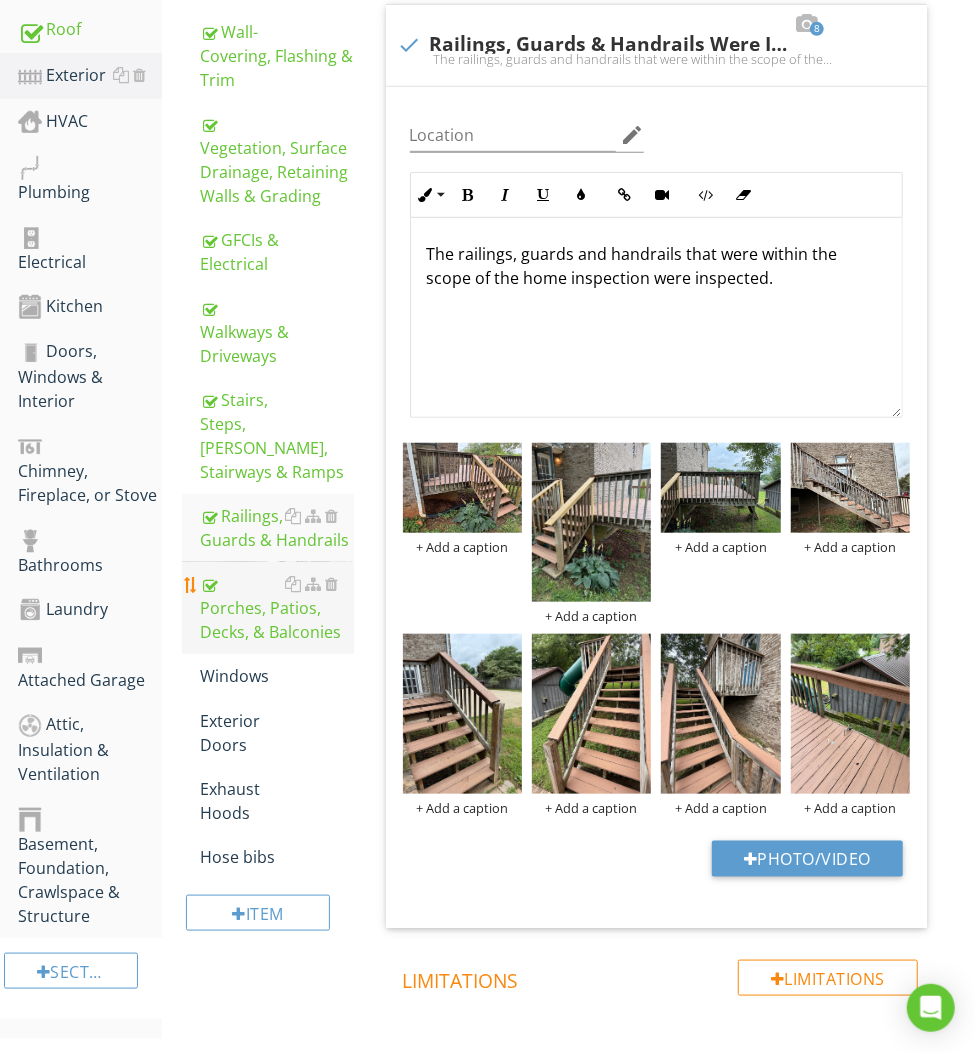 click on "Porches, Patios, Decks, & Balconies" at bounding box center [276, 608] 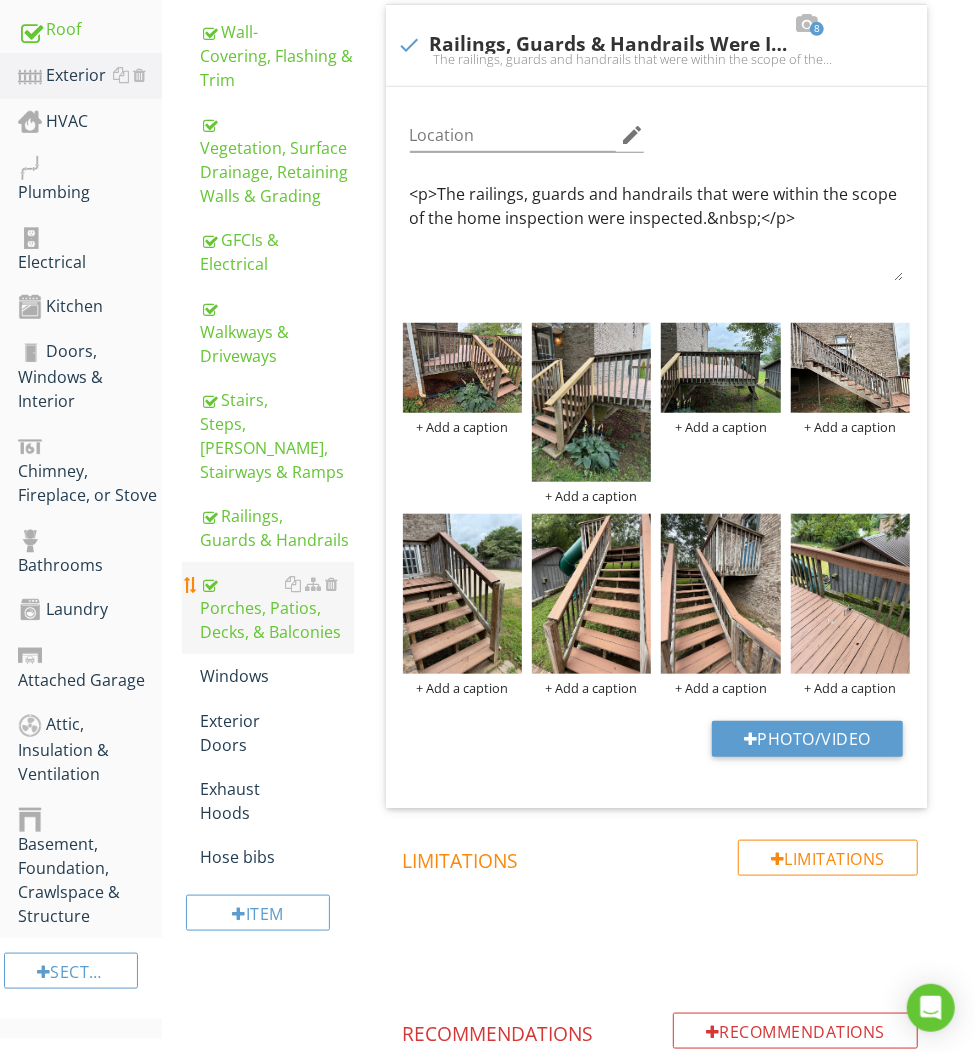 scroll, scrollTop: 444, scrollLeft: 0, axis: vertical 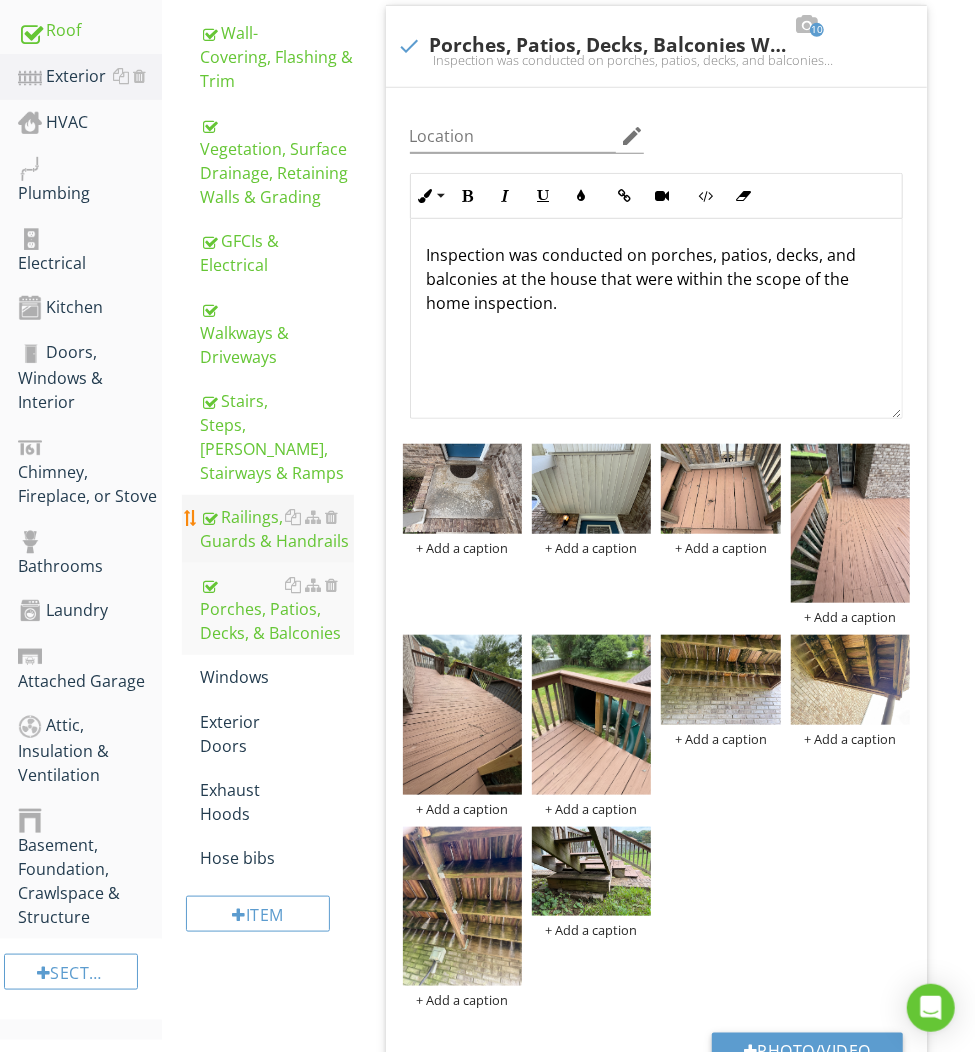 click on "Railings, Guards & Handrails" at bounding box center [276, 529] 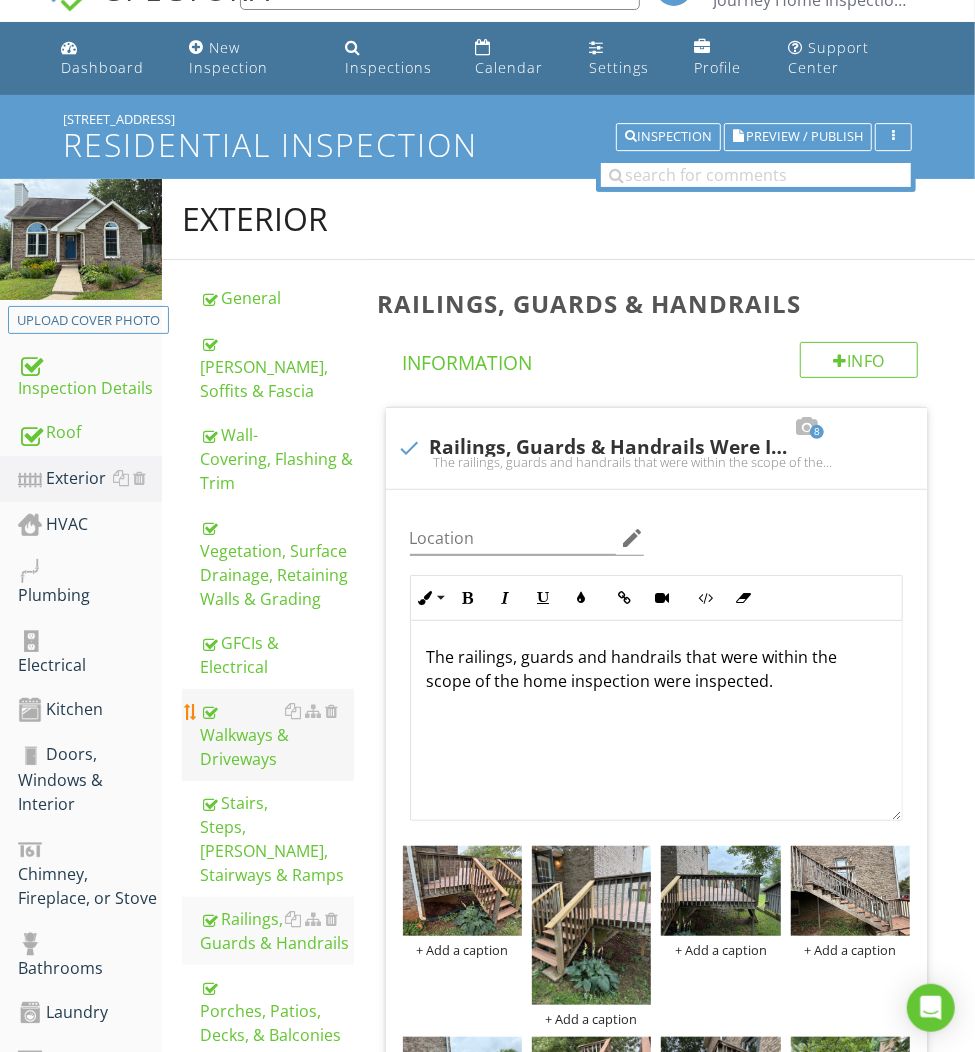 scroll, scrollTop: 81, scrollLeft: 0, axis: vertical 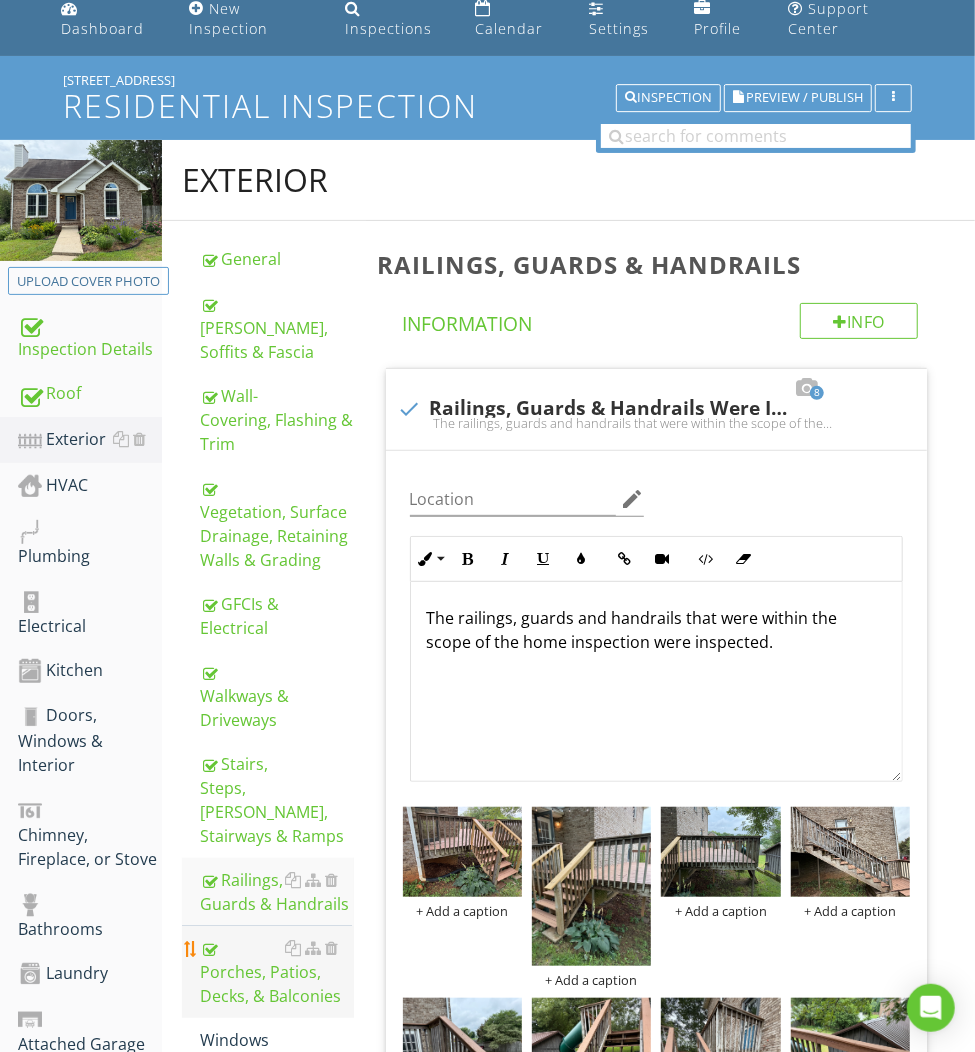 click on "Porches, Patios, Decks, & Balconies" at bounding box center [276, 972] 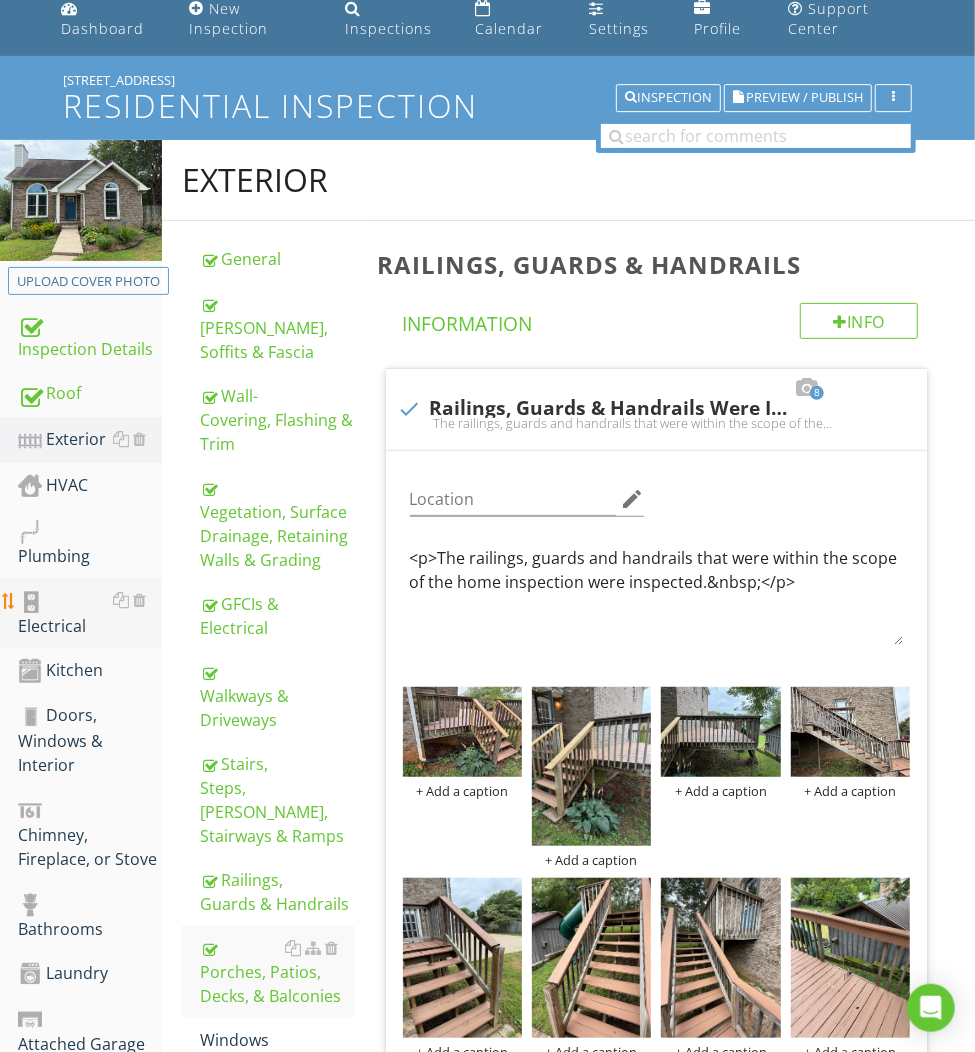 scroll, scrollTop: 80, scrollLeft: 0, axis: vertical 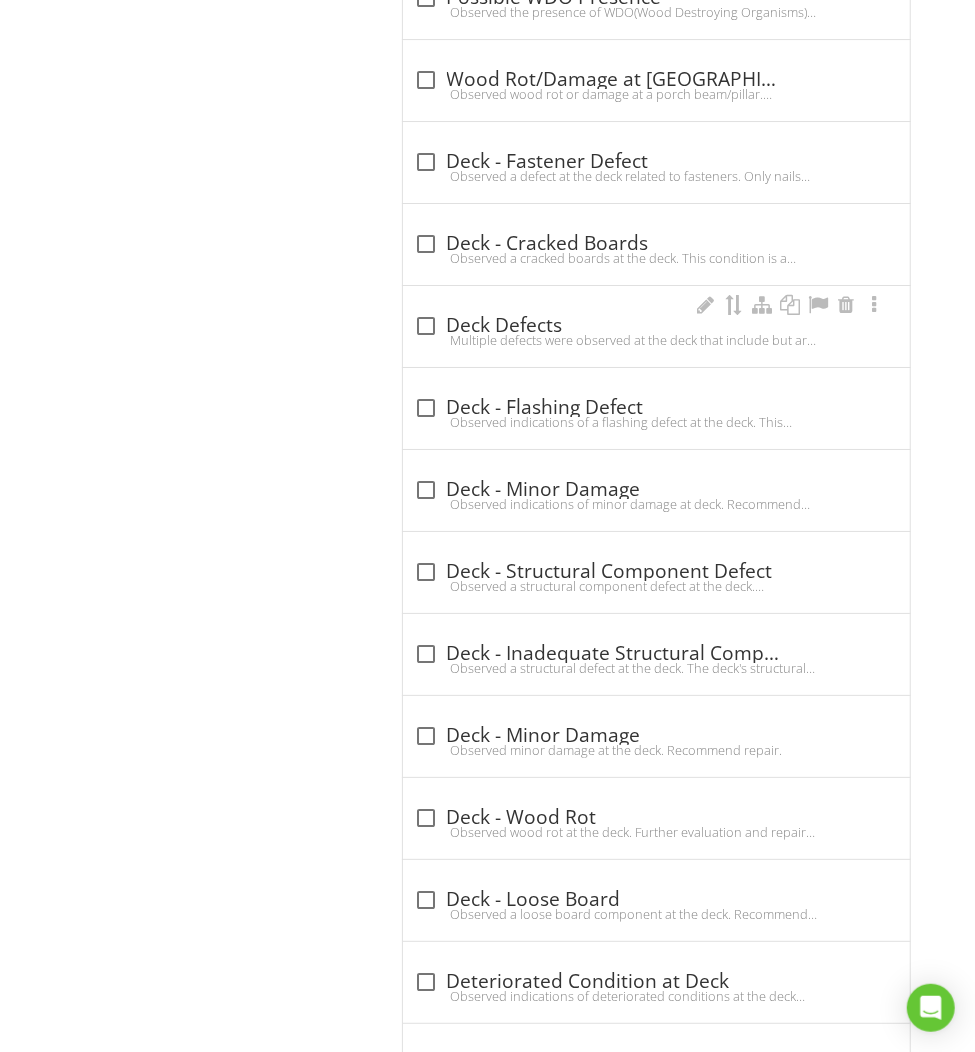click on "Multiple defects were observed at the deck that include but are not limited to:---Recommend further evaluation and repair or correction as needed by qualified professional." at bounding box center [656, 340] 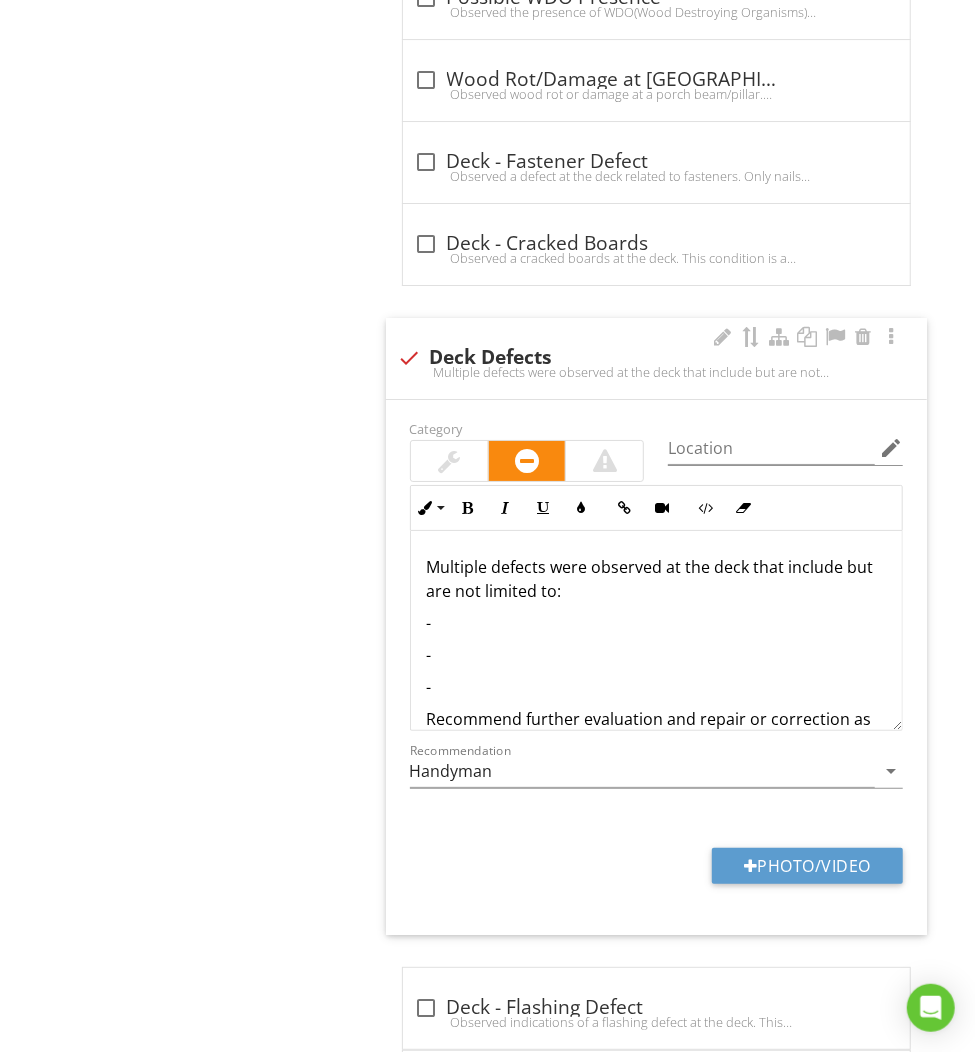 scroll, scrollTop: 3047, scrollLeft: 0, axis: vertical 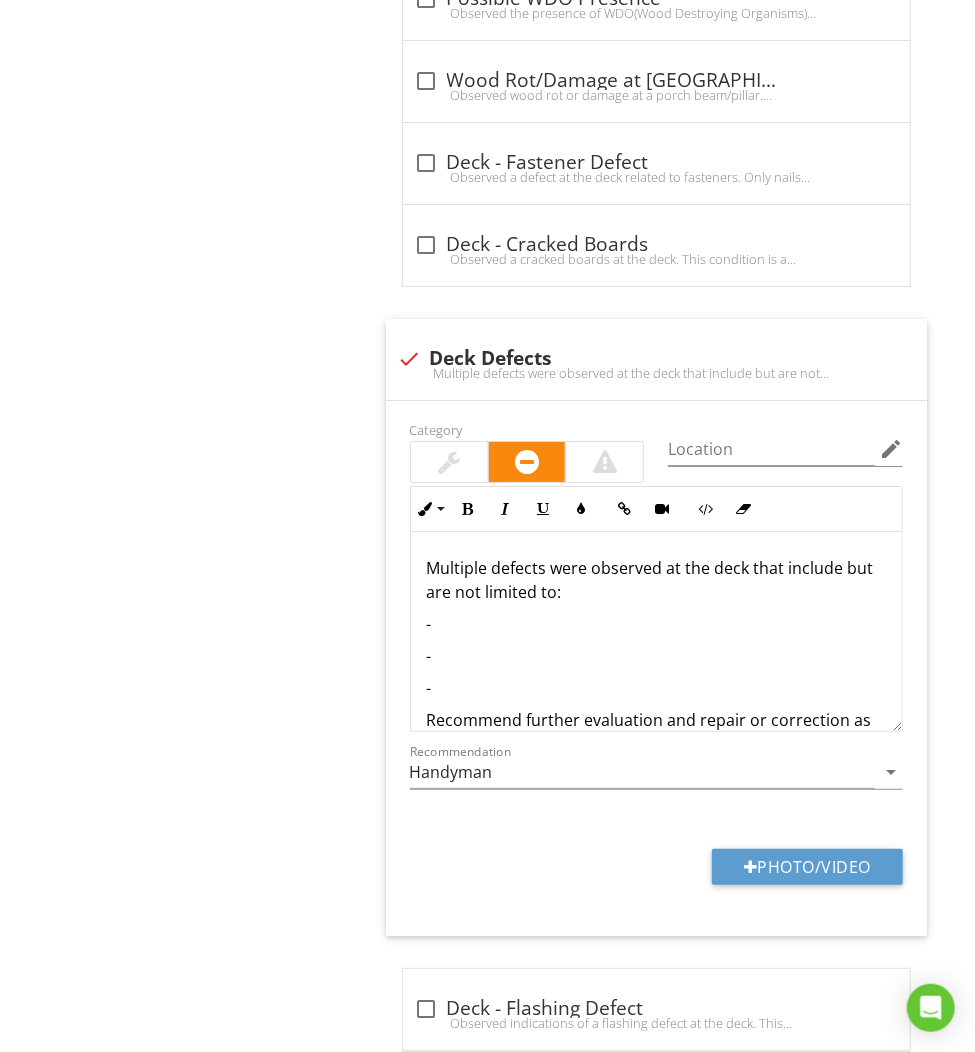 click on "-" at bounding box center [656, 656] 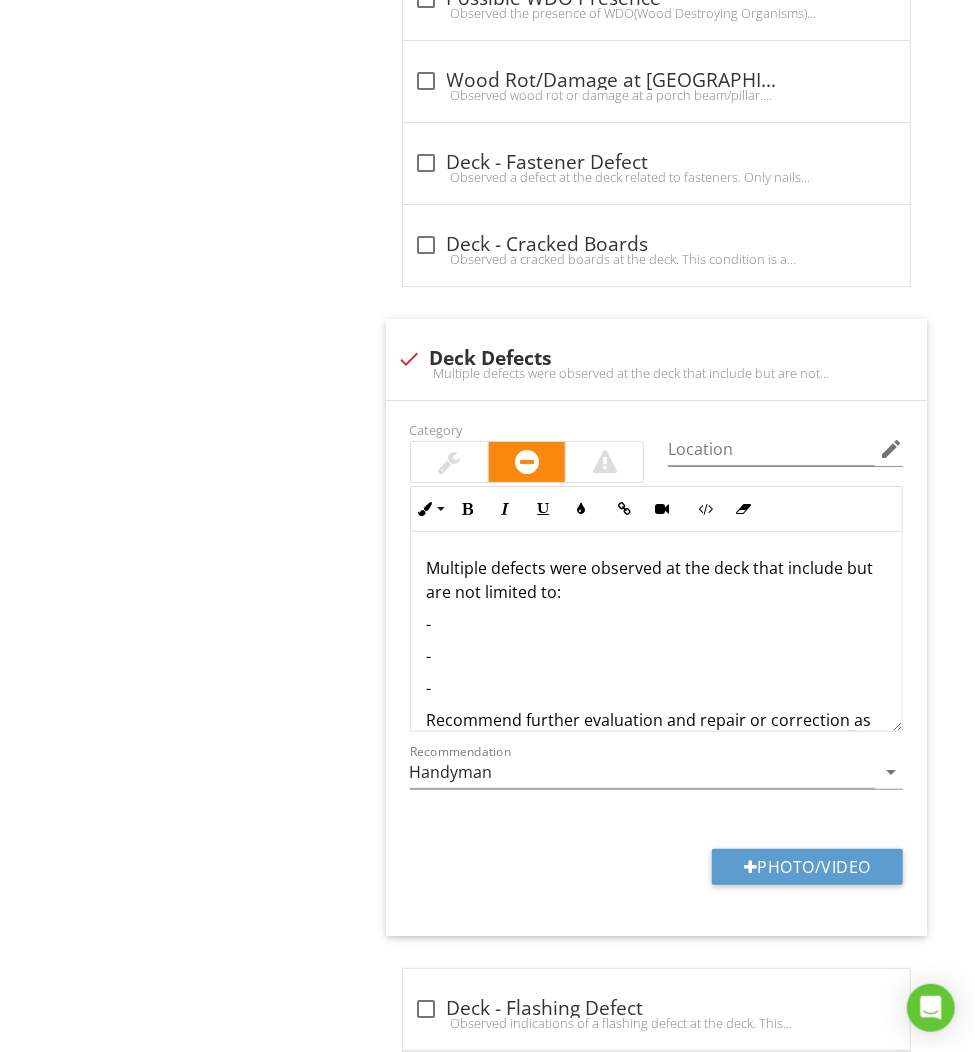 click on "-" at bounding box center [656, 656] 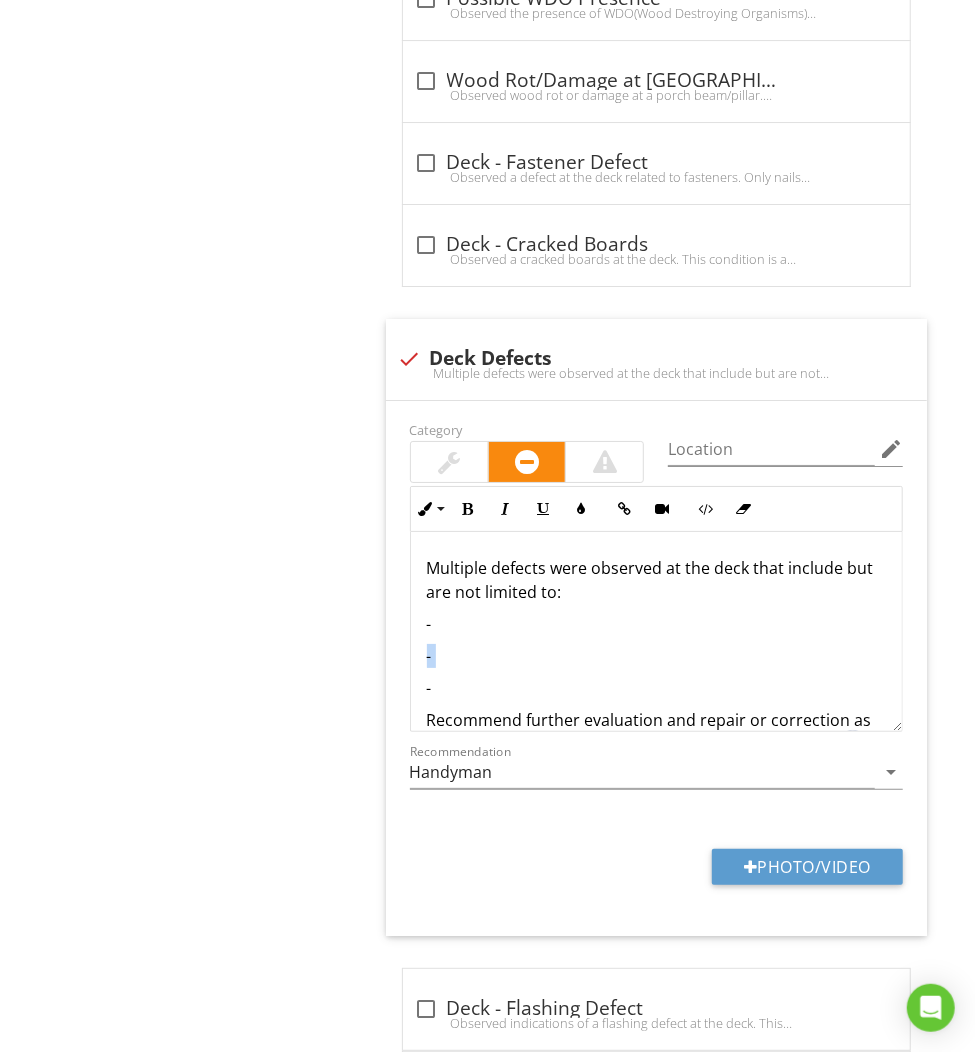 click on "-" at bounding box center (656, 656) 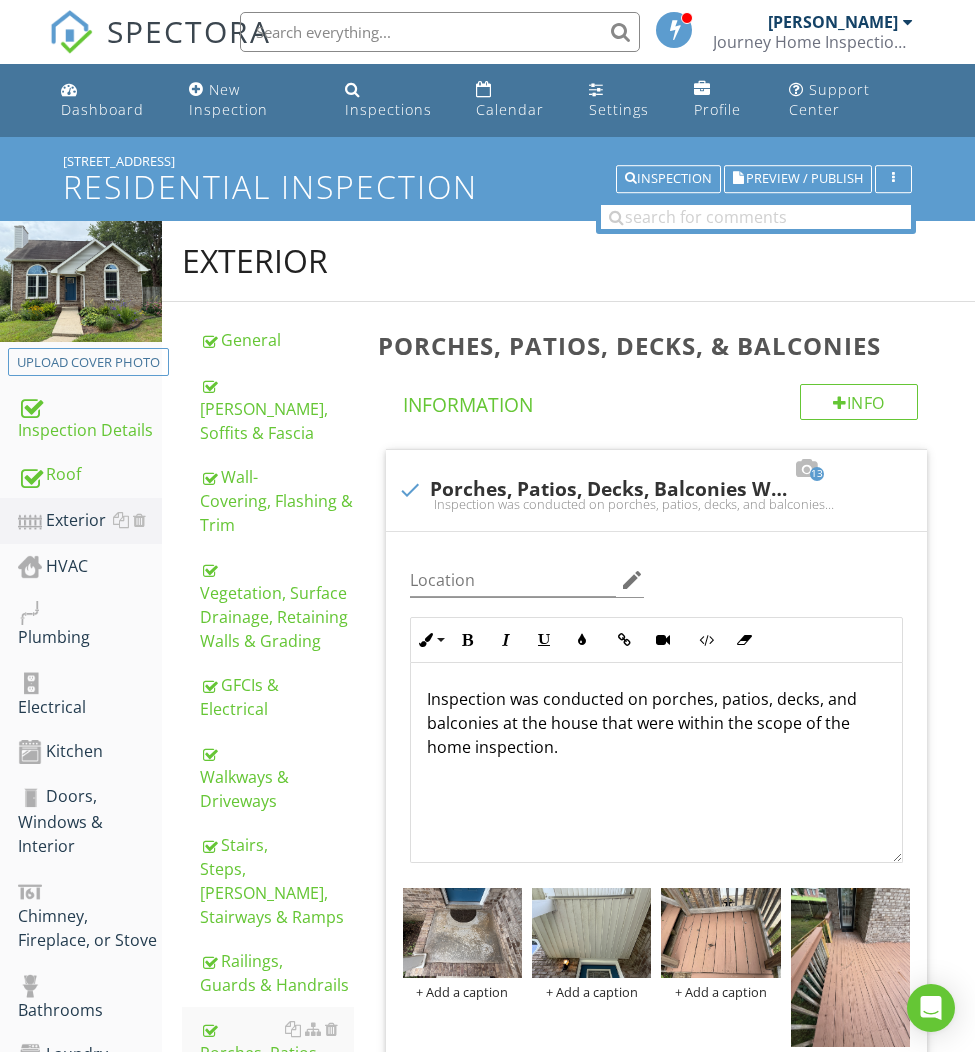 scroll, scrollTop: 3047, scrollLeft: 0, axis: vertical 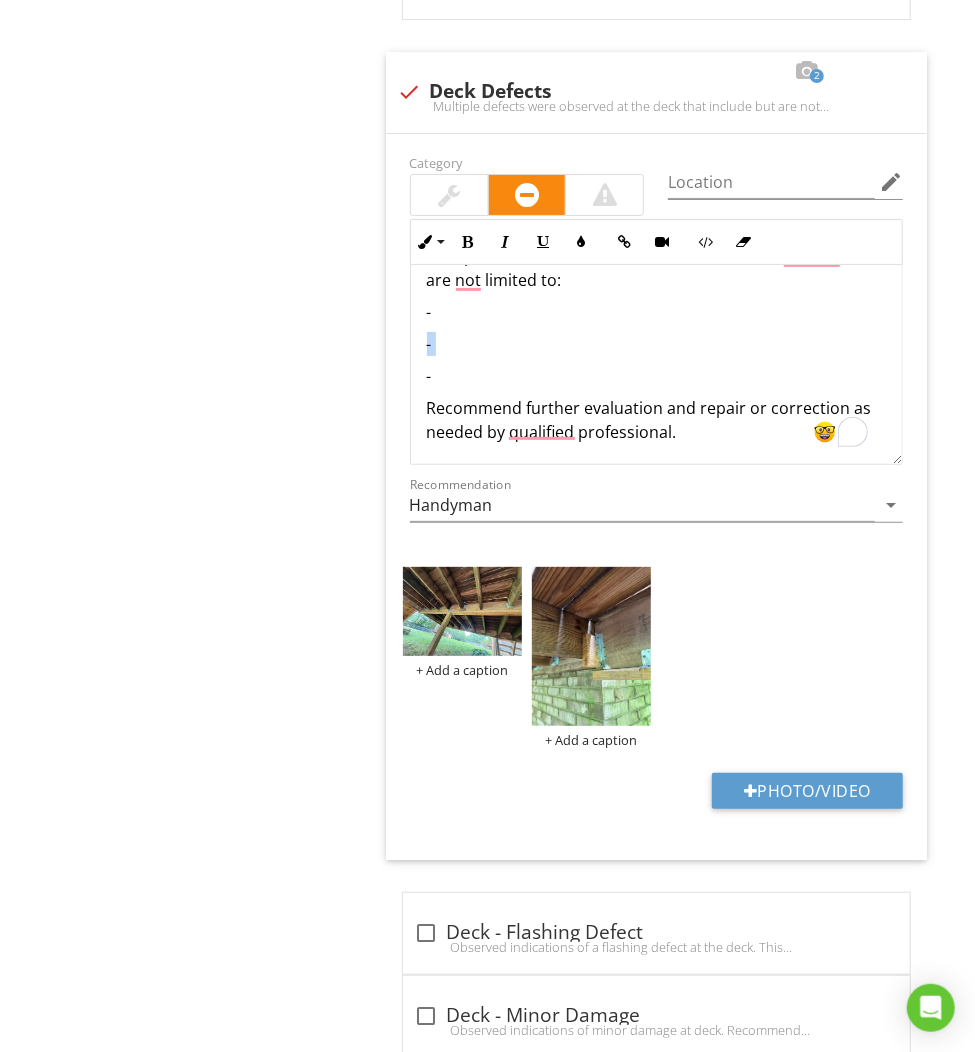 click at bounding box center [591, 646] 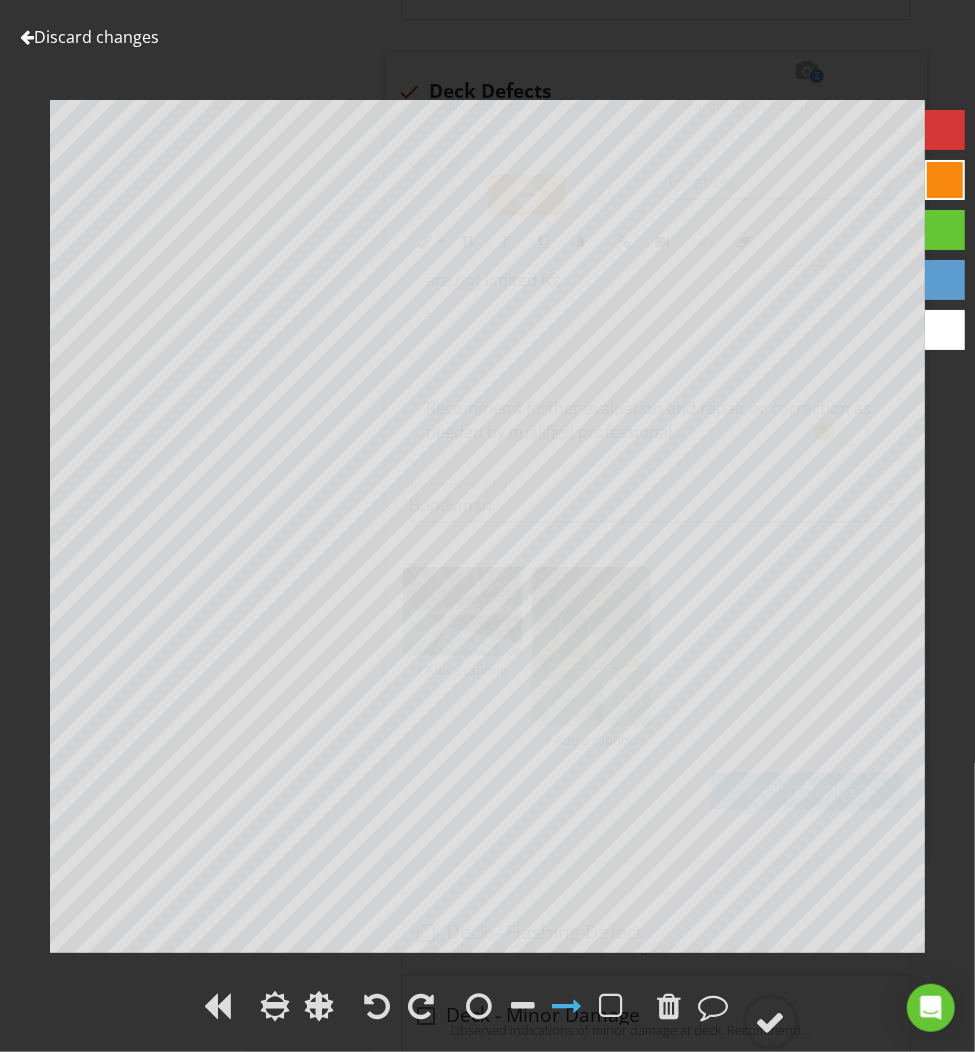 click on "Discard changes" at bounding box center (89, 37) 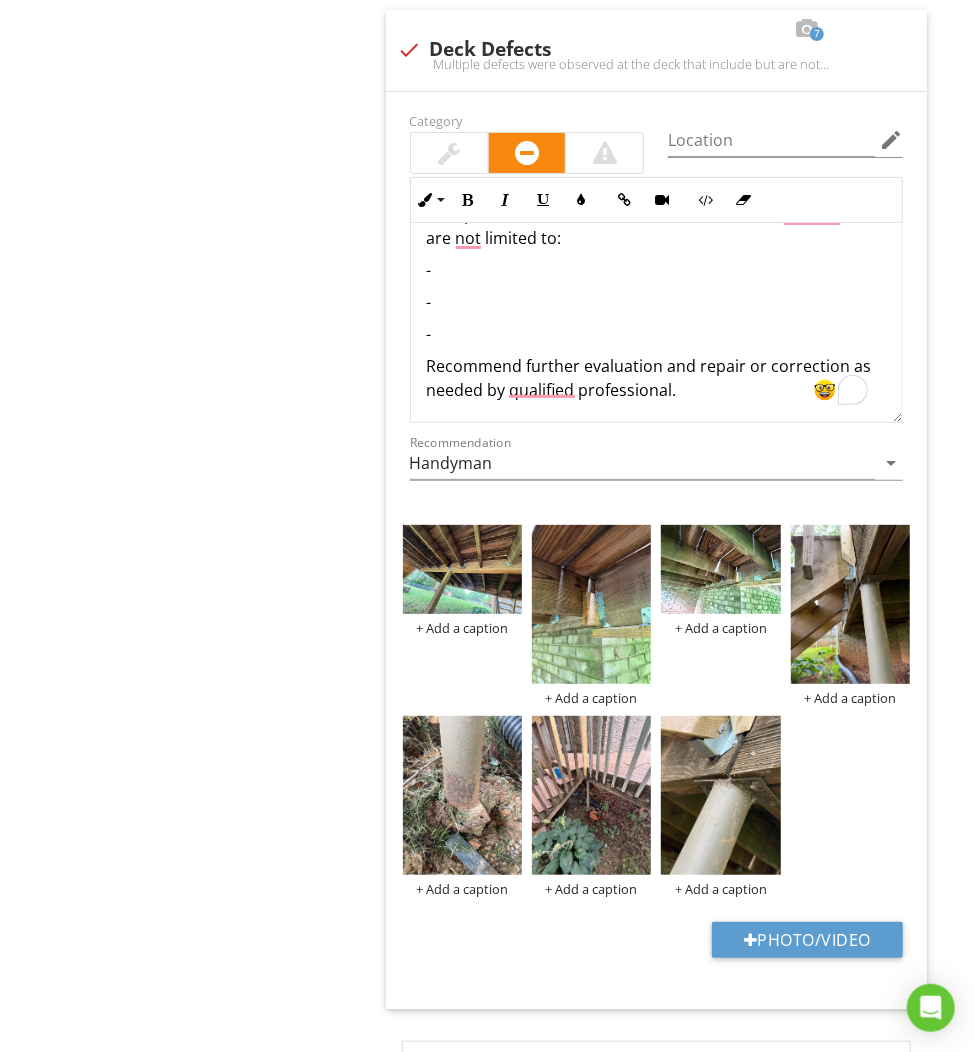 scroll, scrollTop: 2022, scrollLeft: 0, axis: vertical 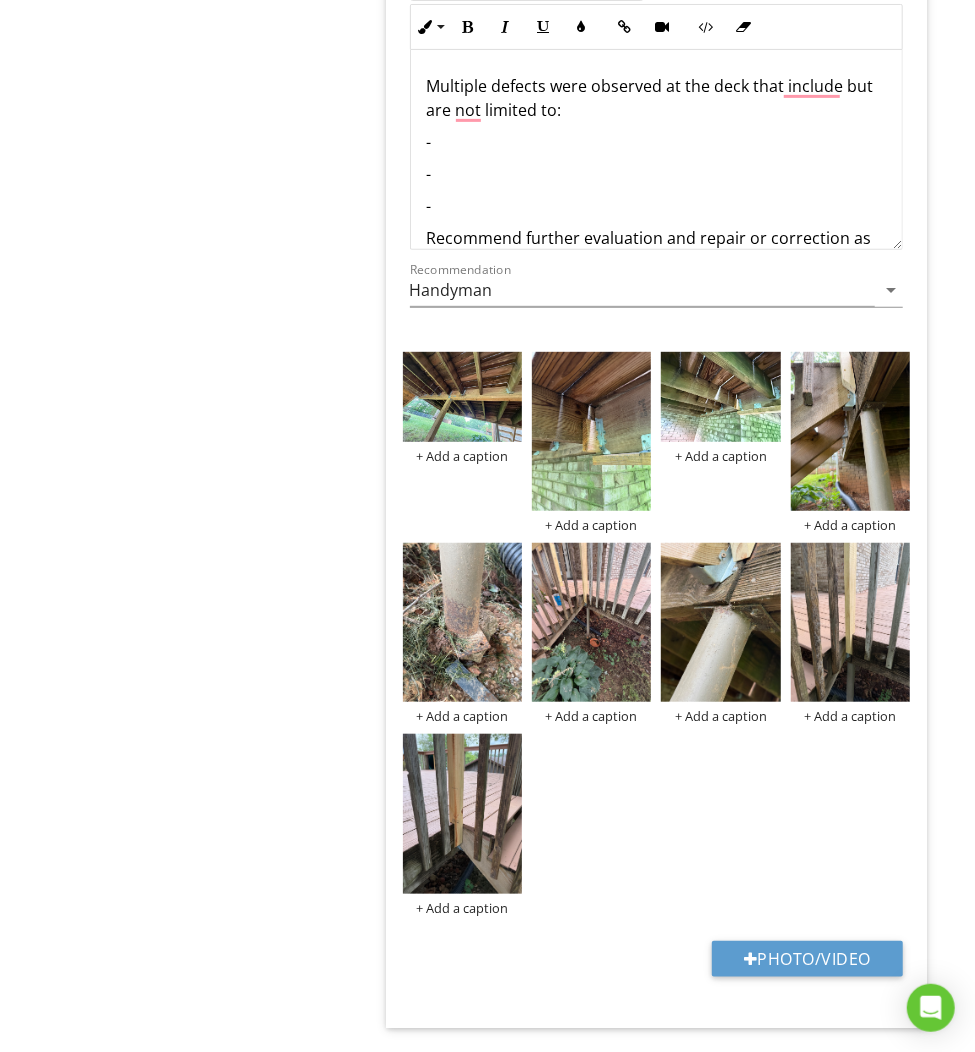 click on "+ Add a caption" at bounding box center [720, 456] 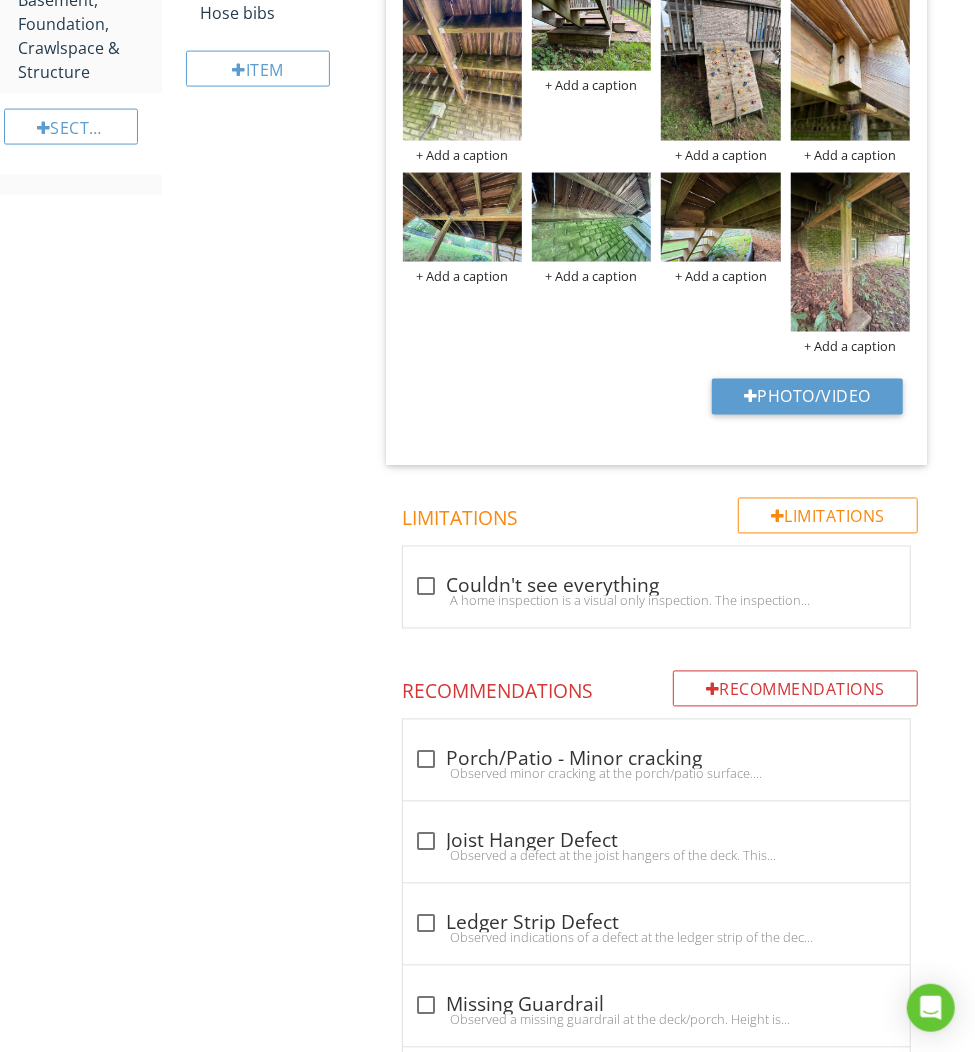 scroll, scrollTop: 3234, scrollLeft: 0, axis: vertical 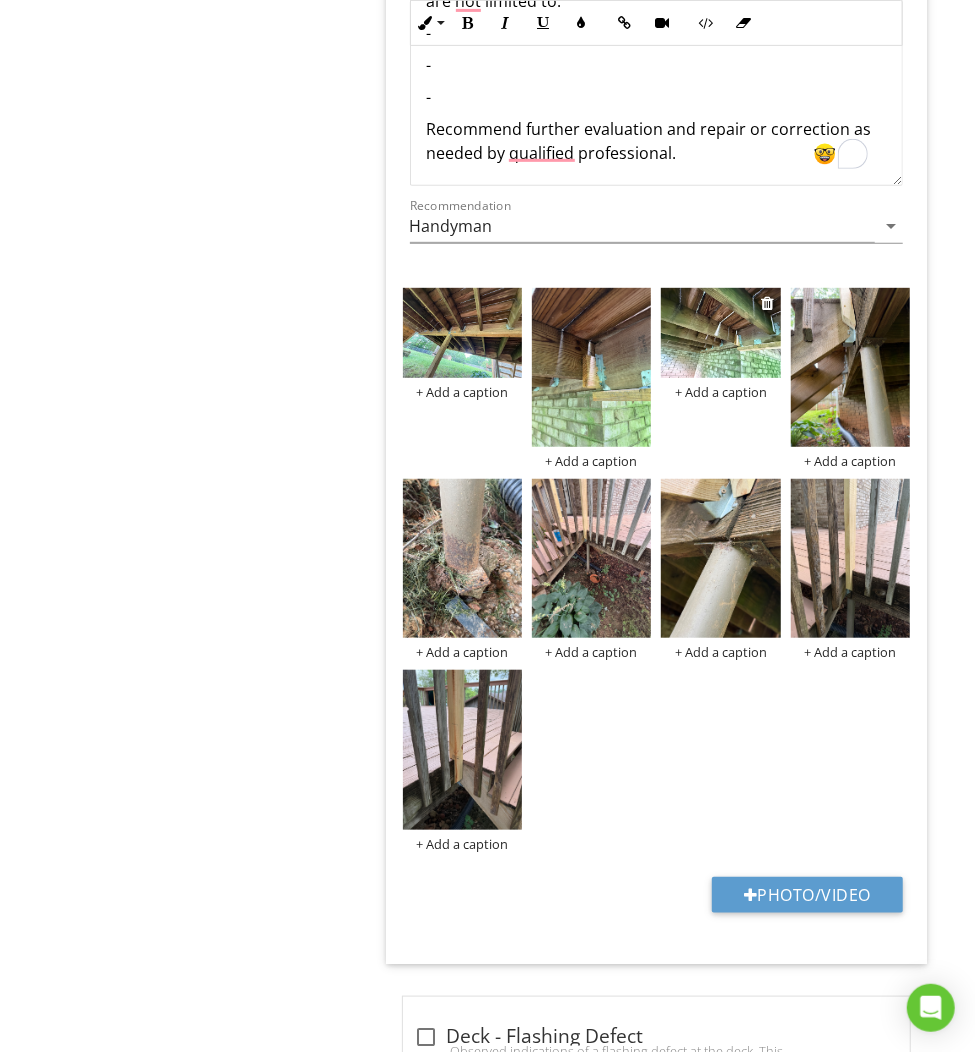 click at bounding box center [720, 333] 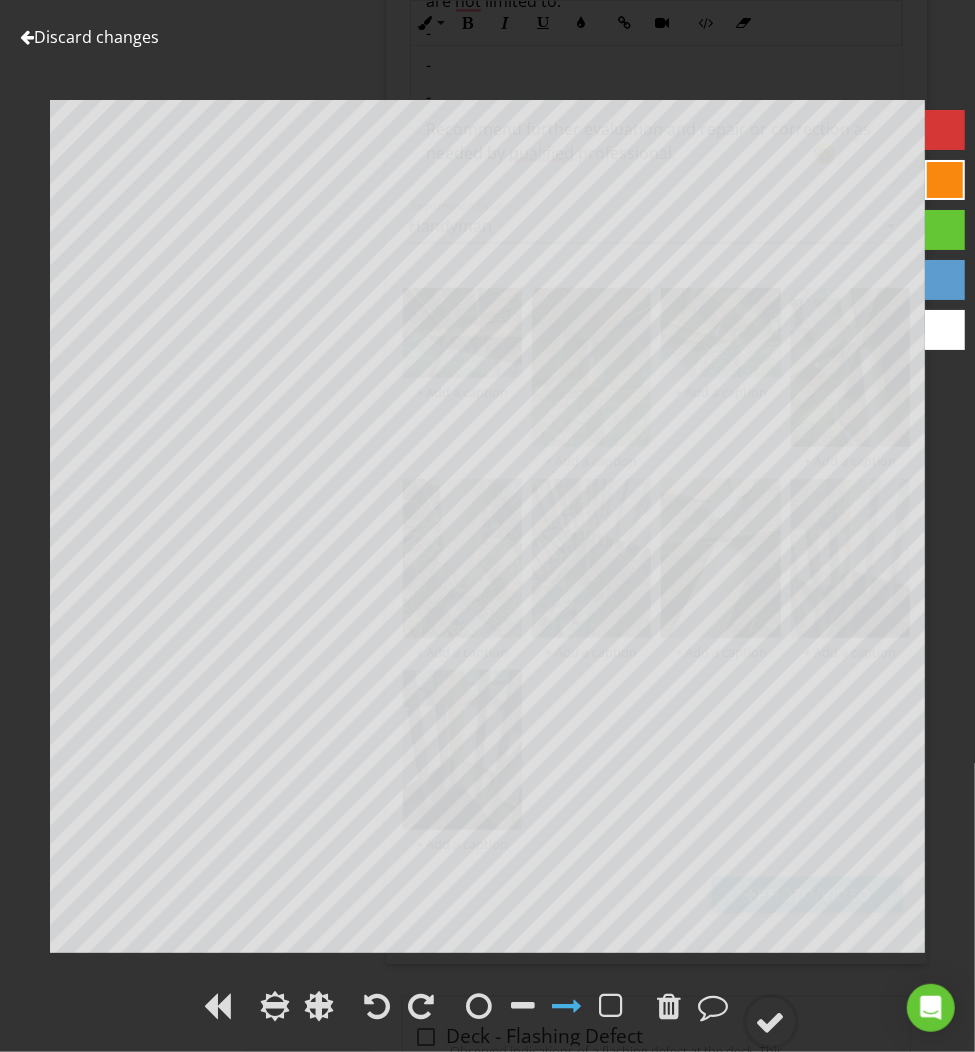 click on "Discard changes" at bounding box center (89, 37) 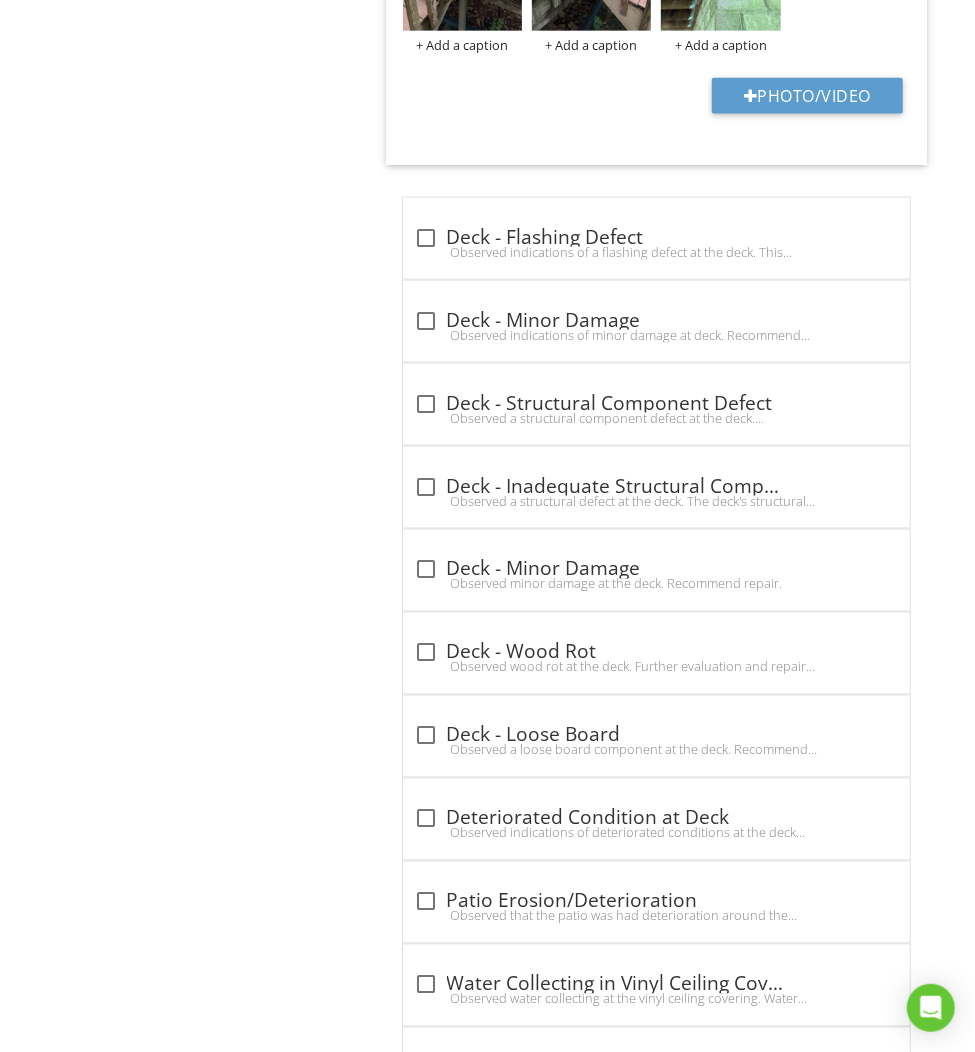 scroll, scrollTop: 3650, scrollLeft: 0, axis: vertical 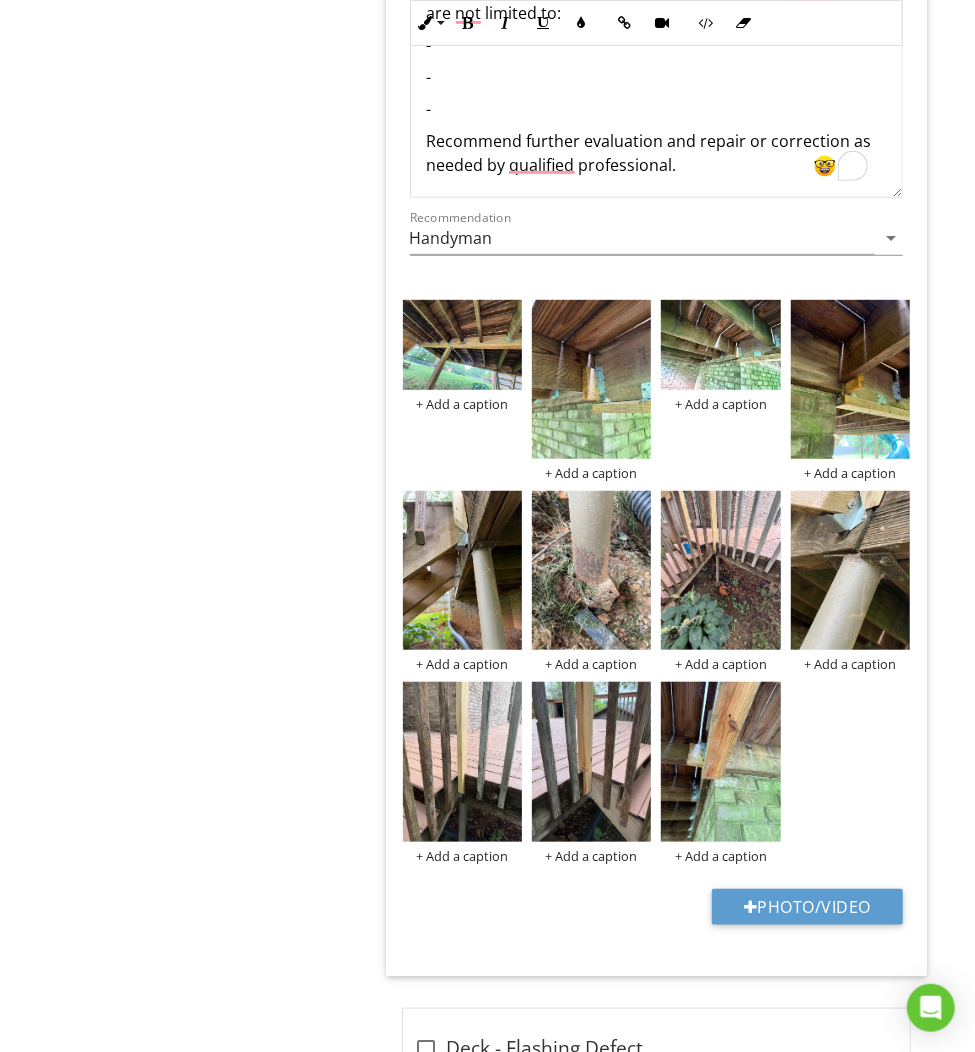 click at bounding box center [591, 570] 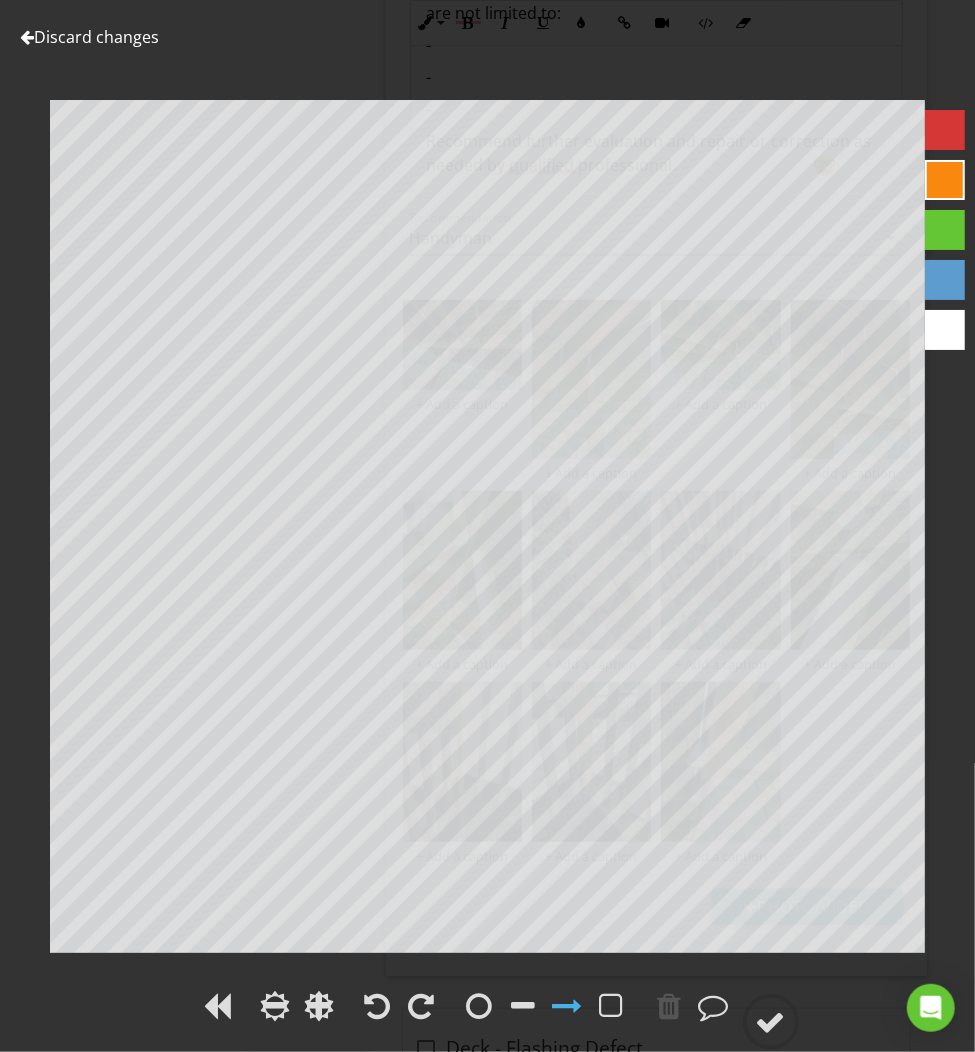 click on "Discard changes" at bounding box center [89, 37] 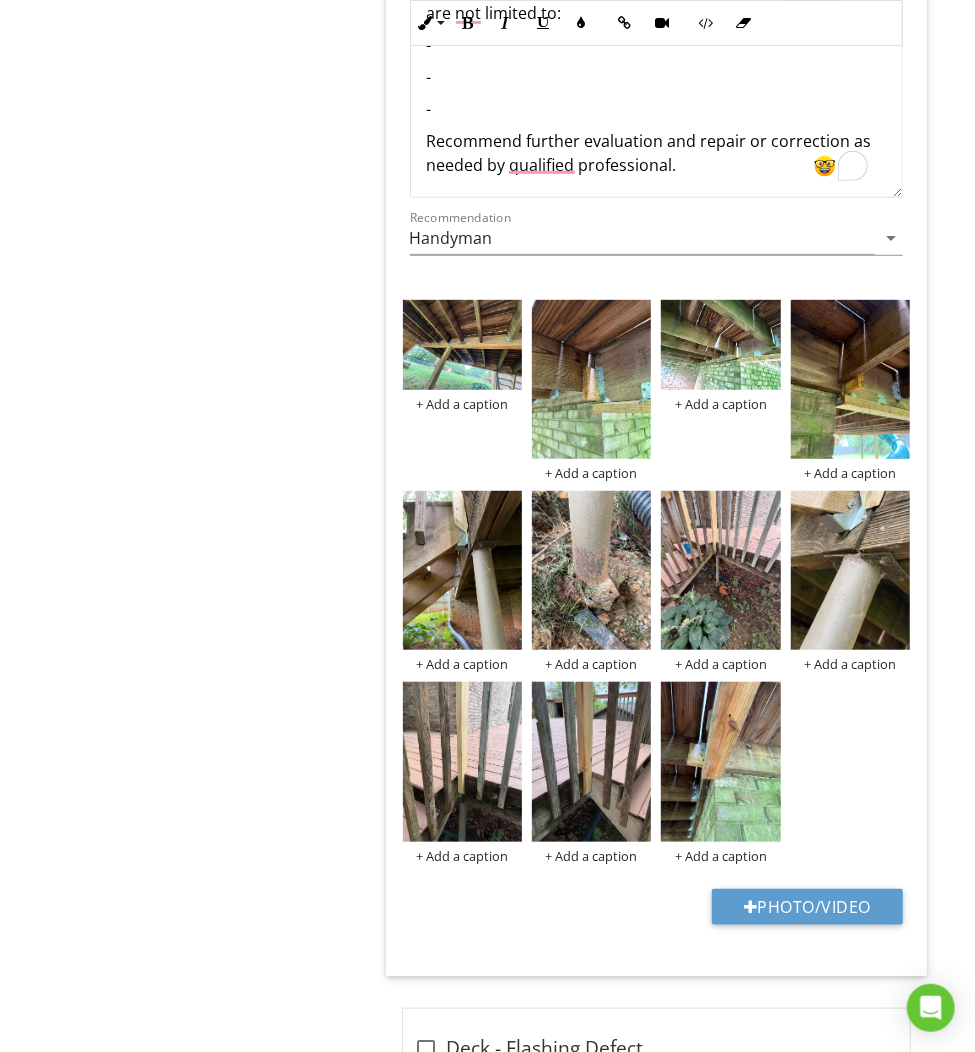 click on "+ Add a caption         + Add a caption         + Add a caption         + Add a caption         + Add a caption         + Add a caption         + Add a caption         + Add a caption         + Add a caption         + Add a caption         + Add a caption" at bounding box center (656, 581) 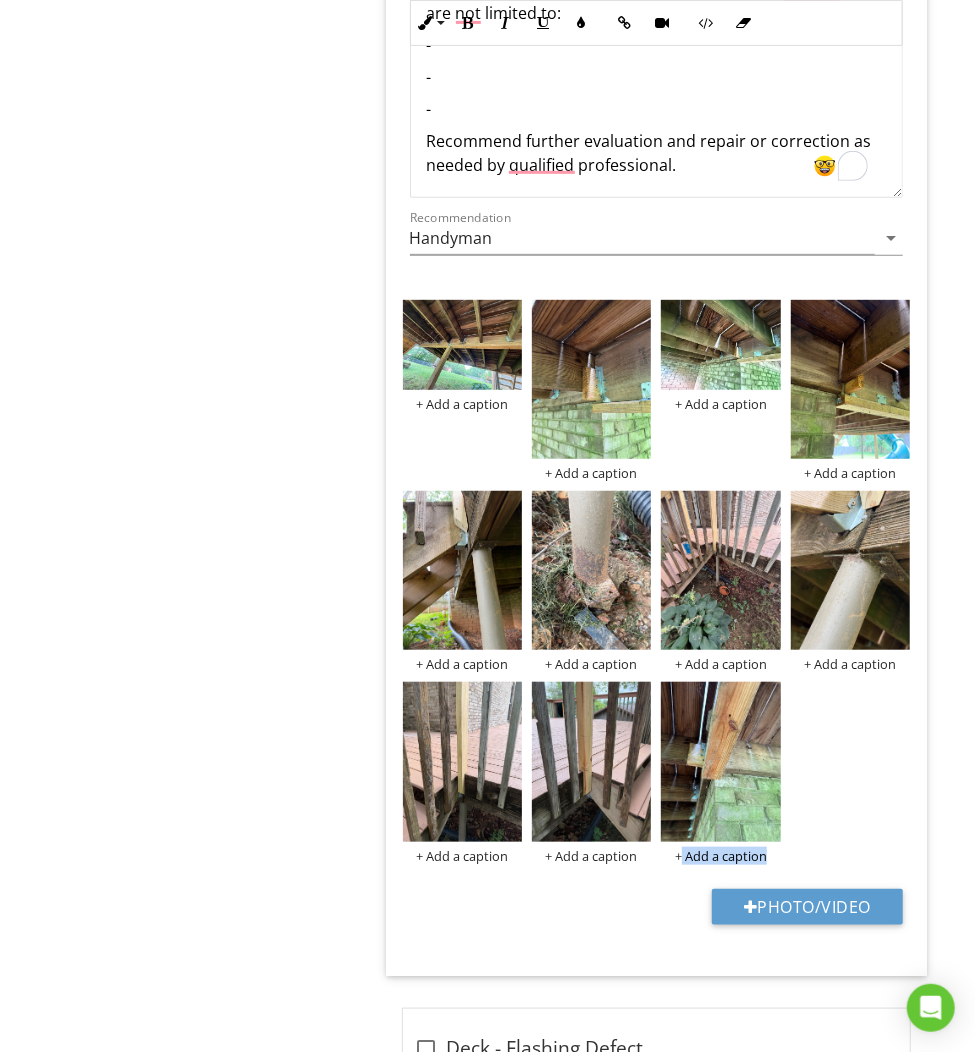 click on "+ Add a caption         + Add a caption         + Add a caption         + Add a caption         + Add a caption         + Add a caption         + Add a caption         + Add a caption         + Add a caption         + Add a caption         + Add a caption" at bounding box center [656, 581] 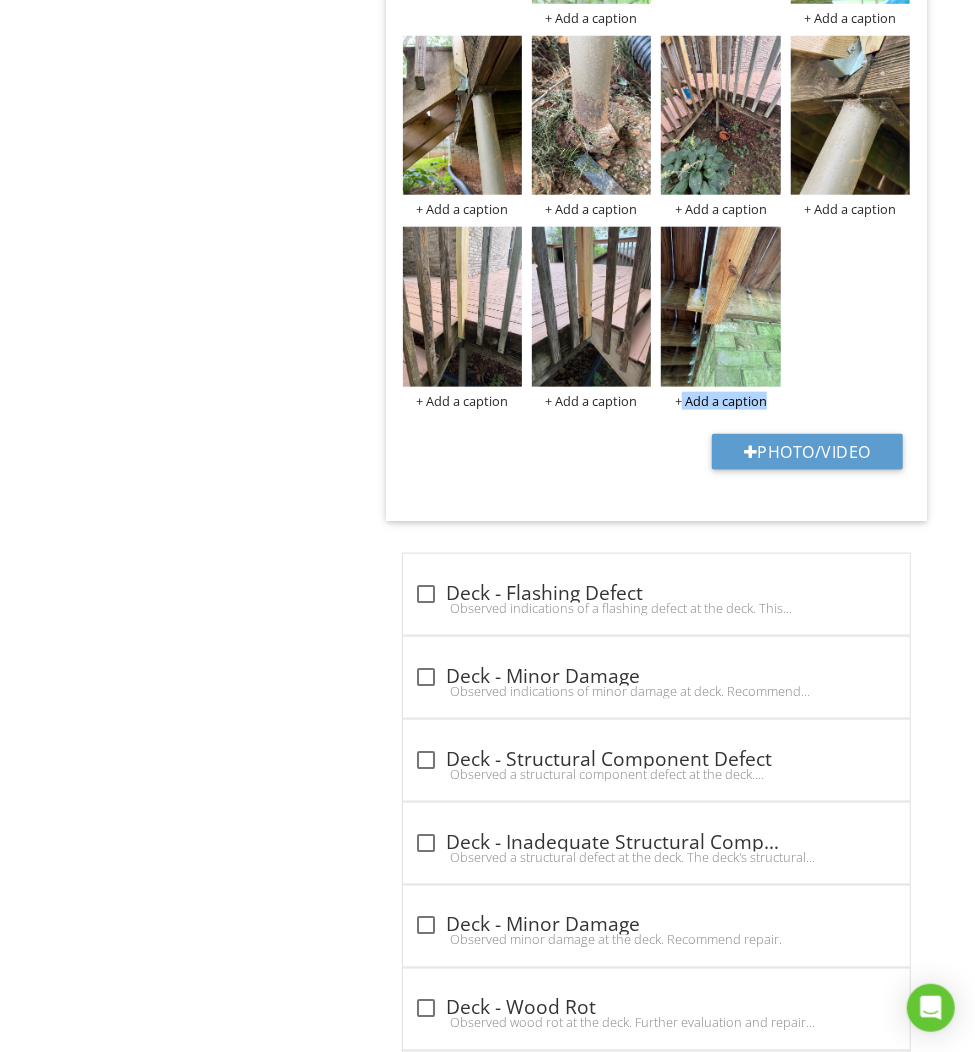 scroll, scrollTop: 3923, scrollLeft: 0, axis: vertical 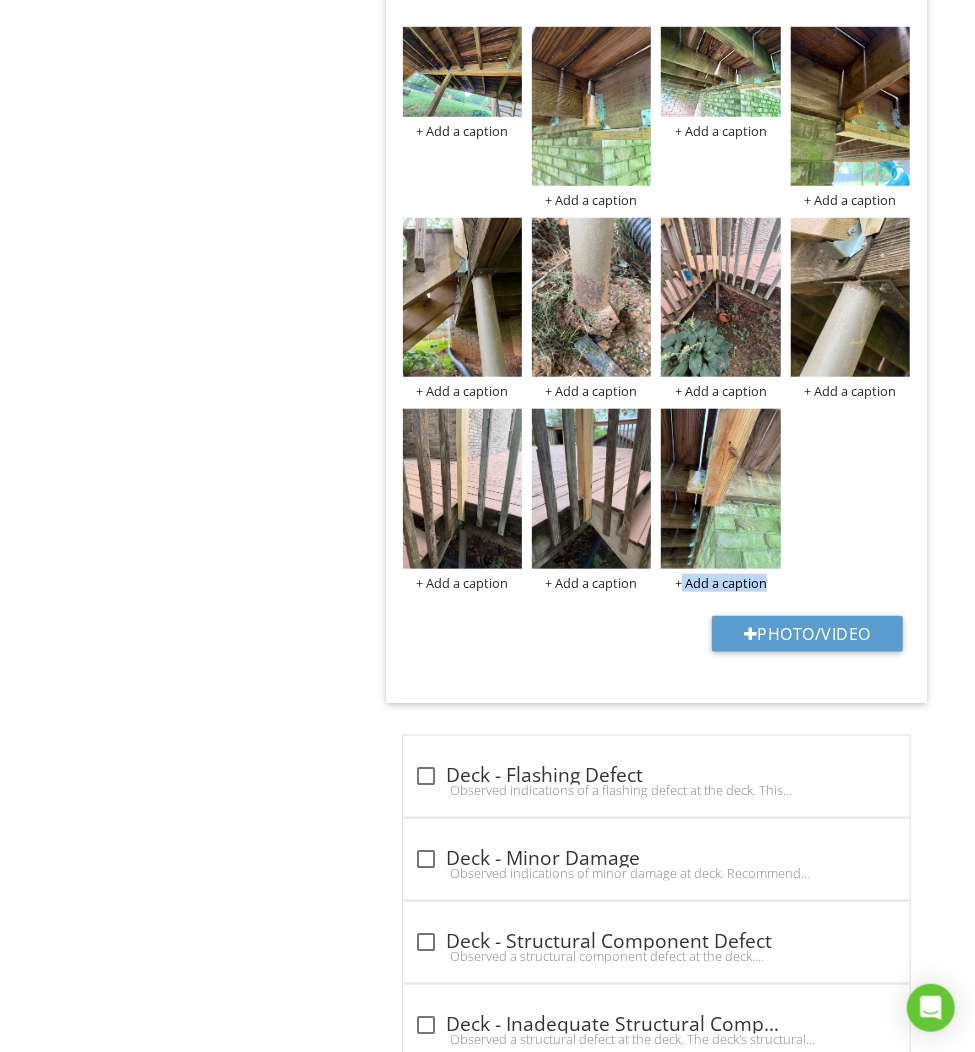 click on "+ Add a caption         + Add a caption         + Add a caption         + Add a caption         + Add a caption         + Add a caption         + Add a caption         + Add a caption         + Add a caption         + Add a caption         + Add a caption" at bounding box center [656, 308] 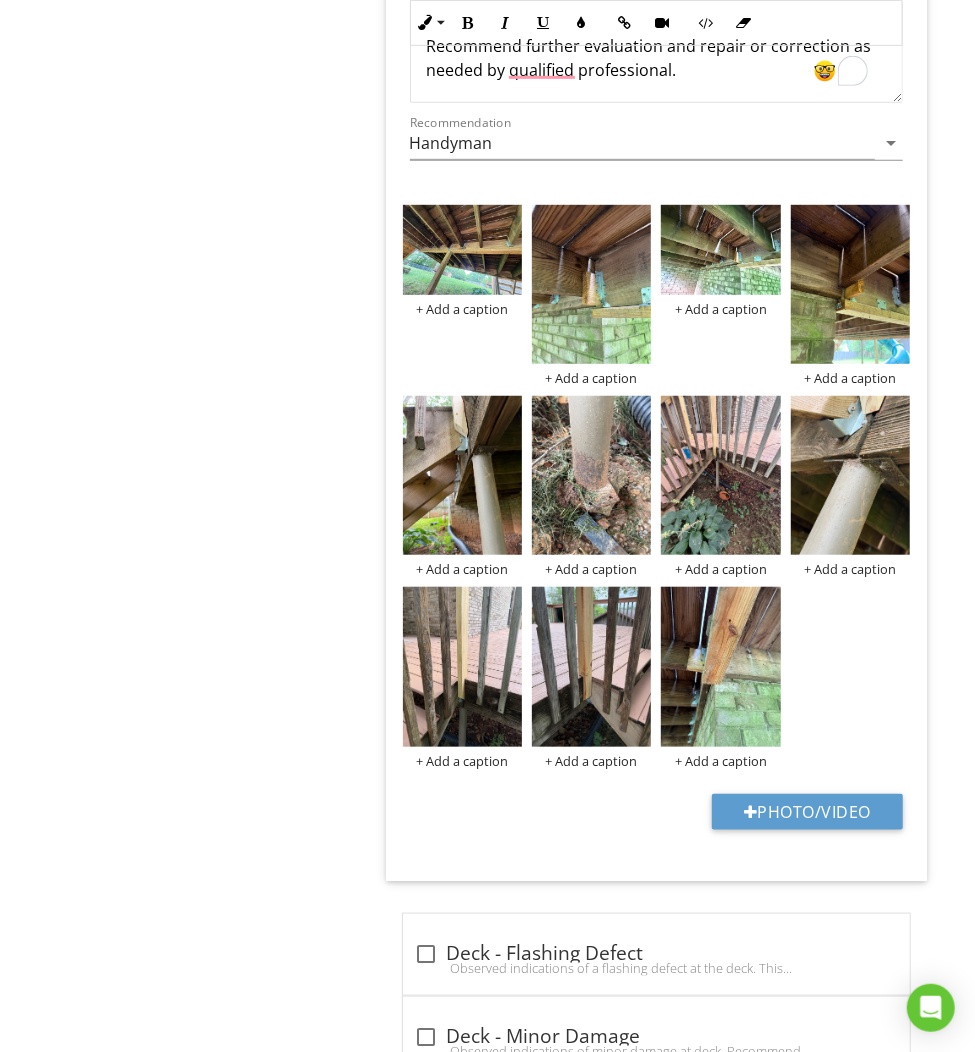 click on "Exterior
General
[PERSON_NAME], Soffits & Fascia
Wall-Covering, Flashing & Trim
Vegetation, Surface Drainage, Retaining Walls & Grading
GFCIs & Electrical
Walkways & Driveways
Stairs, Steps, [PERSON_NAME], Stairways & Ramps
Railings, Guards & Handrails
Porches, Patios, [PERSON_NAME], & Balconies
Windows
Exterior Doors
Exhaust Hoods
Hose bibs
Item
Porches, Patios, [PERSON_NAME], & Balconies
Info
Information                 16         check
Porches, Patios, Decks, Balconies Were Inspected
Location edit       Ordered List XLarge" at bounding box center (568, -658) 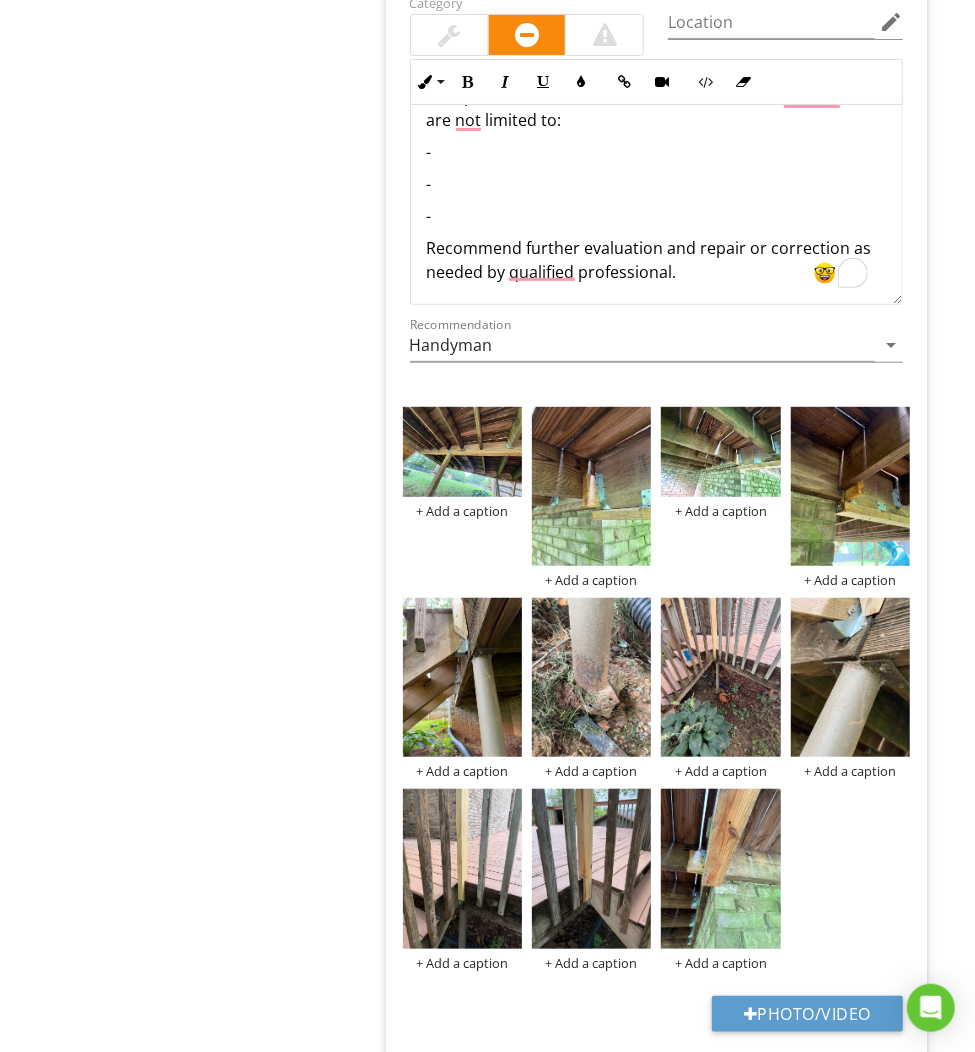 scroll, scrollTop: 3348, scrollLeft: 0, axis: vertical 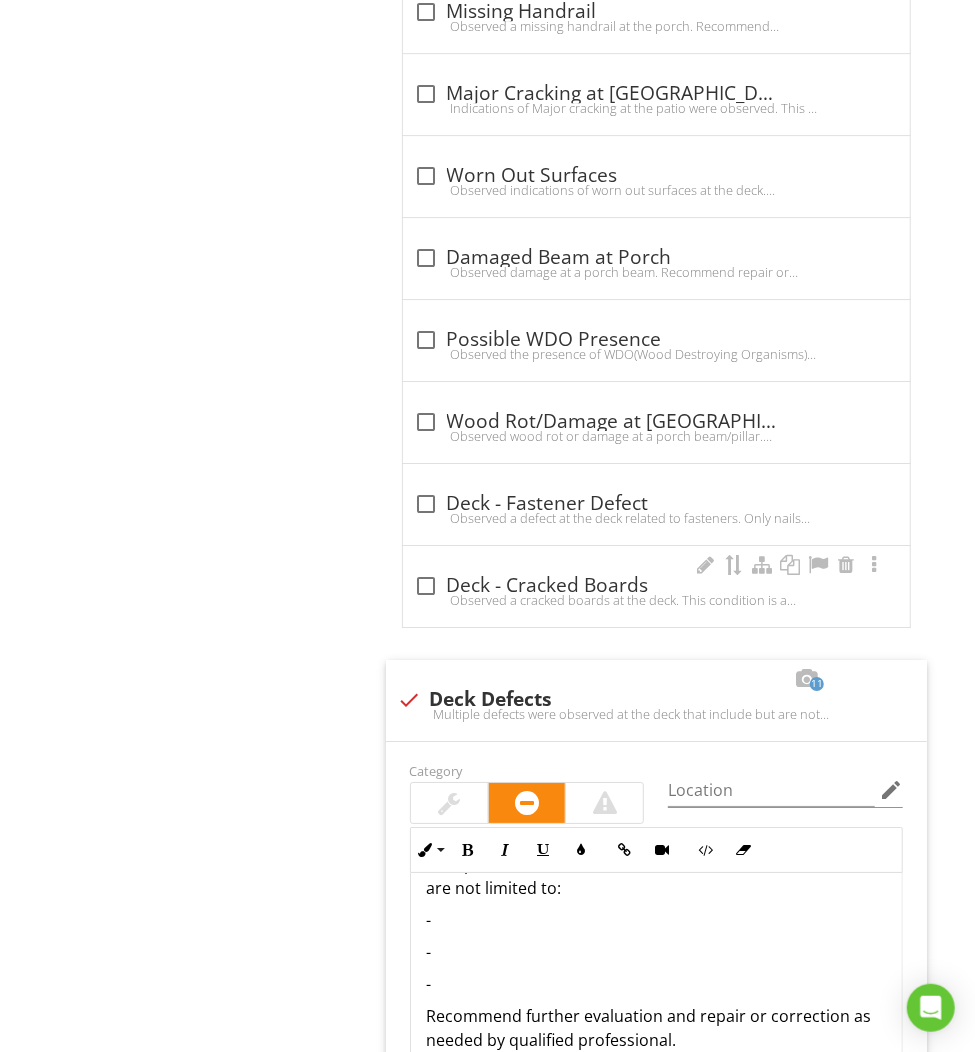 click on "Observed a cracked boards at the deck. This condition is a potential safety hazard. Recommend repair." at bounding box center (656, 600) 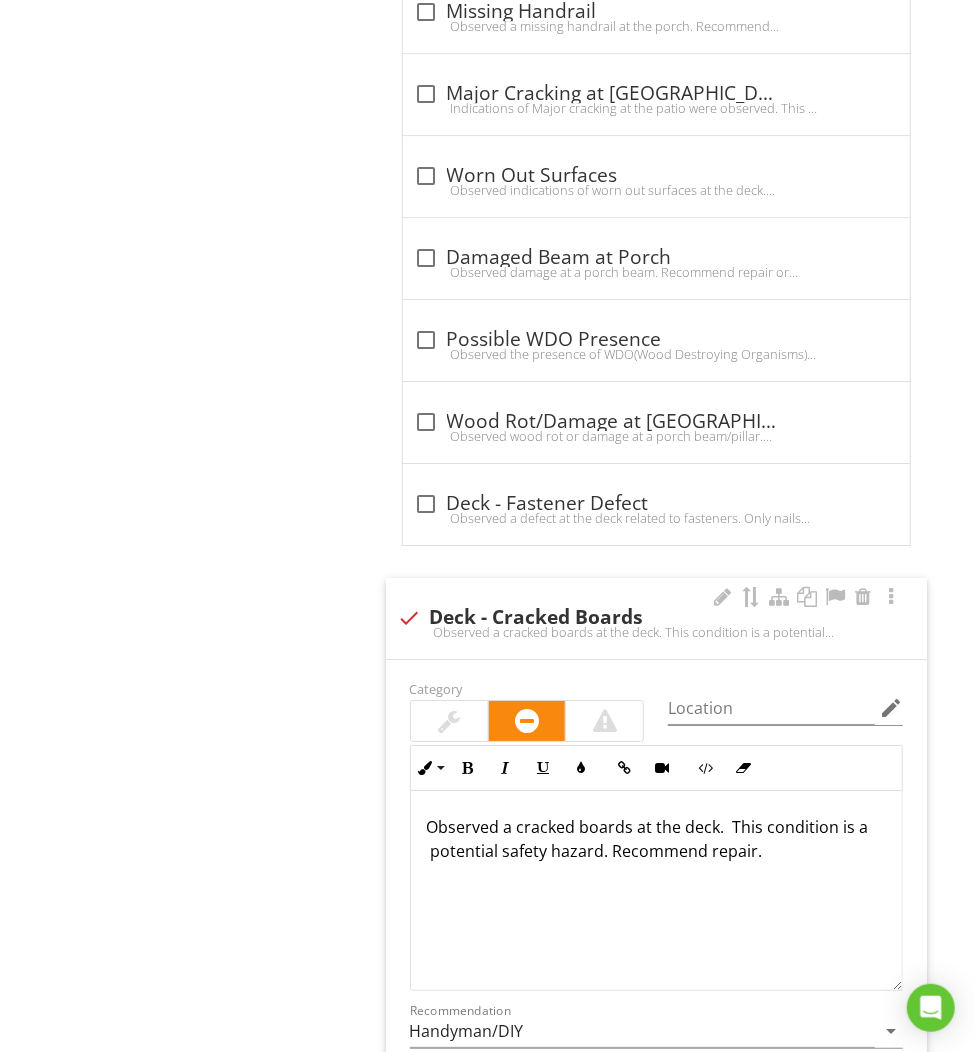 scroll, scrollTop: 2774, scrollLeft: 0, axis: vertical 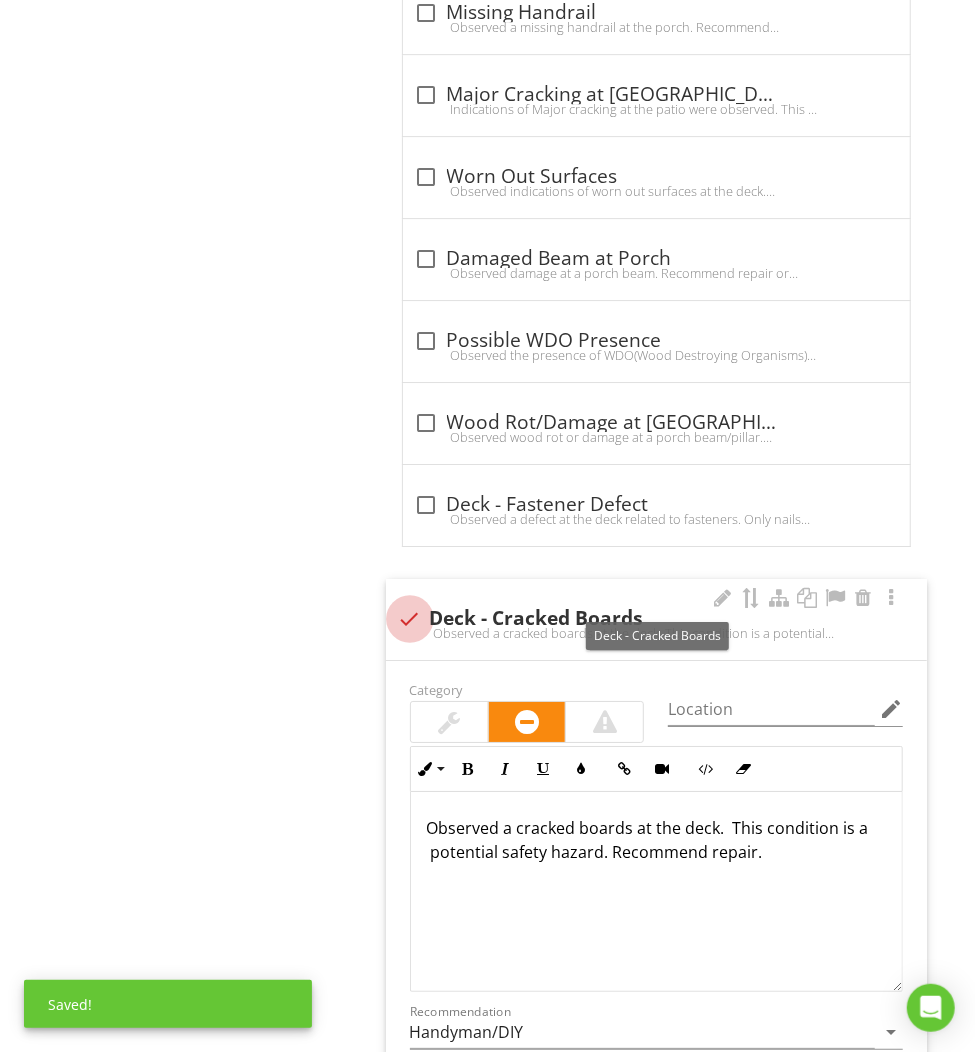 click at bounding box center [410, 619] 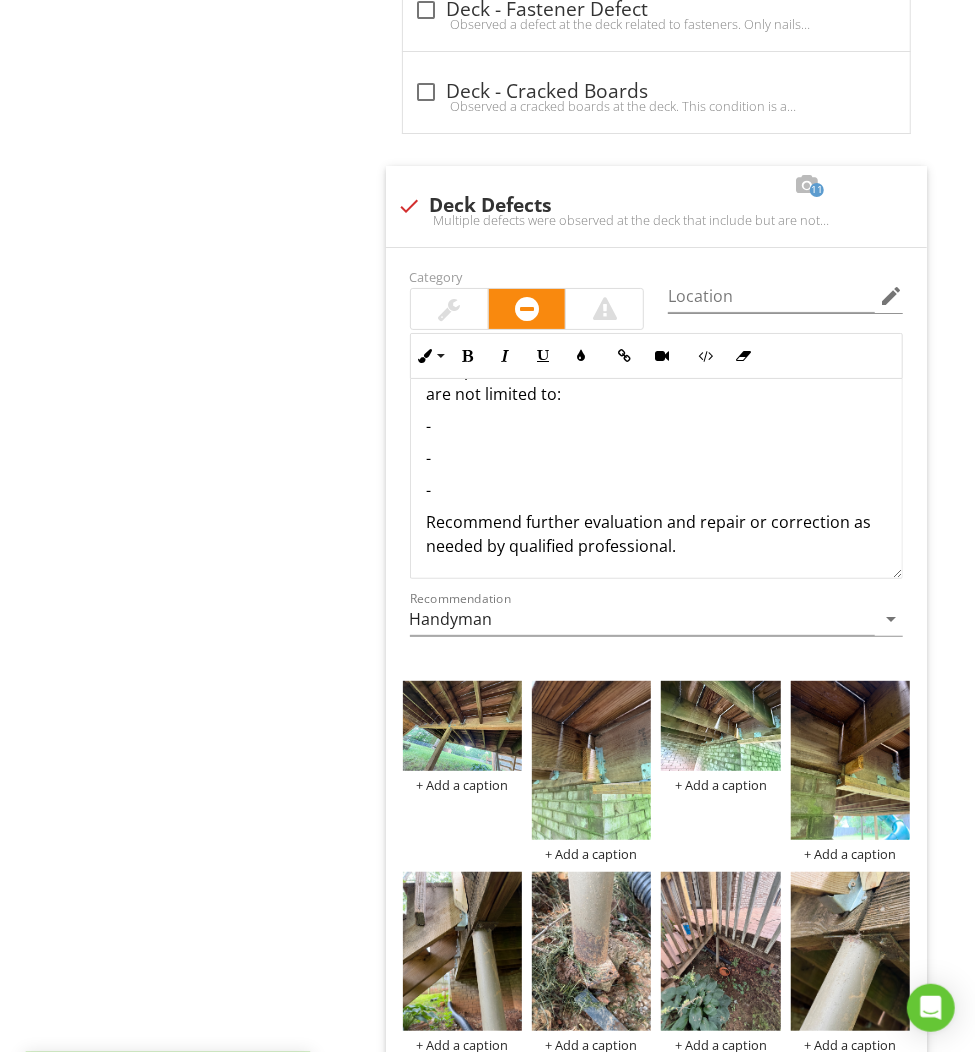 scroll, scrollTop: 3738, scrollLeft: 0, axis: vertical 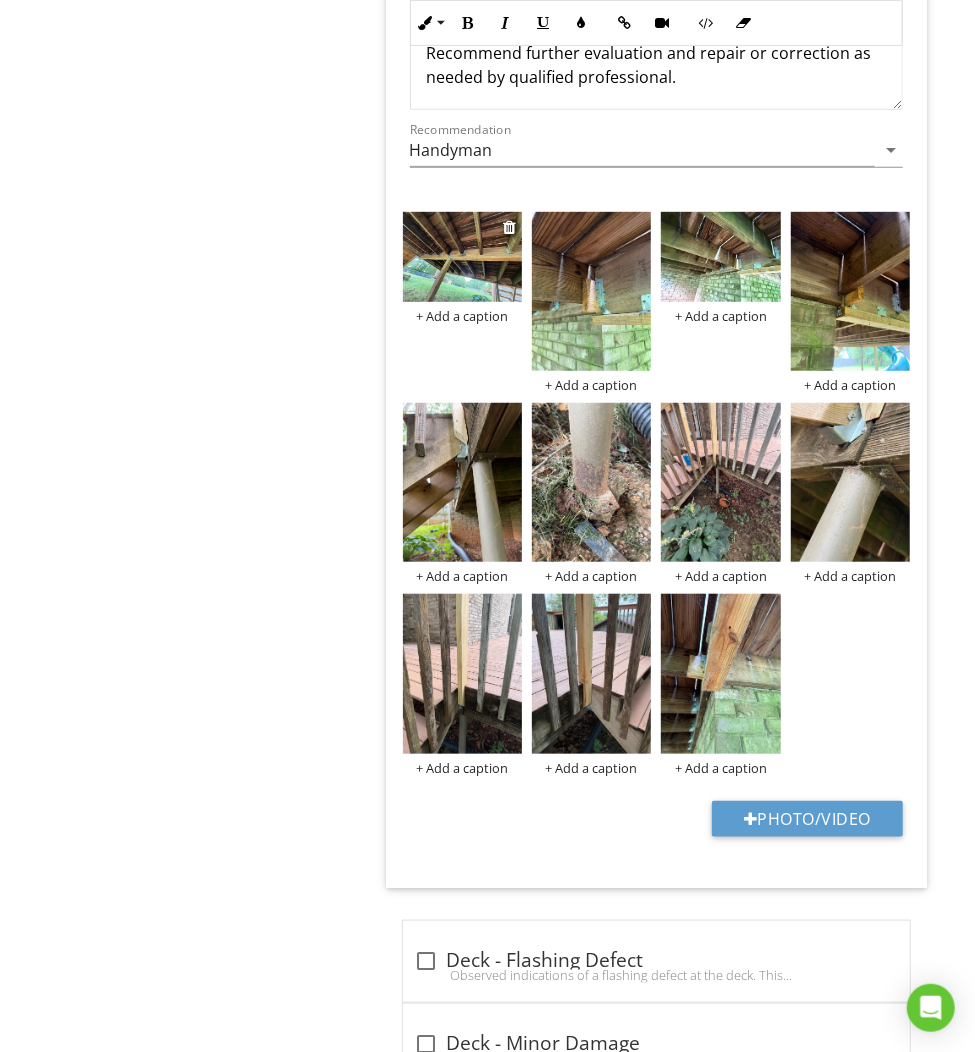 click at bounding box center (462, 257) 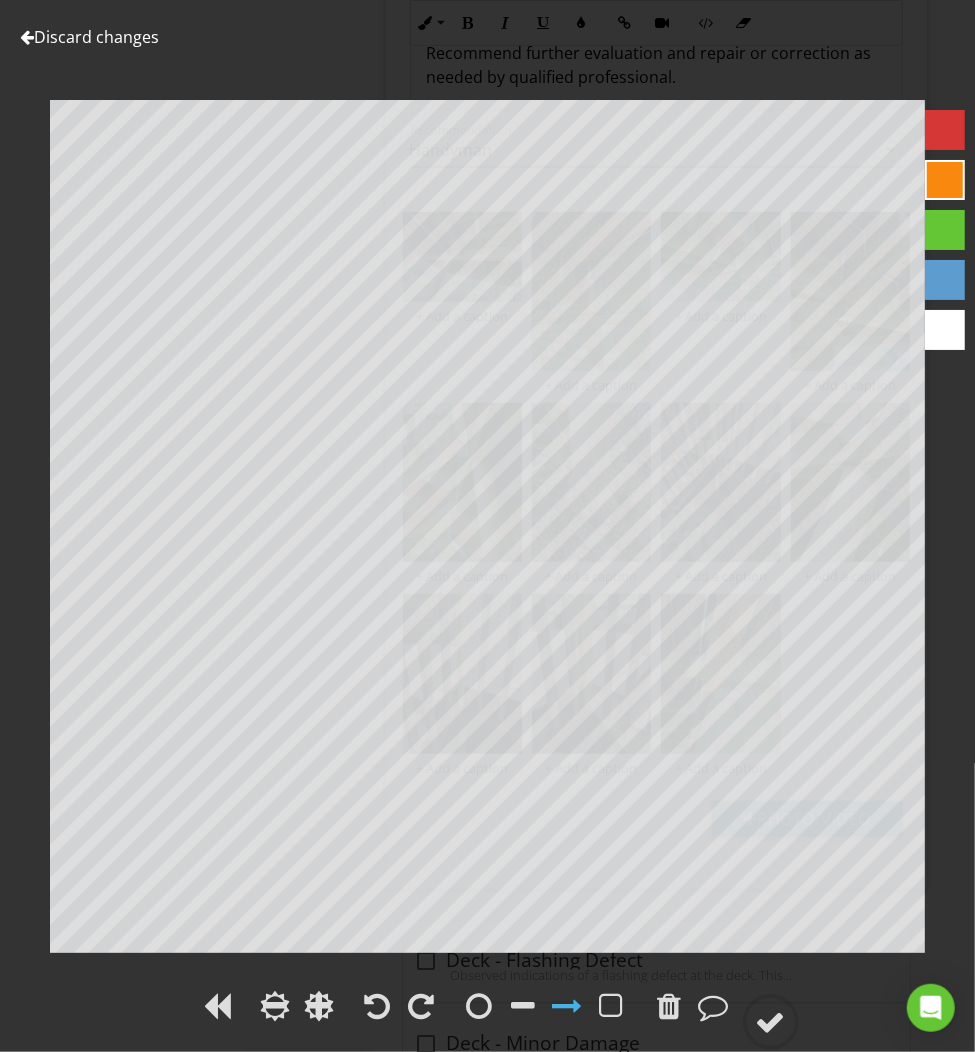 click on "Discard changes" at bounding box center [89, 37] 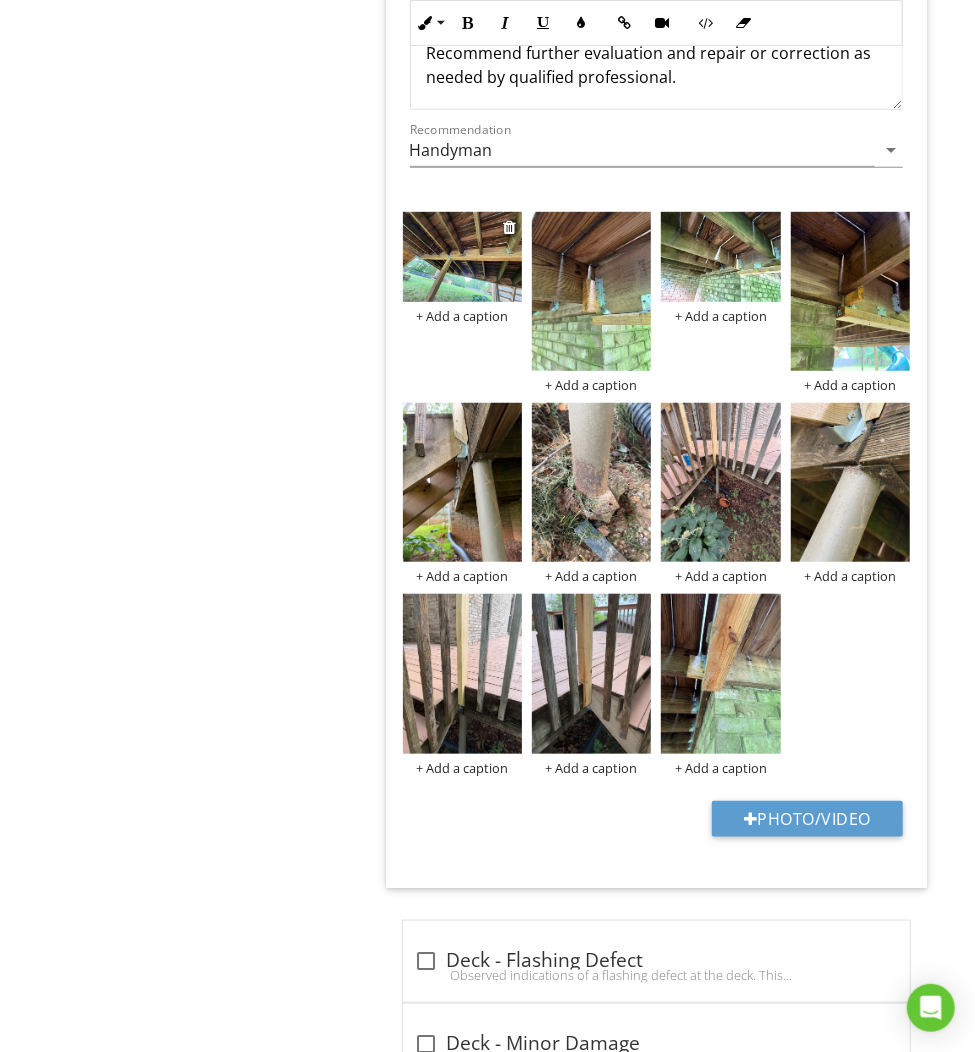 click on "+ Add a caption" at bounding box center [462, 316] 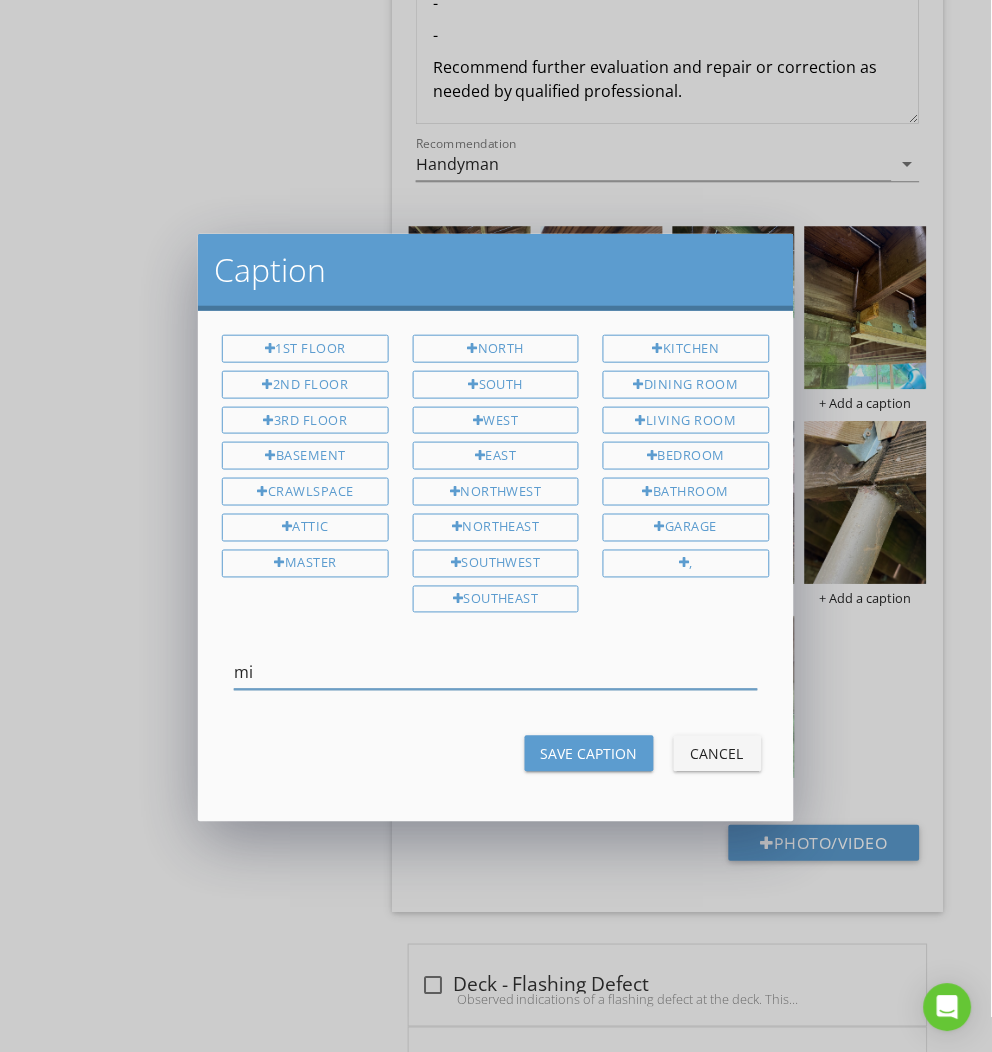 type on "m" 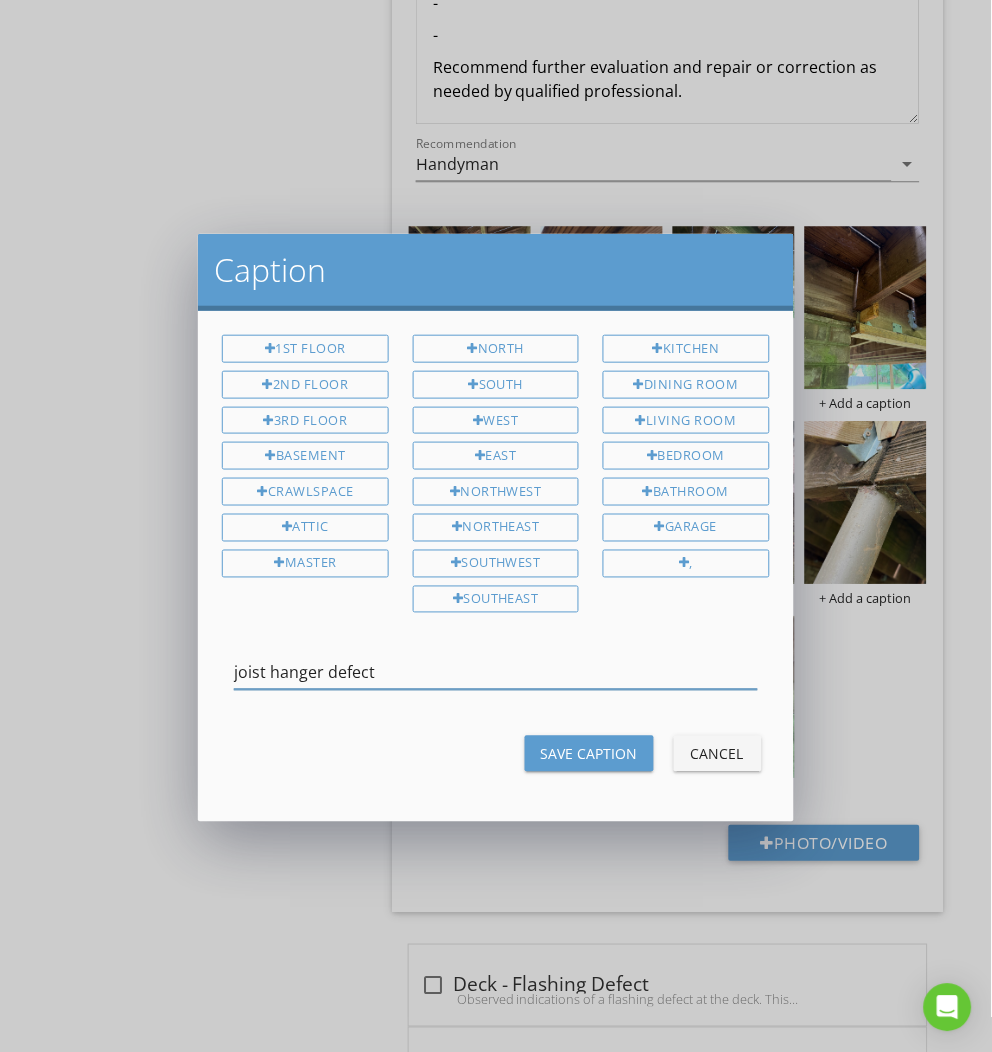 type on "joist hanger defect" 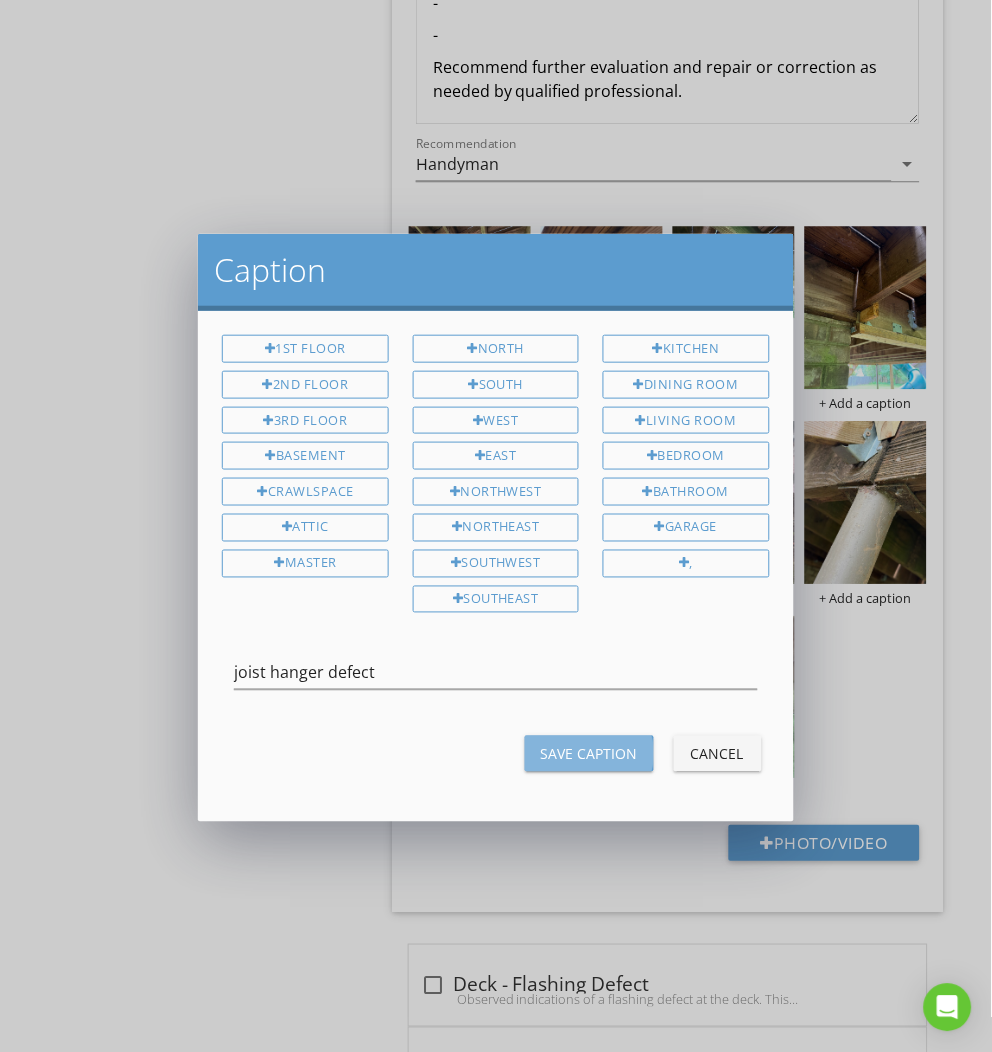click on "Save Caption" at bounding box center [589, 754] 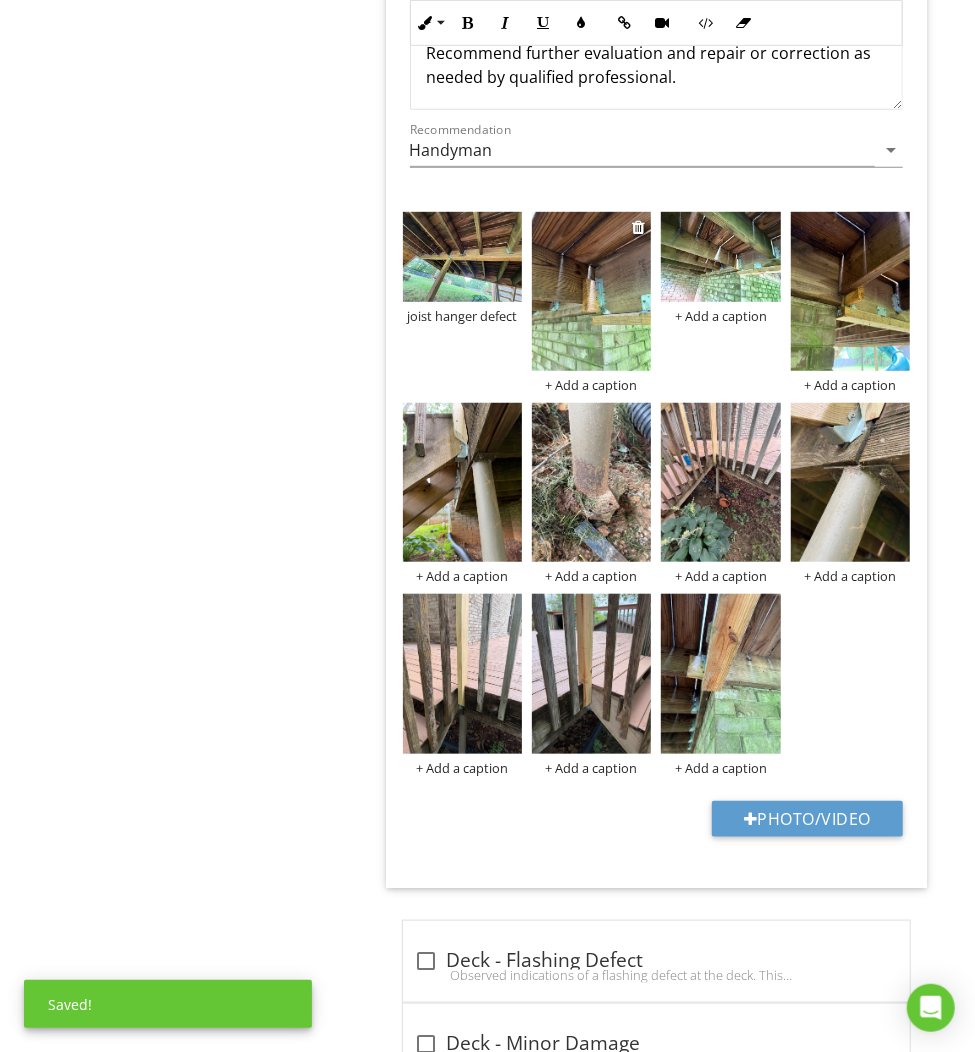click on "+ Add a caption" at bounding box center [591, 385] 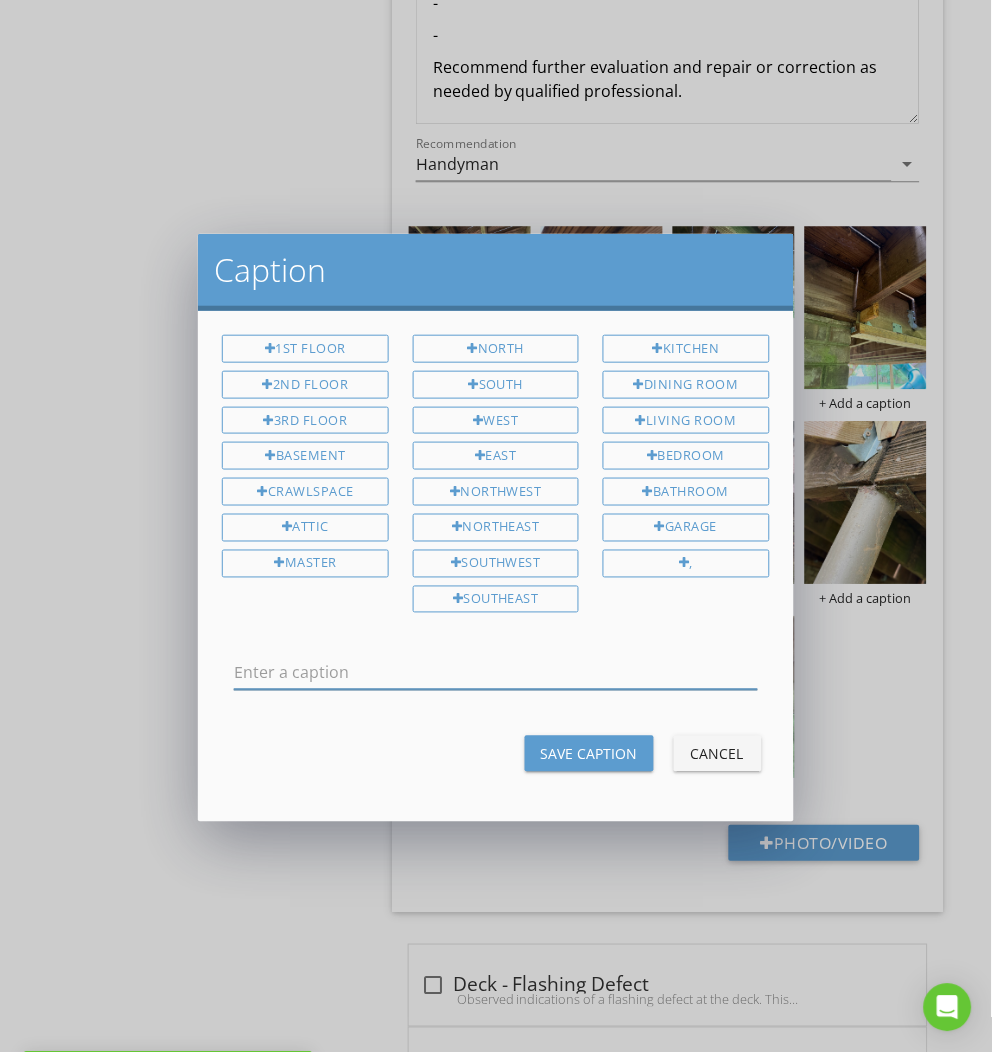 click at bounding box center (495, 673) 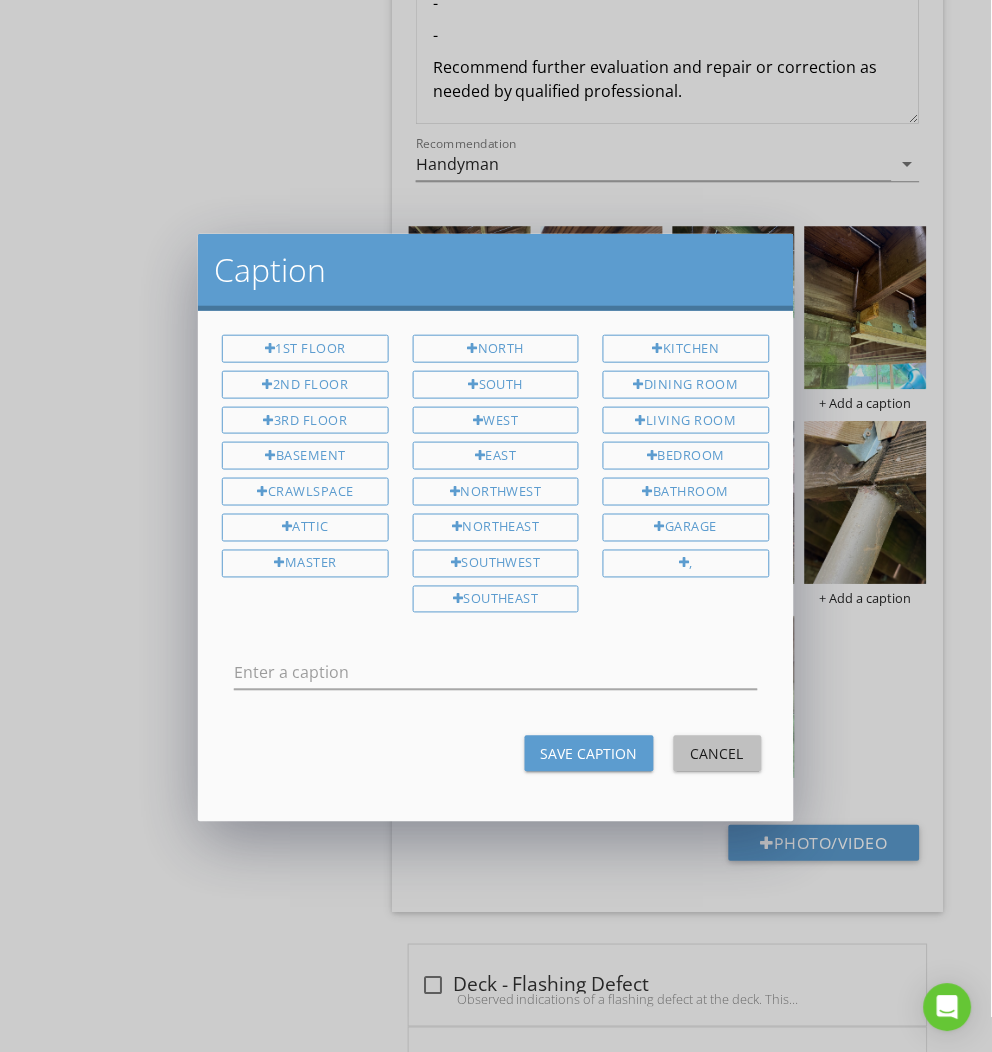 click on "Cancel" at bounding box center (718, 754) 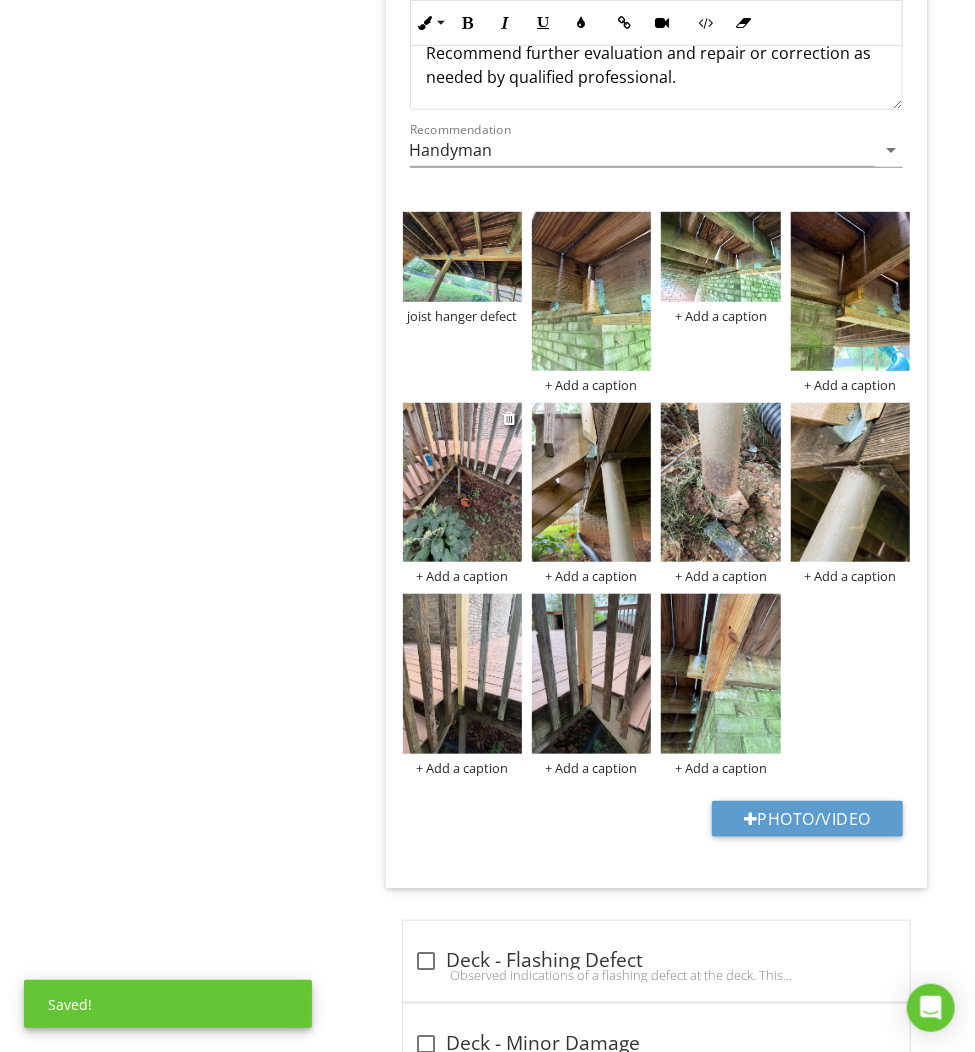 drag, startPoint x: 489, startPoint y: 508, endPoint x: 471, endPoint y: 389, distance: 120.353645 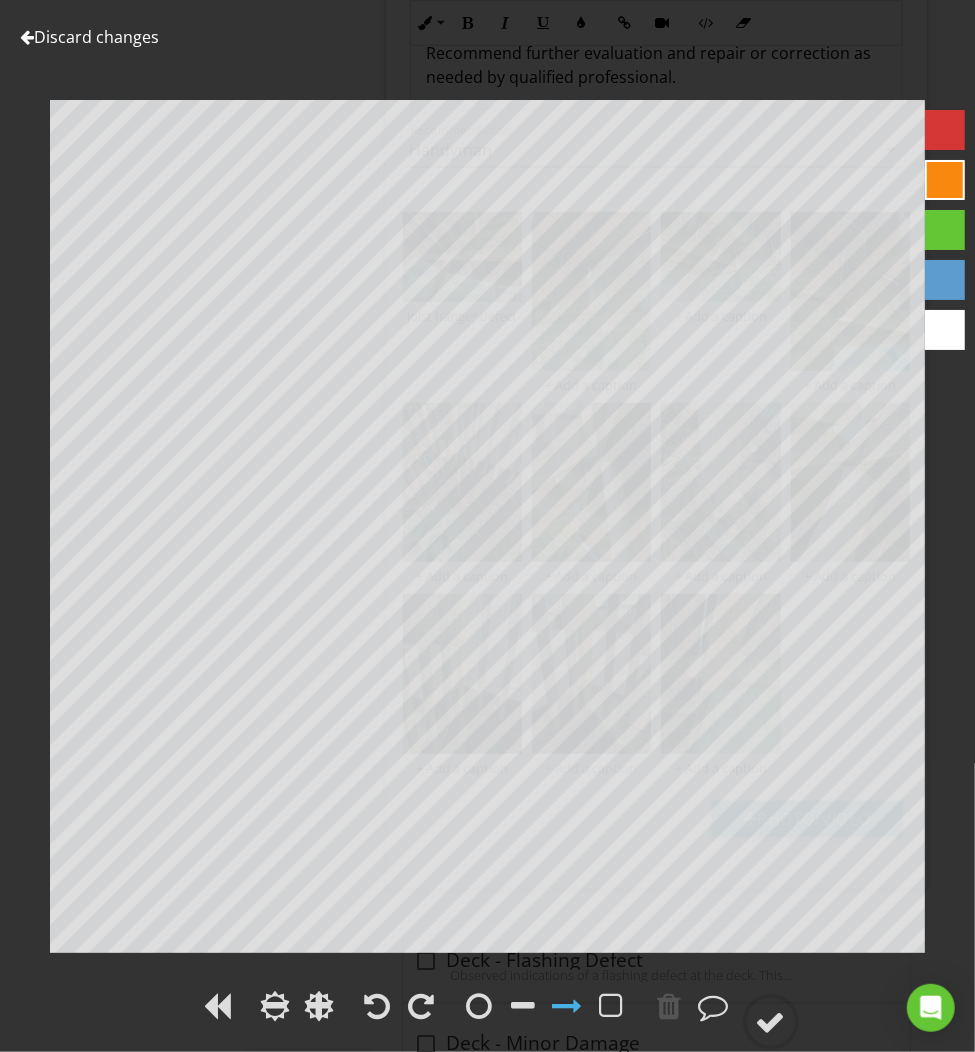 click on "Discard changes" at bounding box center (89, 37) 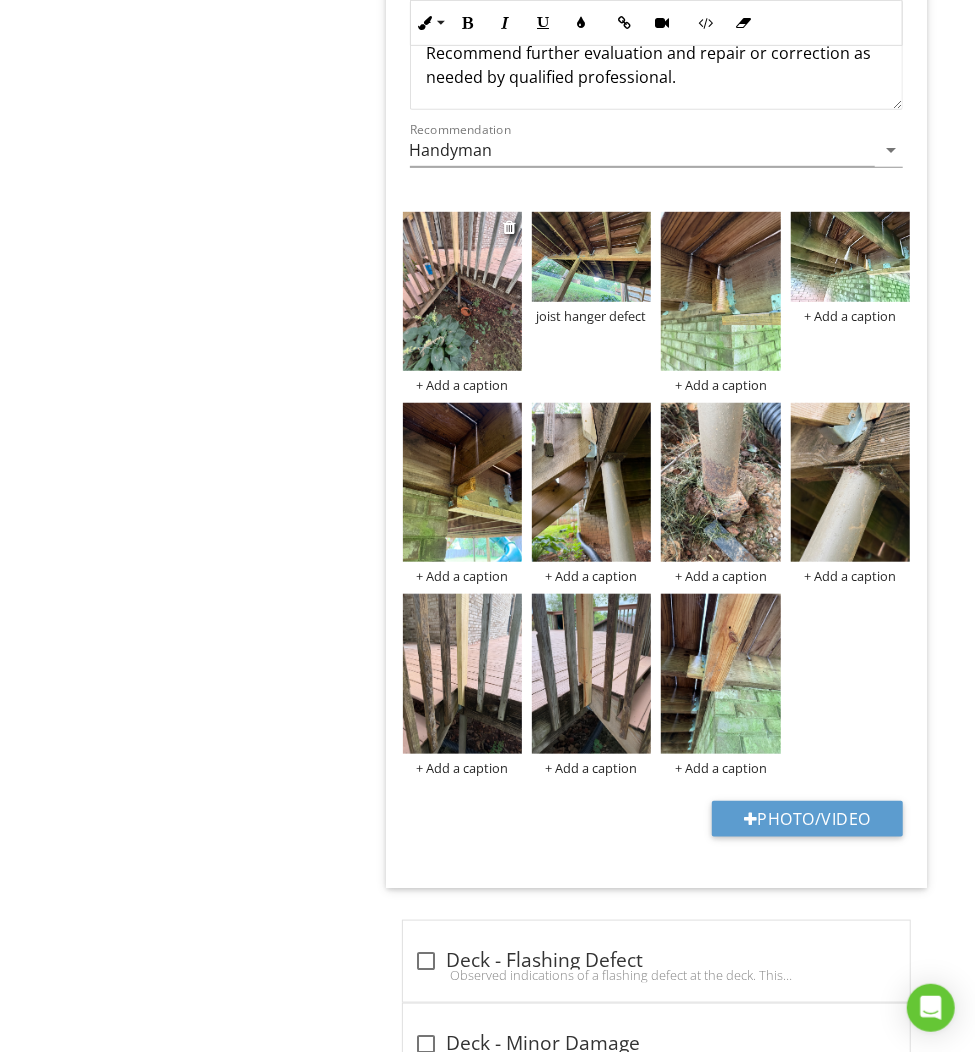 click on "+ Add a caption" at bounding box center [462, 385] 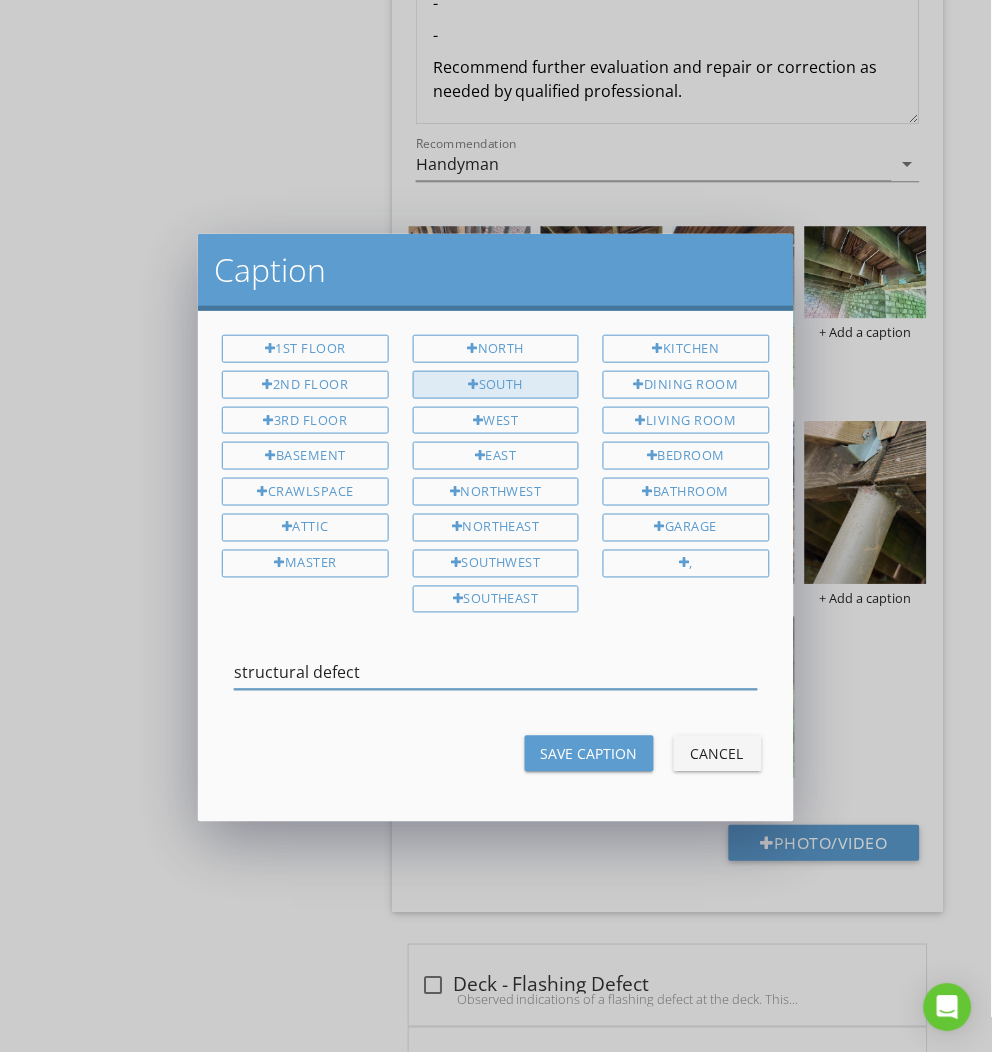 type on "structural defect" 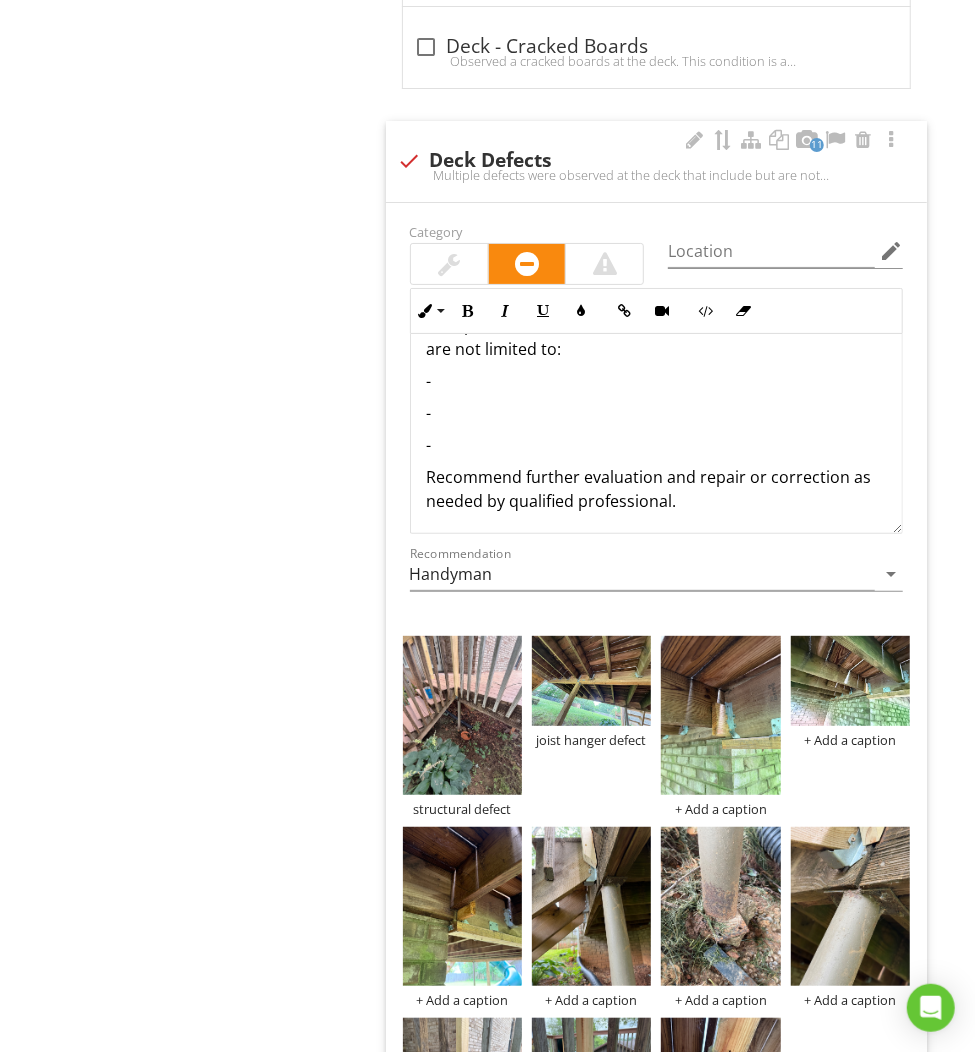 scroll, scrollTop: 3309, scrollLeft: 0, axis: vertical 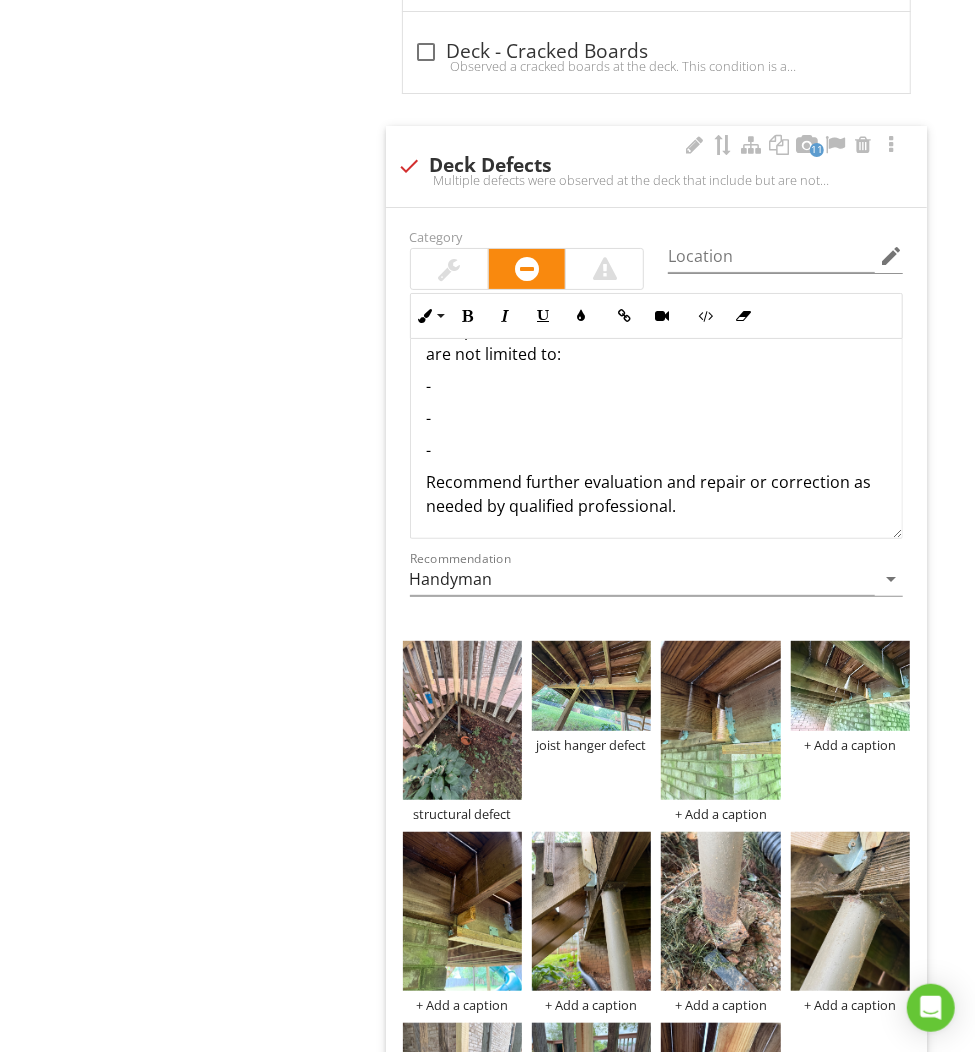 click on "-" at bounding box center [656, 386] 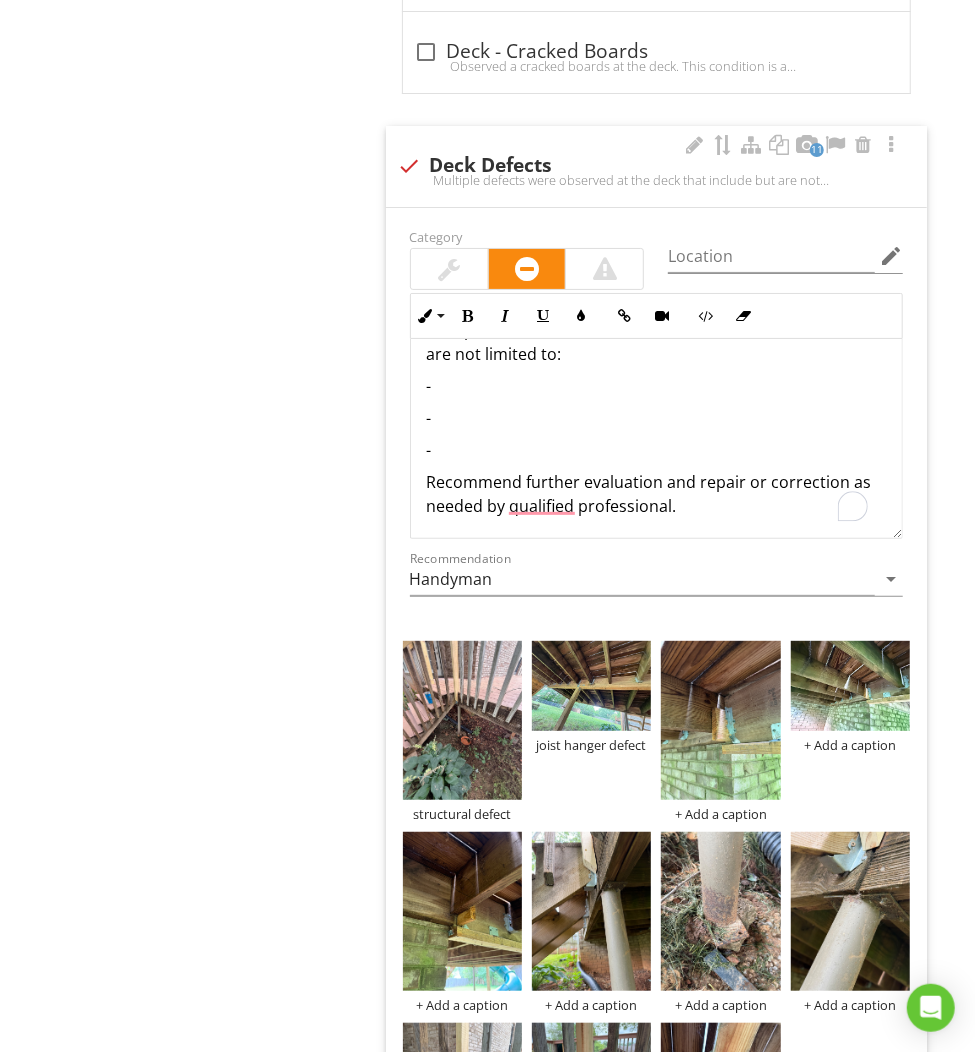 type 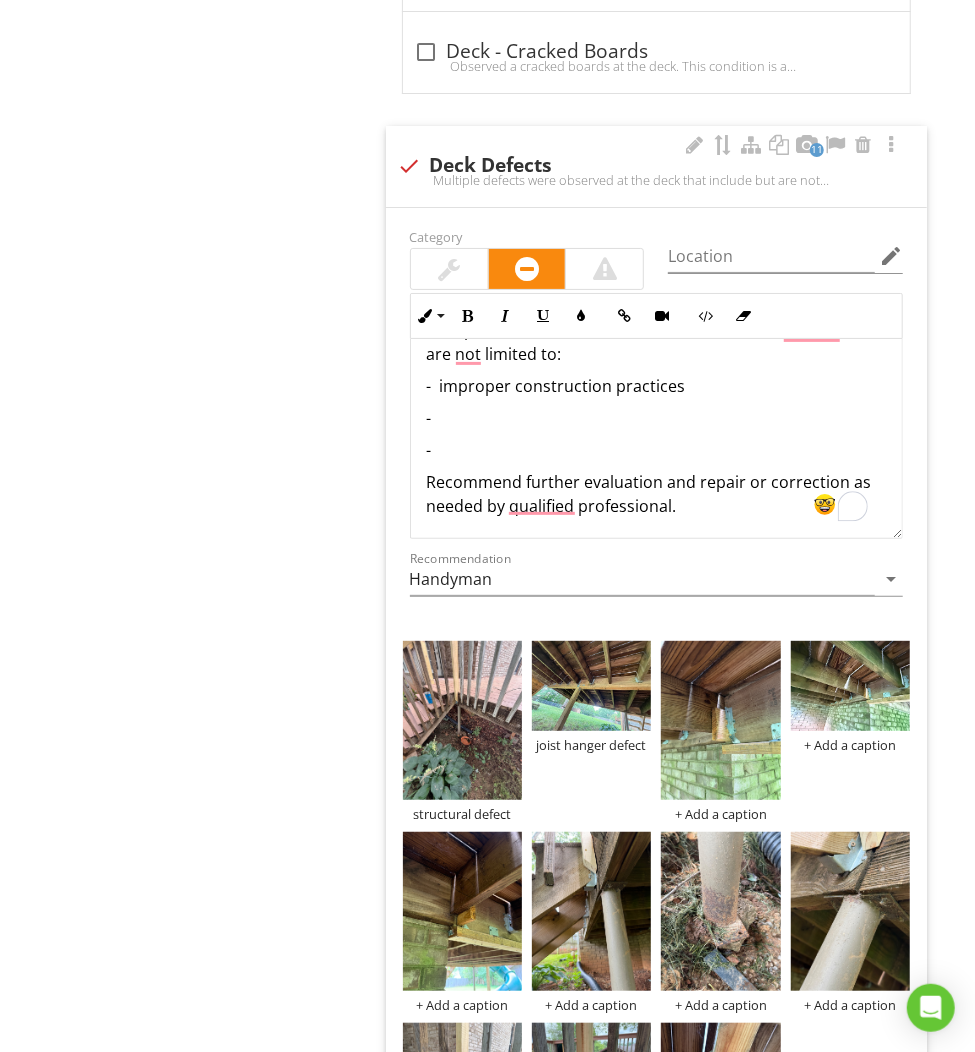 drag, startPoint x: 475, startPoint y: 367, endPoint x: 447, endPoint y: 362, distance: 28.442924 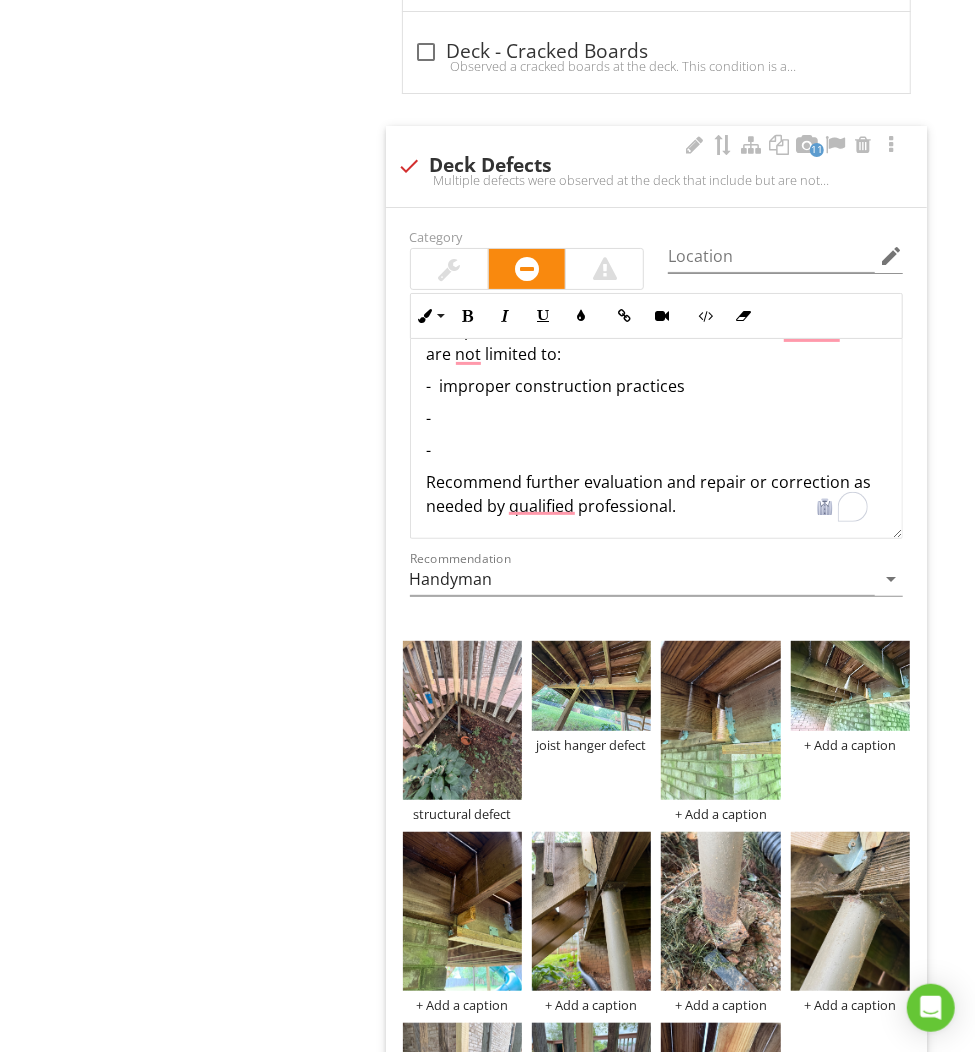 copy on "improper construction practices" 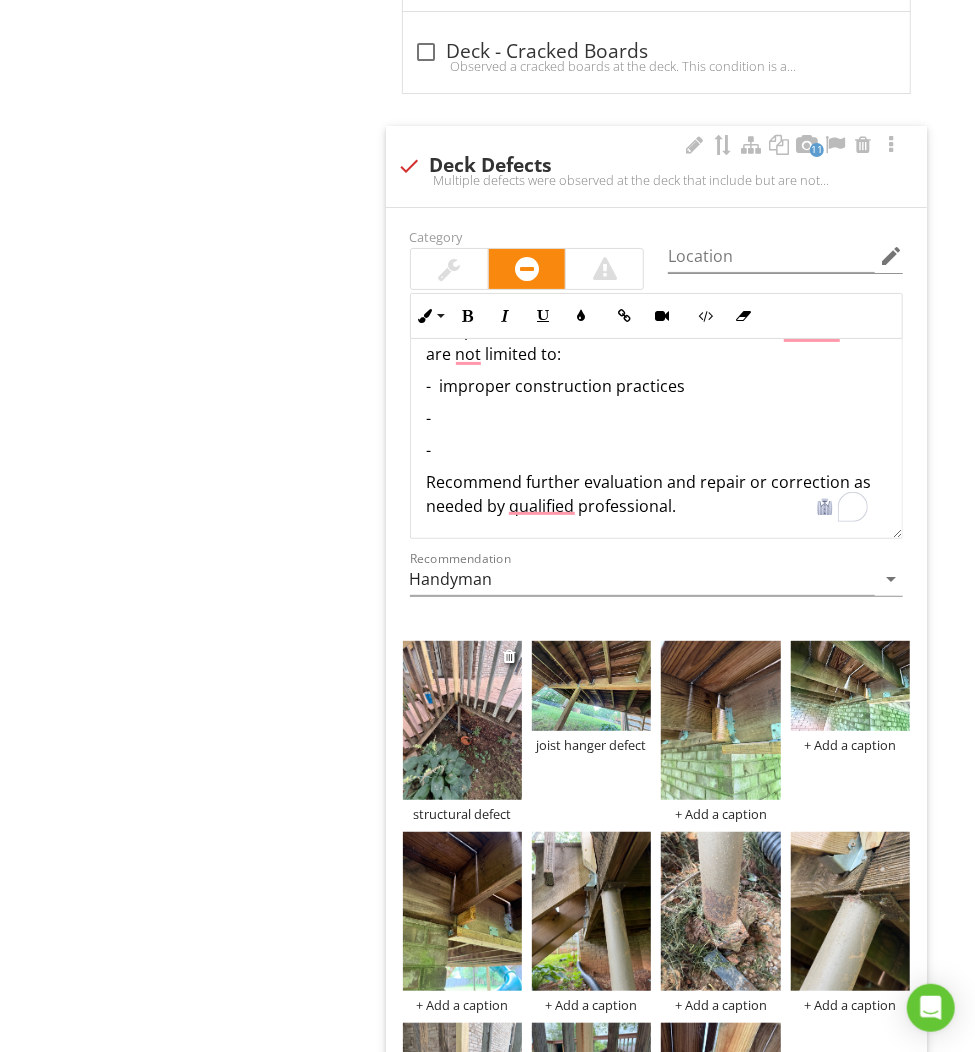 click on "structural defect" at bounding box center (462, 814) 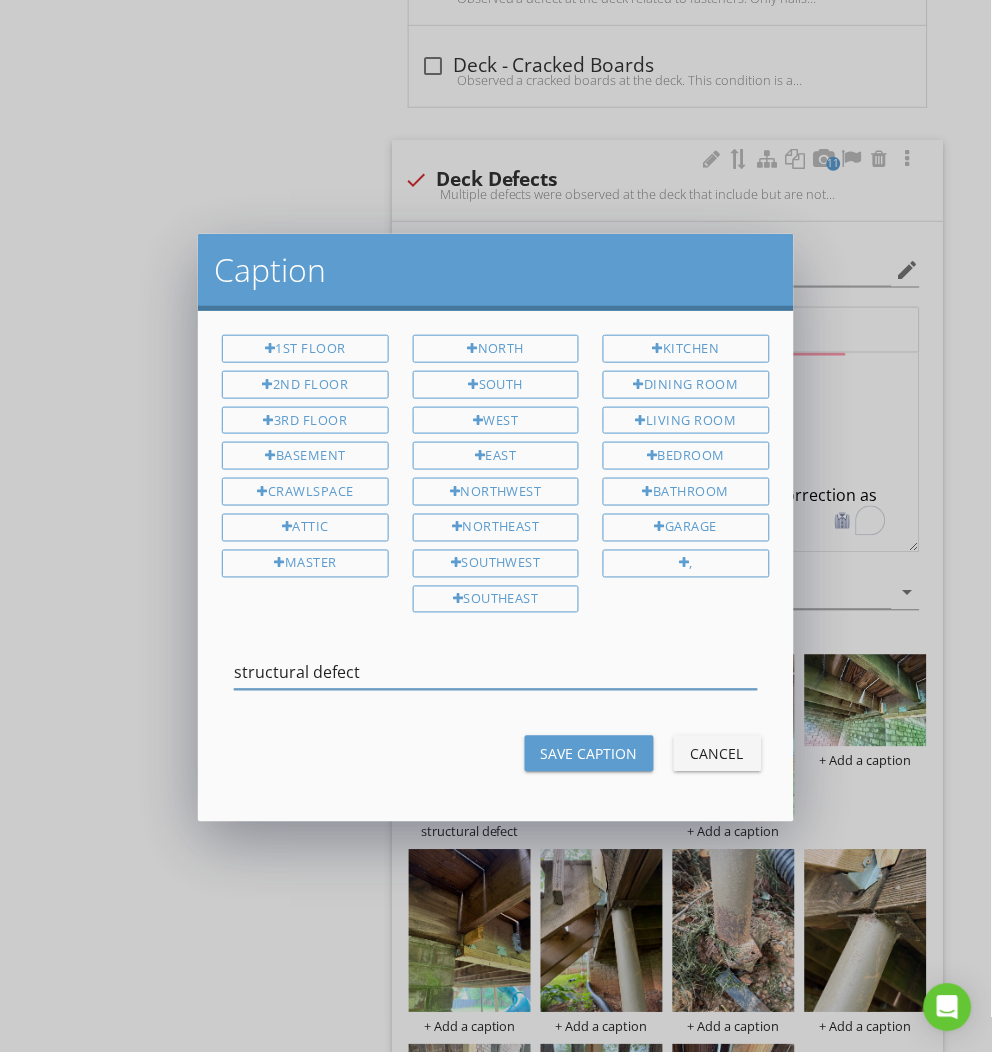 drag, startPoint x: 398, startPoint y: 659, endPoint x: 215, endPoint y: 676, distance: 183.78792 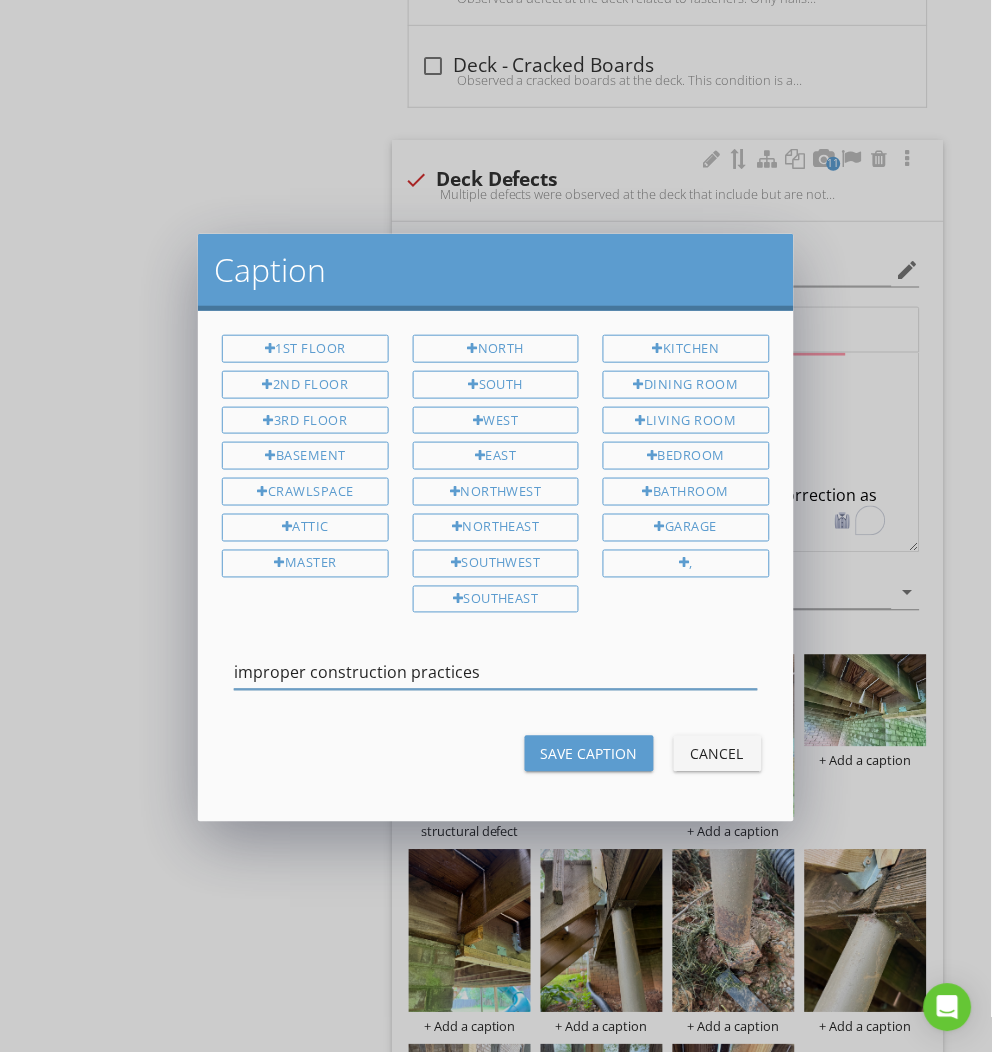 type on "improper construction practices" 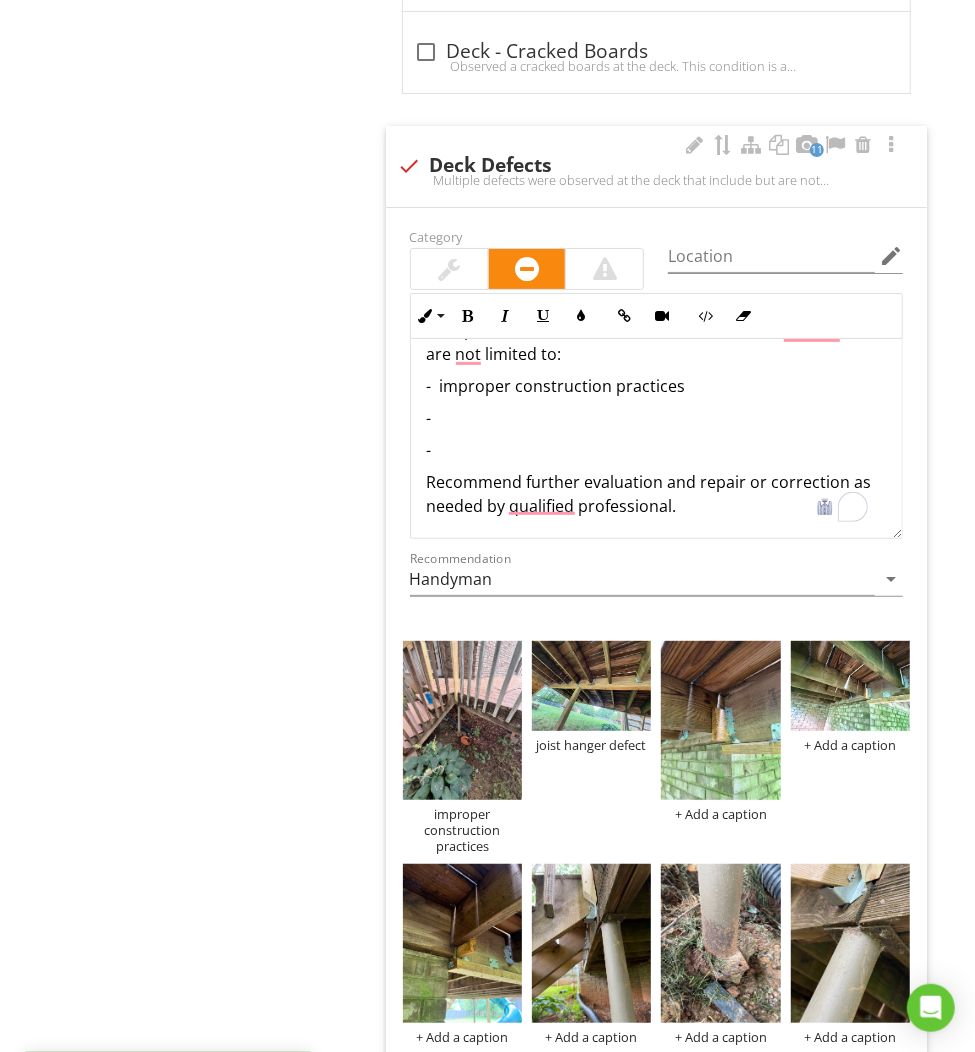 scroll, scrollTop: 3757, scrollLeft: 0, axis: vertical 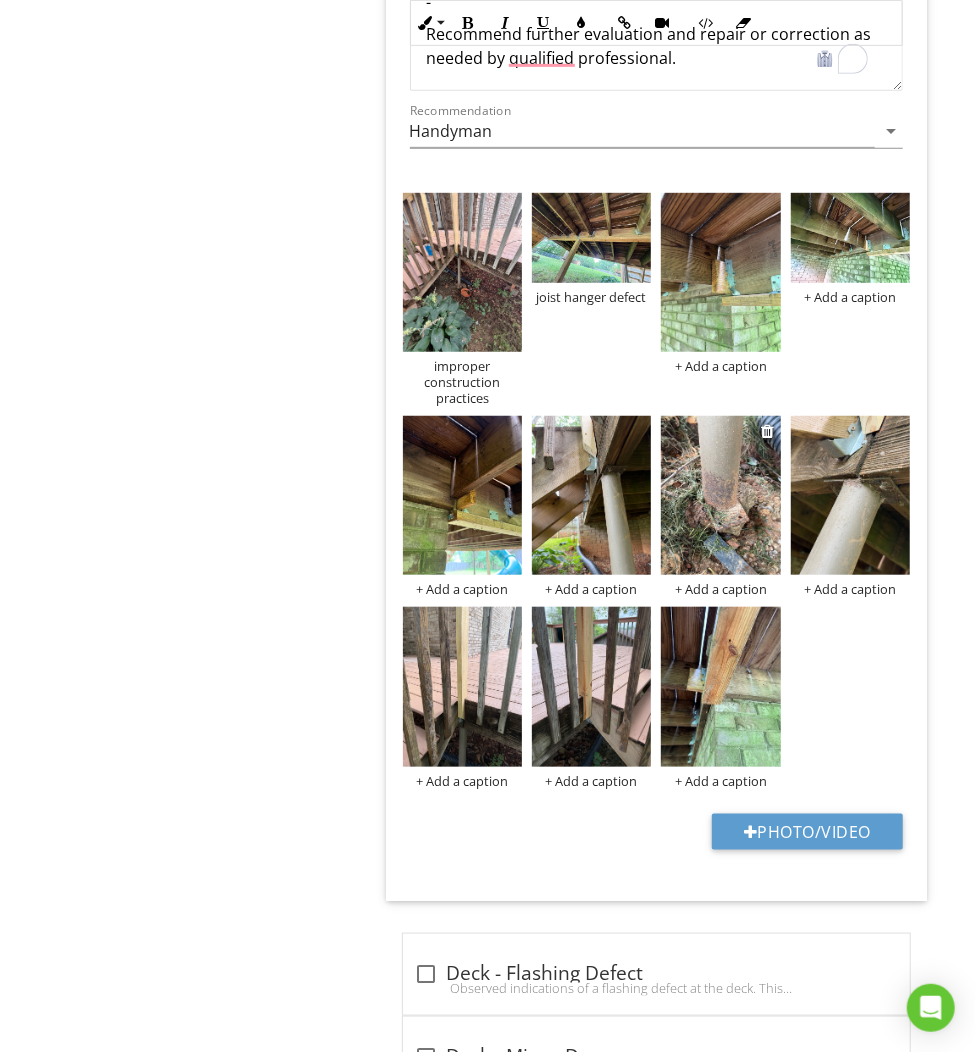 click on "+ Add a caption" at bounding box center [720, 589] 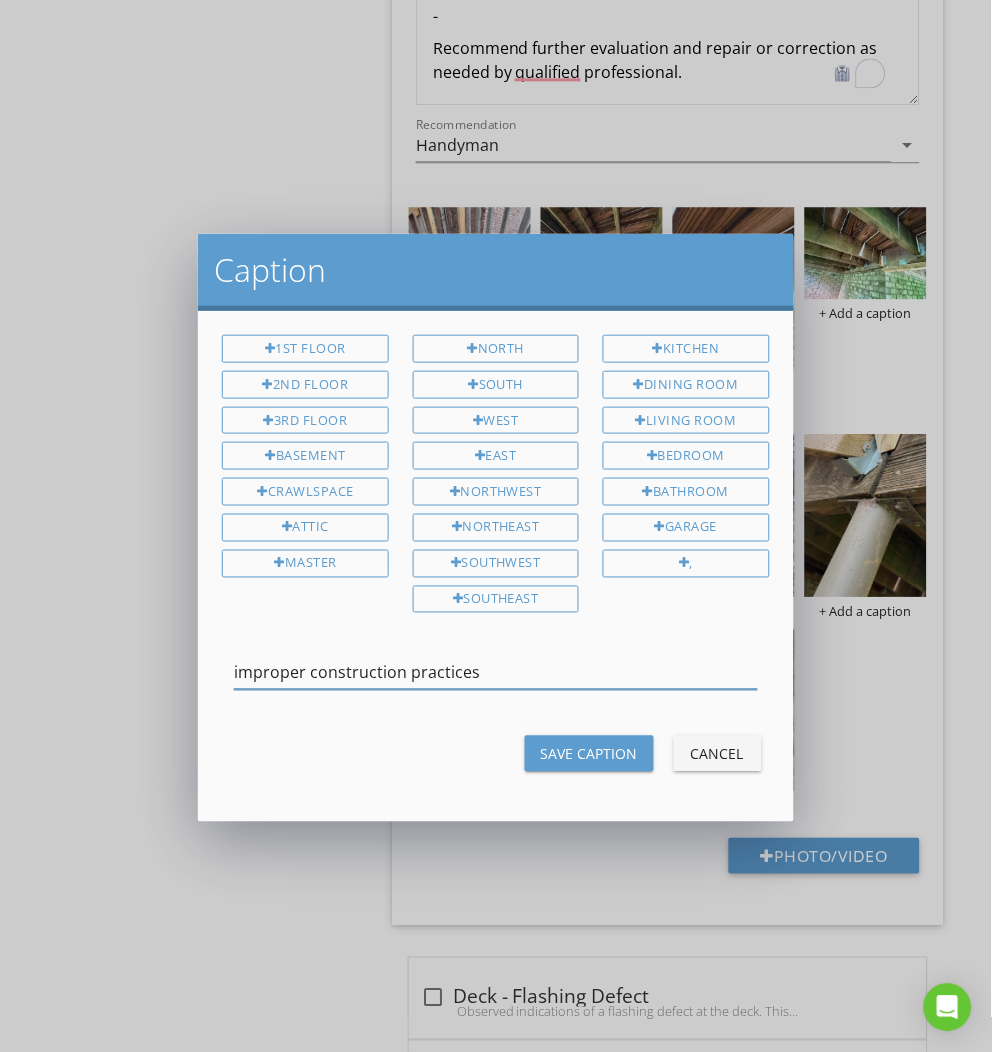 type on "improper construction practices" 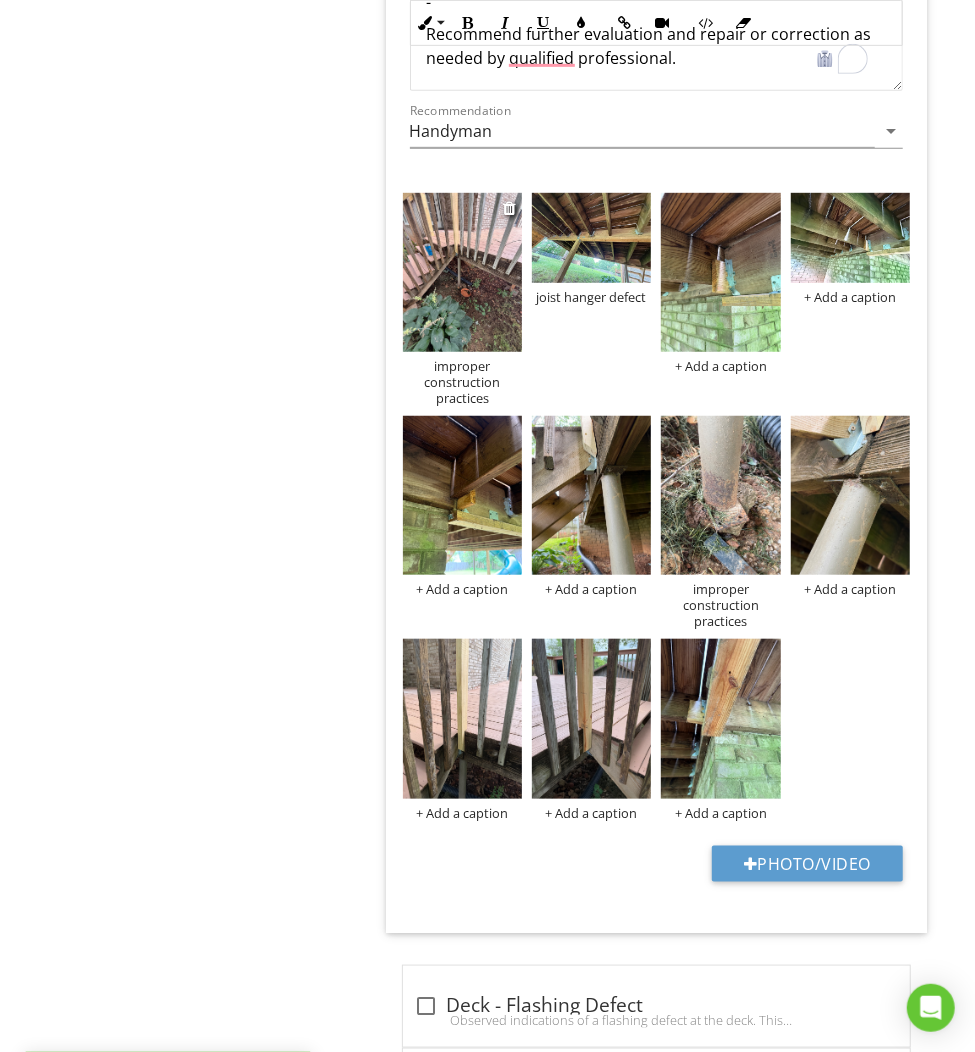 click on "improper construction practices
joist hanger defect
+ Add a caption         + Add a caption         + Add a caption         + Add a caption
improper construction practices
+ Add a caption         + Add a caption         + Add a caption         + Add a caption" at bounding box center (656, 188) 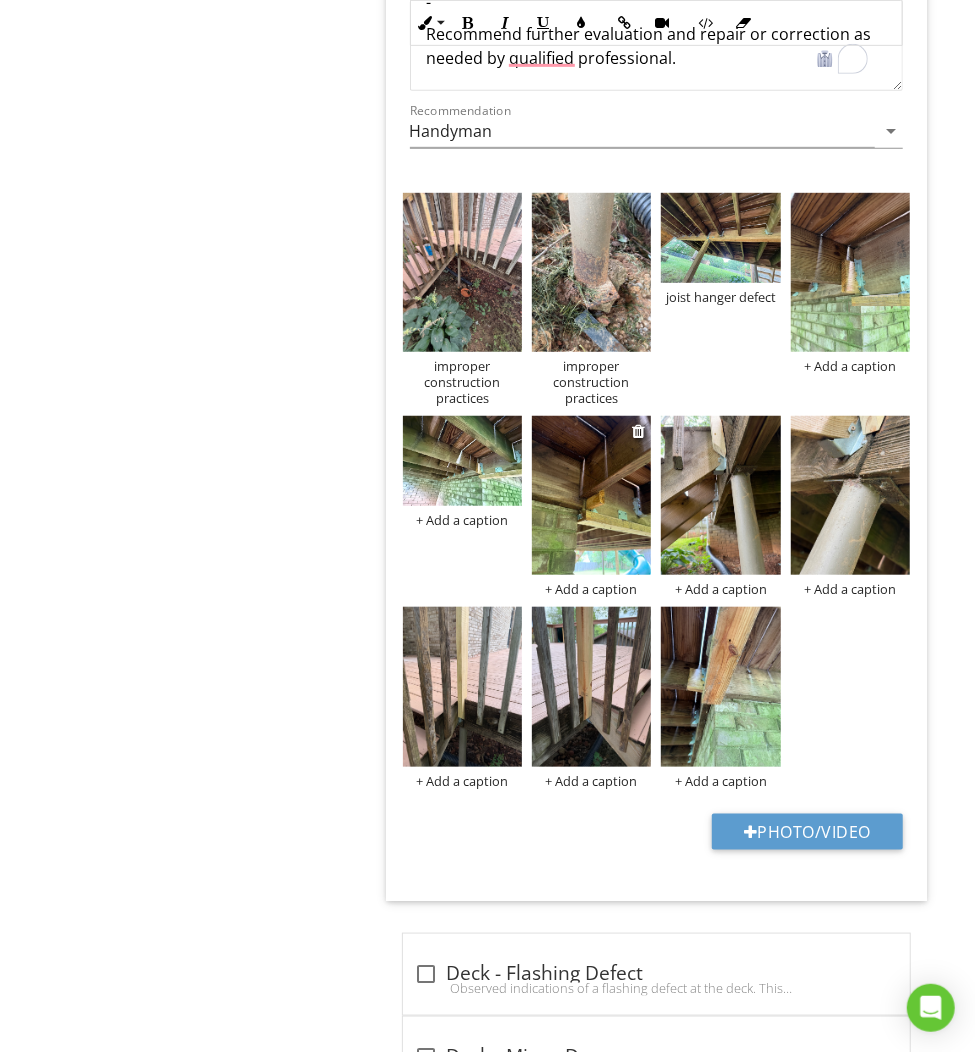 click on "+ Add a caption" at bounding box center [591, 589] 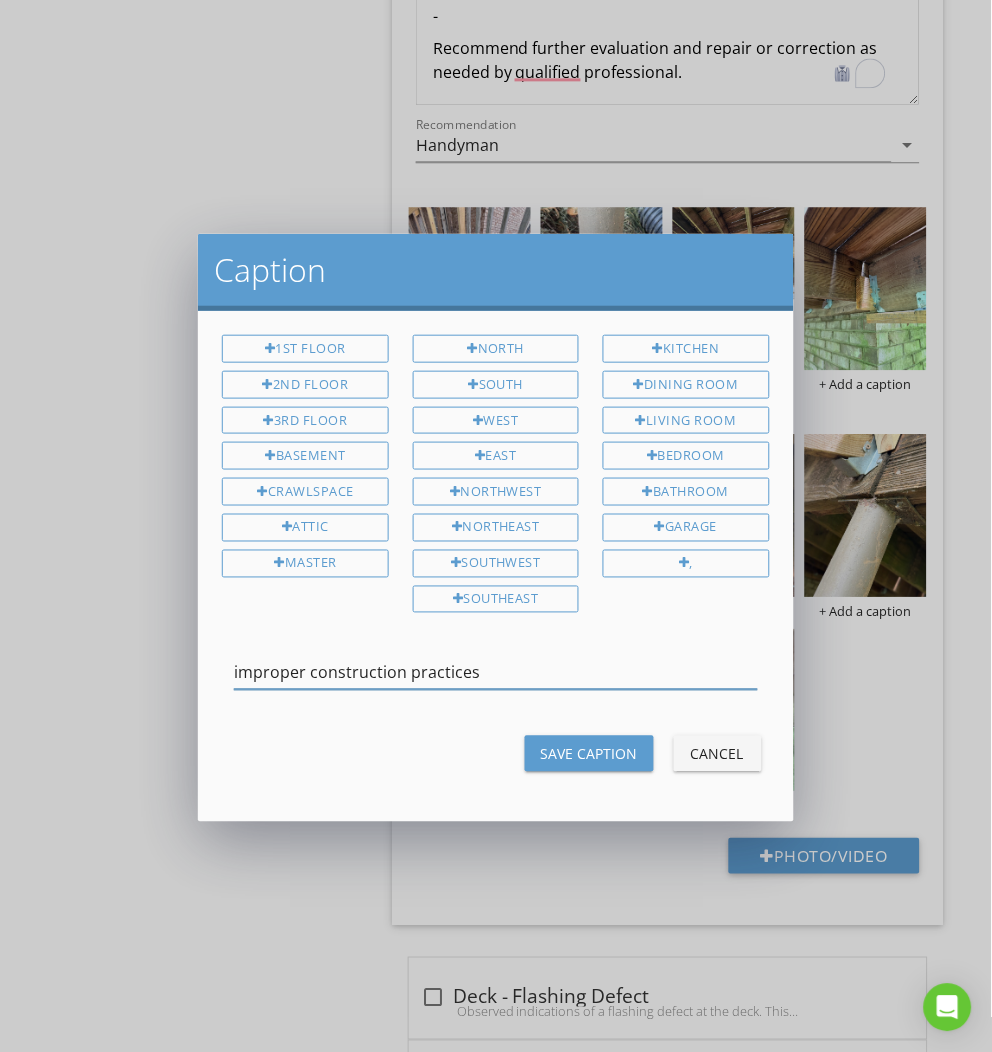 type on "improper construction practices" 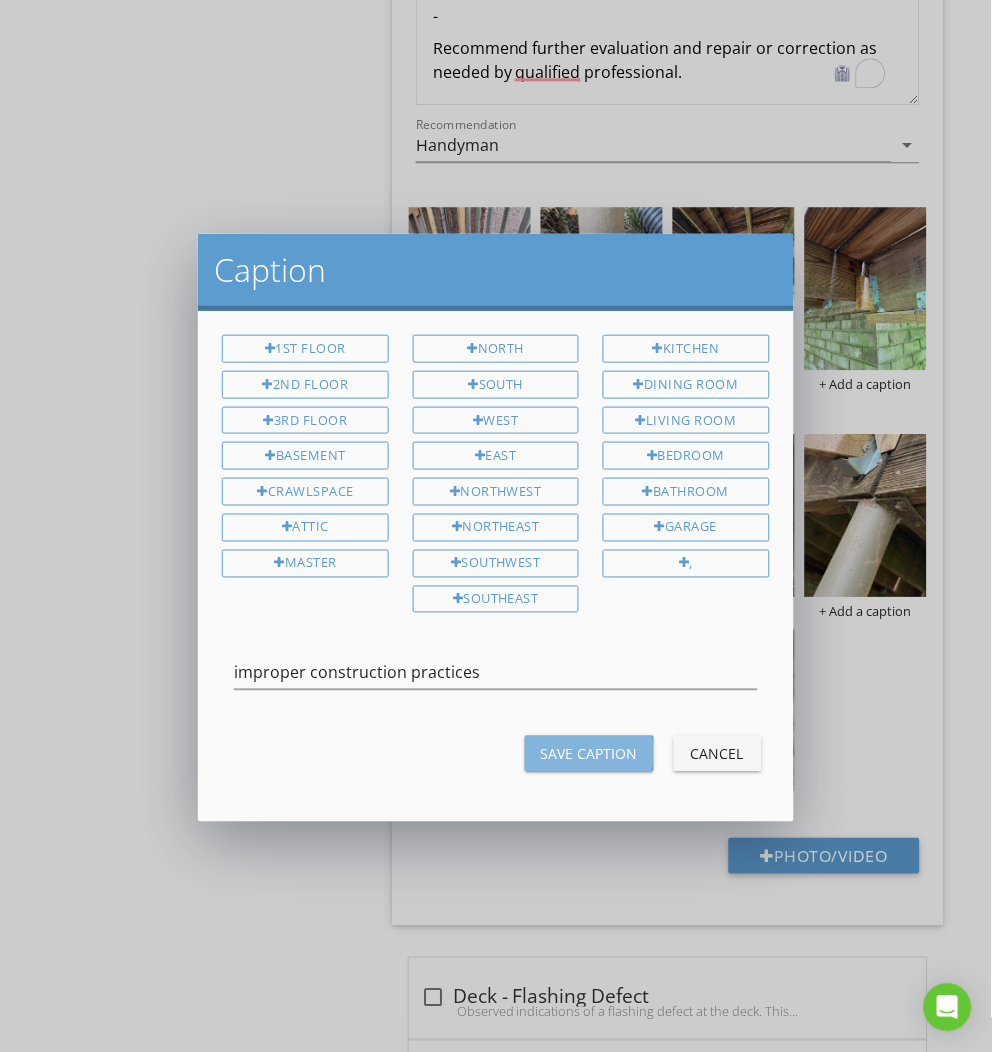 click on "Save Caption" at bounding box center [589, 754] 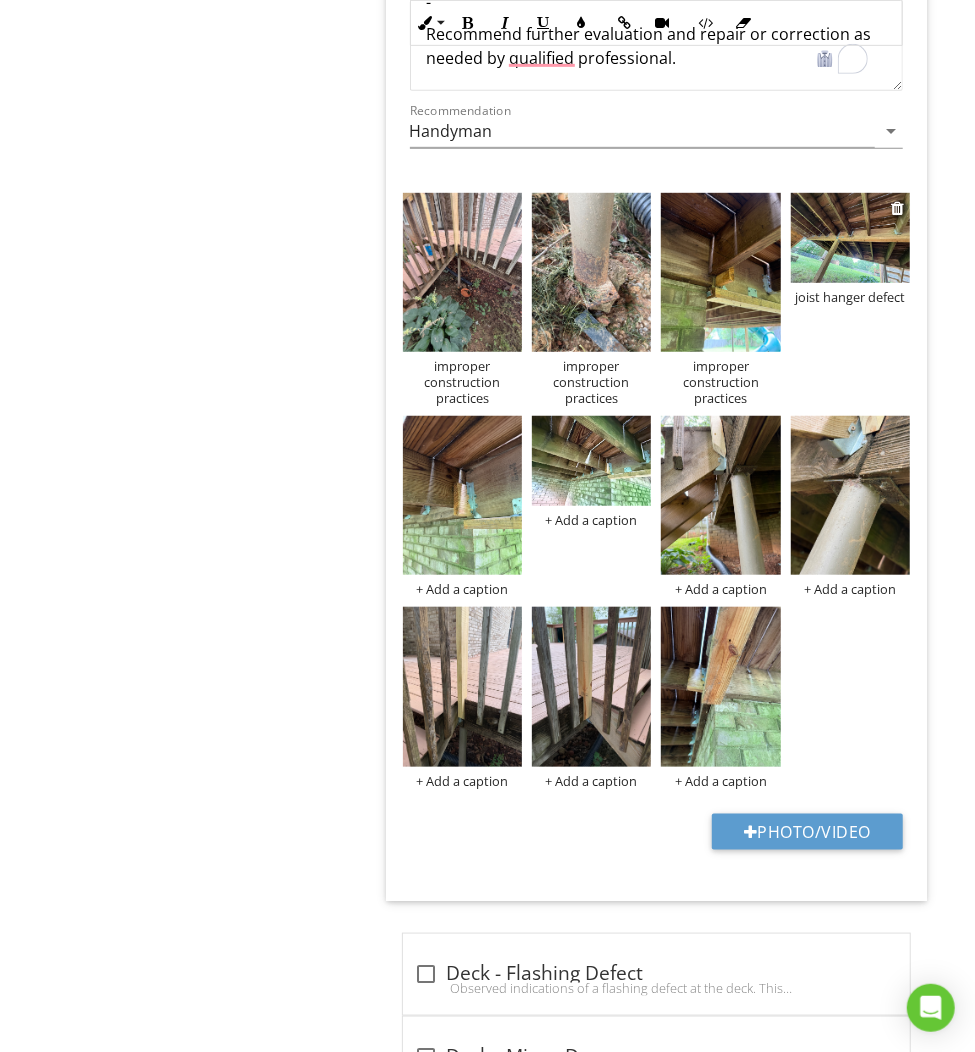 click at bounding box center [850, 238] 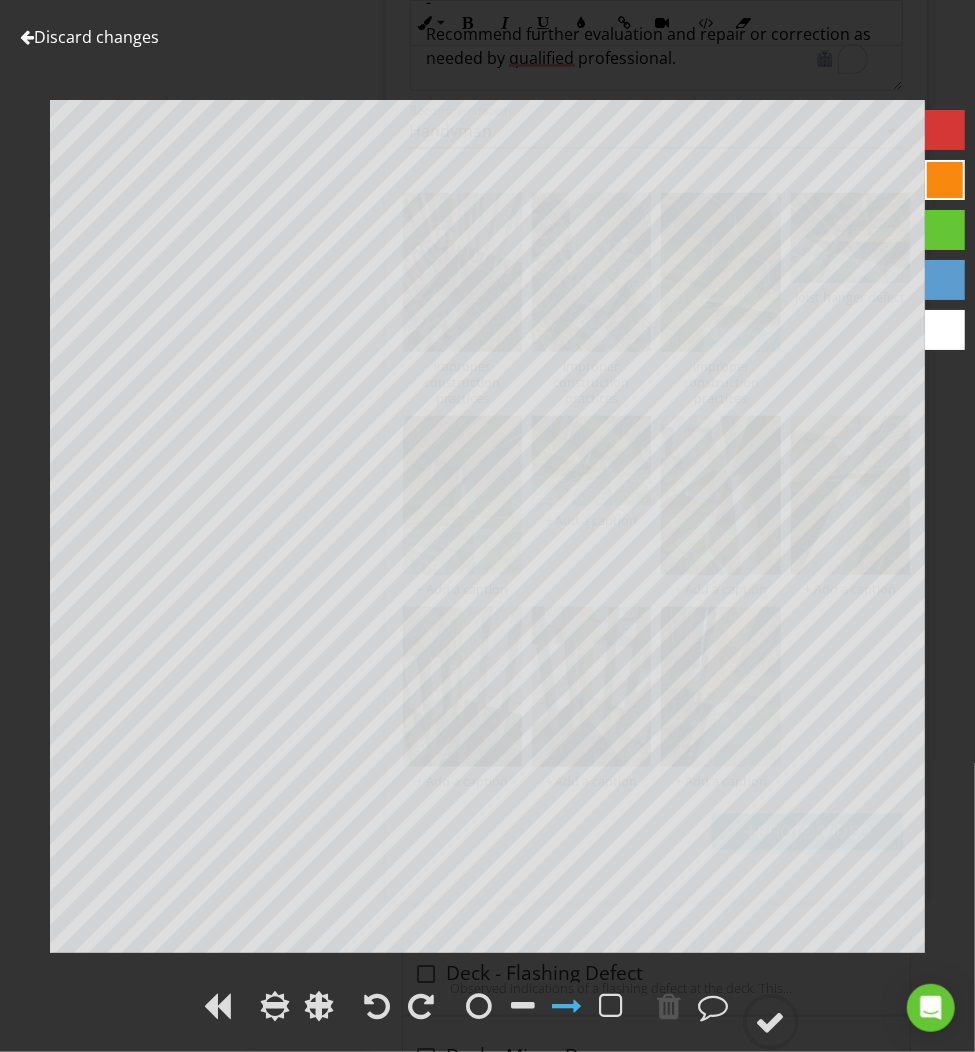 click at bounding box center (945, 130) 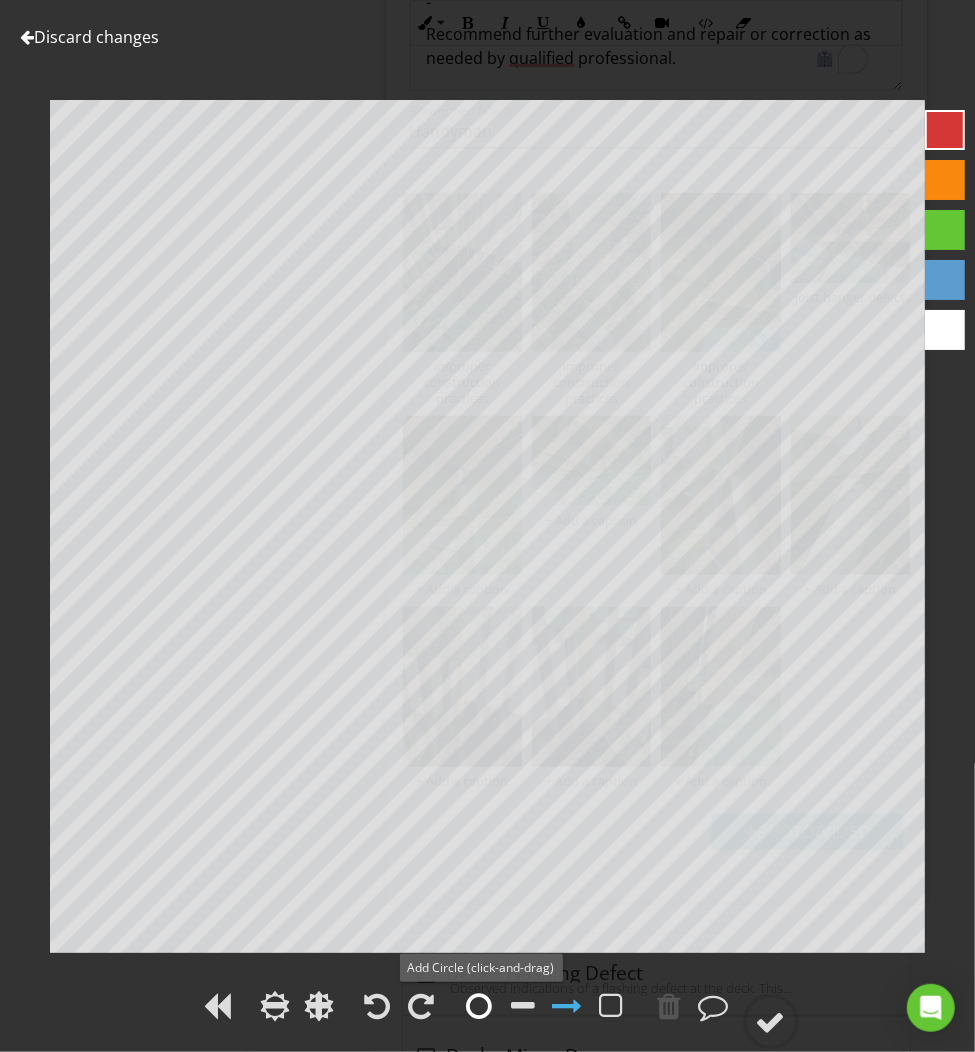 click at bounding box center [480, 1006] 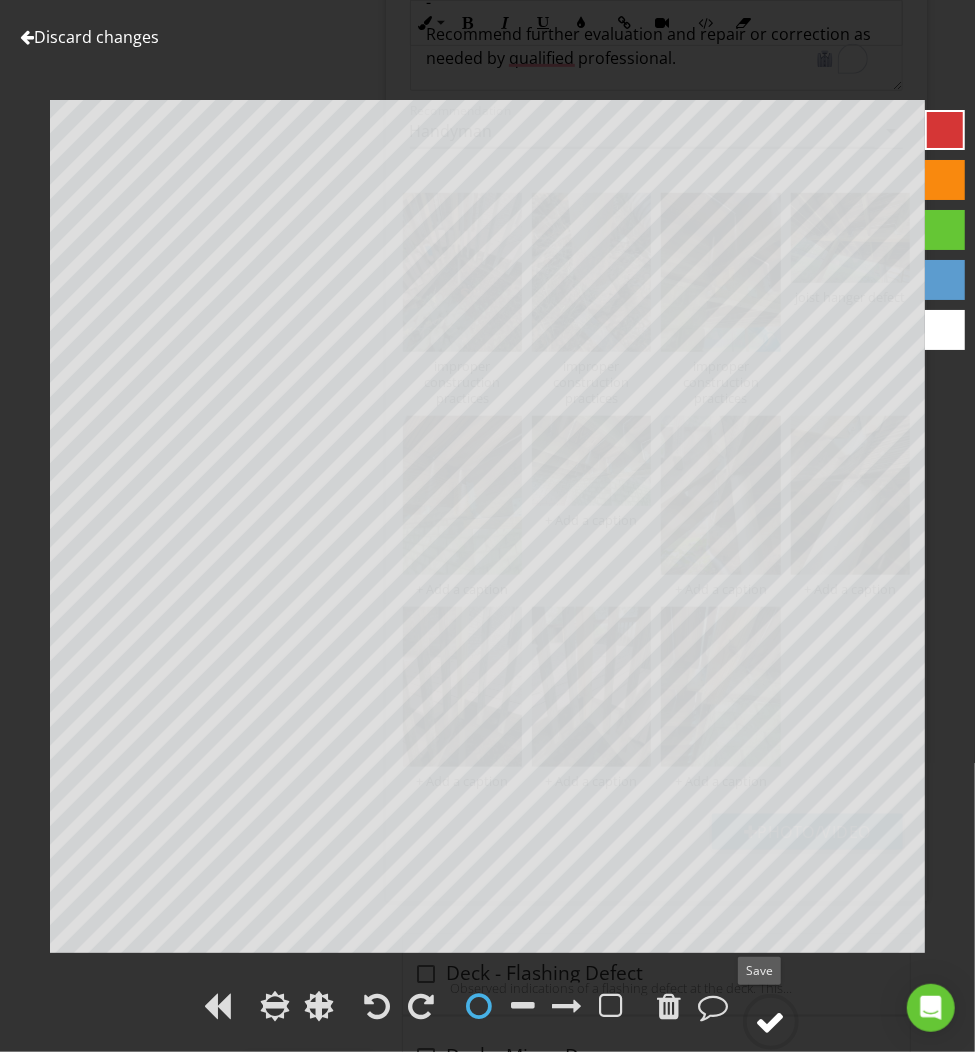 click 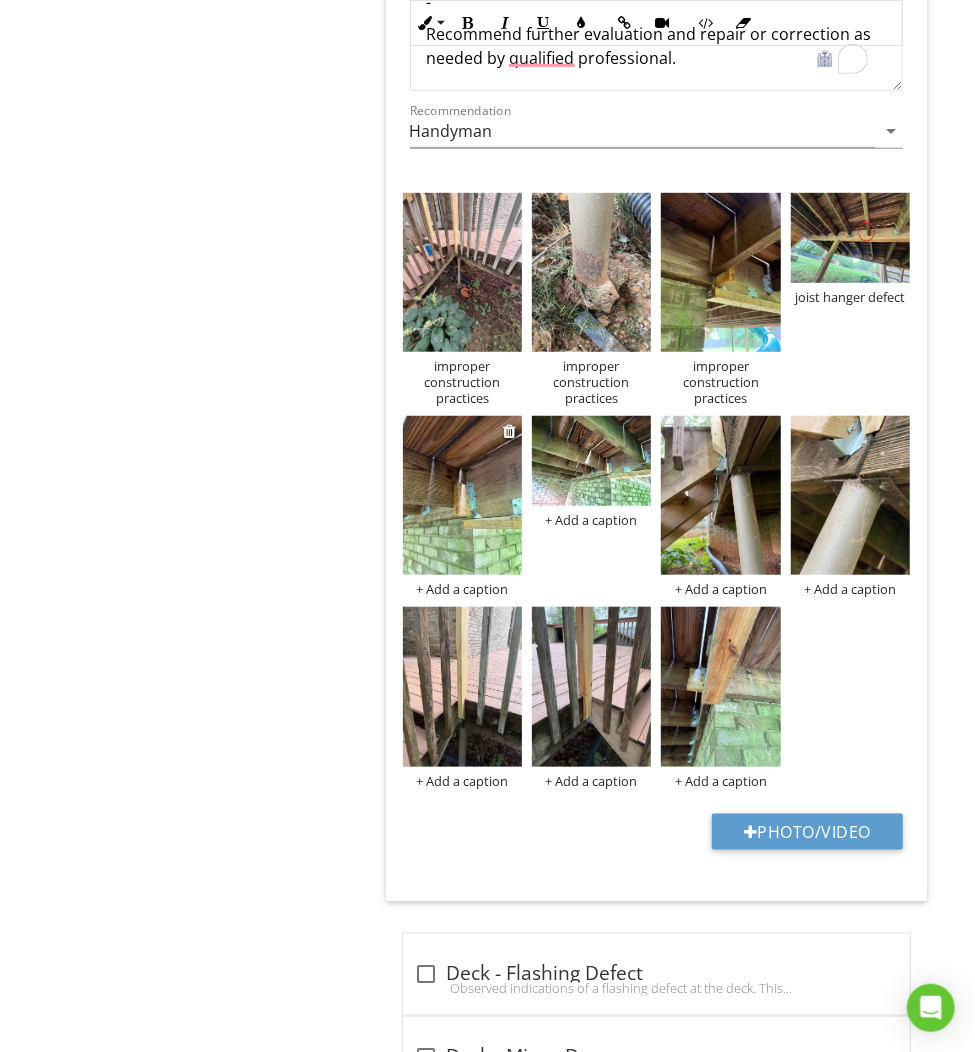 click at bounding box center [462, 495] 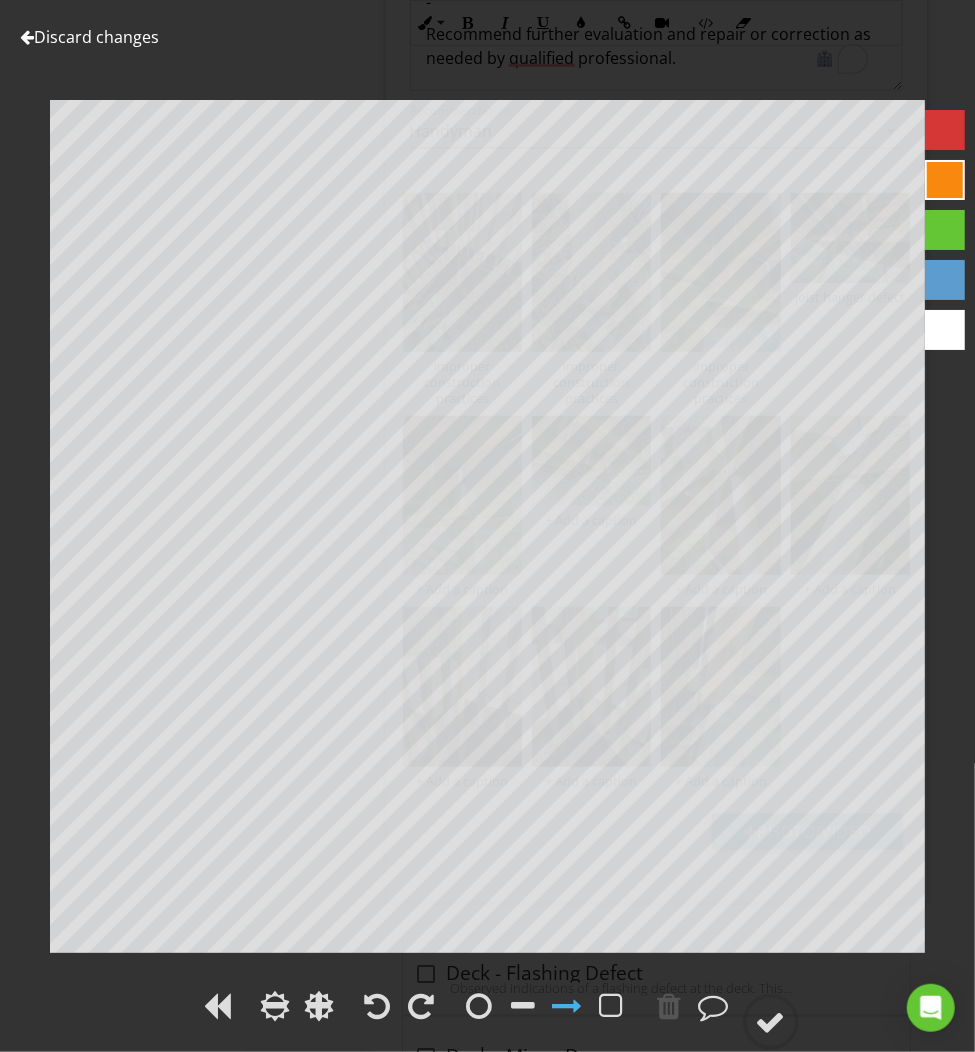 click on "Discard changes" at bounding box center [89, 37] 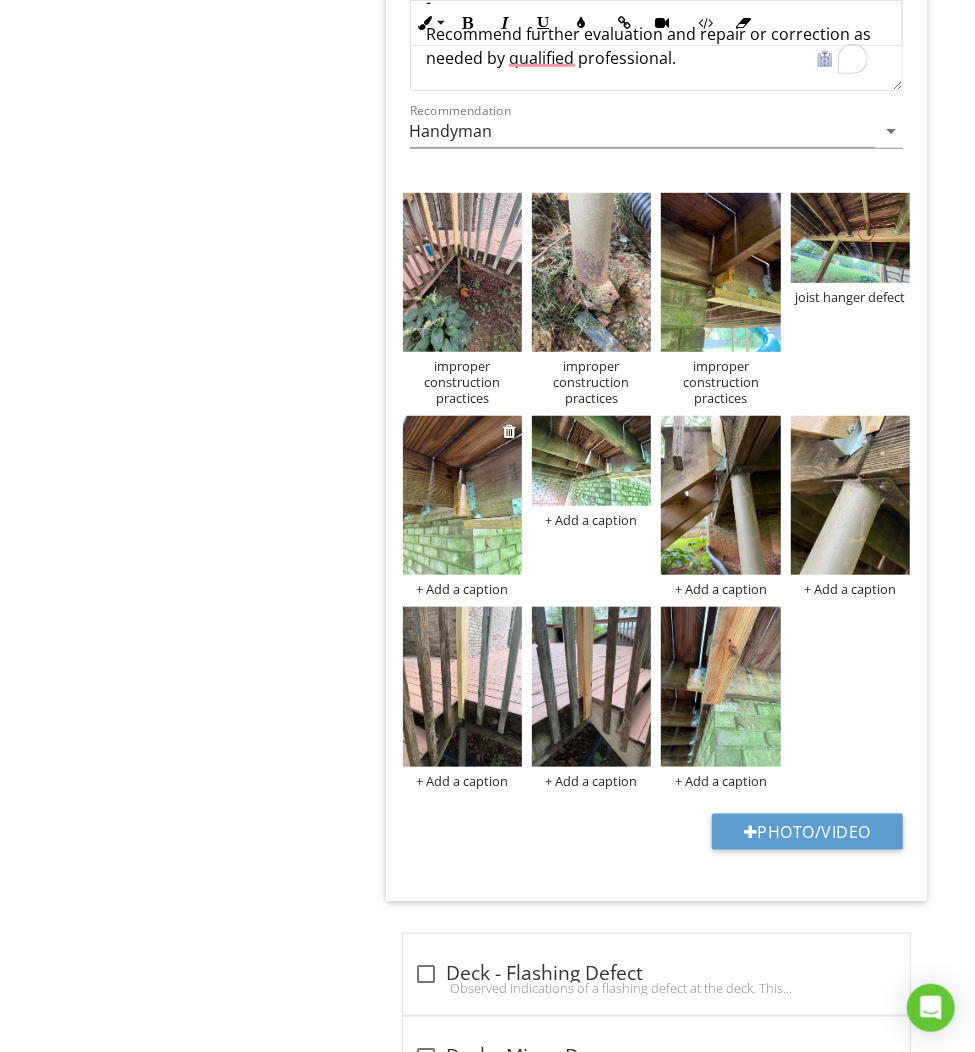 click on "+ Add a caption" at bounding box center [462, 589] 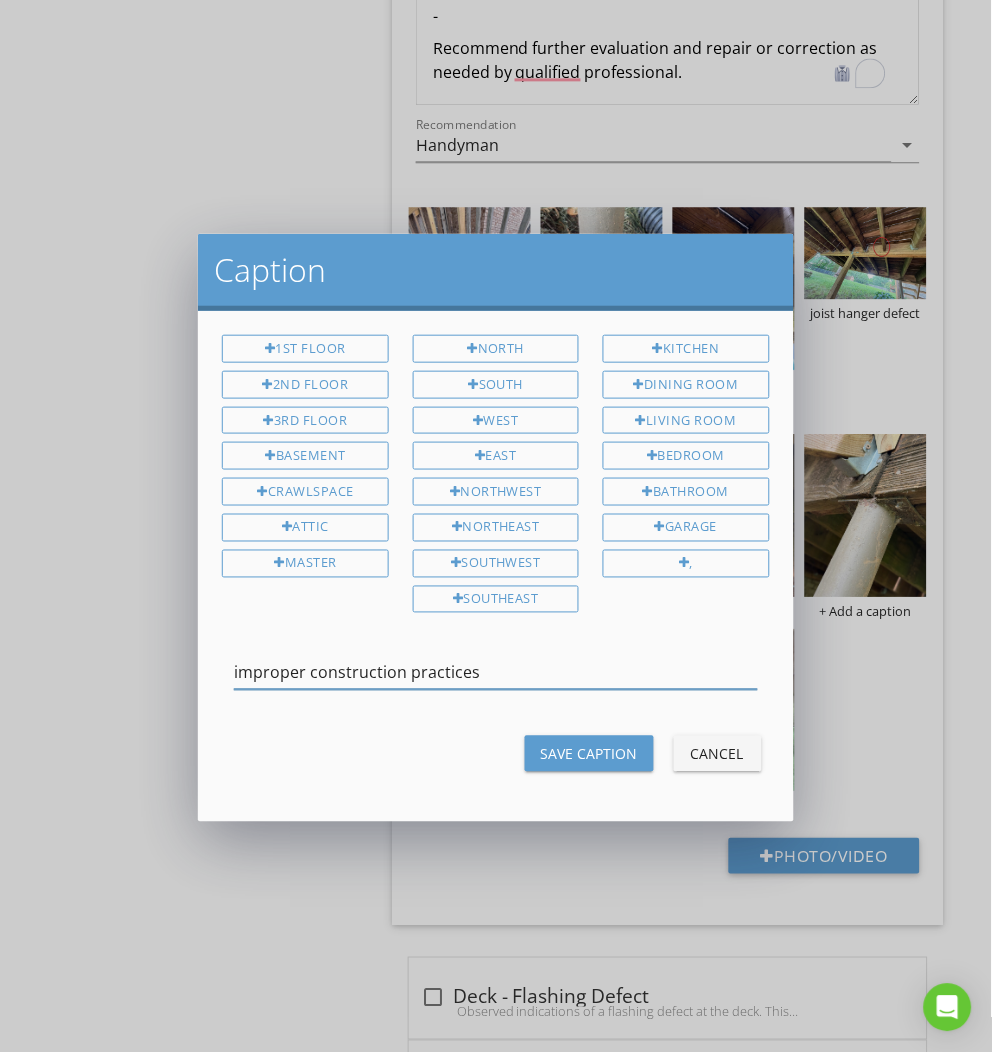 type on "improper construction practices" 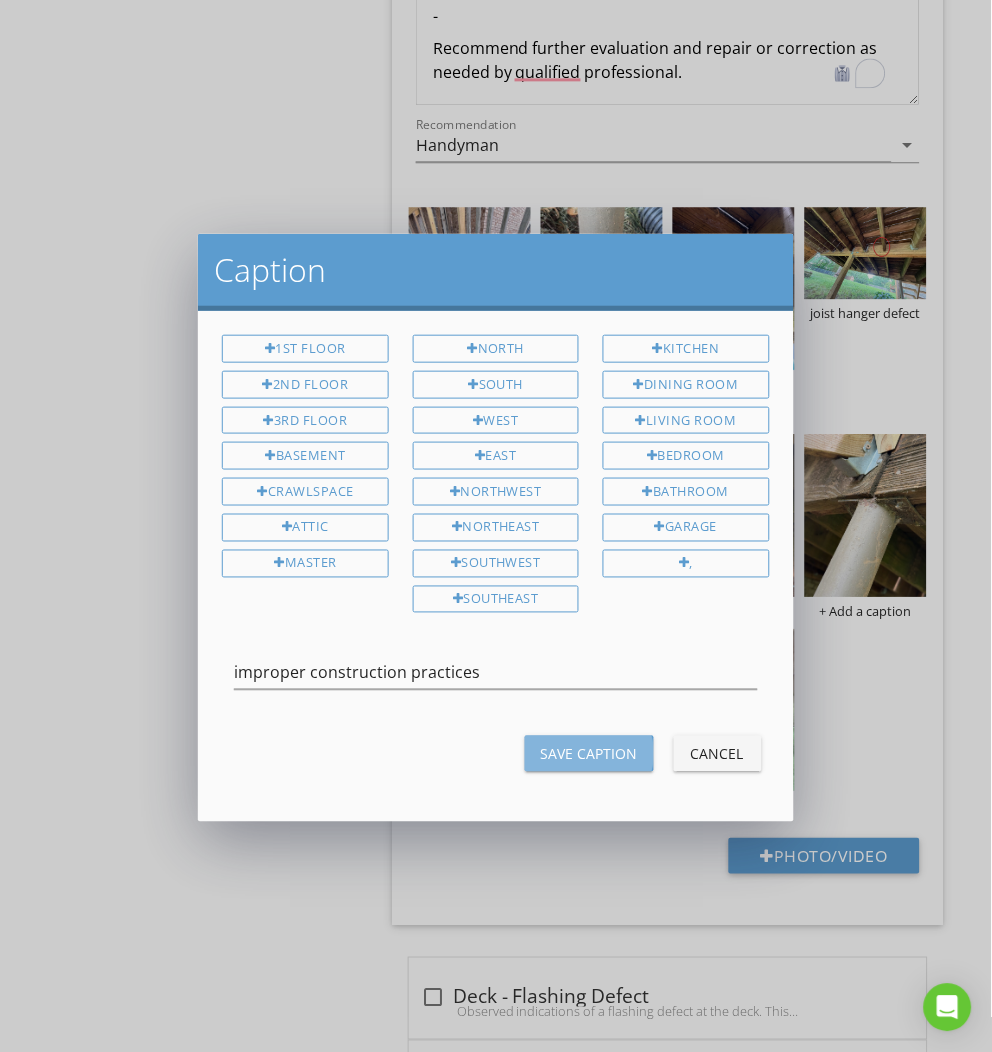 click on "Save Caption" at bounding box center (589, 754) 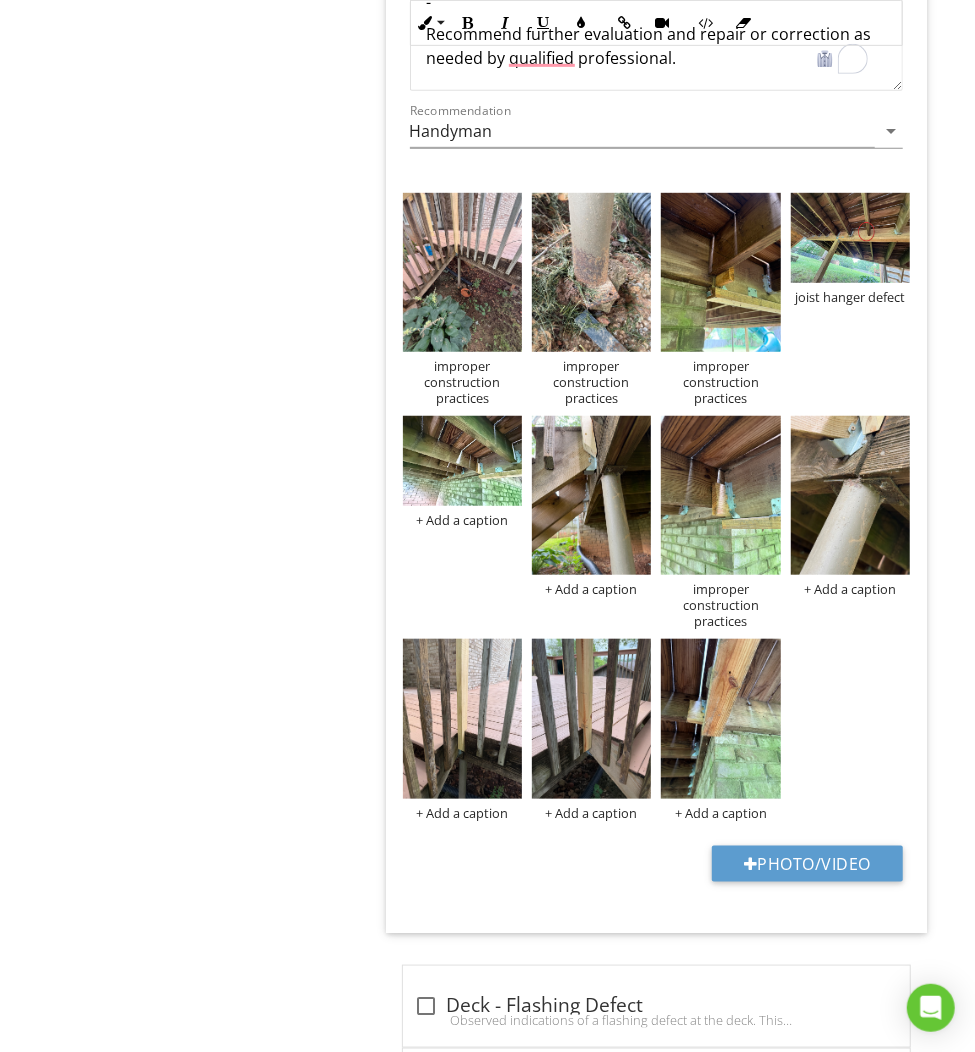 click on "Exterior
General
Eaves, Soffits & Fascia
Wall-Covering, Flashing & Trim
Vegetation, Surface Drainage, Retaining Walls & Grading
GFCIs & Electrical
Walkways & Driveways
Stairs, Steps, Stoops, Stairways & Ramps
Railings, Guards & Handrails
Porches, Patios, Decks, & Balconies
Windows
Exterior Doors
Exhaust Hoods
Hose bibs
Item
Porches, Patios, Decks, & Balconies
Info
Information                 16         check
Porches, Patios, Decks, Balconies Were Inspected
Location edit       Ordered List XLarge" at bounding box center [568, -638] 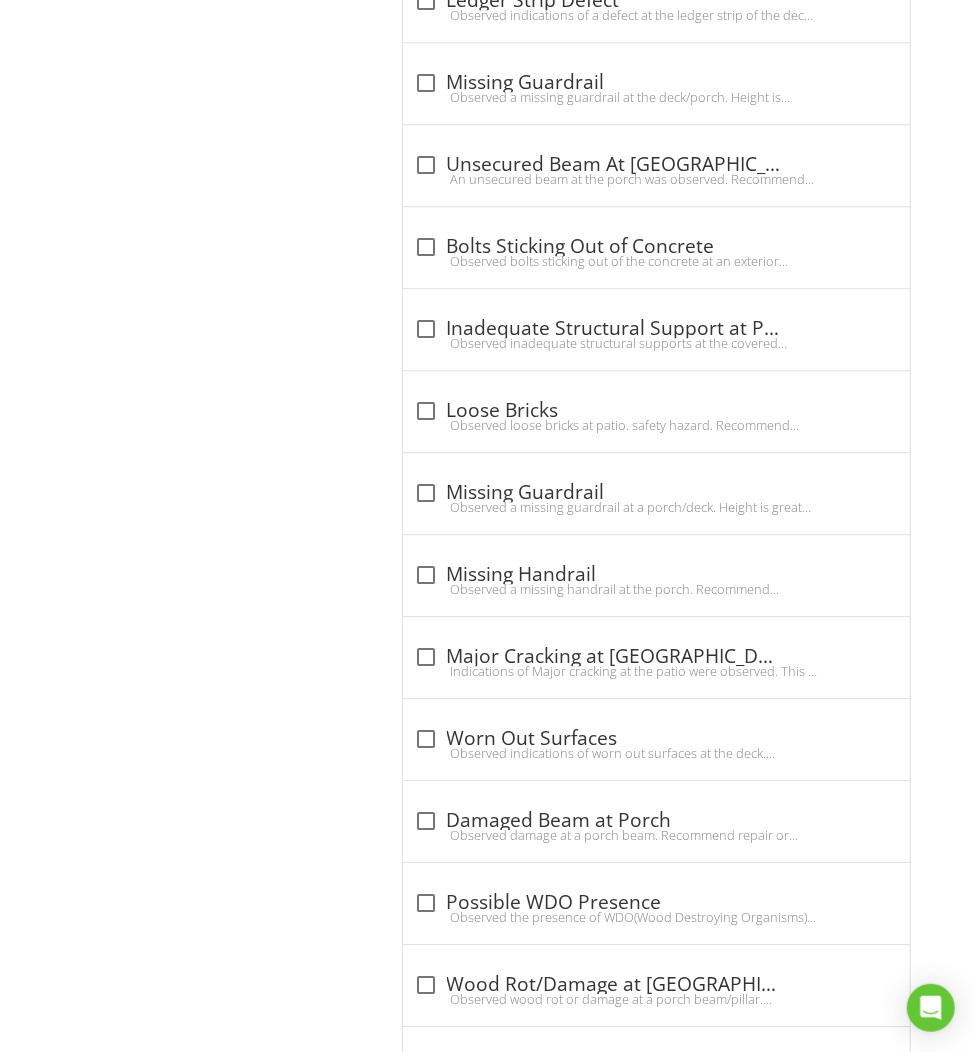 scroll, scrollTop: 1716, scrollLeft: 0, axis: vertical 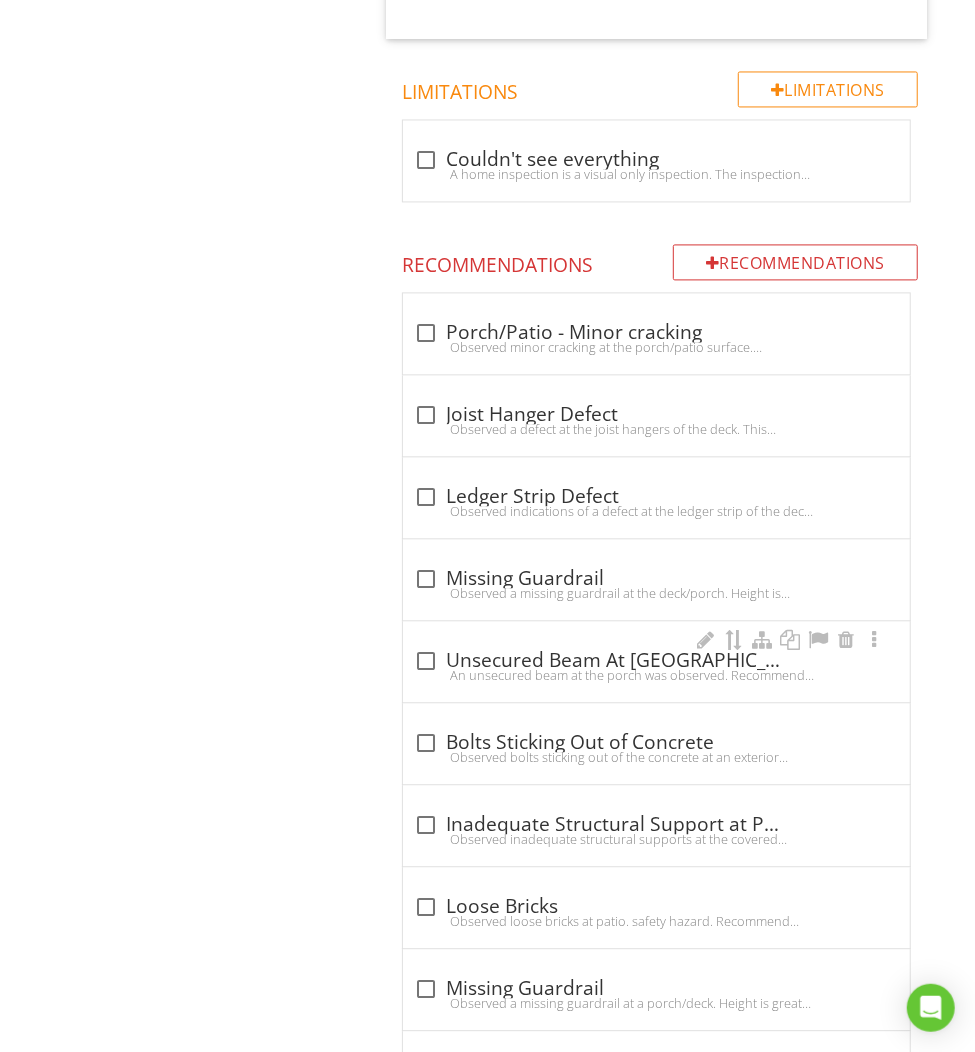 click on "An unsecured beam at the porch was observed. Recommend correction by qualified professional." at bounding box center [656, 675] 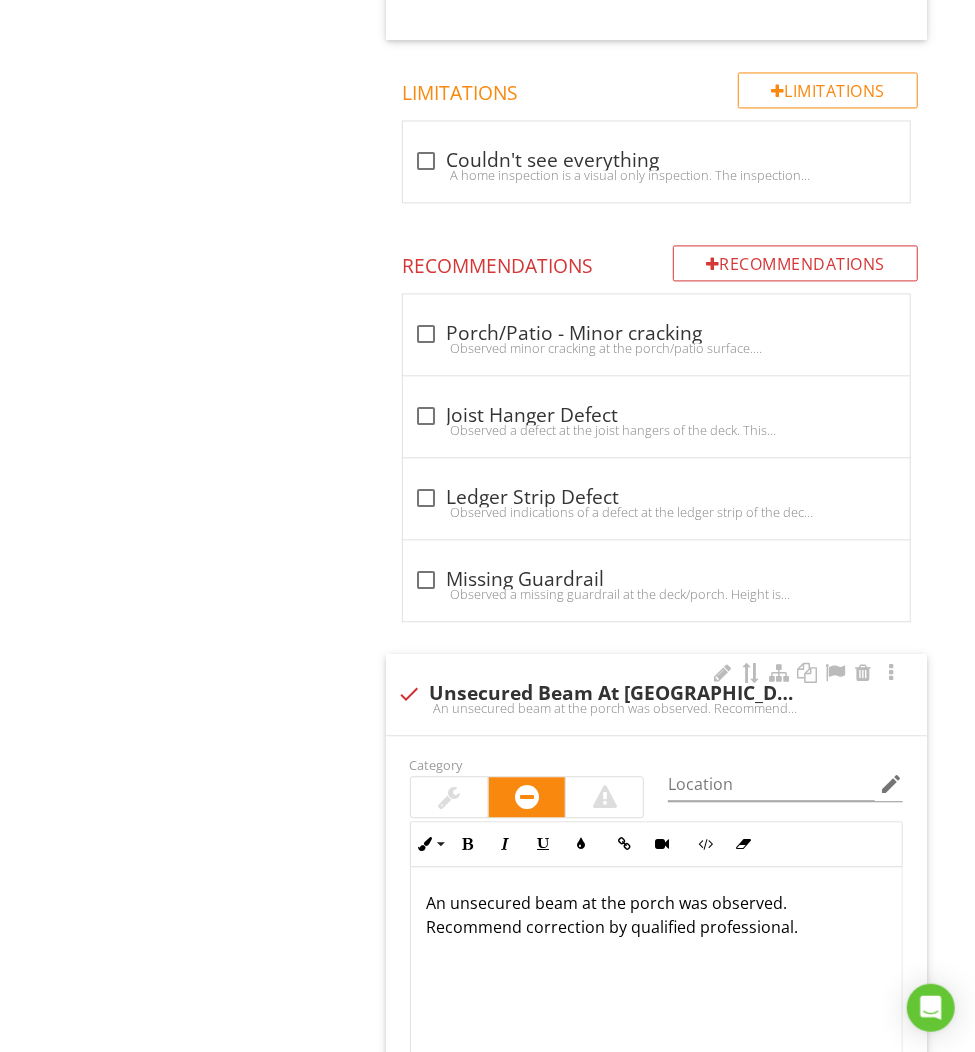 click on "check
Unsecured Beam At Porch
An unsecured beam at the porch was observed. Recommend correction by qualified professional." at bounding box center [656, 694] 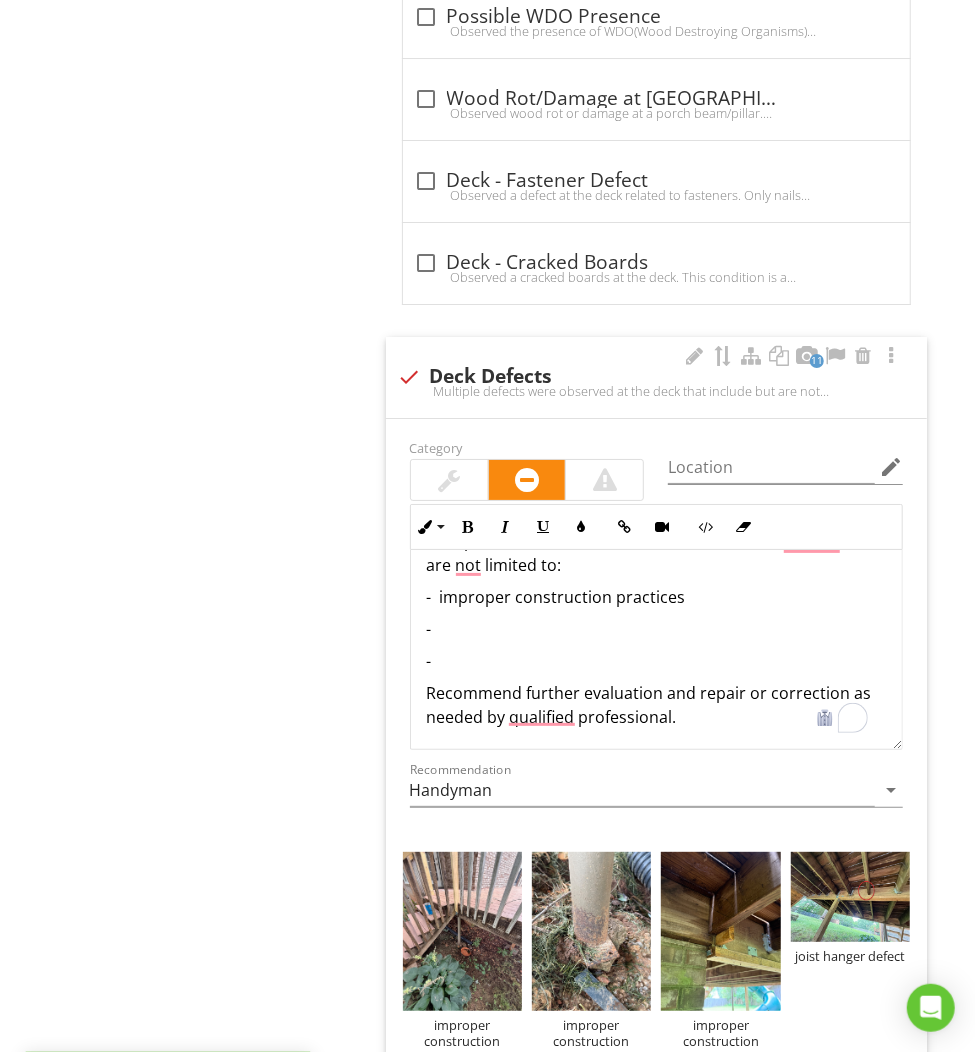 scroll, scrollTop: 3145, scrollLeft: 0, axis: vertical 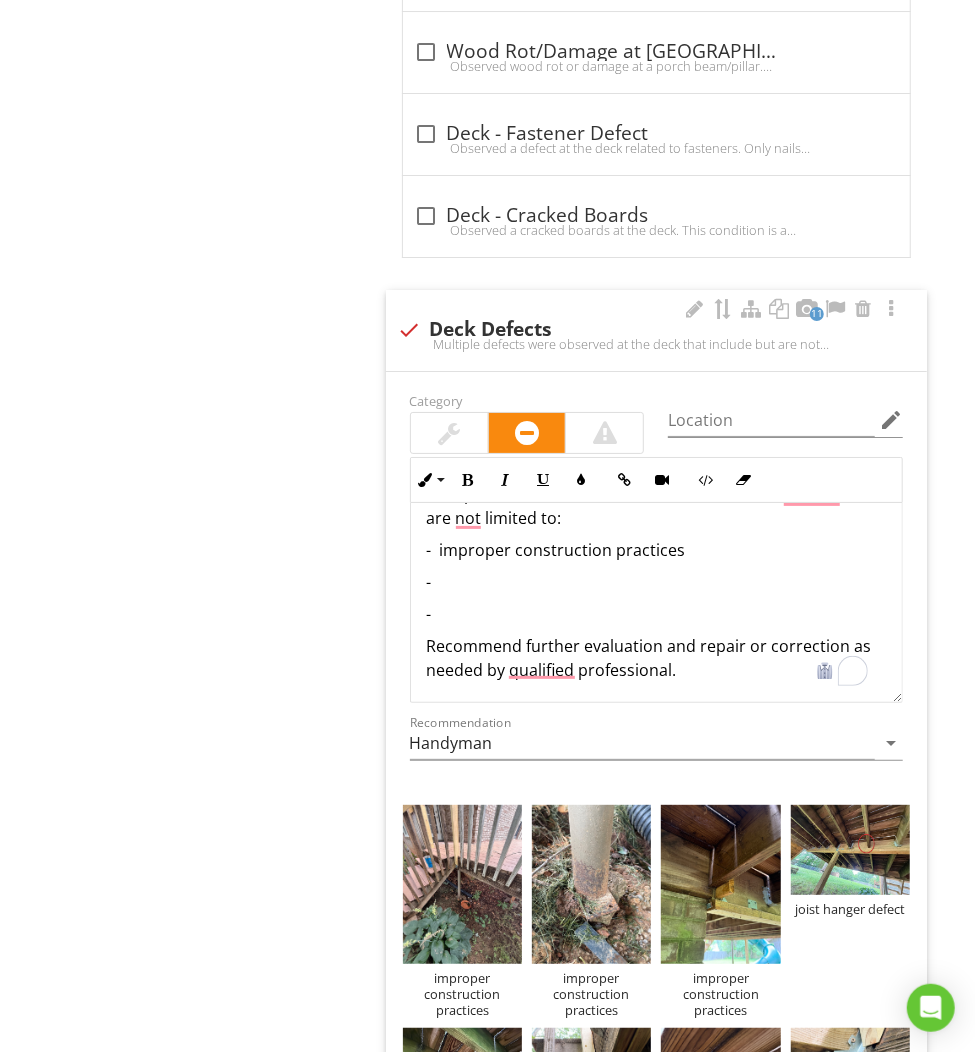 drag, startPoint x: 689, startPoint y: 532, endPoint x: 438, endPoint y: 529, distance: 251.01793 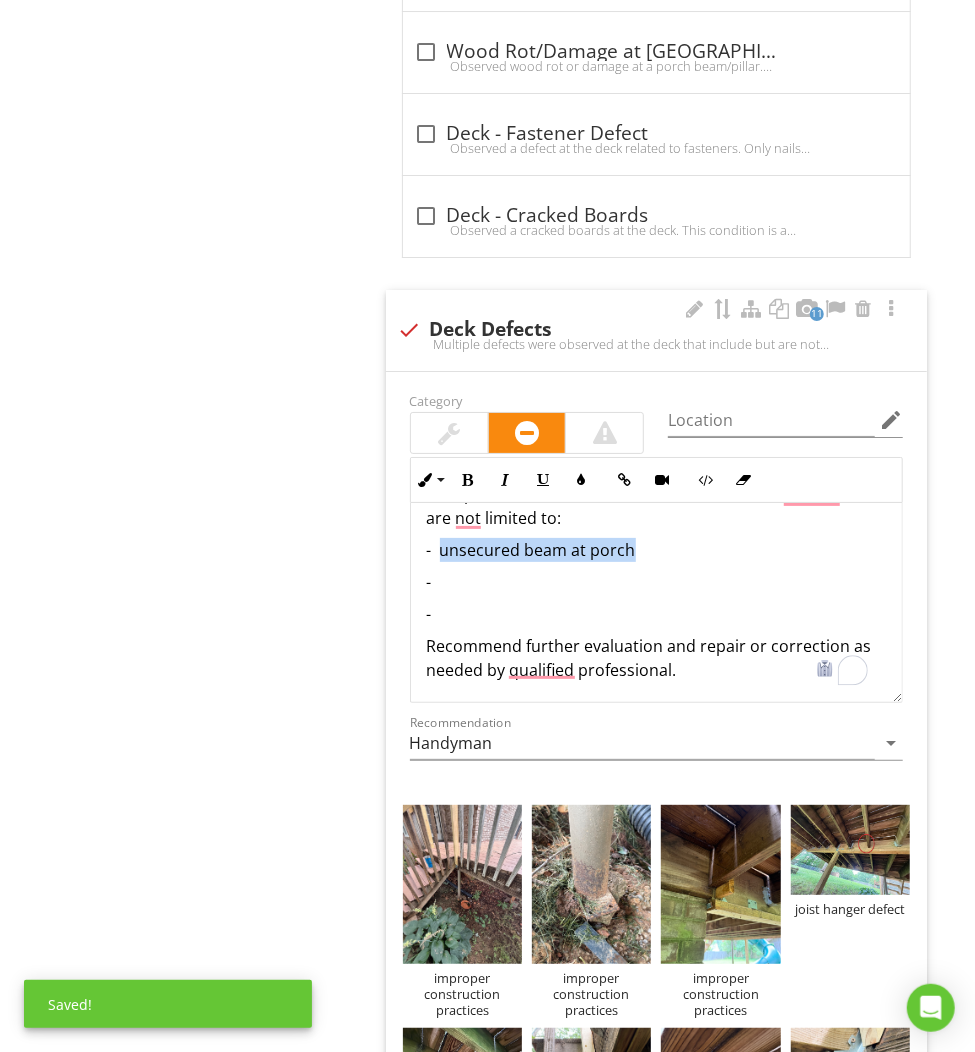 drag, startPoint x: 619, startPoint y: 530, endPoint x: 444, endPoint y: 531, distance: 175.00285 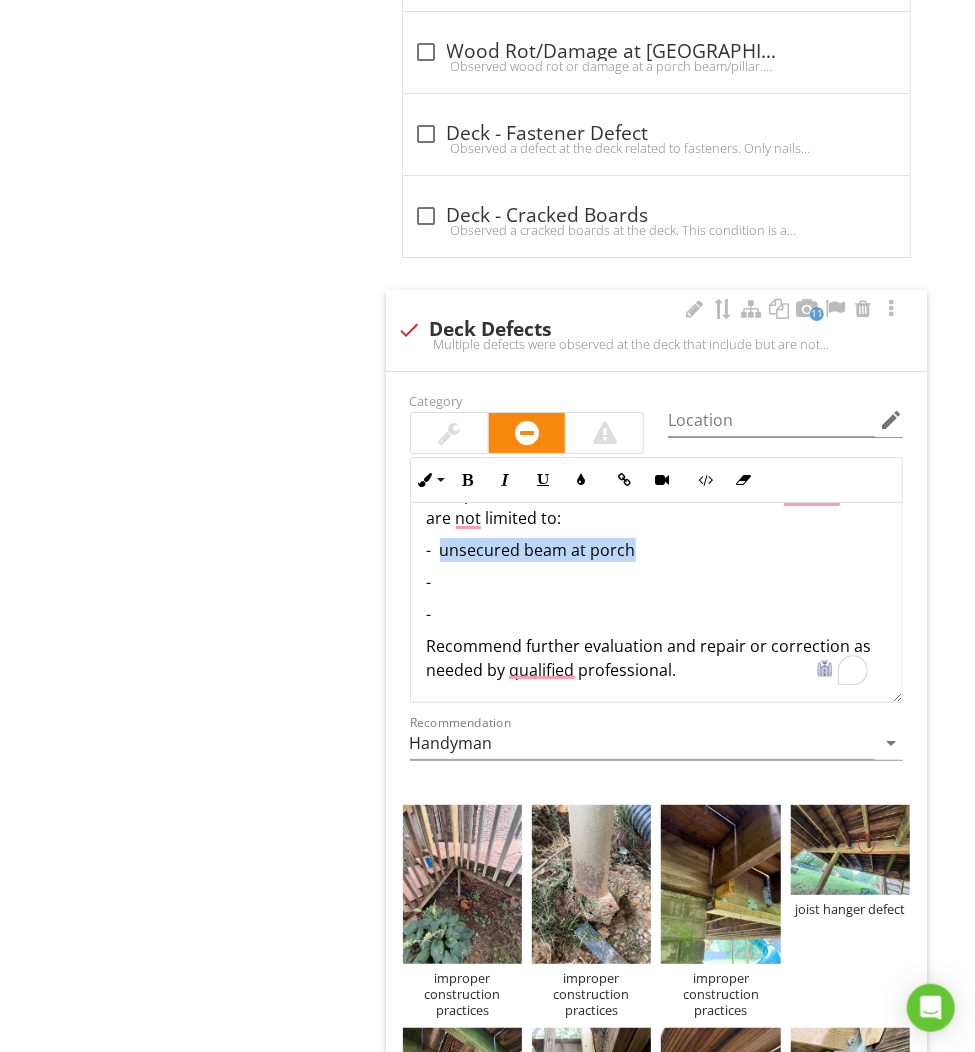 copy on "unsecured beam at porch" 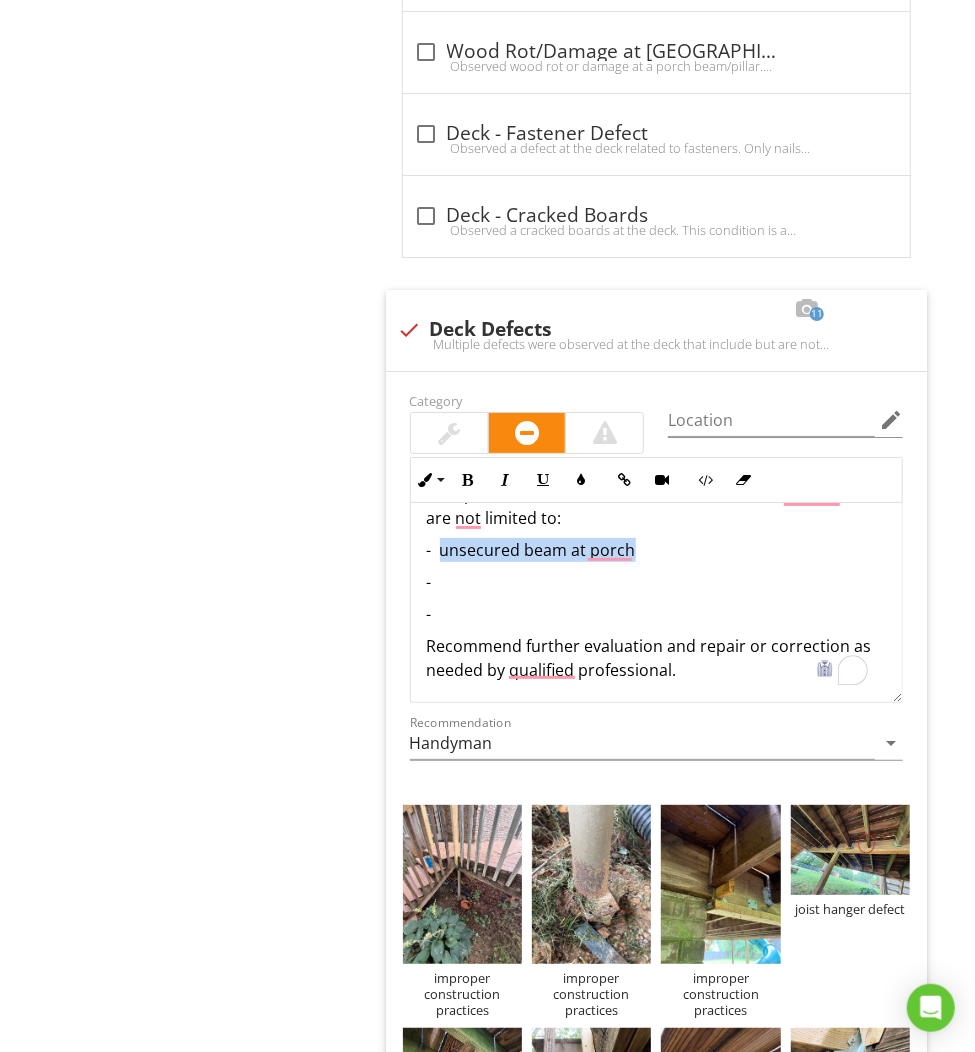 scroll, scrollTop: 3595, scrollLeft: 0, axis: vertical 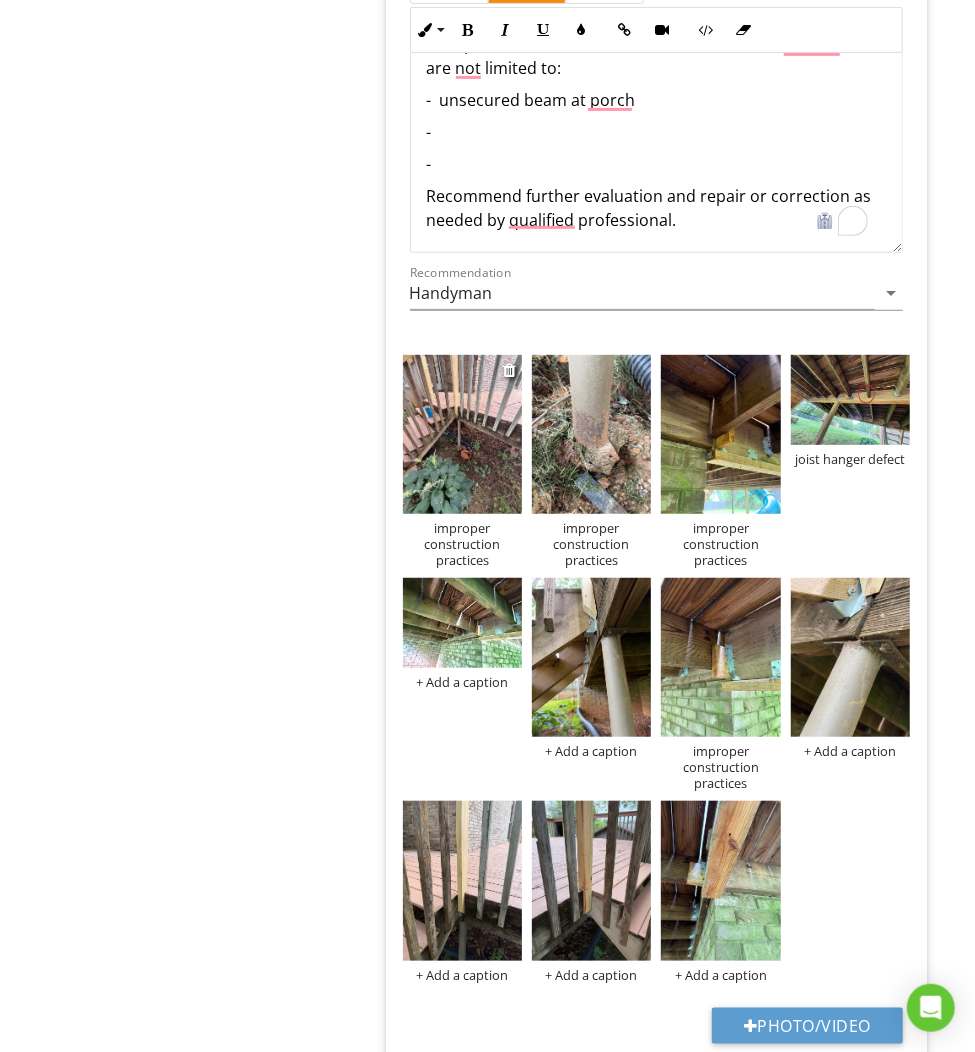 click on "improper construction practices" at bounding box center [462, 544] 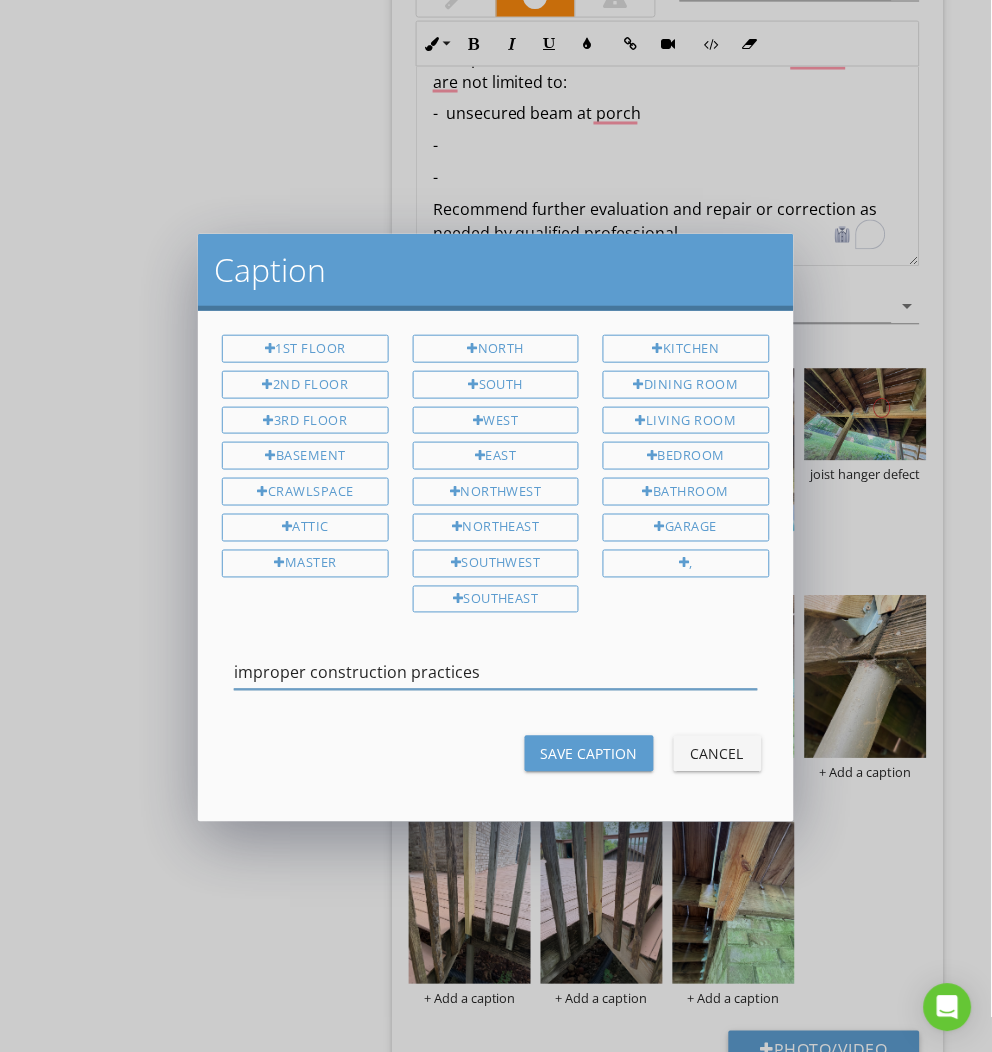 drag, startPoint x: 491, startPoint y: 669, endPoint x: 189, endPoint y: 667, distance: 302.00662 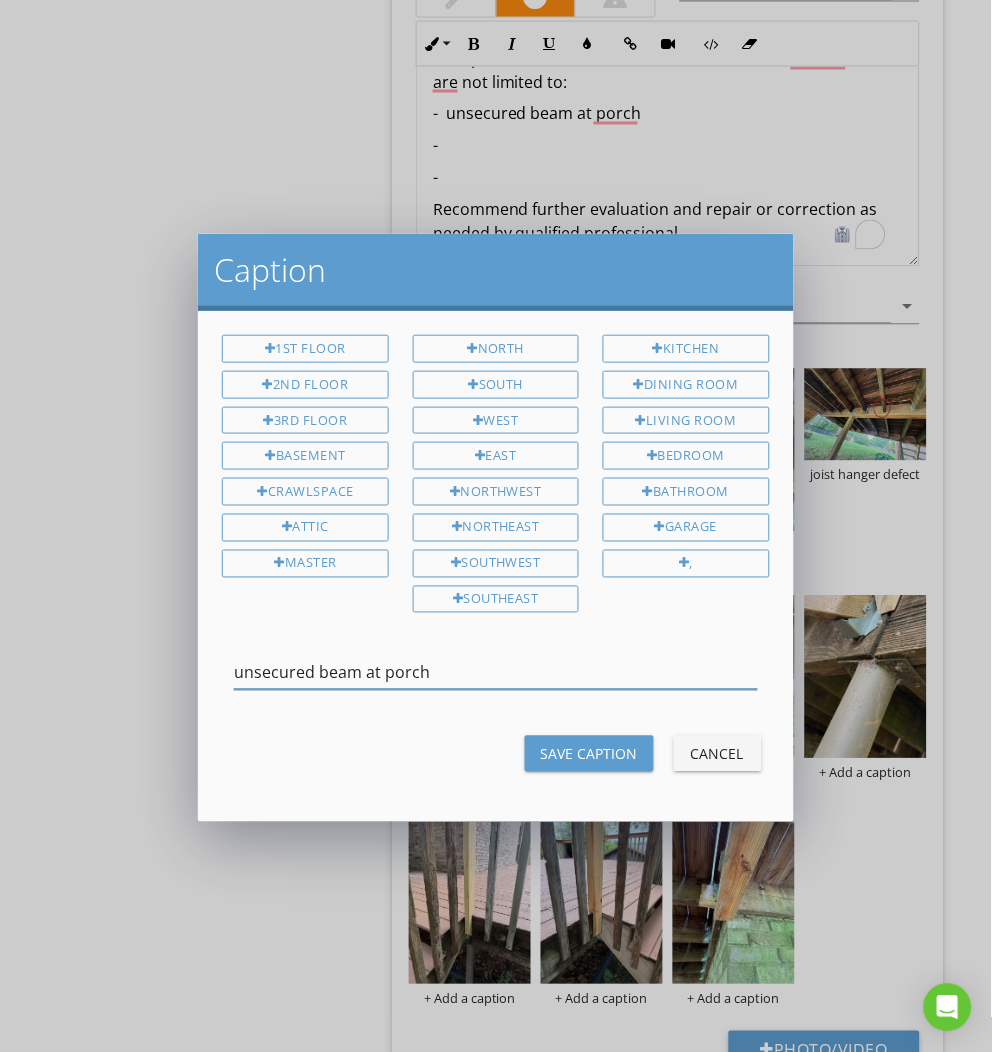 type on "unsecured beam at porch" 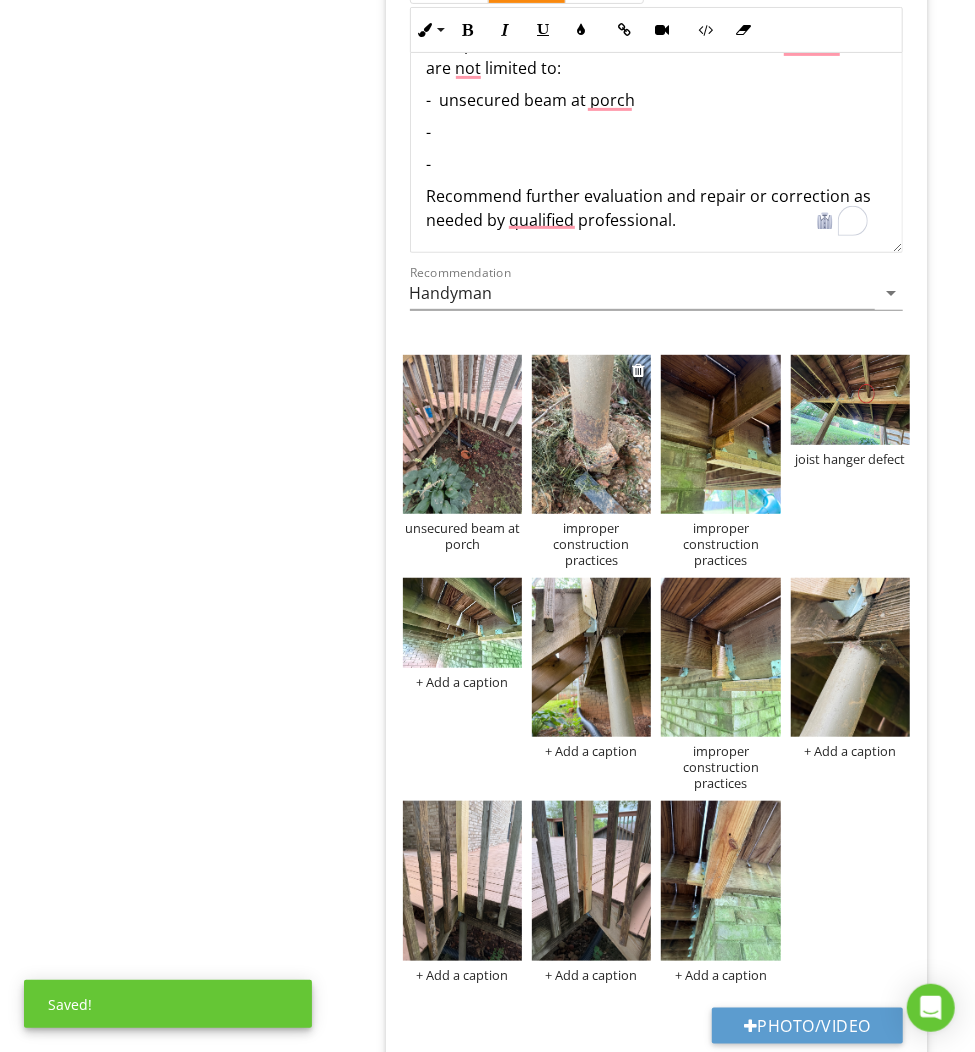 click on "improper construction practices" at bounding box center [591, 544] 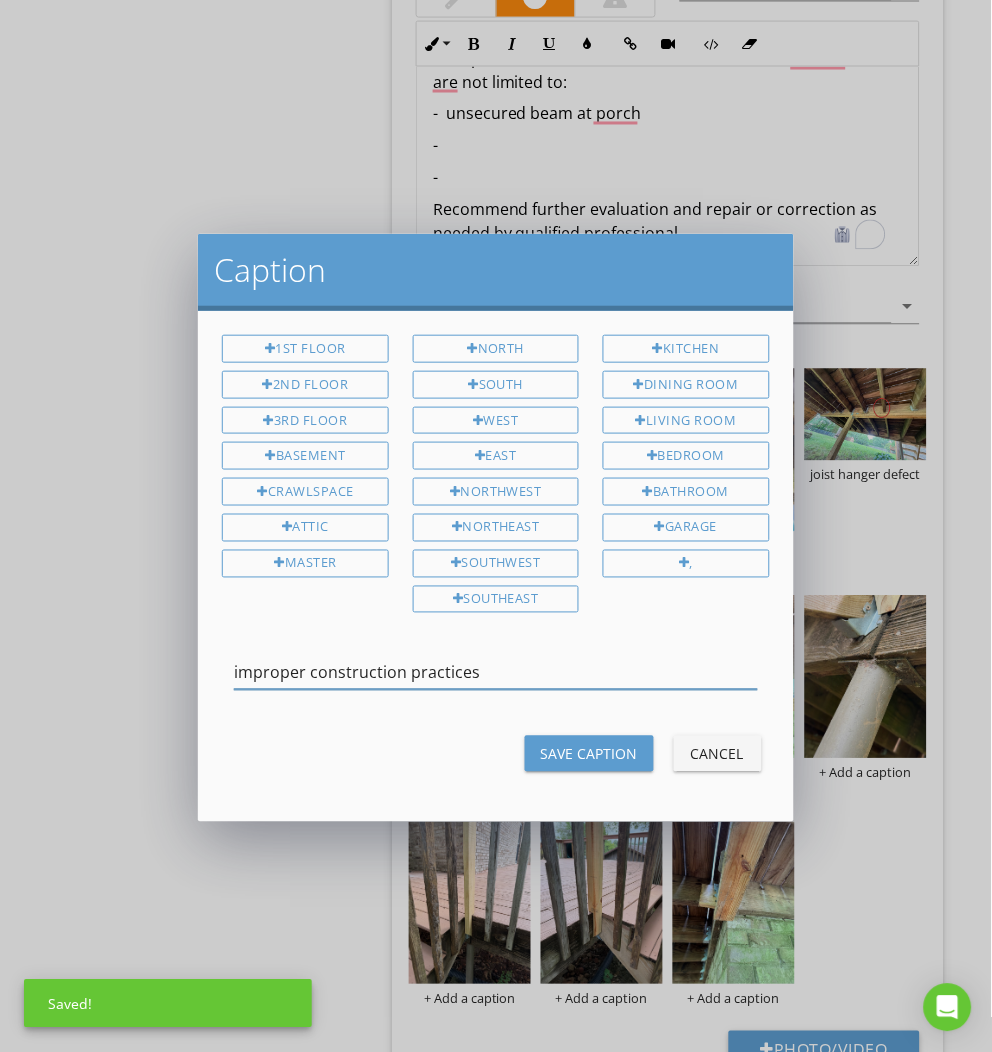 drag, startPoint x: 416, startPoint y: 662, endPoint x: 137, endPoint y: 670, distance: 279.1147 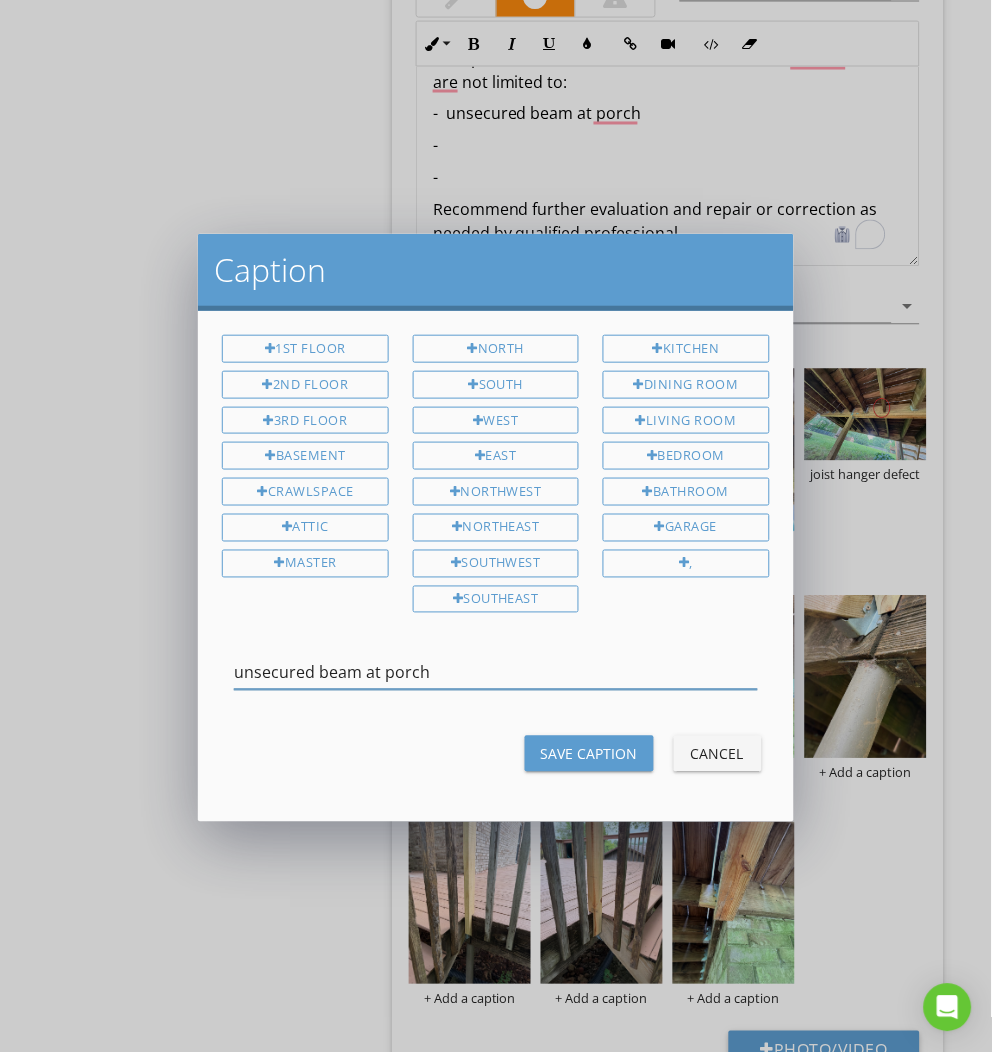 type on "unsecured beam at porch" 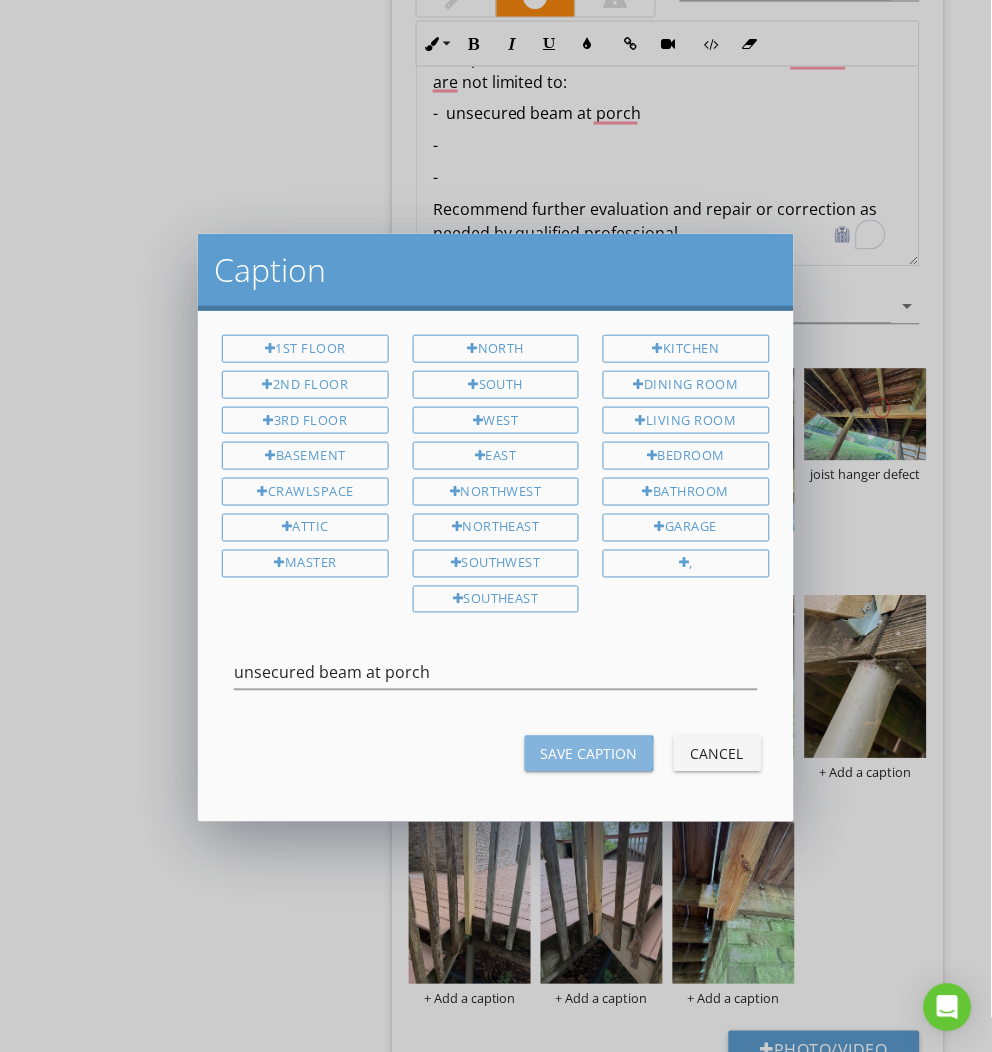 click on "Save Caption" at bounding box center [589, 754] 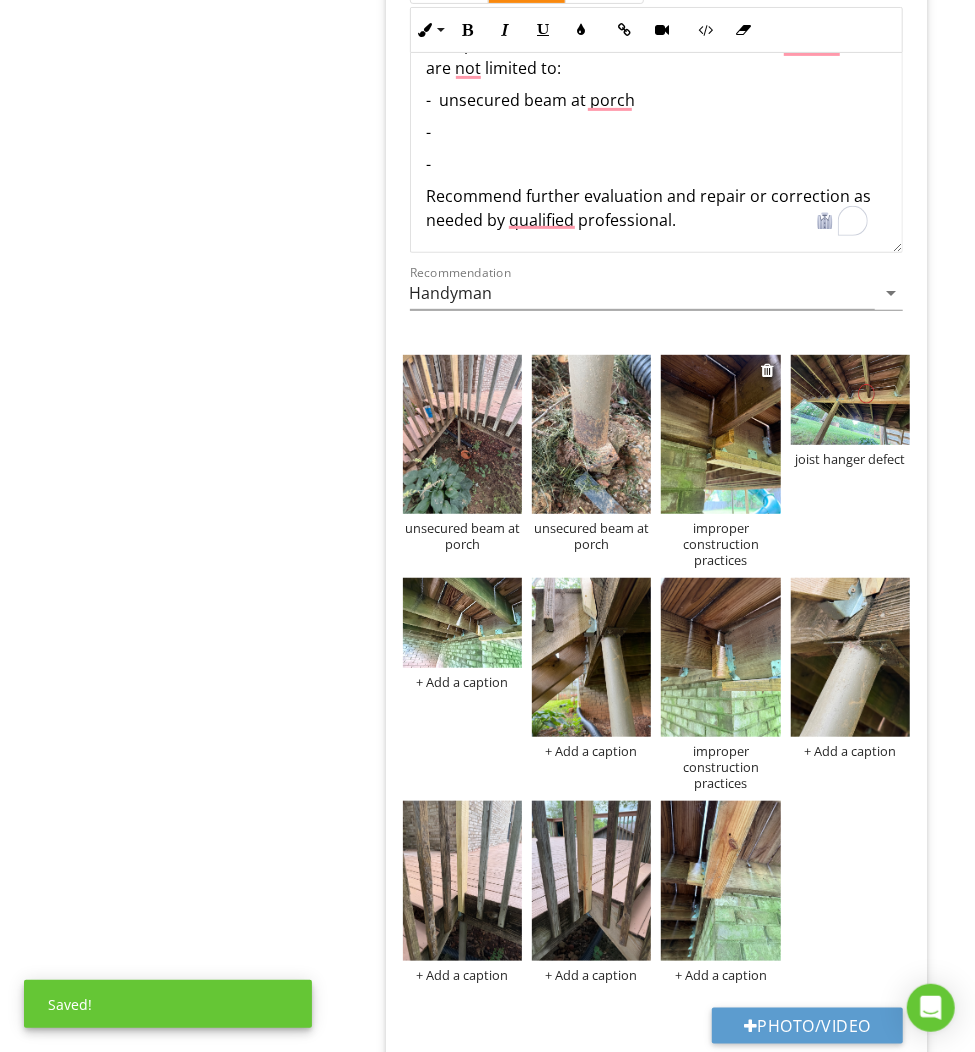 click on "improper construction practices" at bounding box center (720, 544) 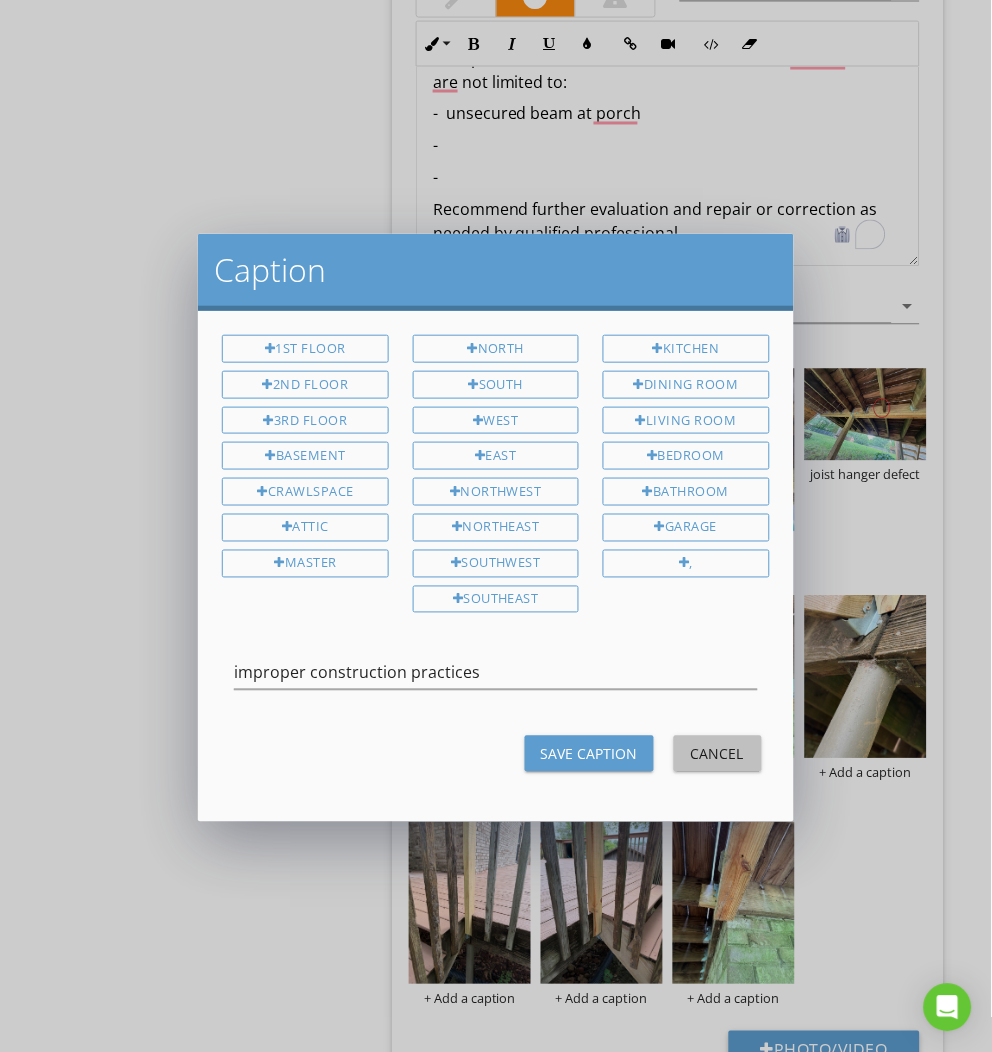 click on "Cancel" at bounding box center (718, 754) 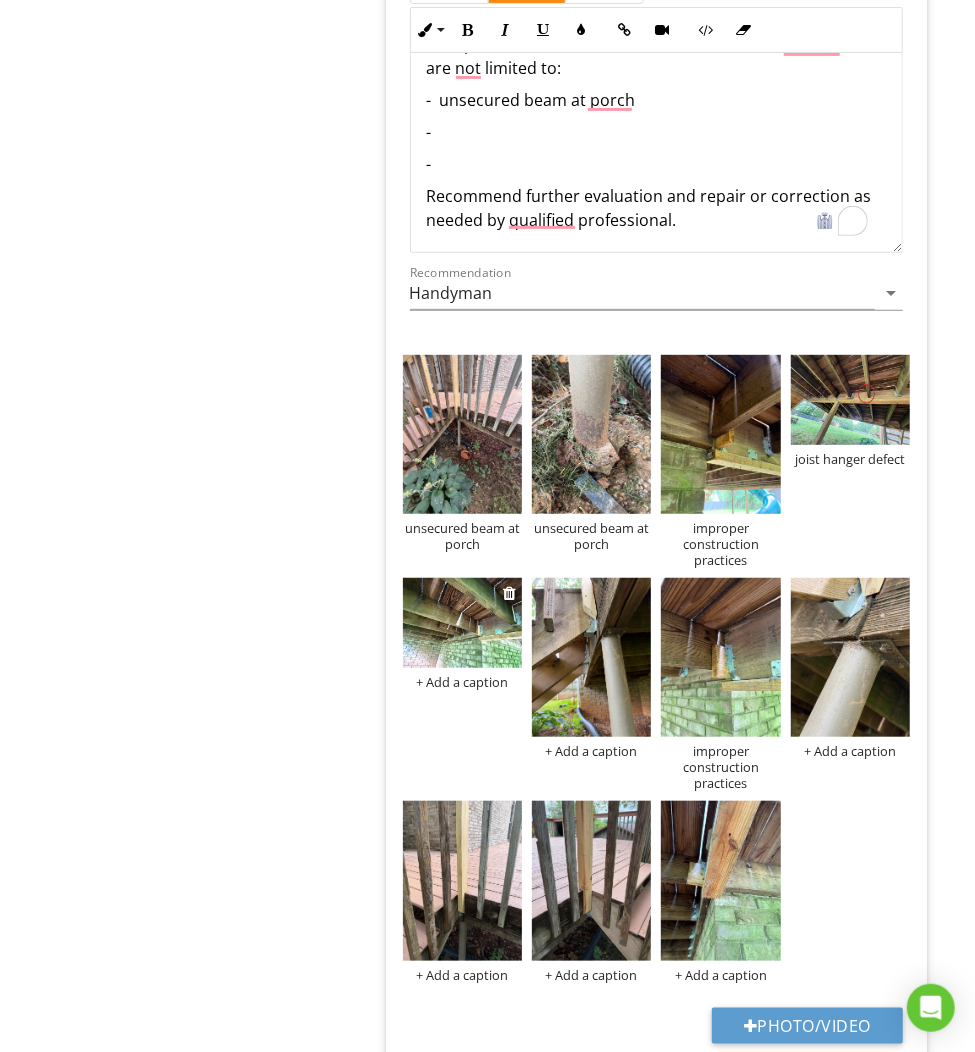 click at bounding box center [462, 623] 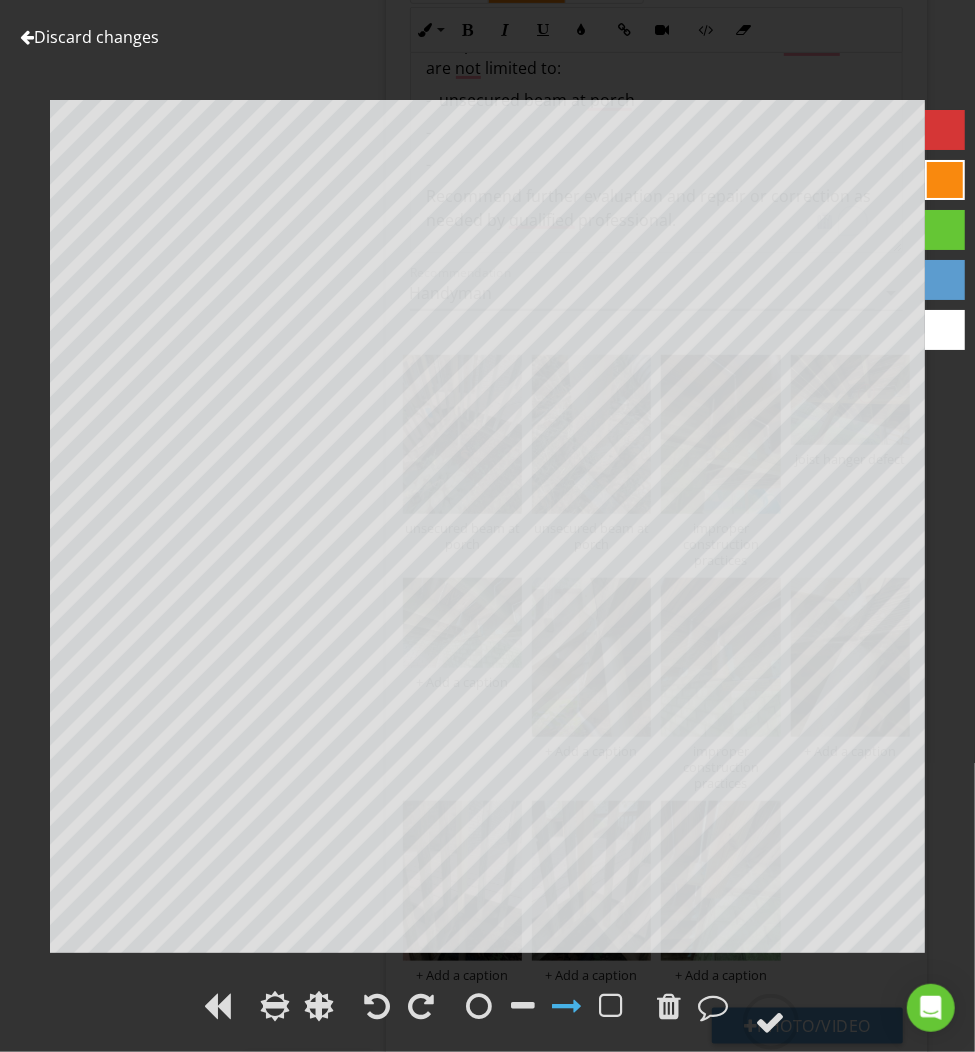 click on "Discard changes" at bounding box center (89, 37) 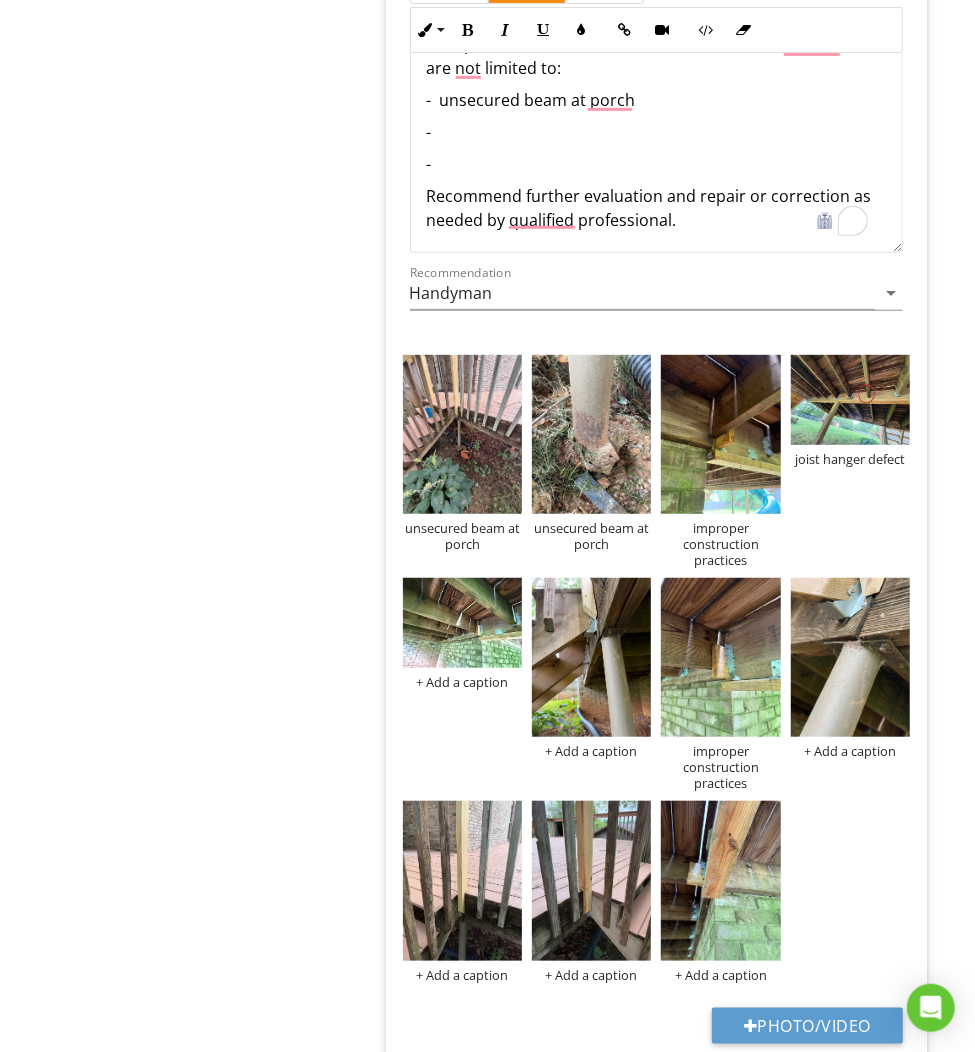 click on "-" at bounding box center [656, 132] 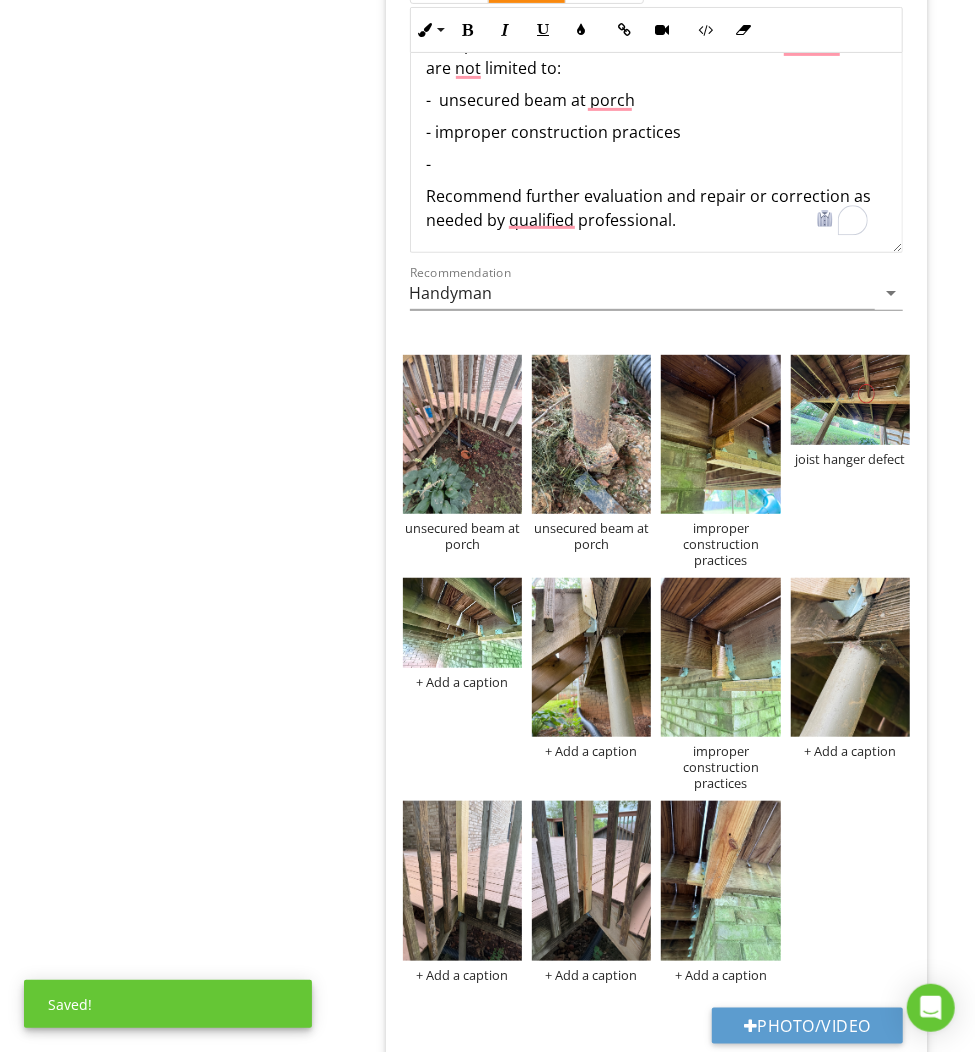 drag, startPoint x: 476, startPoint y: 108, endPoint x: 448, endPoint y: 103, distance: 28.442924 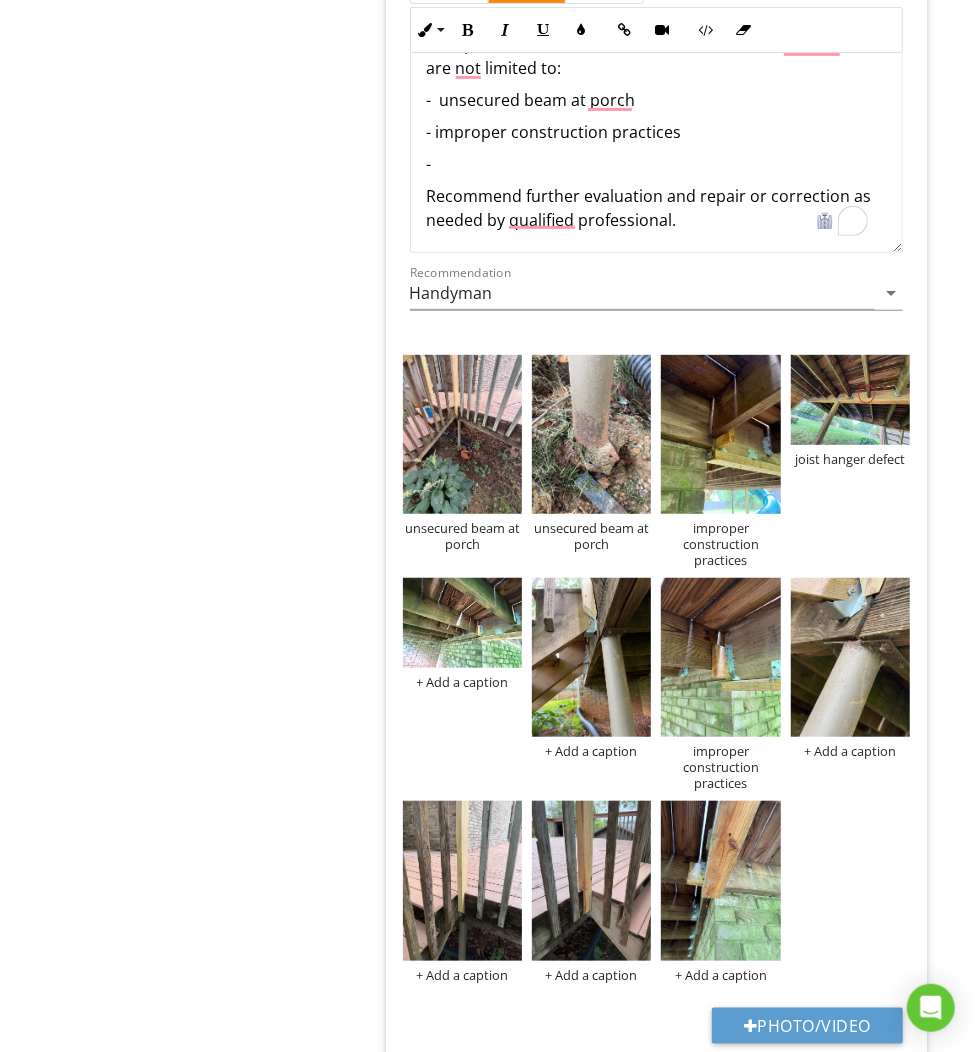 drag, startPoint x: 436, startPoint y: 109, endPoint x: 684, endPoint y: 118, distance: 248.16325 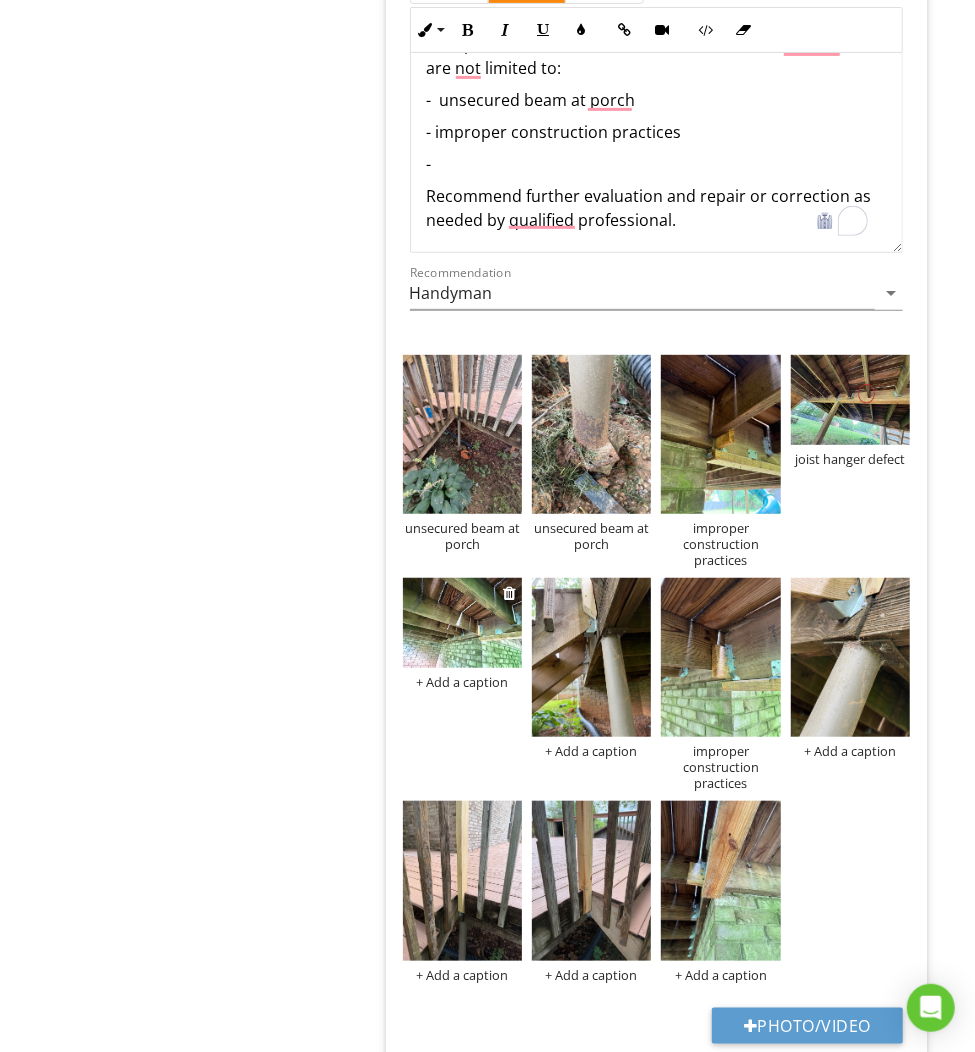click on "+ Add a caption" at bounding box center [462, 682] 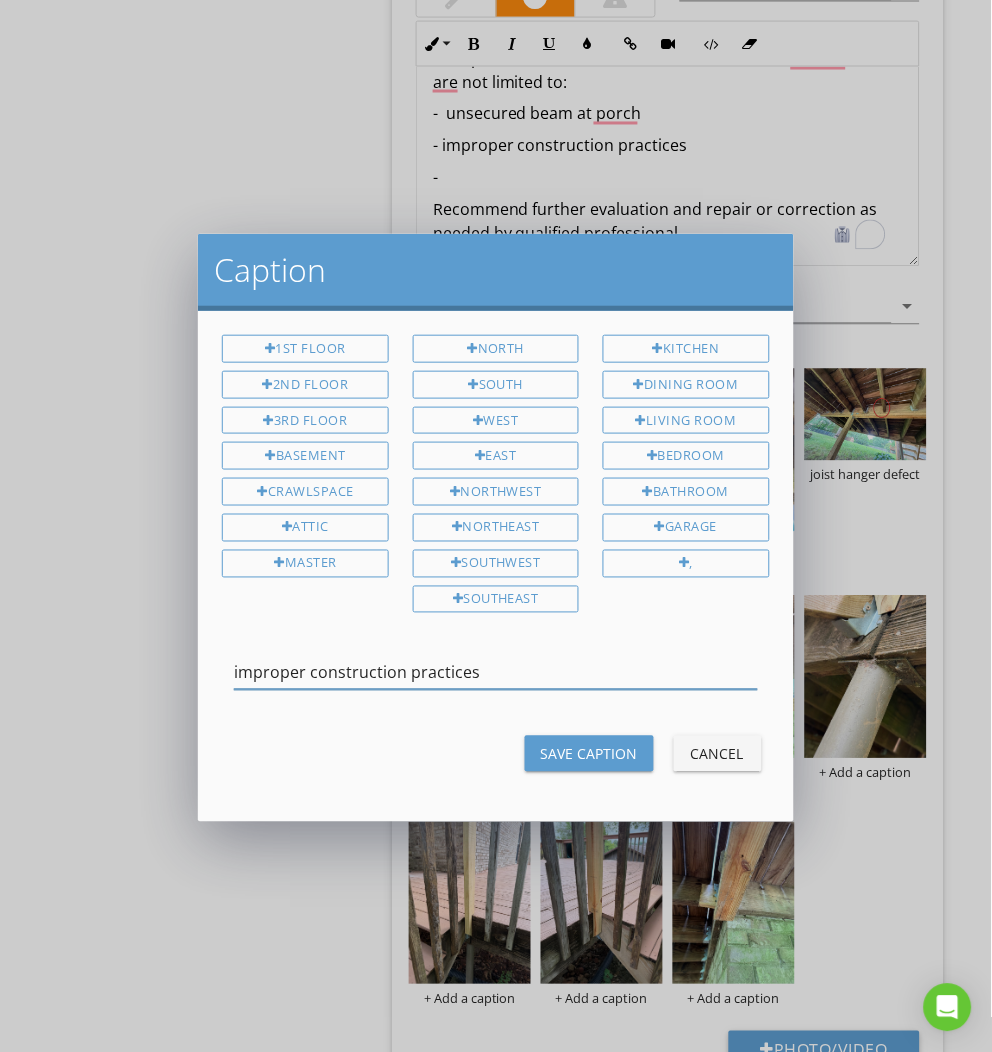 type on "improper construction practices" 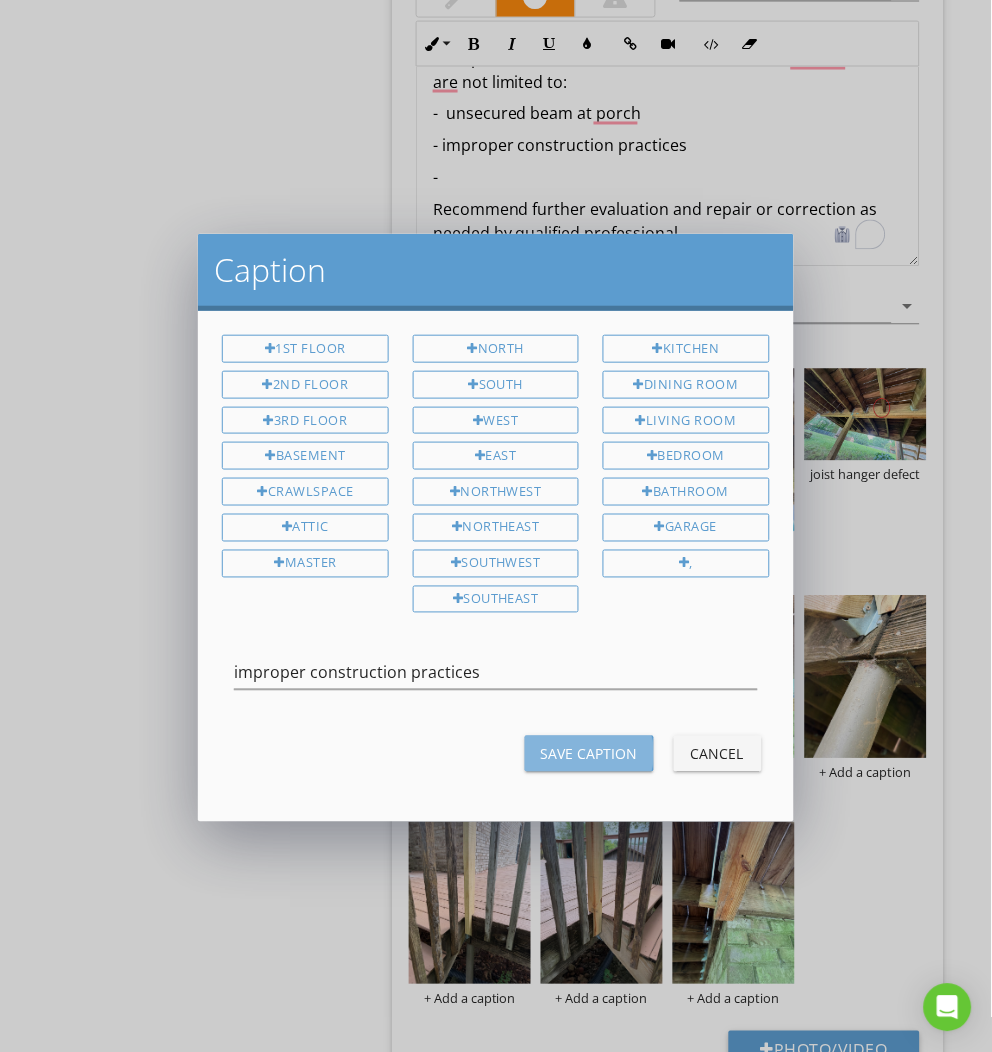 click on "Save Caption" at bounding box center (589, 754) 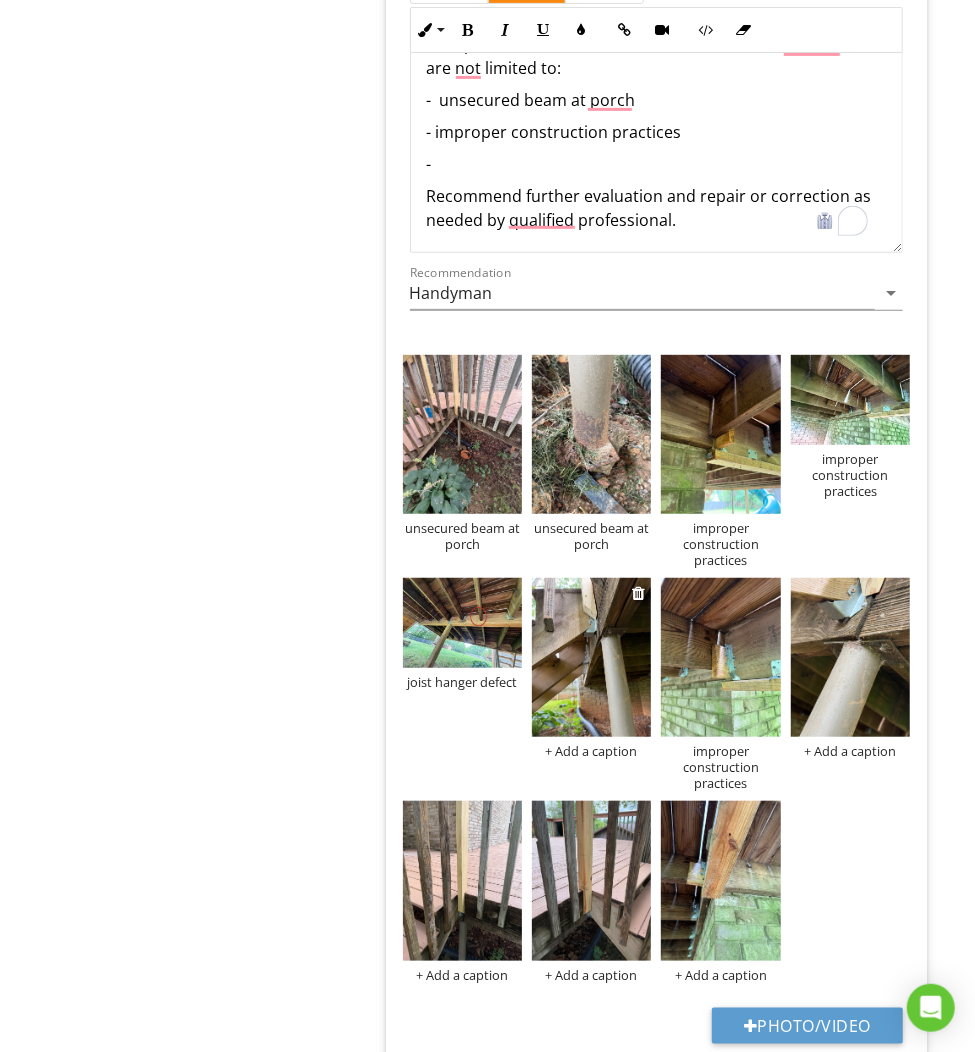 click on "+ Add a caption" at bounding box center [591, 751] 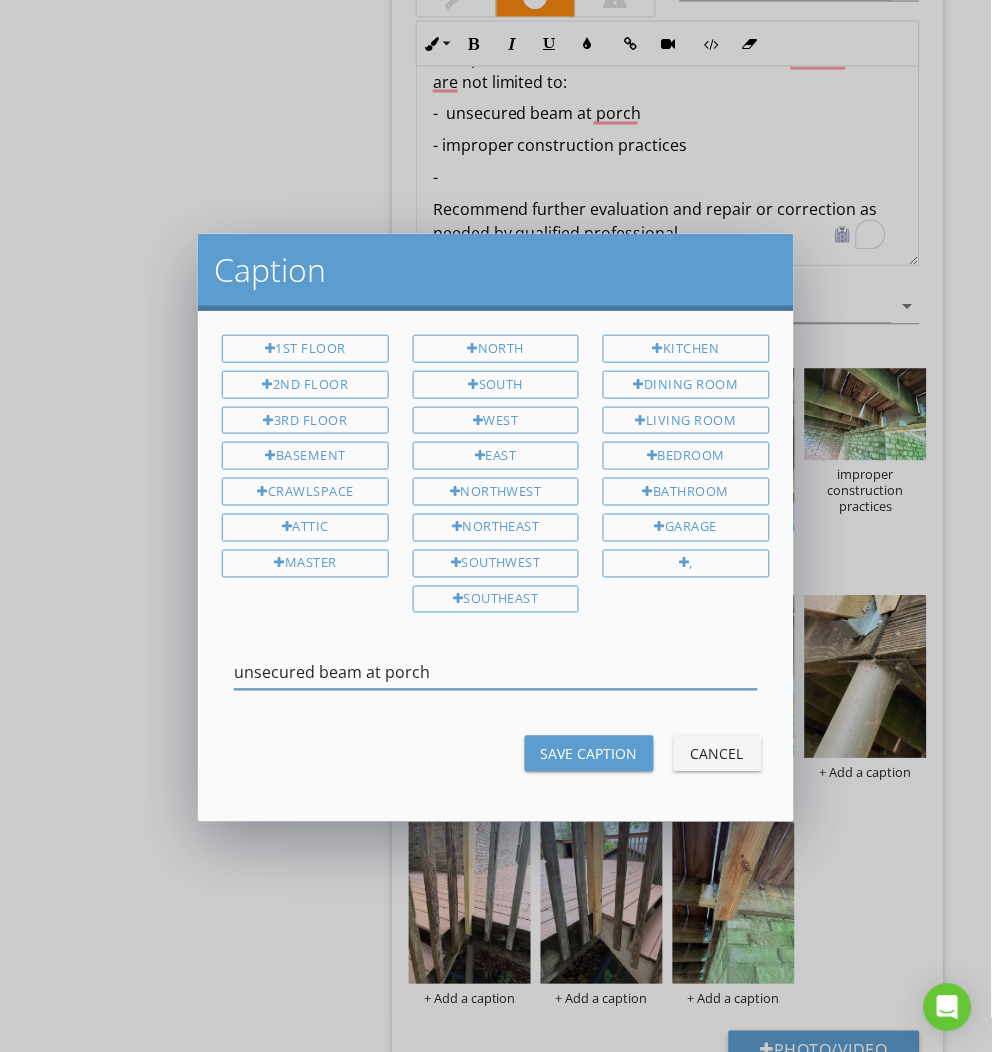 type on "unsecured beam at porch" 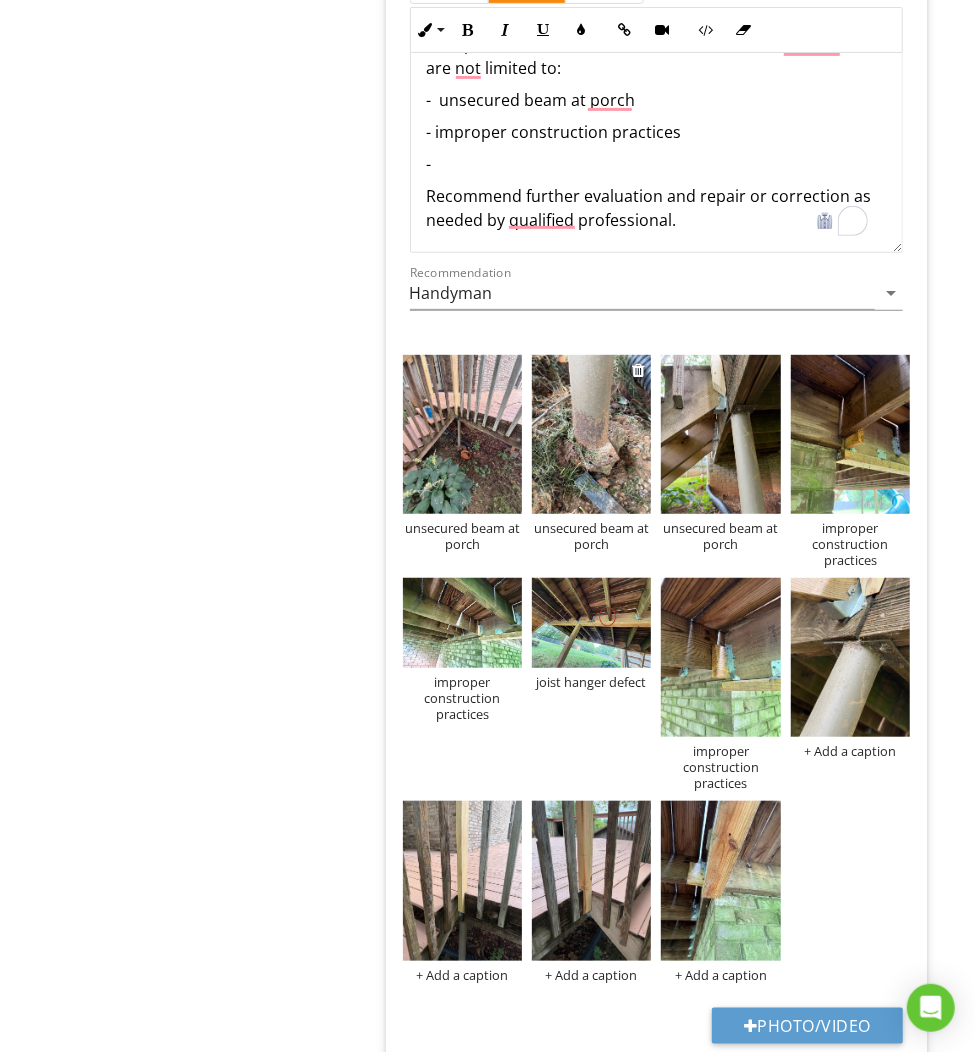 click at bounding box center [591, 434] 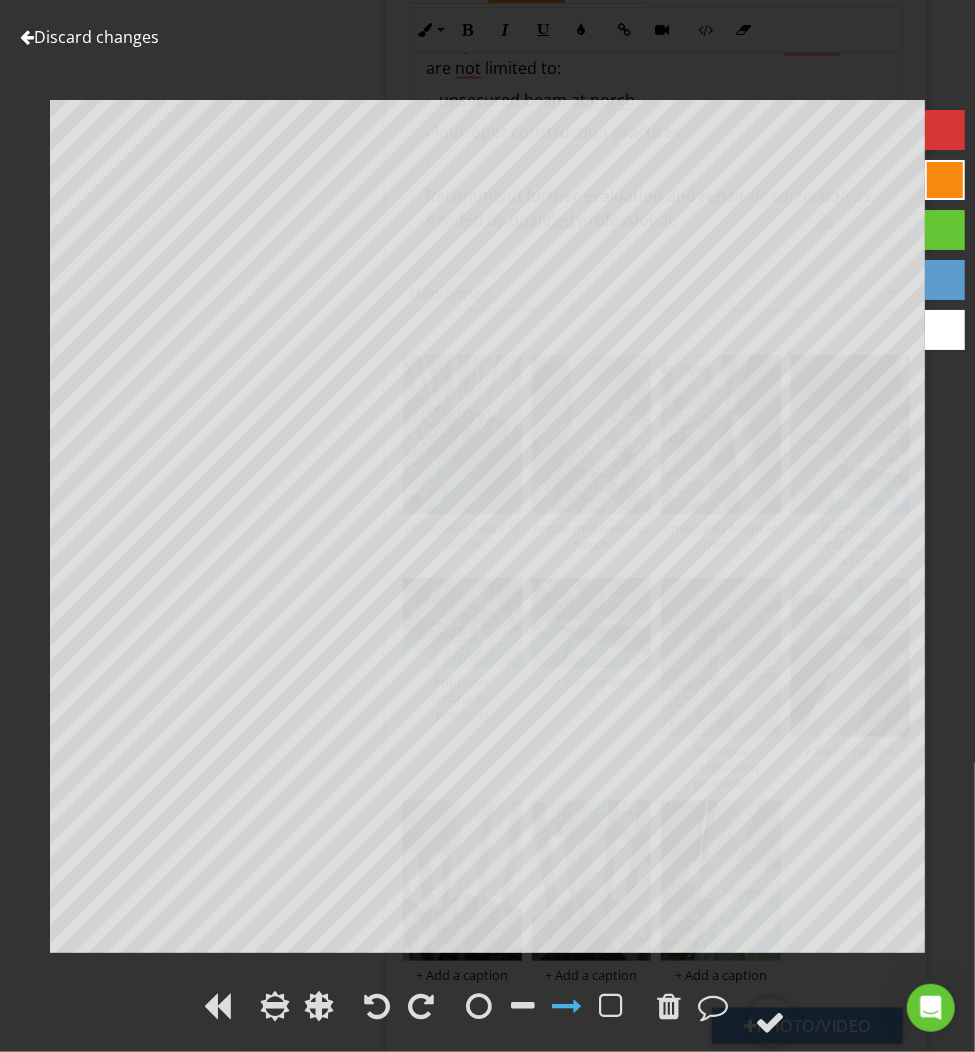 click on "Discard changes" at bounding box center [89, 37] 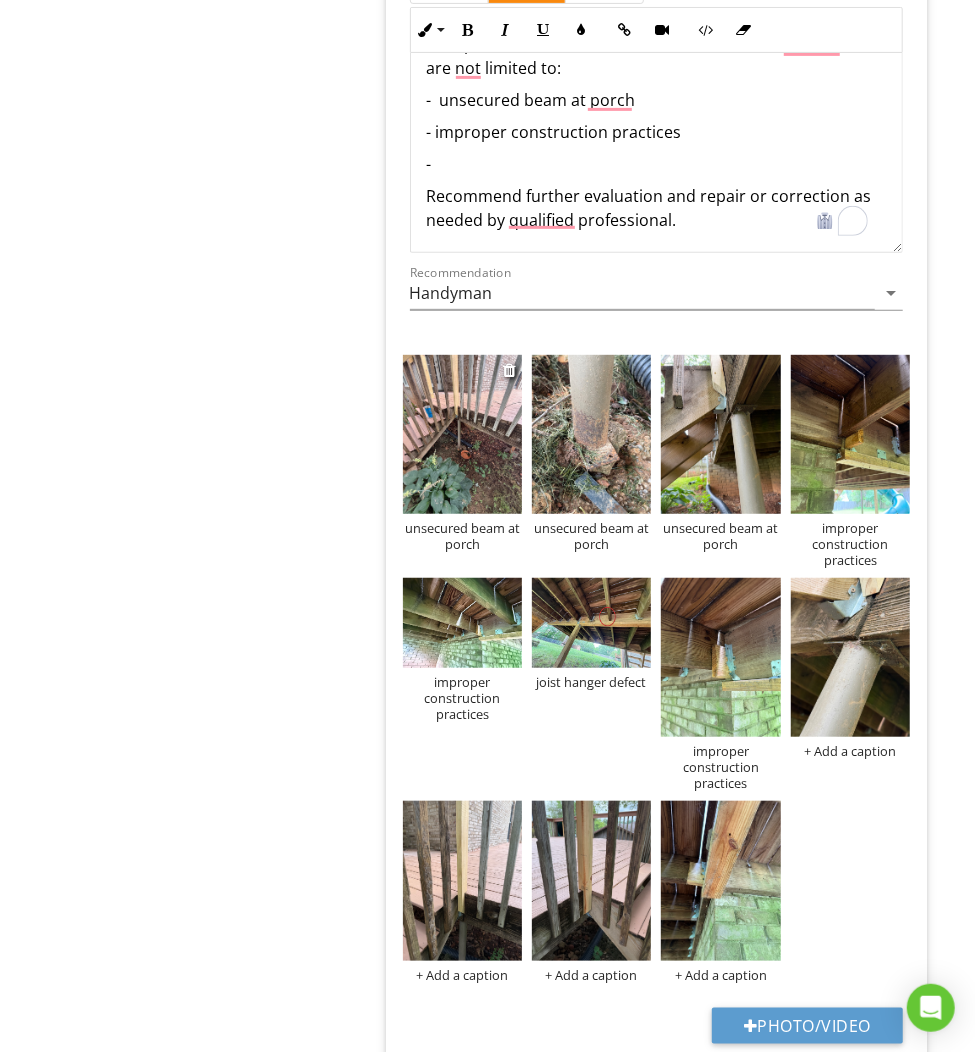 click at bounding box center [462, 434] 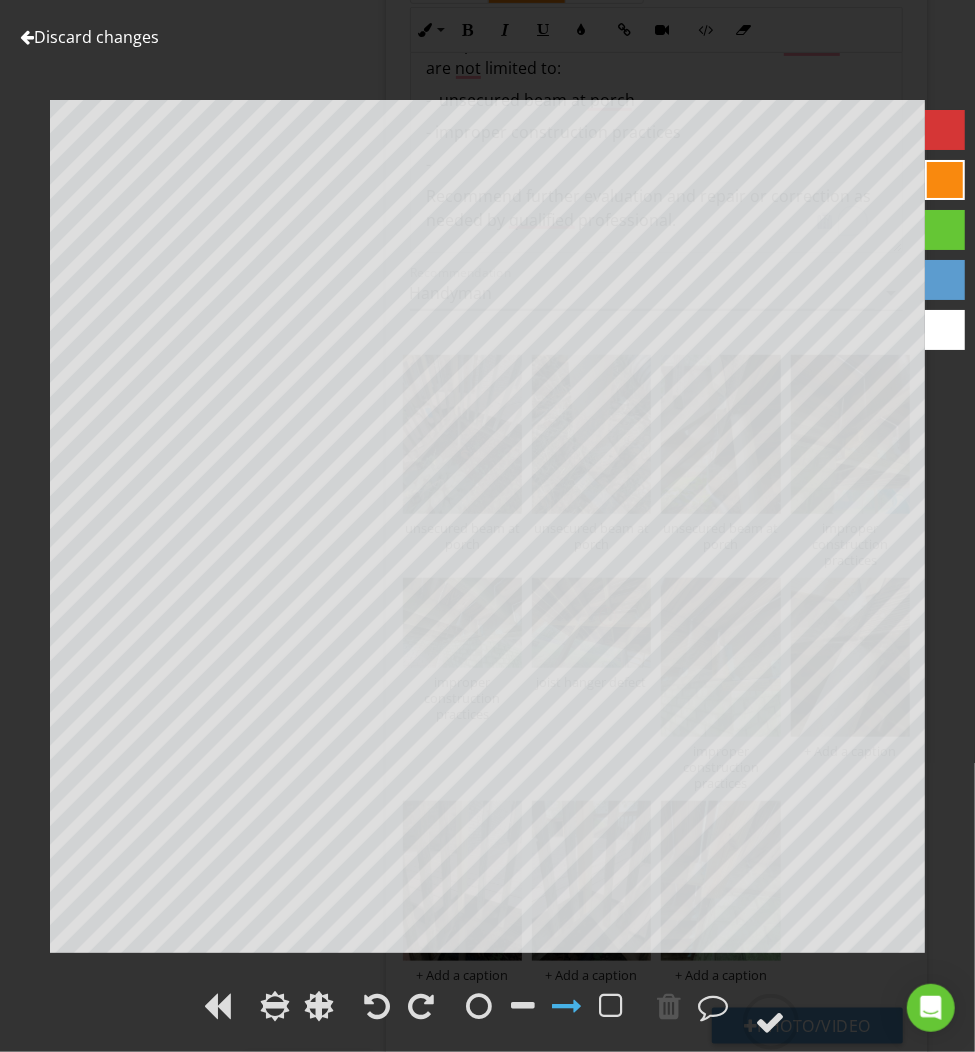 click at bounding box center (945, 130) 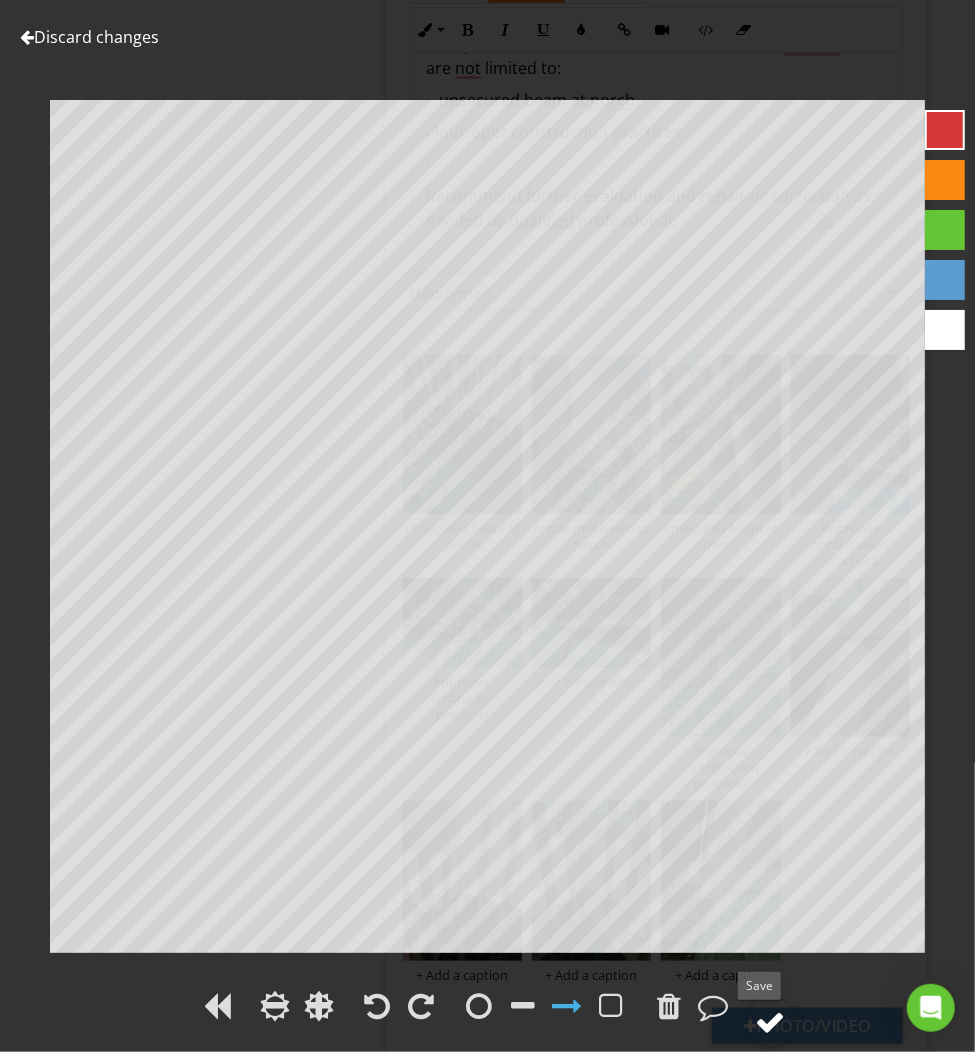 click 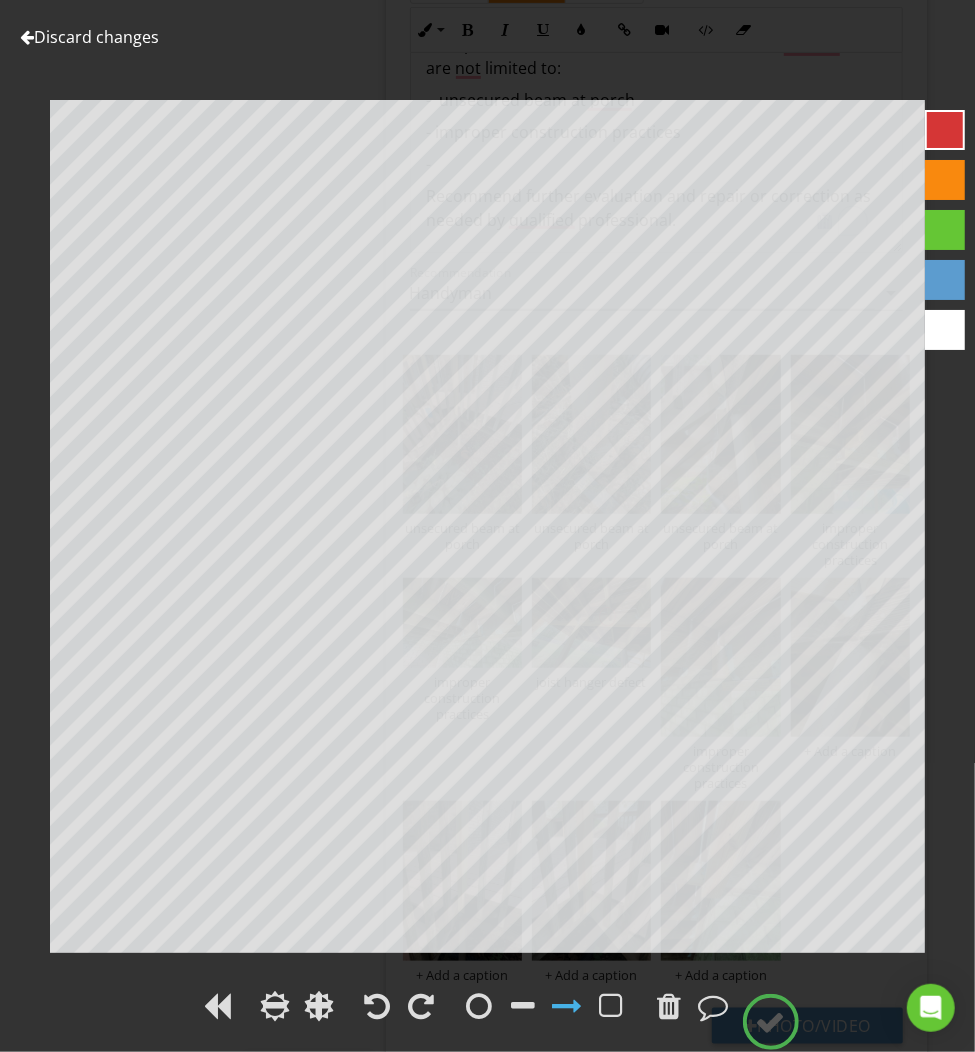 scroll, scrollTop: 3627, scrollLeft: 0, axis: vertical 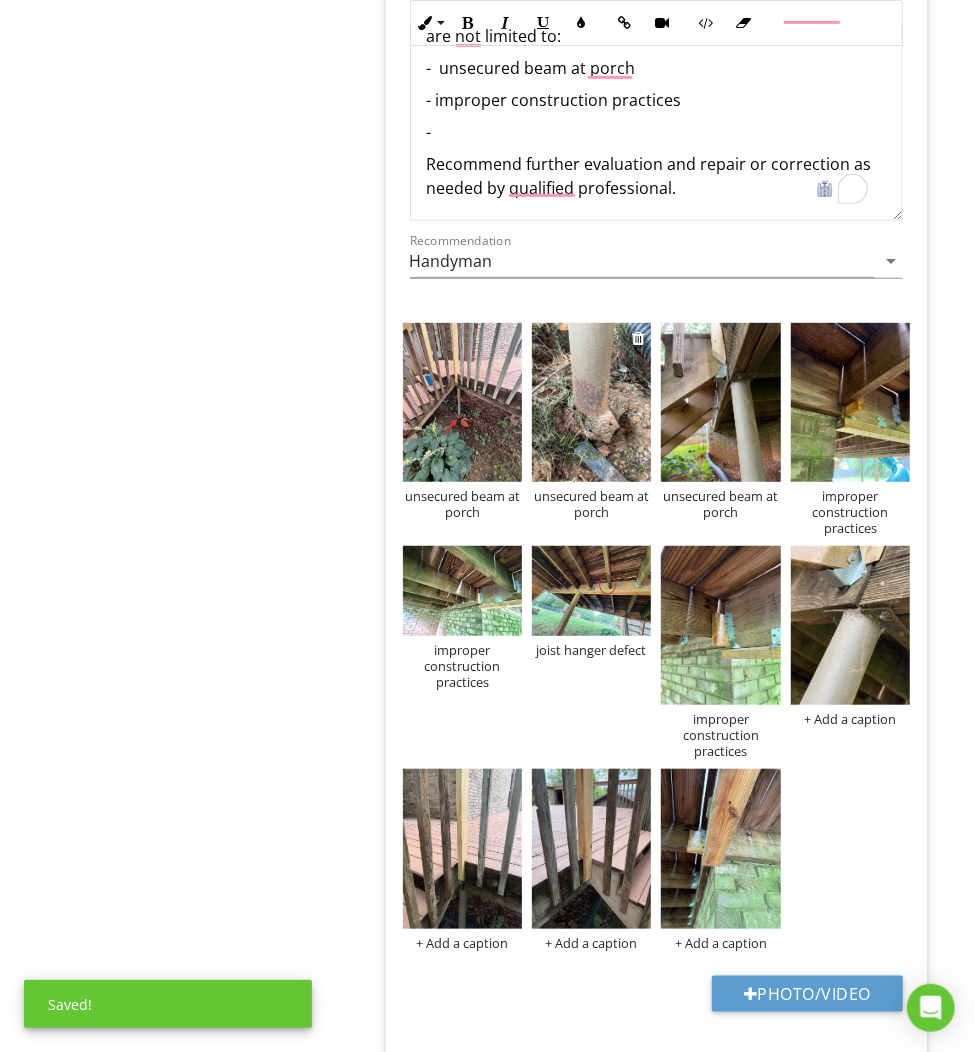 click at bounding box center [591, 402] 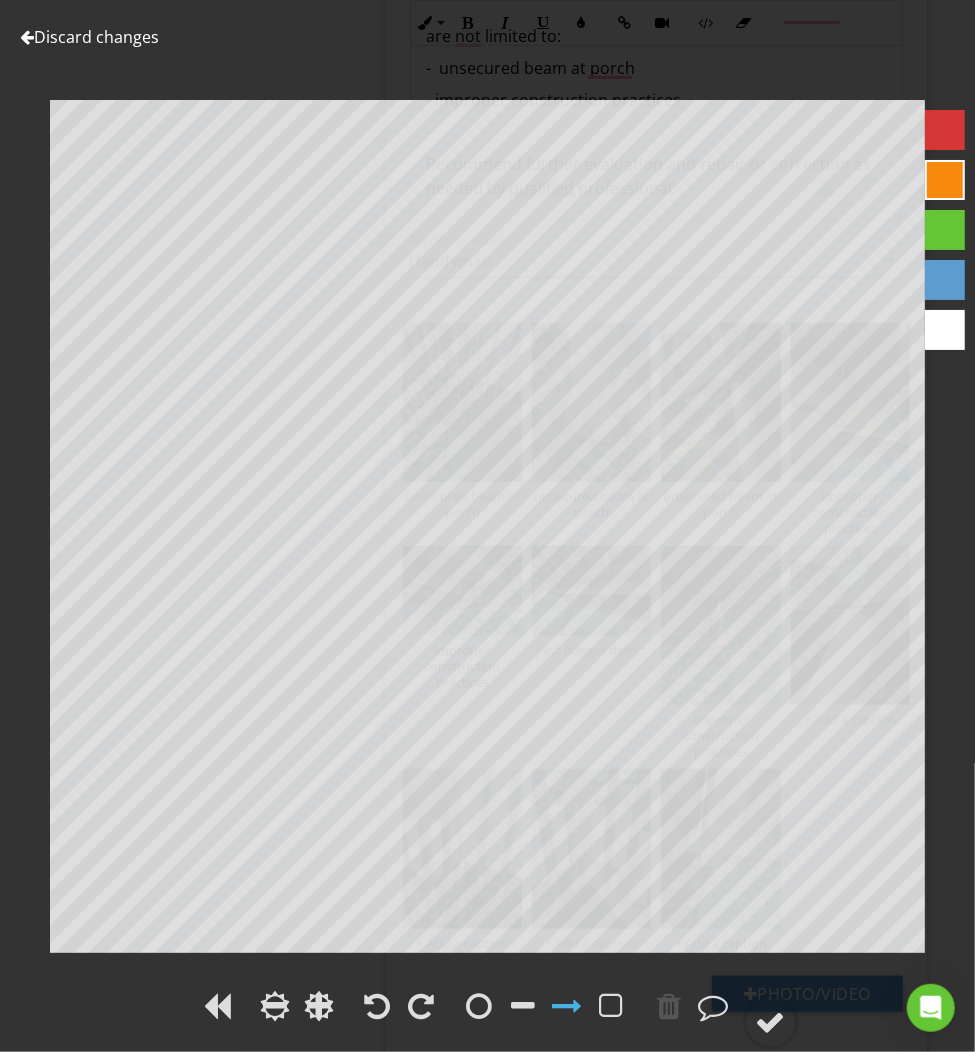 click at bounding box center [945, 130] 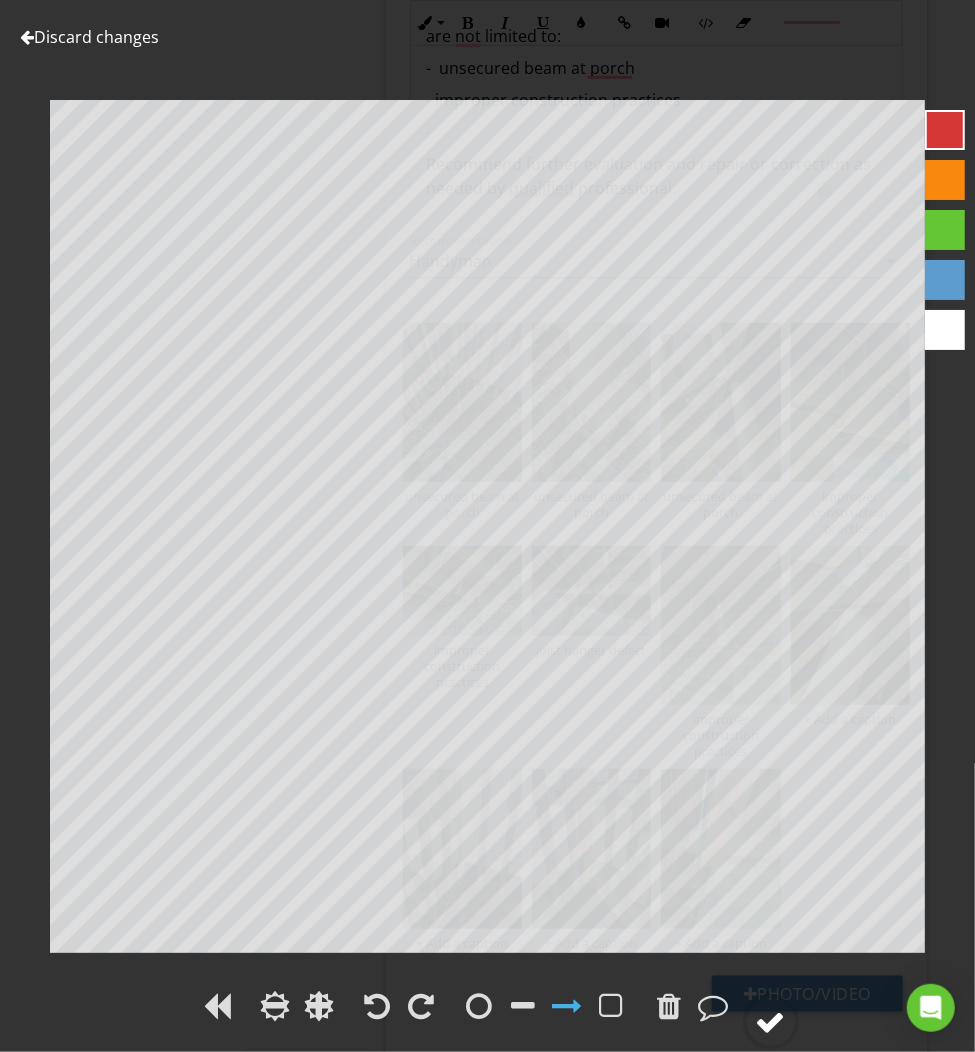 click at bounding box center [771, 1022] 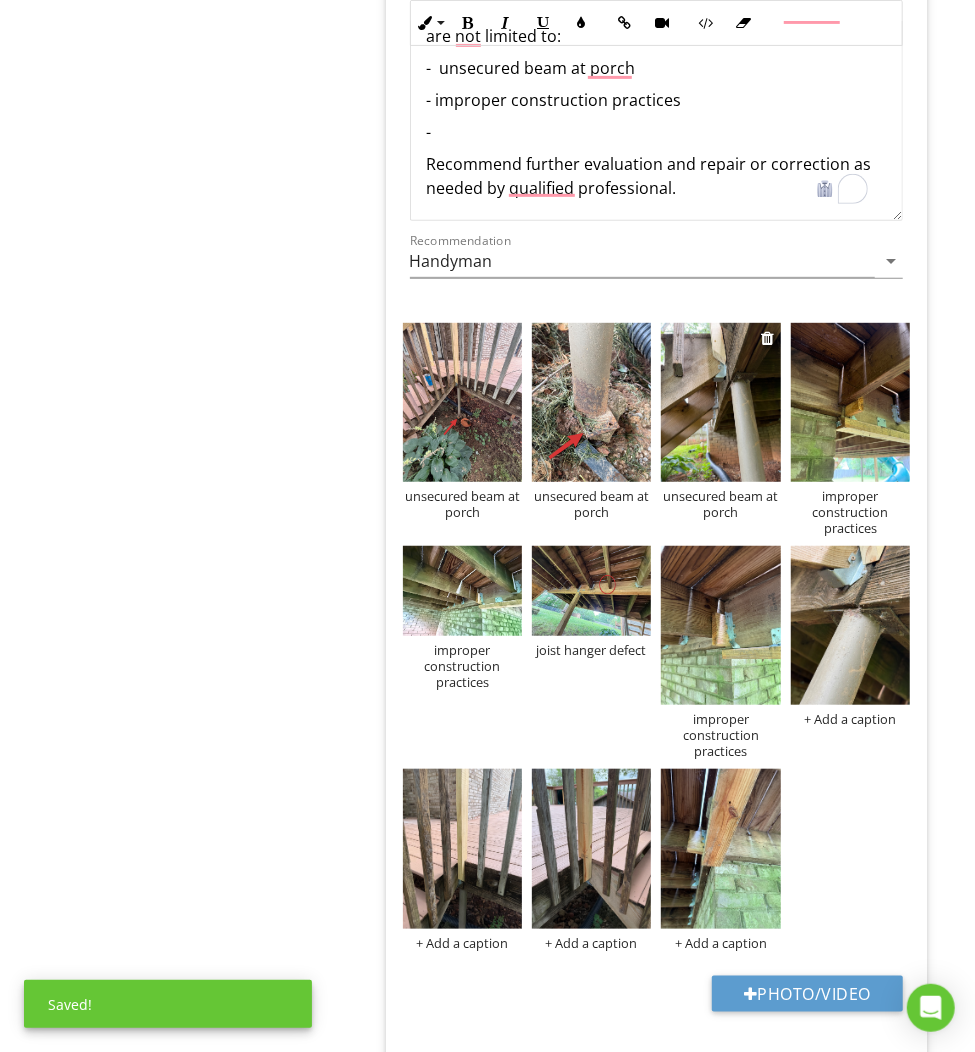click at bounding box center [720, 402] 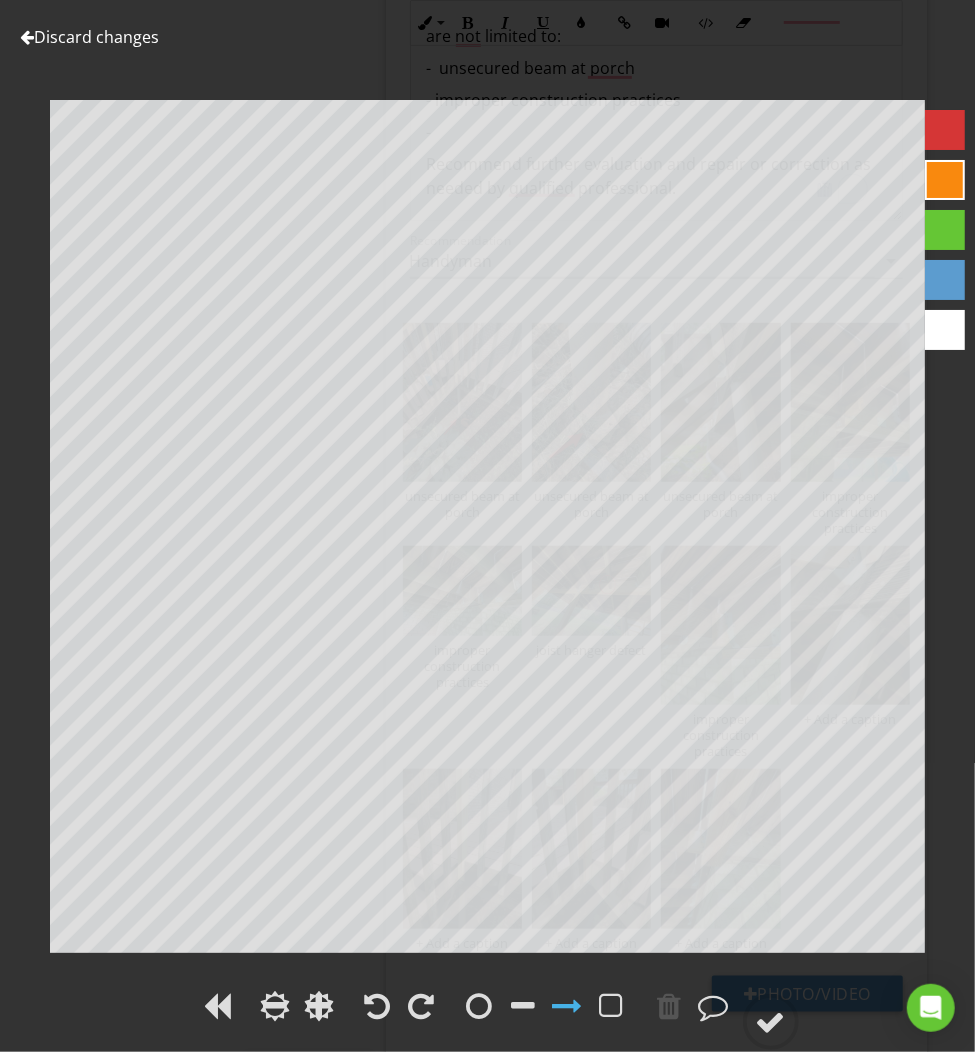 click on "Discard changes" at bounding box center (89, 37) 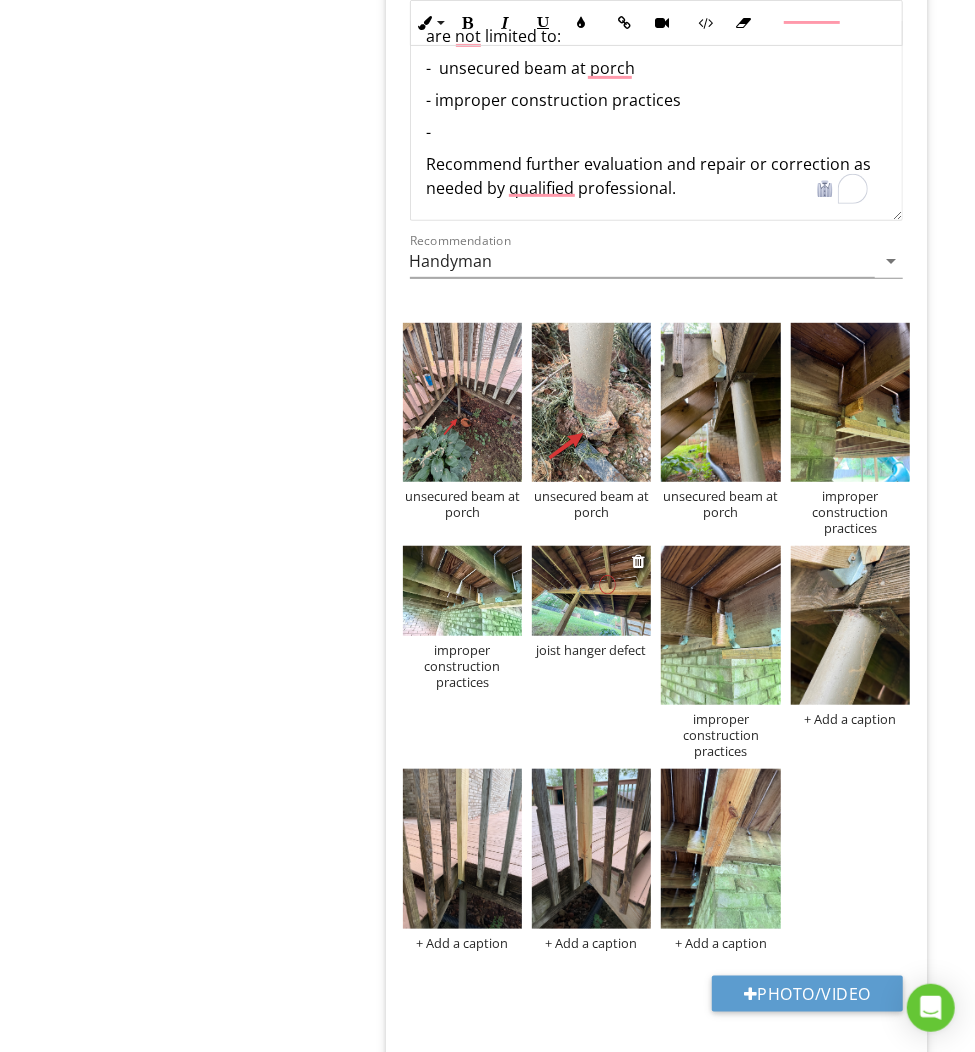 click at bounding box center [591, 594] 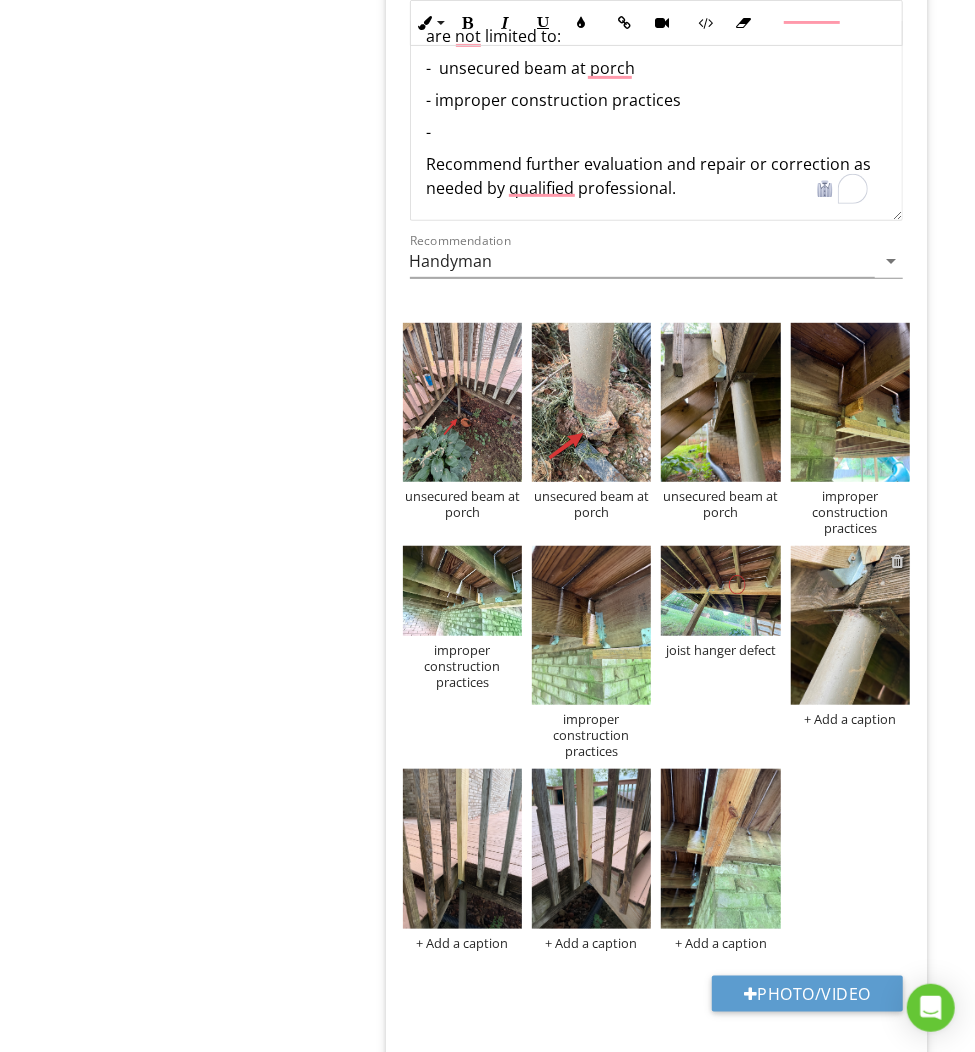 click at bounding box center [897, 561] 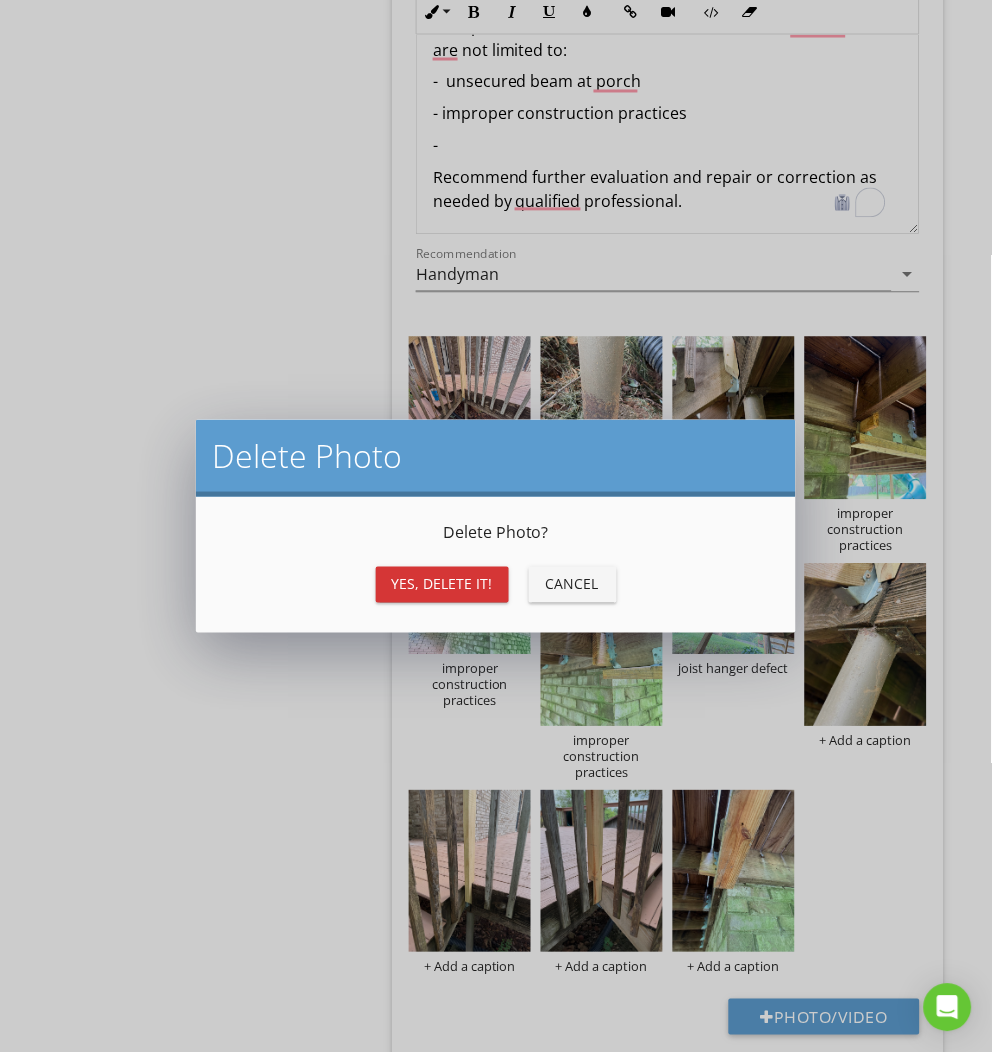 click on "Yes, Delete it!" at bounding box center [442, 584] 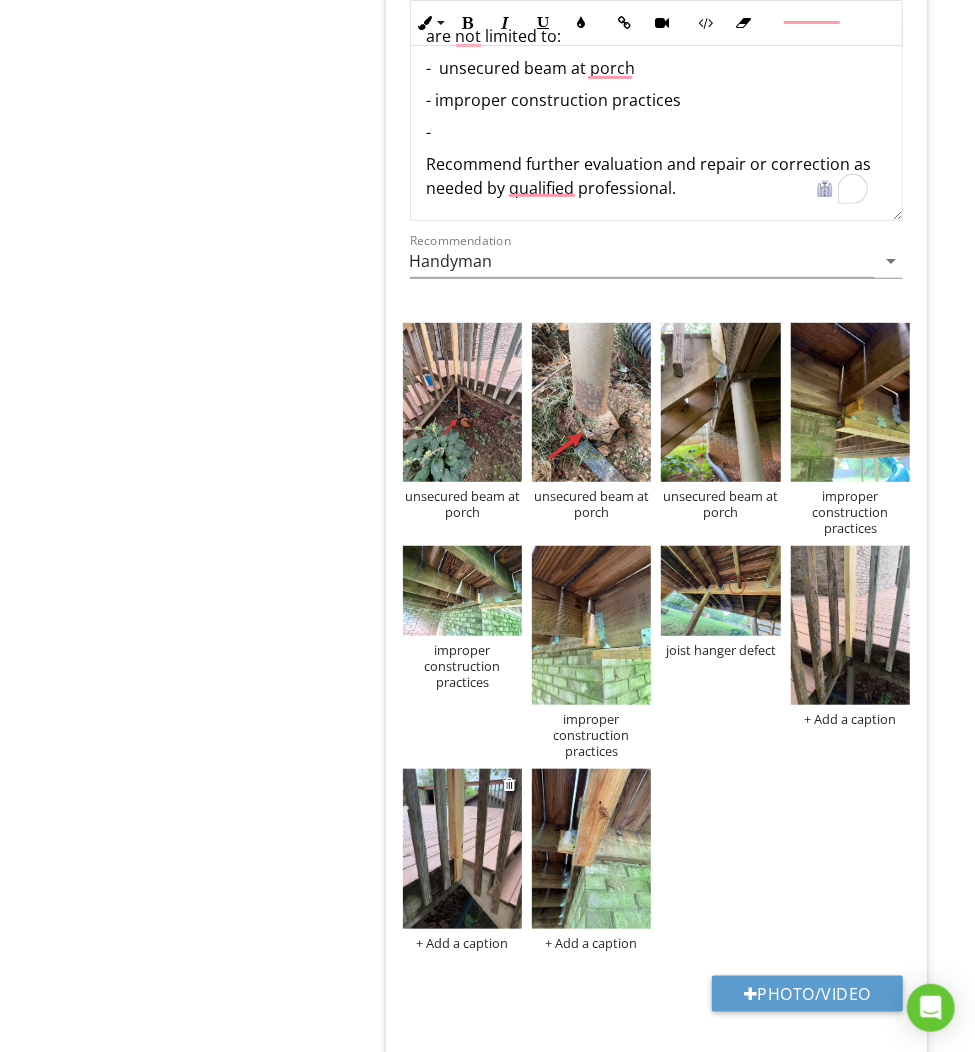 click at bounding box center (462, 848) 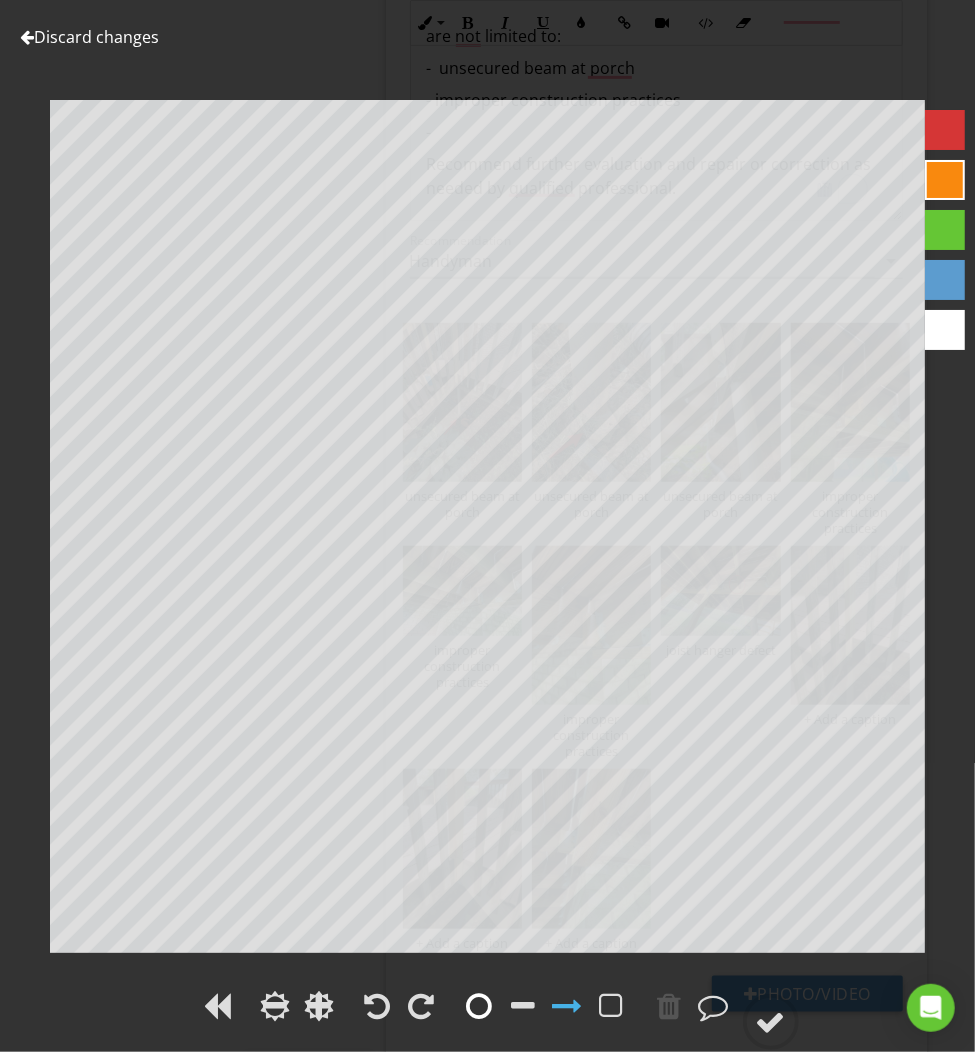 click at bounding box center (480, 1006) 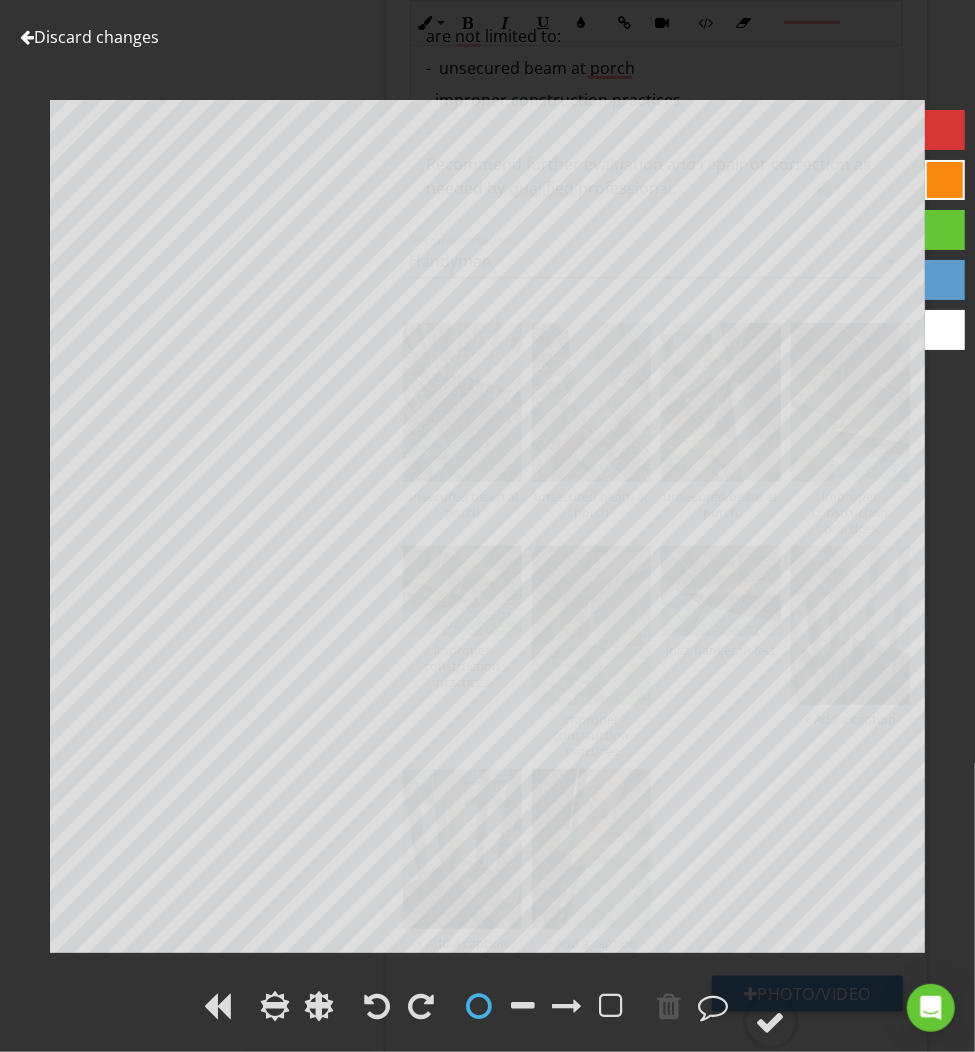 click at bounding box center (945, 130) 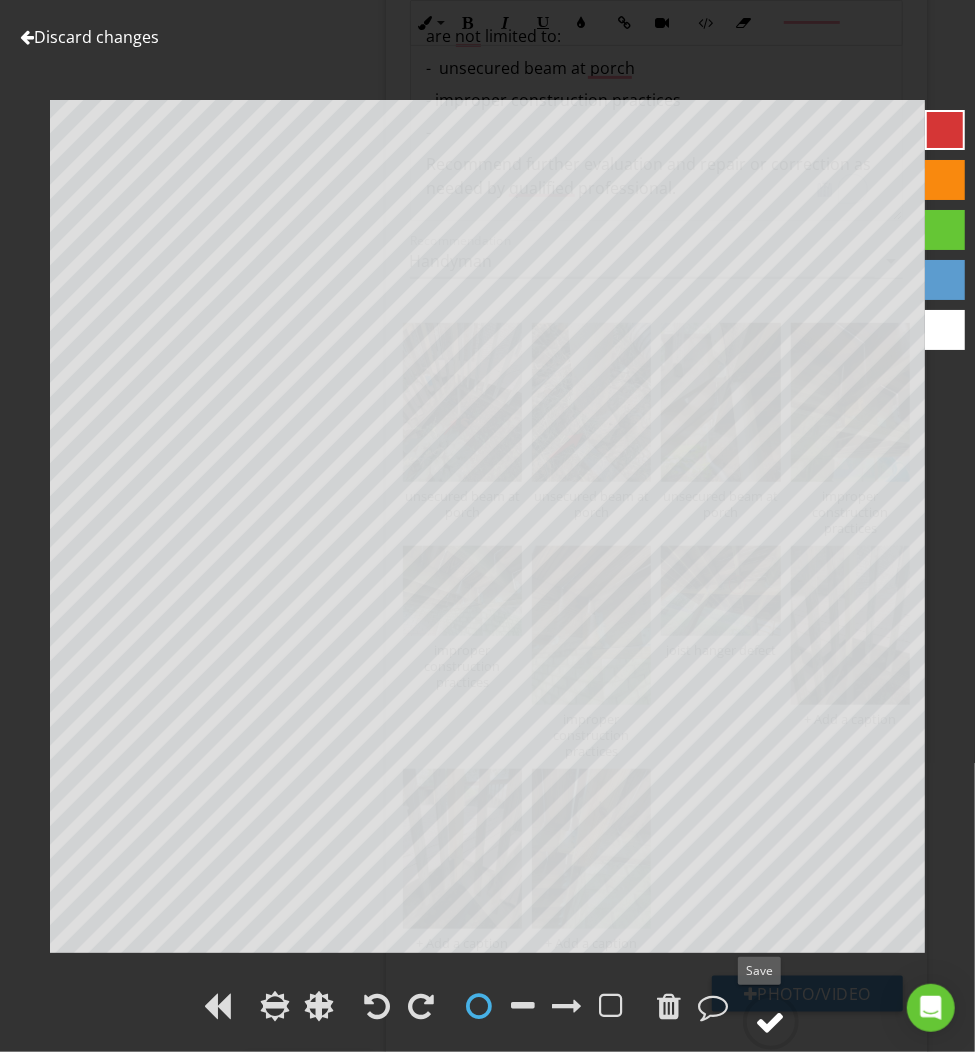 click at bounding box center [771, 1022] 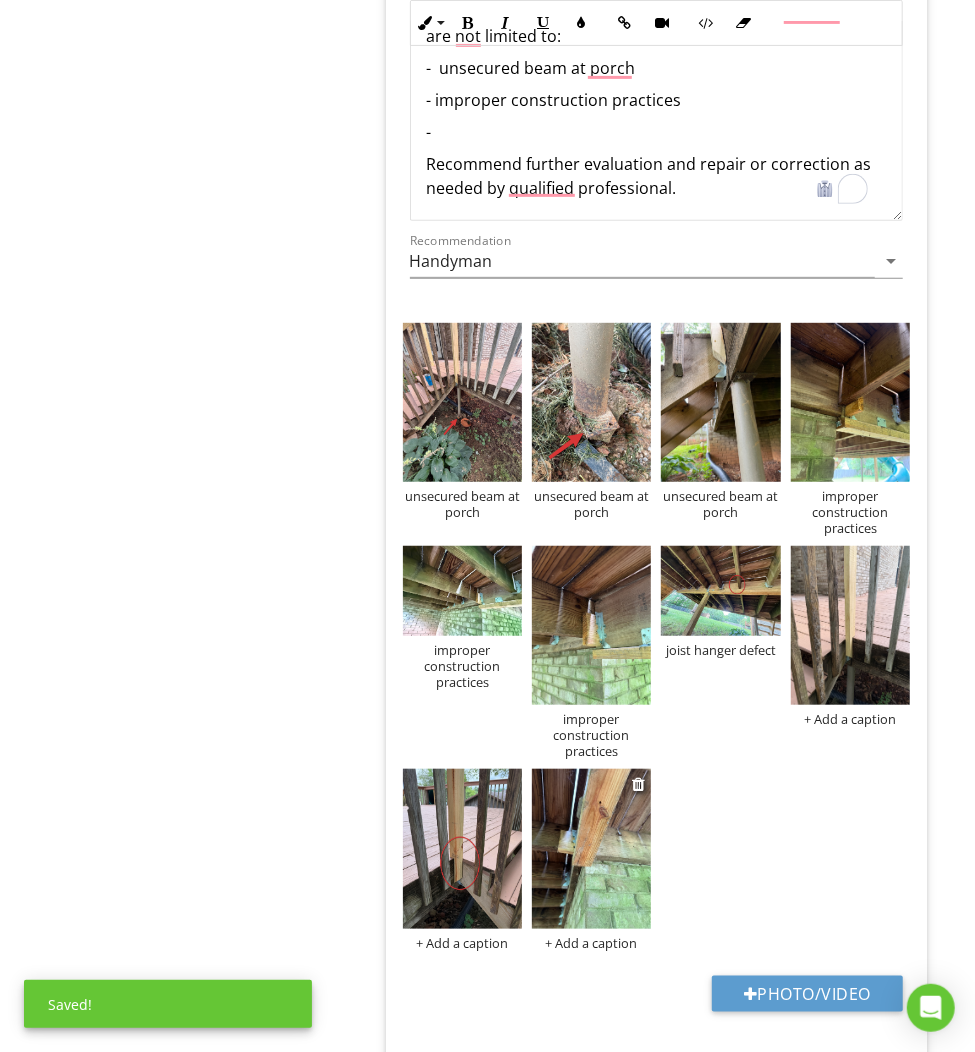 click at bounding box center [591, 848] 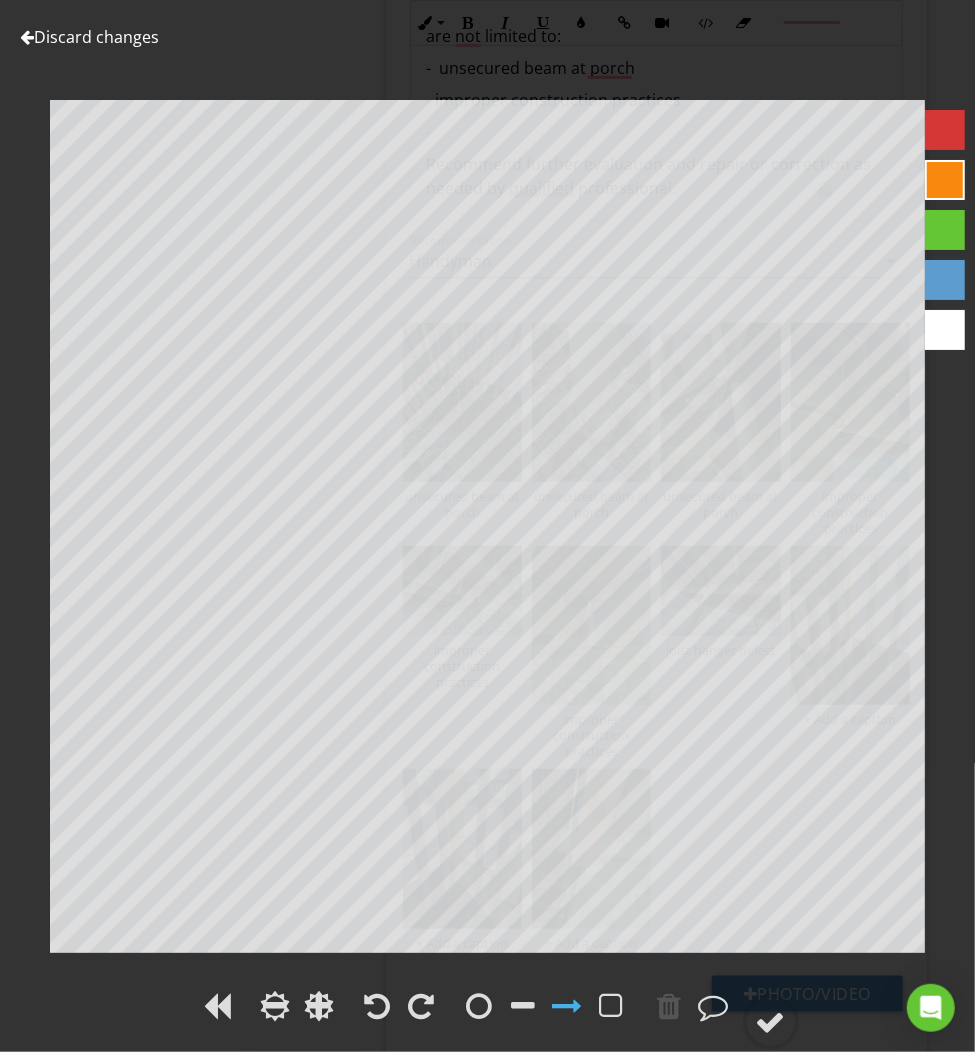 click on "Discard changes" at bounding box center [89, 37] 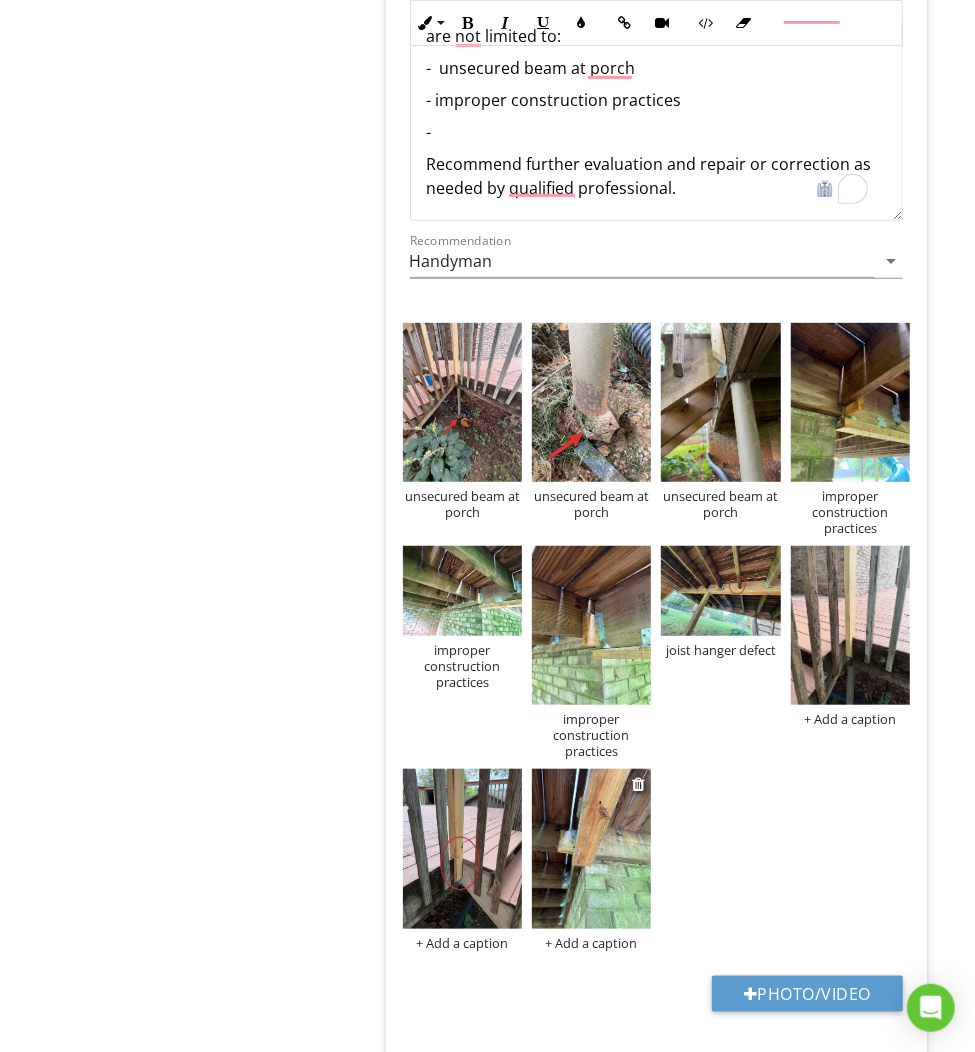 click at bounding box center (640, 784) 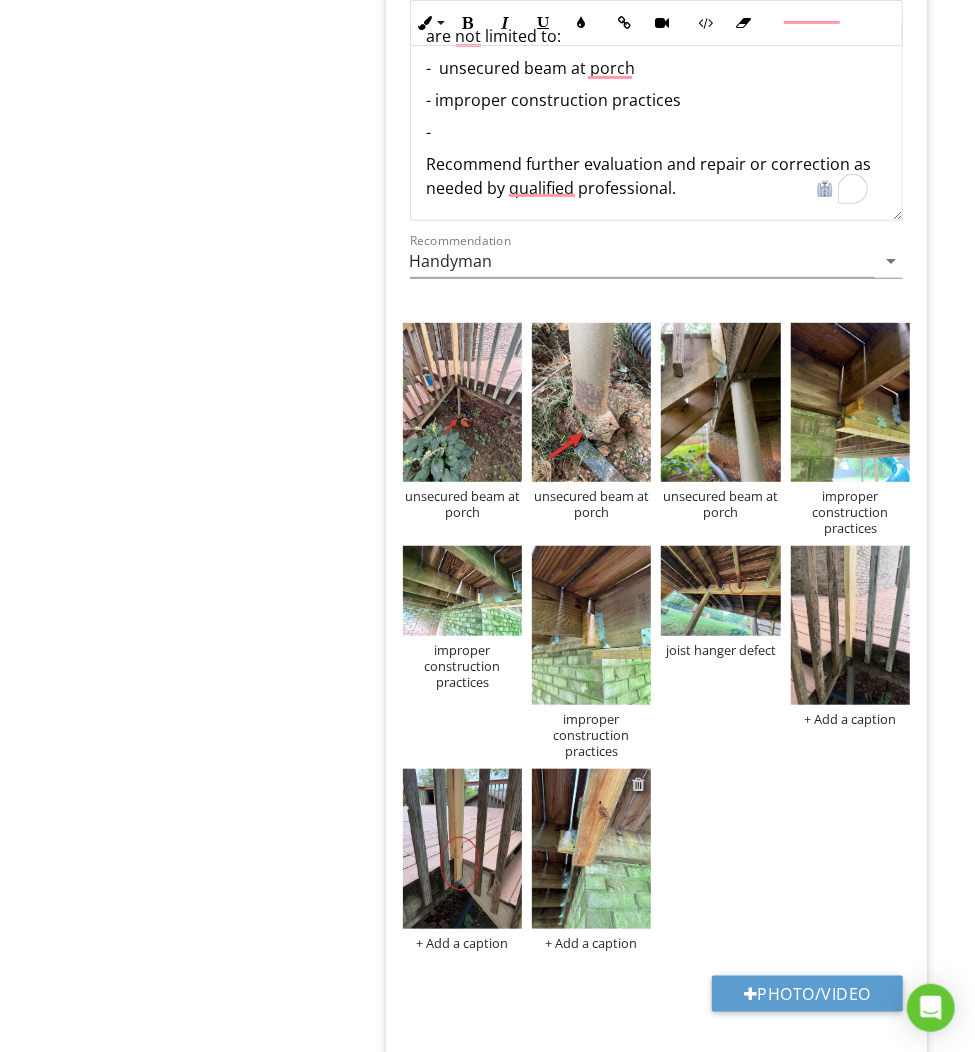 click at bounding box center (638, 784) 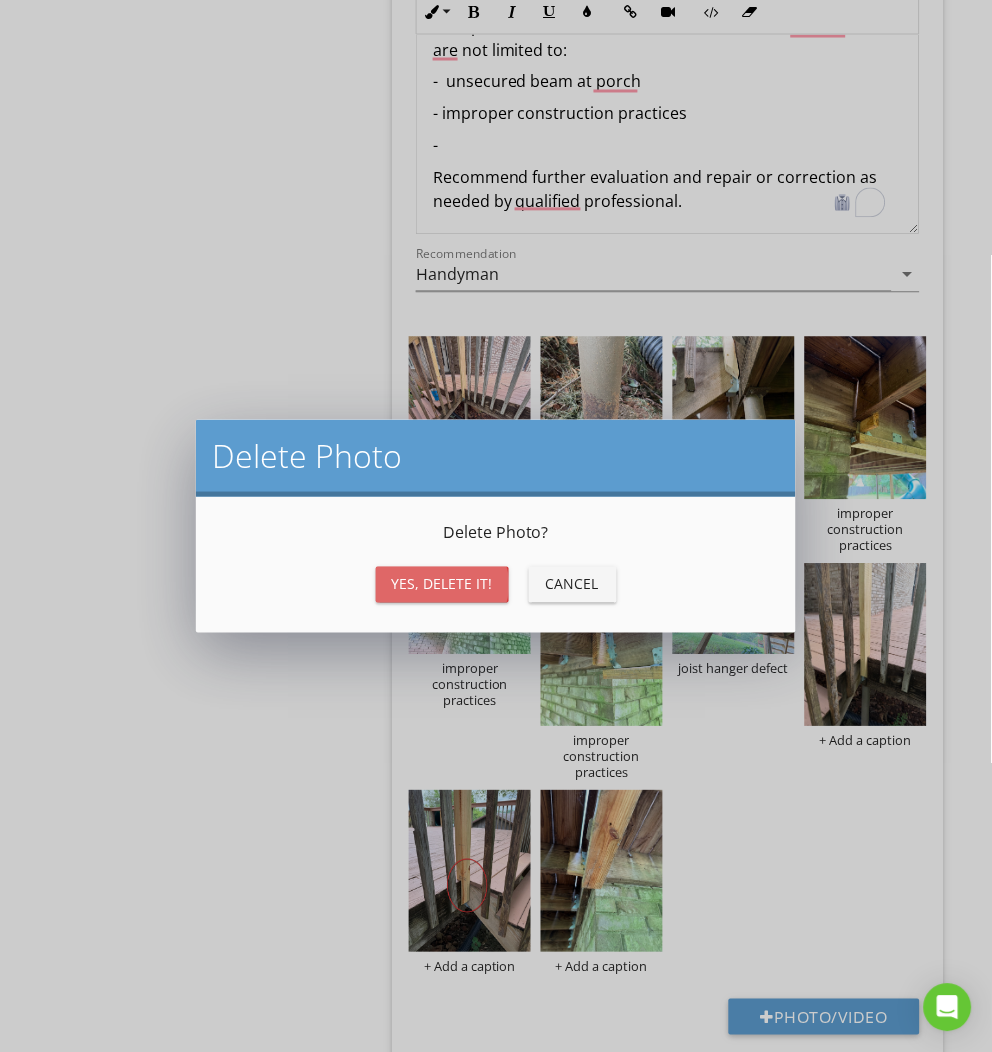 click on "Yes, Delete it!" at bounding box center [442, 584] 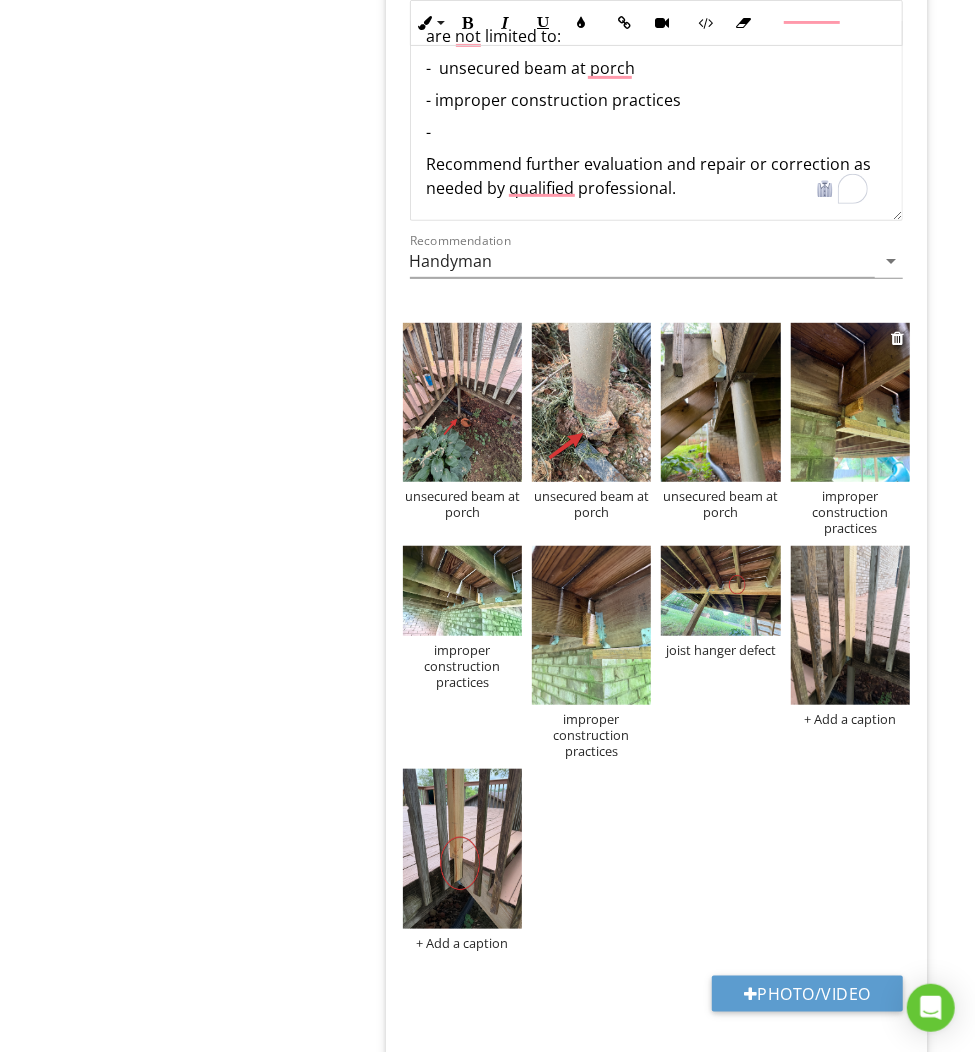 click at bounding box center [850, 402] 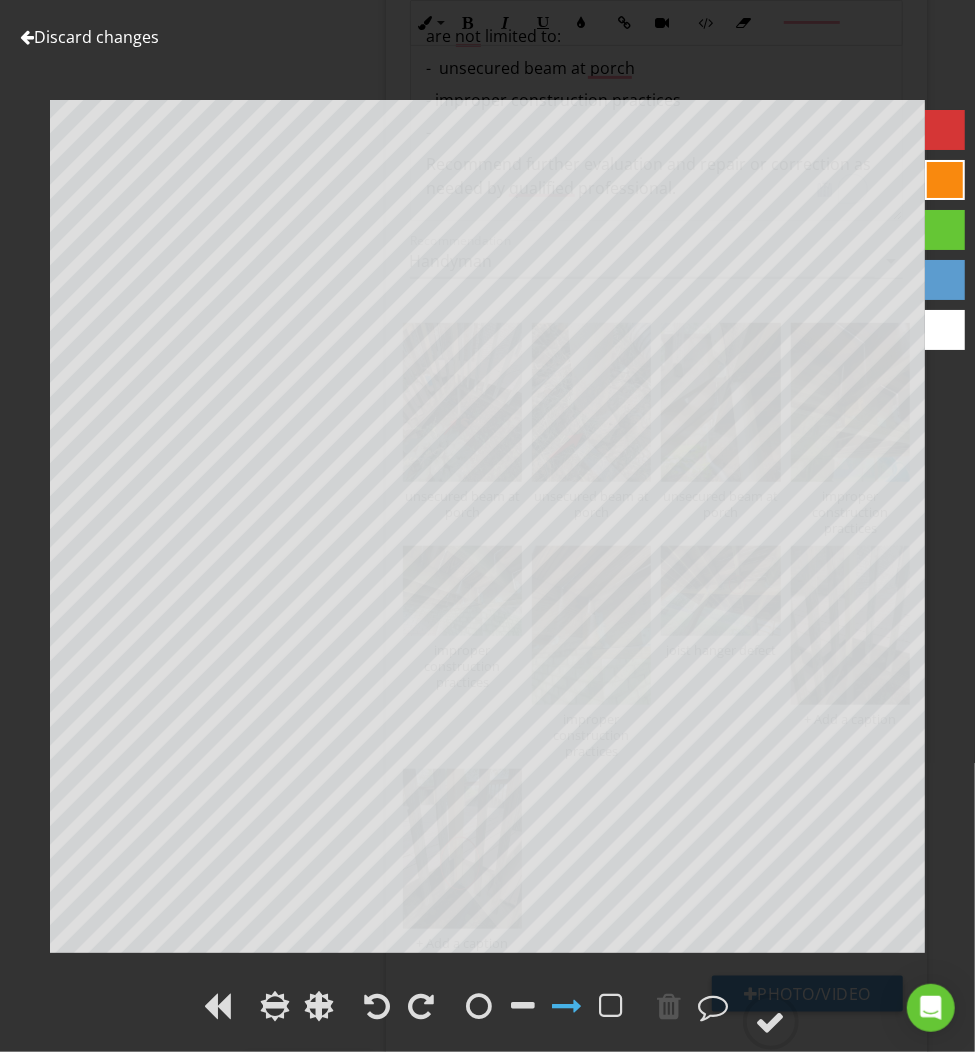 click on "Discard changes" at bounding box center [89, 37] 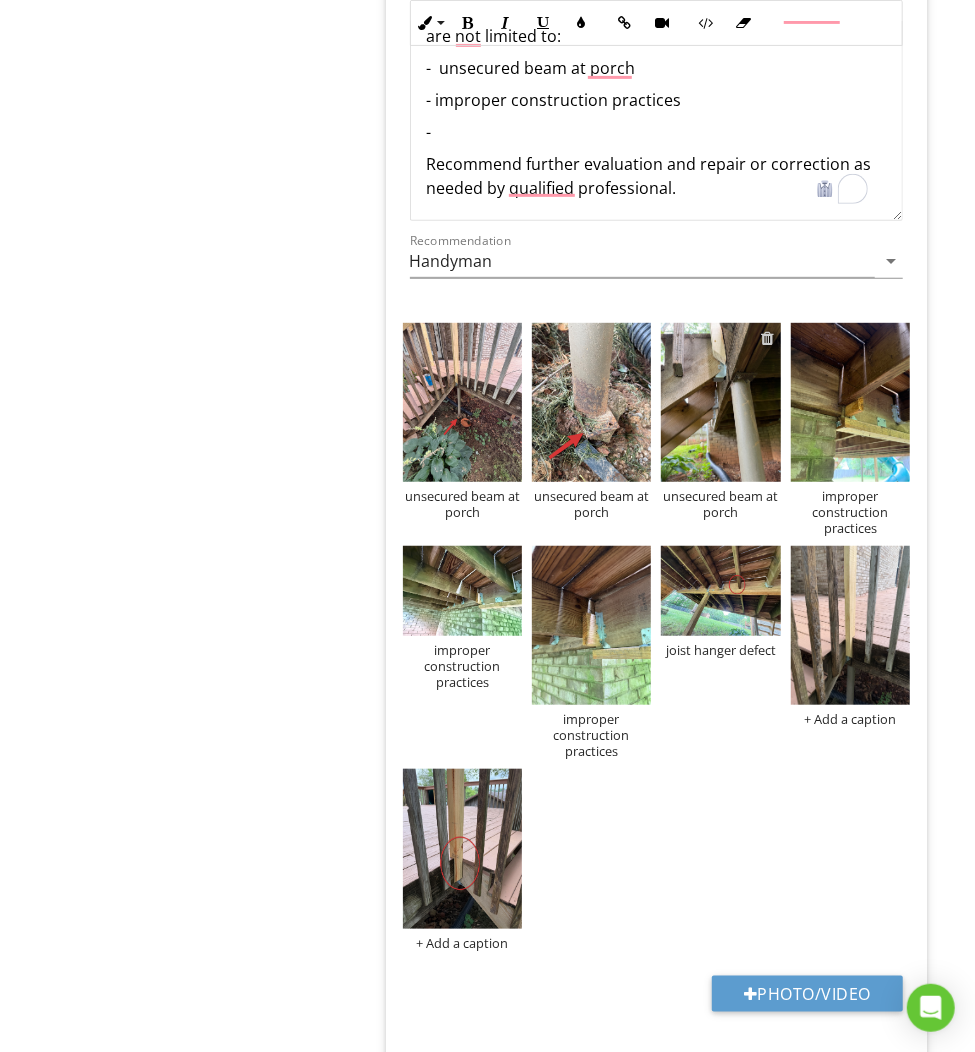 click at bounding box center (768, 338) 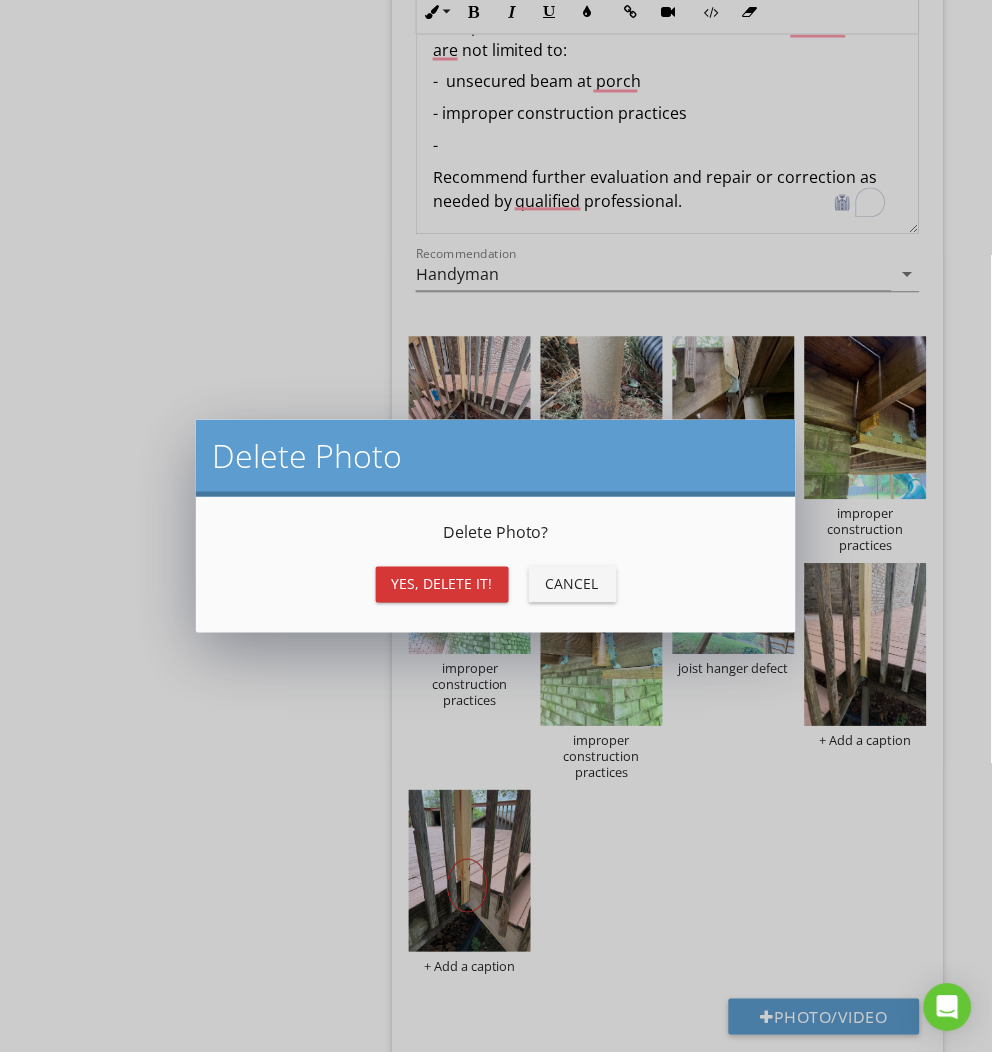 click on "Yes, Delete it!" at bounding box center [442, 584] 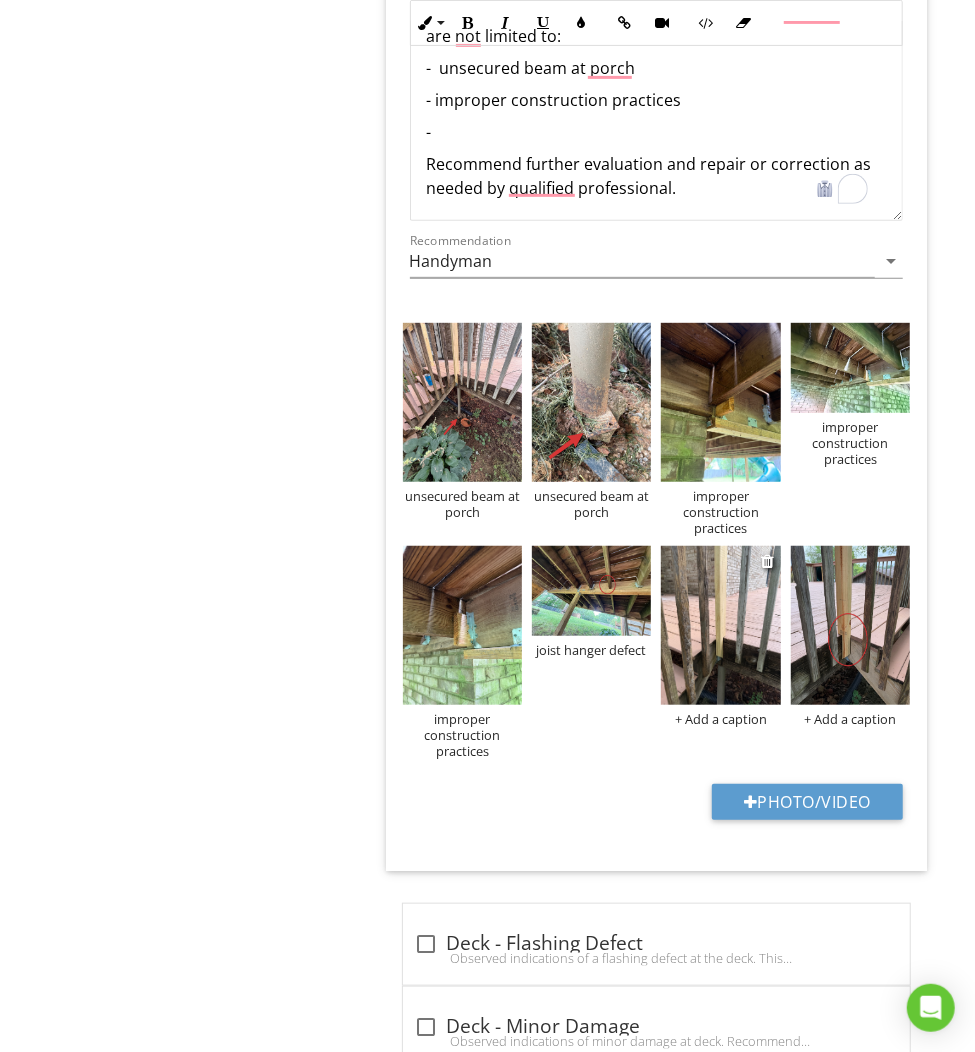 click at bounding box center [720, 625] 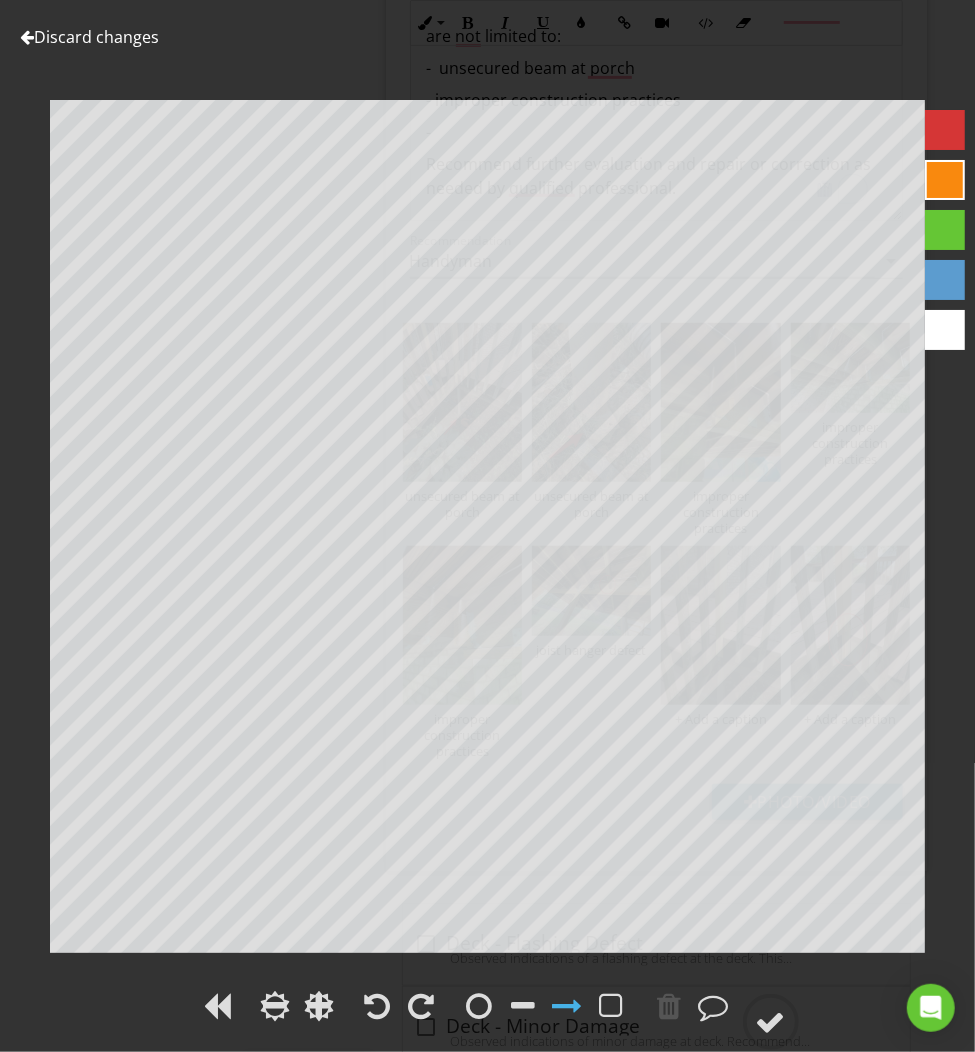 click at bounding box center [945, 130] 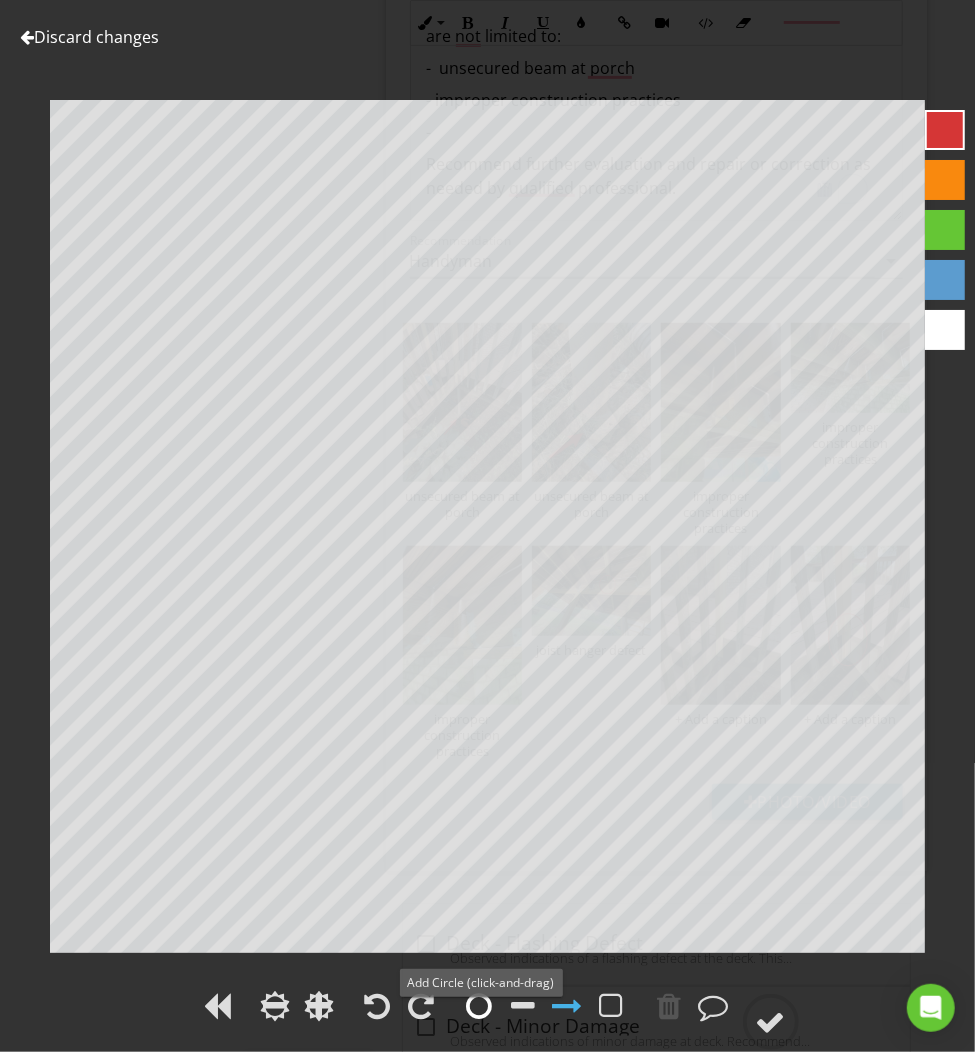 click at bounding box center (480, 1006) 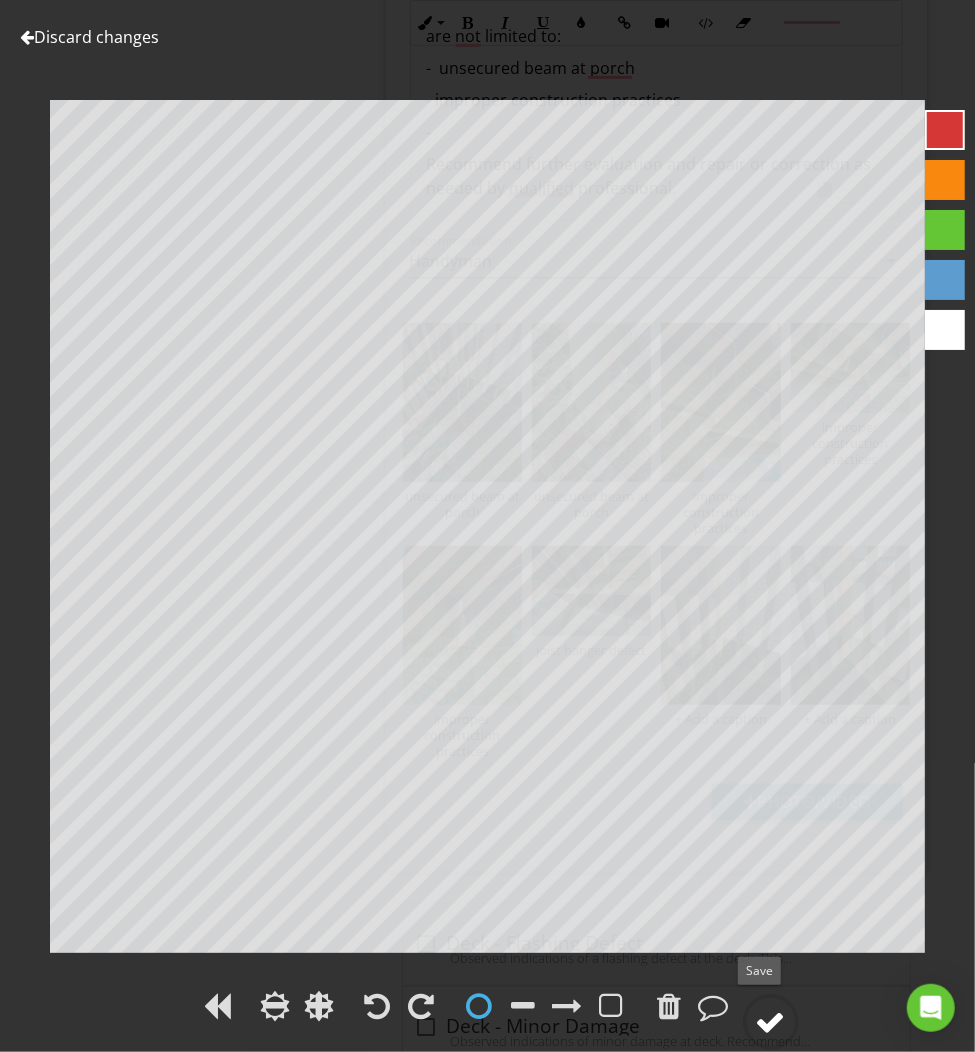 click at bounding box center [771, 1022] 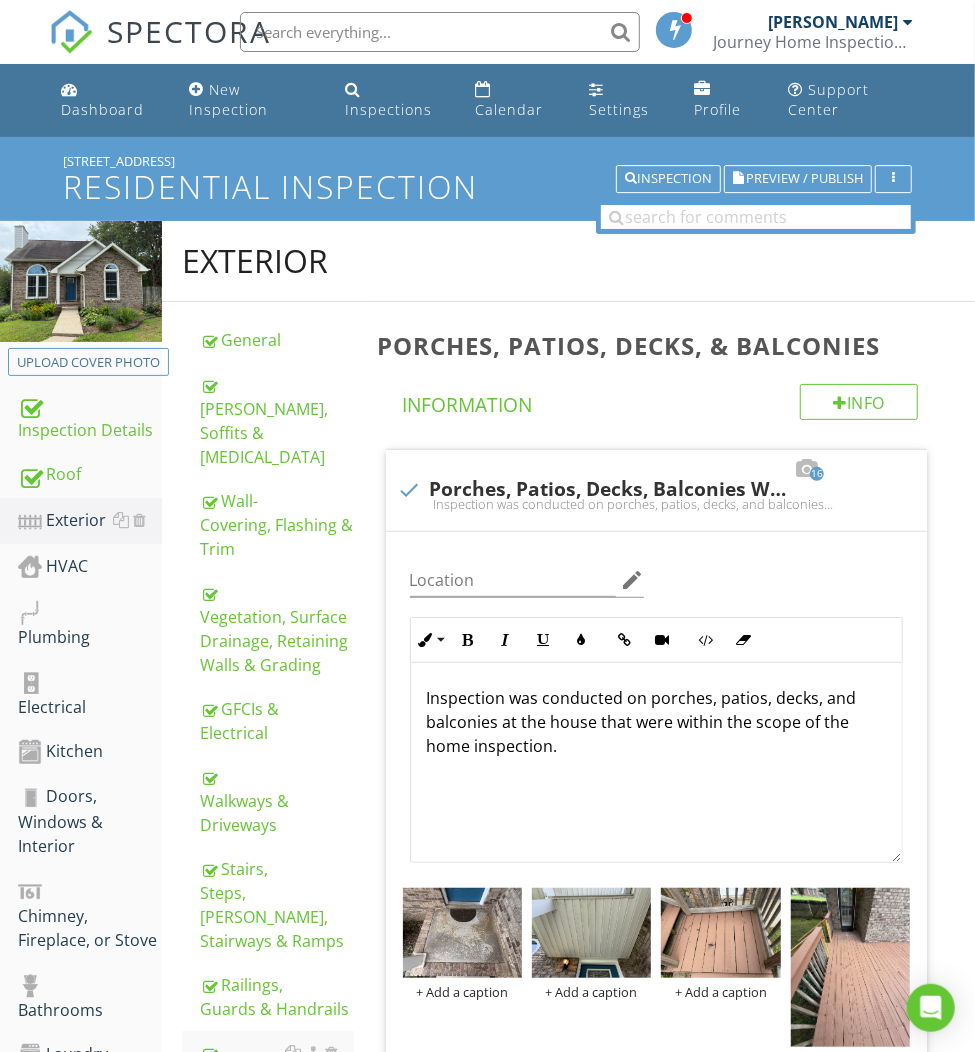 scroll, scrollTop: 448, scrollLeft: 0, axis: vertical 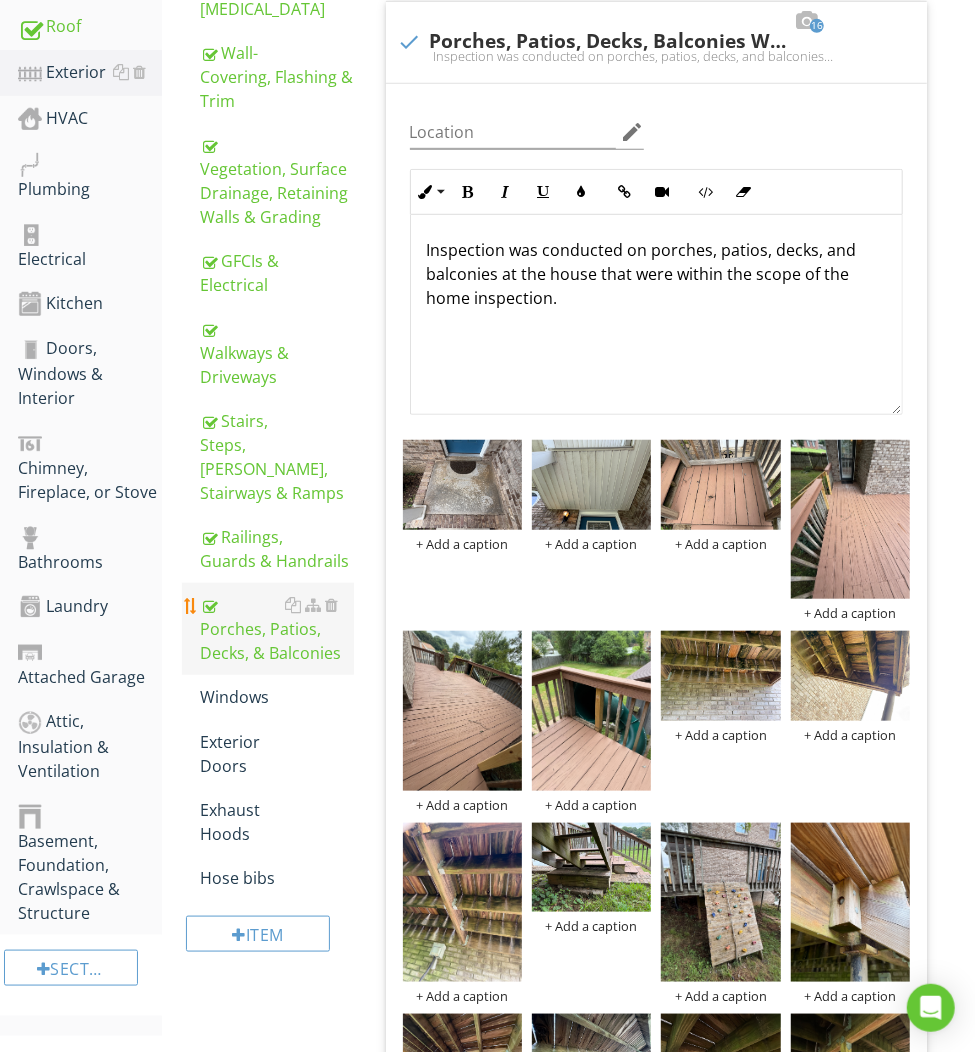 click on "Porches, Patios, Decks, & Balconies" at bounding box center (276, 629) 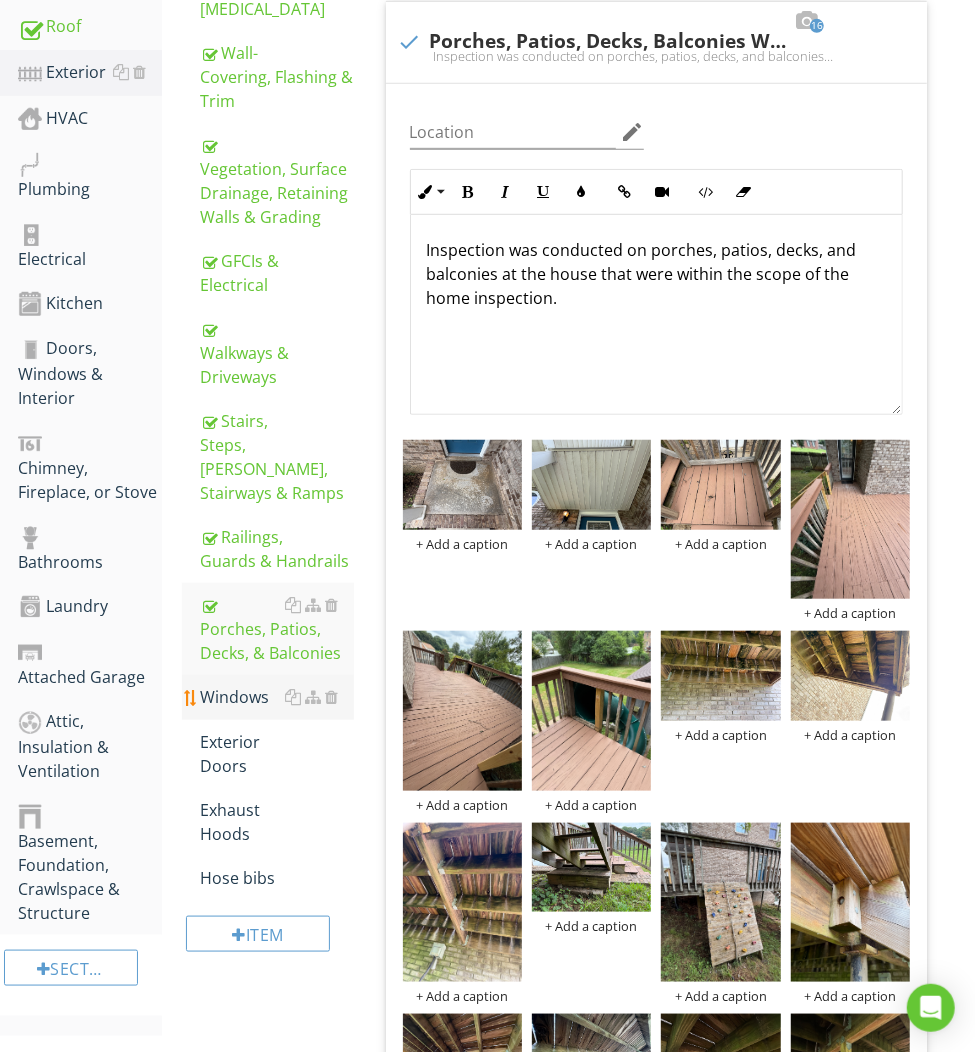 click on "Windows" at bounding box center [276, 697] 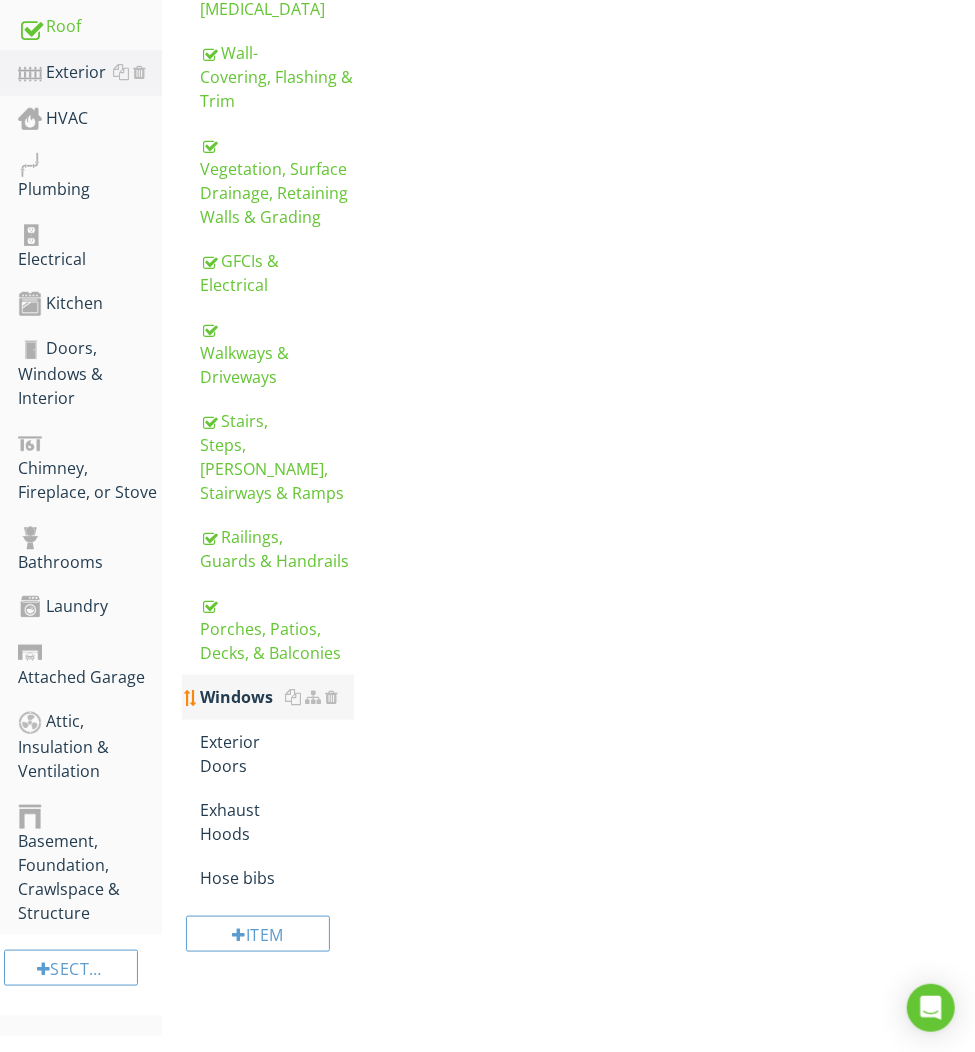 scroll, scrollTop: 445, scrollLeft: 0, axis: vertical 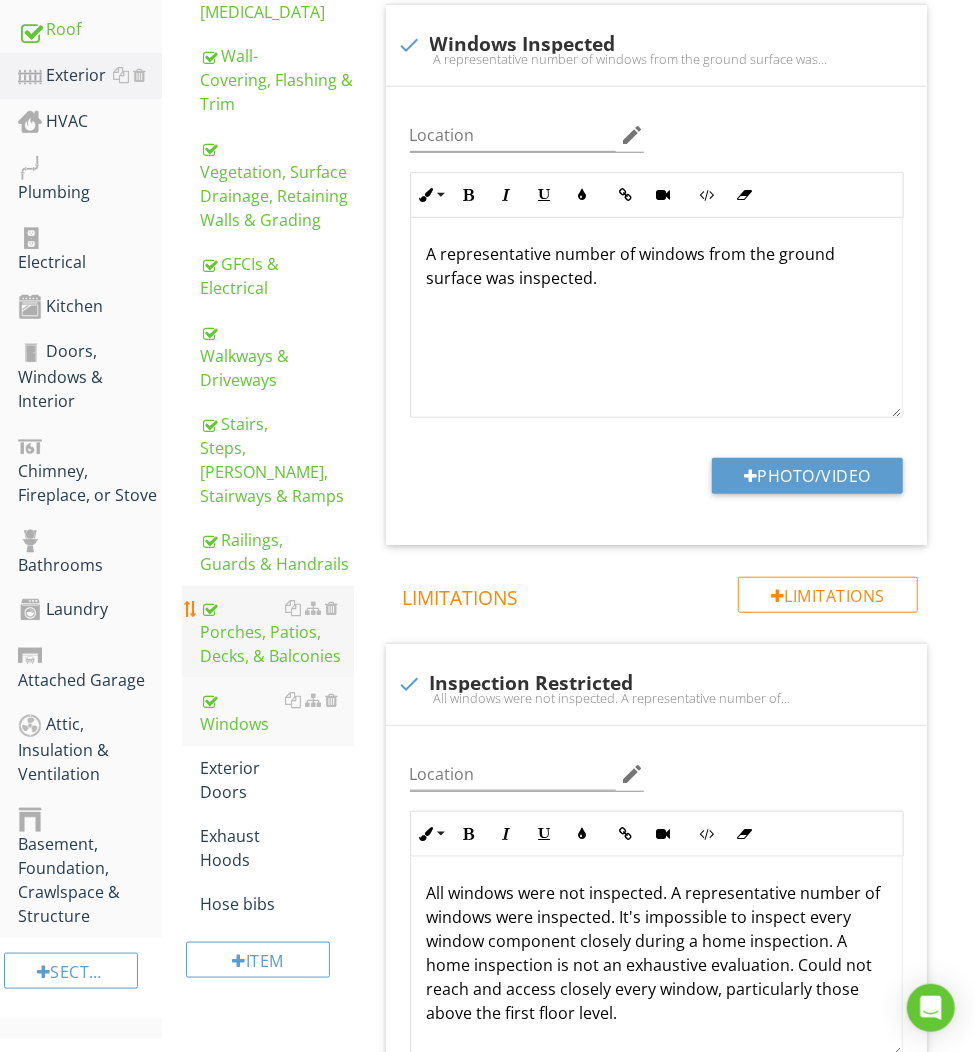 click on "Porches, Patios, Decks, & Balconies" at bounding box center (276, 632) 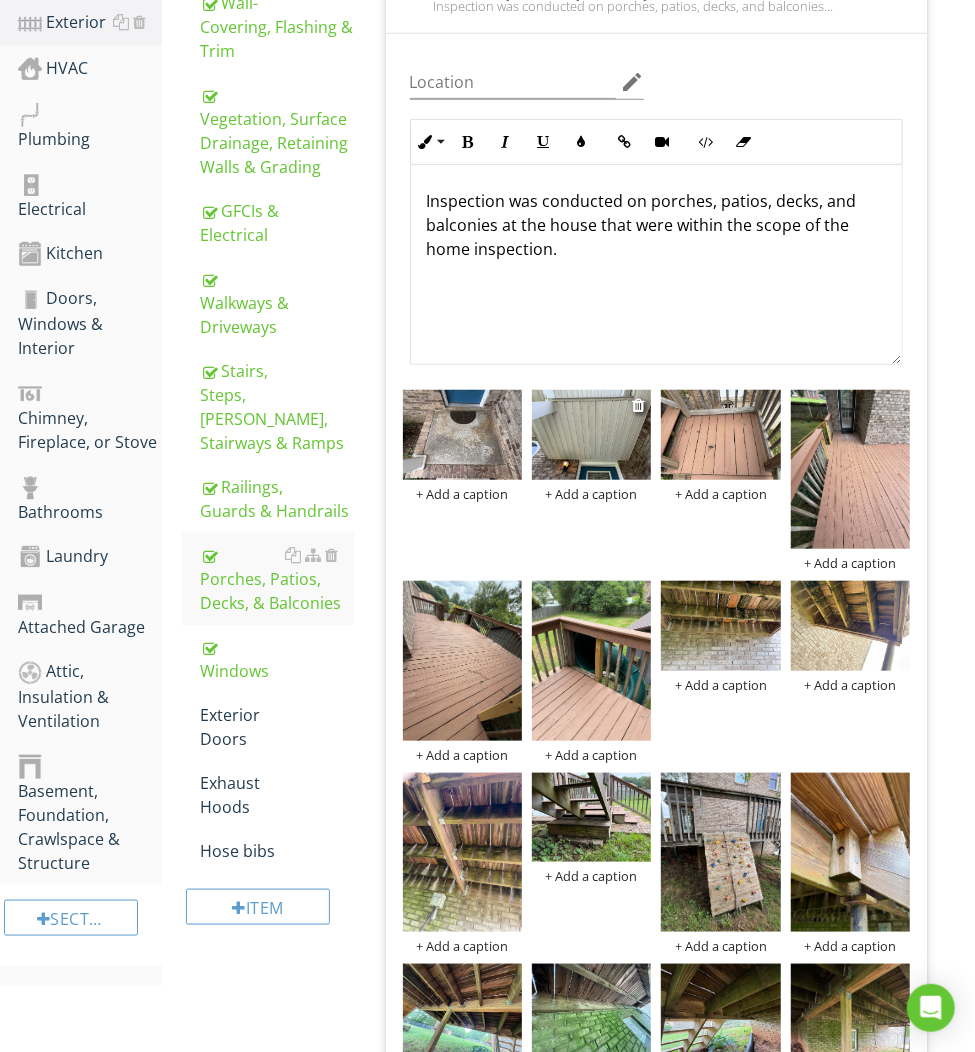 scroll, scrollTop: 291, scrollLeft: 0, axis: vertical 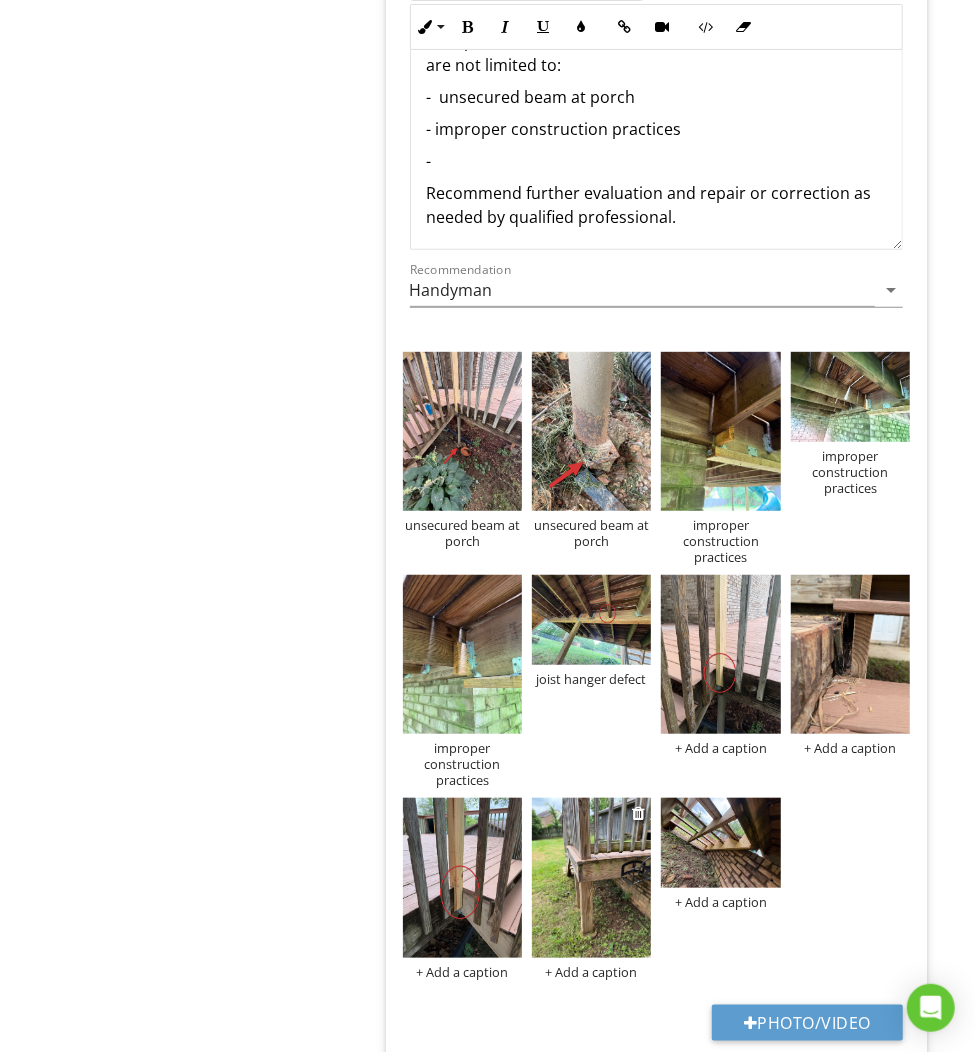 click at bounding box center [591, 877] 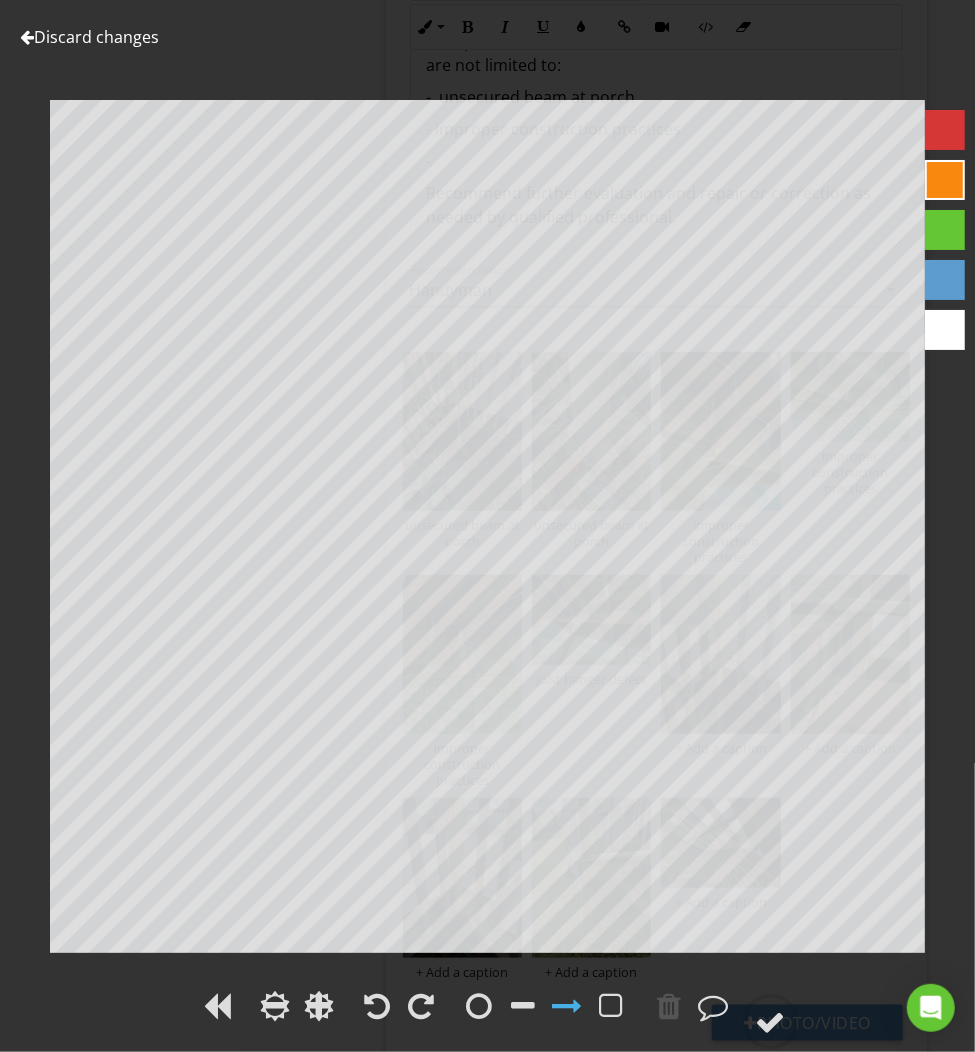 click at bounding box center (945, 130) 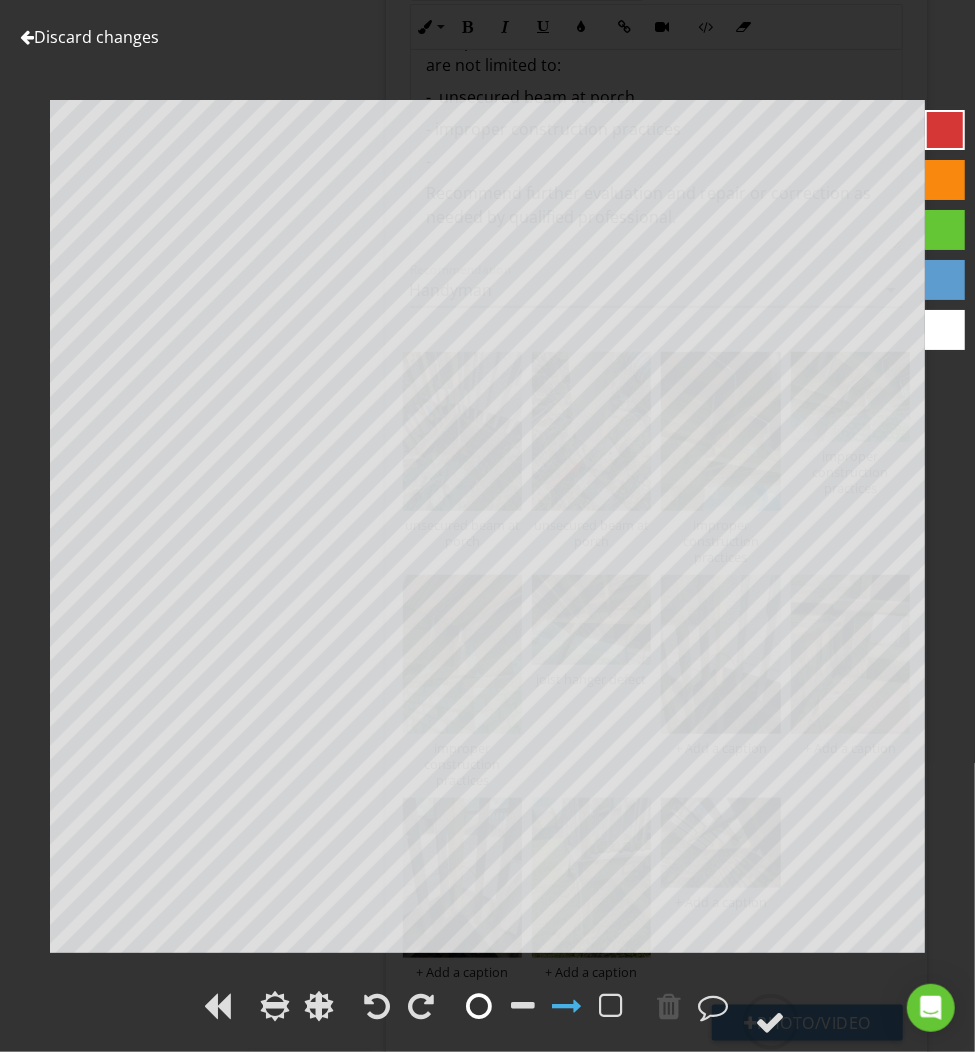 click at bounding box center (480, 1006) 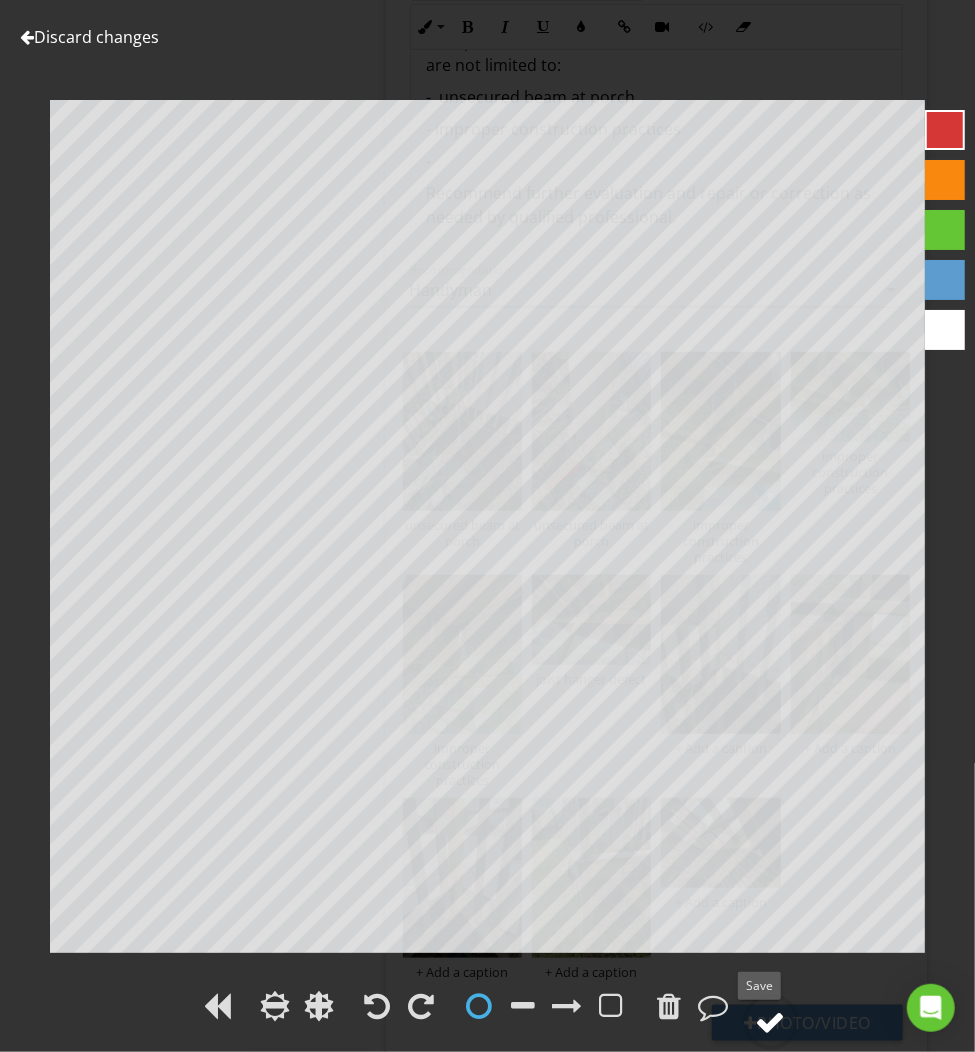 click at bounding box center [771, 1022] 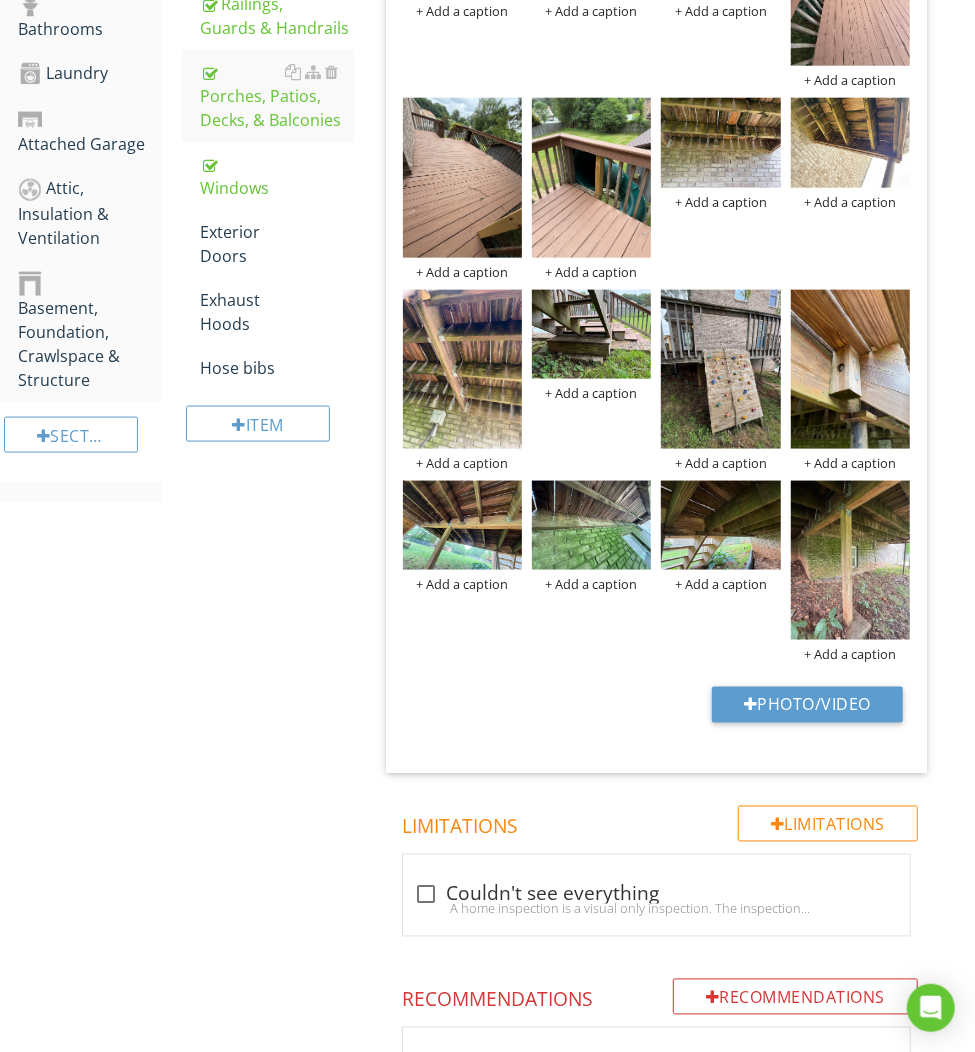 scroll, scrollTop: 932, scrollLeft: 0, axis: vertical 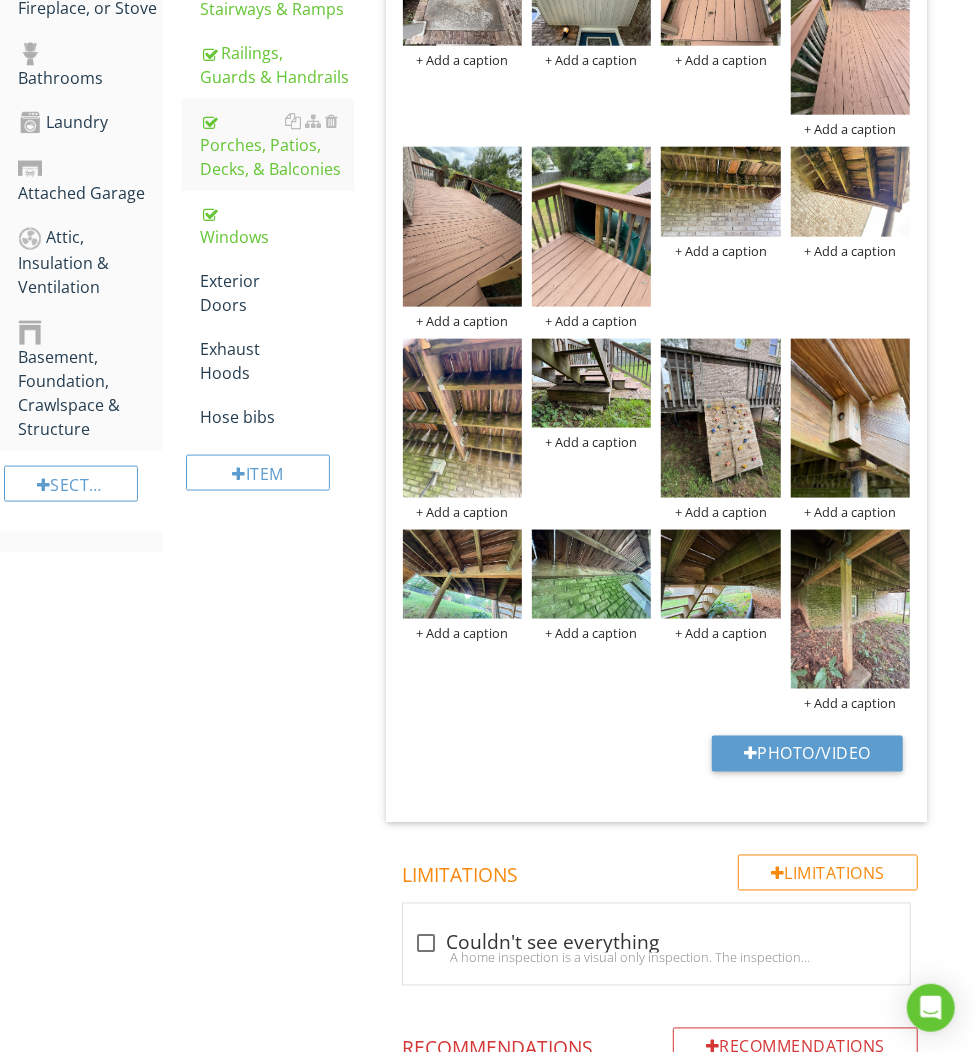 click on "Exterior Doors" at bounding box center (276, 293) 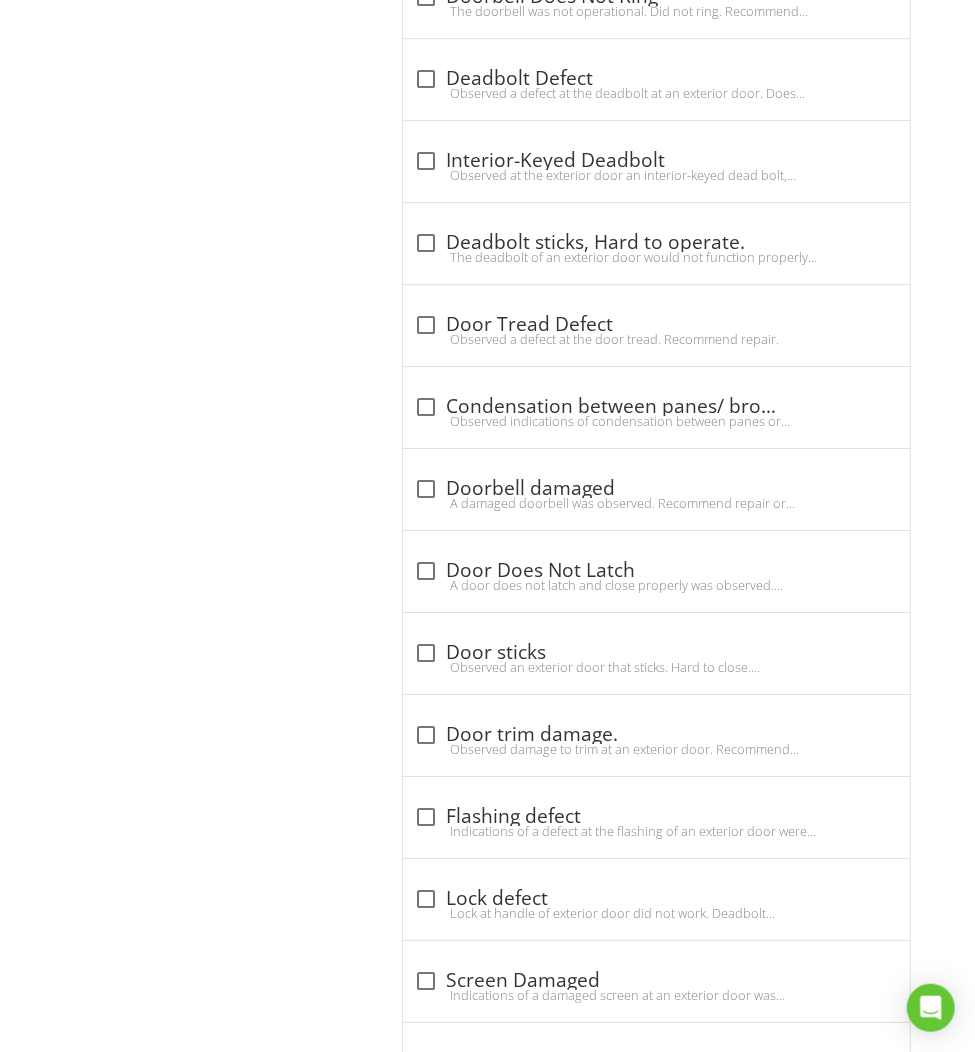 scroll, scrollTop: 2860, scrollLeft: 0, axis: vertical 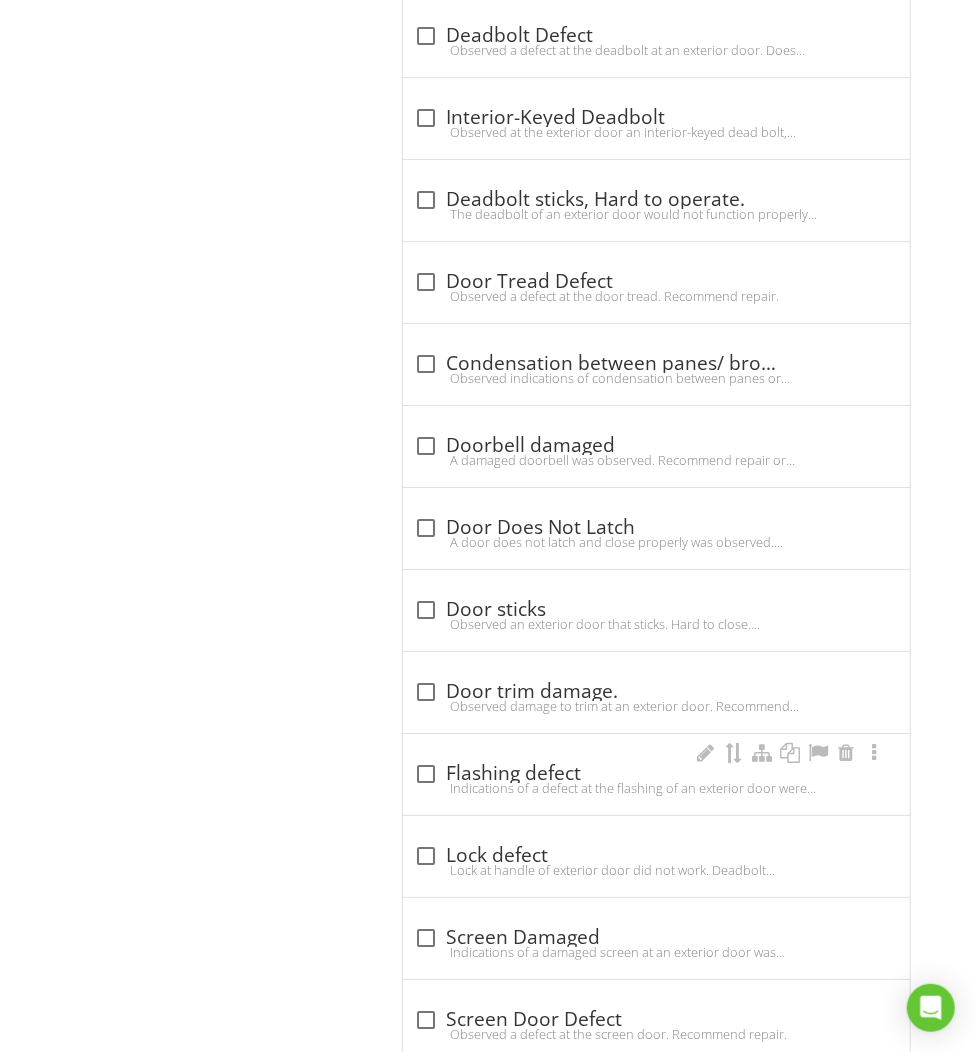 click on "Indications of a defect at the flashing of an exterior door were observed. Missing flashing. Recommend repair by qualified professional." at bounding box center [656, 788] 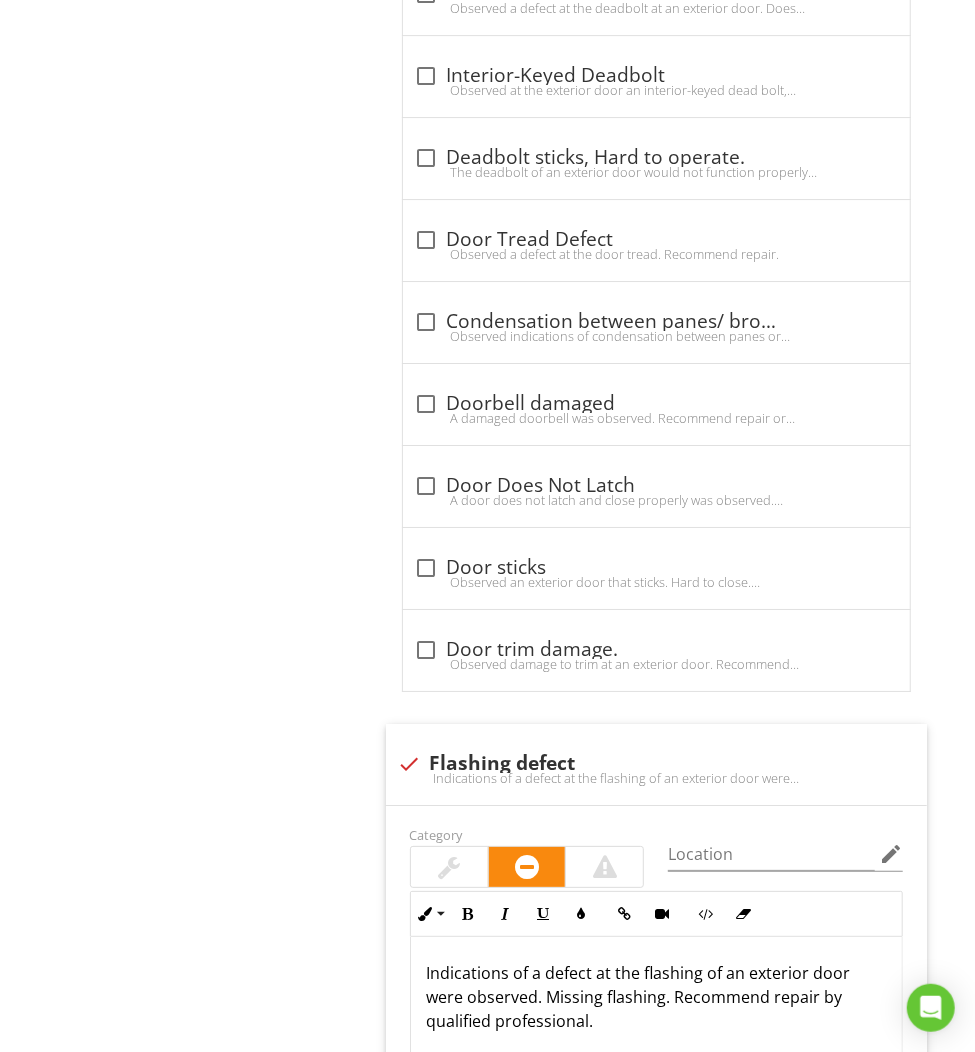 scroll, scrollTop: 2907, scrollLeft: 0, axis: vertical 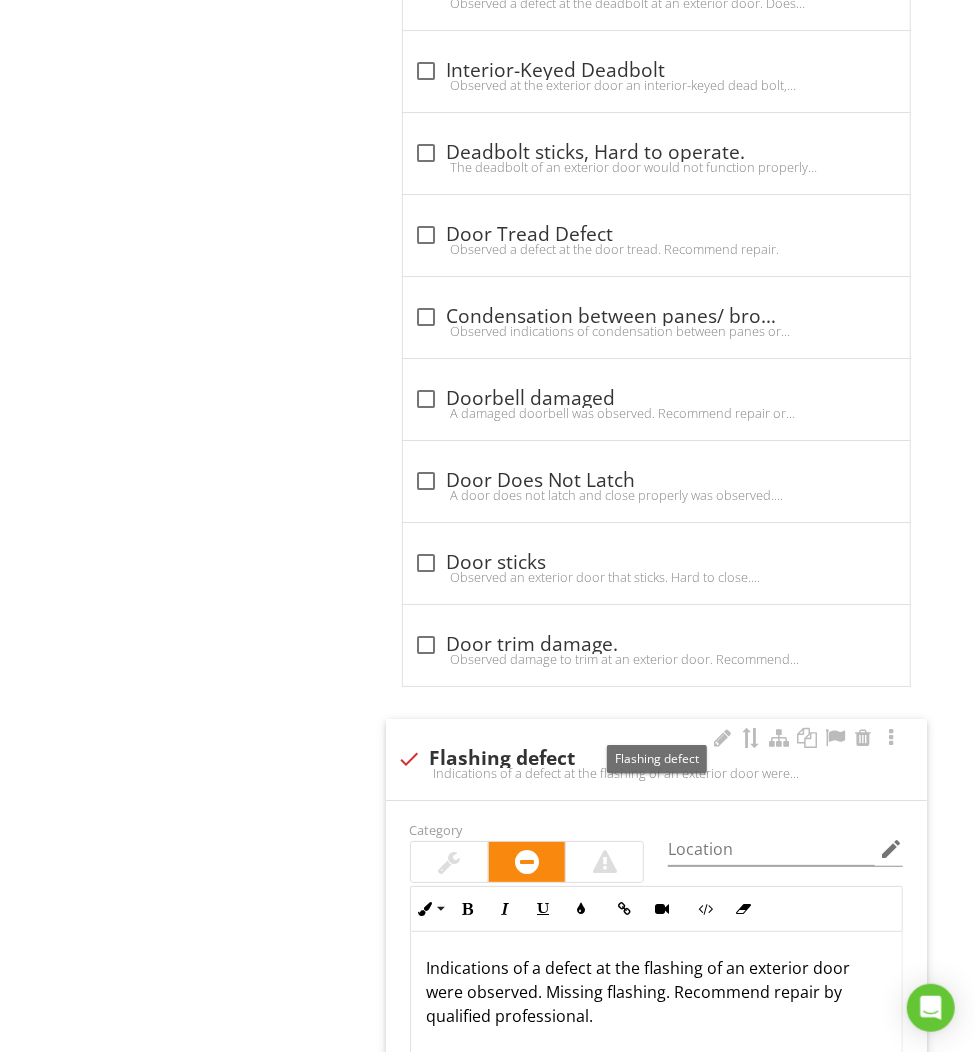 click at bounding box center [410, 759] 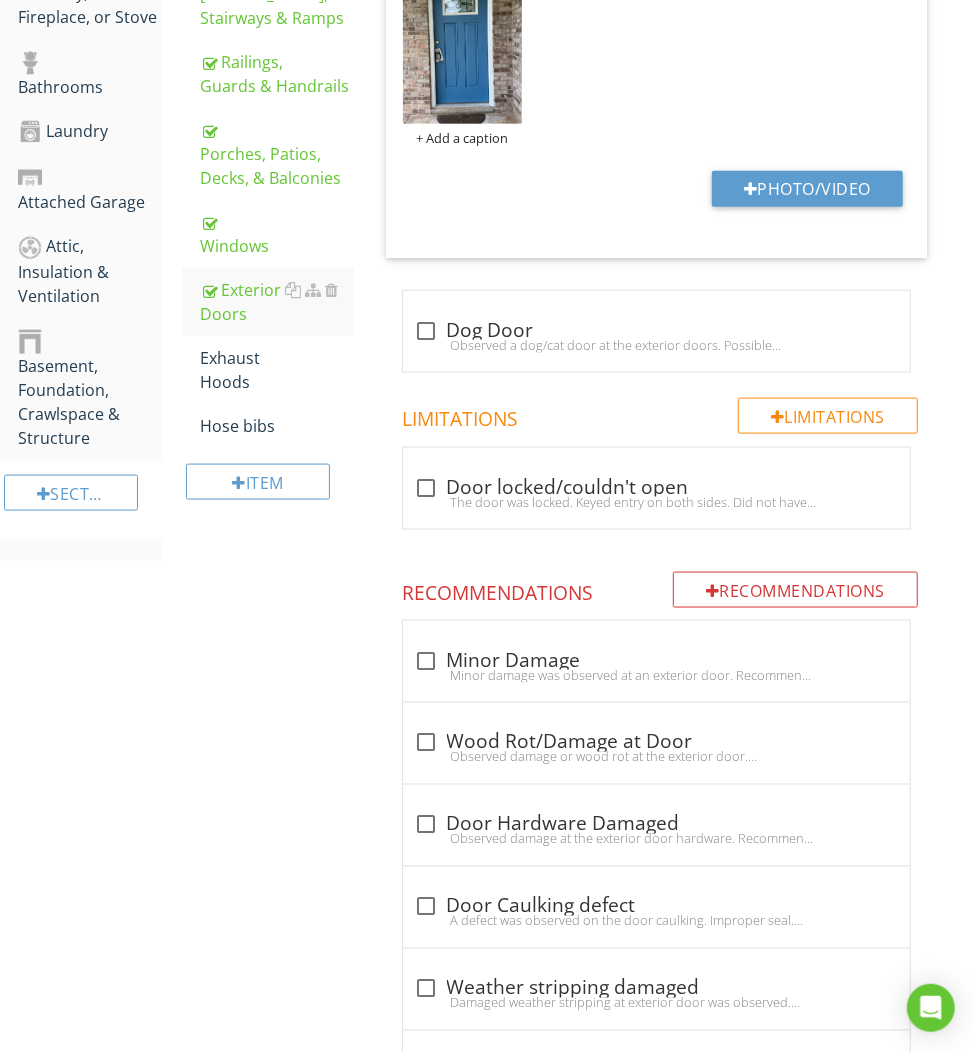scroll, scrollTop: 878, scrollLeft: 0, axis: vertical 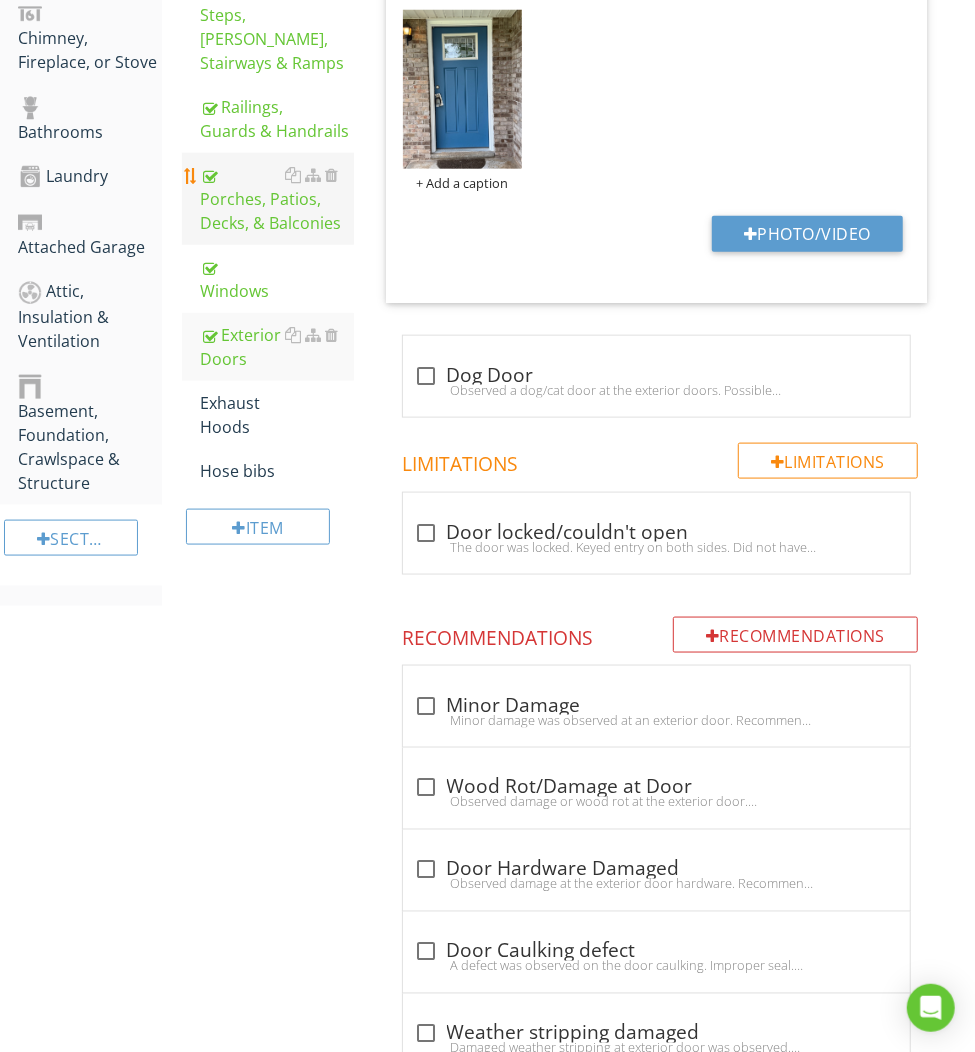 click on "Porches, Patios, Decks, & Balconies" at bounding box center [276, 199] 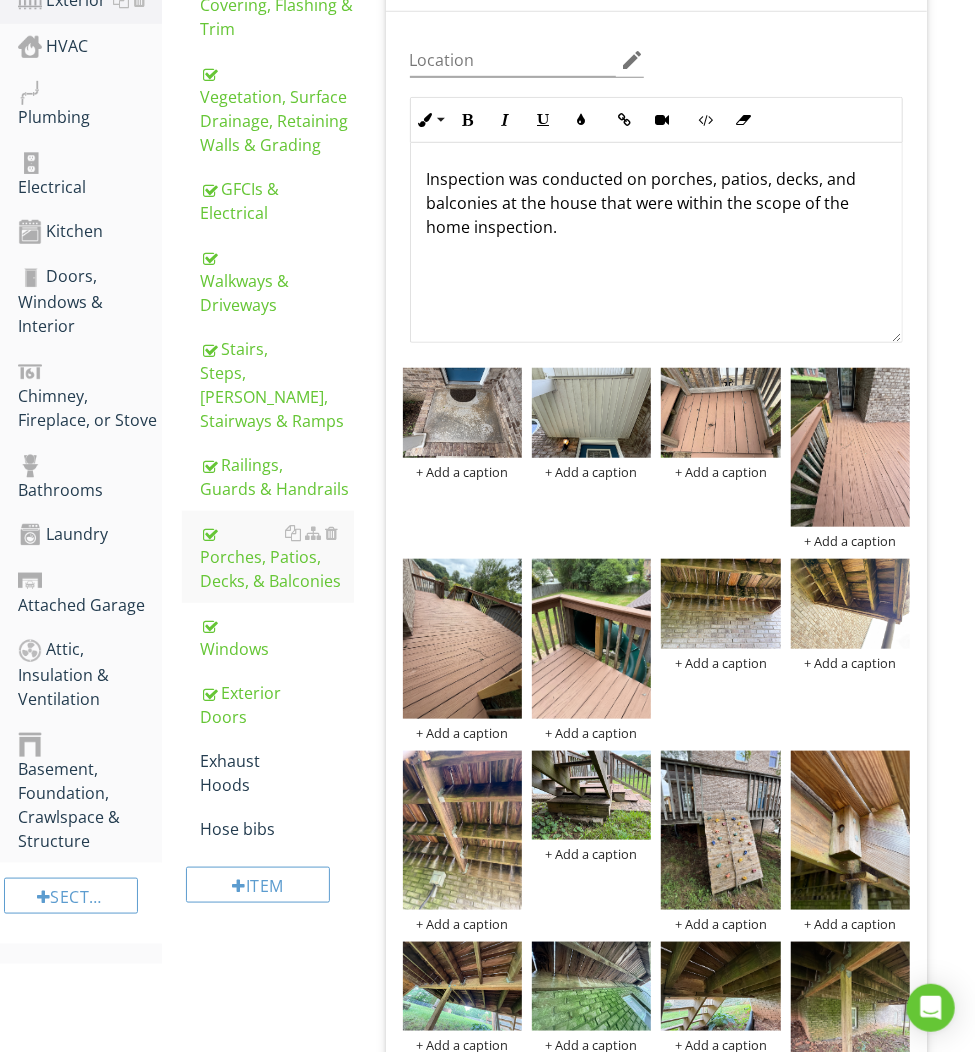 scroll, scrollTop: 211, scrollLeft: 0, axis: vertical 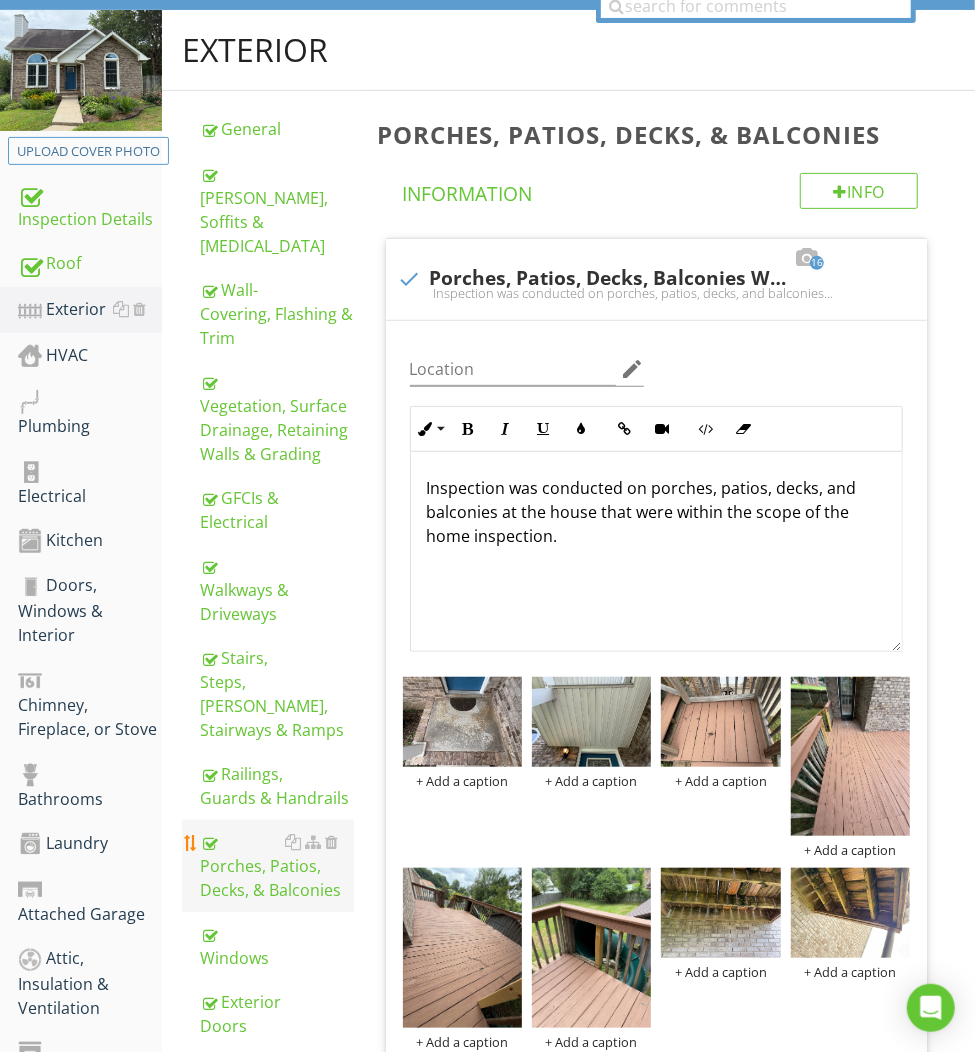 click on "Porches, Patios, Decks, & Balconies" at bounding box center [276, 866] 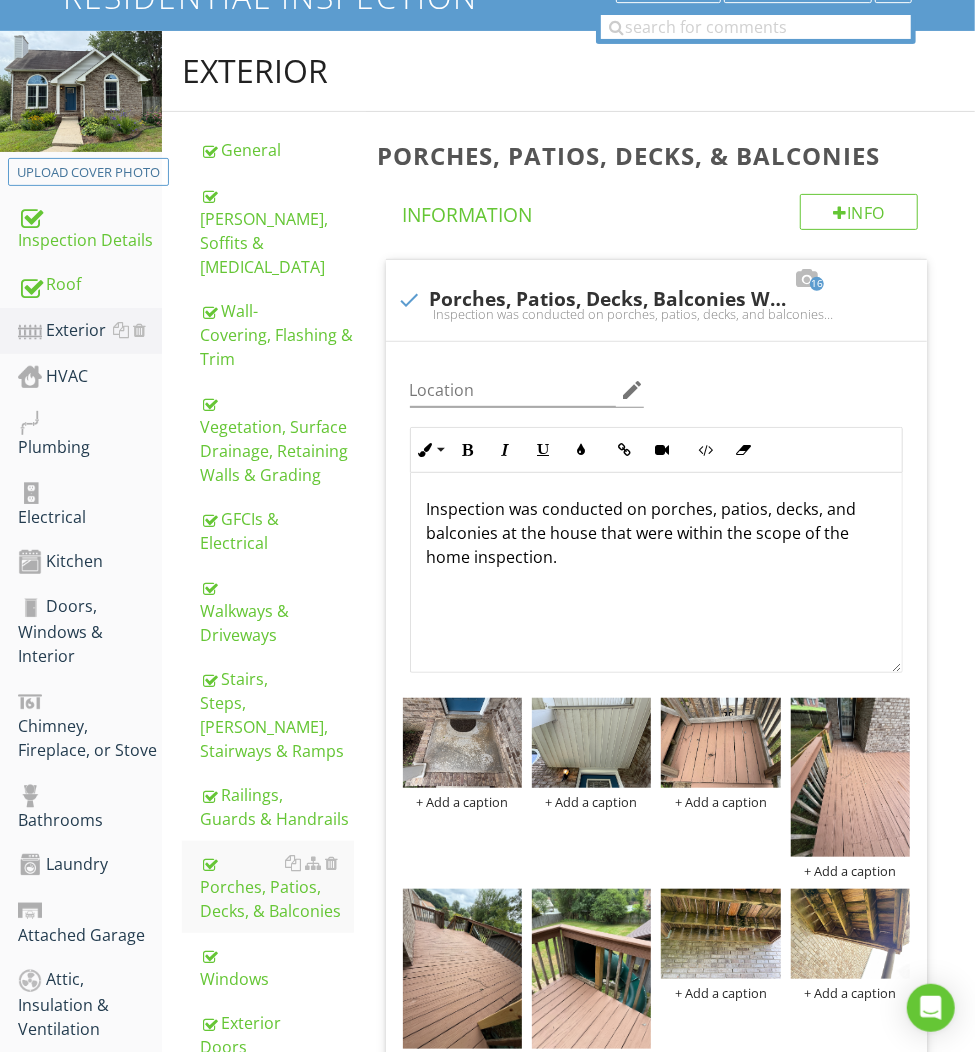 scroll, scrollTop: 267, scrollLeft: 0, axis: vertical 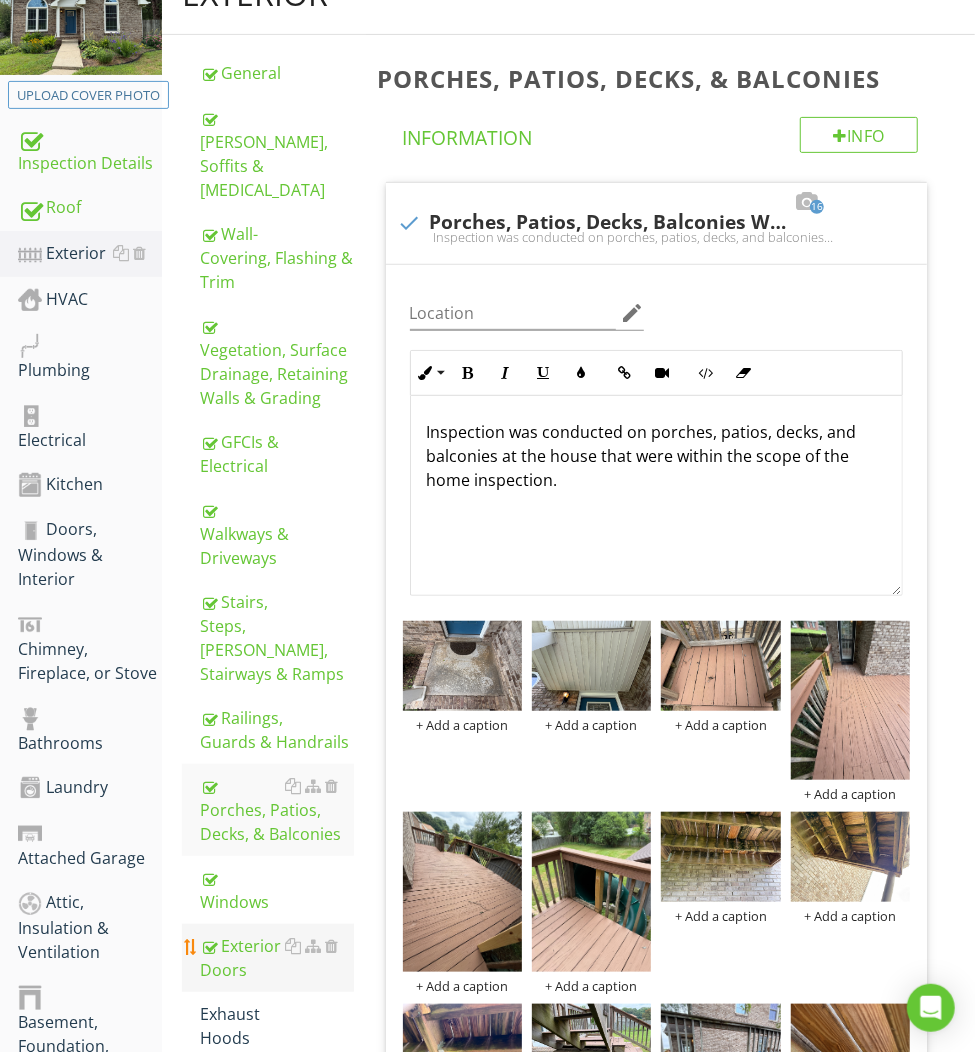 click on "Exterior Doors" at bounding box center [276, 958] 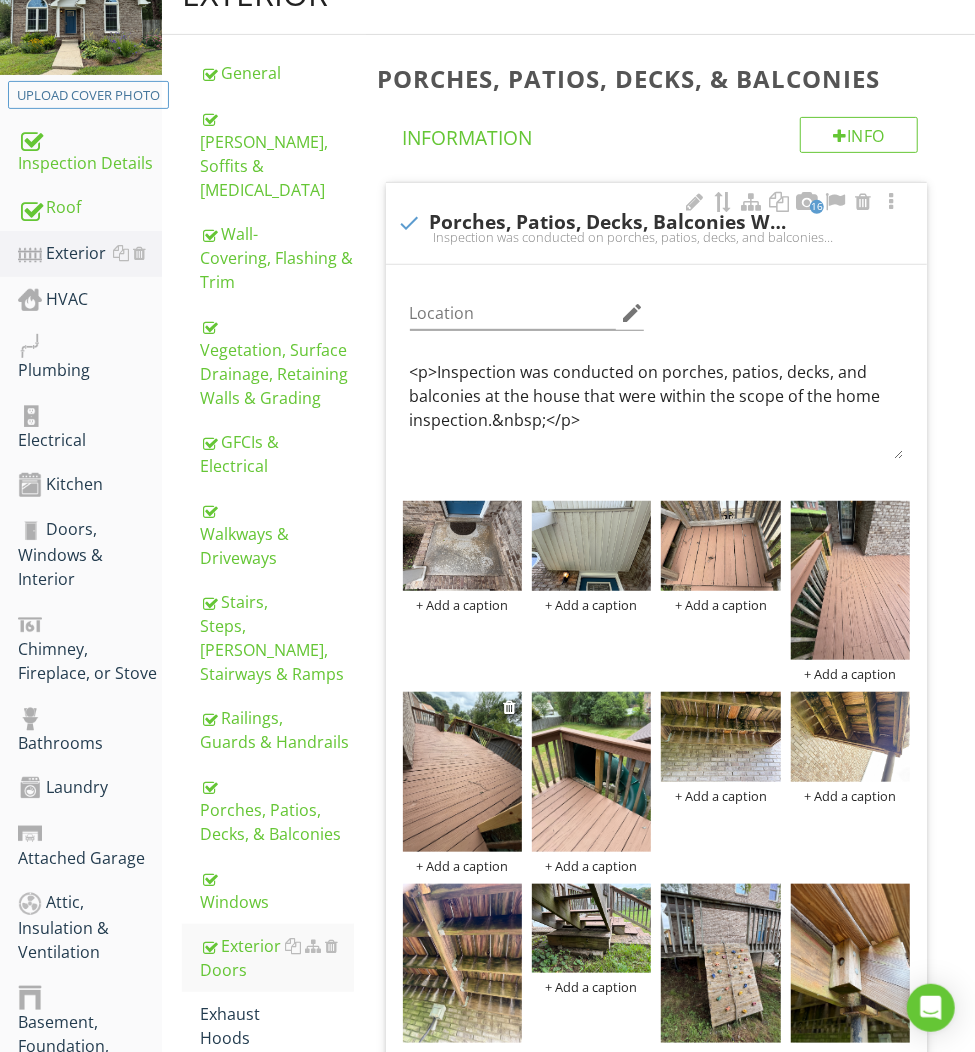 scroll, scrollTop: 265, scrollLeft: 0, axis: vertical 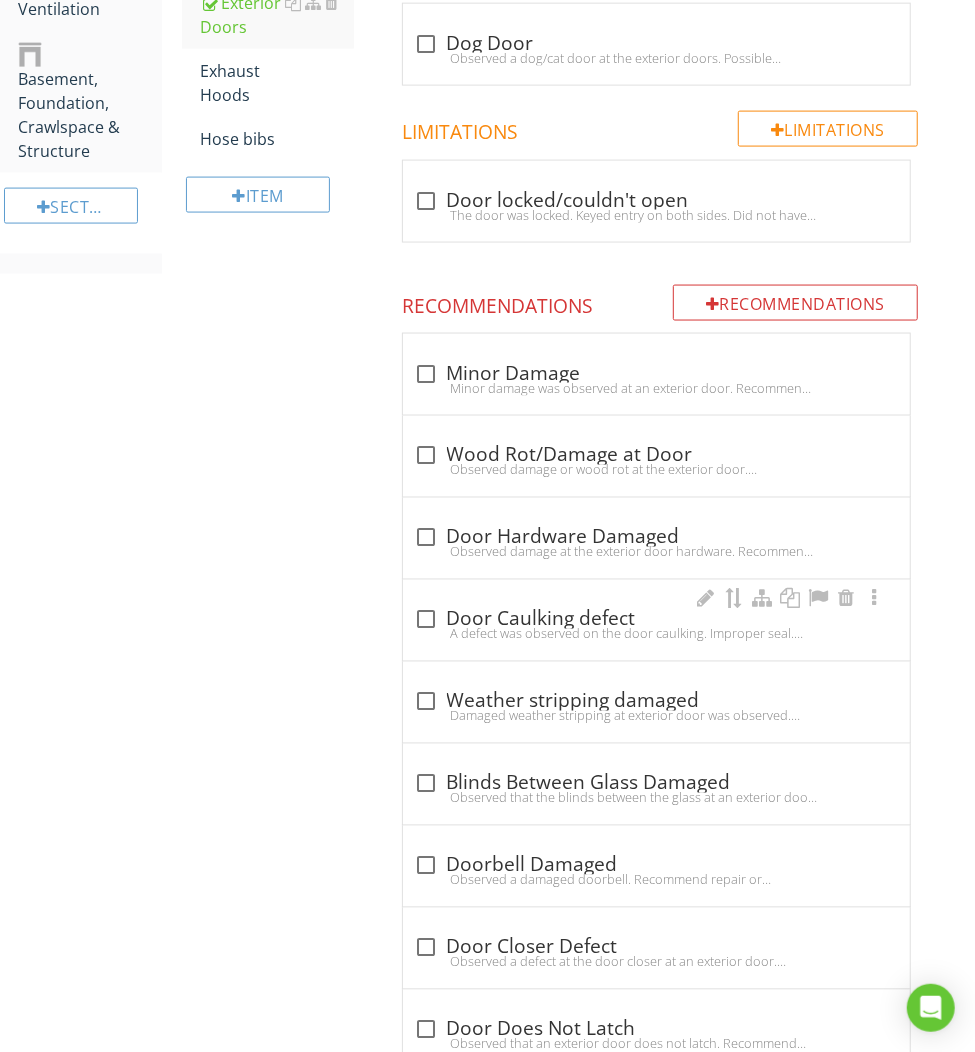 click on "A defect was observed on the door caulking. Improper seal. Recommend repair by qualified professional." at bounding box center [656, 634] 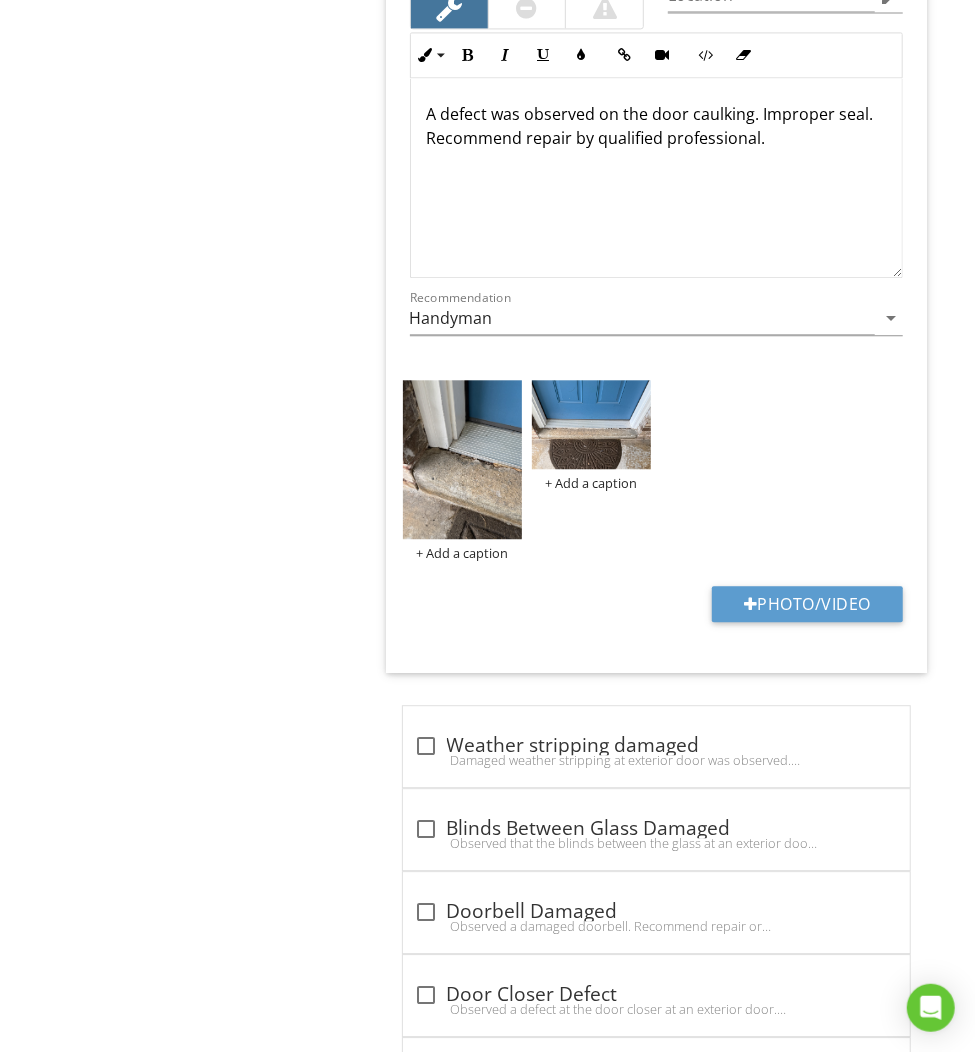 scroll, scrollTop: 1962, scrollLeft: 0, axis: vertical 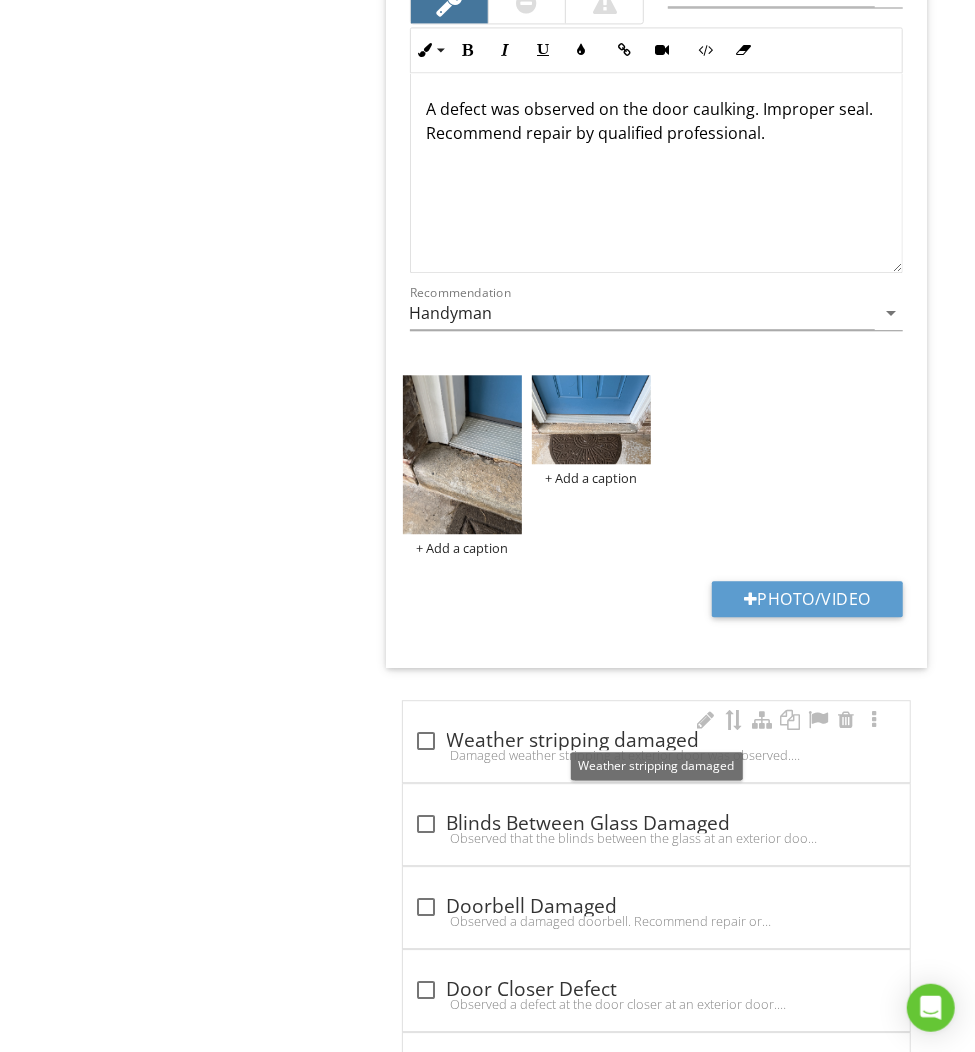 click at bounding box center [427, 741] 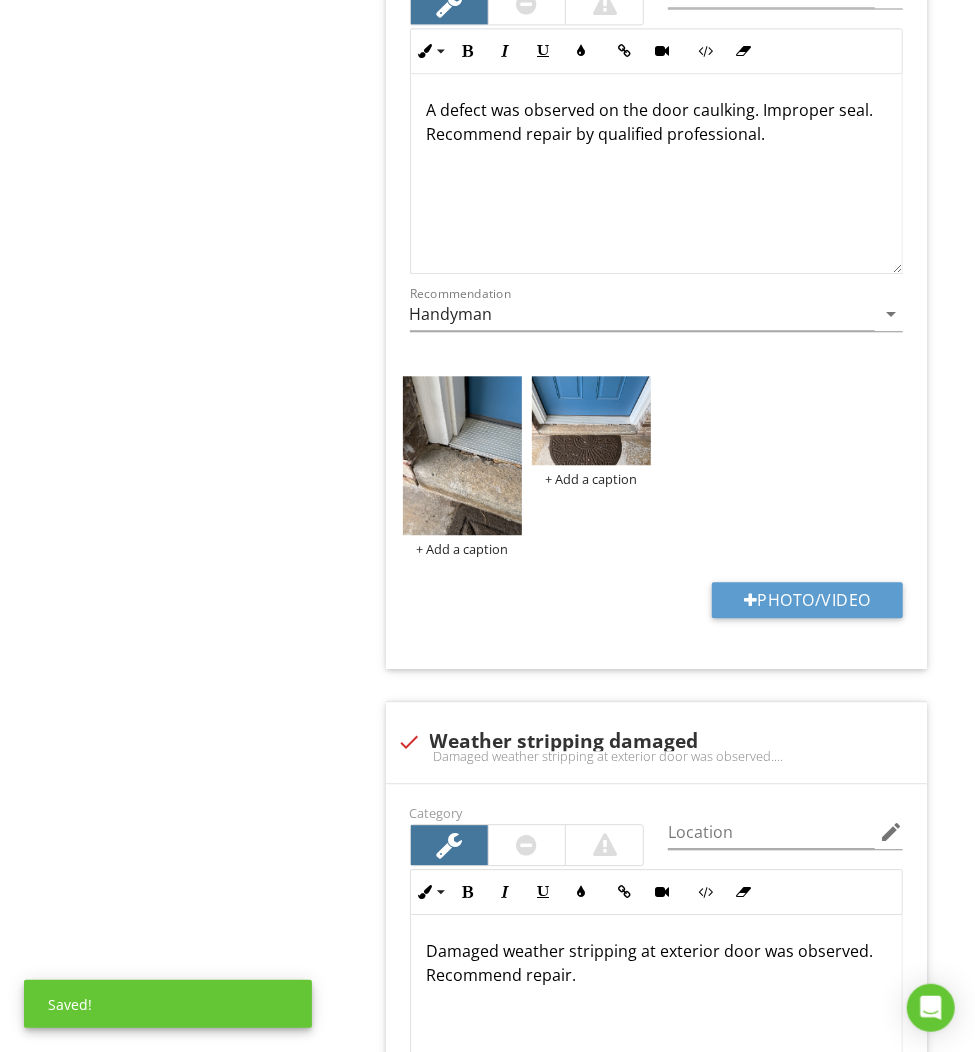 scroll, scrollTop: 2169, scrollLeft: 0, axis: vertical 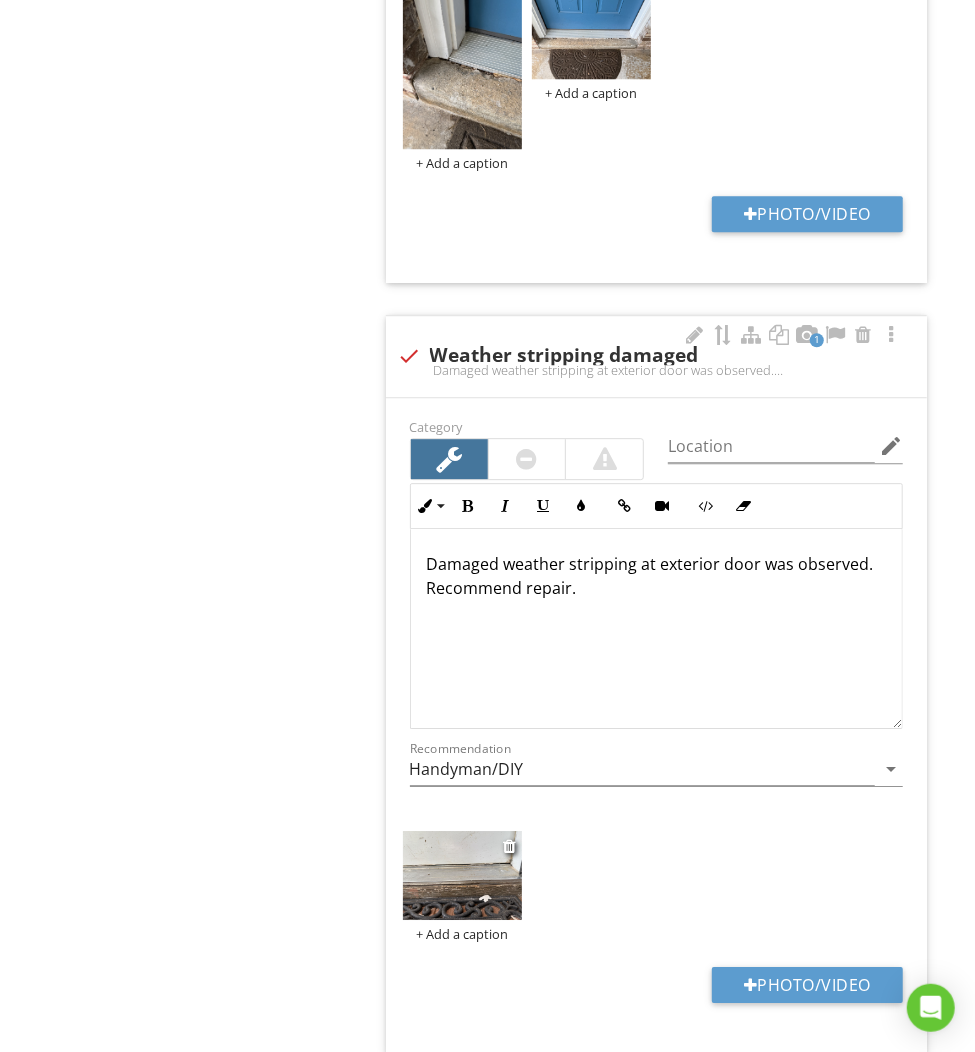 click at bounding box center (462, 876) 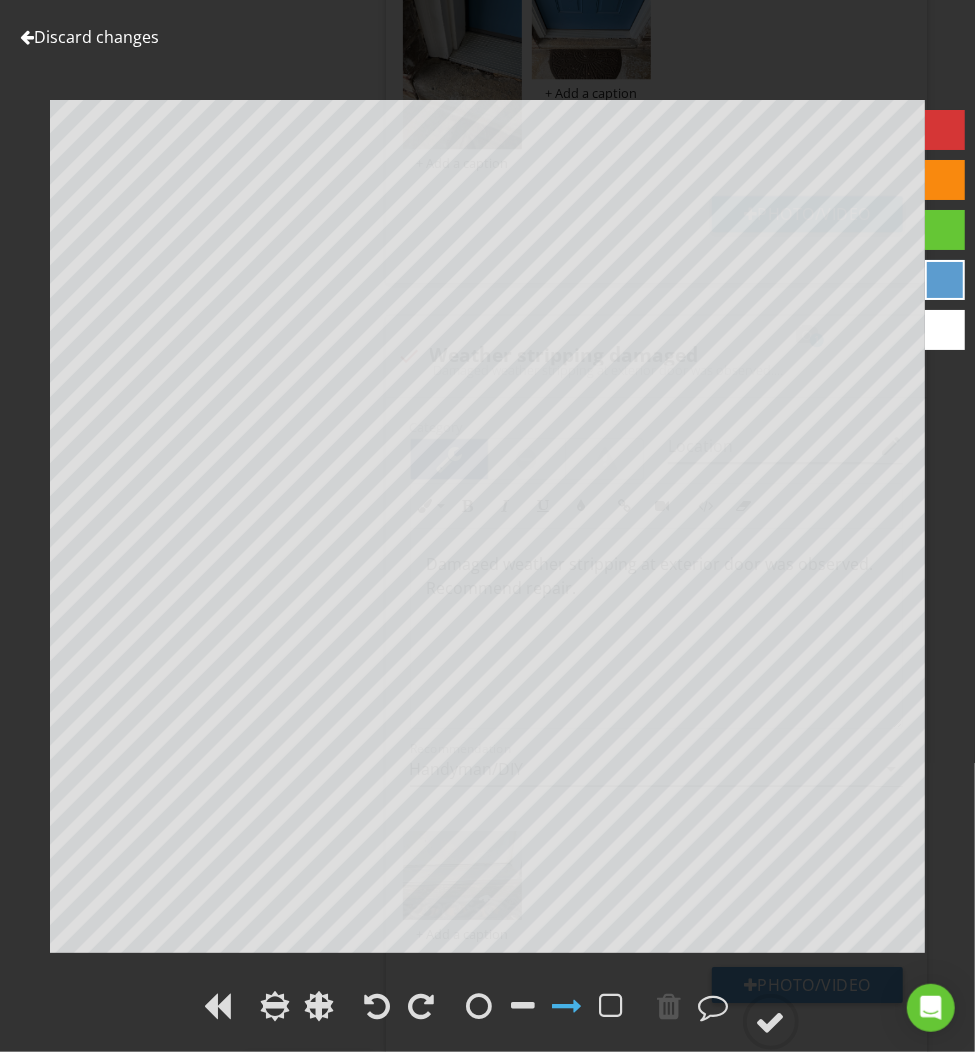 click at bounding box center (945, 130) 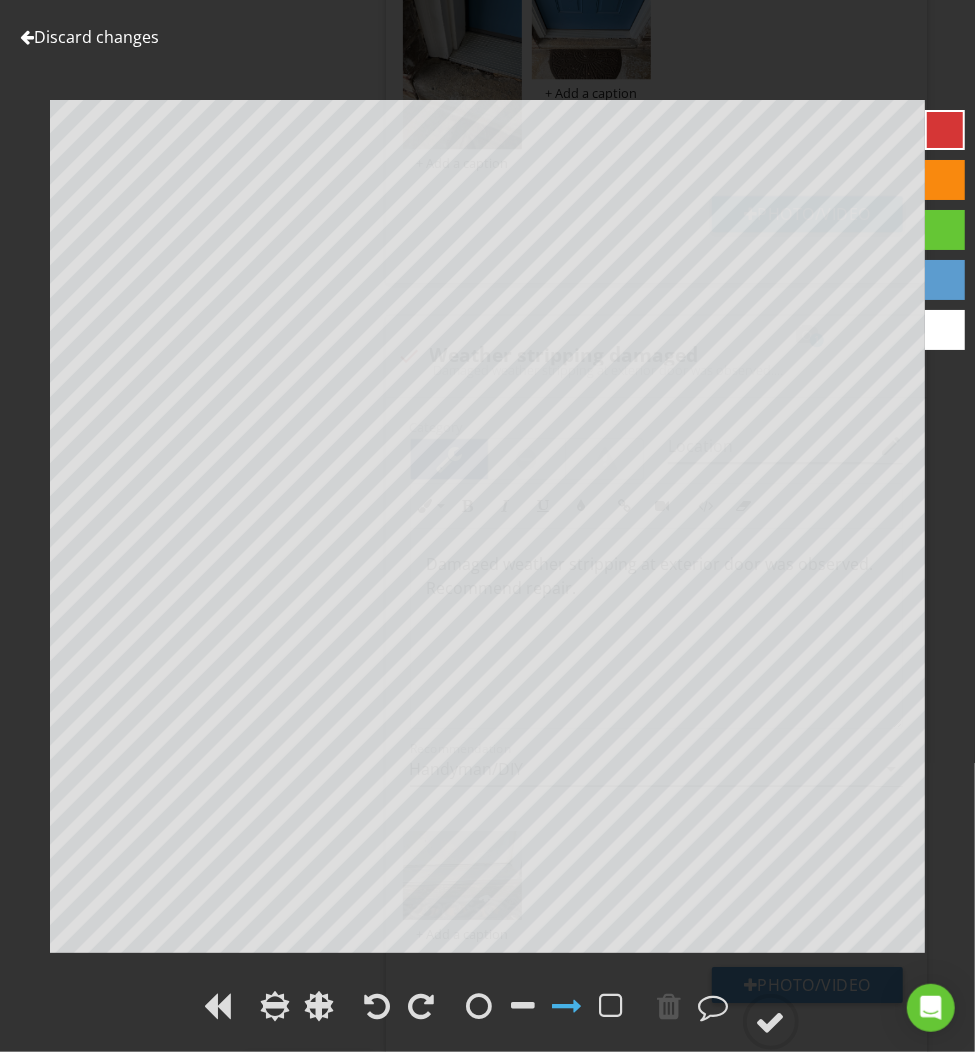 click on "Discard changes" at bounding box center [89, 37] 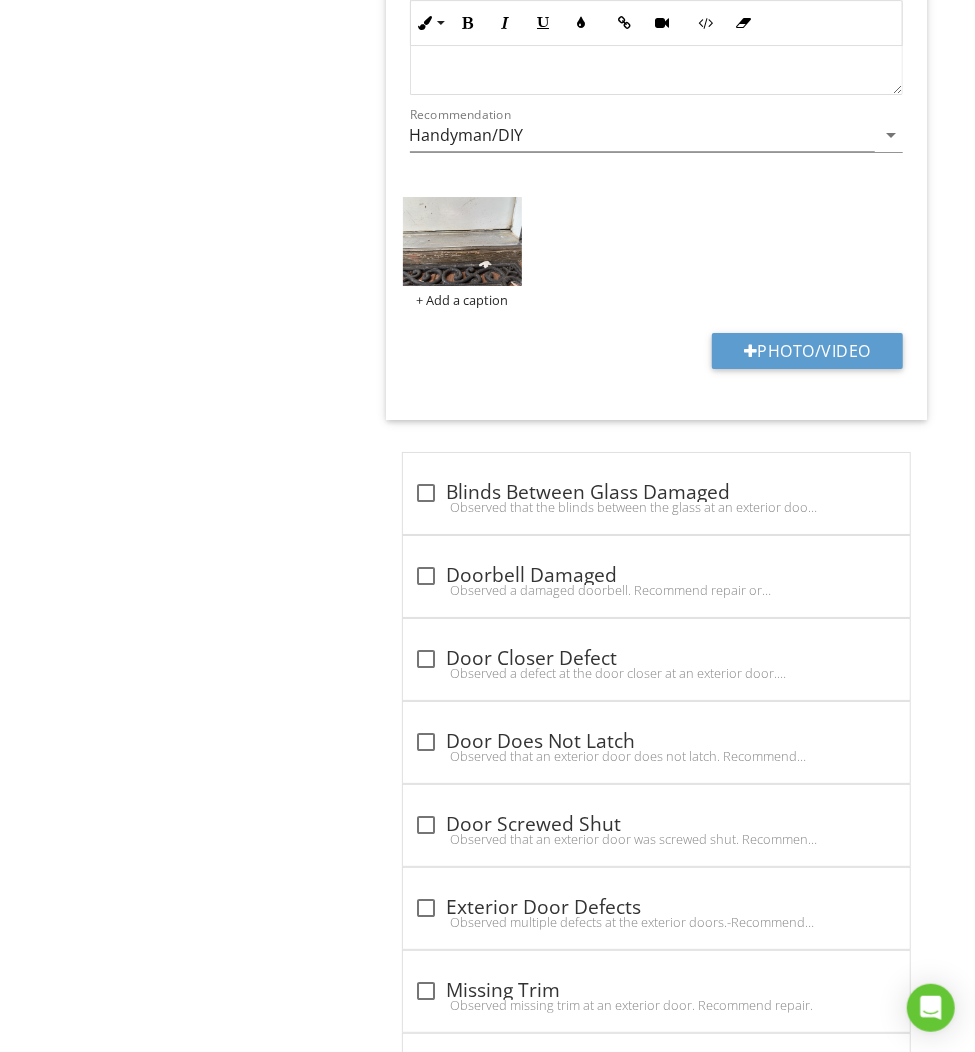 scroll, scrollTop: 3141, scrollLeft: 0, axis: vertical 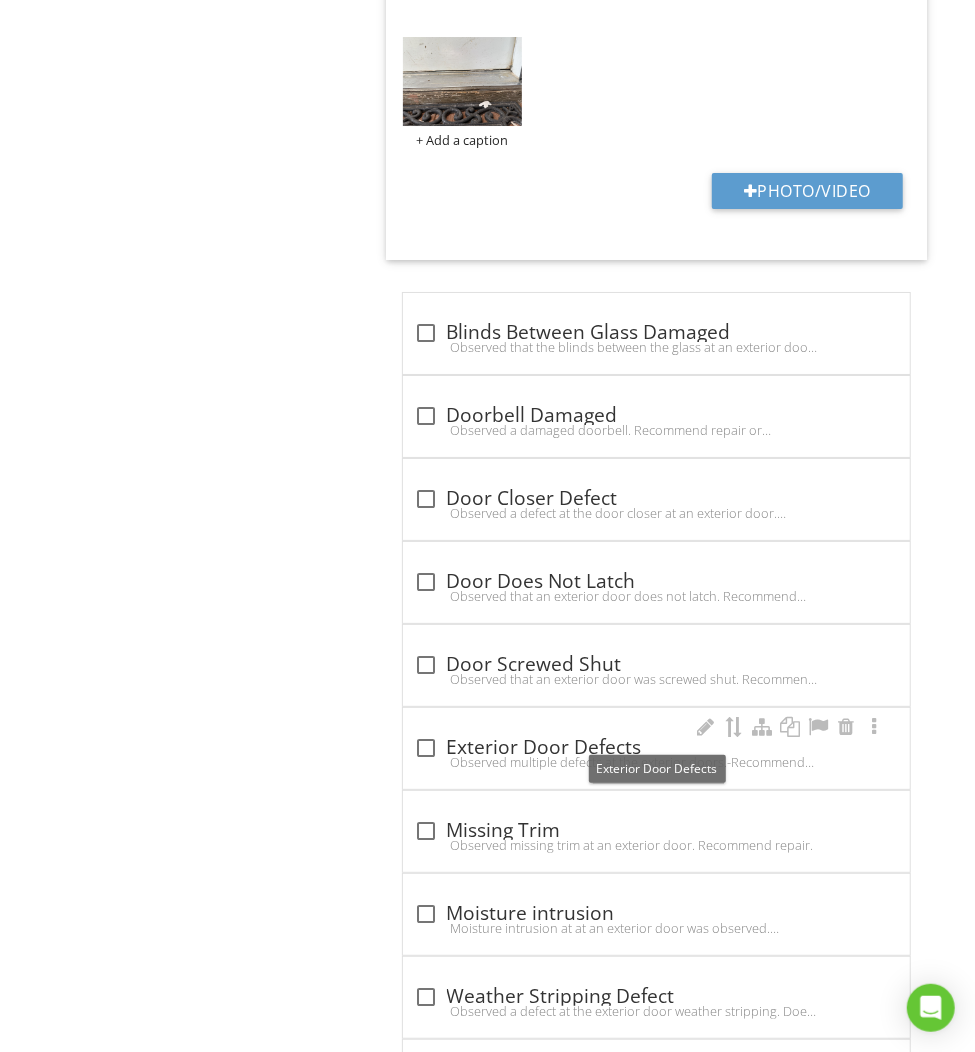 click at bounding box center (427, 748) 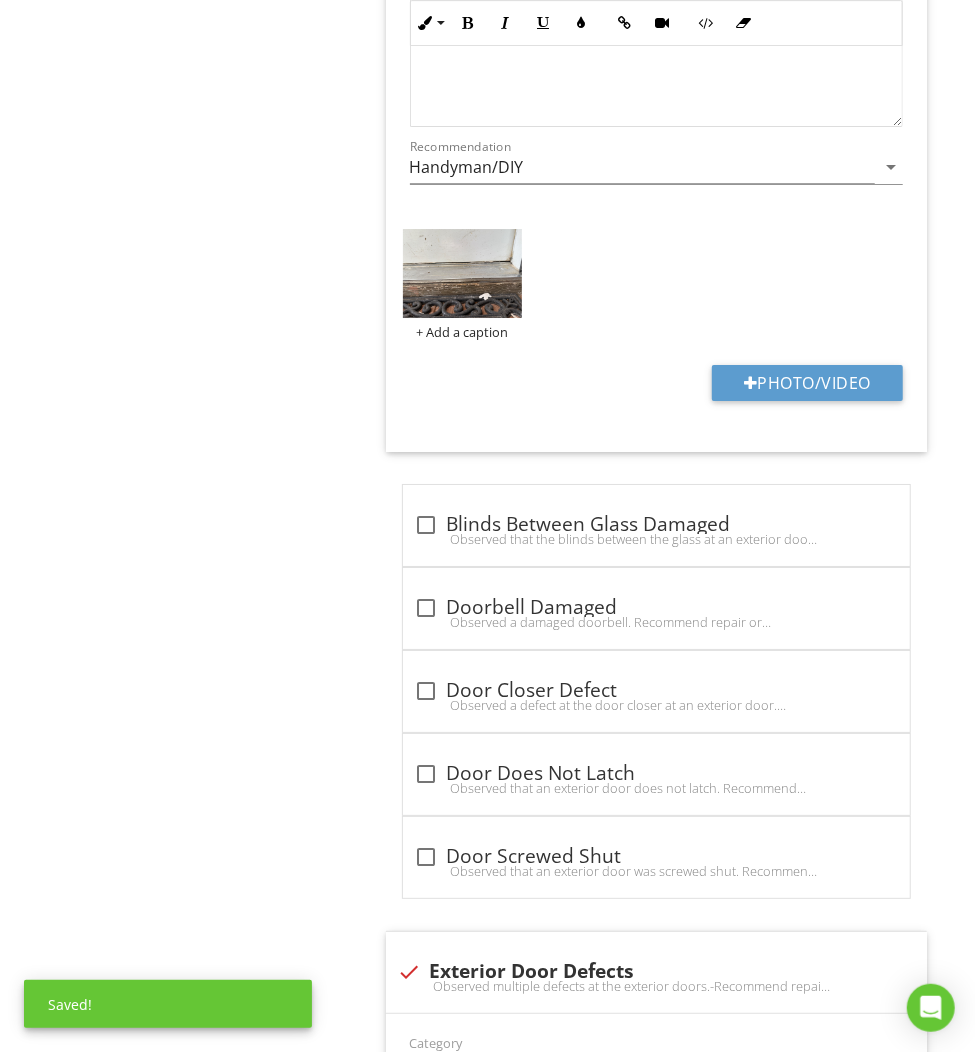 scroll, scrollTop: 2743, scrollLeft: 0, axis: vertical 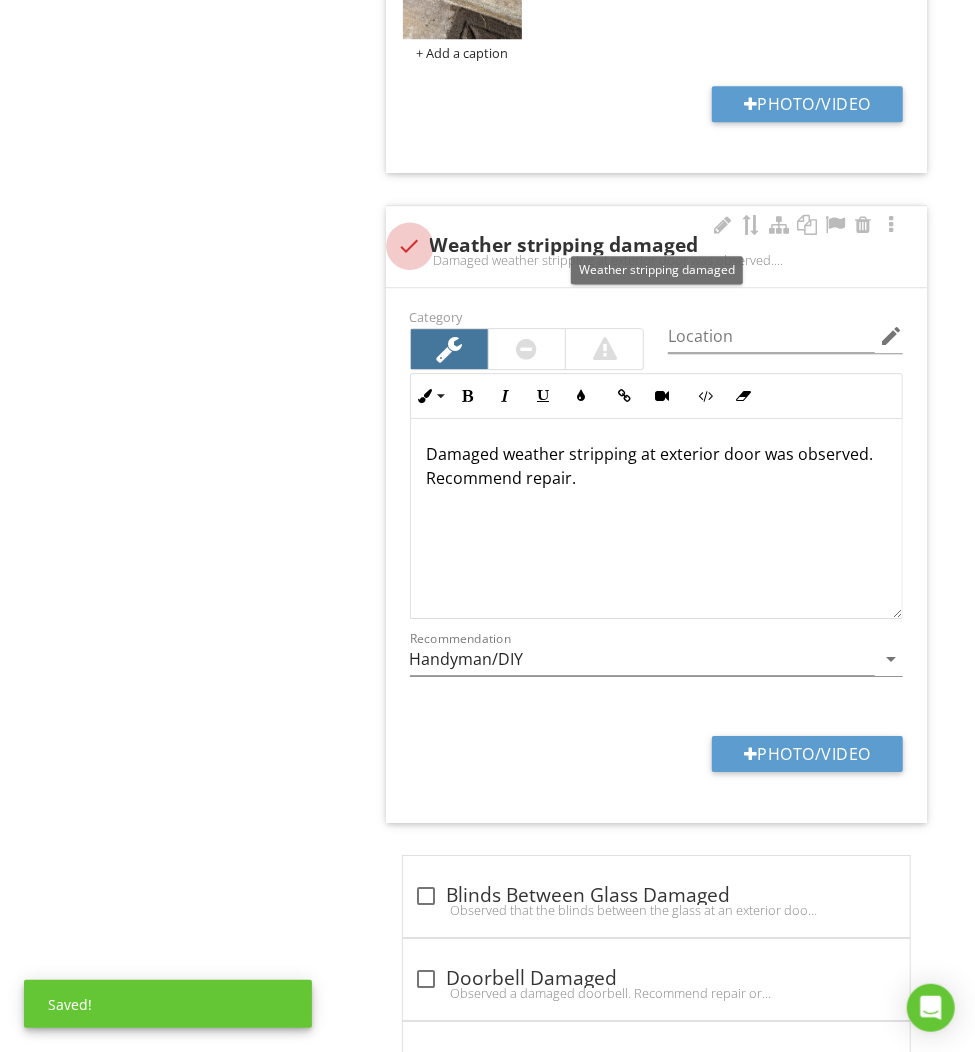 click at bounding box center (410, 246) 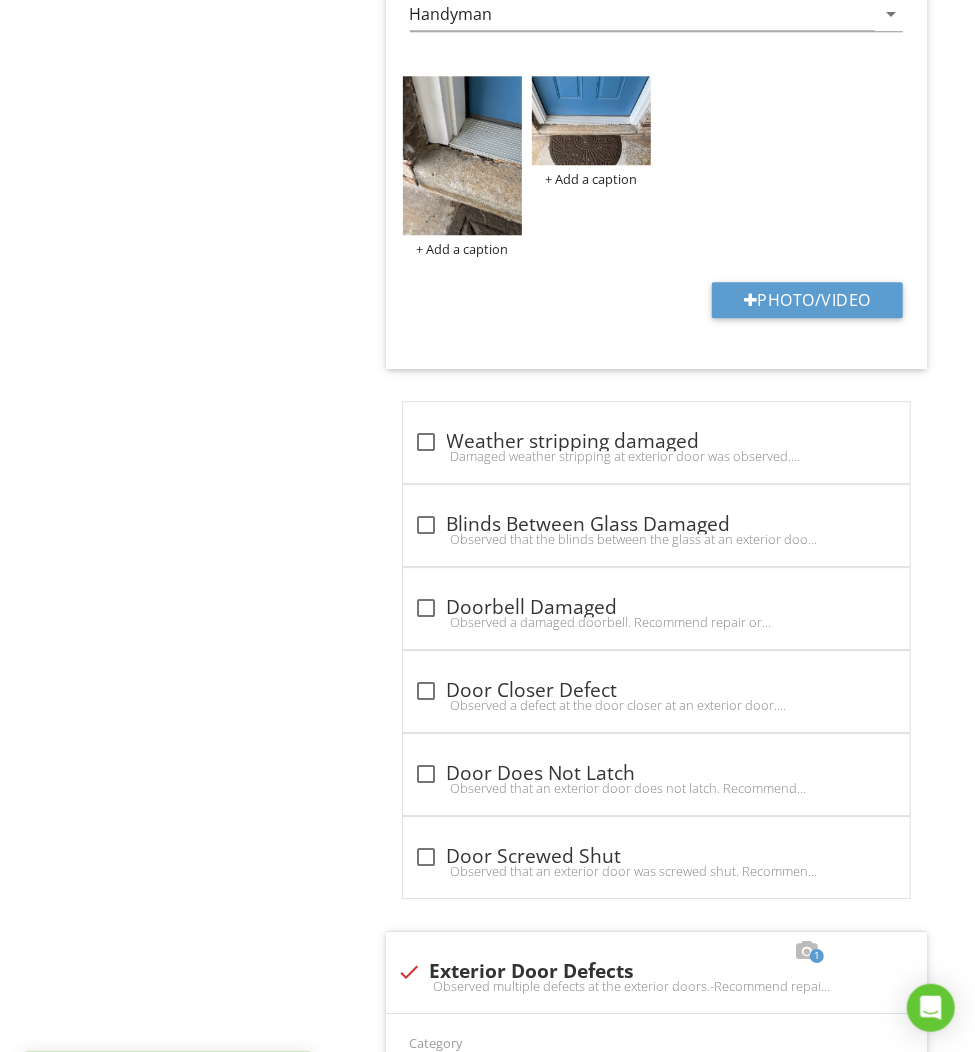 scroll, scrollTop: 2076, scrollLeft: 0, axis: vertical 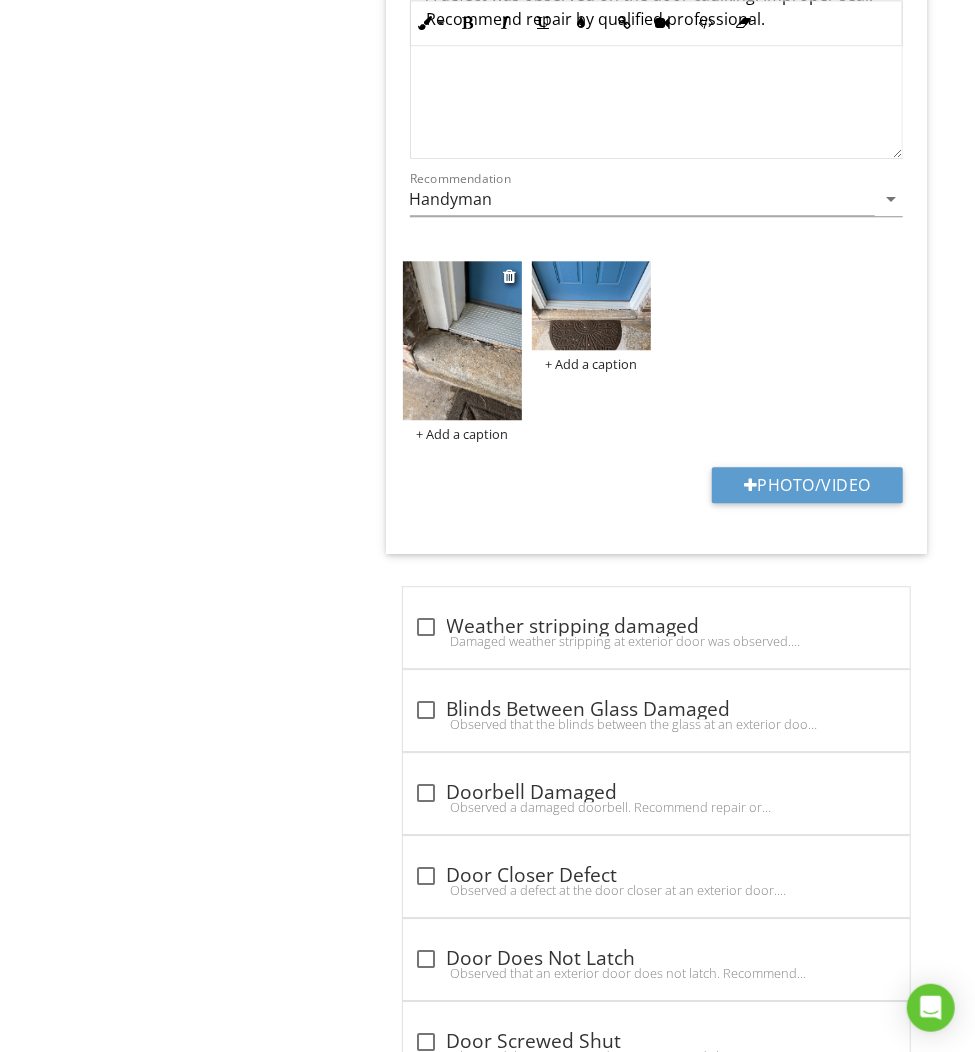 click at bounding box center (462, 340) 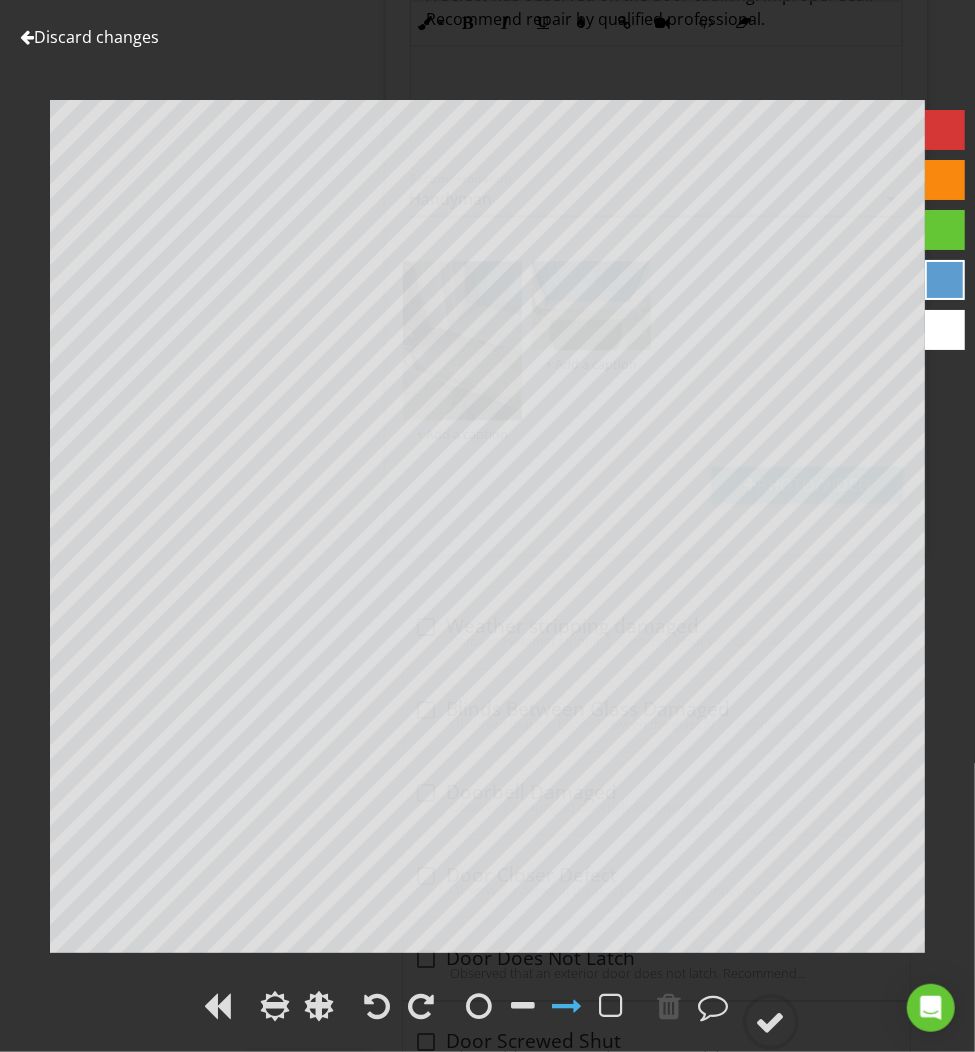 click on "Discard changes" at bounding box center [89, 37] 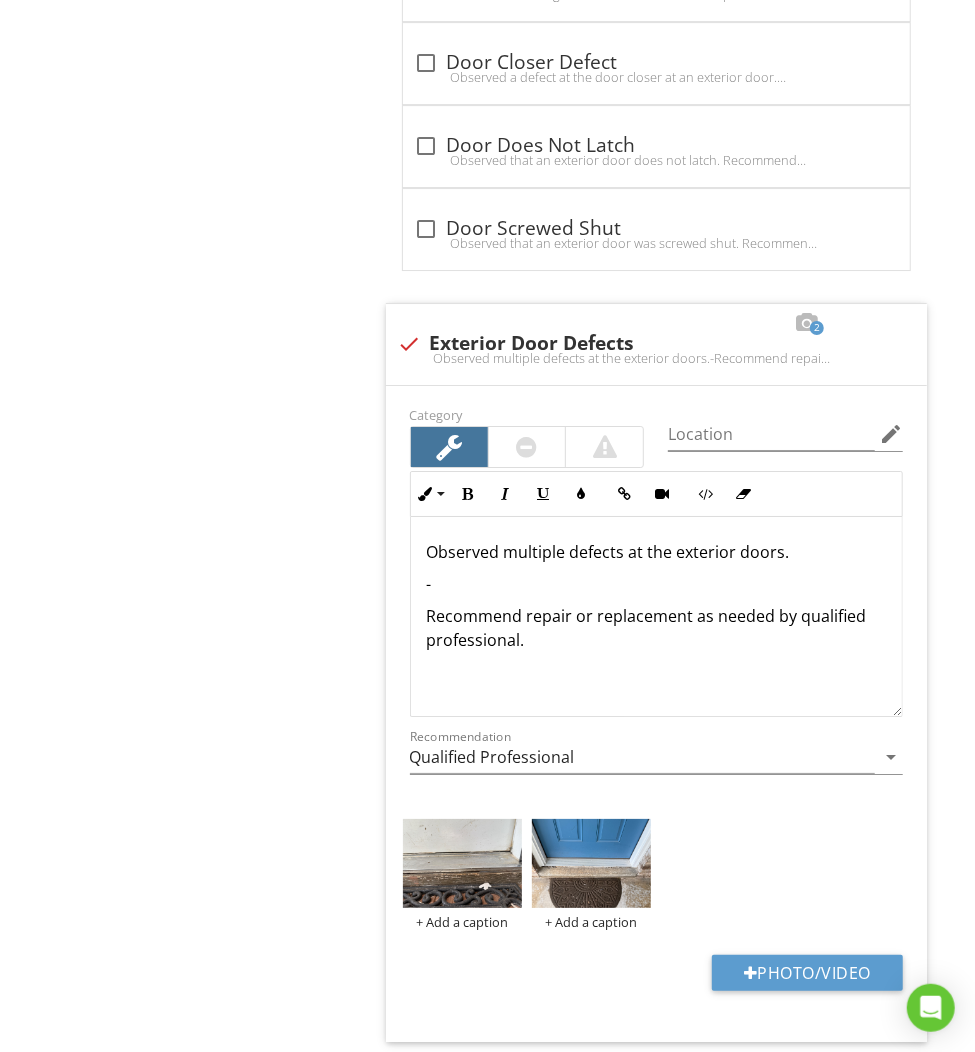 scroll, scrollTop: 2112, scrollLeft: 0, axis: vertical 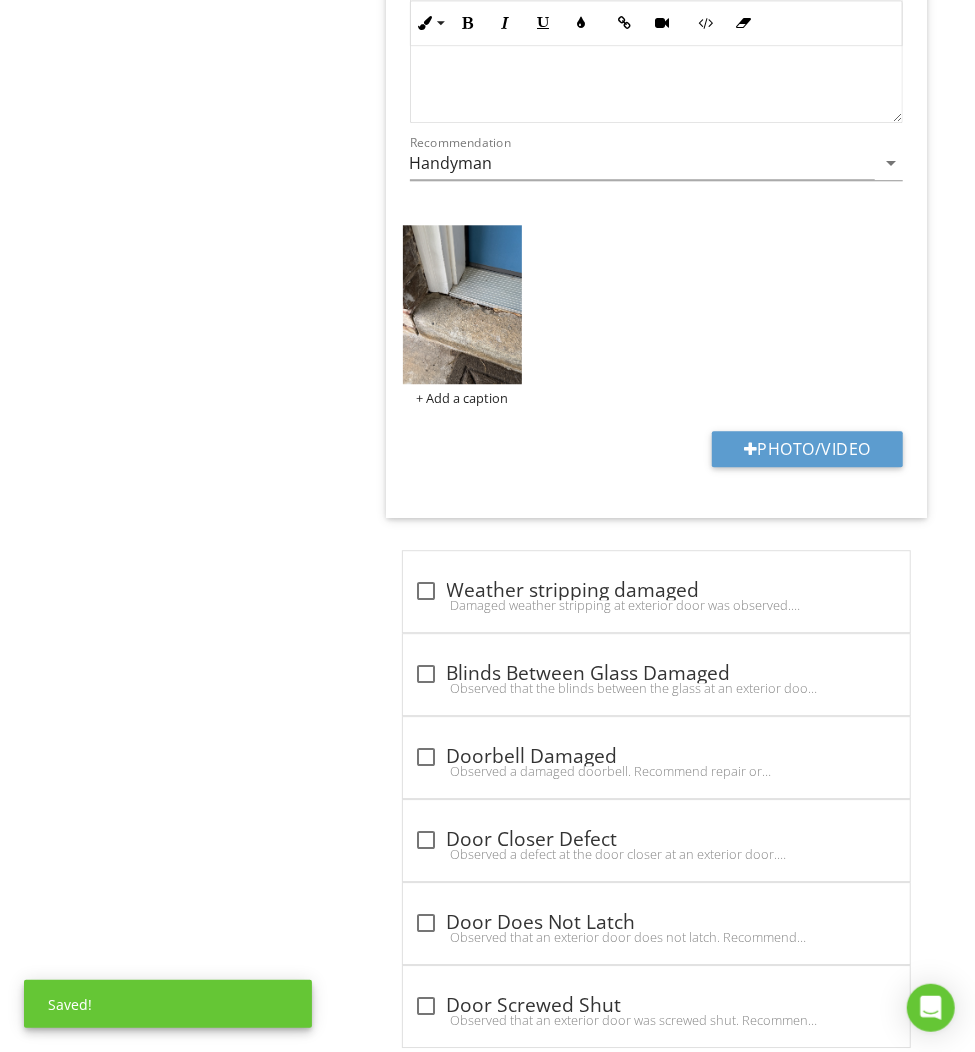 drag, startPoint x: 435, startPoint y: 324, endPoint x: 114, endPoint y: 648, distance: 456.0888 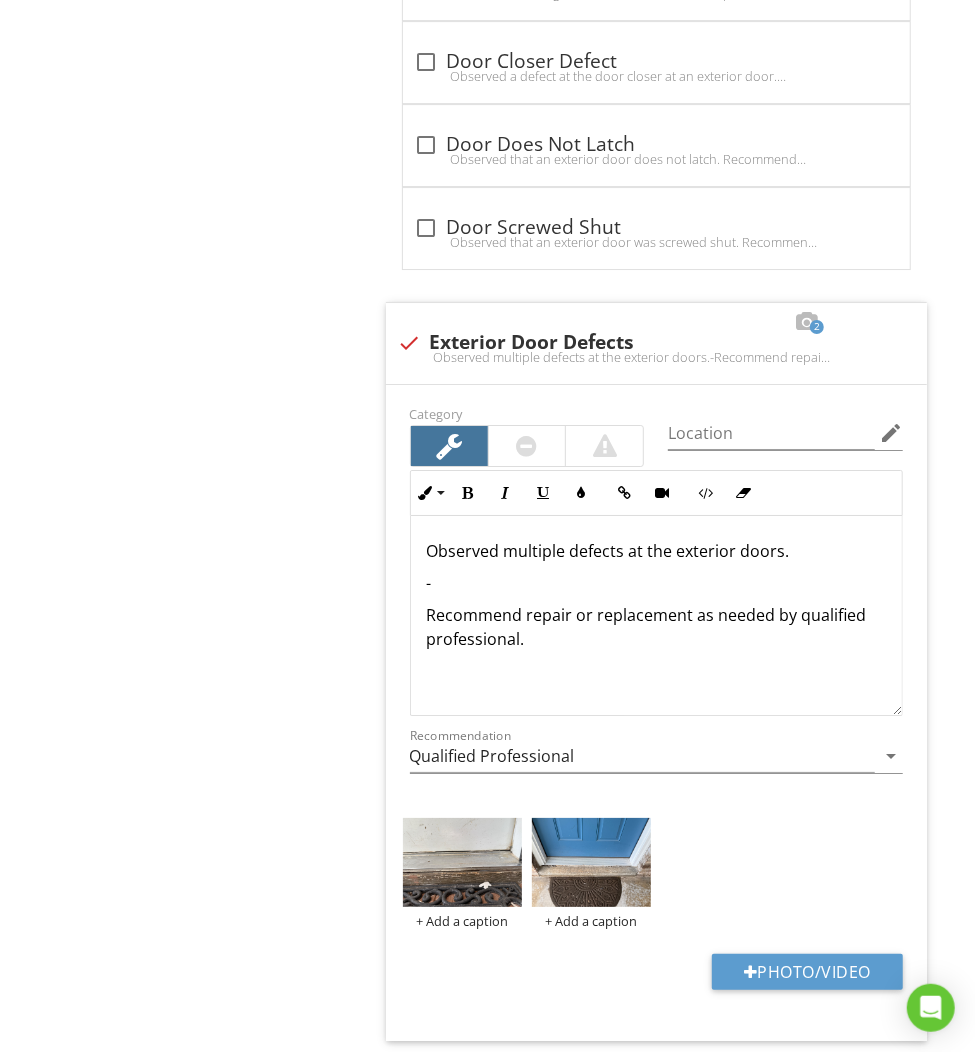 scroll, scrollTop: 2940, scrollLeft: 0, axis: vertical 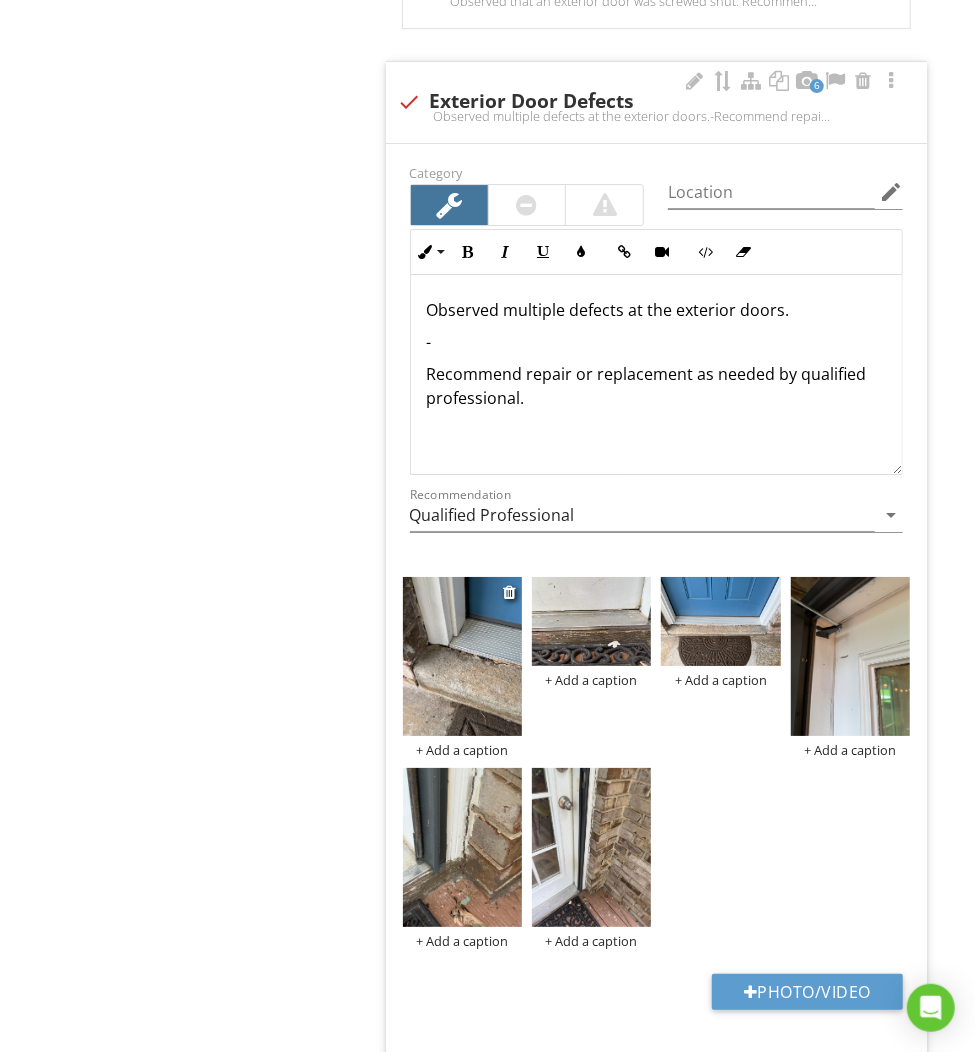 click at bounding box center (462, 656) 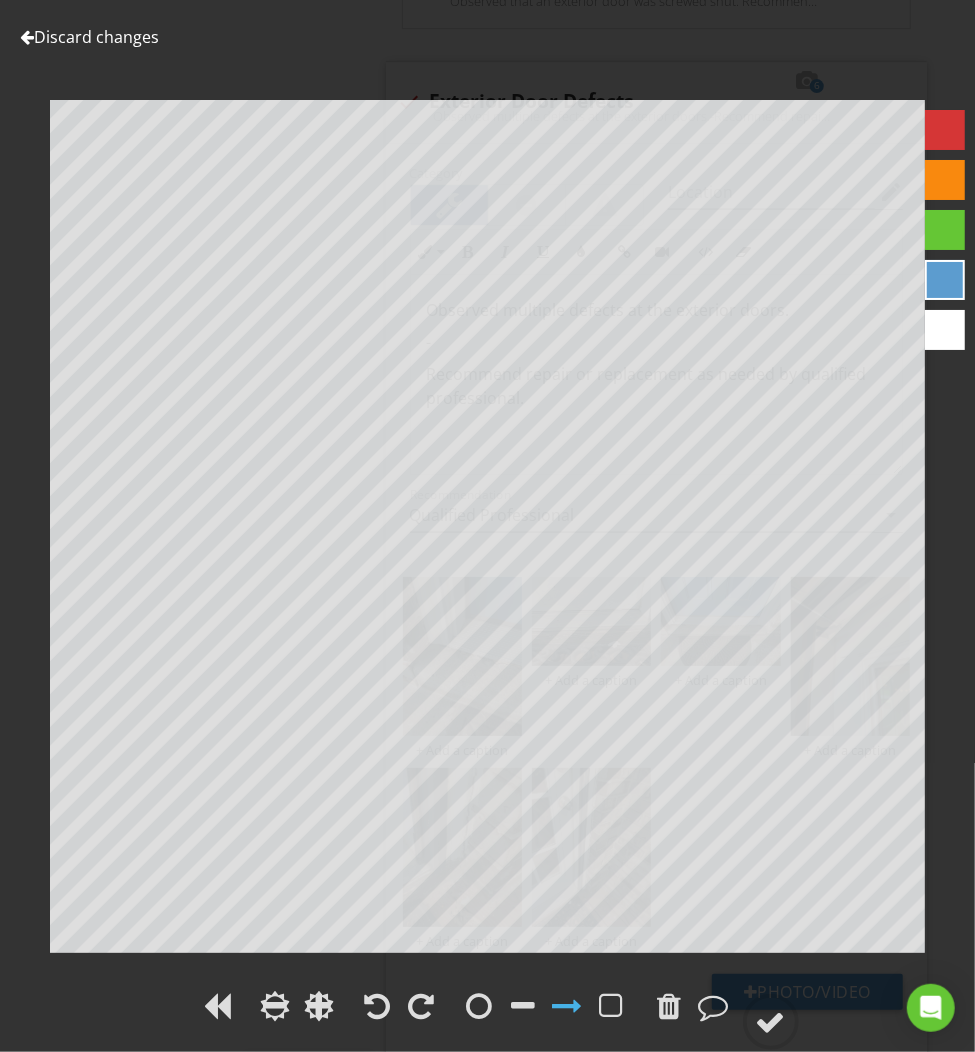 click on "Discard changes" at bounding box center [89, 37] 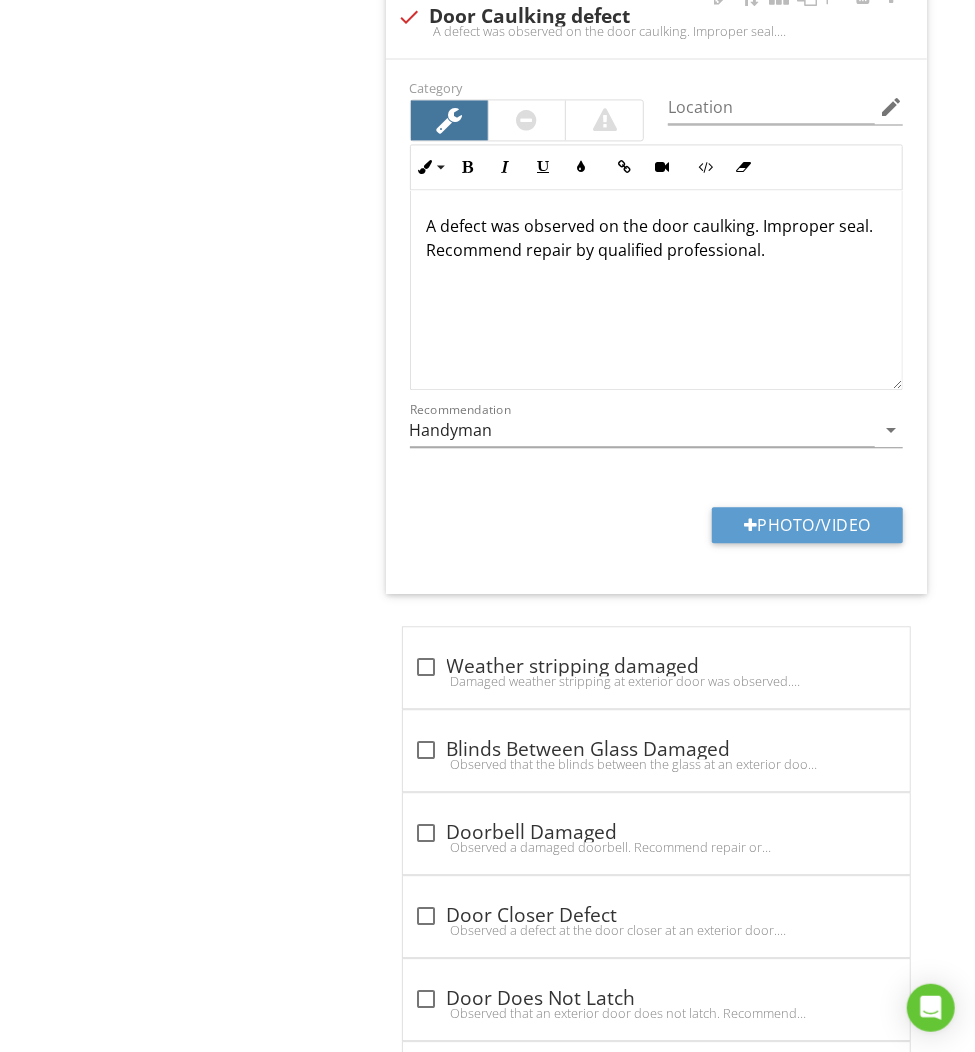 scroll, scrollTop: 737, scrollLeft: 0, axis: vertical 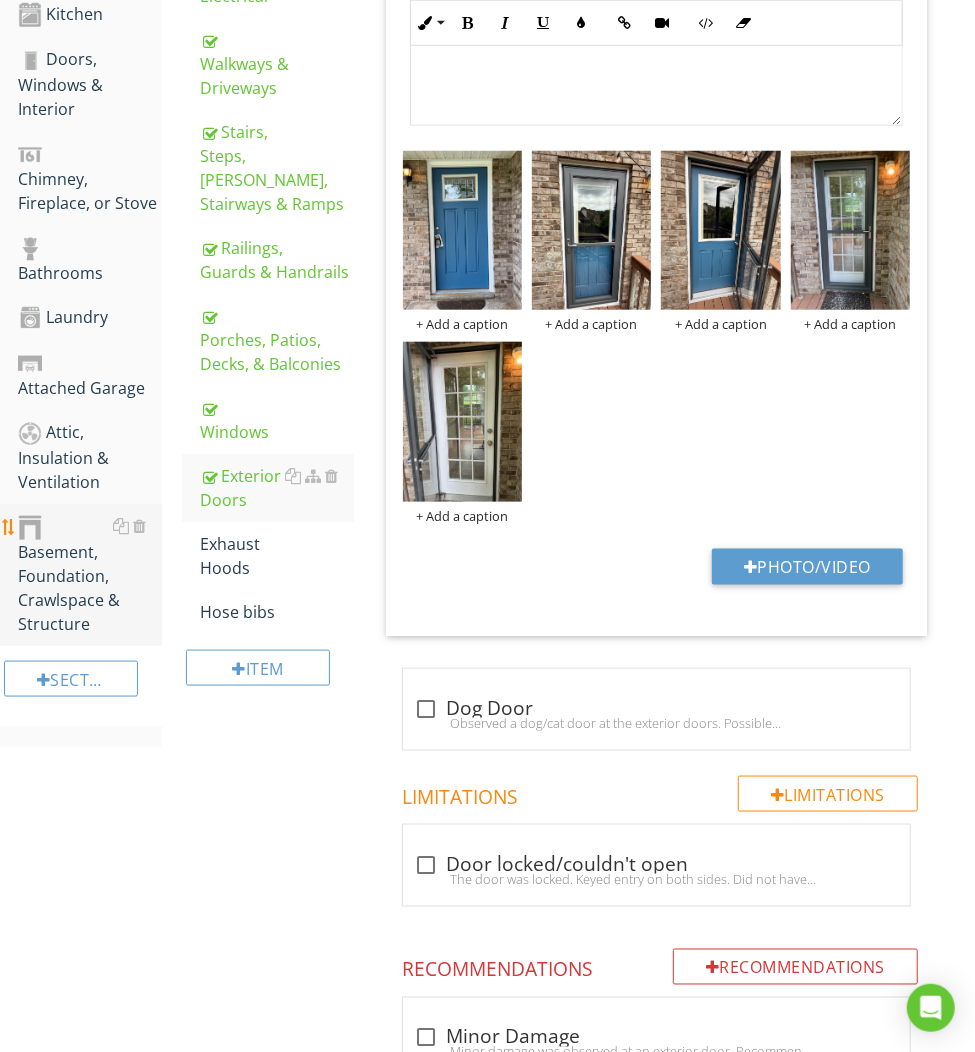 click on "Attached Garage" at bounding box center (90, 375) 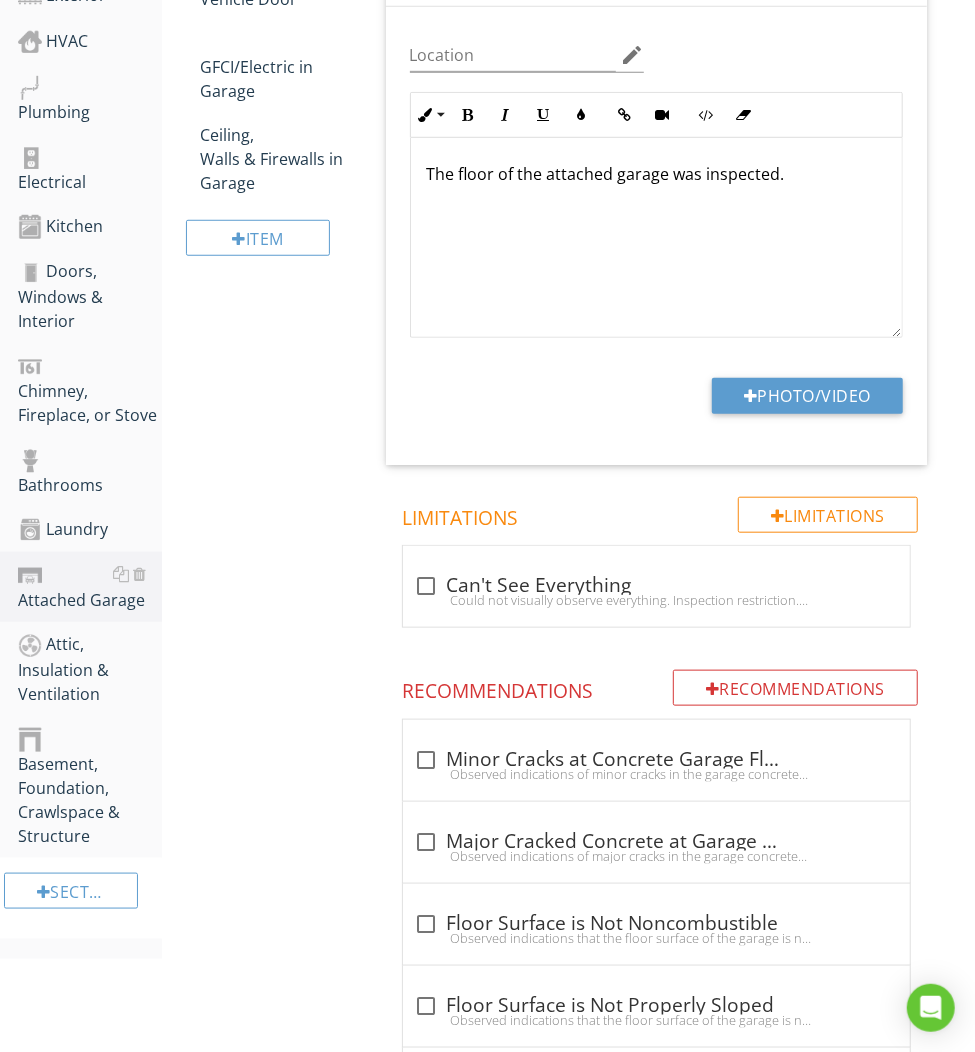 scroll, scrollTop: 20, scrollLeft: 0, axis: vertical 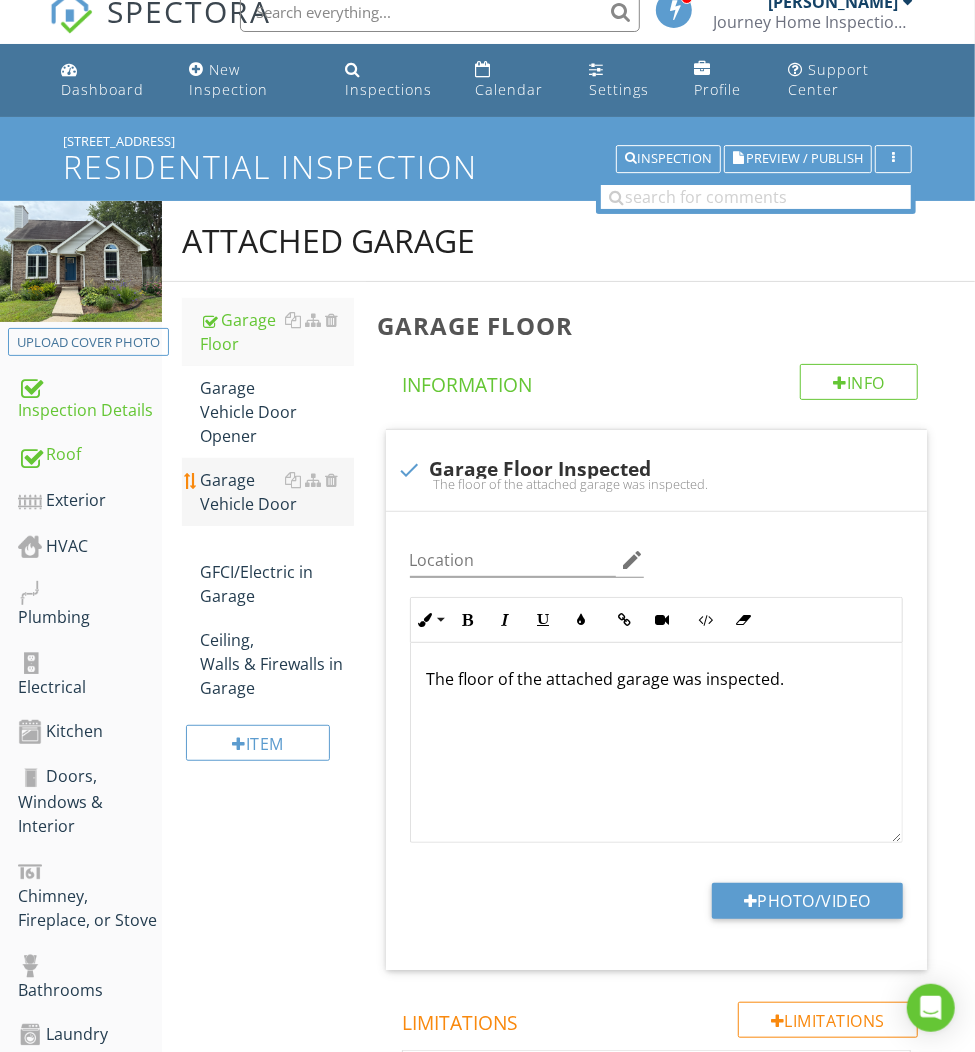 click on "Garage Vehicle Door" at bounding box center [276, 492] 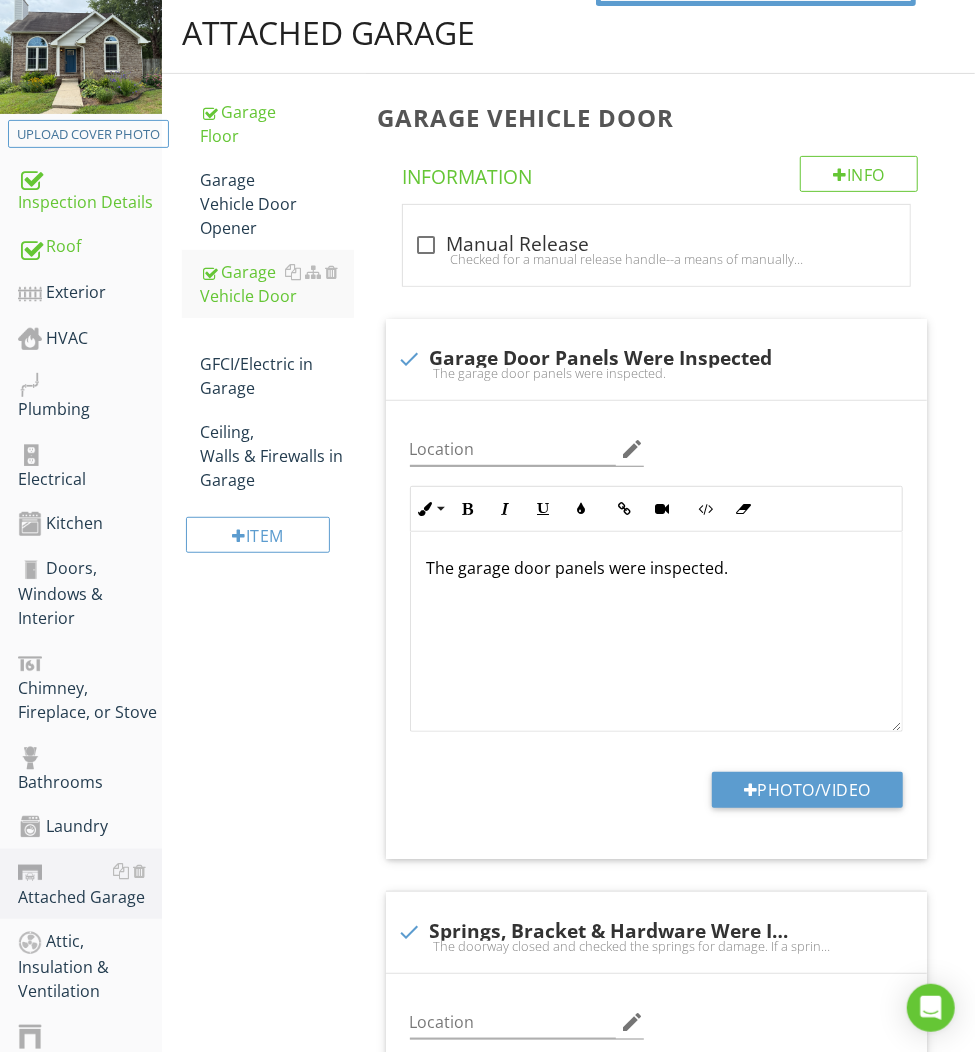scroll, scrollTop: 181, scrollLeft: 0, axis: vertical 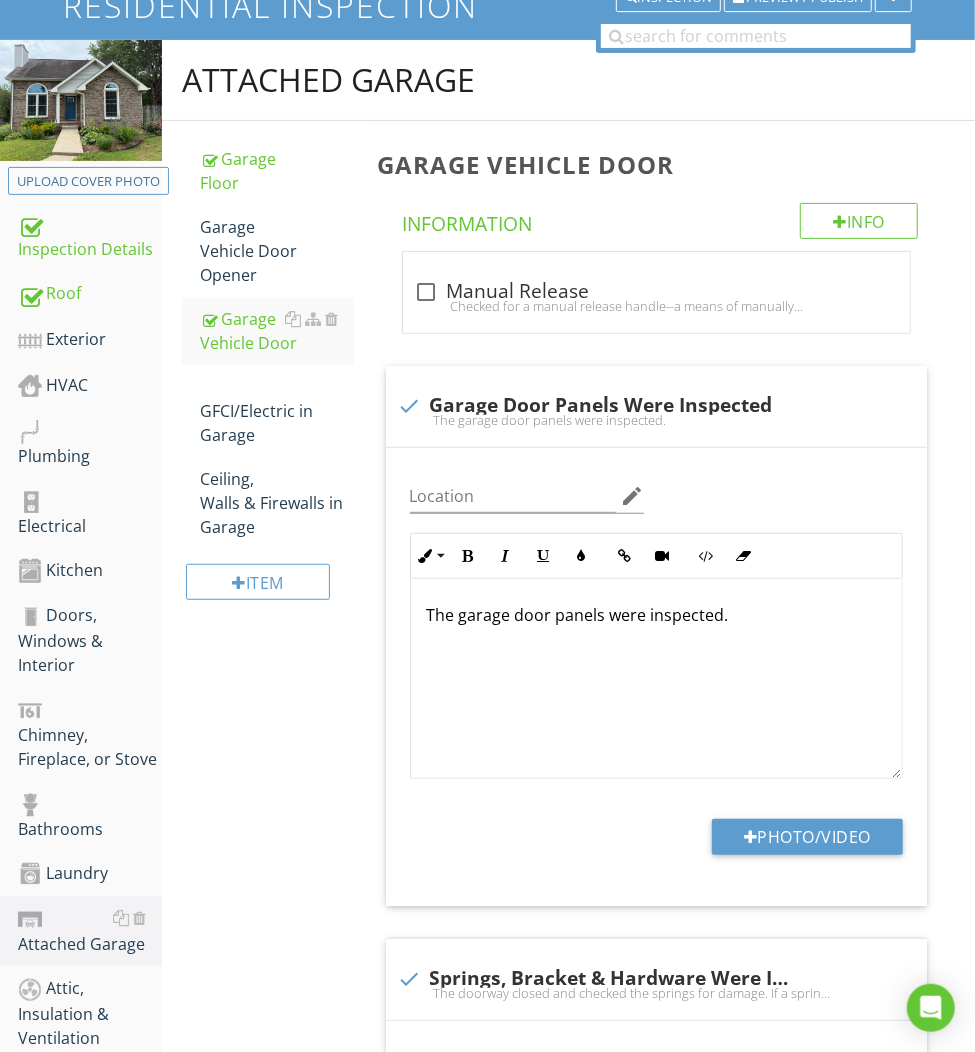 click on "Exterior" at bounding box center [90, 340] 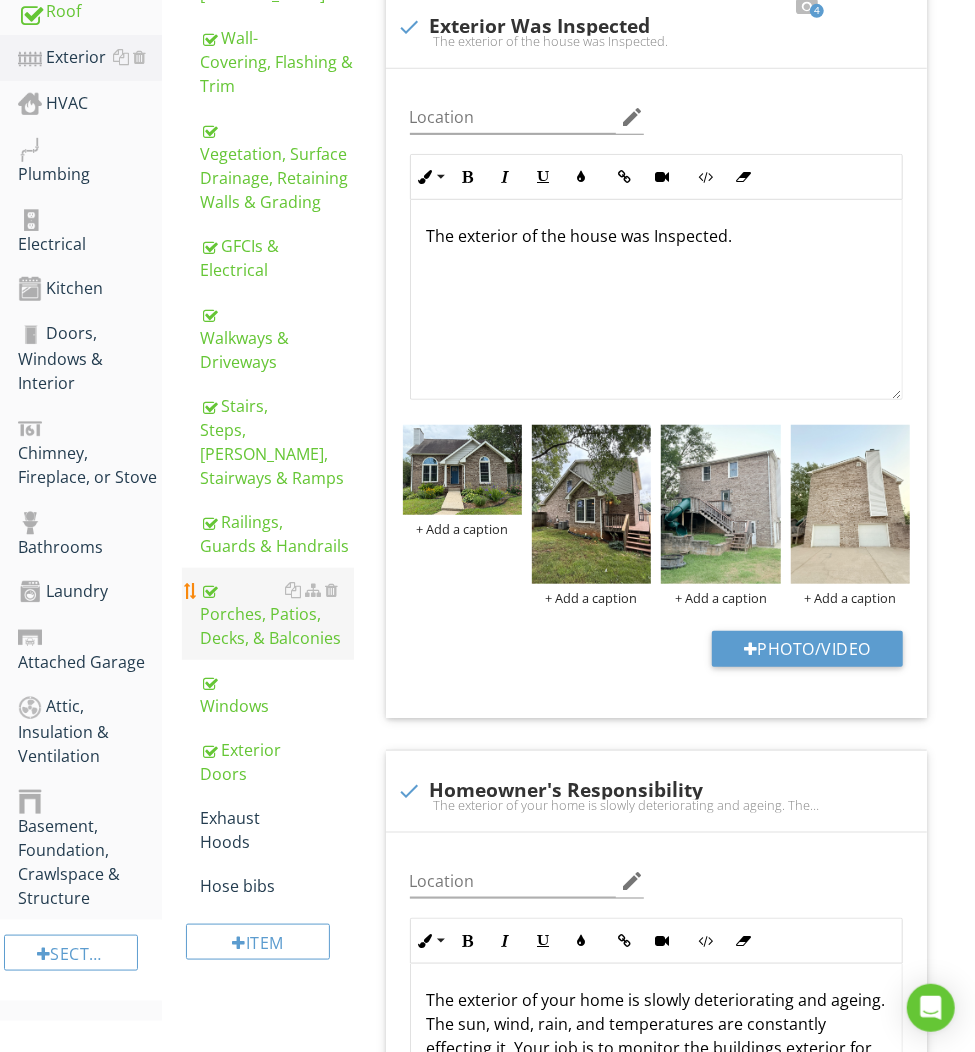 scroll, scrollTop: 978, scrollLeft: 0, axis: vertical 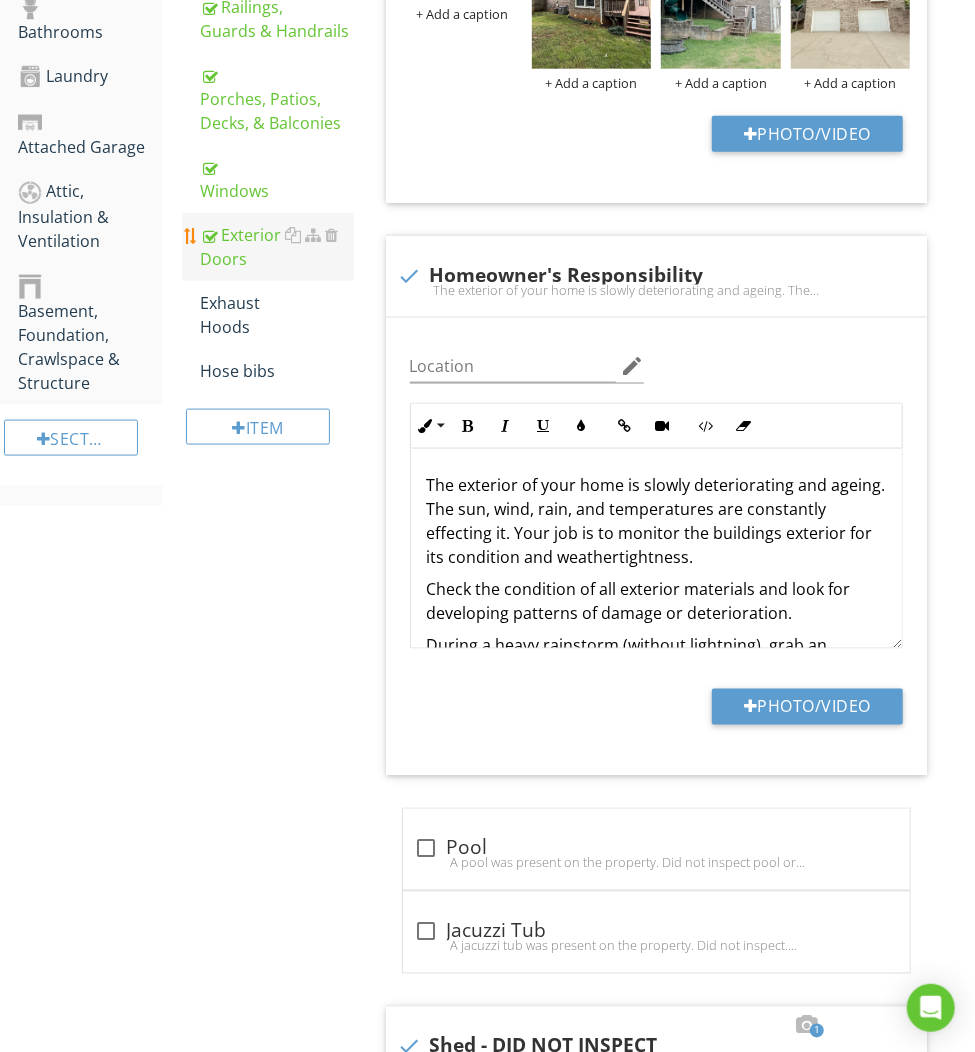 click on "Exterior Doors" at bounding box center [276, 247] 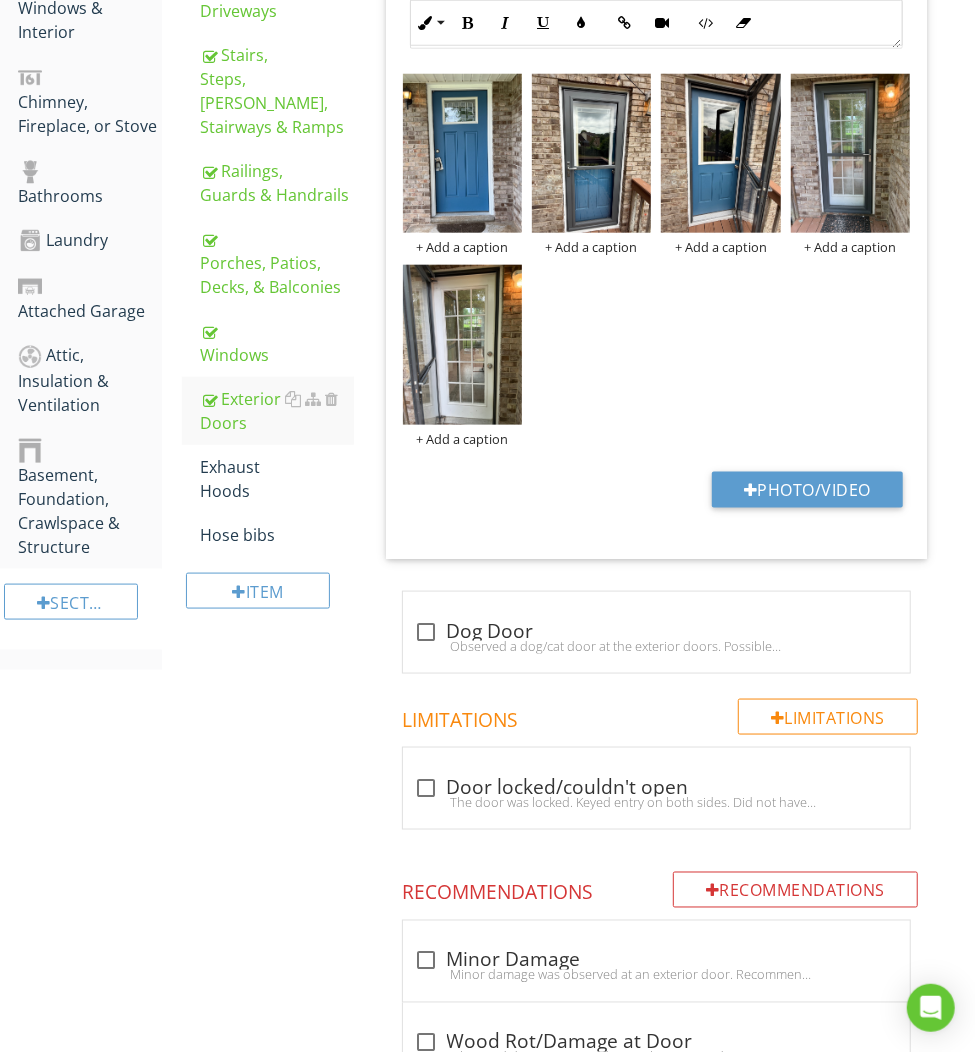 scroll, scrollTop: 635, scrollLeft: 0, axis: vertical 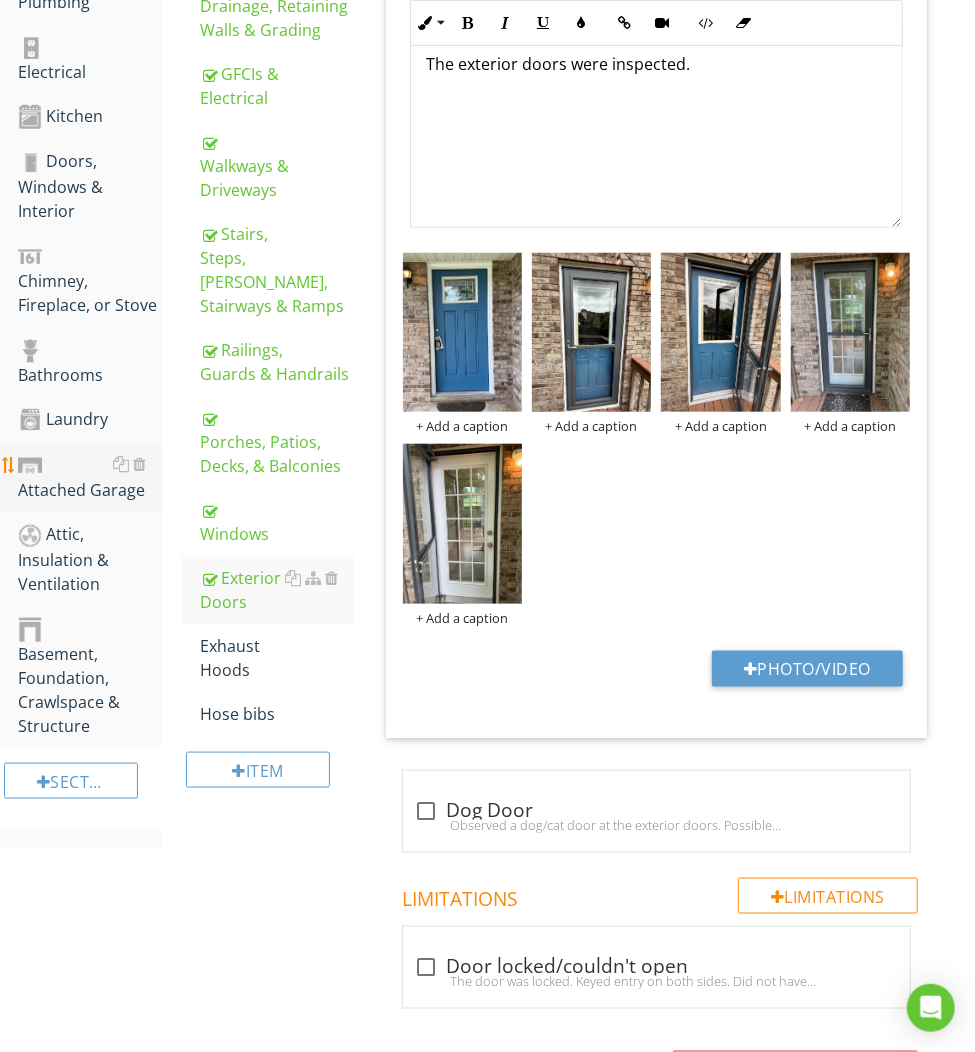 click on "Attached Garage" at bounding box center [90, 477] 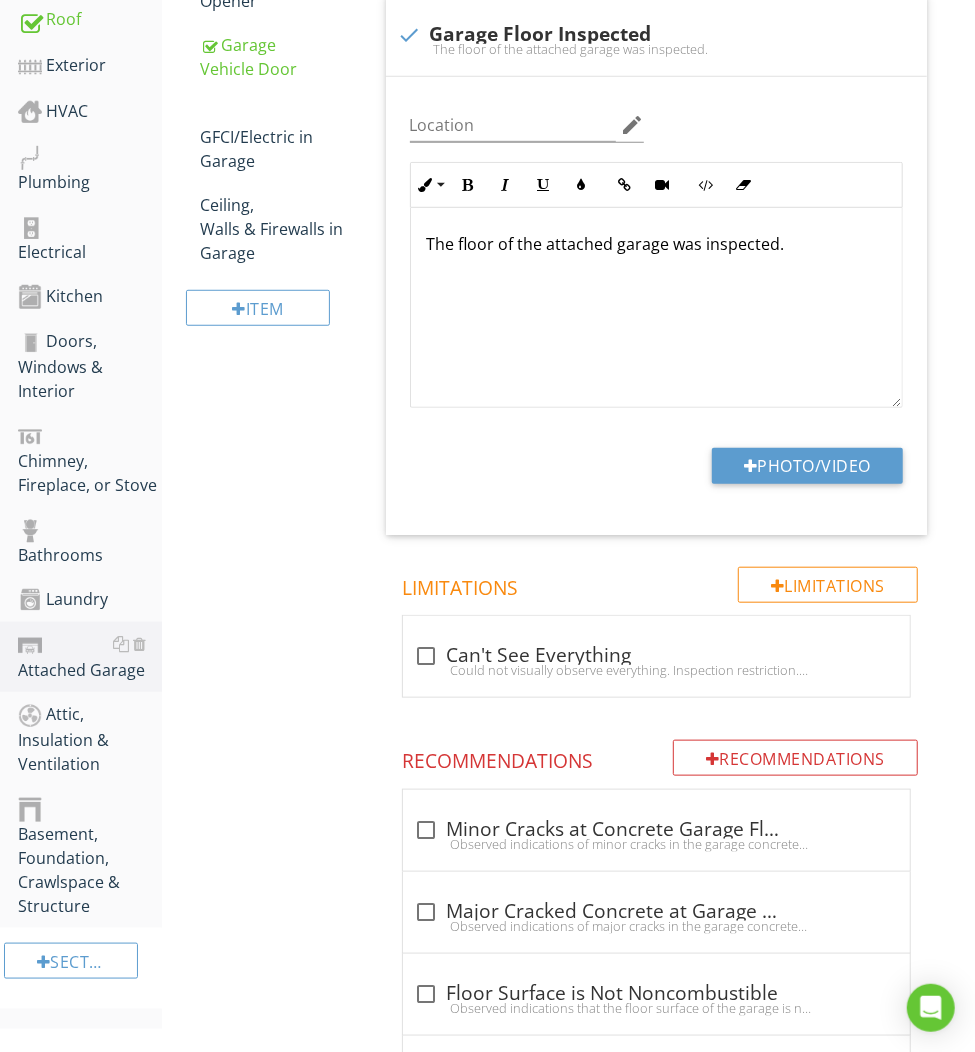 scroll, scrollTop: 0, scrollLeft: 0, axis: both 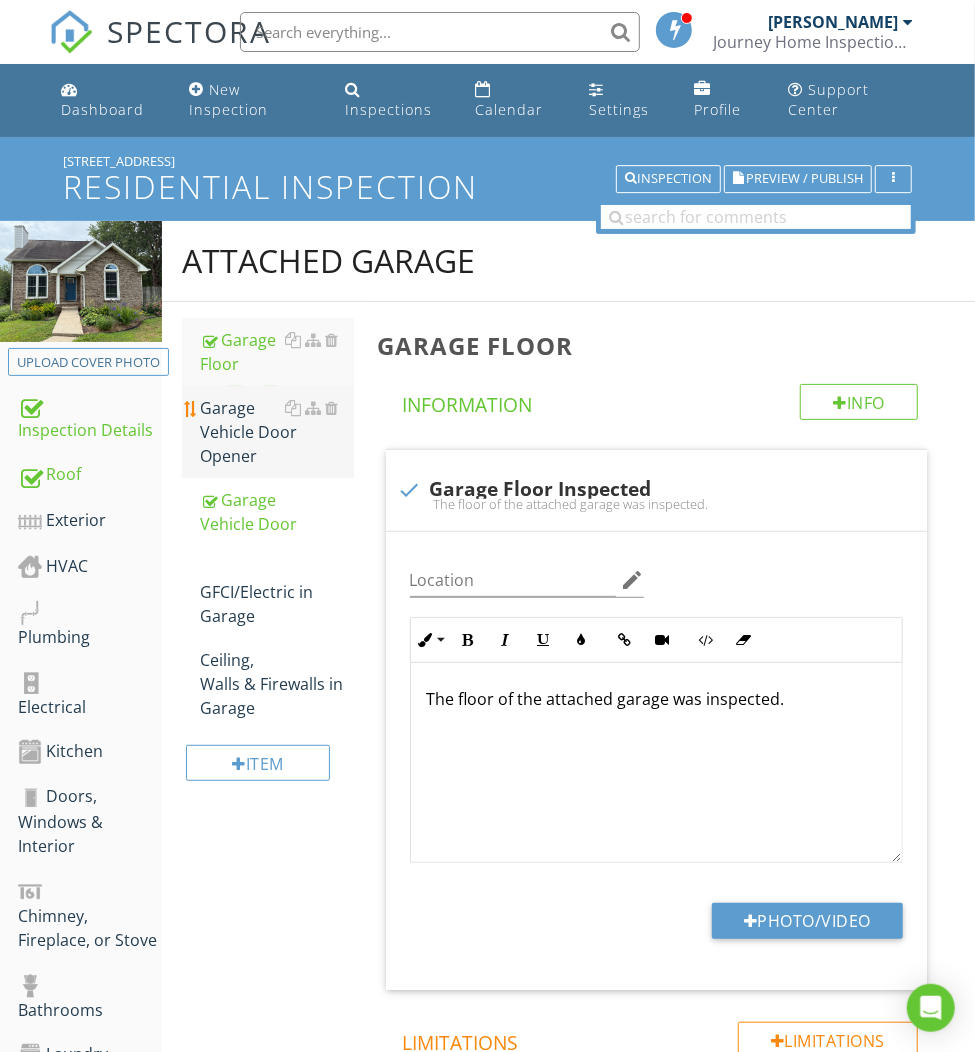 click on "Garage Vehicle Door Opener" at bounding box center [276, 432] 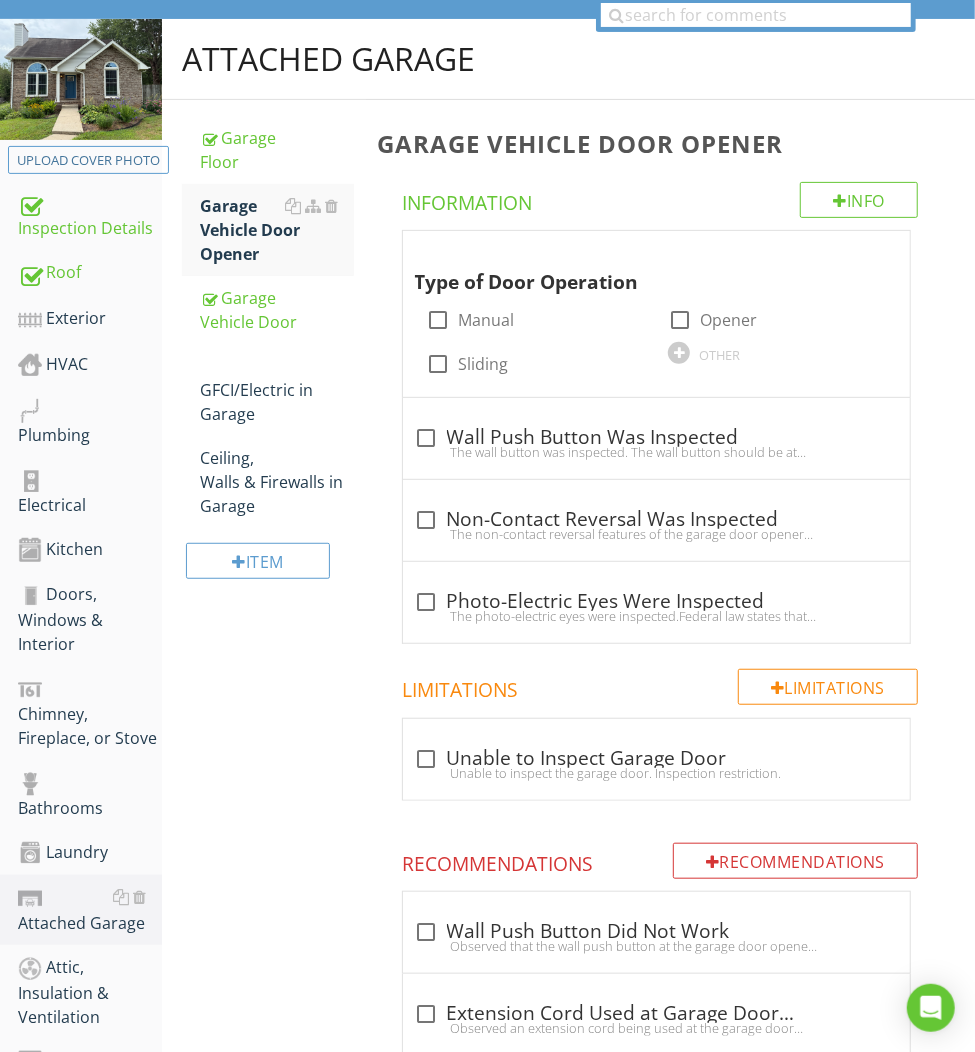 scroll, scrollTop: 215, scrollLeft: 0, axis: vertical 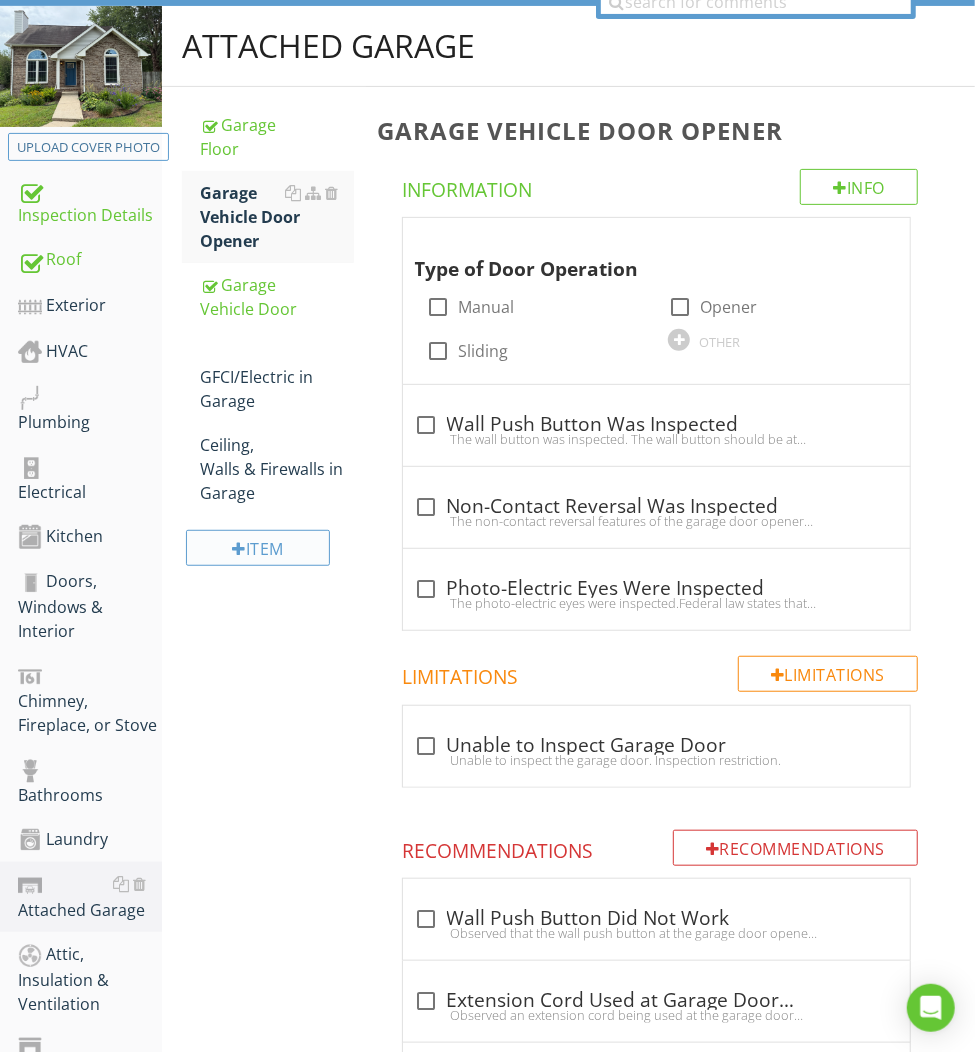 click on "Item" at bounding box center [257, 548] 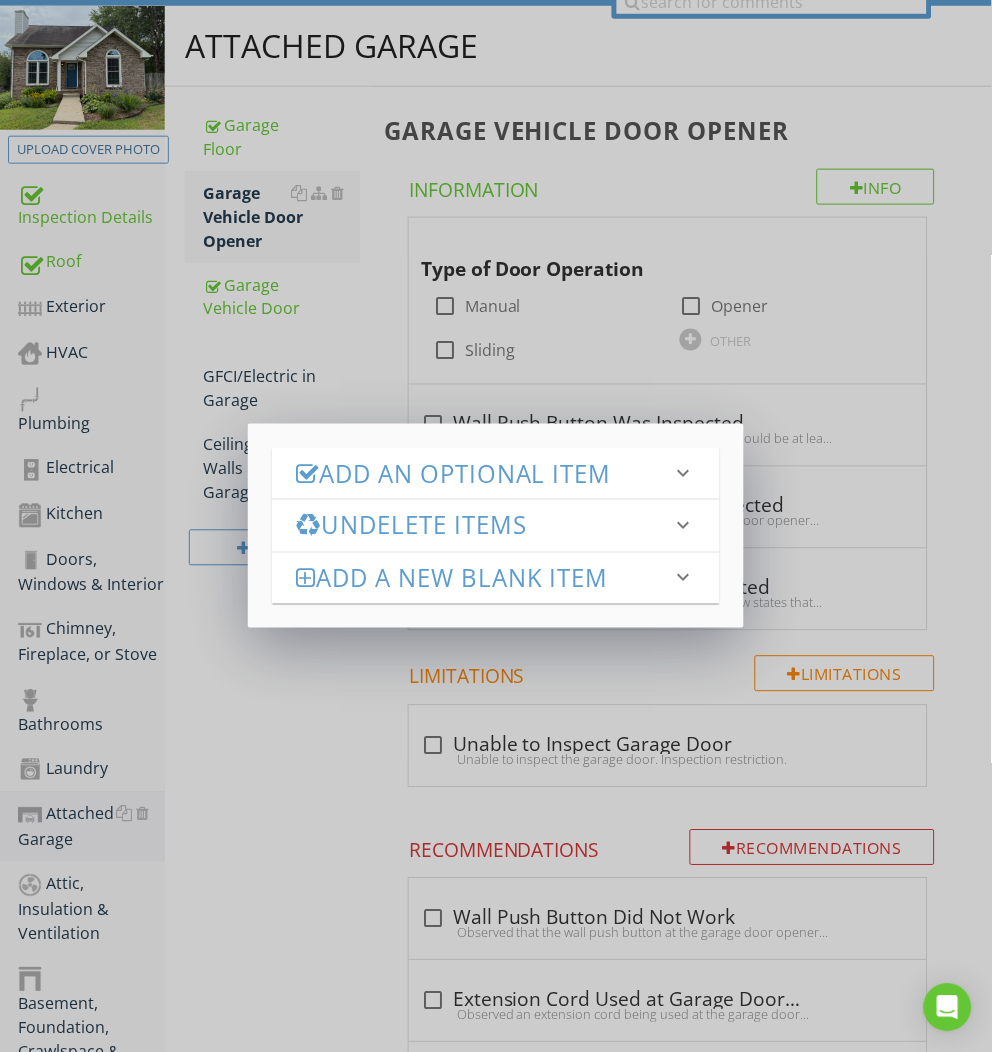 click on "Add an Optional Item" at bounding box center [484, 473] 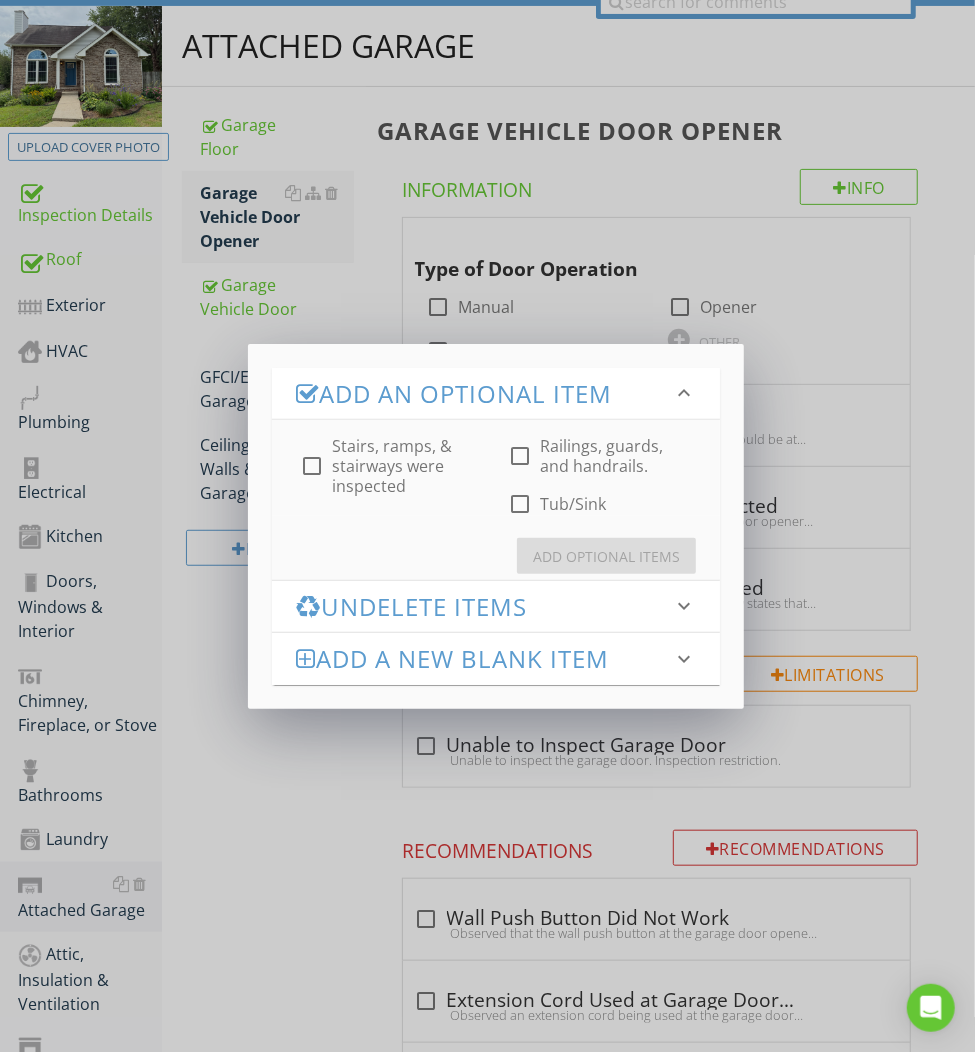 click on "Add an Optional Item
keyboard_arrow_down     check_box_outline_blank Stairs, ramps, & stairways were inspected check_box_outline_blank Railings, guards, and handrails. check_box_outline_blank Tub/Sink
Add Optional Items
Undelete Items
keyboard_arrow_down       Fetching deleted items...
Add a new Blank Item
keyboard_arrow_down     Name
Add New Item" at bounding box center [487, 526] 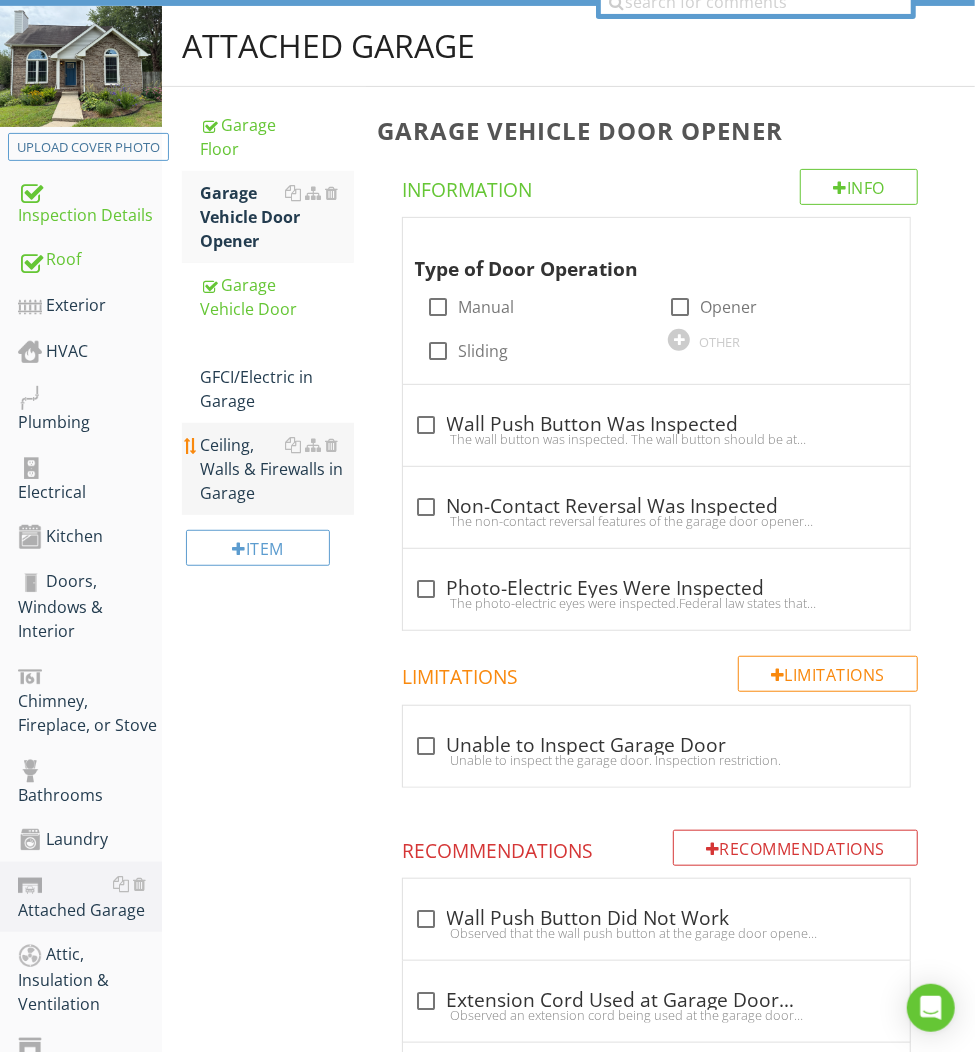 click on "Ceiling, Walls & Firewalls in Garage" at bounding box center (276, 469) 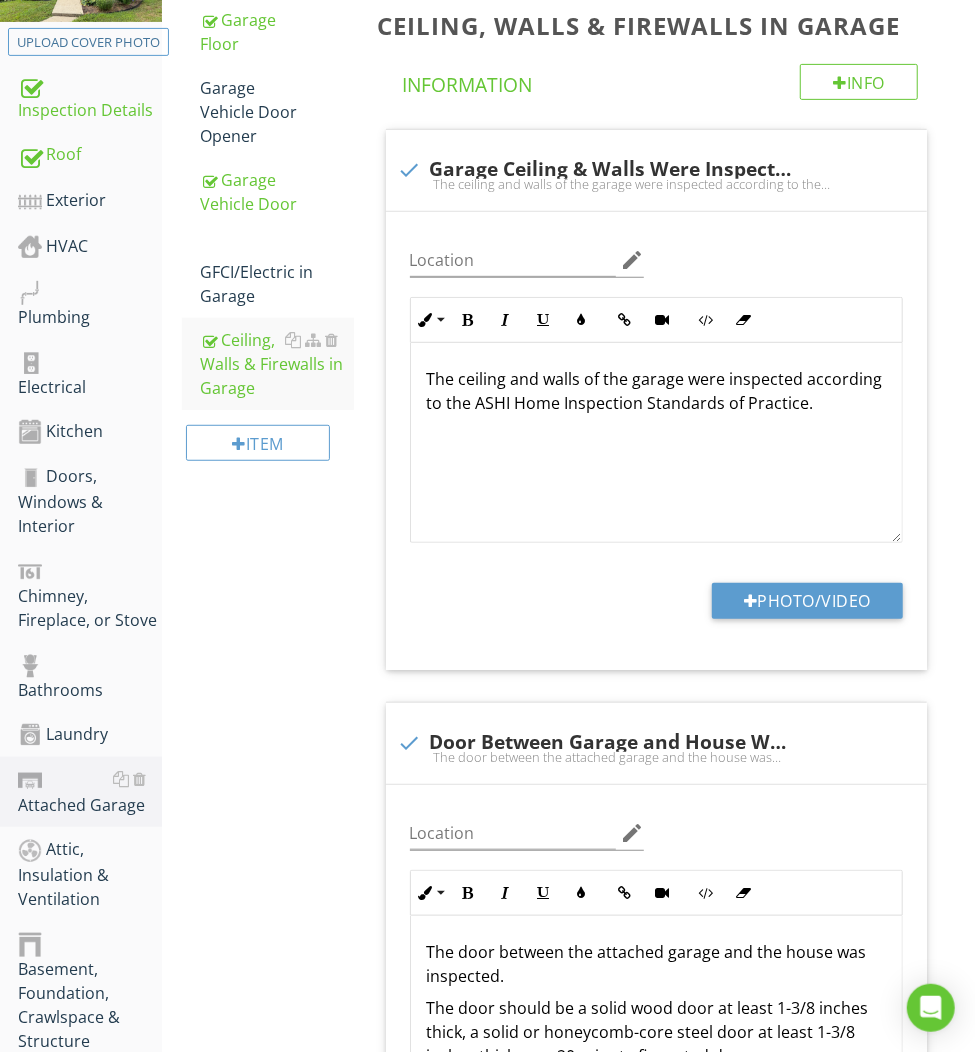 scroll, scrollTop: 0, scrollLeft: 0, axis: both 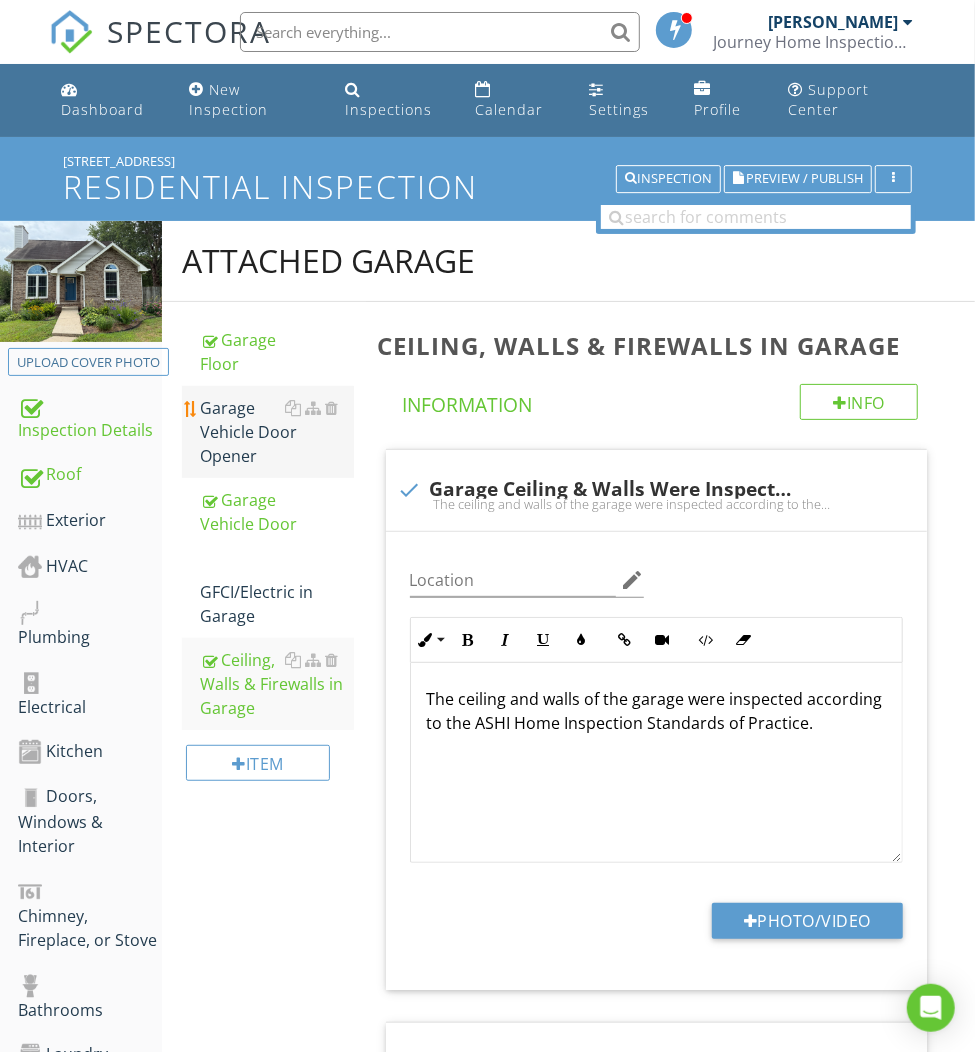 click on "Garage Vehicle Door Opener" at bounding box center [276, 432] 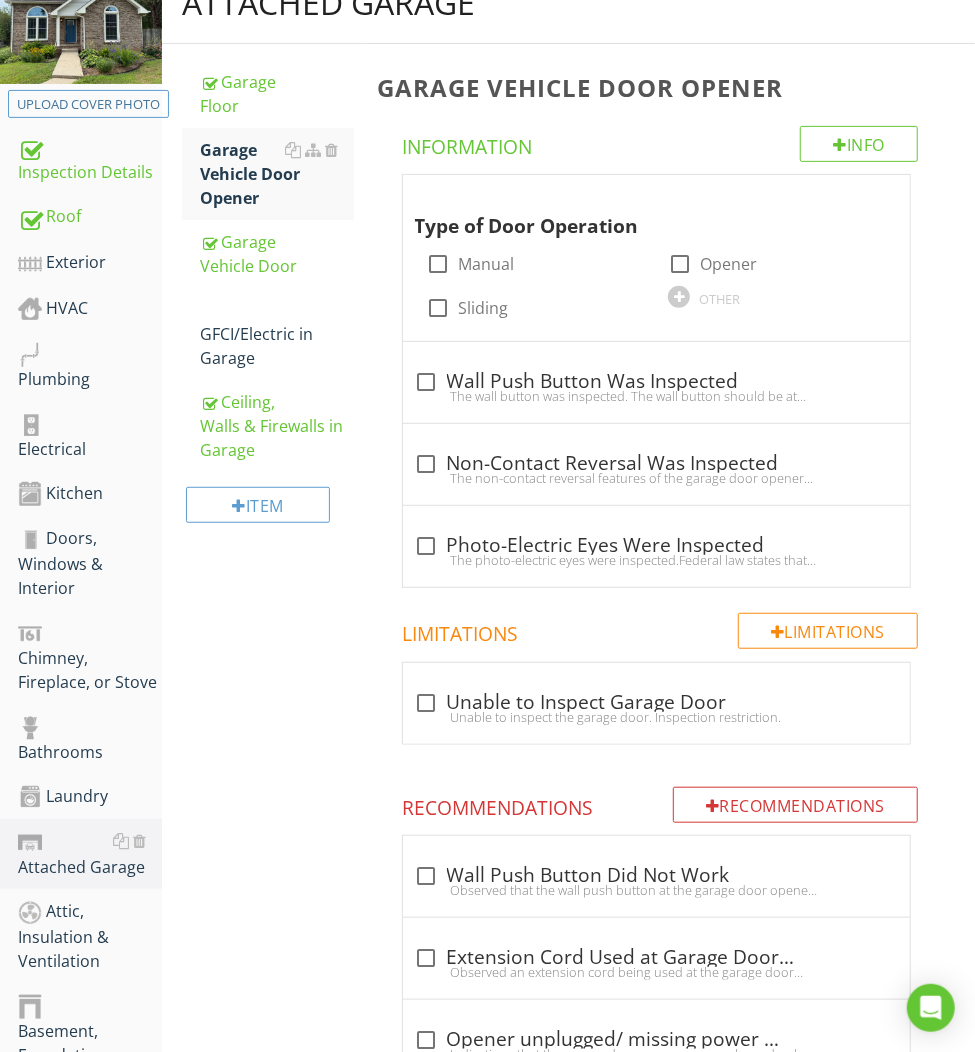 scroll, scrollTop: 121, scrollLeft: 0, axis: vertical 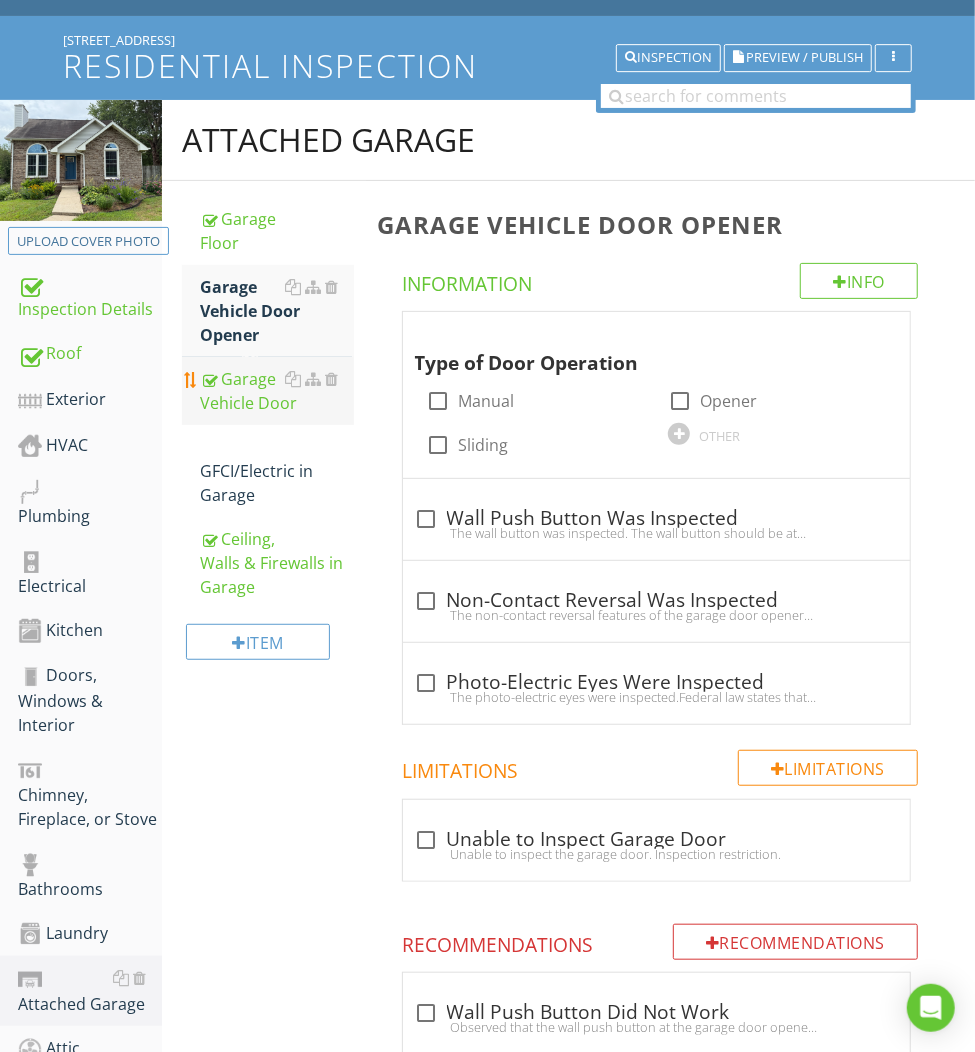 click on "Garage Vehicle Door" at bounding box center [276, 391] 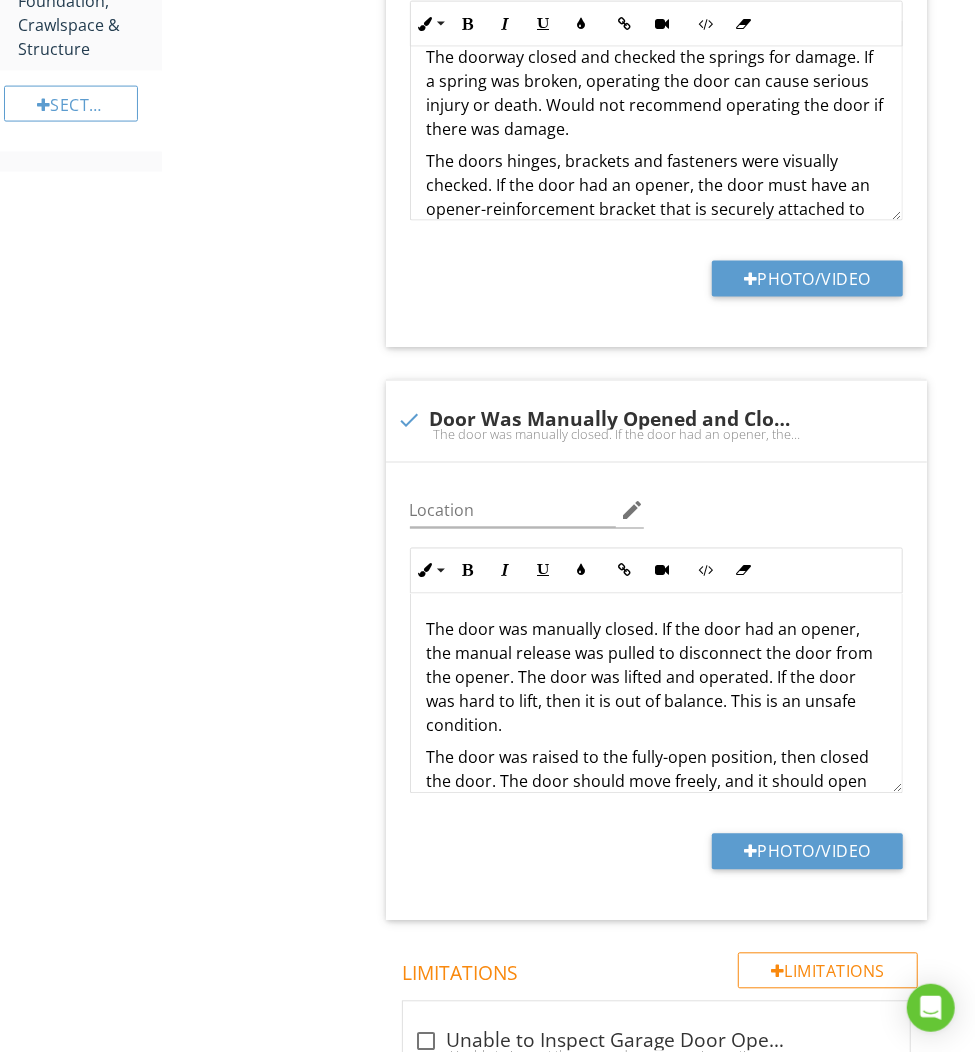 scroll, scrollTop: 171, scrollLeft: 0, axis: vertical 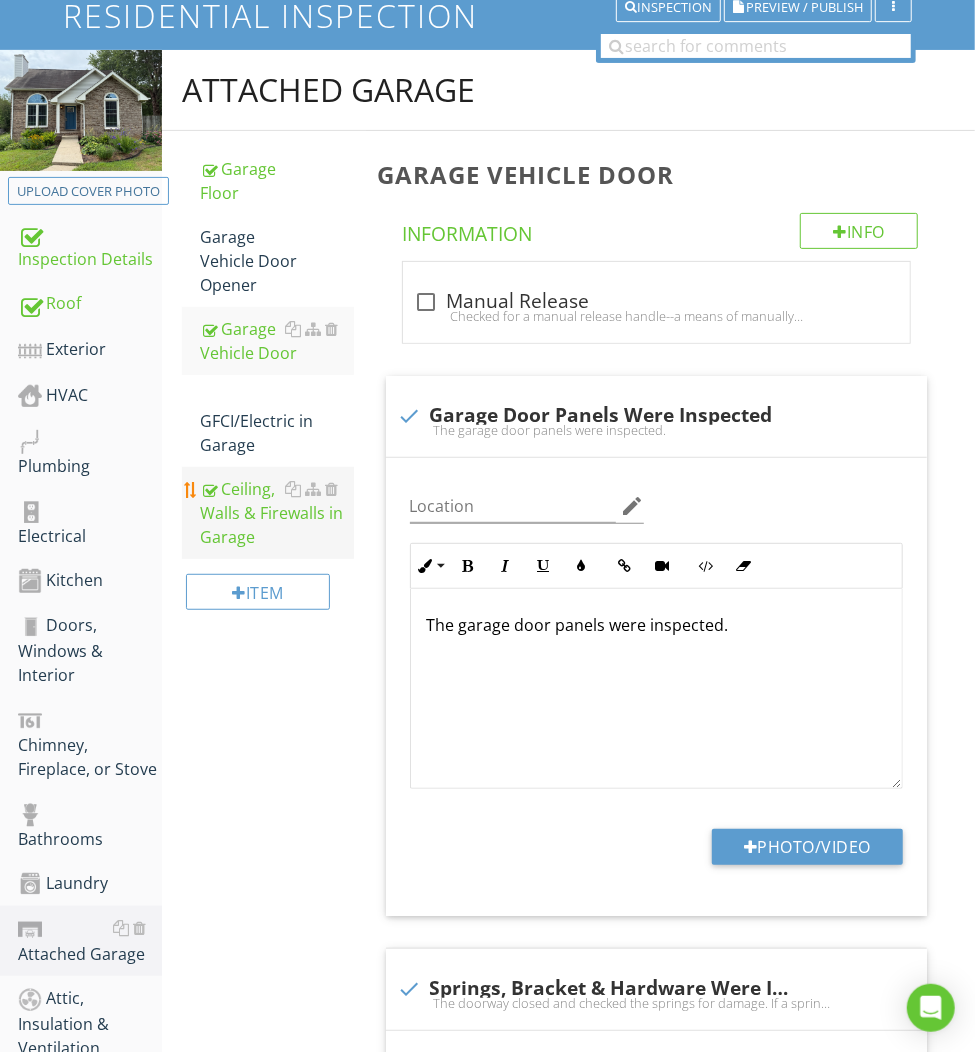 click on "Ceiling, Walls & Firewalls in Garage" at bounding box center [276, 513] 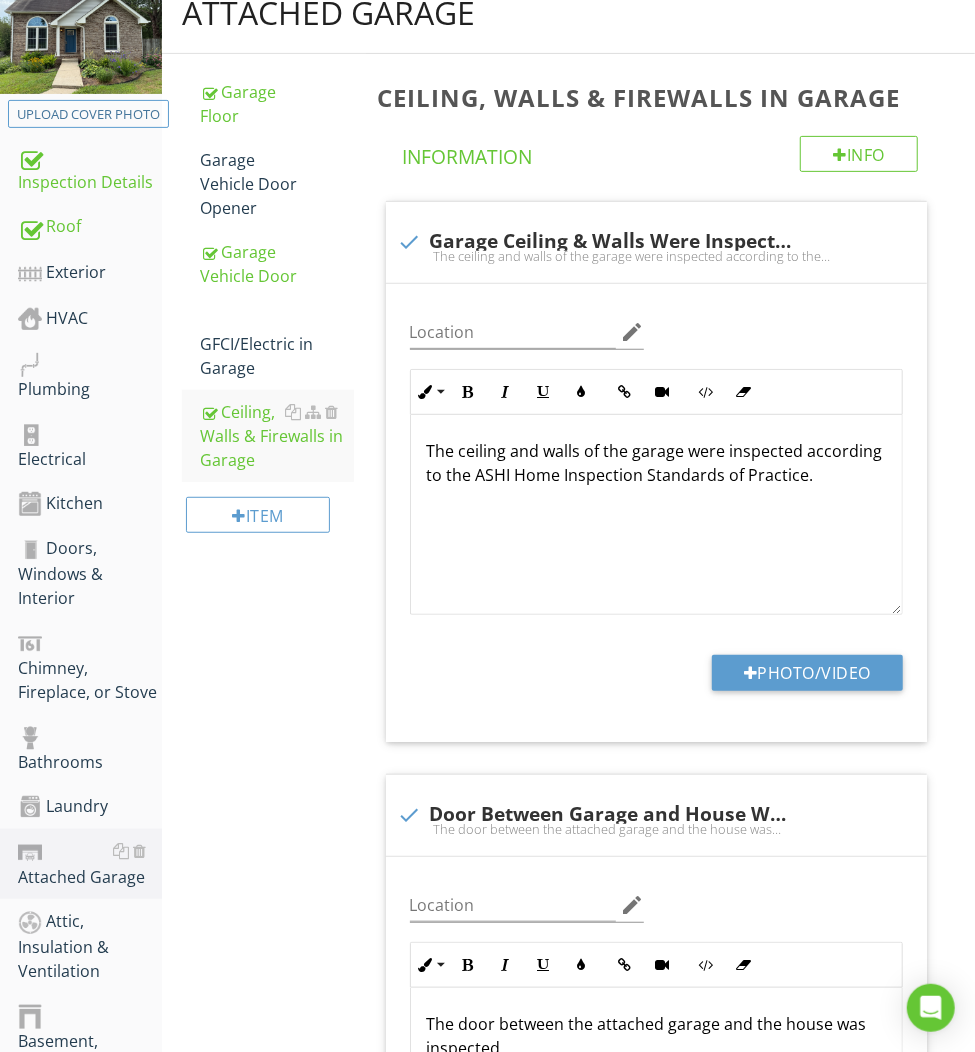 scroll, scrollTop: 455, scrollLeft: 0, axis: vertical 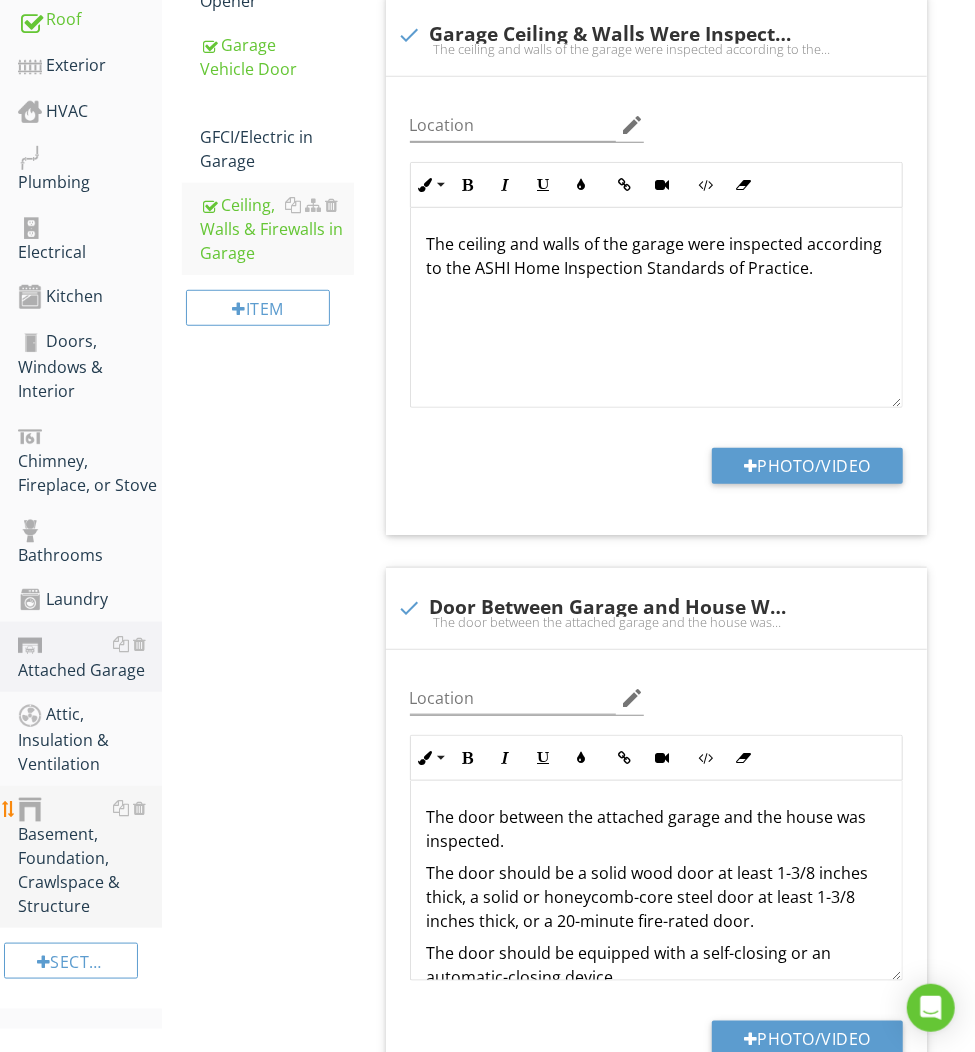 click on "Basement, Foundation, Crawlspace & Structure" at bounding box center [90, 857] 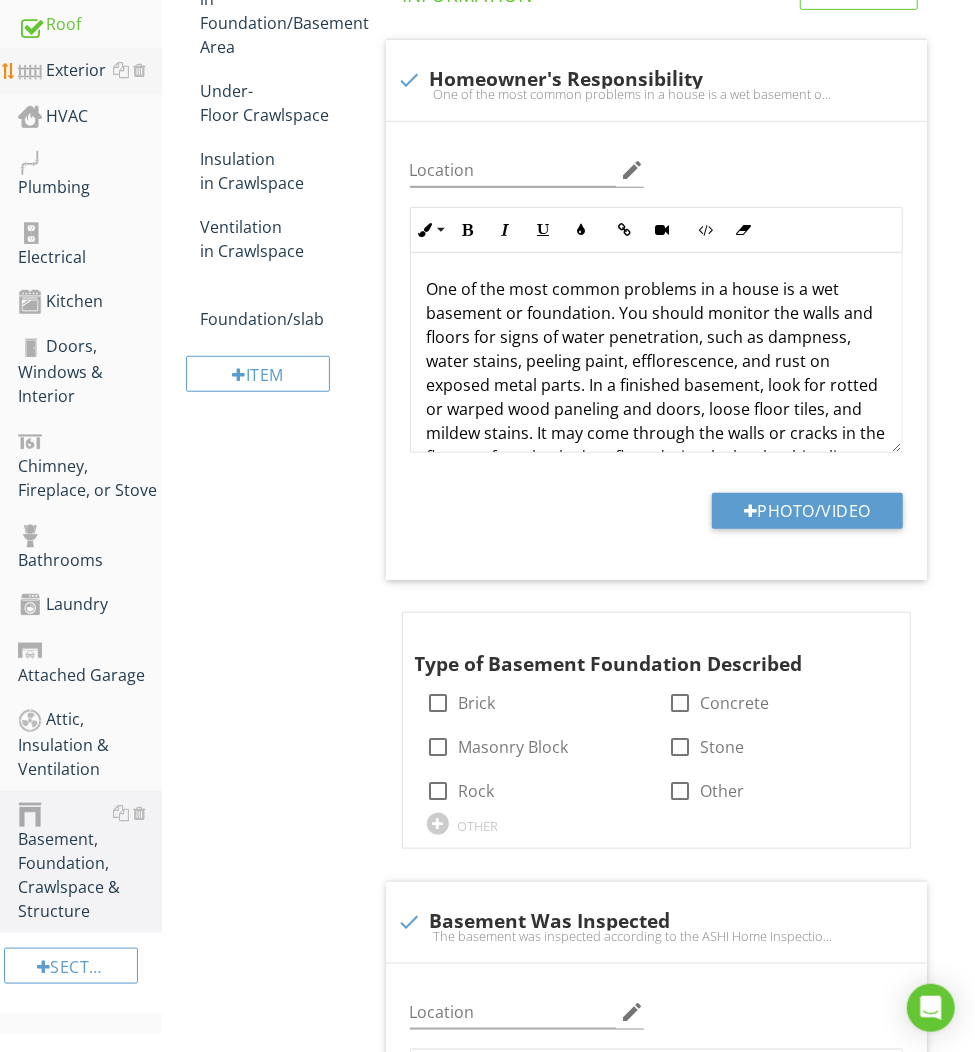 click on "Exterior" at bounding box center (90, 71) 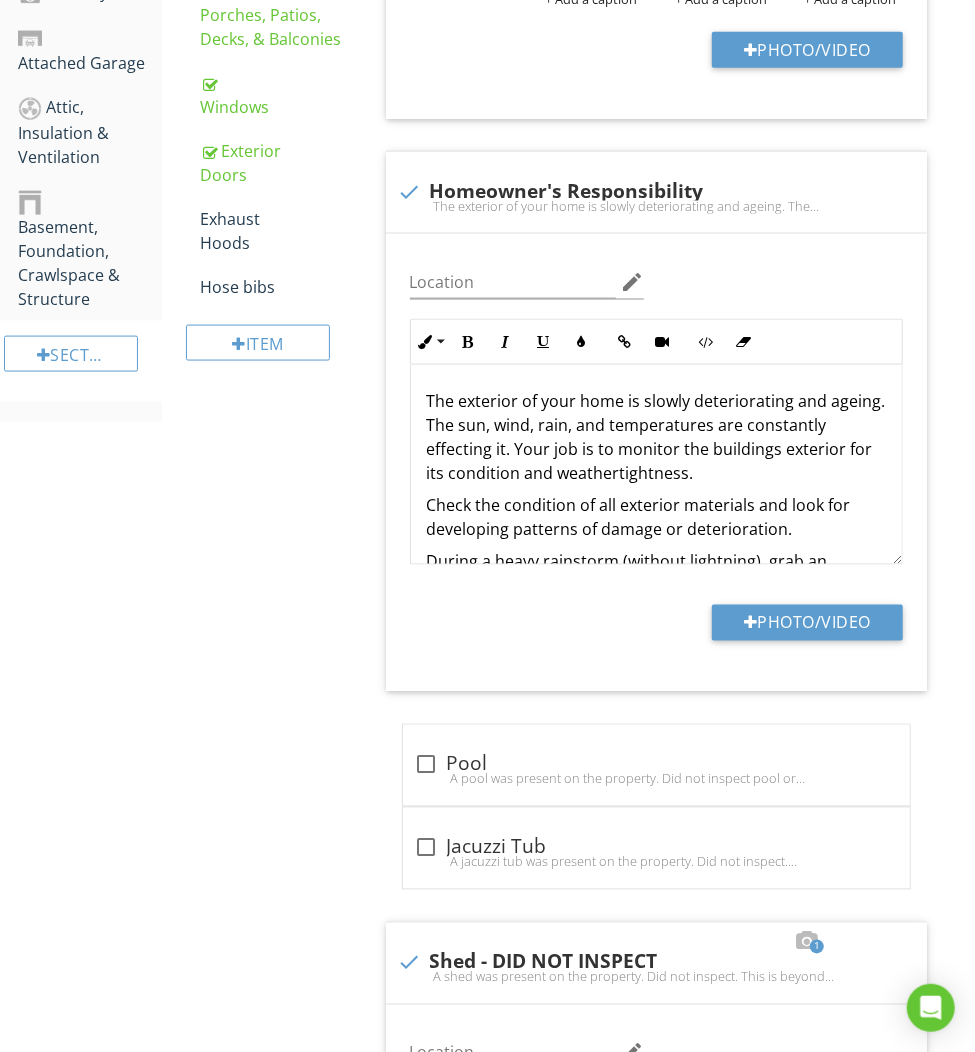 scroll, scrollTop: 551, scrollLeft: 0, axis: vertical 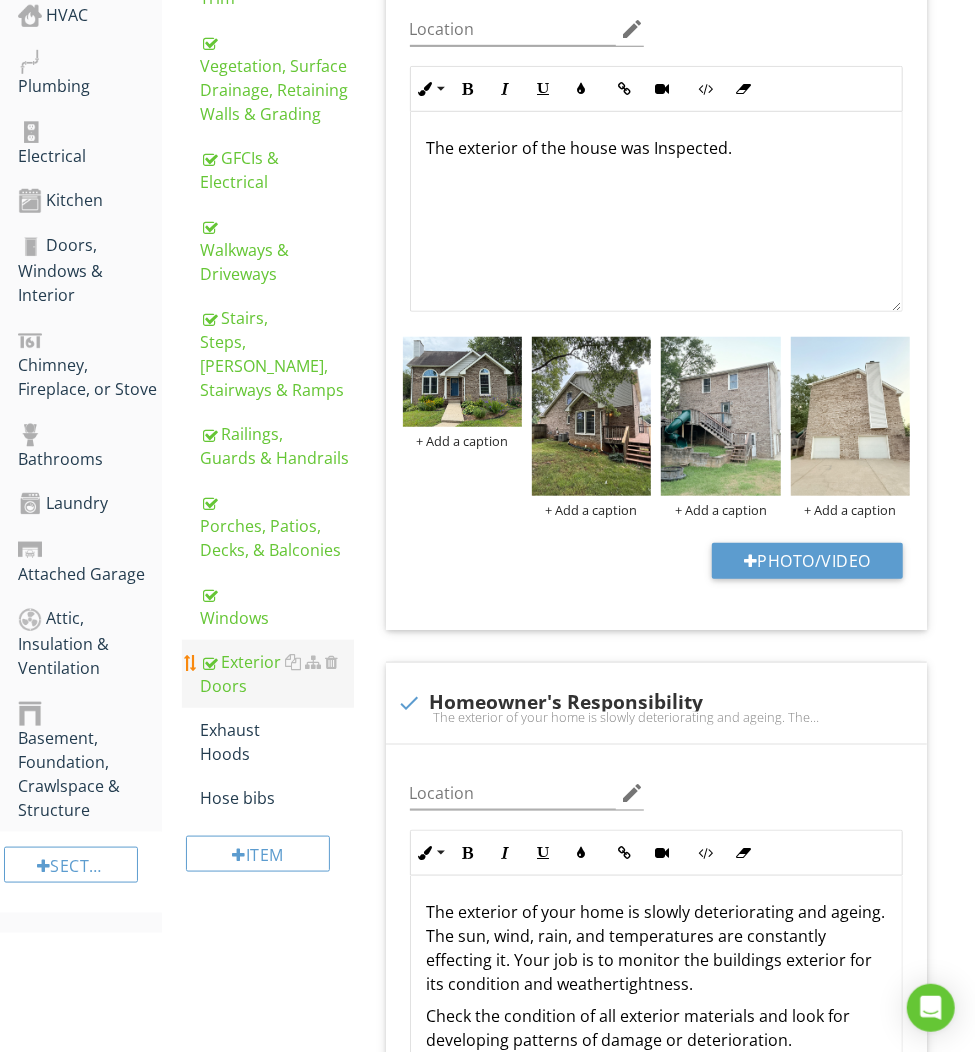 click on "Exterior Doors" at bounding box center [276, 674] 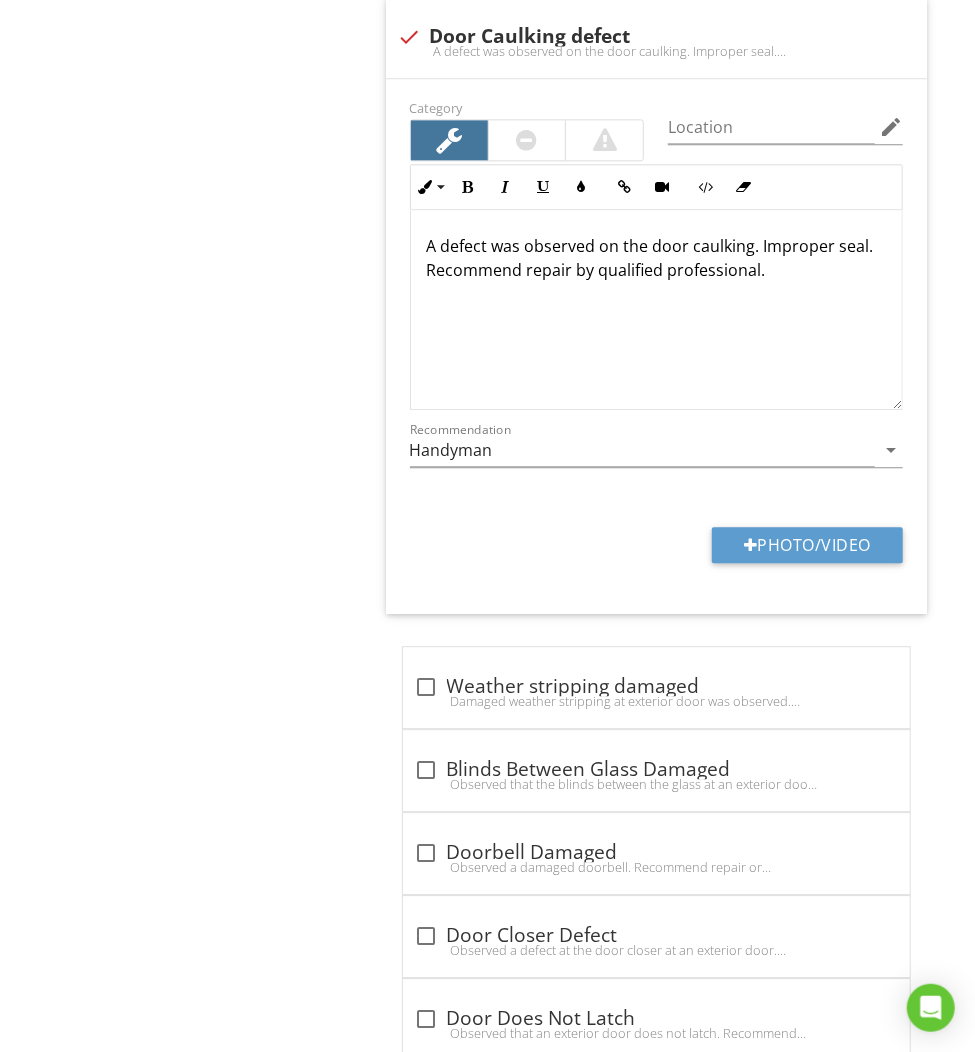 scroll, scrollTop: 2011, scrollLeft: 0, axis: vertical 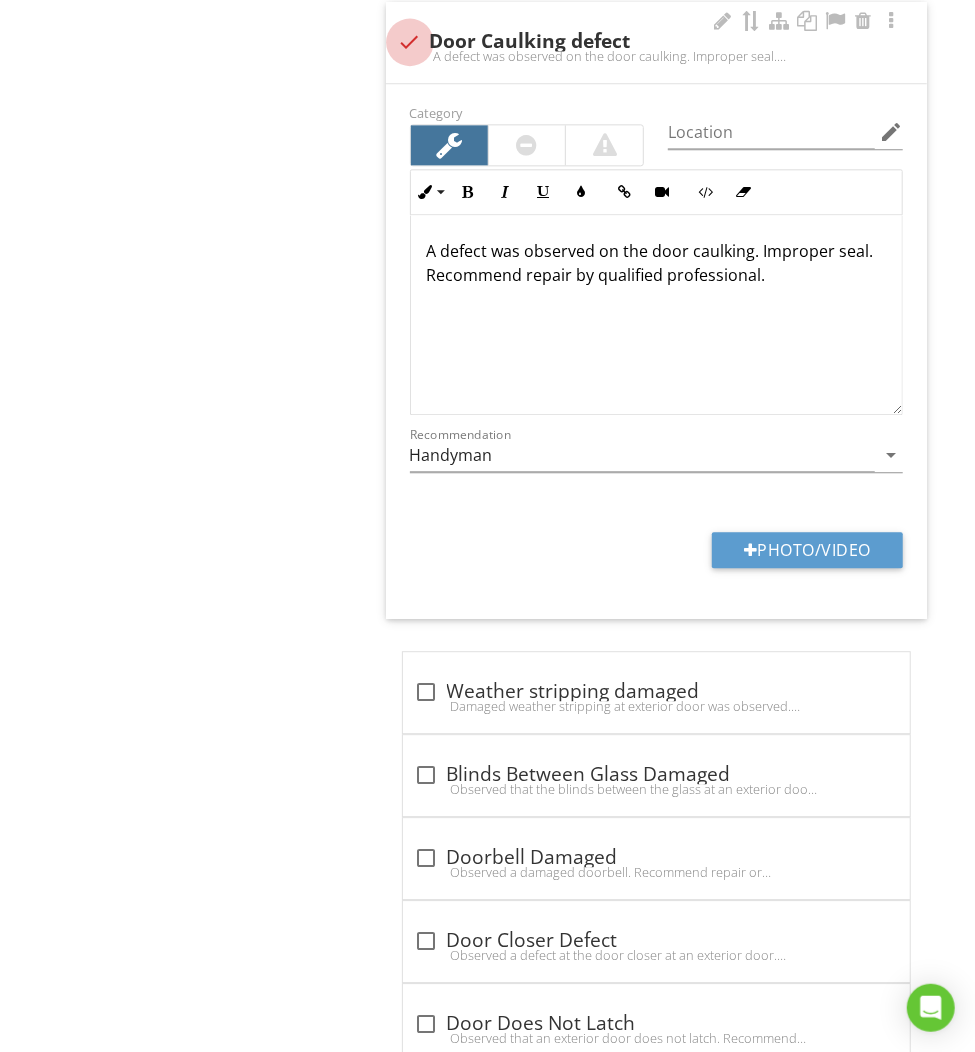 click at bounding box center (410, 42) 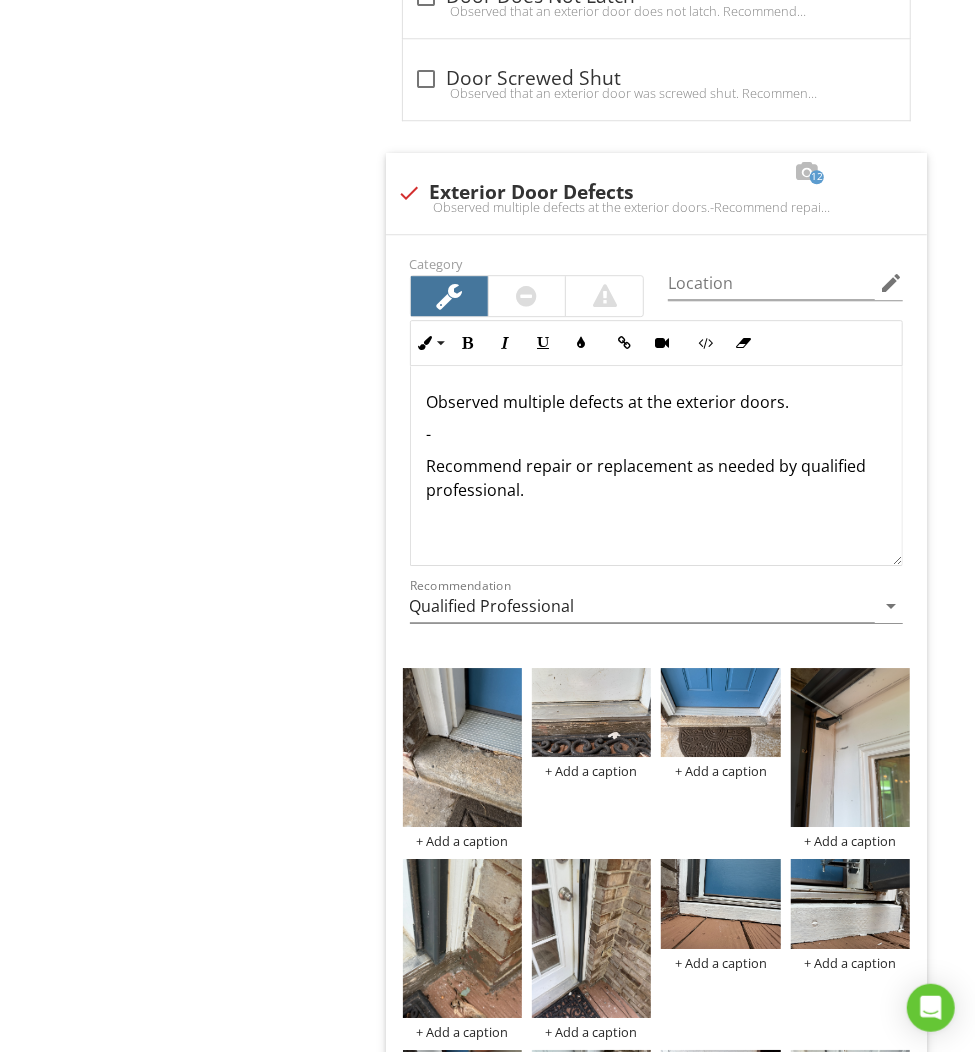 scroll, scrollTop: 3247, scrollLeft: 0, axis: vertical 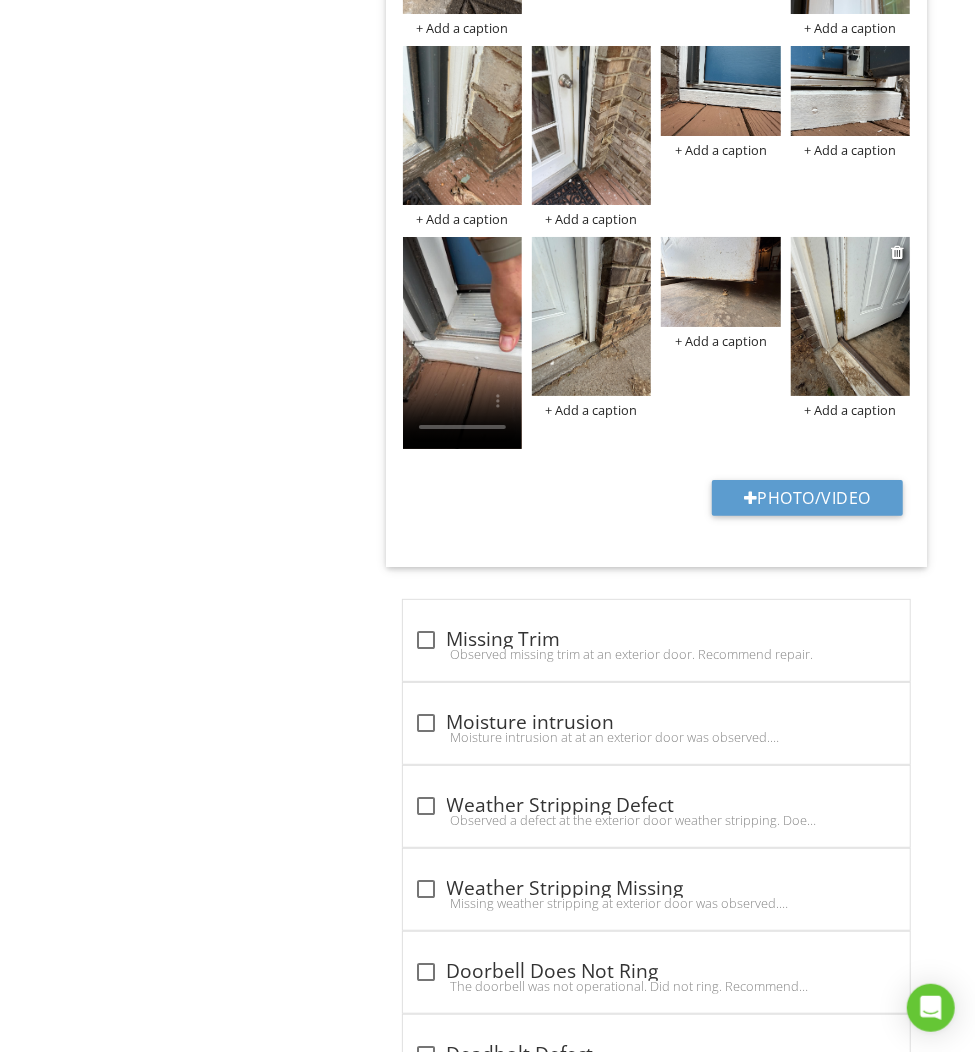 click on "+ Add a caption" at bounding box center (850, 410) 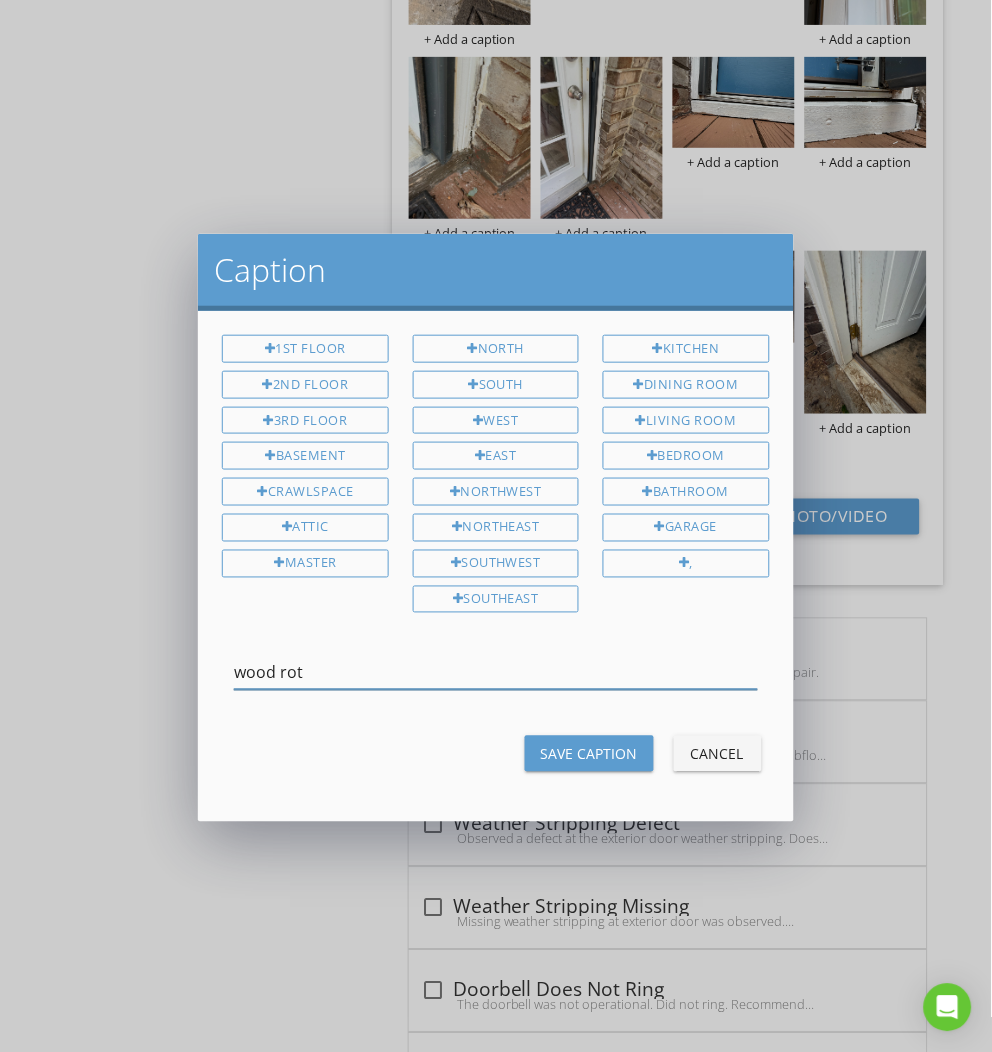 type on "wood rot" 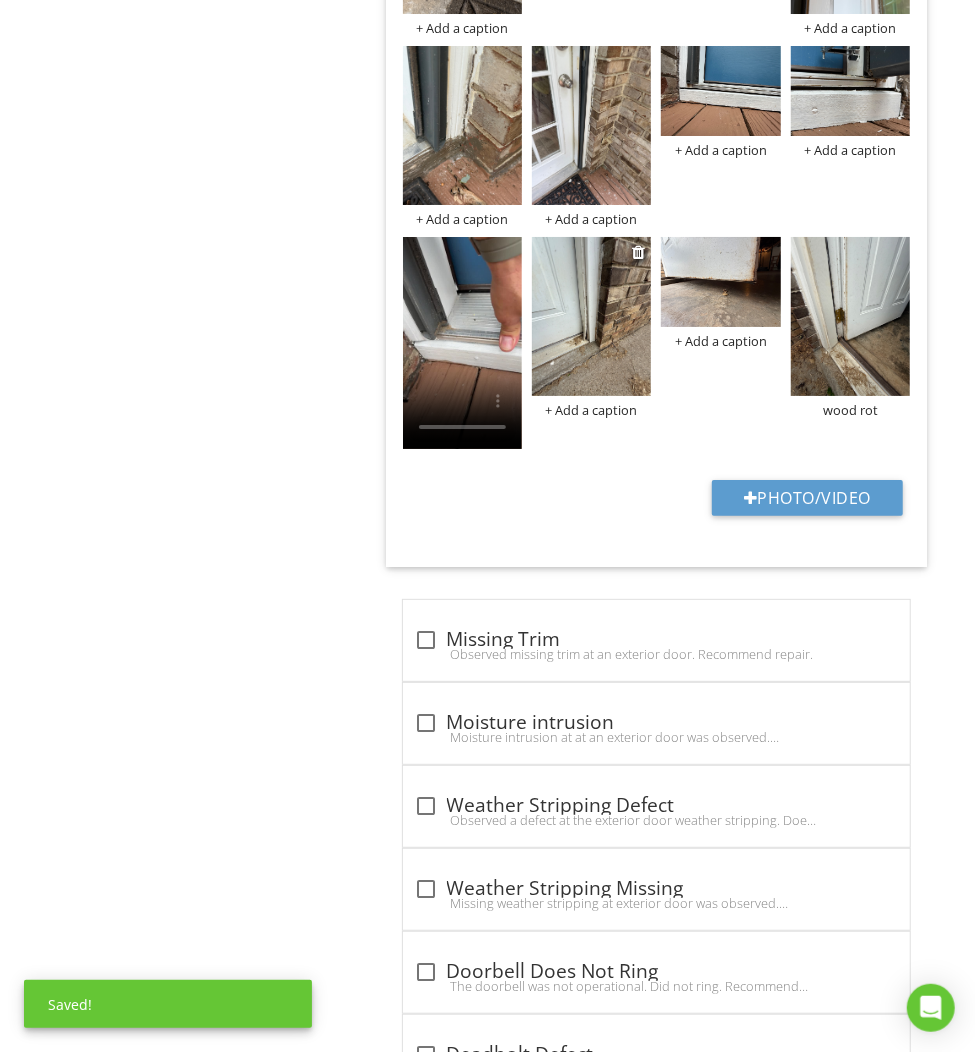 click on "+ Add a caption" at bounding box center (591, 410) 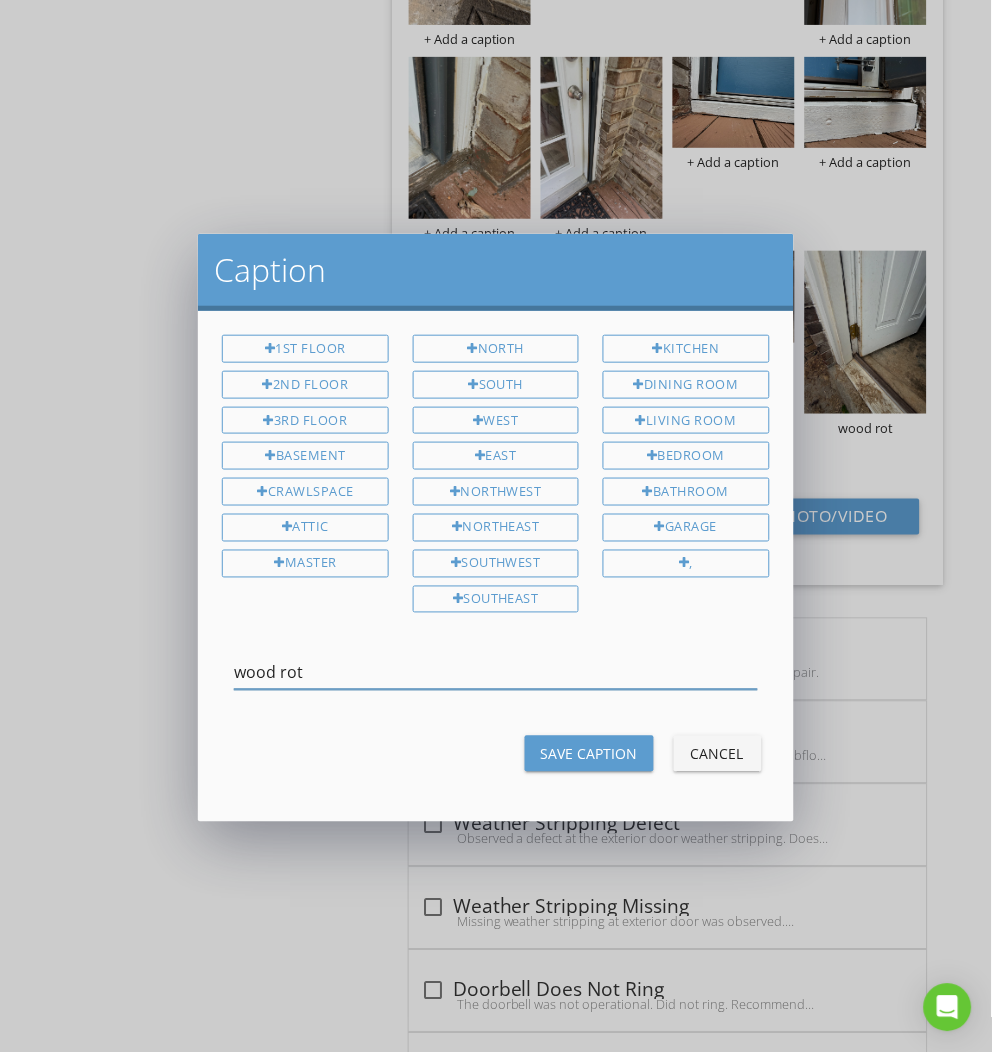 type on "wood rot" 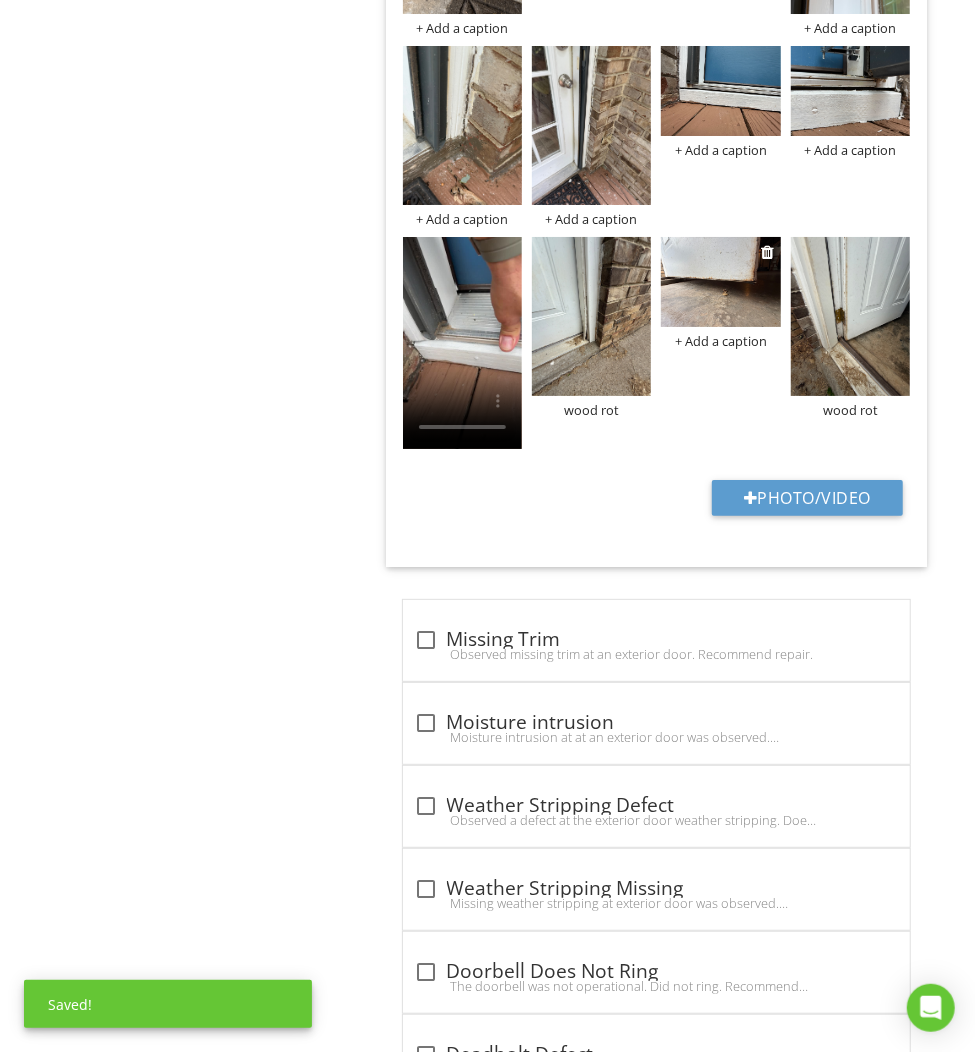 click on "+ Add a caption" at bounding box center [720, 341] 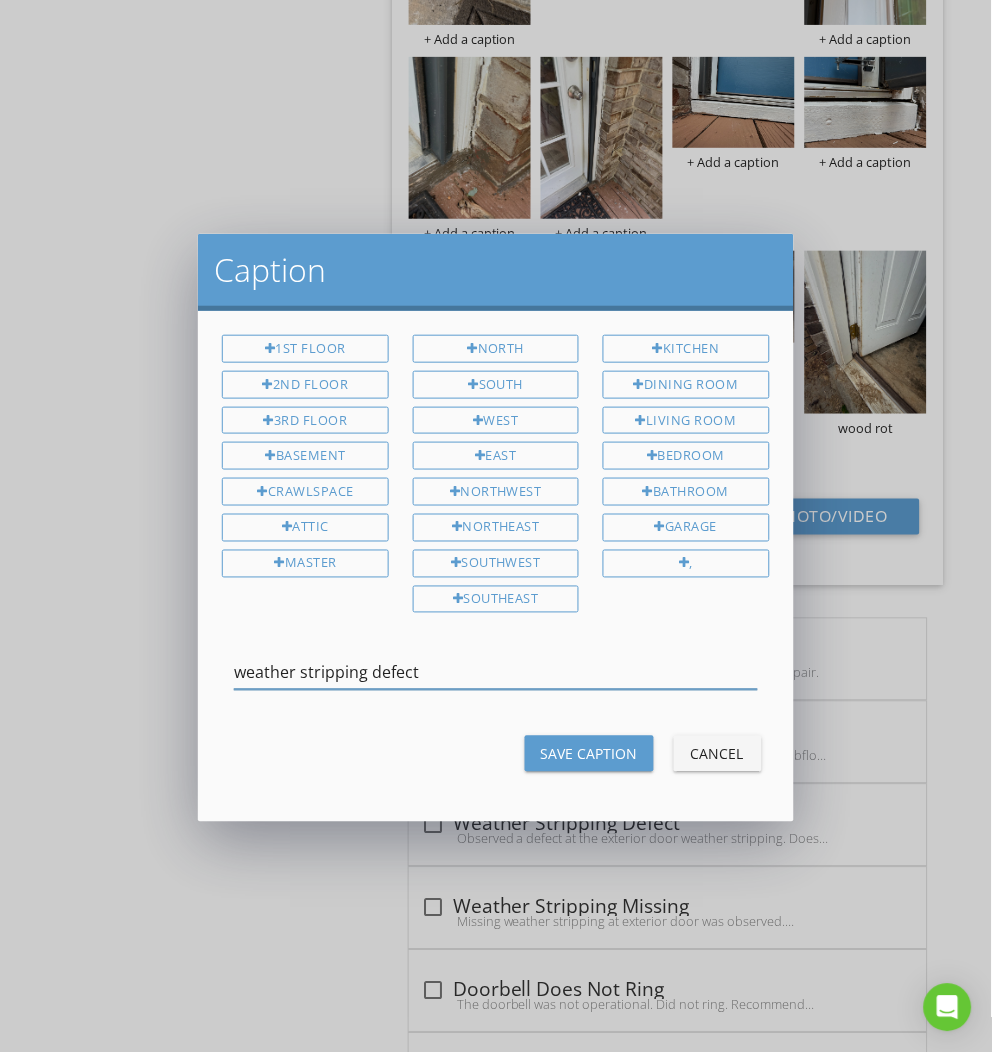 type on "weather stripping defect" 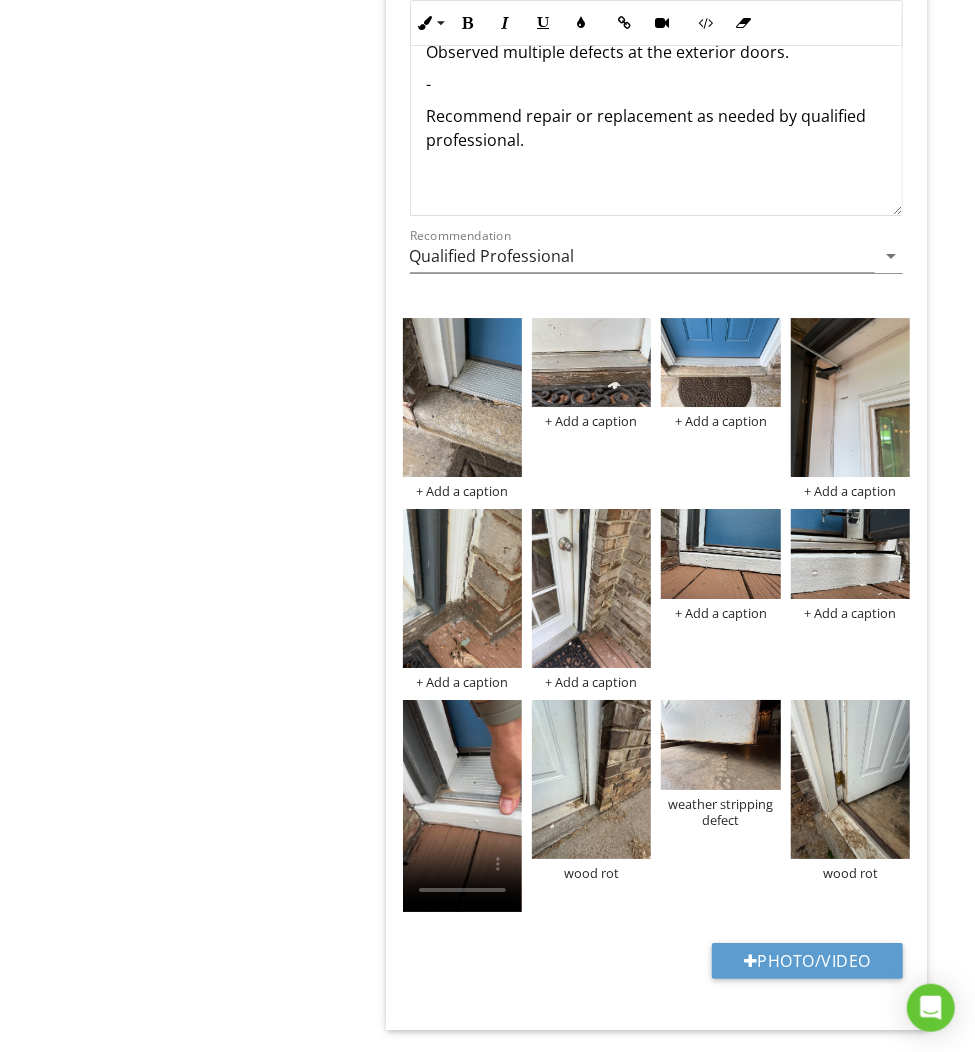 scroll, scrollTop: 2952, scrollLeft: 0, axis: vertical 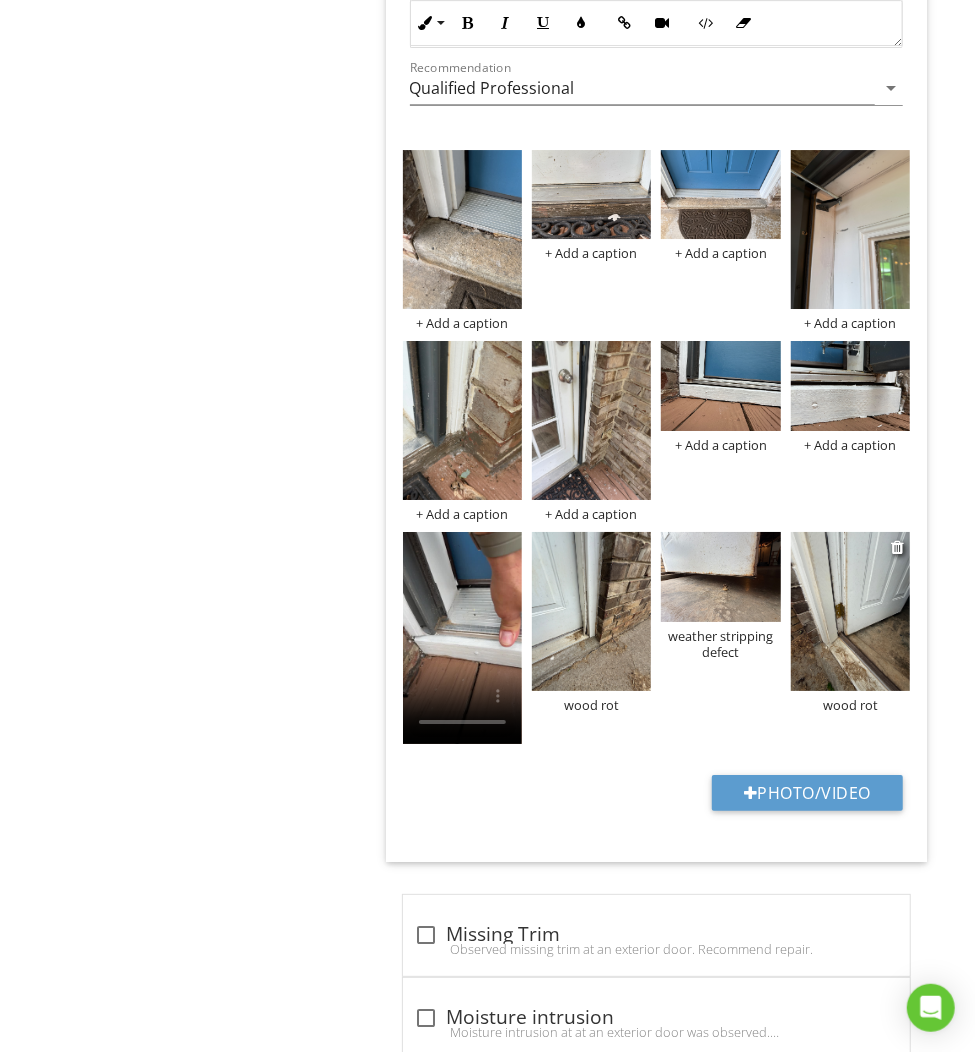 click at bounding box center [850, 611] 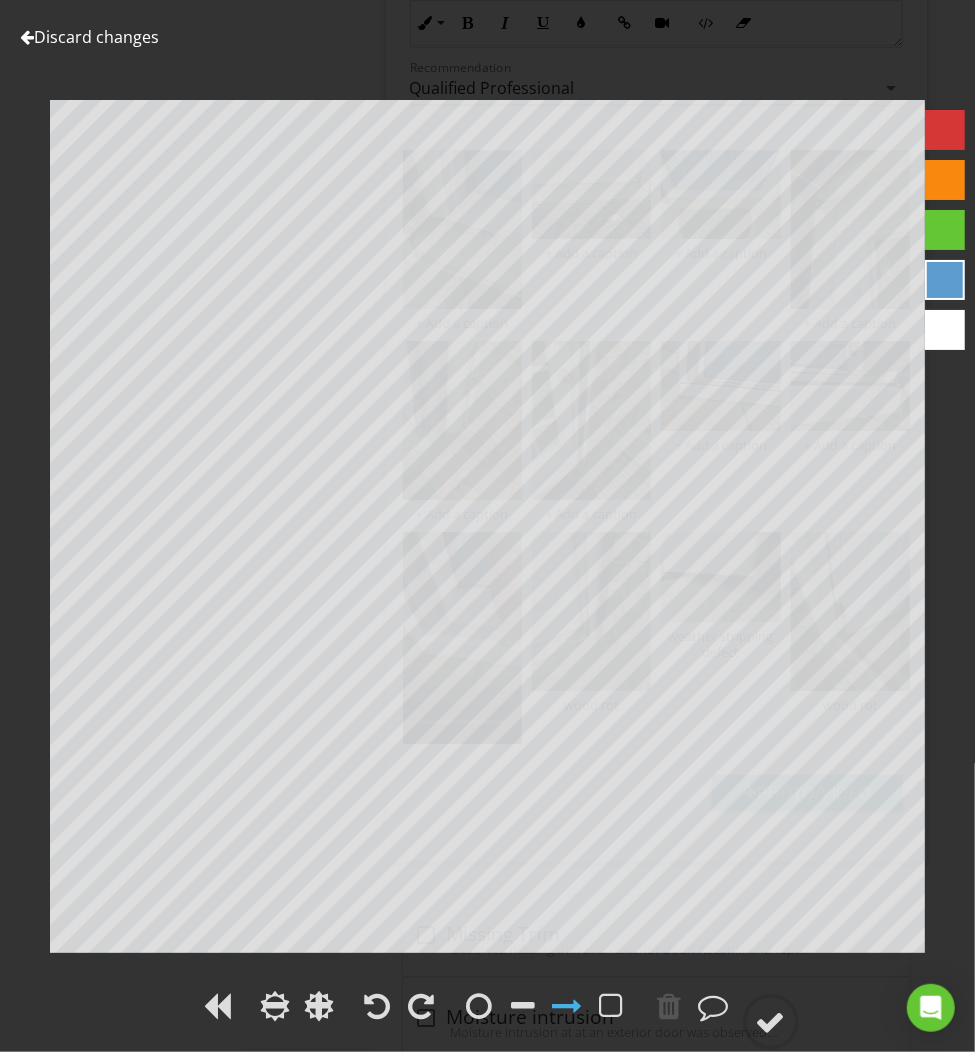 click at bounding box center [945, 130] 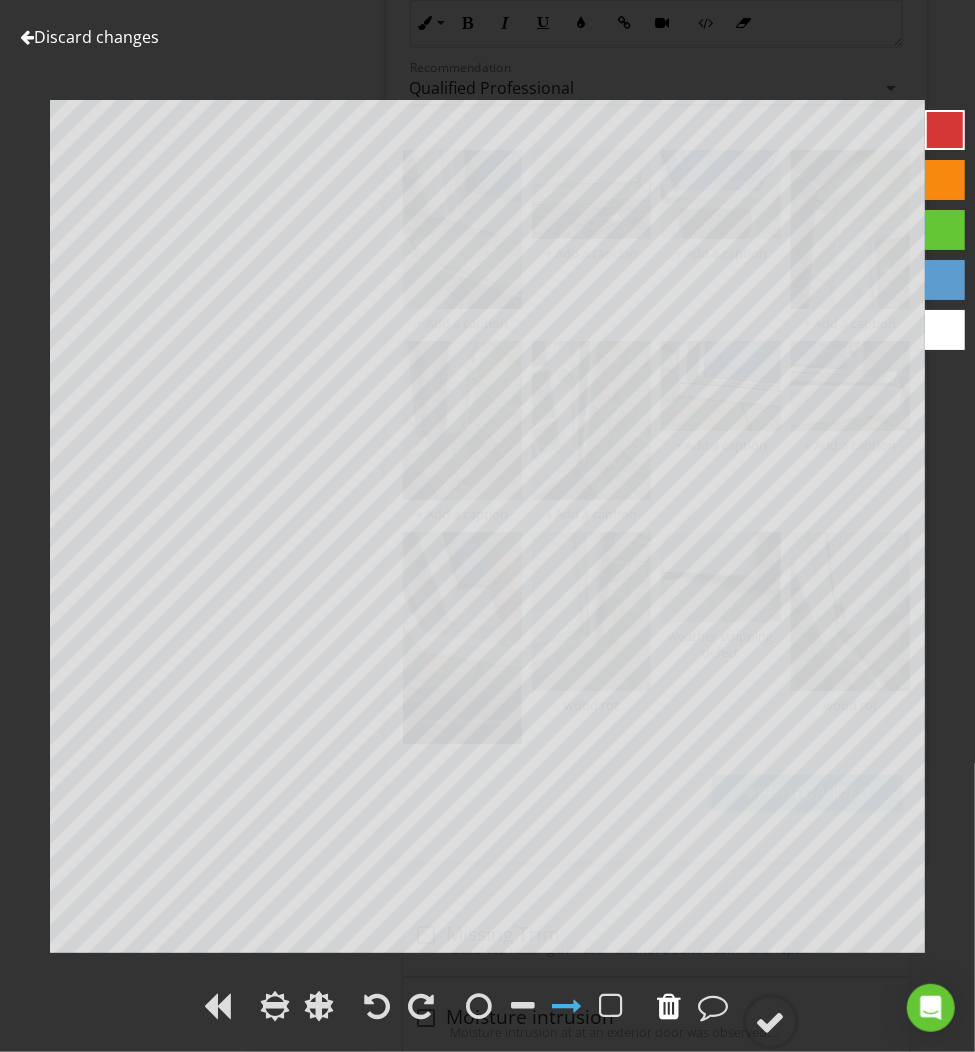 click at bounding box center [670, 1006] 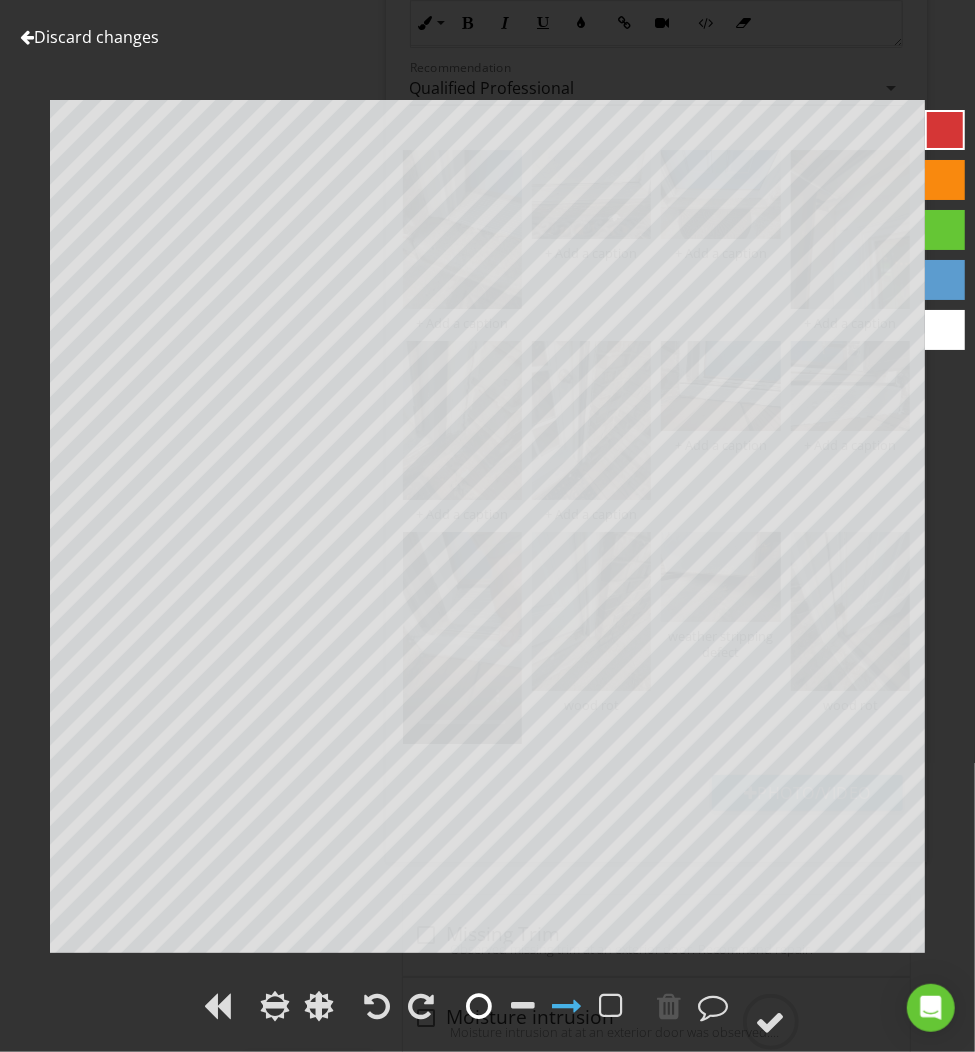 click at bounding box center [480, 1006] 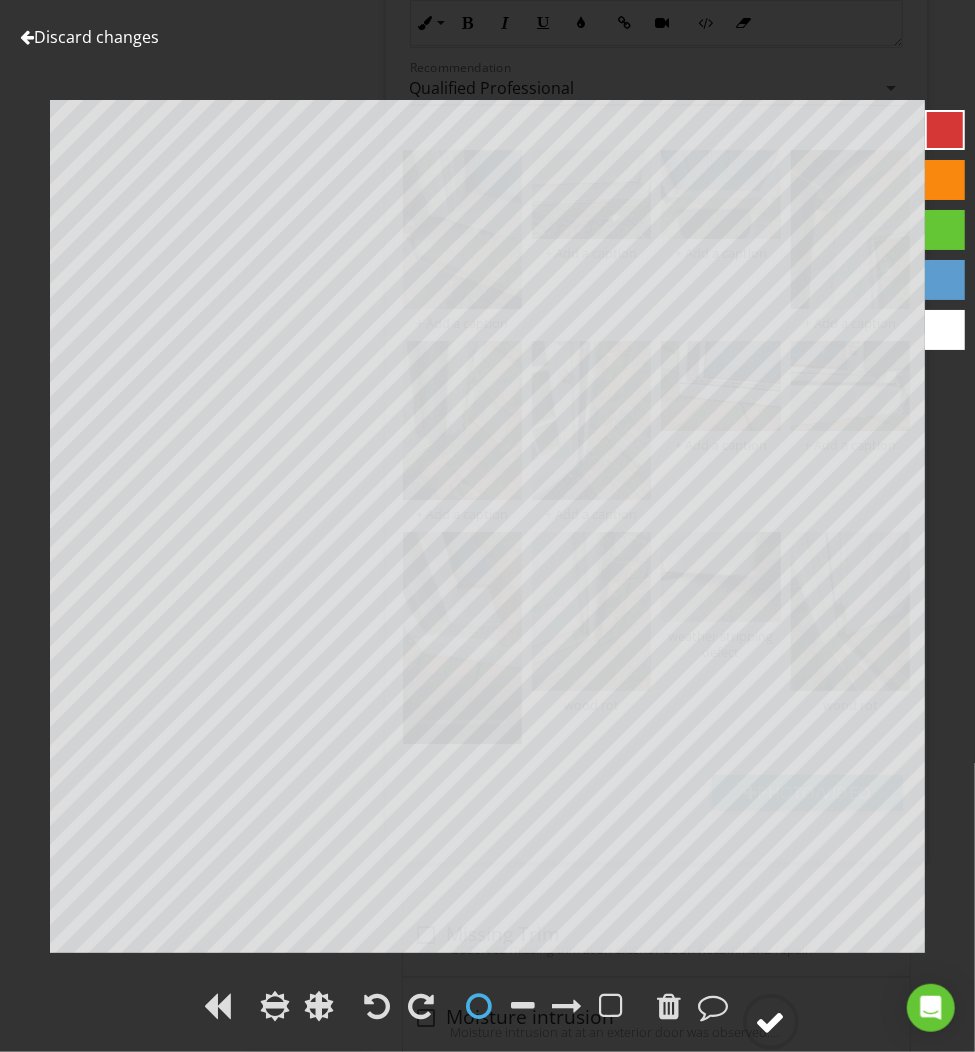 click at bounding box center [771, 1022] 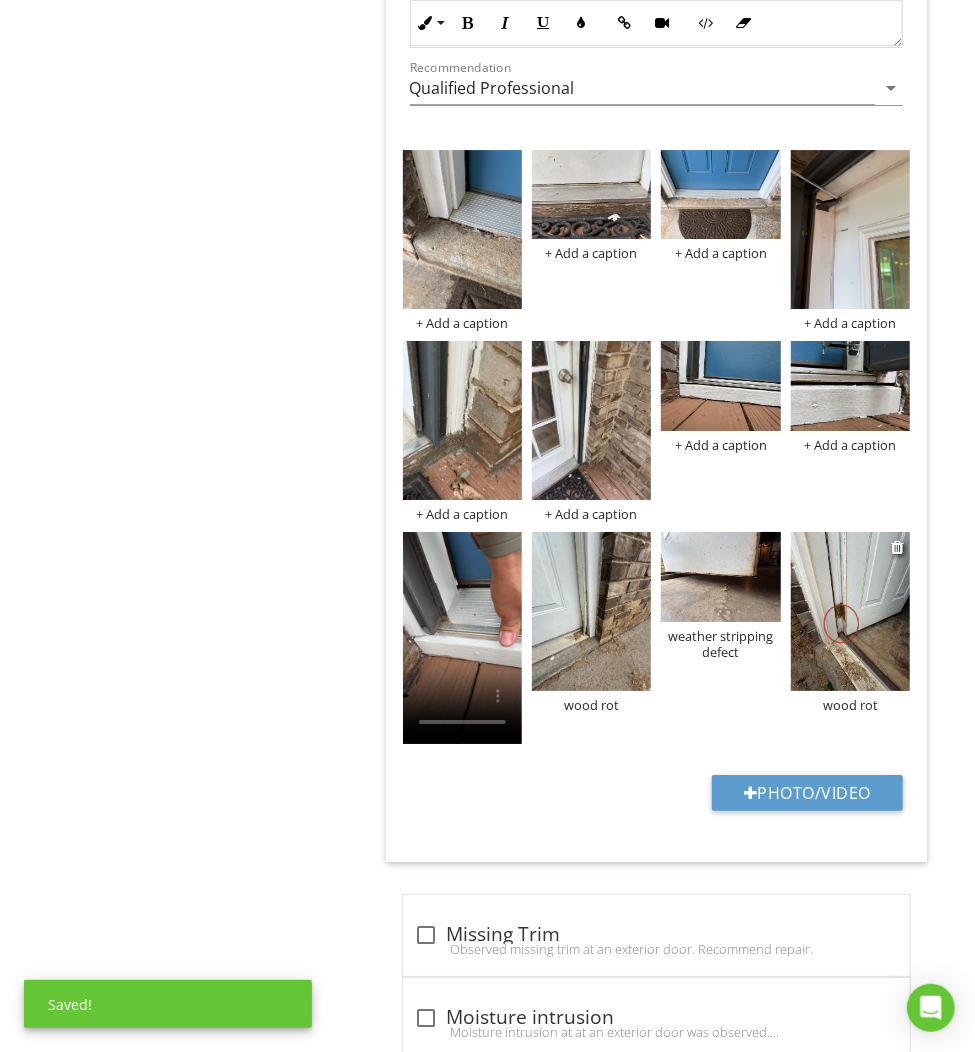 click at bounding box center (850, 611) 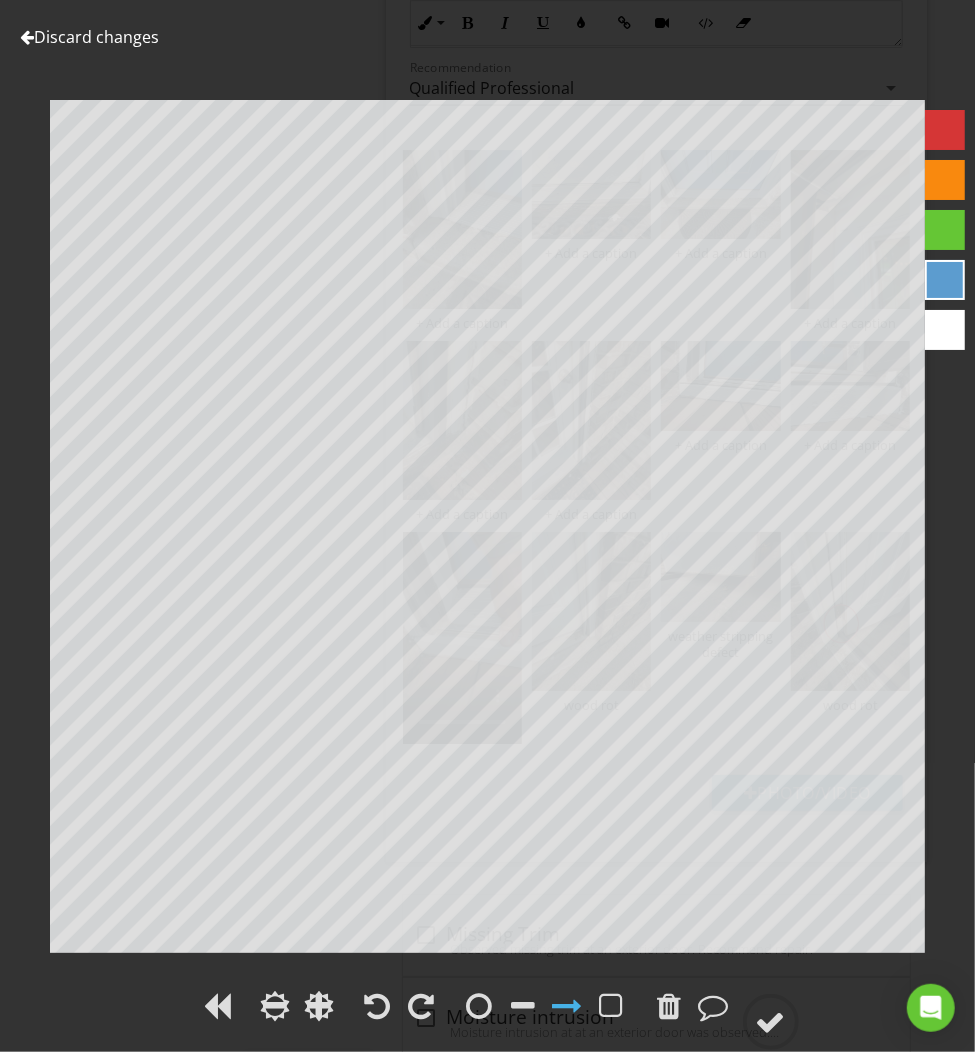 click on "Discard changes" at bounding box center [89, 37] 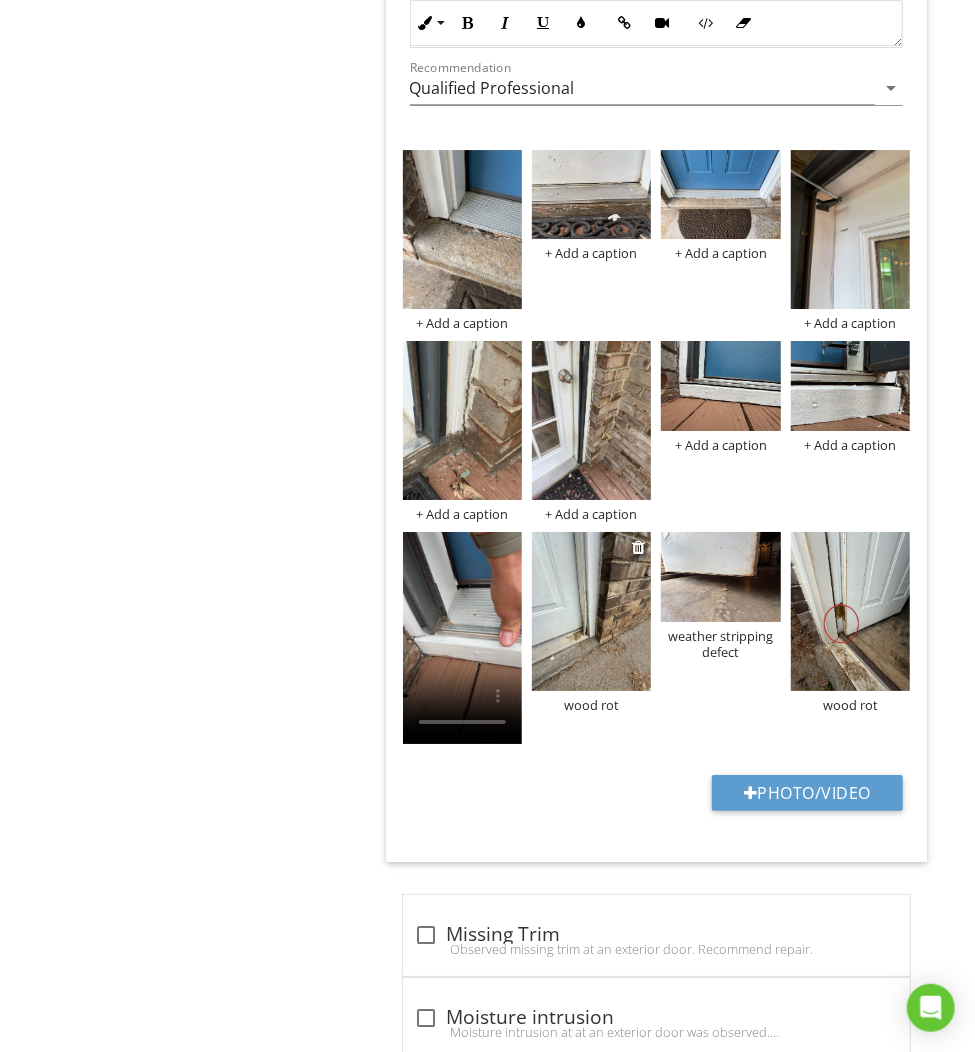 click at bounding box center (591, 611) 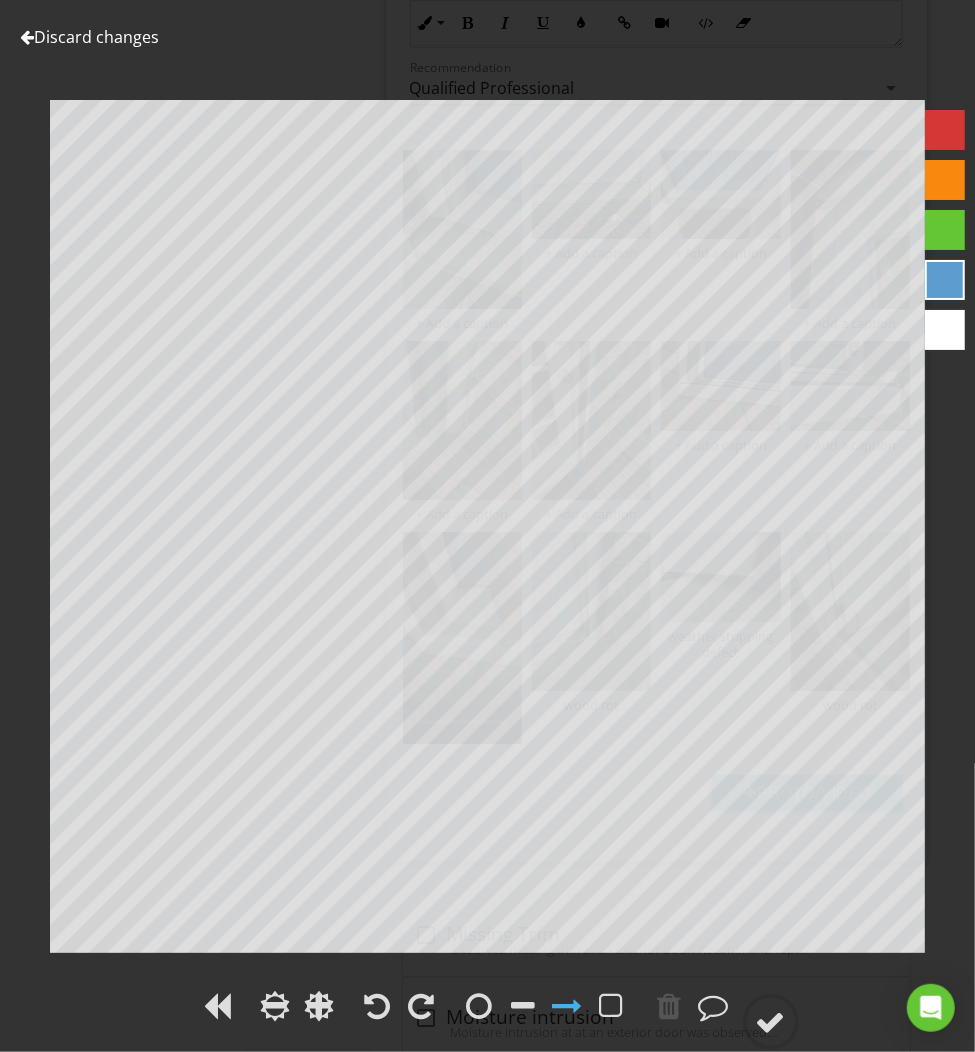 click at bounding box center [945, 130] 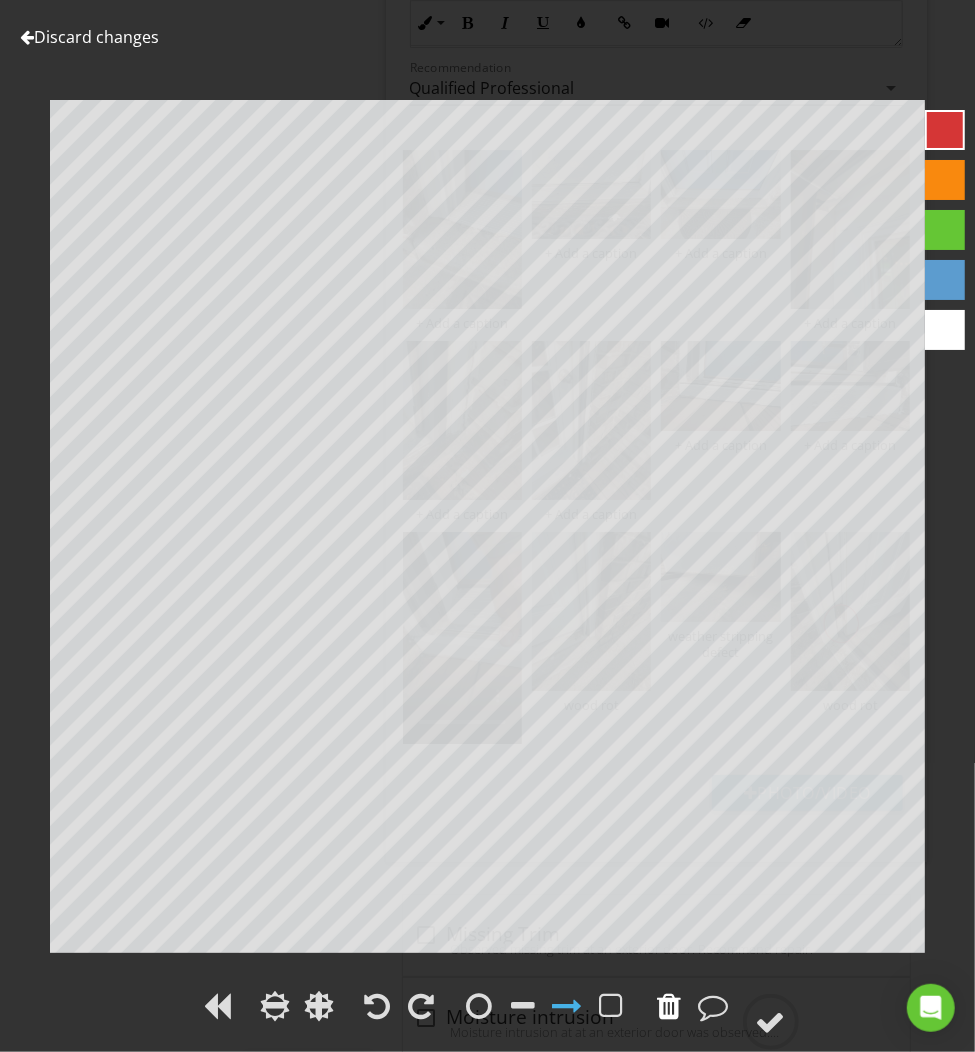 click at bounding box center (670, 1006) 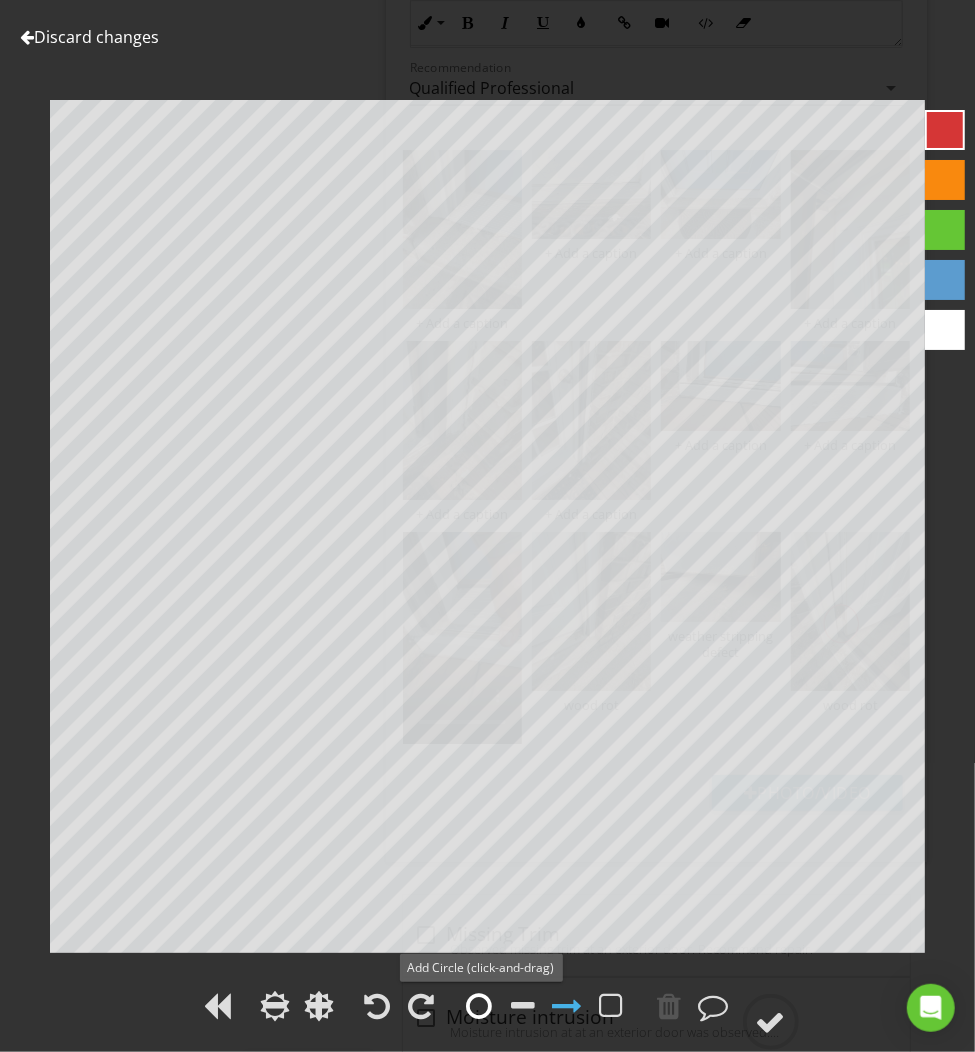 click at bounding box center (480, 1006) 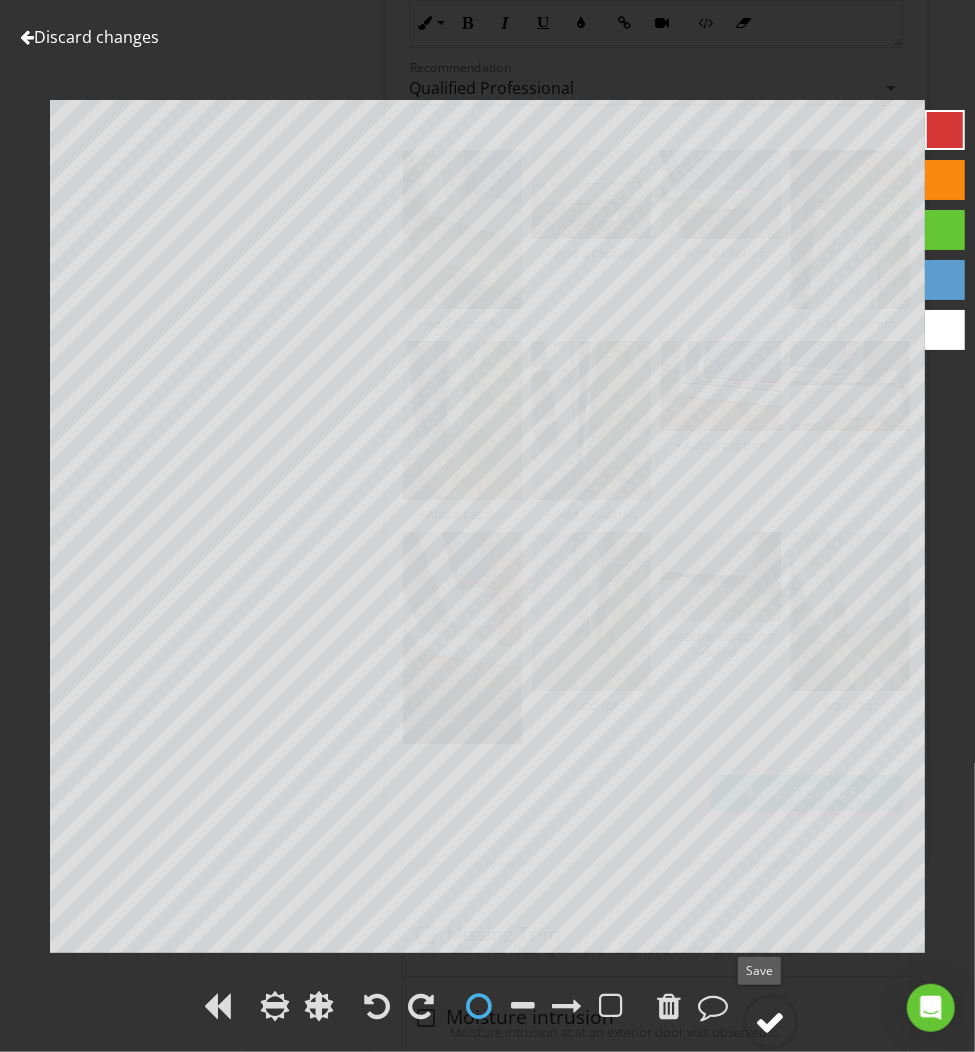 click at bounding box center [771, 1022] 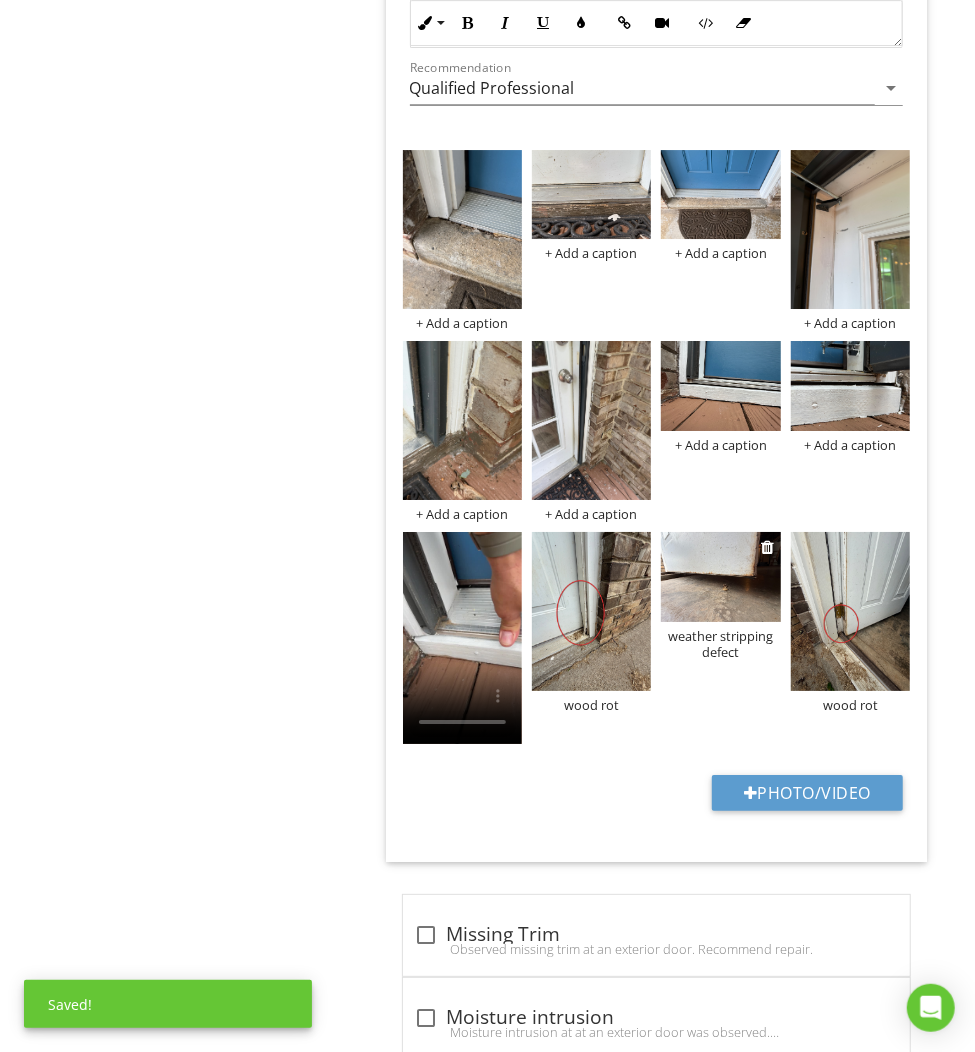 click at bounding box center [720, 577] 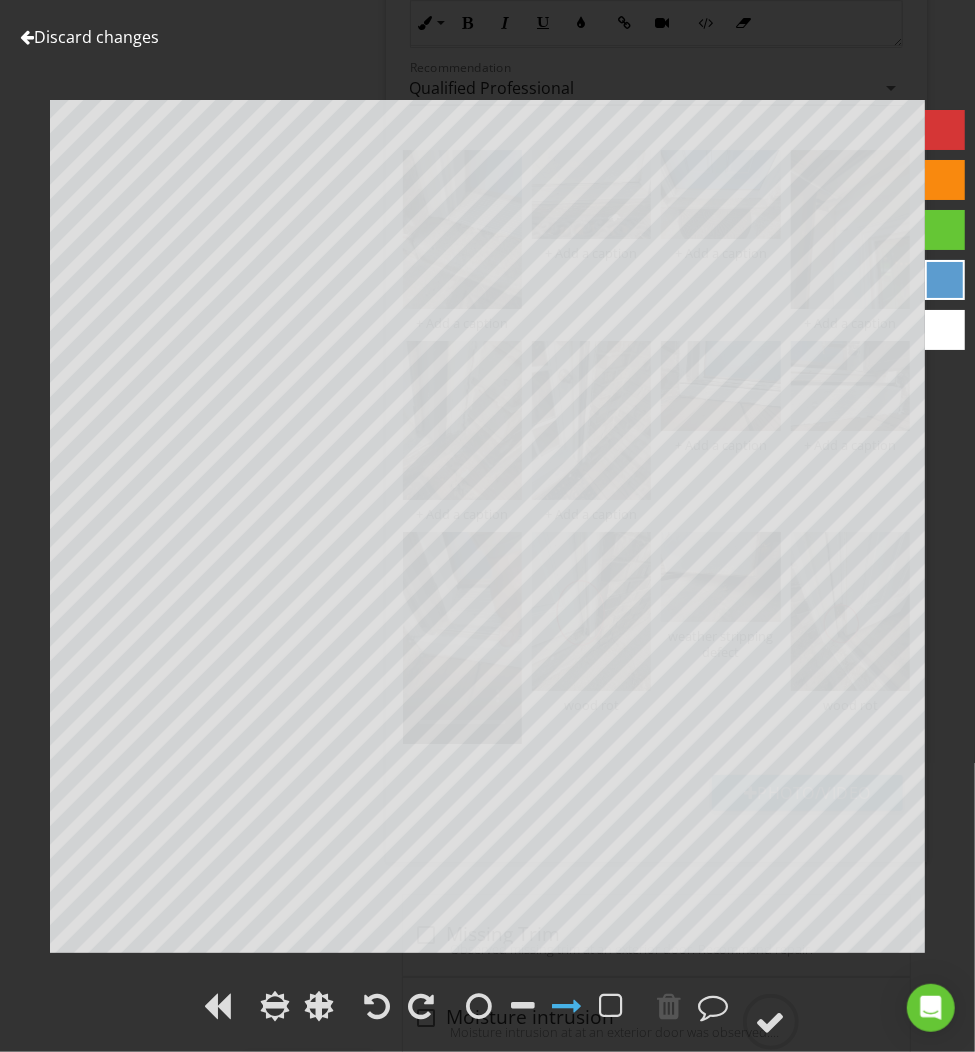 click at bounding box center [945, 130] 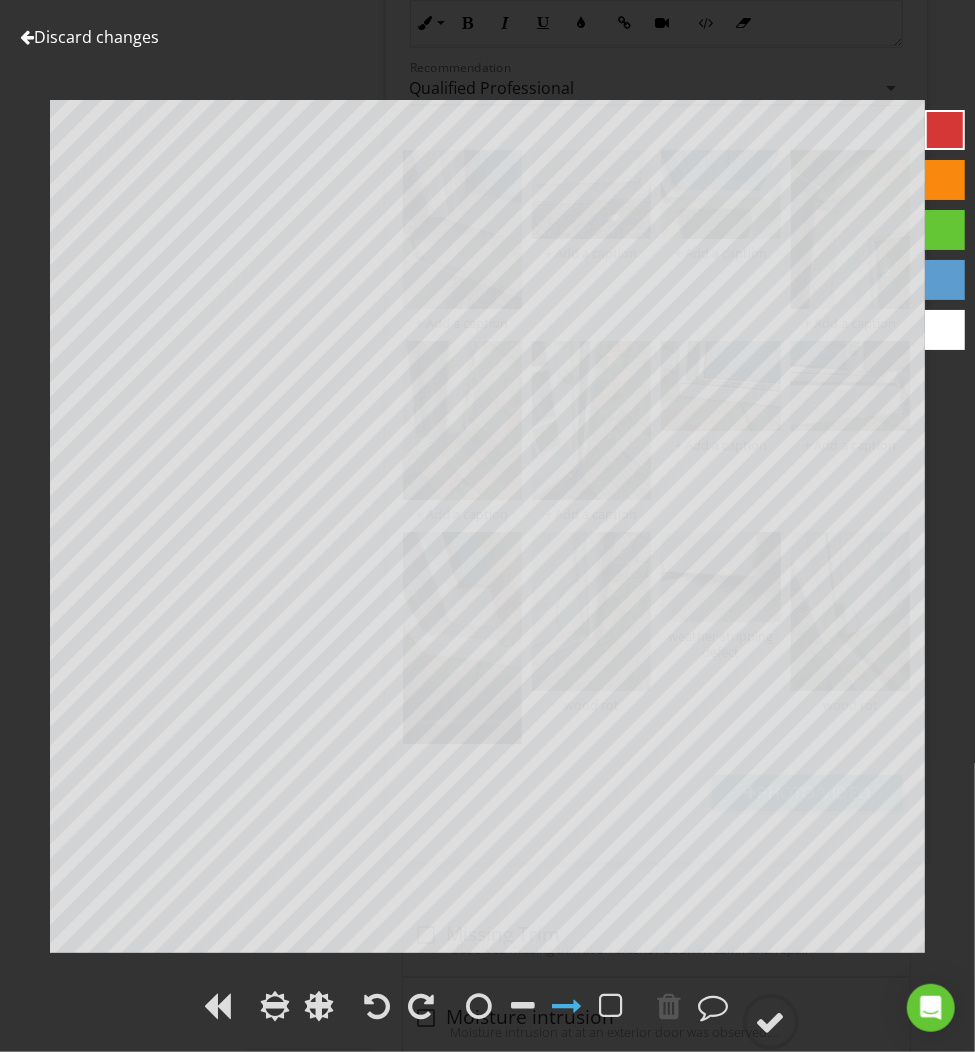 click at bounding box center [546, 1009] 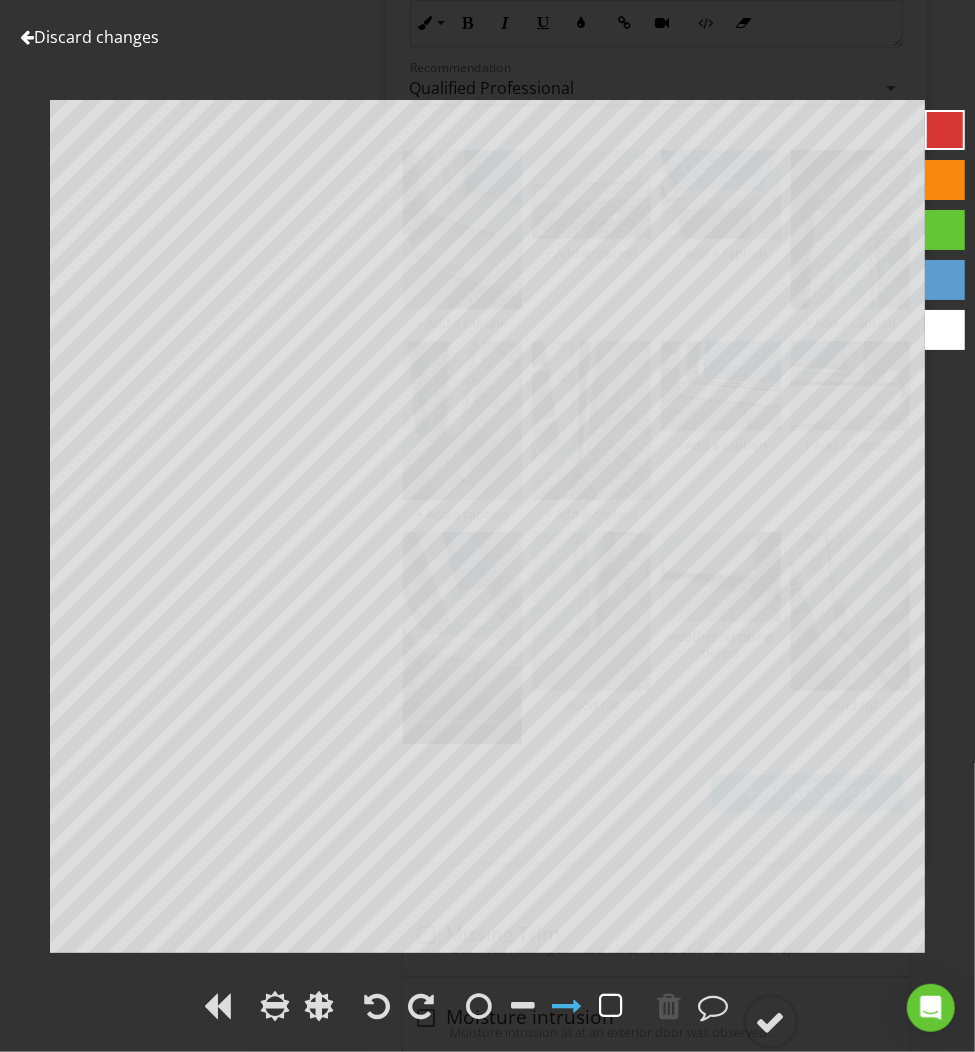 click at bounding box center [612, 1006] 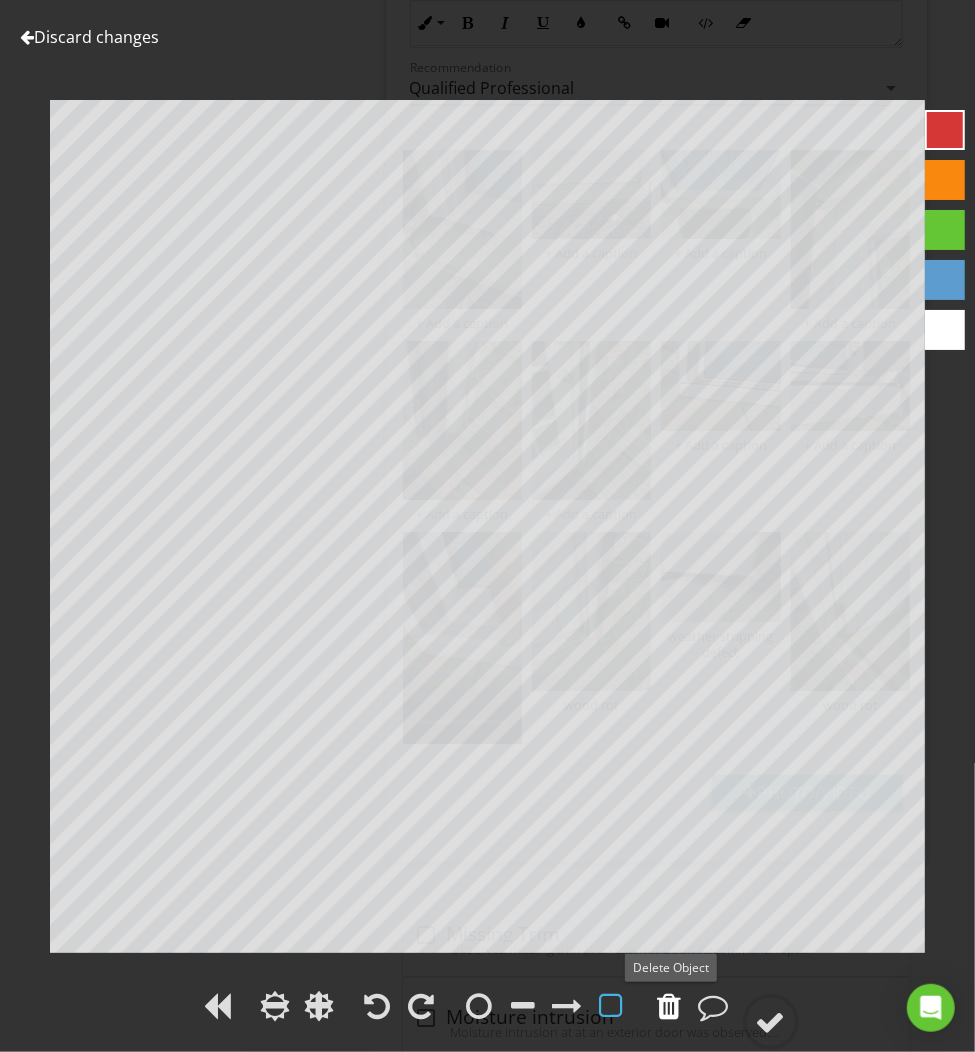 click at bounding box center [670, 1006] 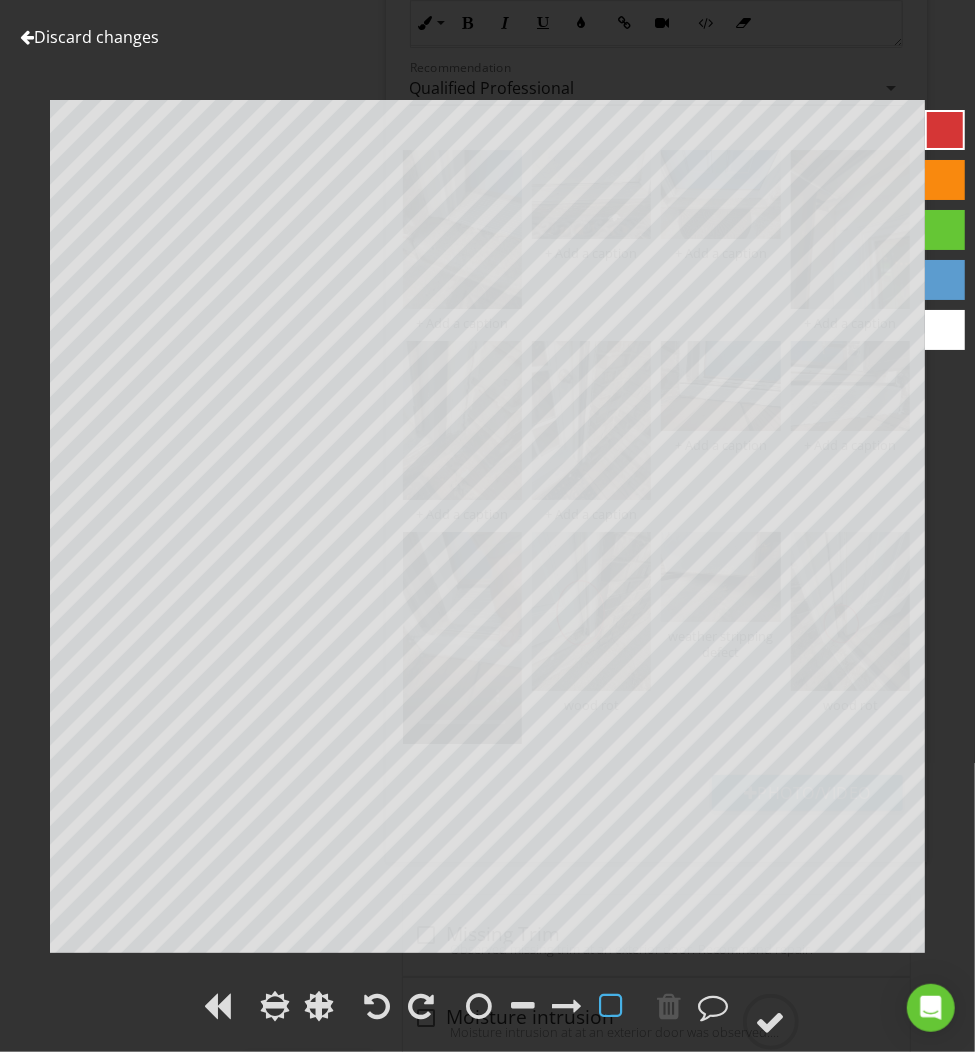 click at bounding box center [612, 1006] 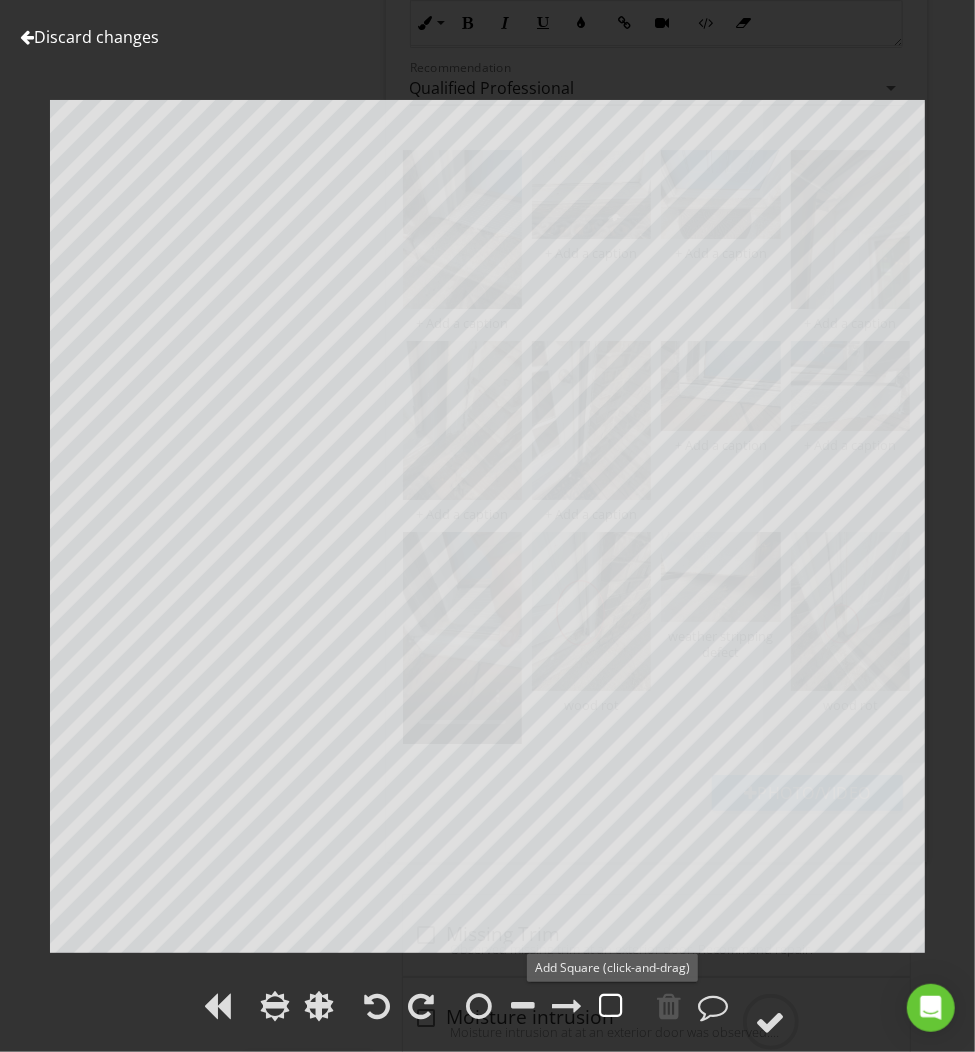 click at bounding box center (612, 1006) 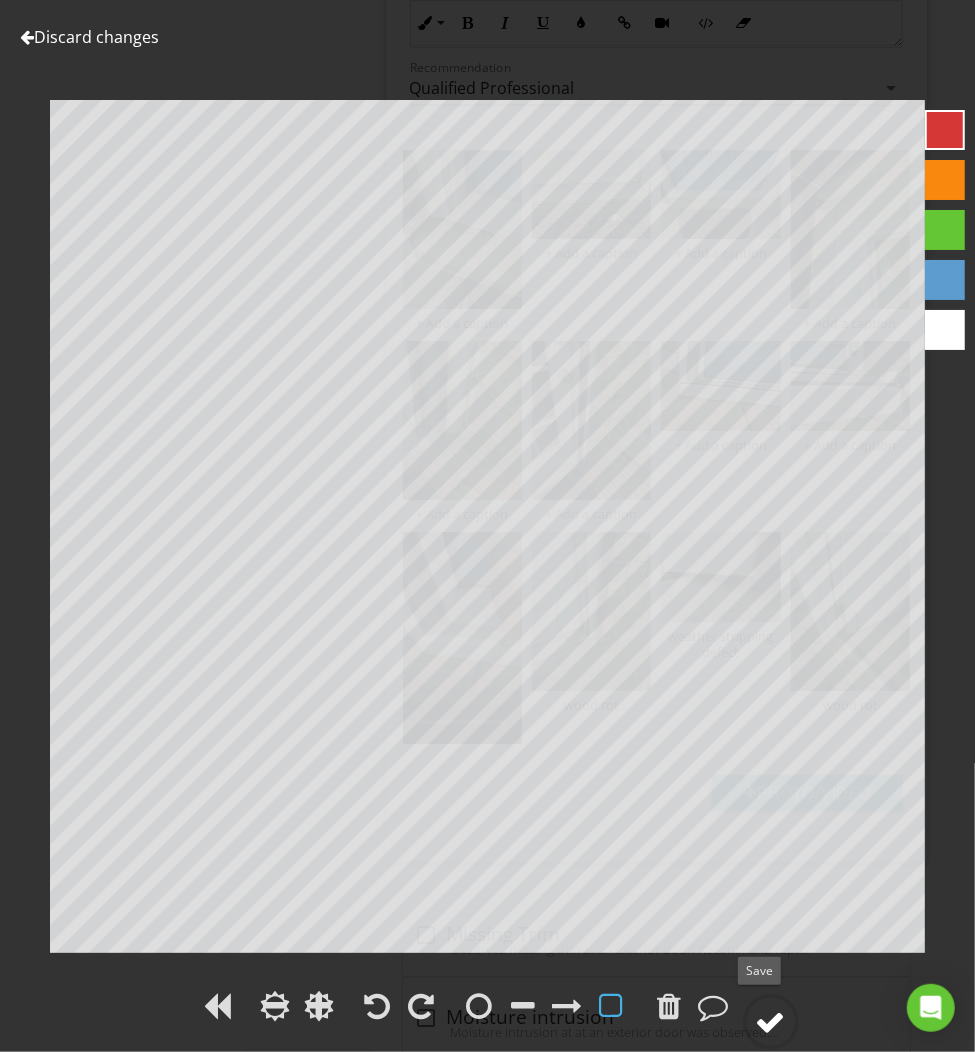 click at bounding box center [771, 1022] 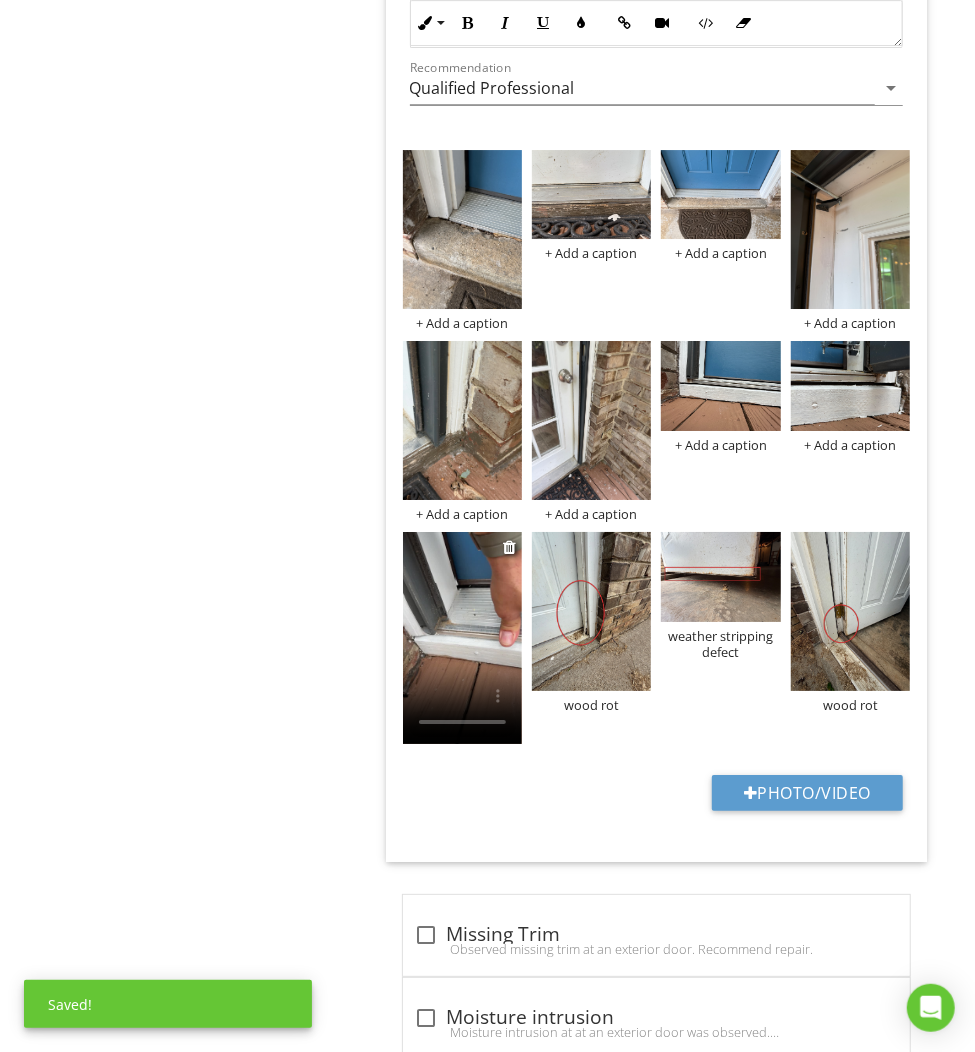click at bounding box center (462, 638) 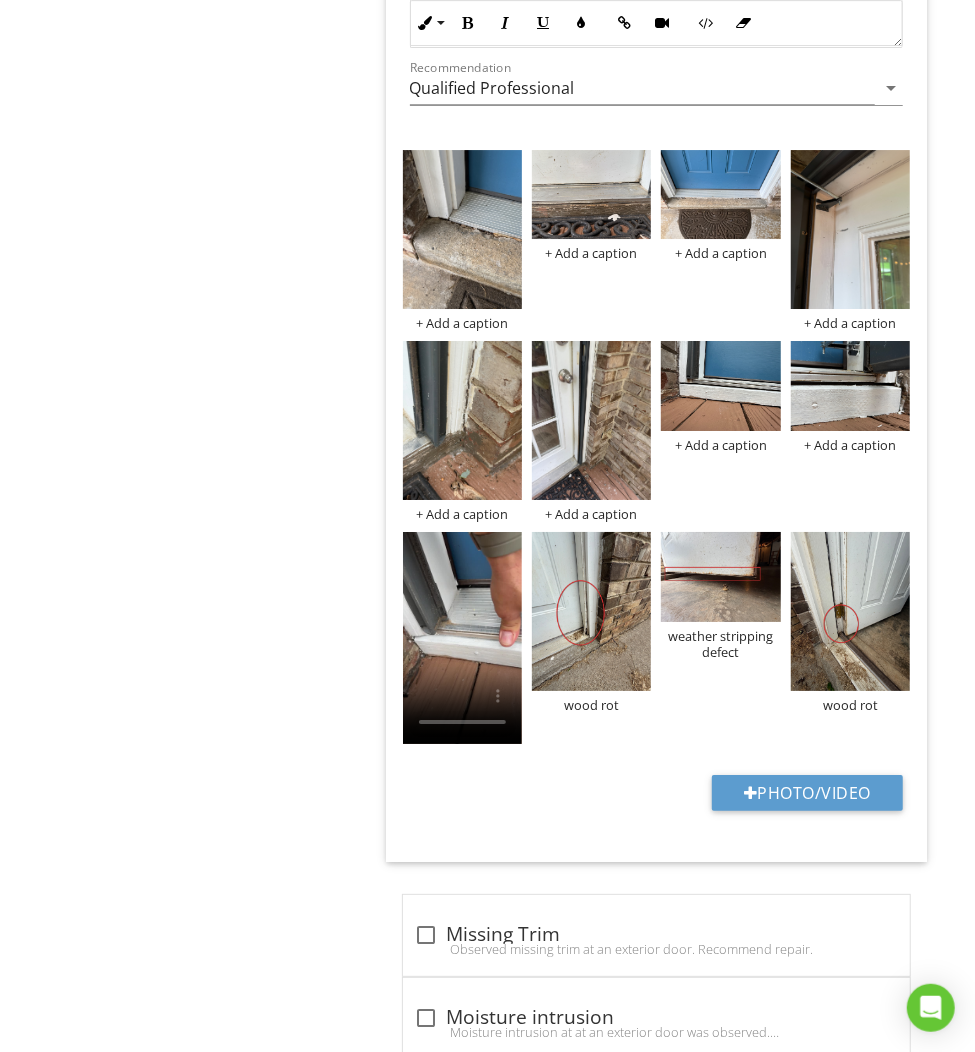 click on "Exterior
General
Eaves, Soffits & Fascia
Wall-Covering, Flashing & Trim
Vegetation, Surface Drainage, Retaining Walls & Grading
GFCIs & Electrical
Walkways & Driveways
Stairs, Steps, Stoops, Stairways & Ramps
Railings, Guards & Handrails
Porches, Patios, Decks, & Balconies
Windows
Exterior Doors
Exhaust Hoods
Hose bibs
Item
Exterior Doors
Info
Information                 6         check
Exterior Doors Inspected
The exterior doors were inspected.
Location edit       Ordered List" at bounding box center [568, -105] 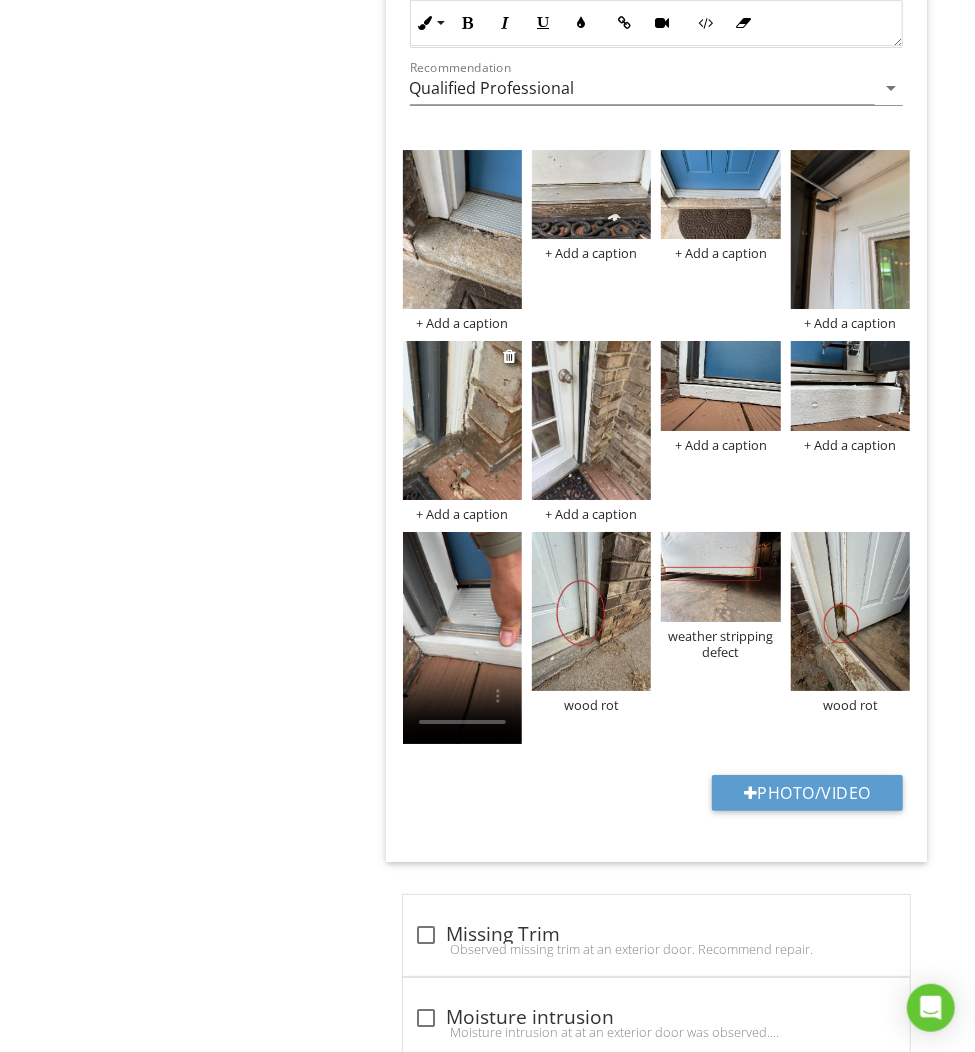 click on "+ Add a caption" at bounding box center (462, 514) 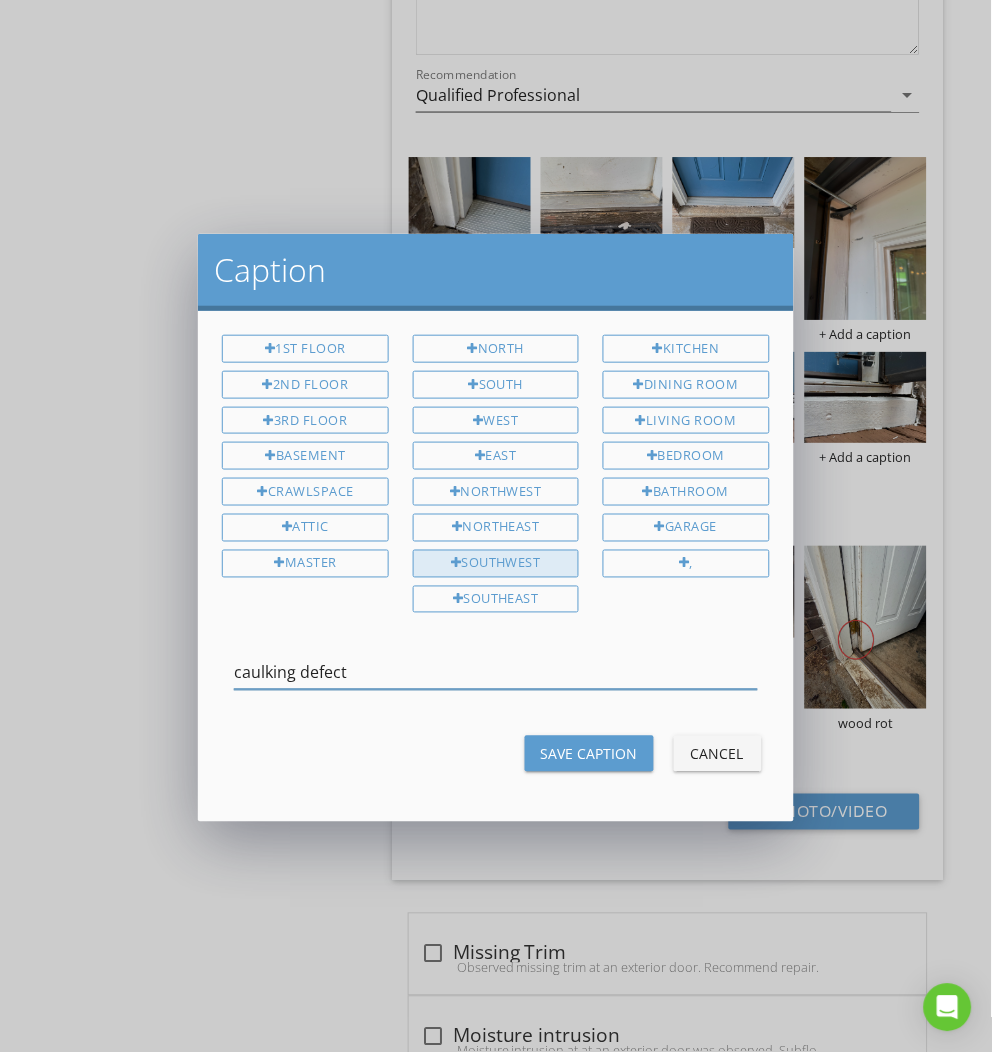 type on "caulking defect" 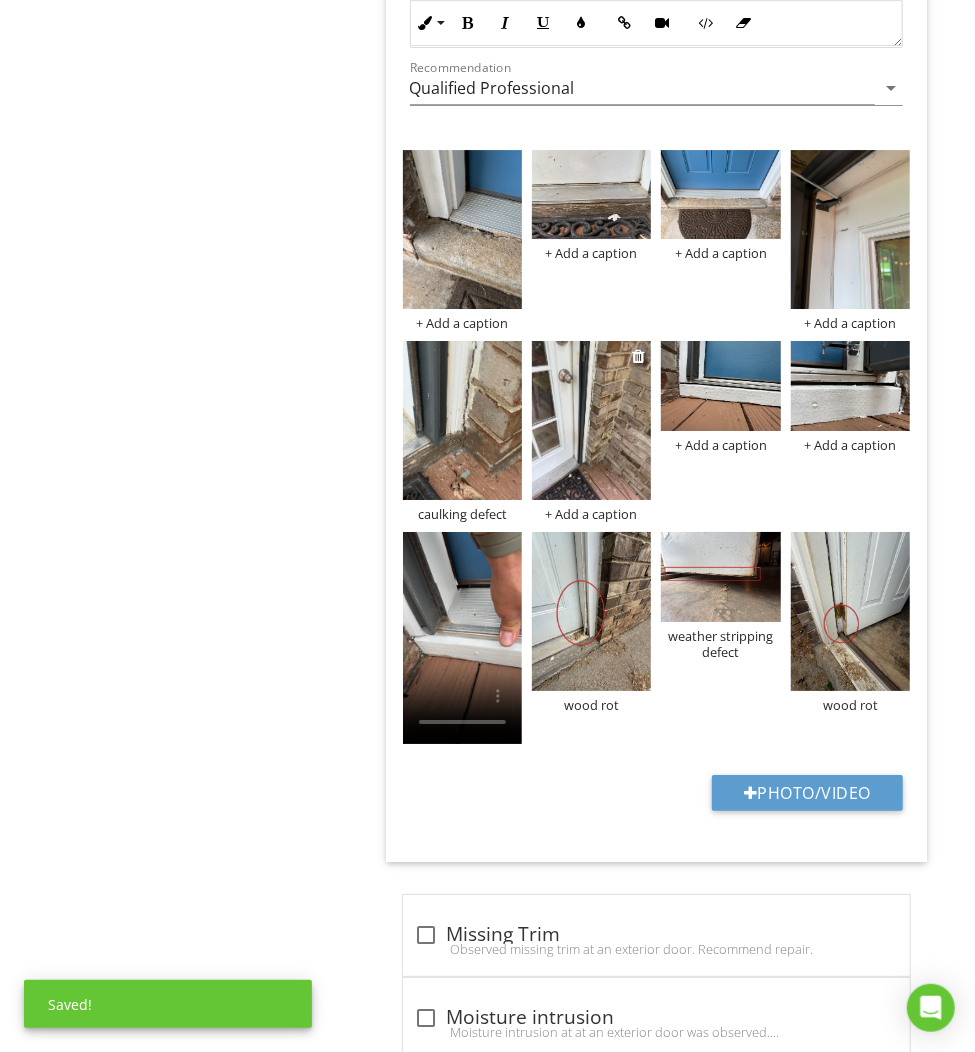 click on "+ Add a caption" at bounding box center [591, 514] 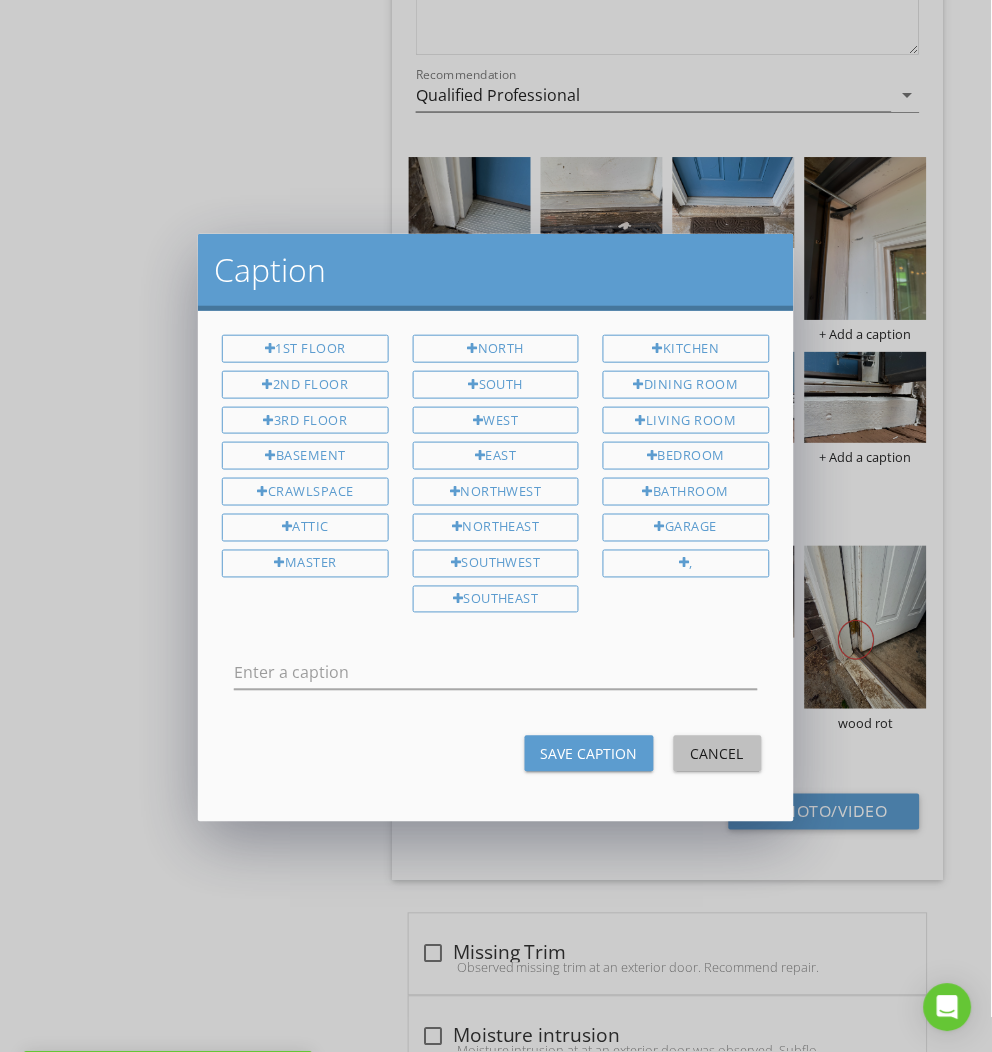 click on "Cancel" at bounding box center [718, 754] 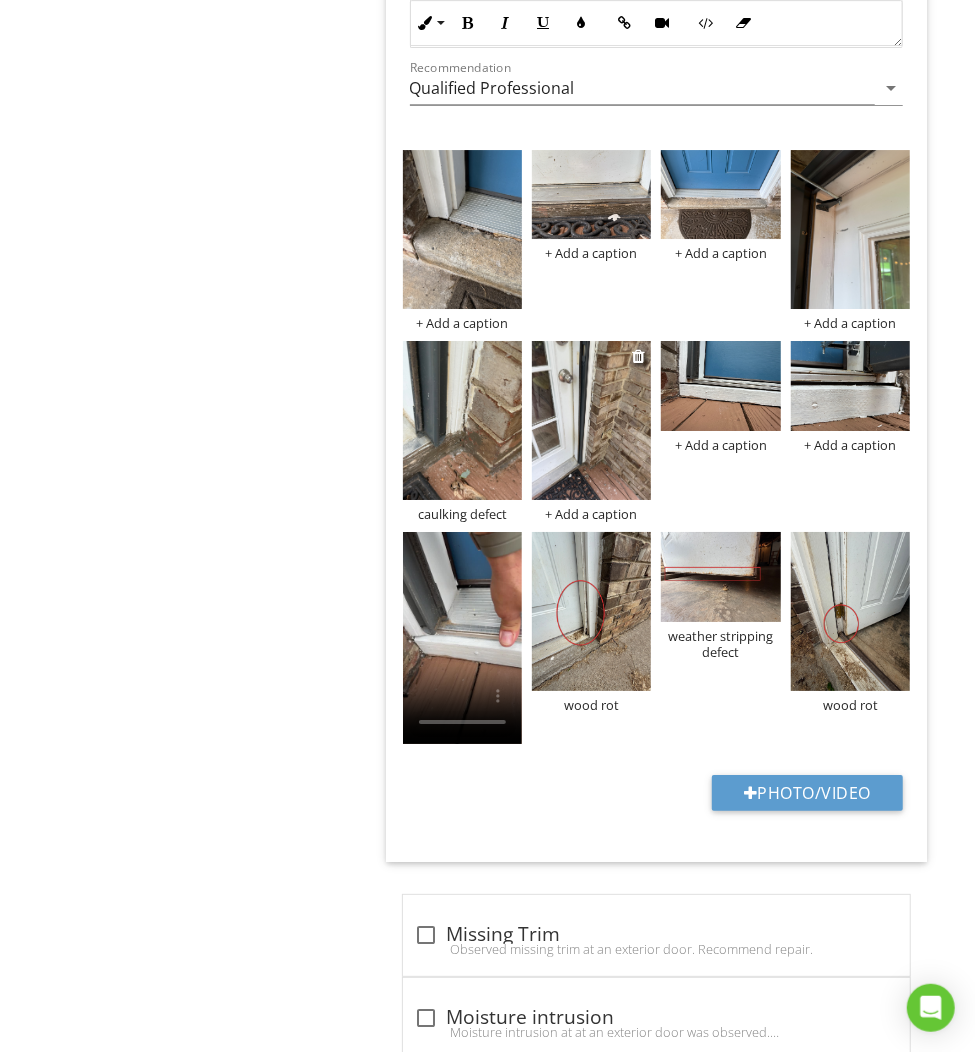 click at bounding box center [591, 420] 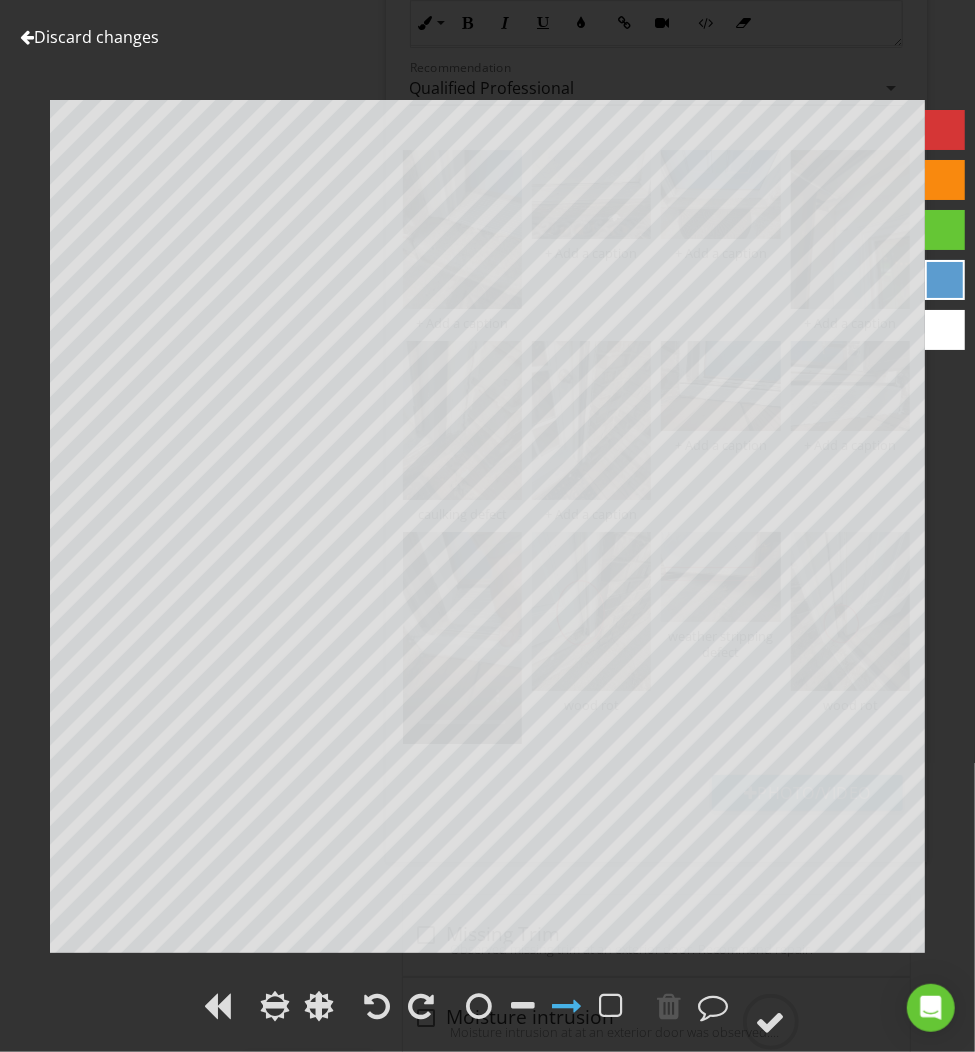 click at bounding box center [945, 130] 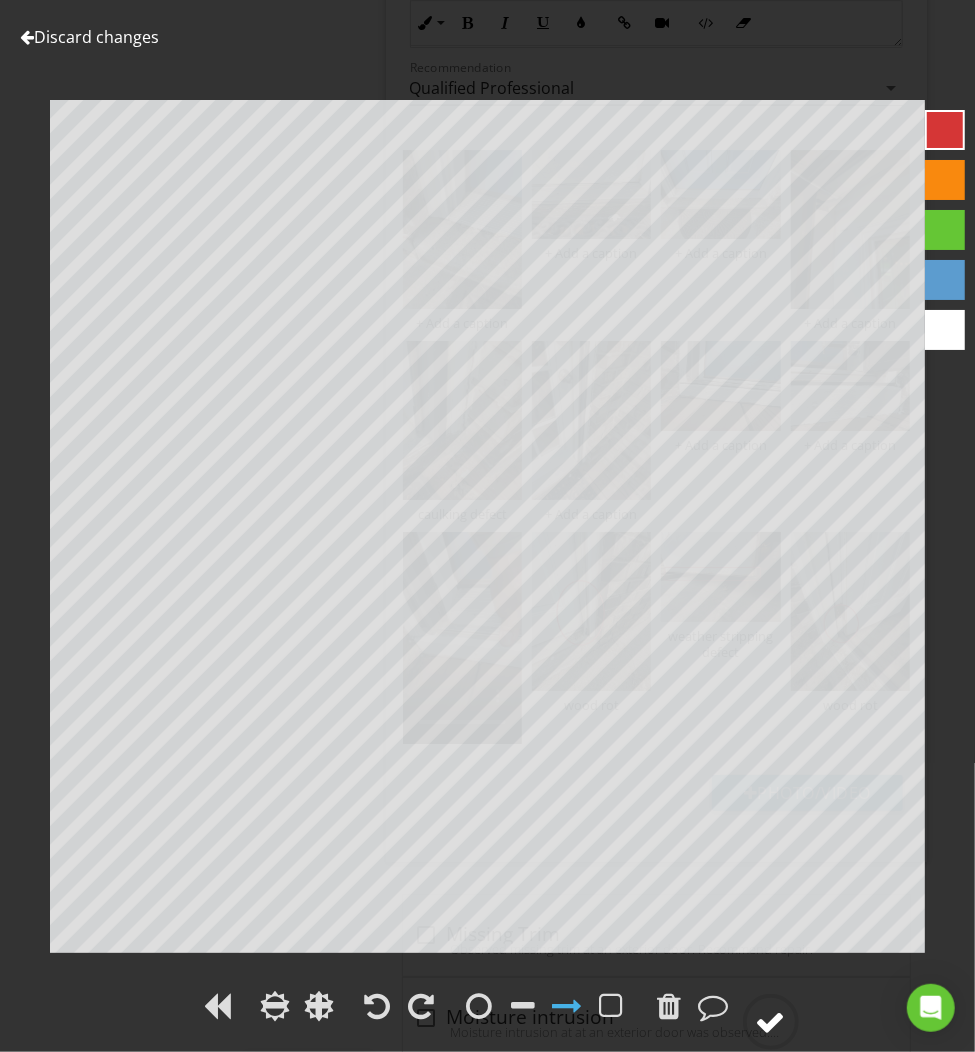click at bounding box center (771, 1022) 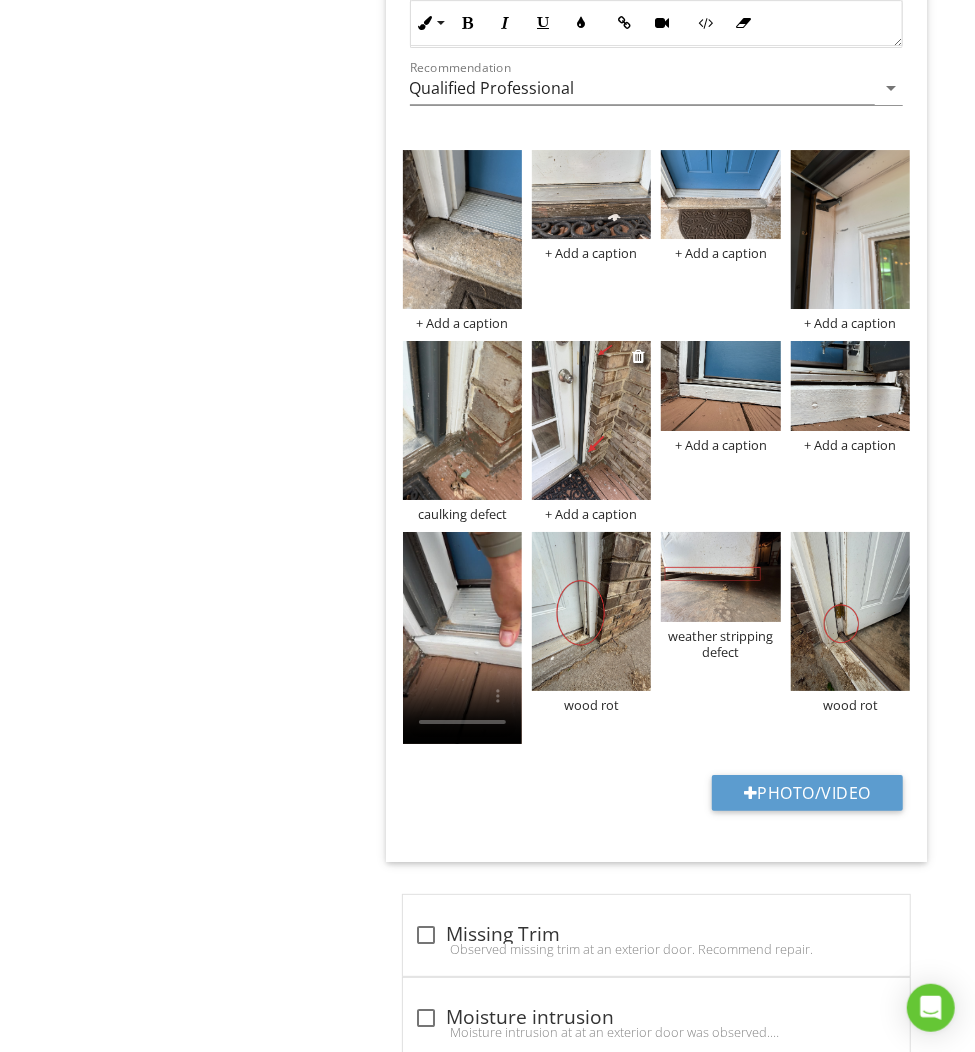 click on "+ Add a caption" at bounding box center [591, 514] 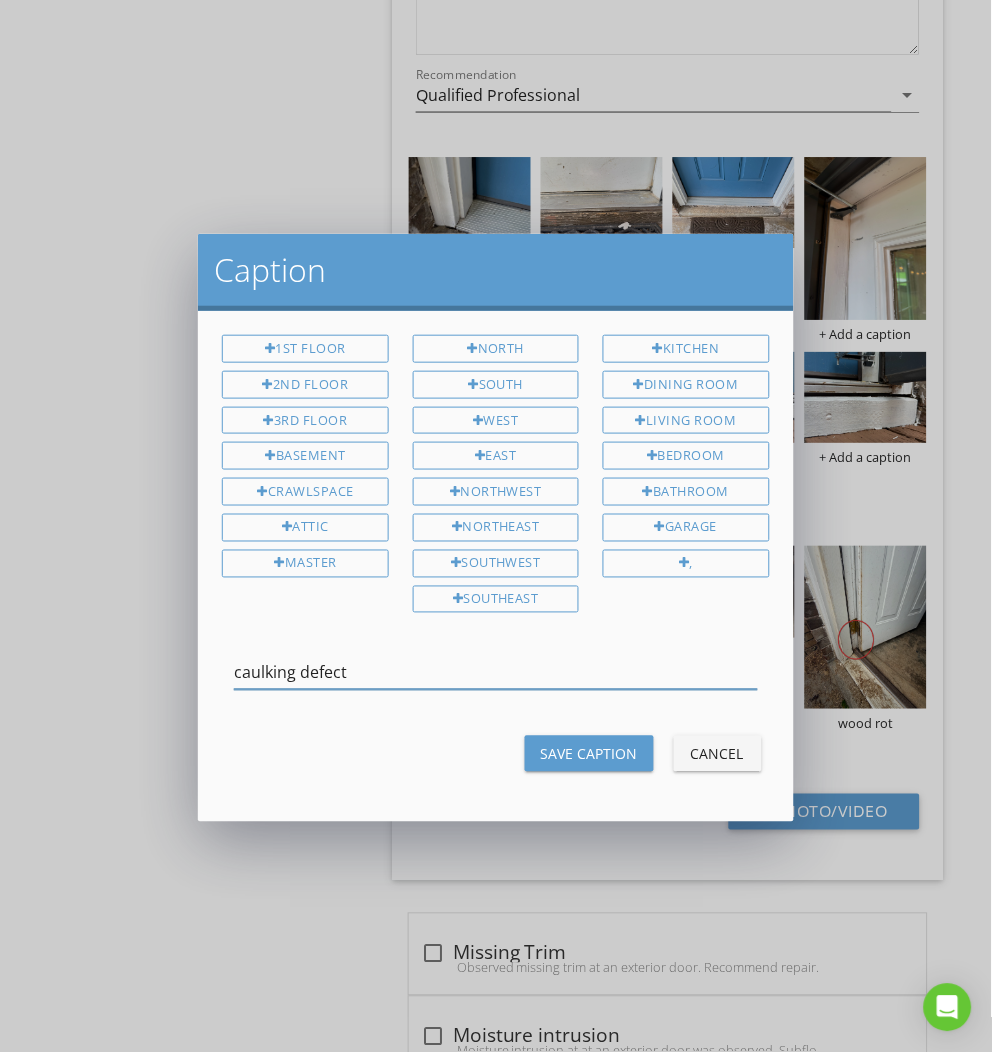 type on "caulking defect" 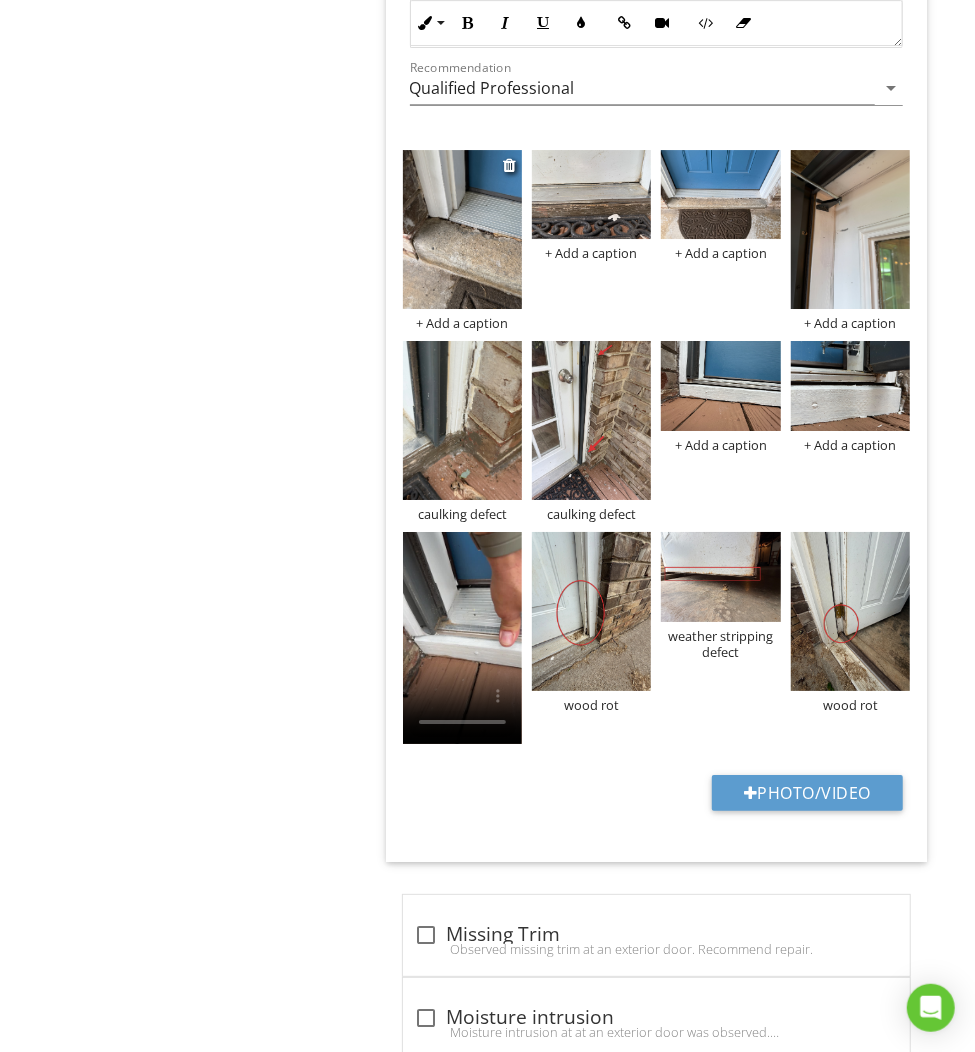 click on "+ Add a caption" at bounding box center [462, 323] 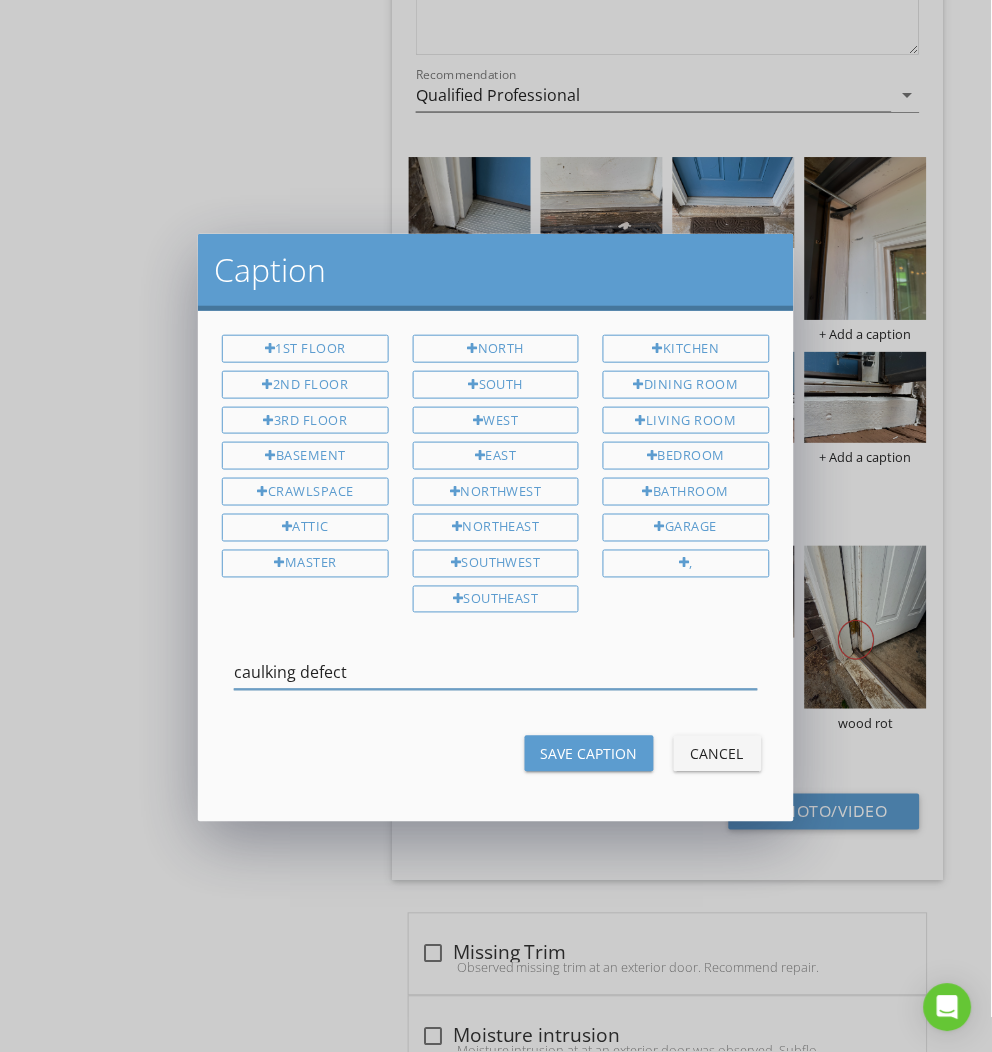 type on "caulking defect" 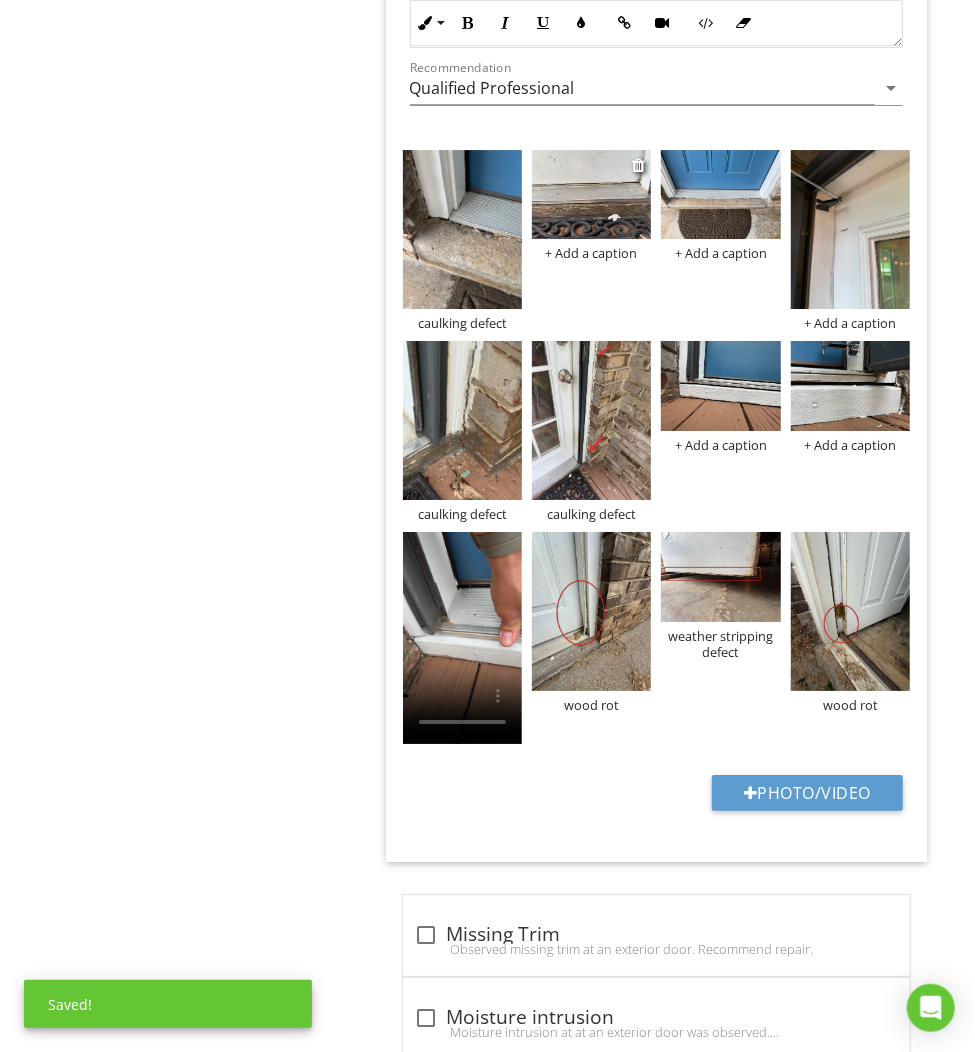 click at bounding box center [591, 195] 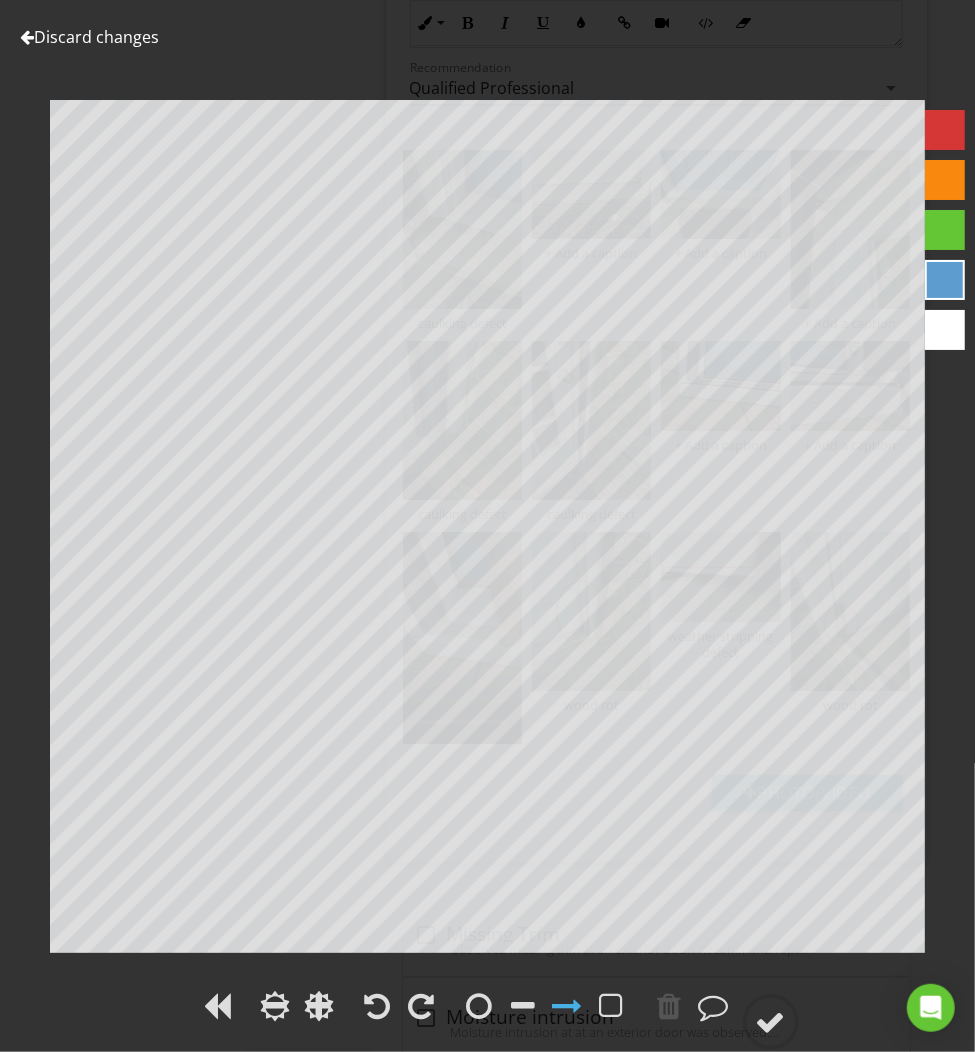 click at bounding box center (945, 130) 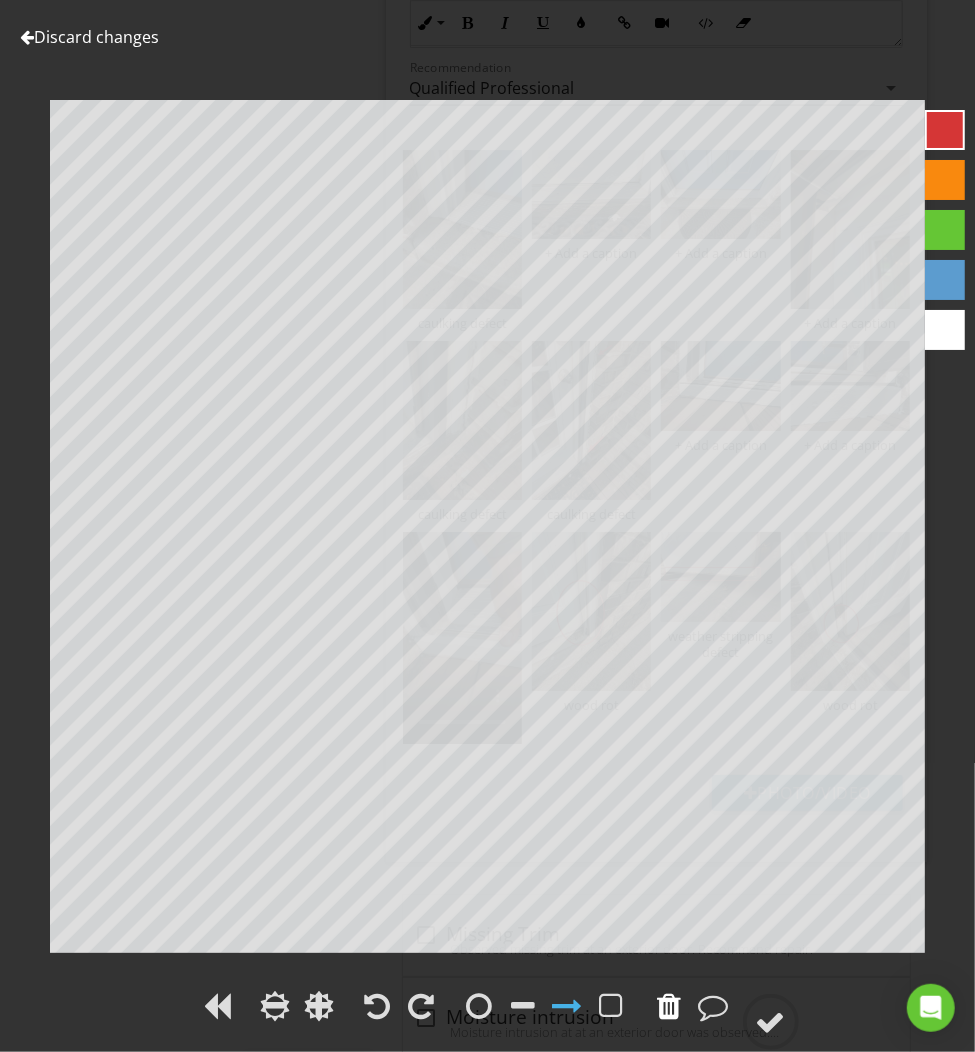 click at bounding box center (670, 1006) 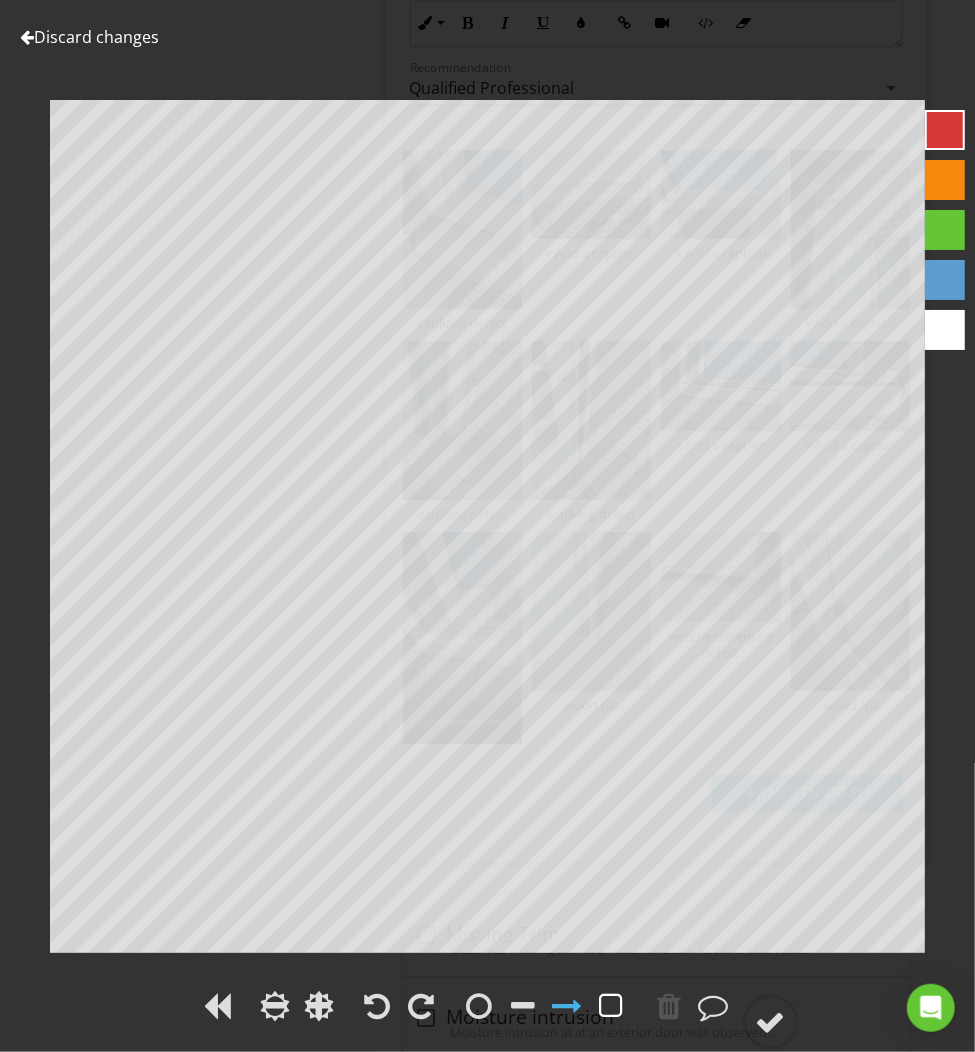 click at bounding box center (612, 1006) 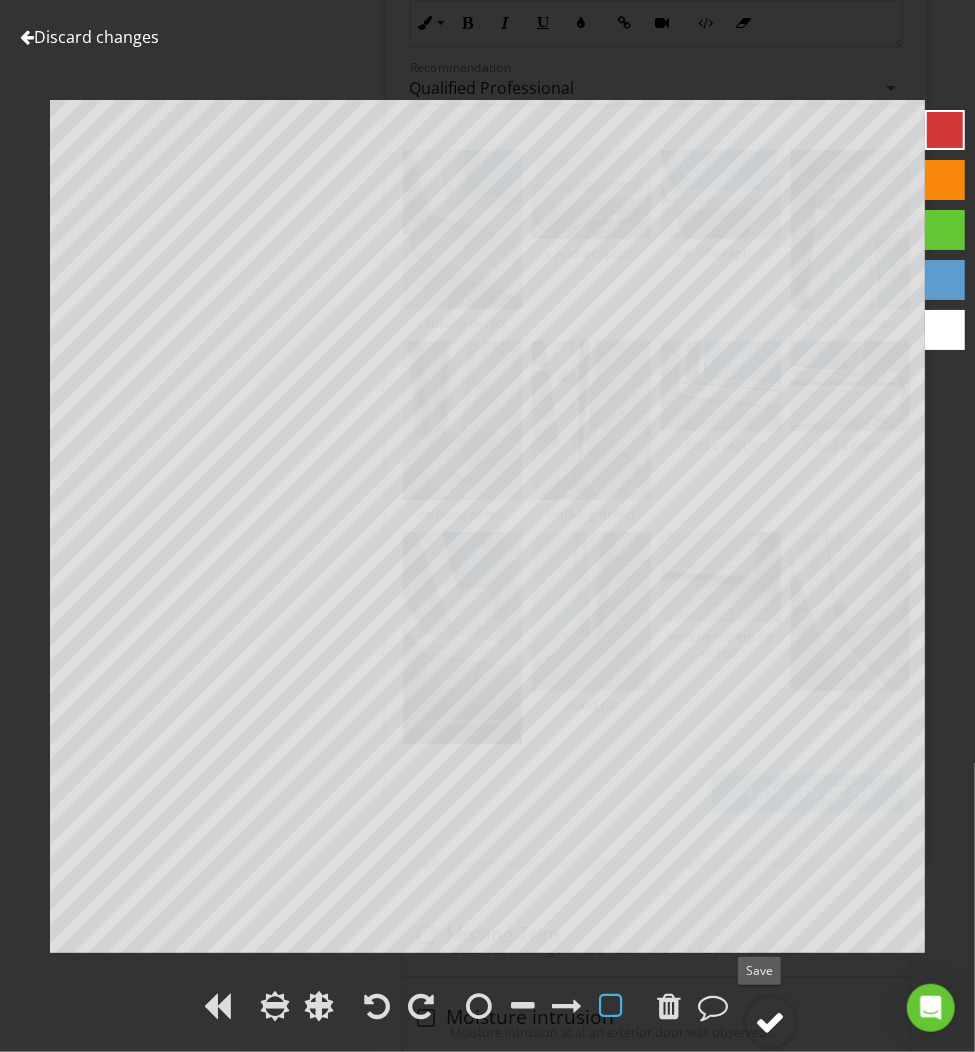 click at bounding box center [771, 1022] 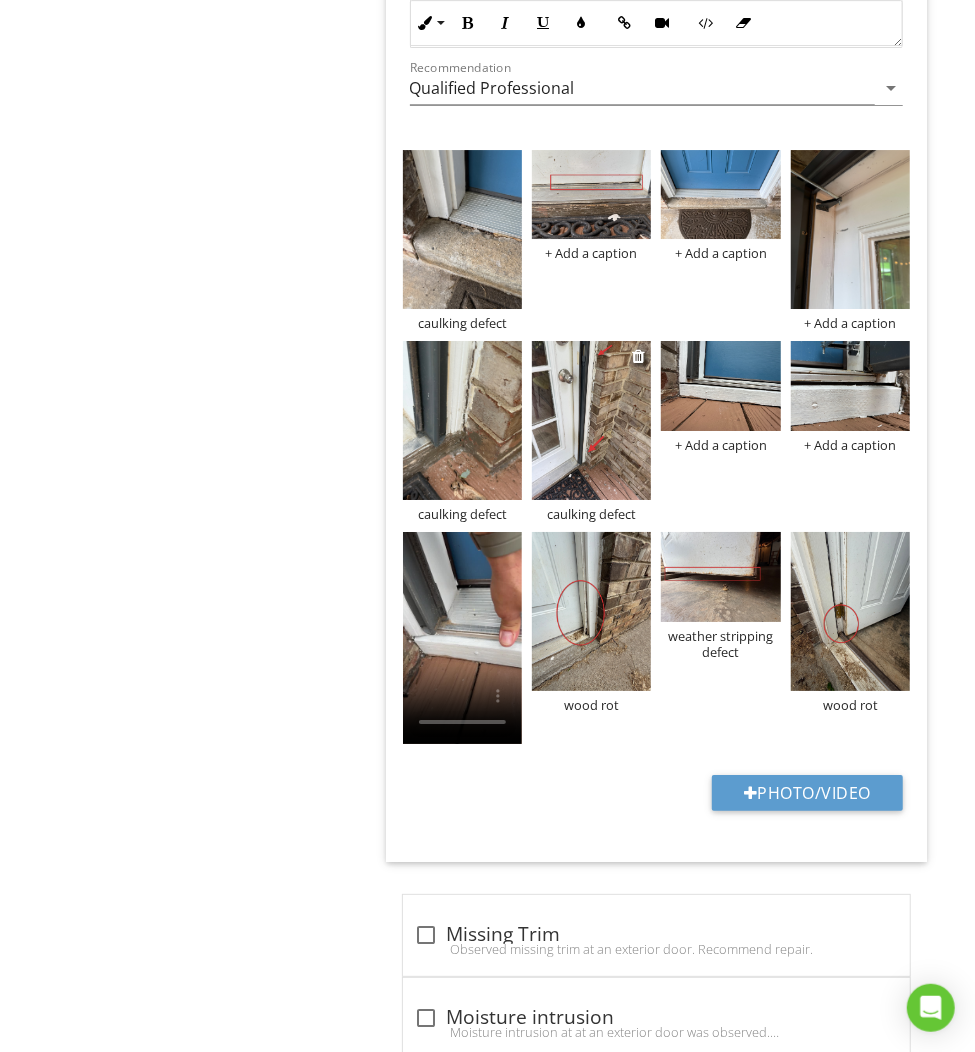 click at bounding box center [591, 420] 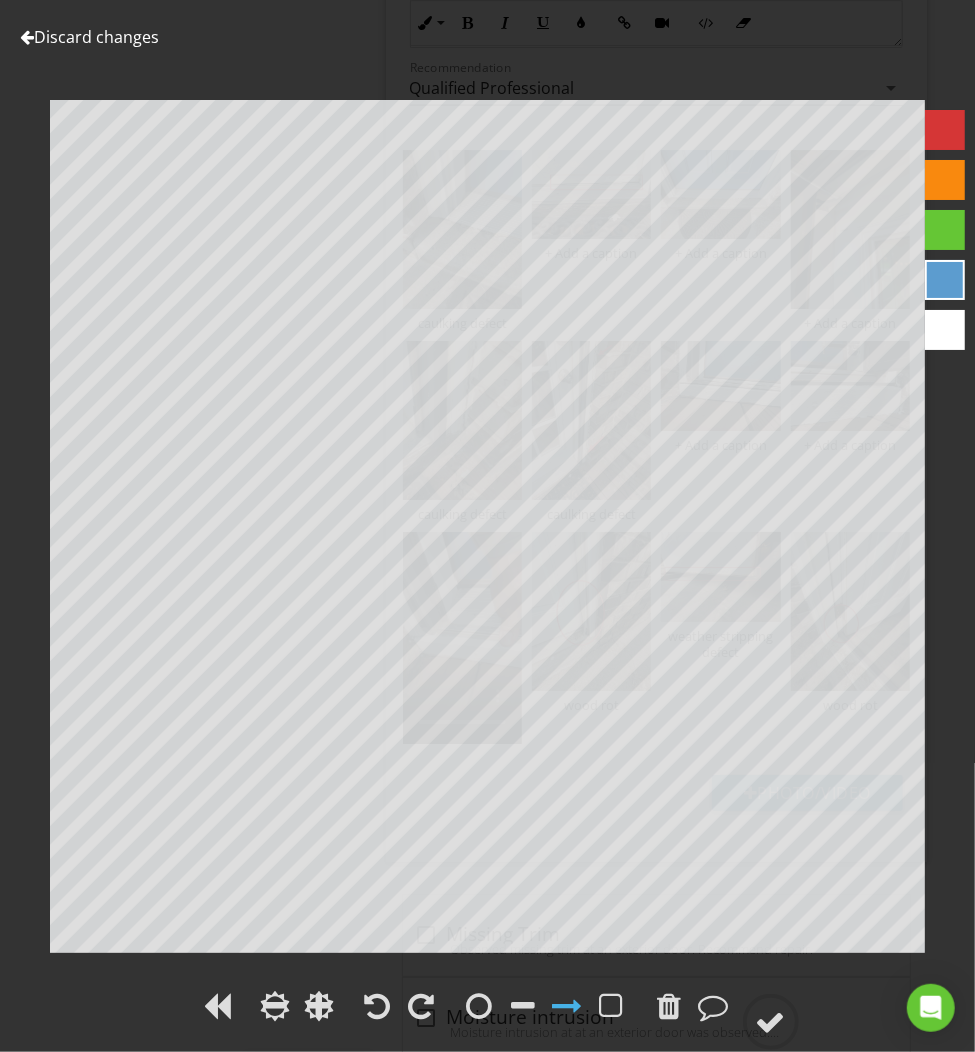 click on "Discard changes" at bounding box center (89, 37) 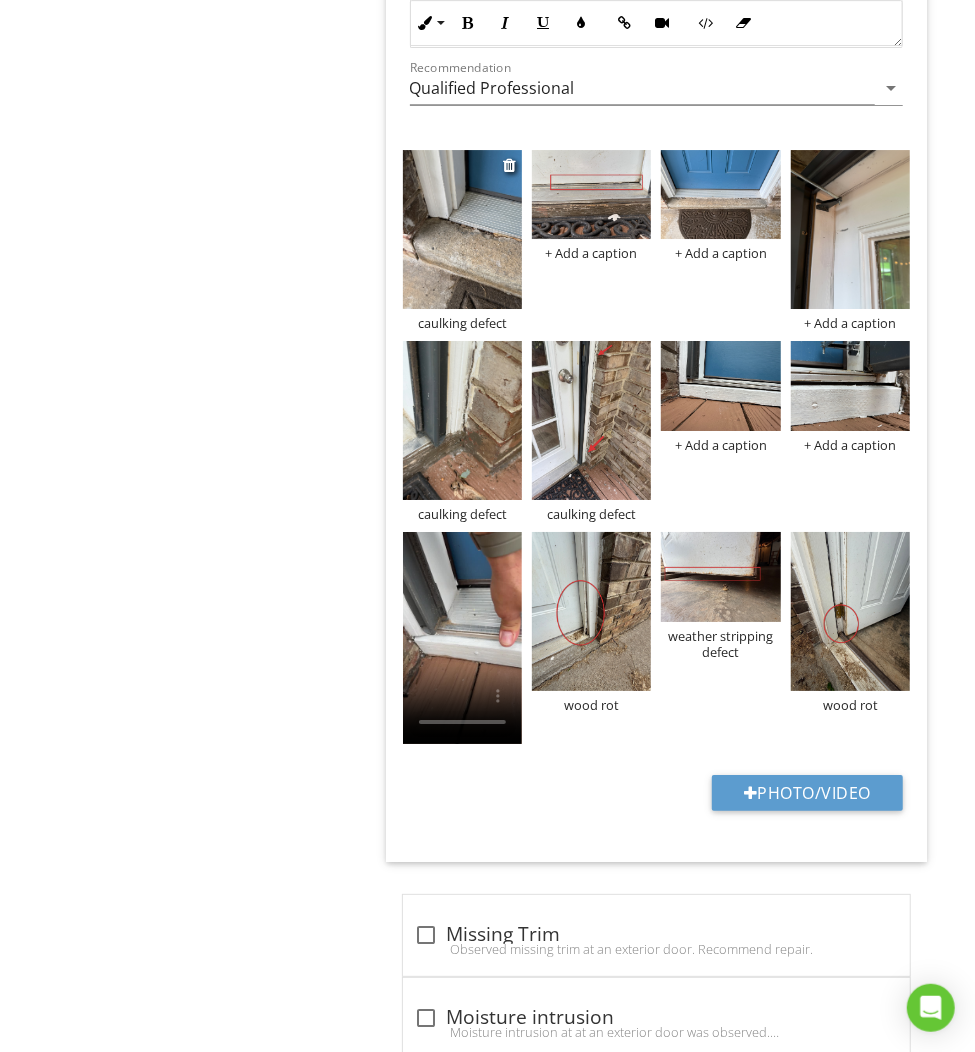 click at bounding box center [462, 229] 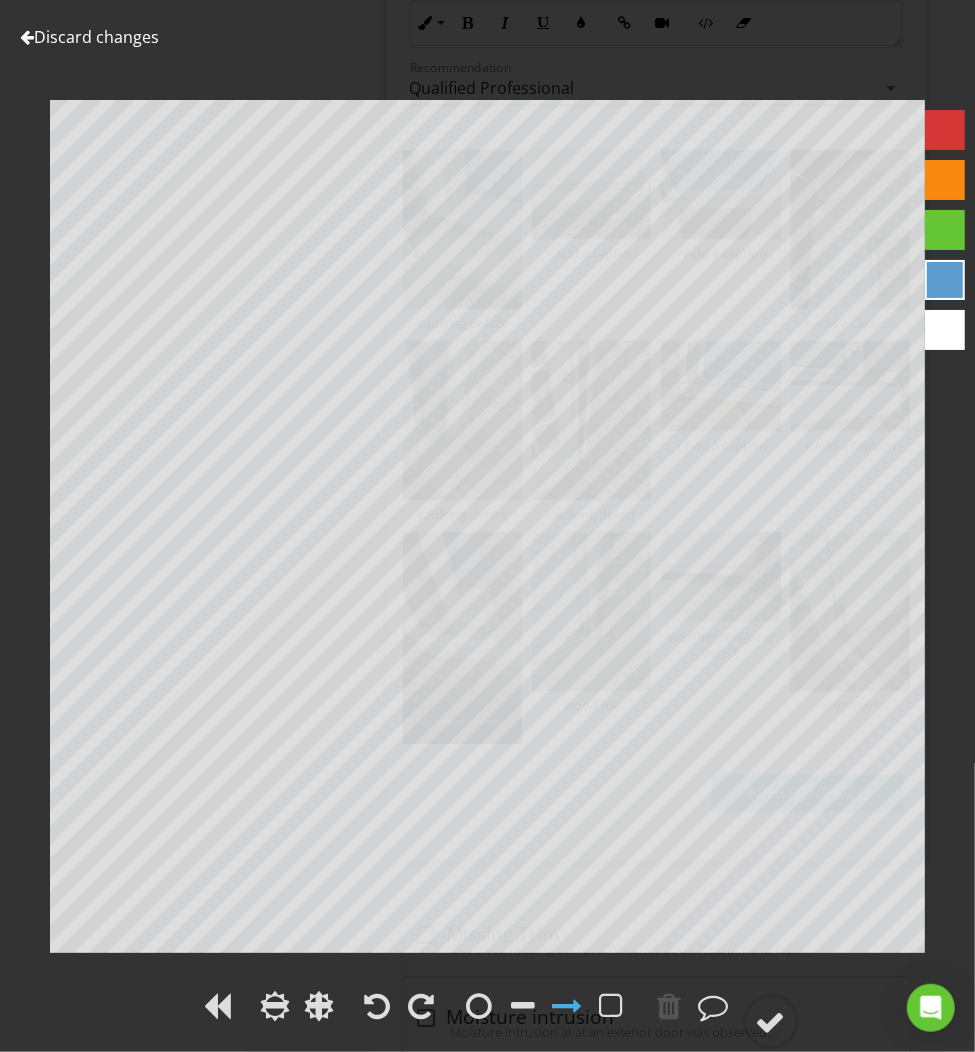 click at bounding box center (945, 130) 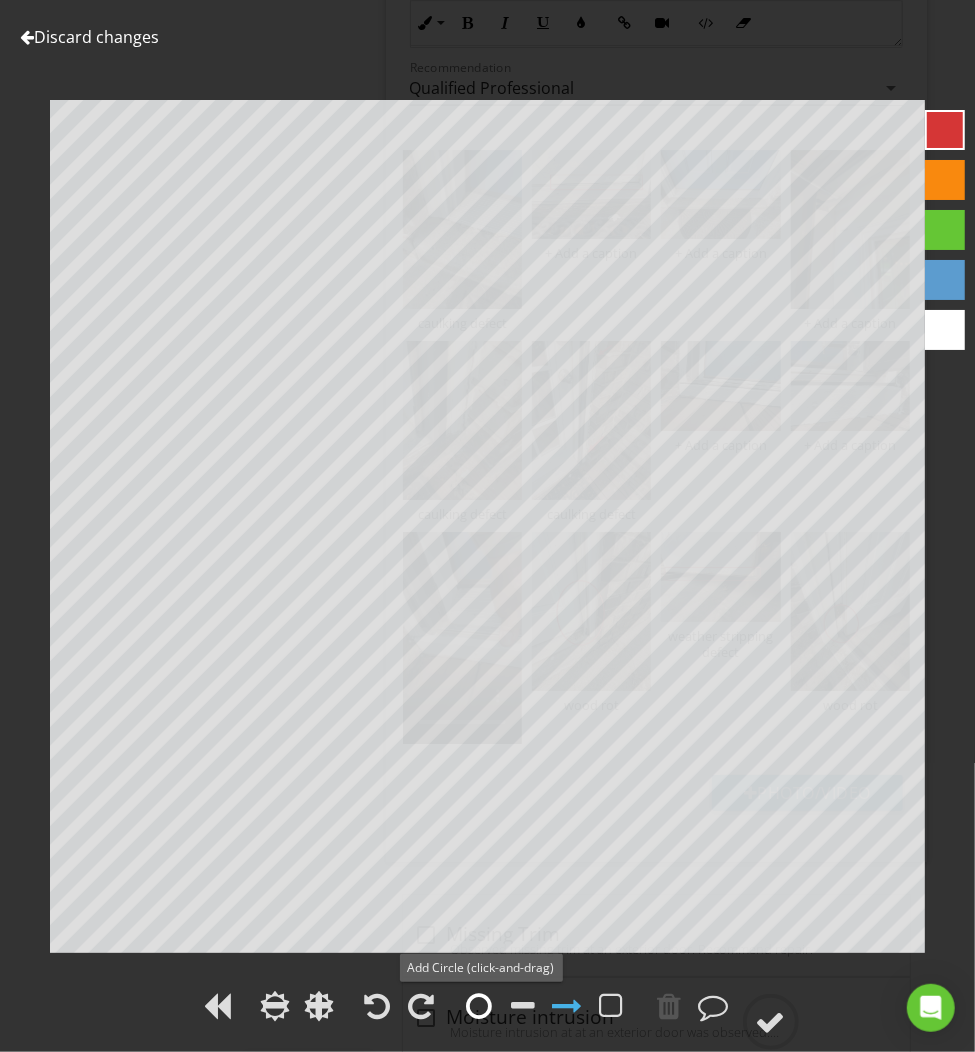 click at bounding box center [480, 1006] 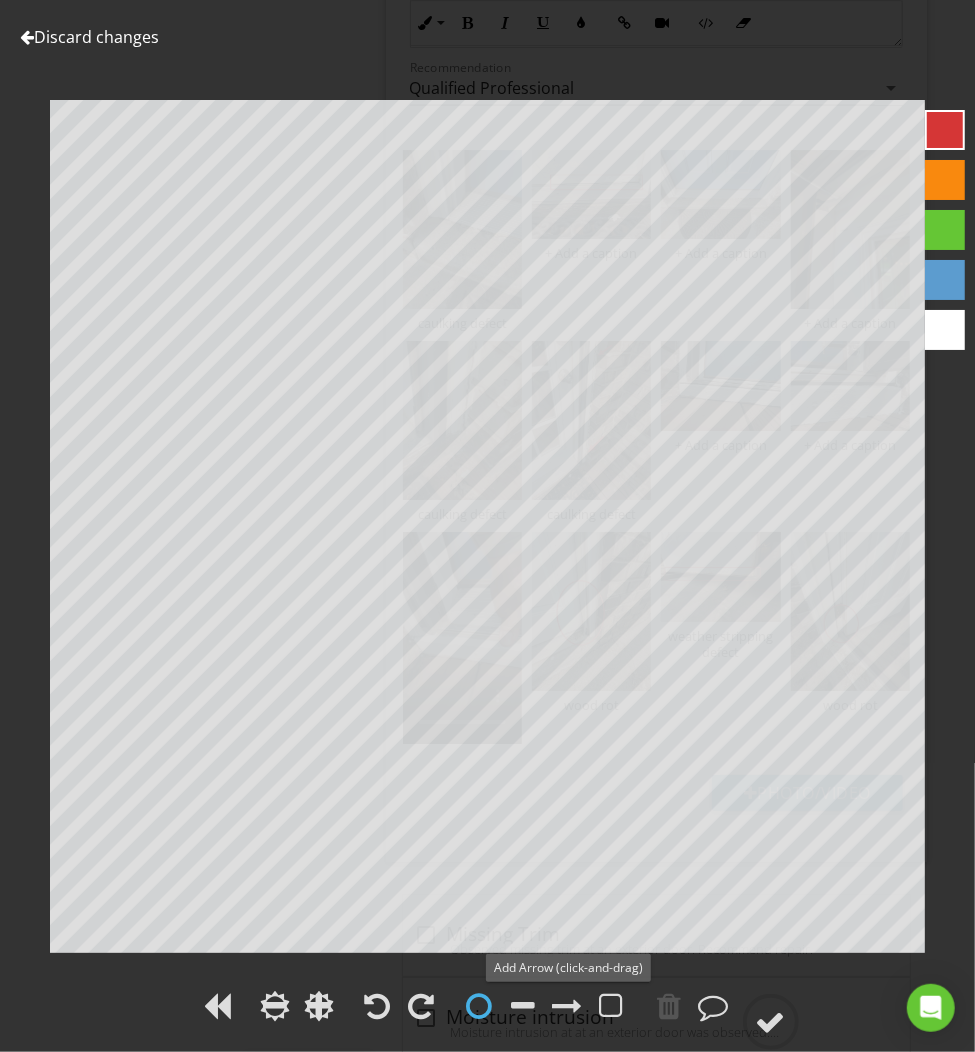 drag, startPoint x: 578, startPoint y: 1017, endPoint x: 549, endPoint y: 971, distance: 54.378304 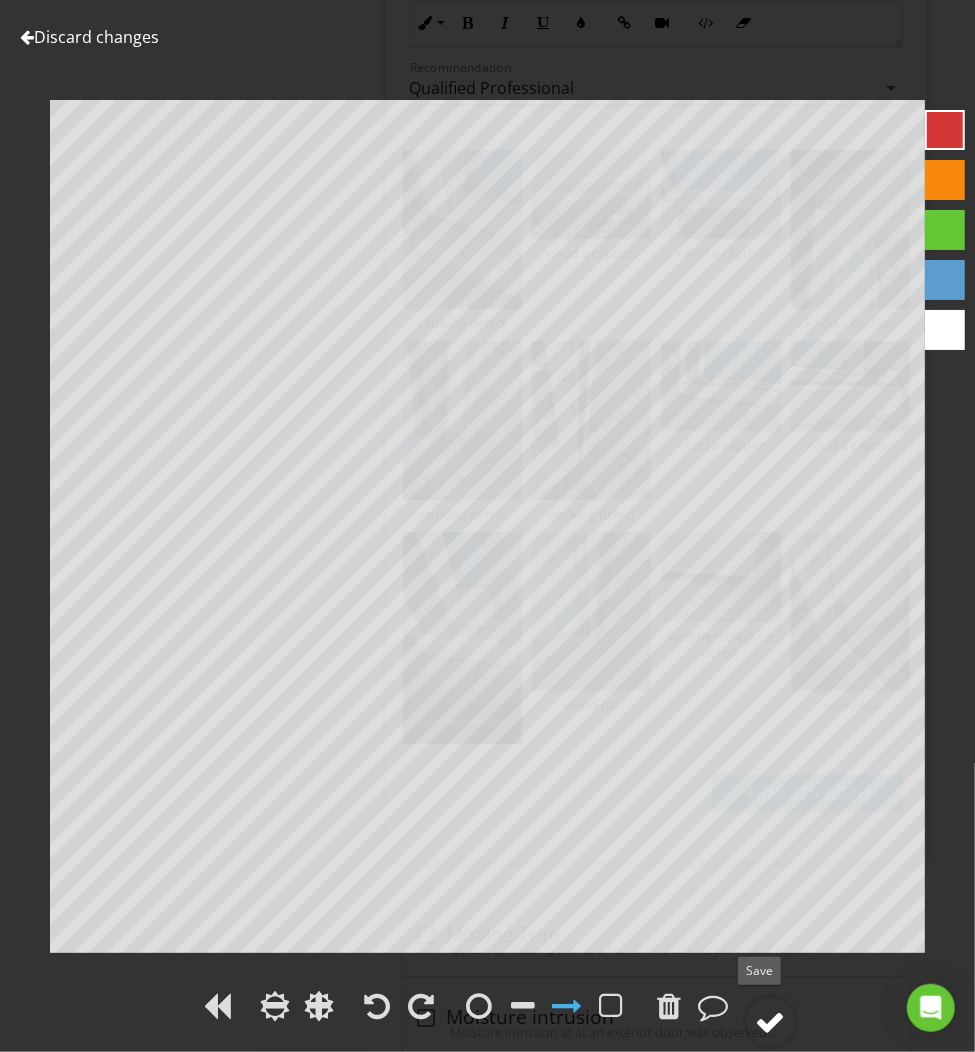 click at bounding box center (771, 1022) 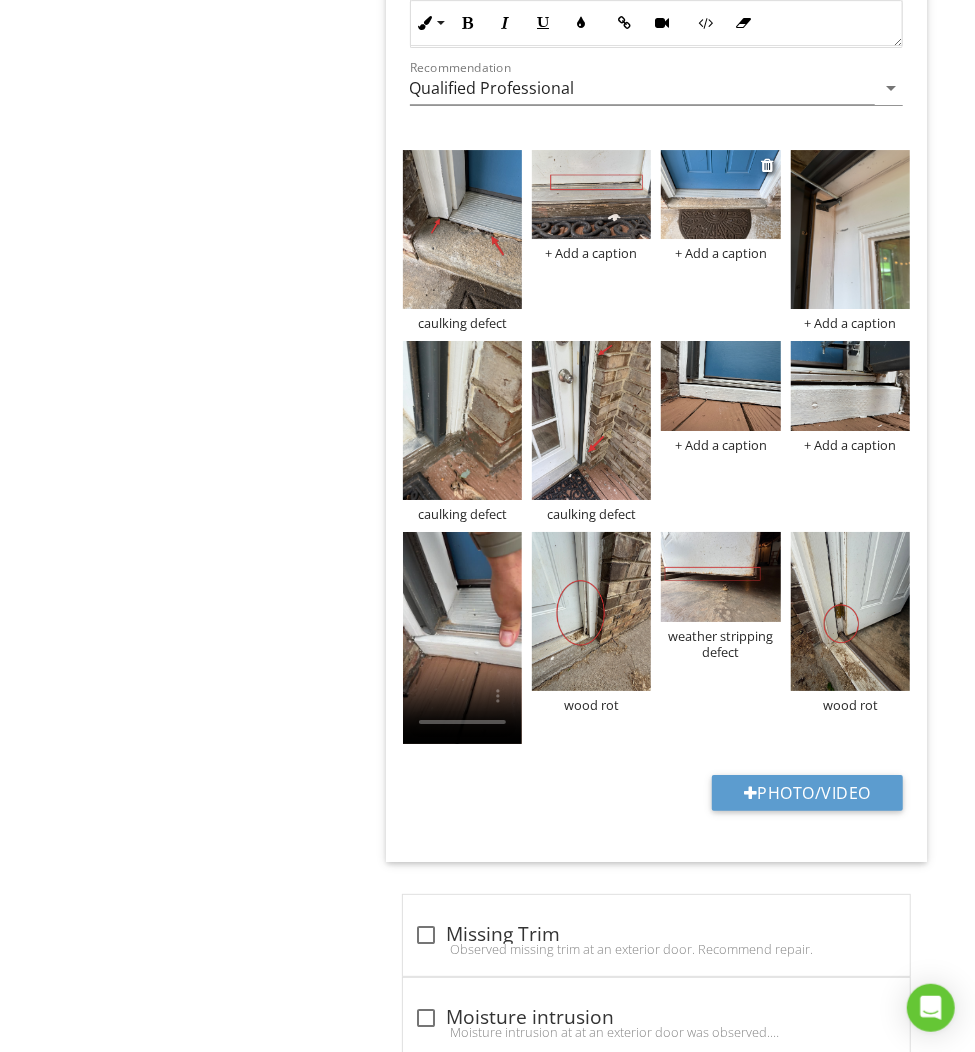click on "+ Add a caption" at bounding box center [720, 253] 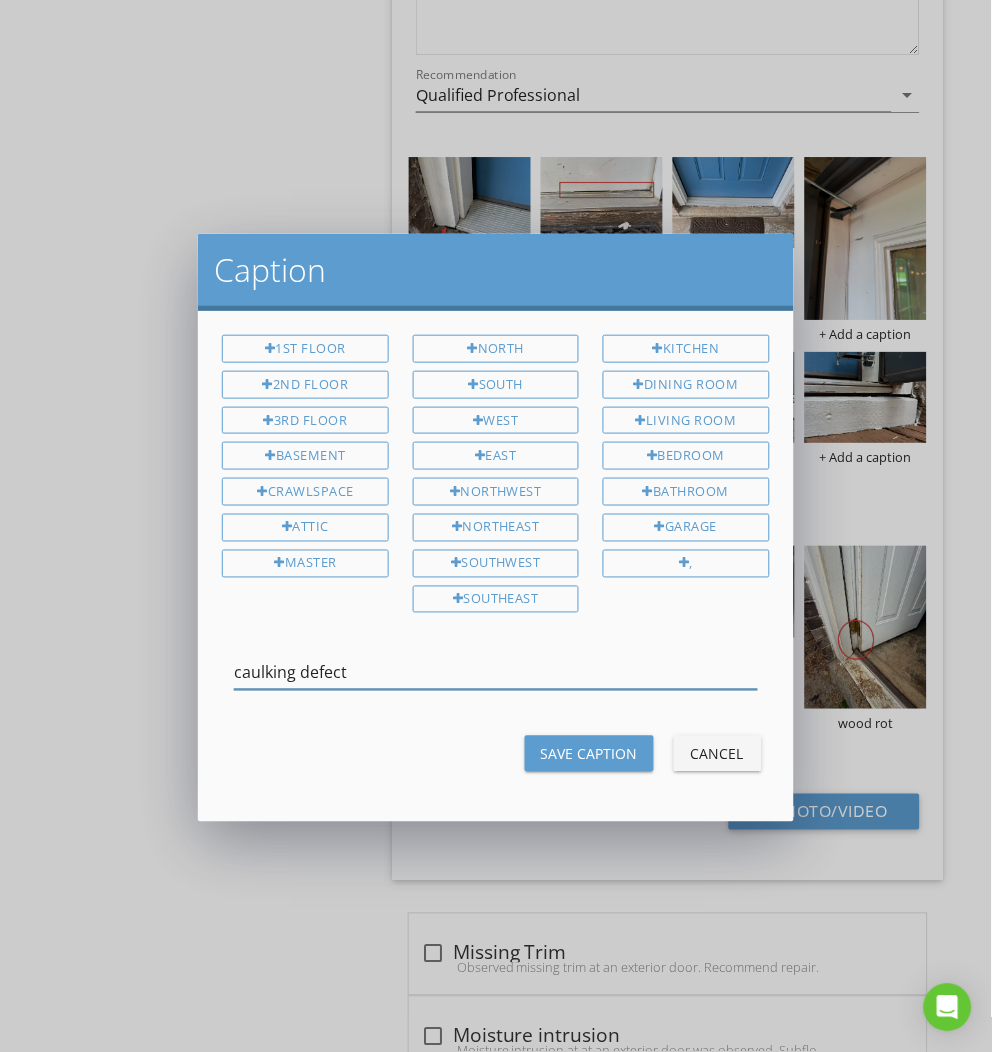 type on "caulking defect" 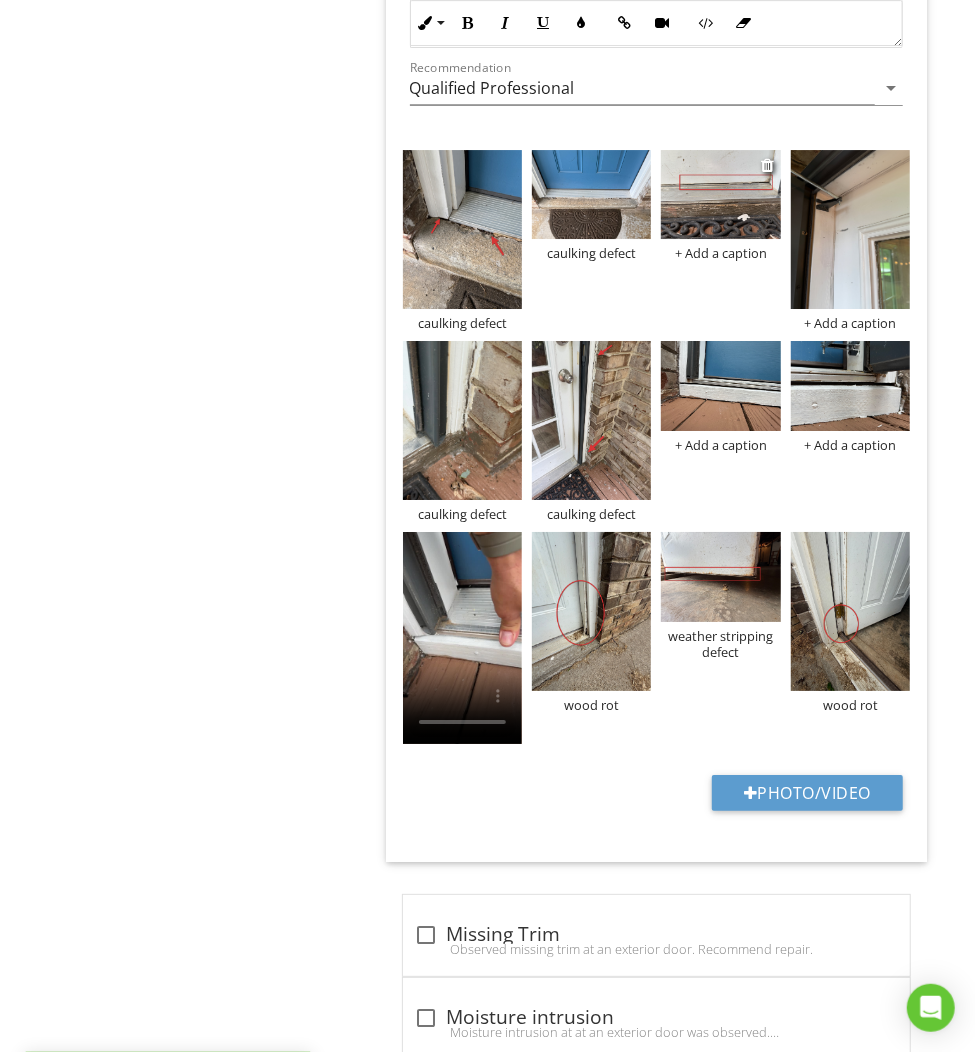 click on "+ Add a caption" at bounding box center (720, 253) 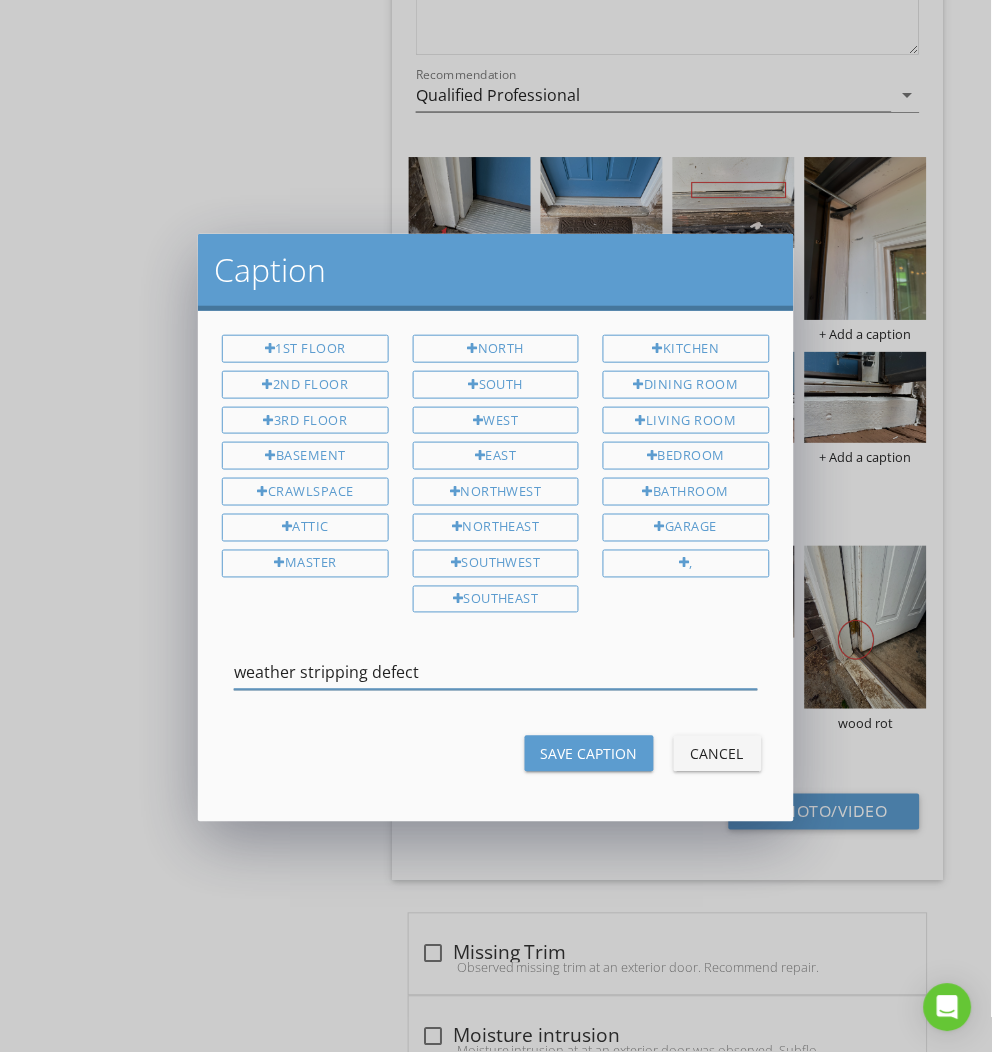 type on "weather stripping defect" 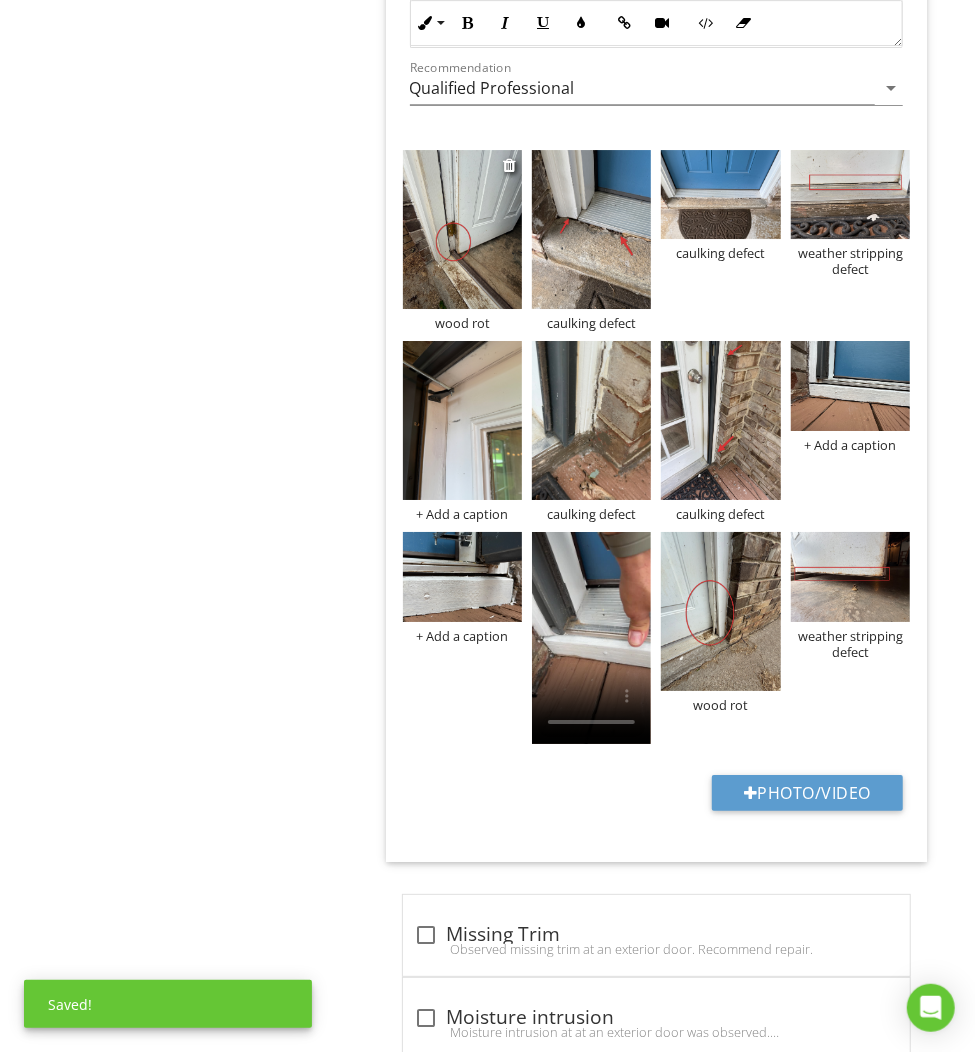 drag, startPoint x: 734, startPoint y: 654, endPoint x: 483, endPoint y: 242, distance: 482.43652 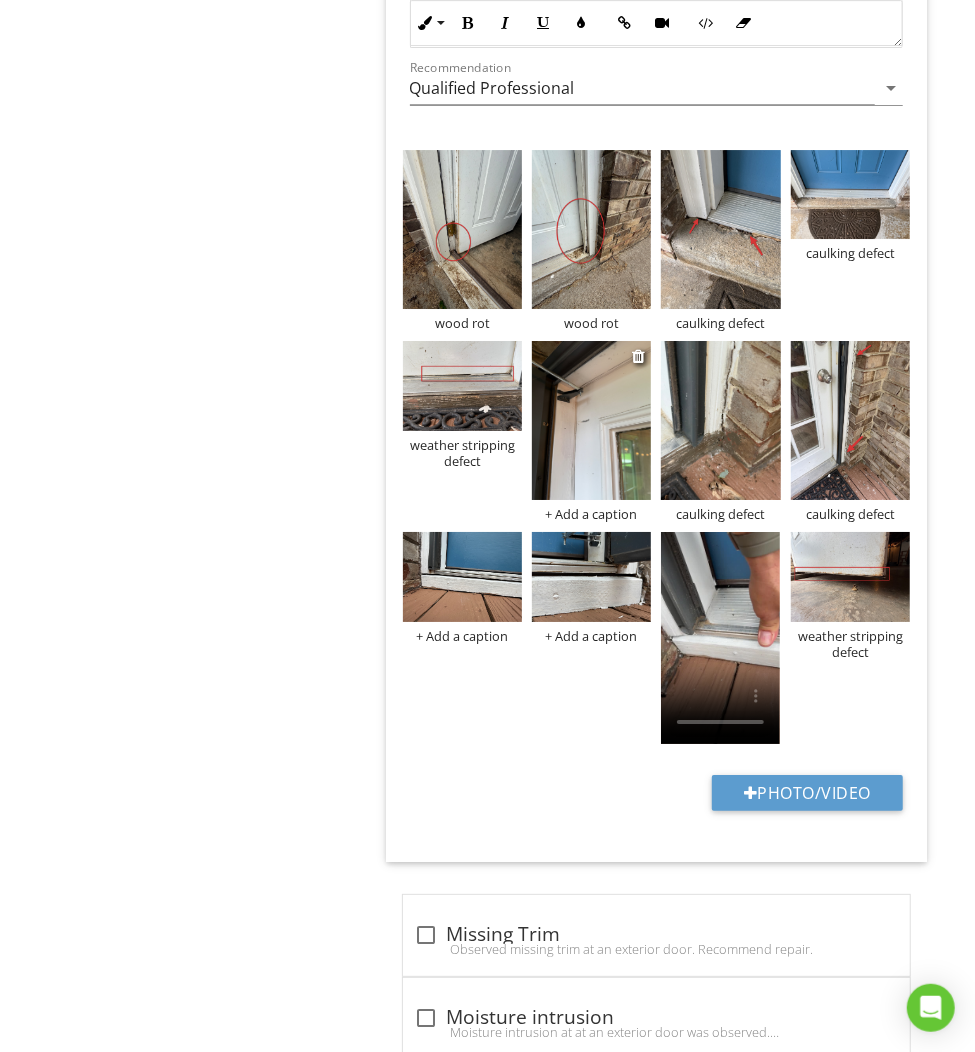 click at bounding box center (591, 420) 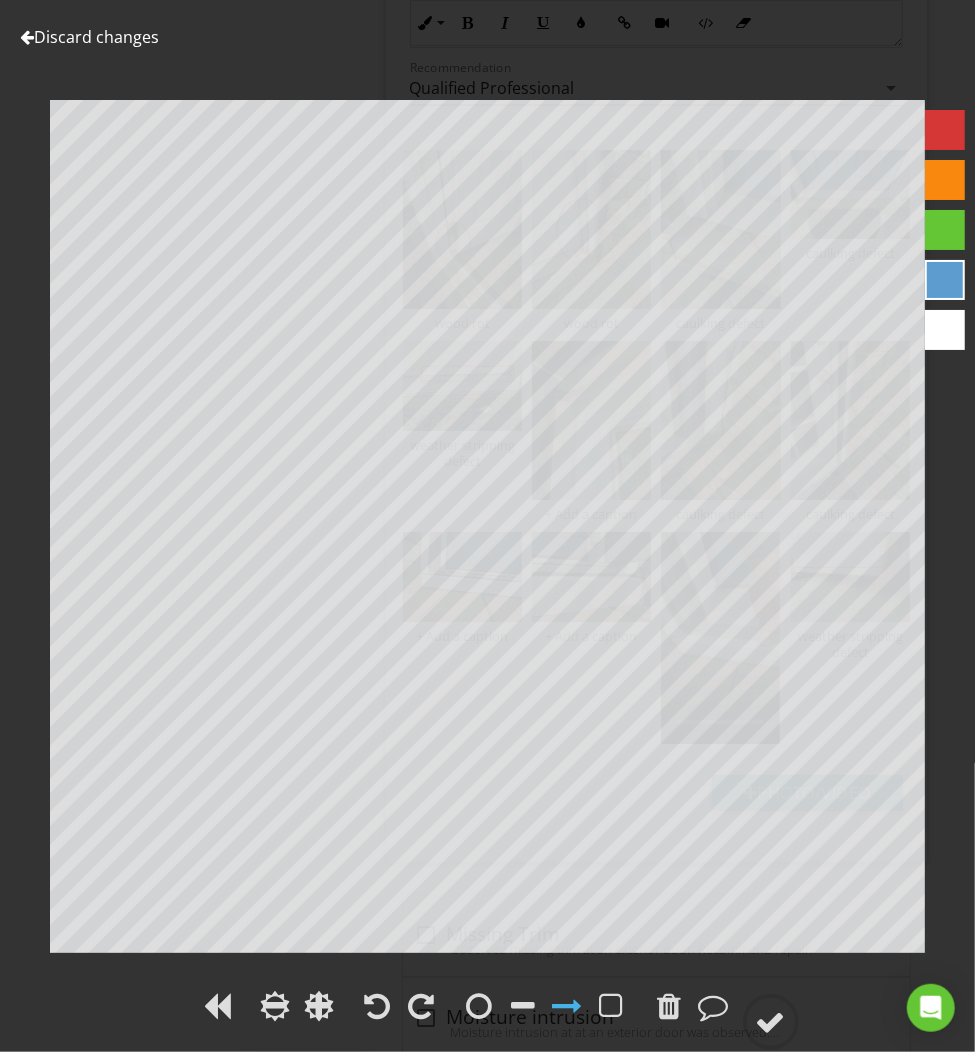 click on "Discard changes" at bounding box center (89, 37) 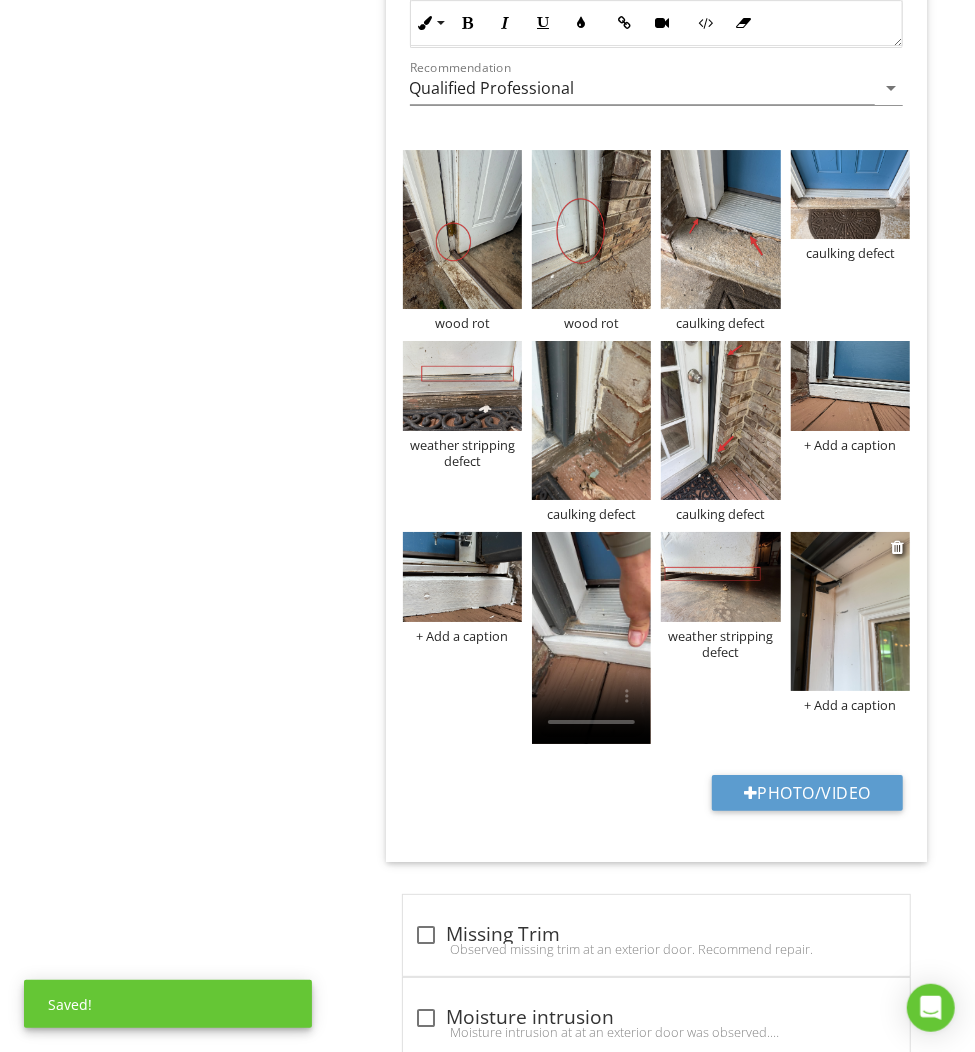 click on "+ Add a caption" at bounding box center [850, 705] 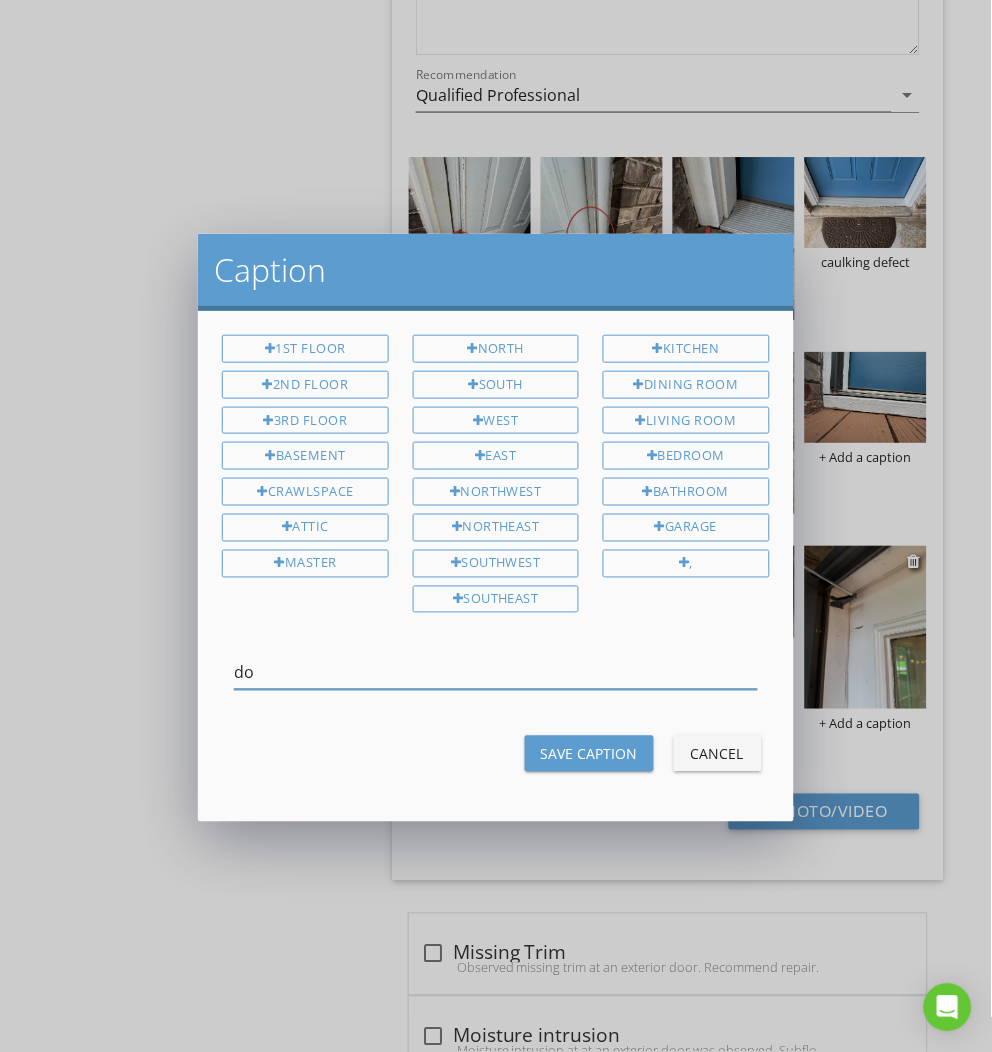type on "d" 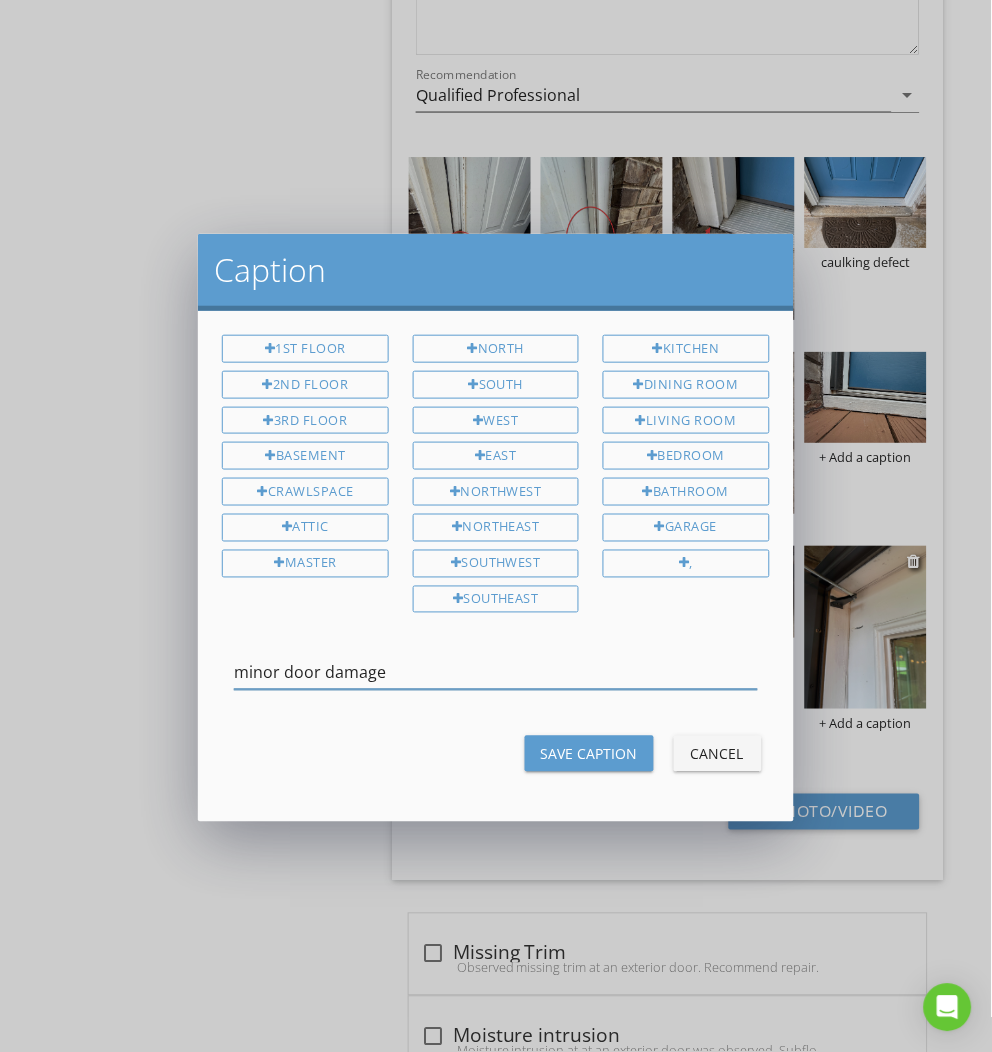 type on "minor door damage" 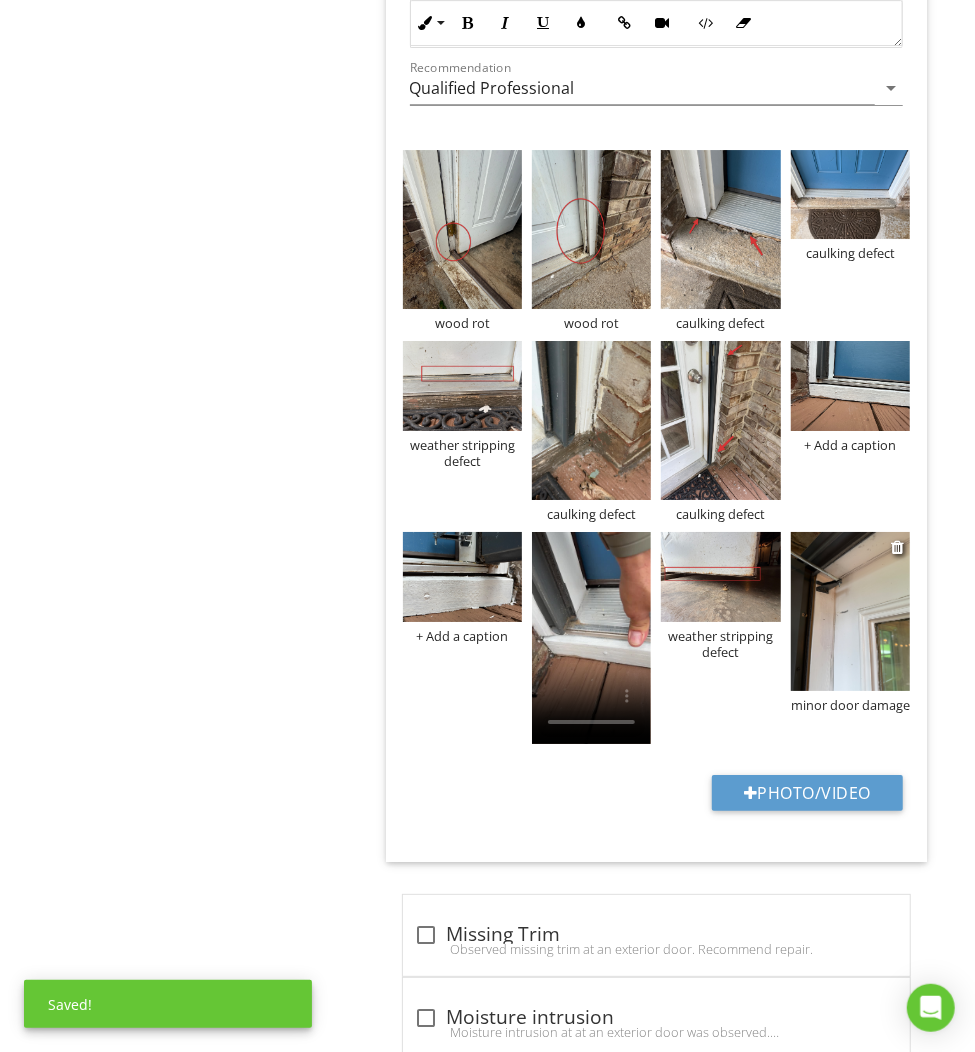 click at bounding box center (850, 611) 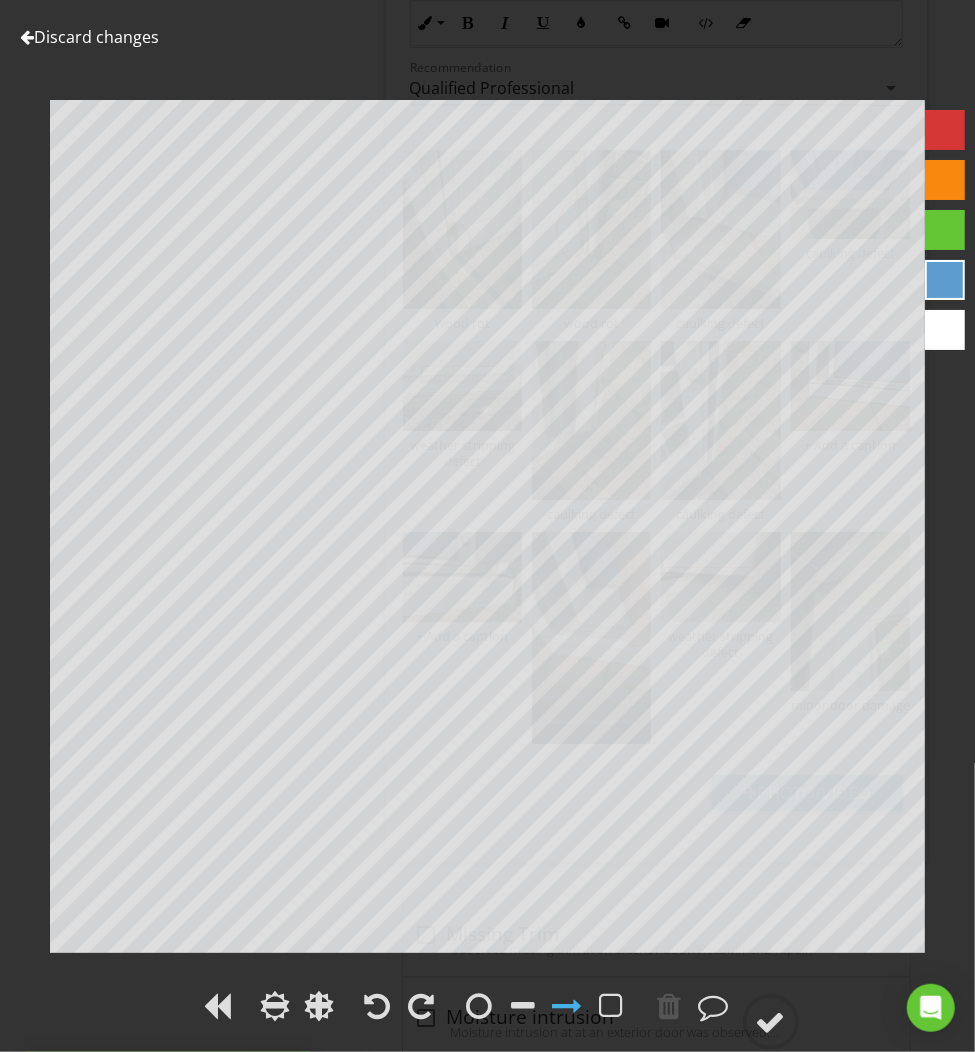 click at bounding box center [945, 130] 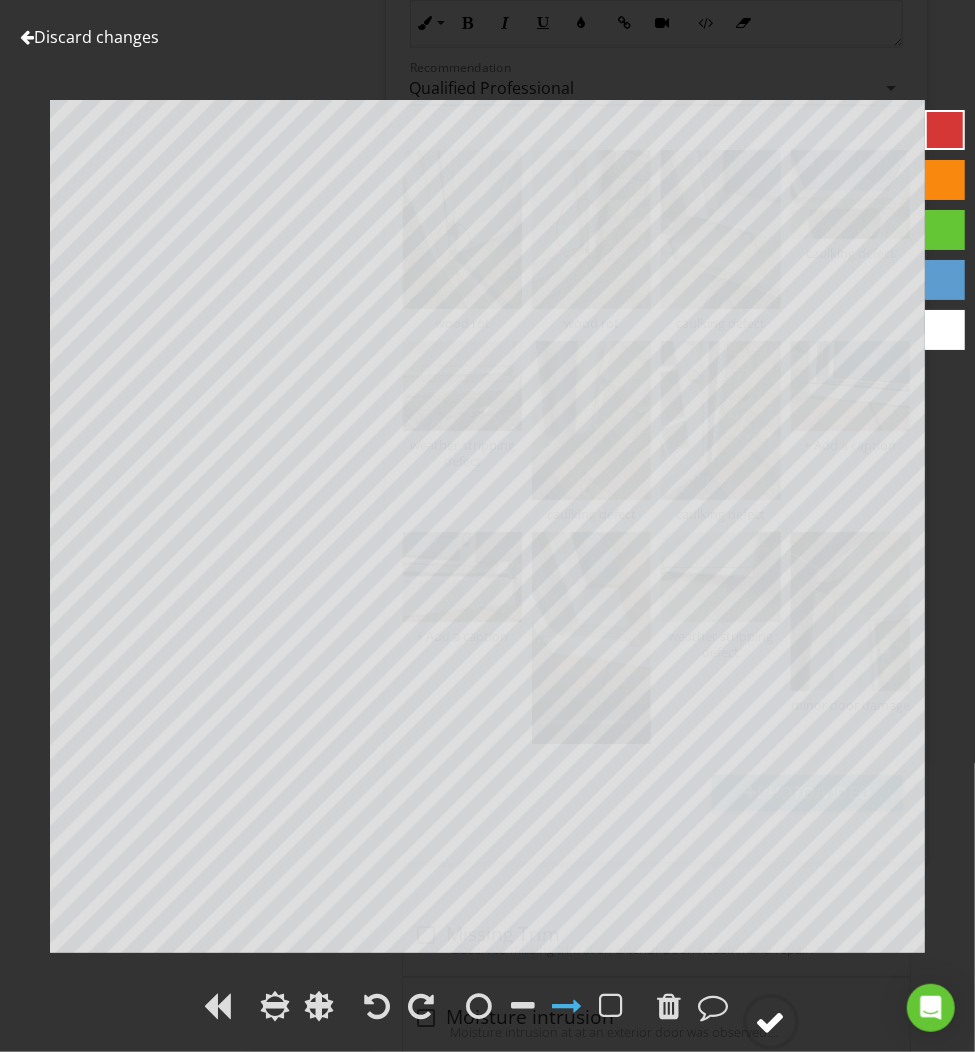 click at bounding box center [771, 1022] 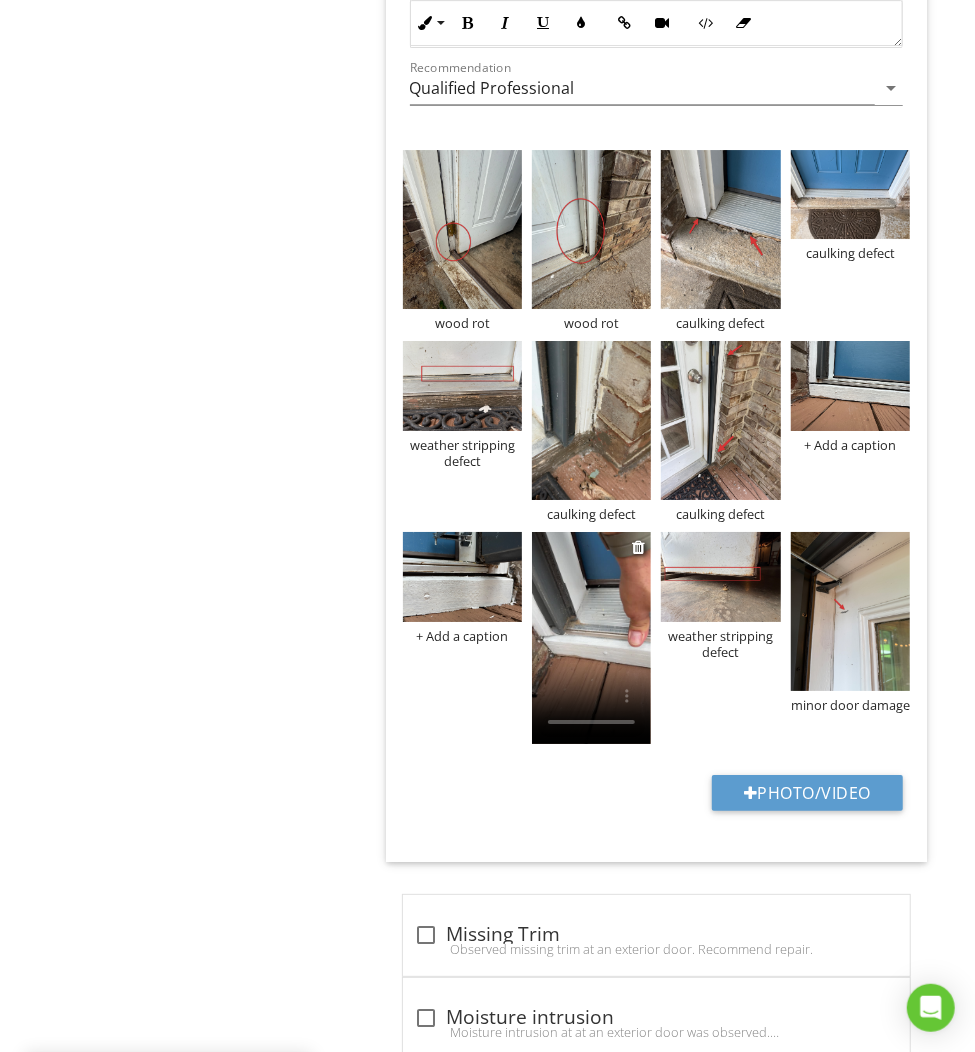 click at bounding box center (591, 638) 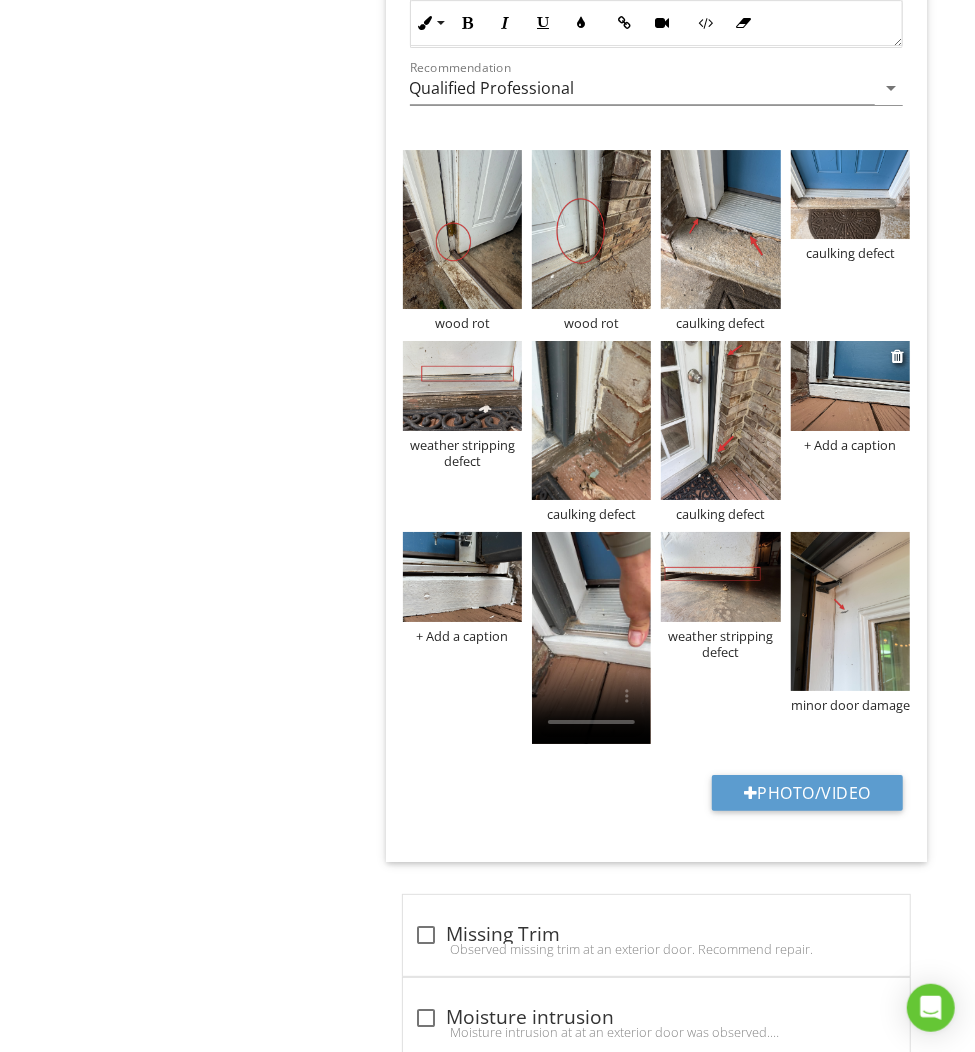 click at bounding box center [850, 386] 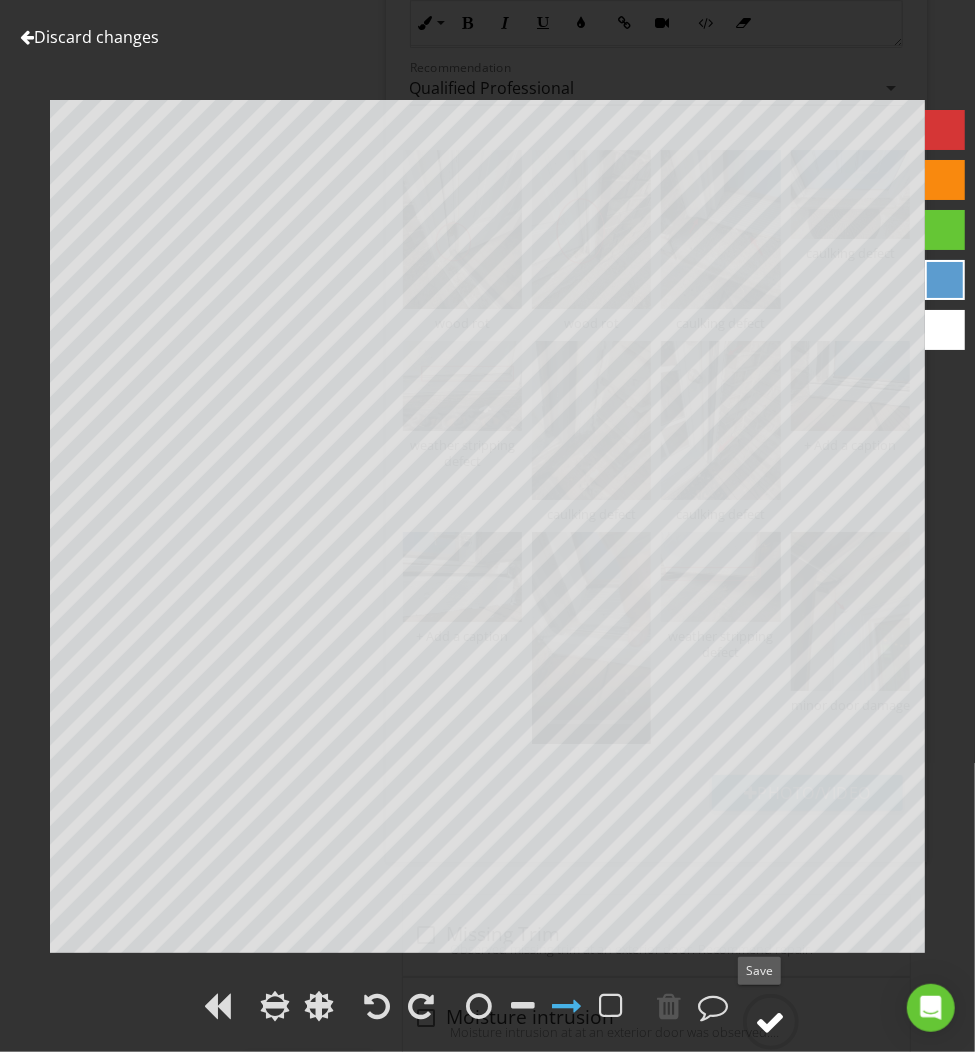 click at bounding box center [771, 1022] 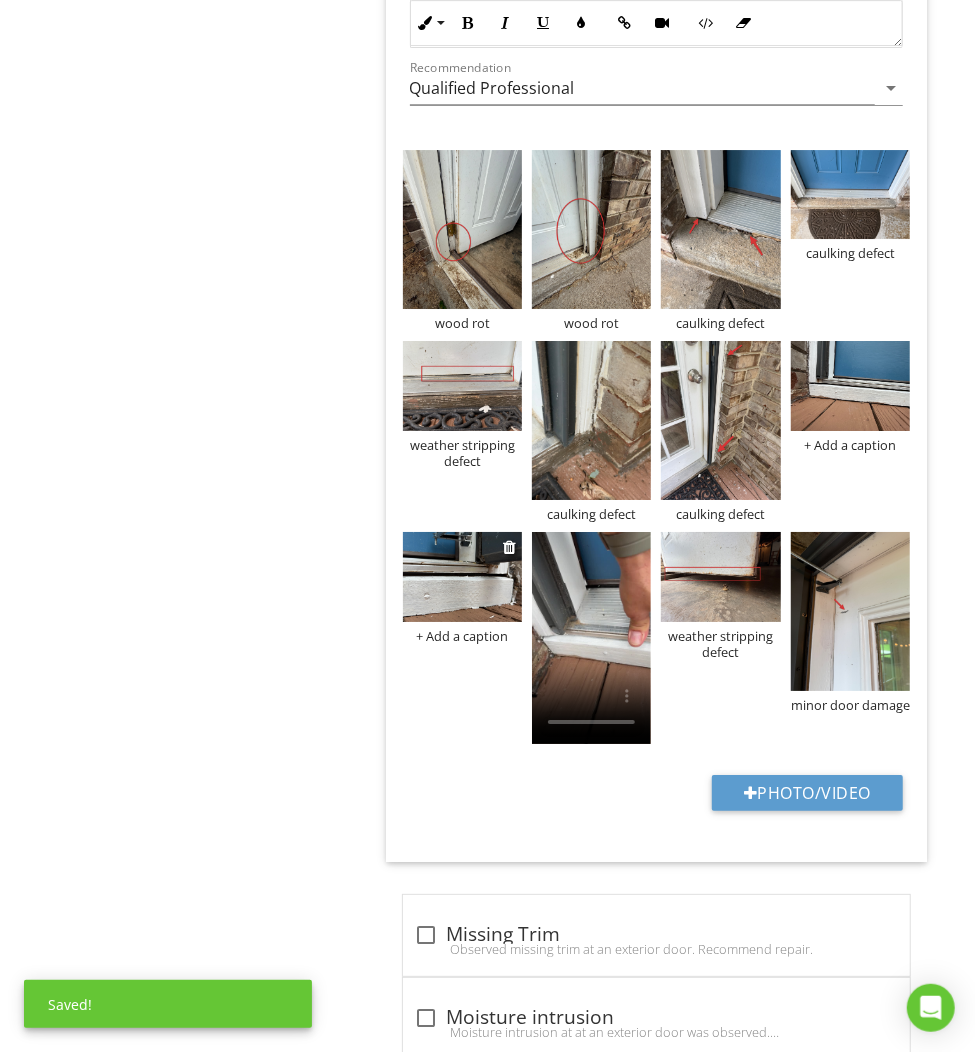 click at bounding box center [462, 577] 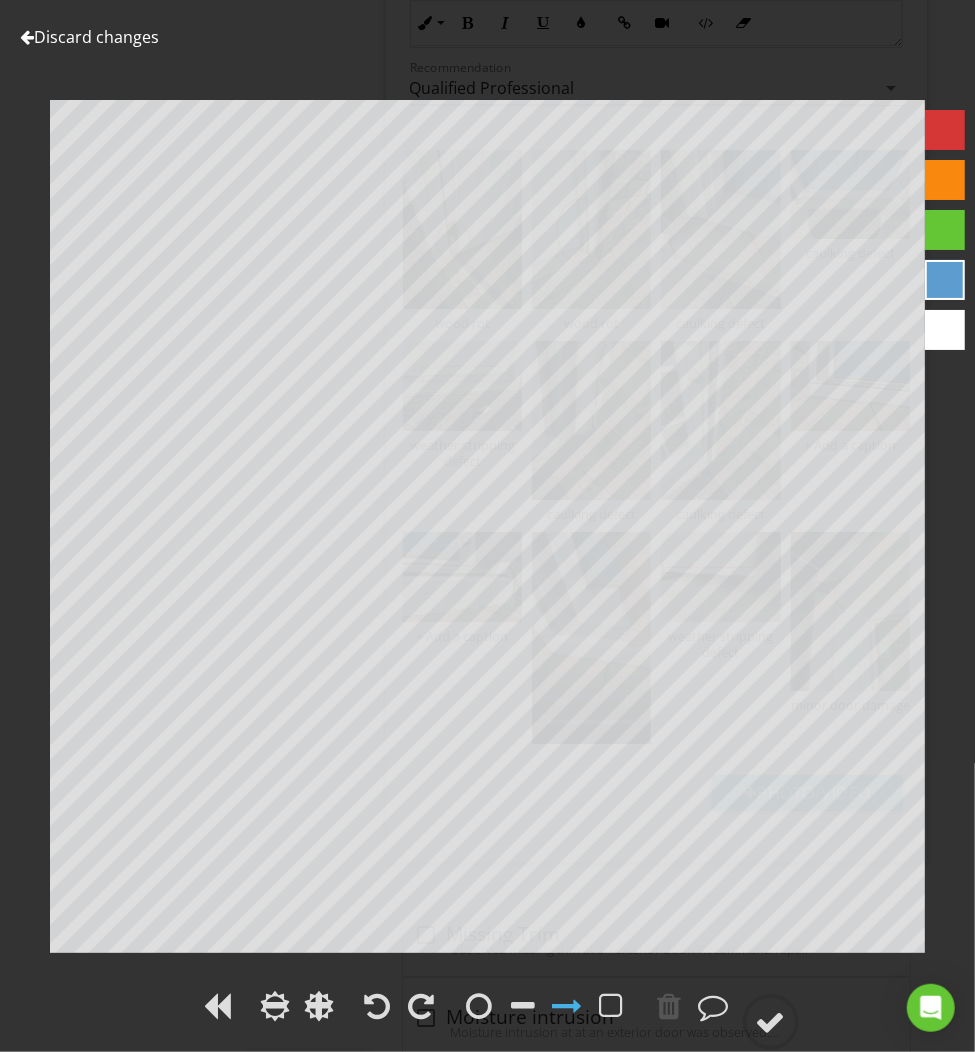 click at bounding box center (945, 130) 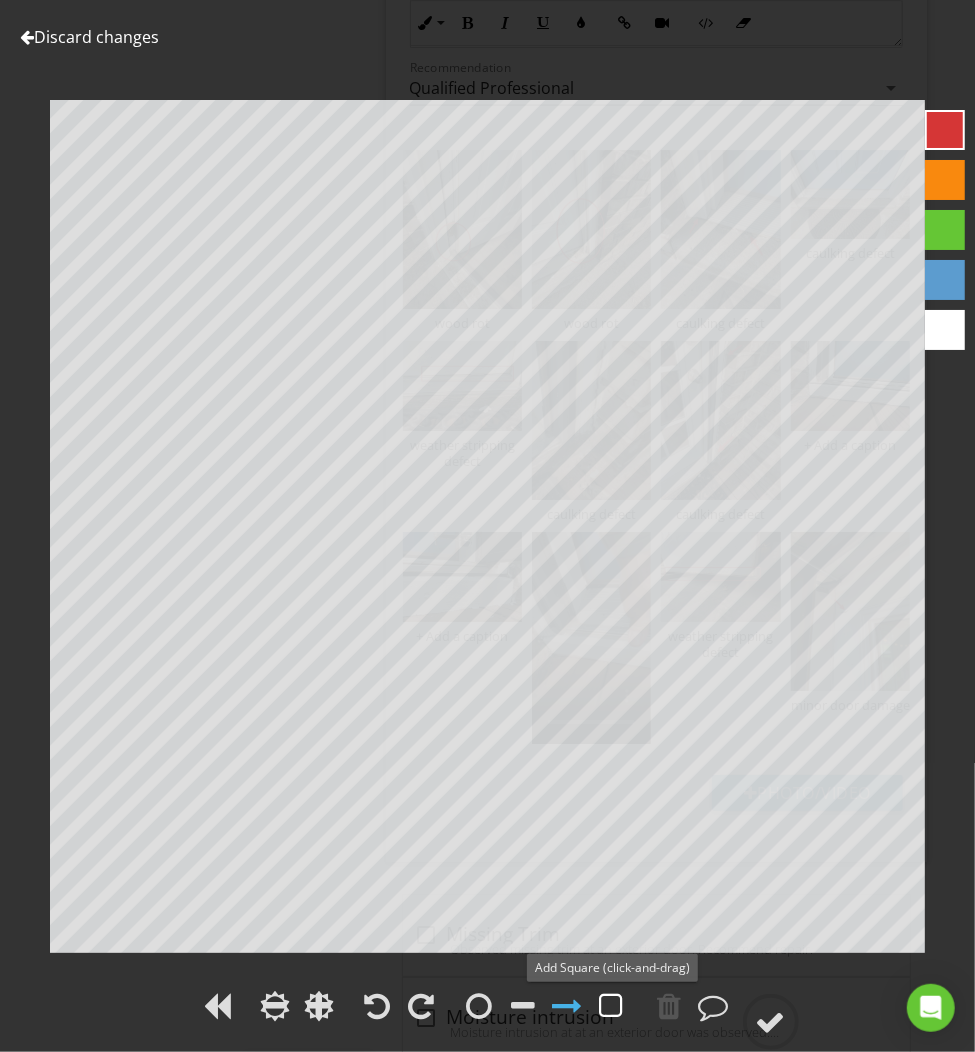 click at bounding box center [612, 1006] 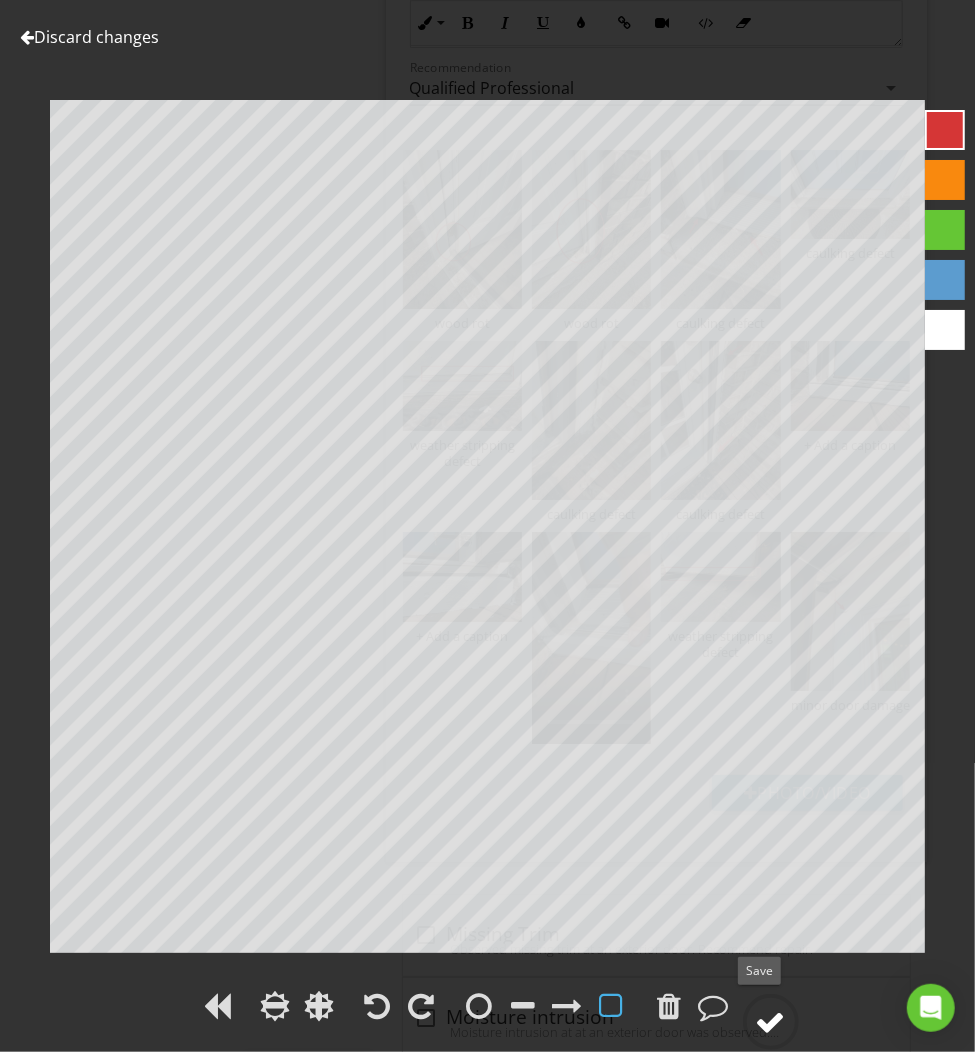 click at bounding box center [771, 1022] 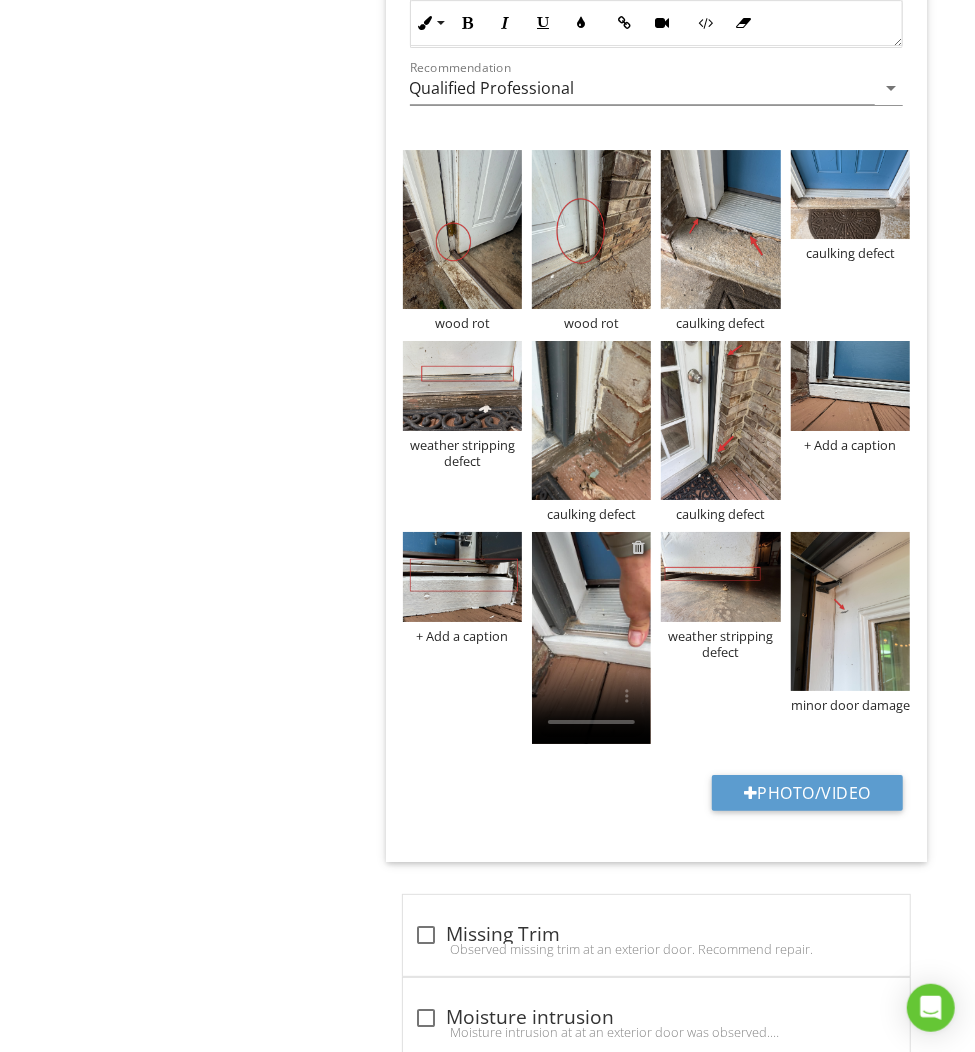 click at bounding box center (638, 547) 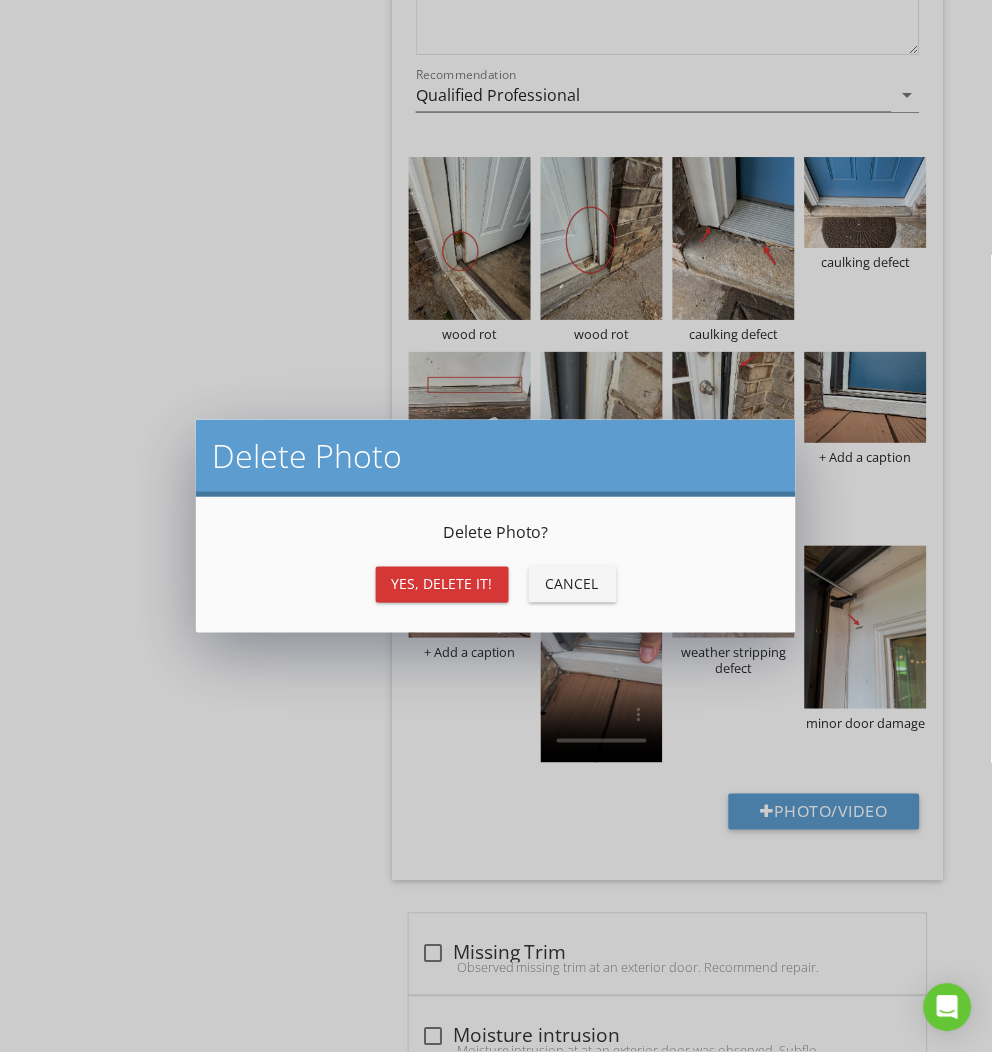 click on "Yes, Delete it!" at bounding box center (442, 585) 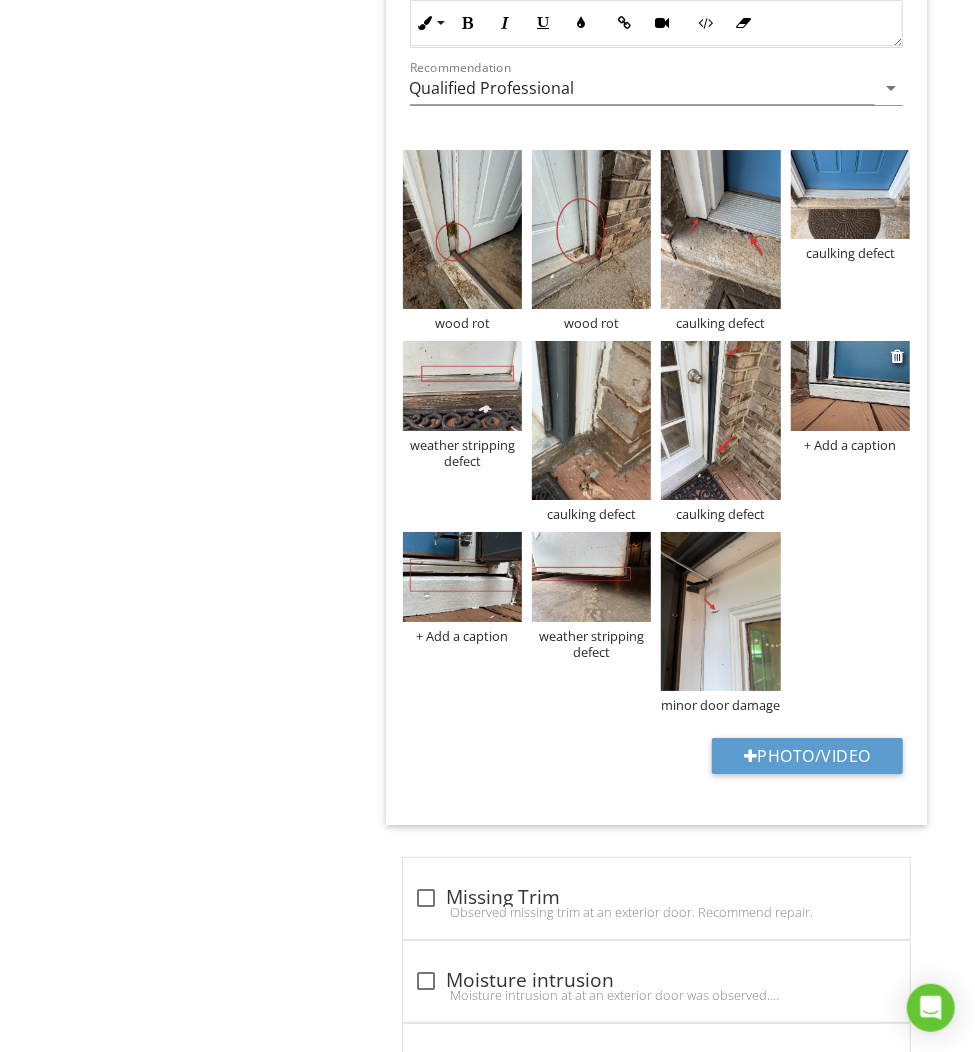 click on "+ Add a caption" at bounding box center [850, 445] 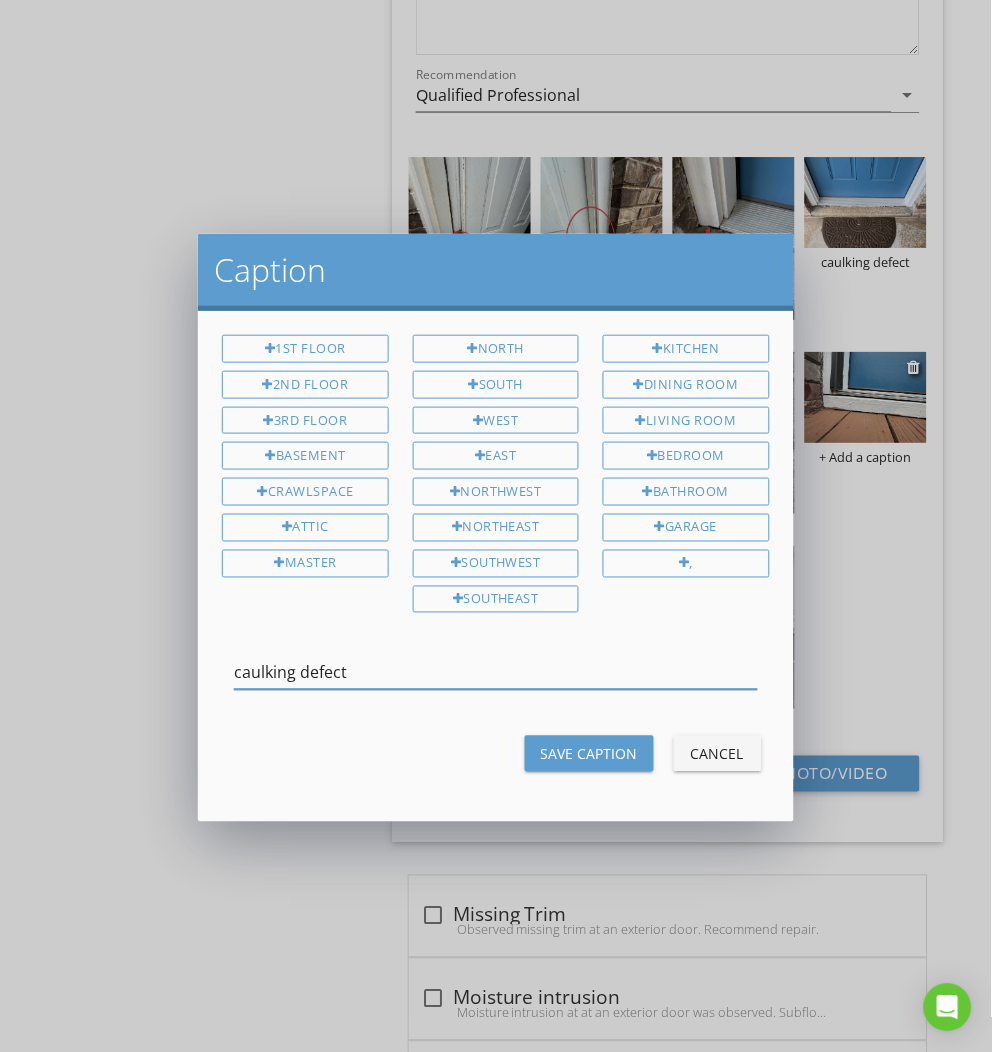 type on "caulking defect" 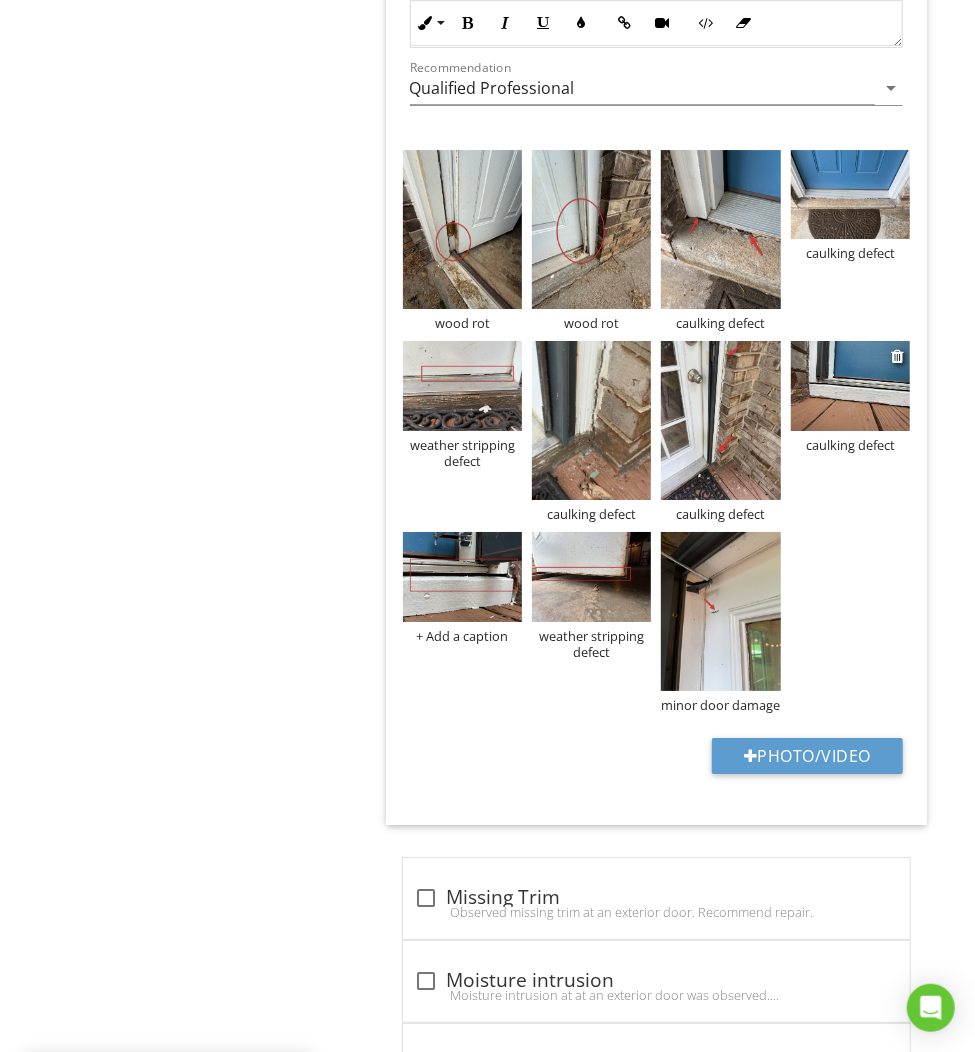 click at bounding box center (850, 386) 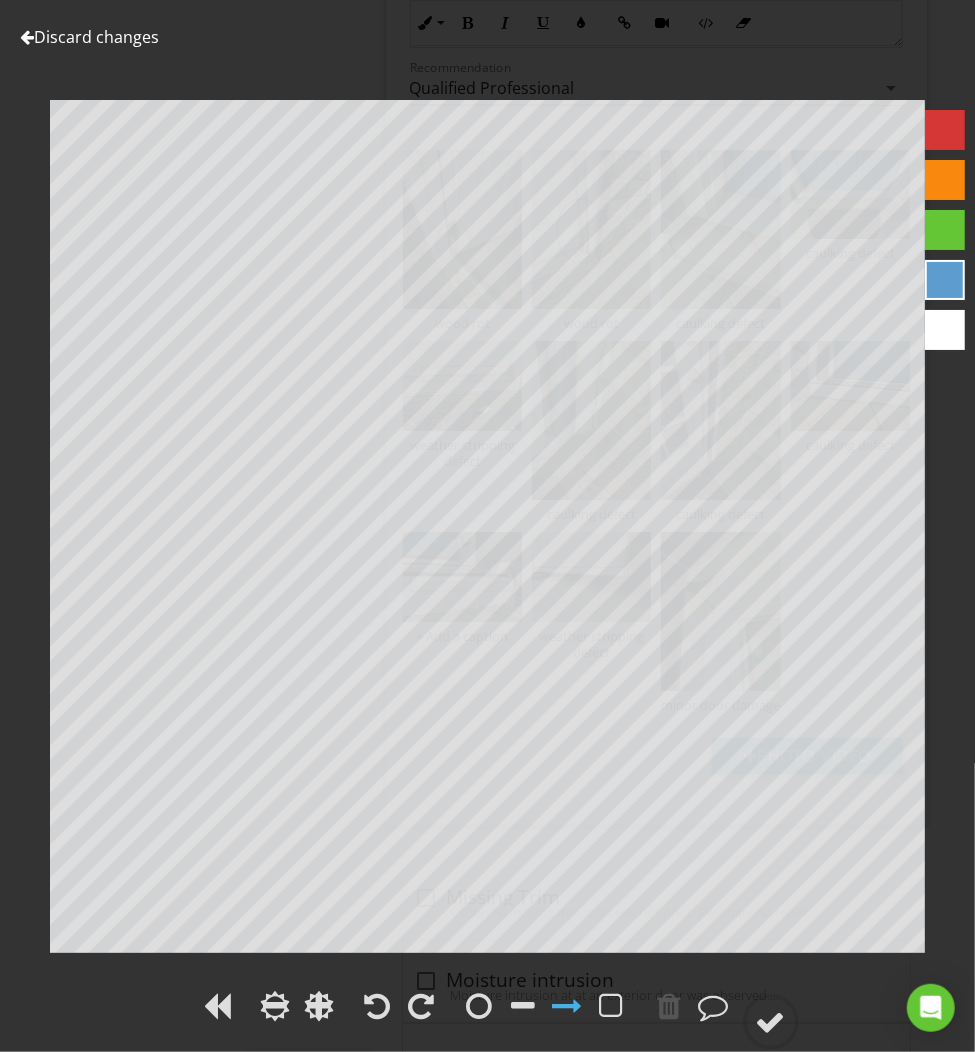 click on "Discard changes" at bounding box center [89, 37] 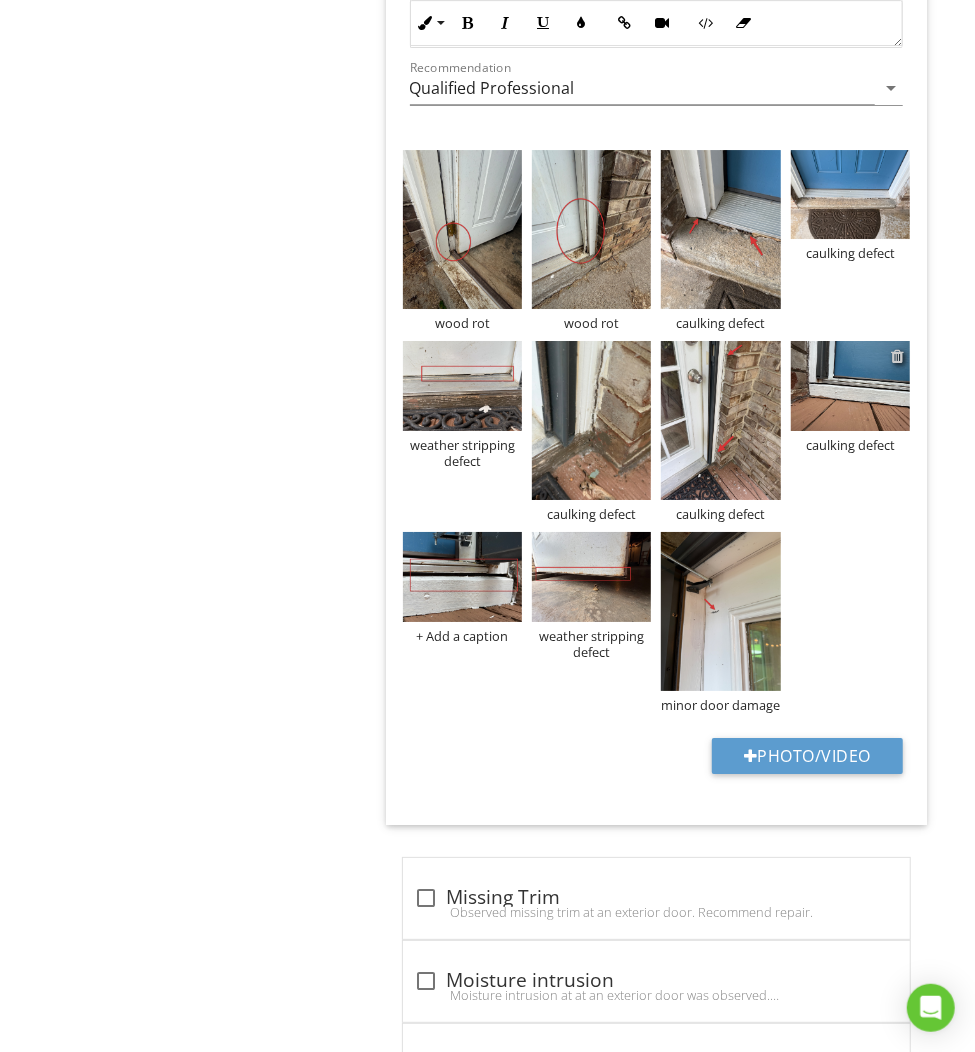 click at bounding box center (897, 356) 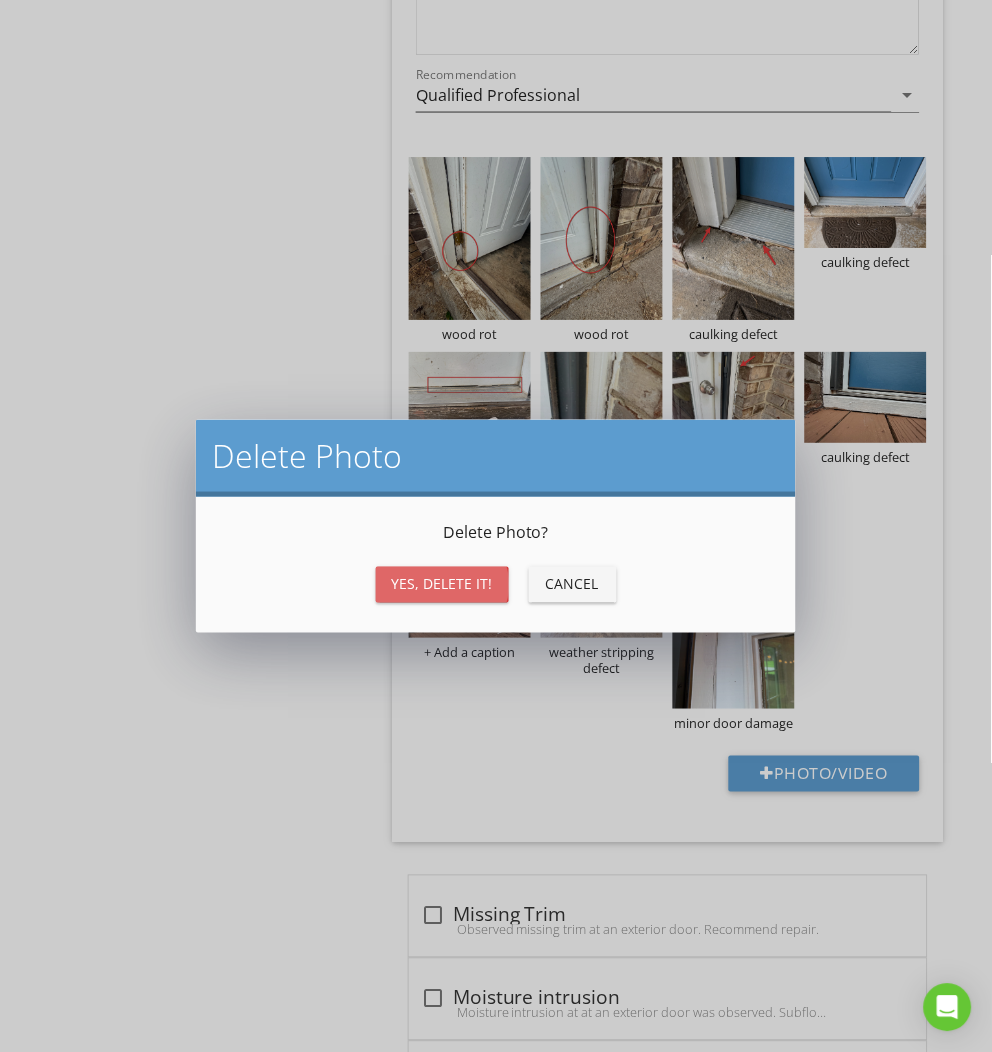 click on "Yes, Delete it!" at bounding box center (442, 584) 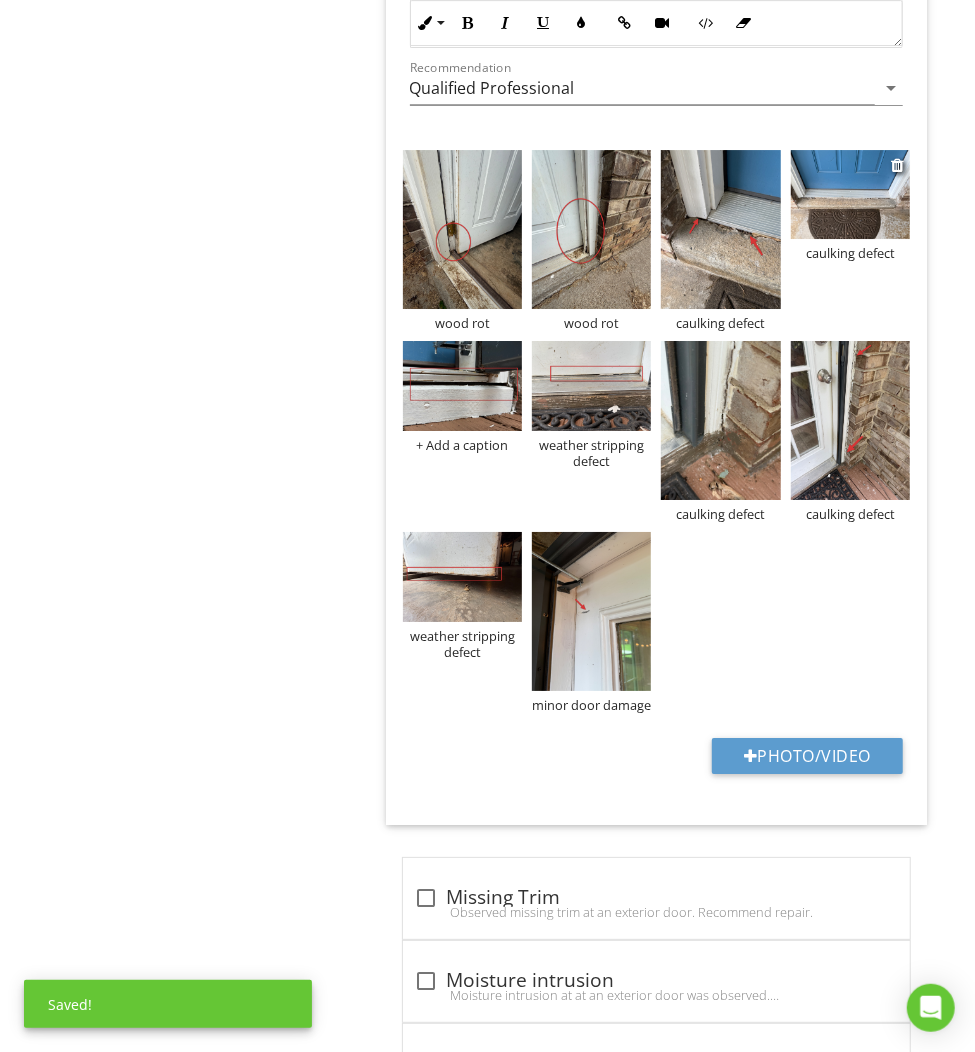 click at bounding box center [850, 195] 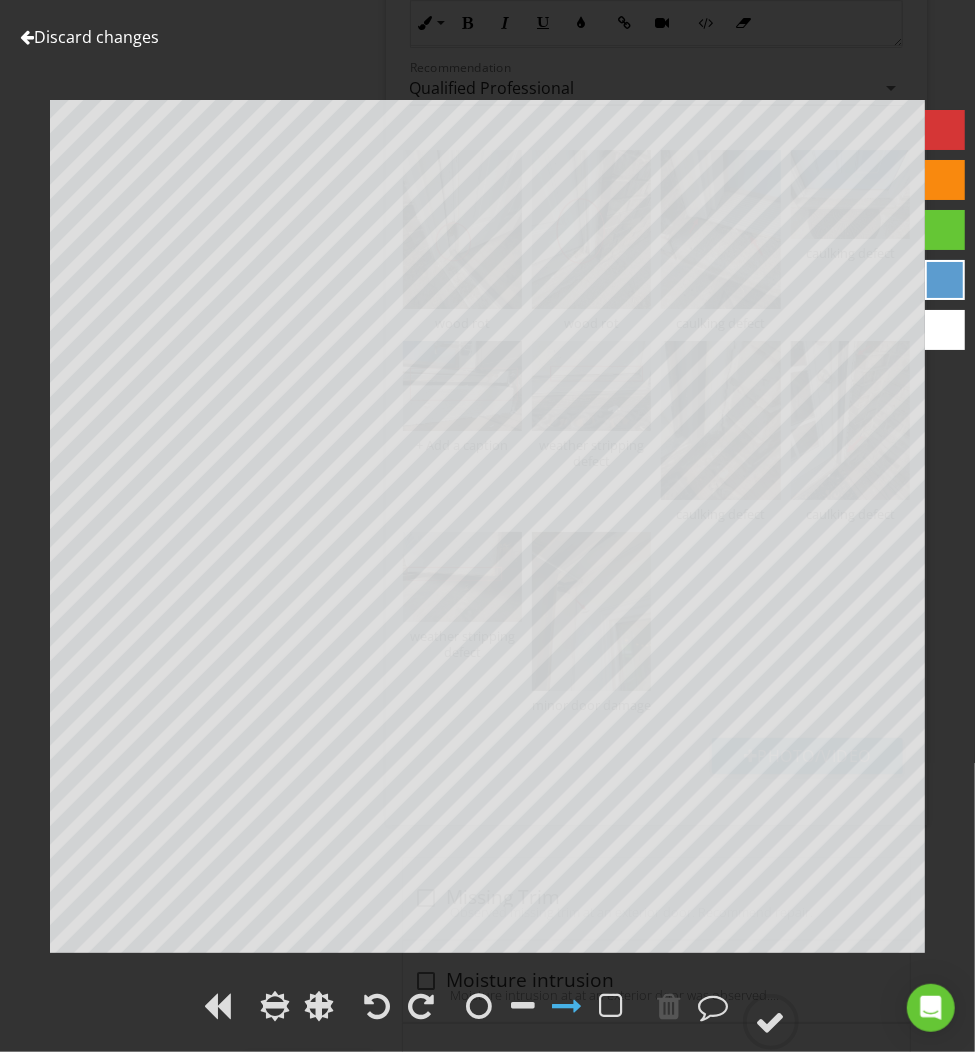 click at bounding box center (945, 130) 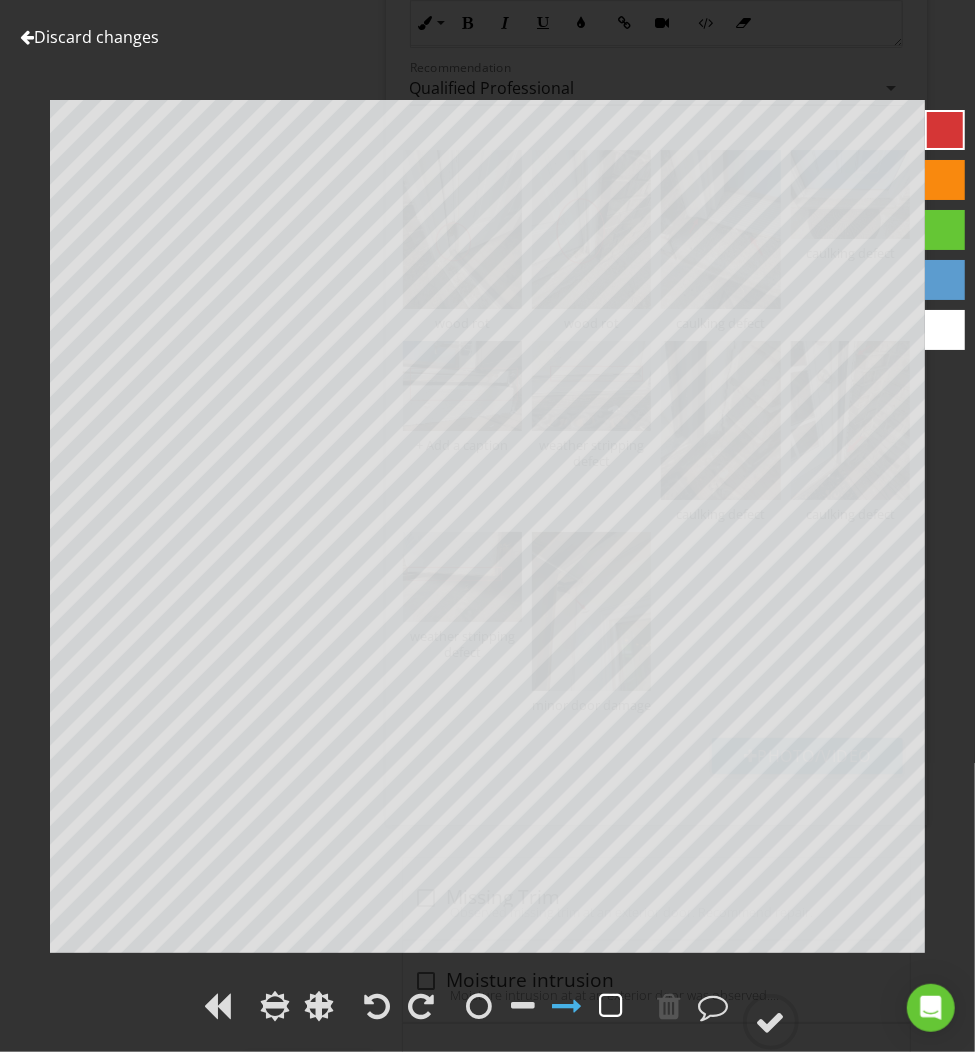 click at bounding box center (612, 1006) 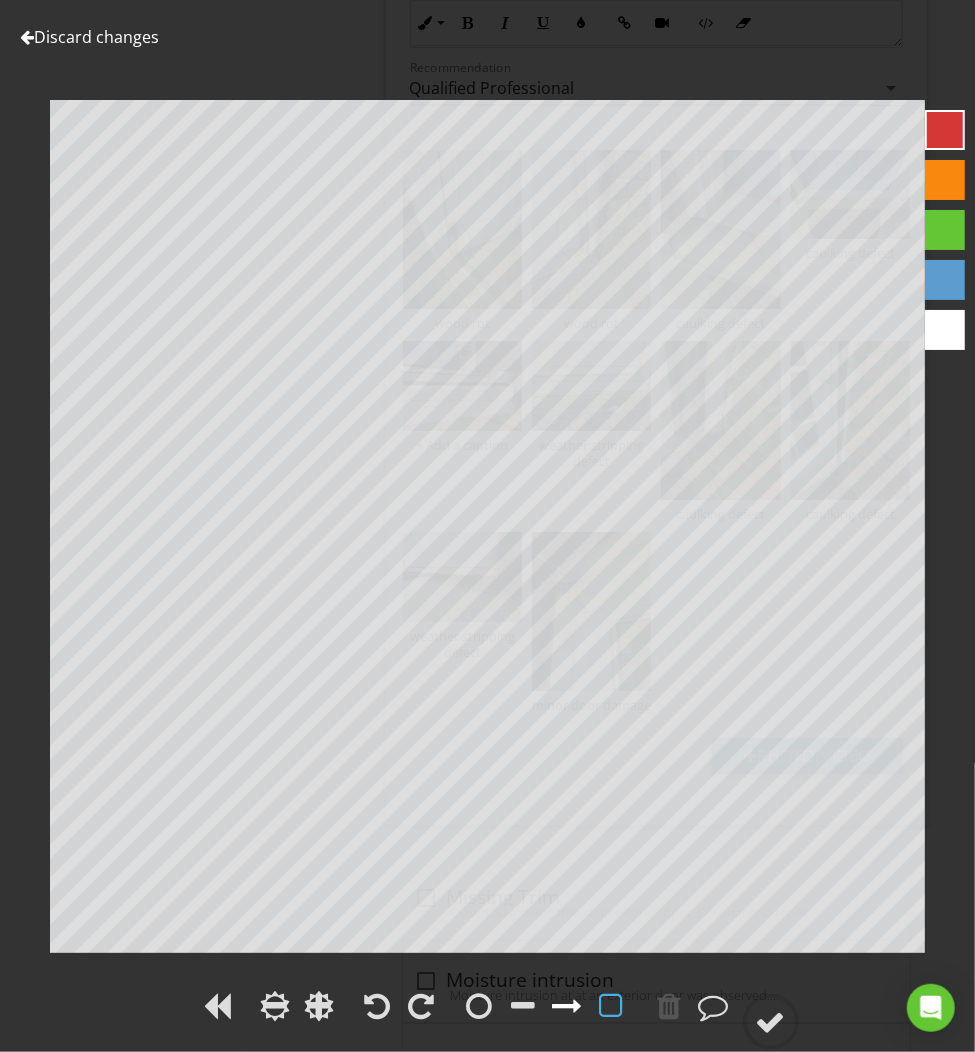 click at bounding box center [568, 1006] 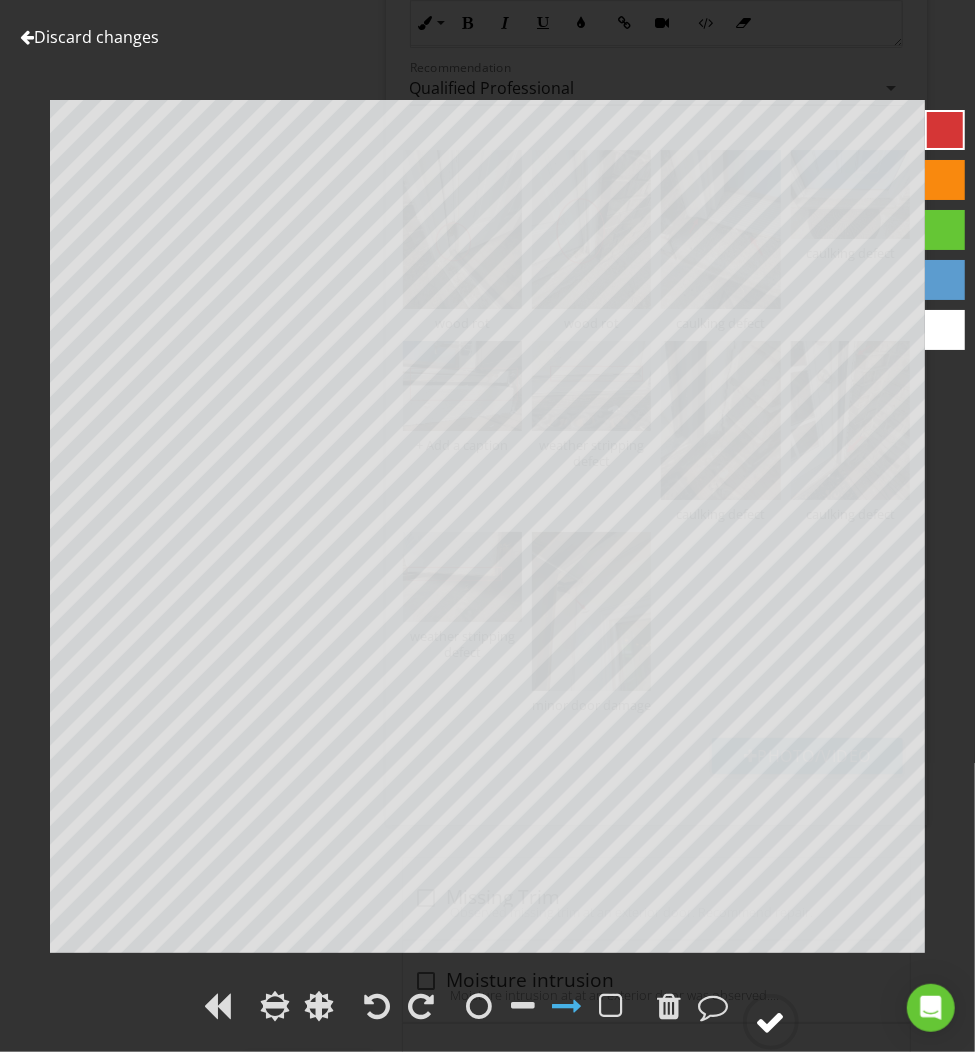 click at bounding box center (771, 1022) 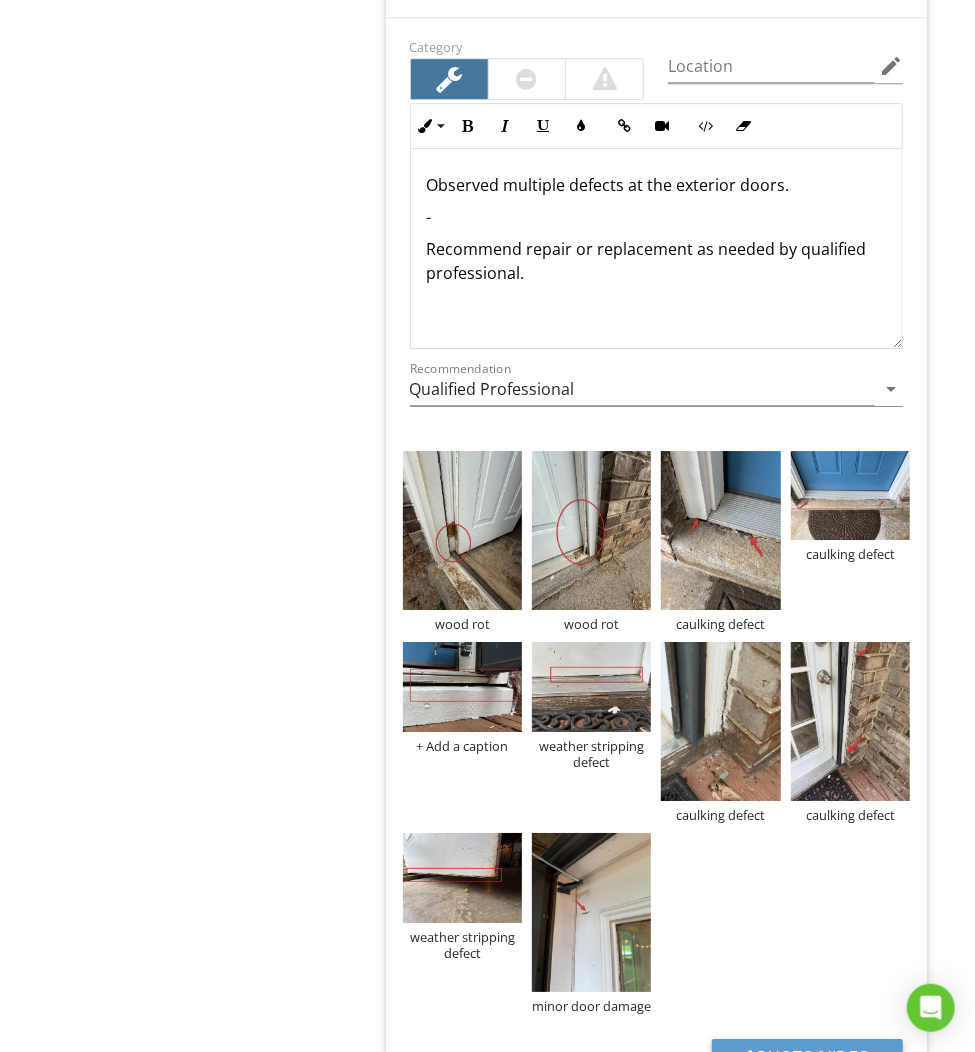 scroll, scrollTop: 2617, scrollLeft: 0, axis: vertical 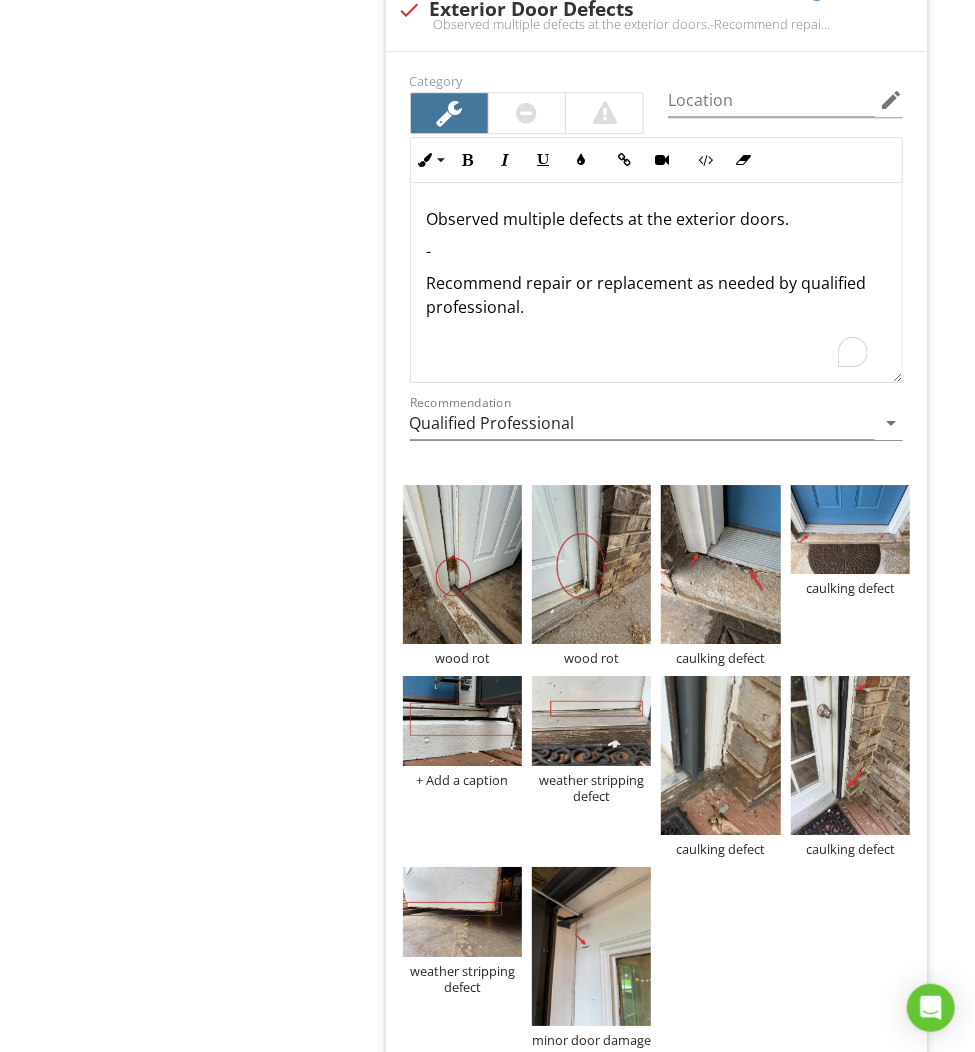 click on "-" at bounding box center [656, 251] 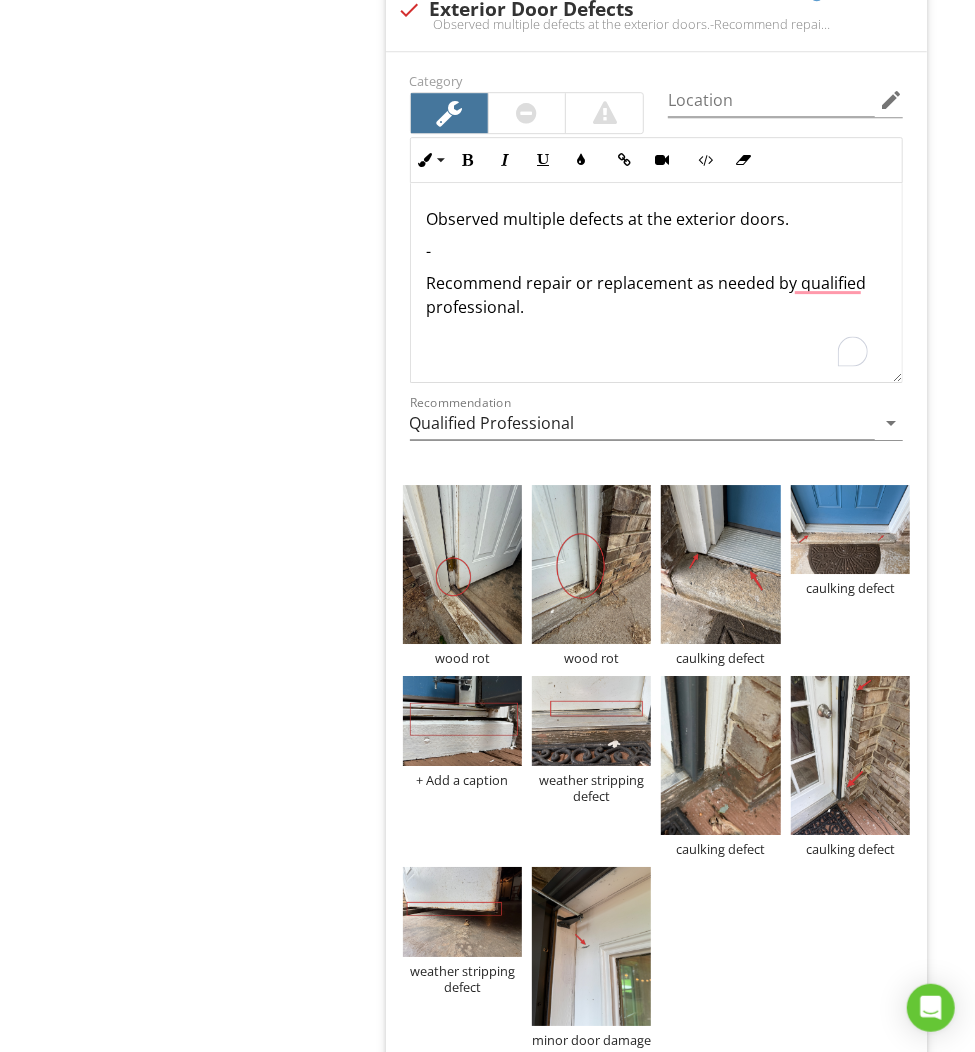 type 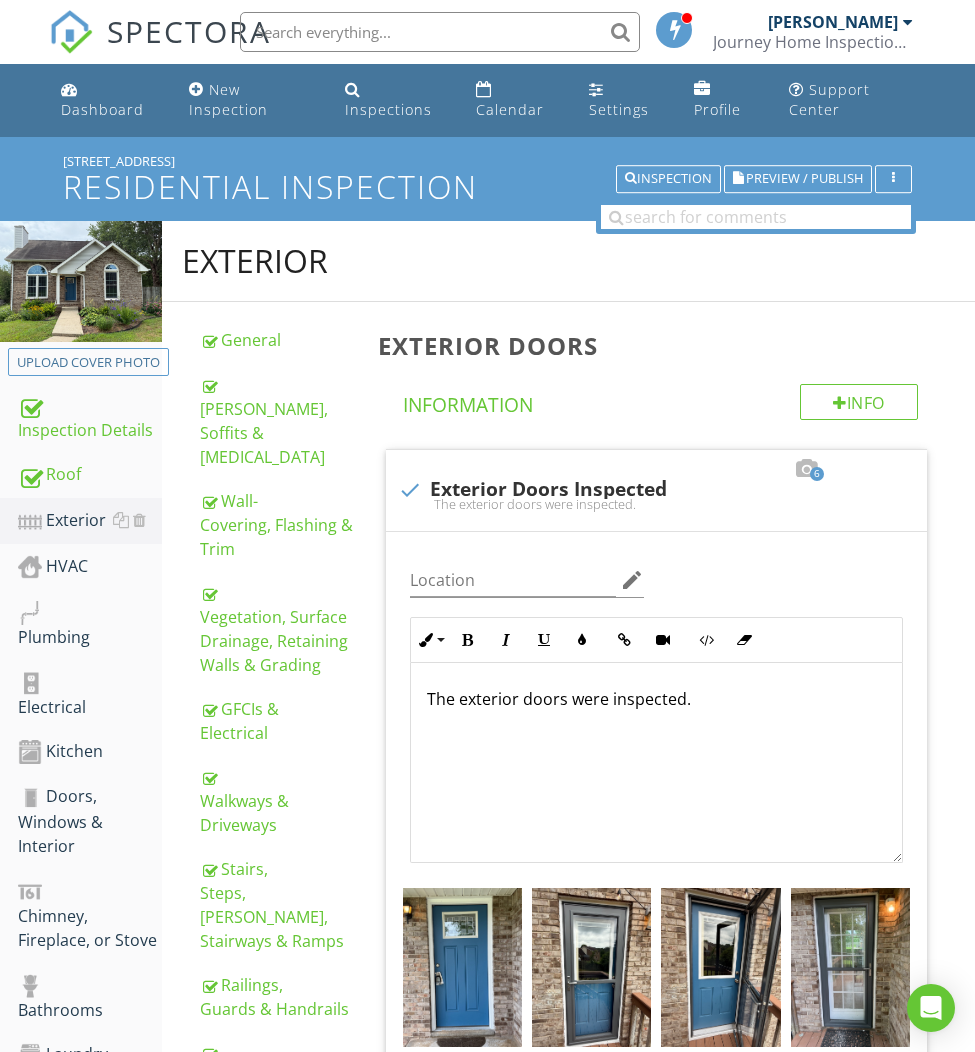 scroll, scrollTop: 2617, scrollLeft: 0, axis: vertical 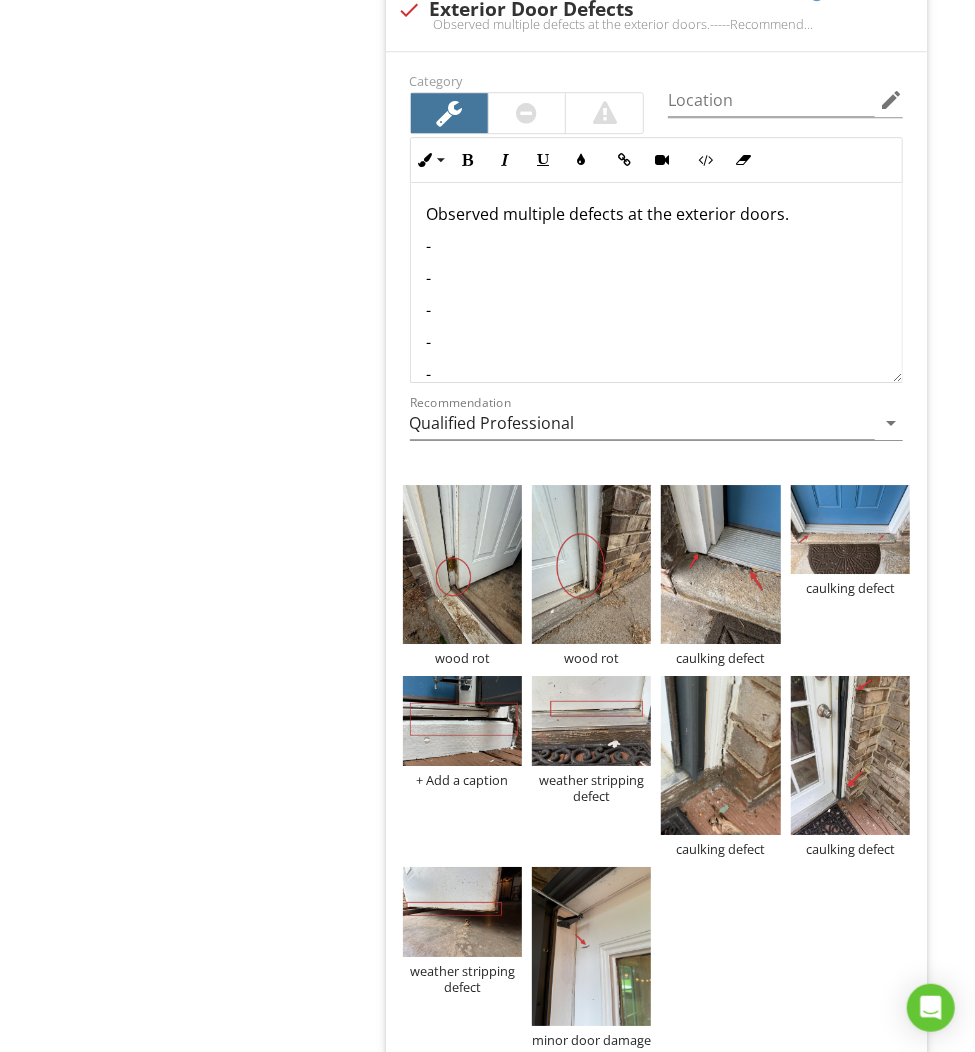 click on "Observed multiple defects at the exterior doors.  - - - - - Recommend repair or replacement as needed by qualified professional." at bounding box center (656, 322) 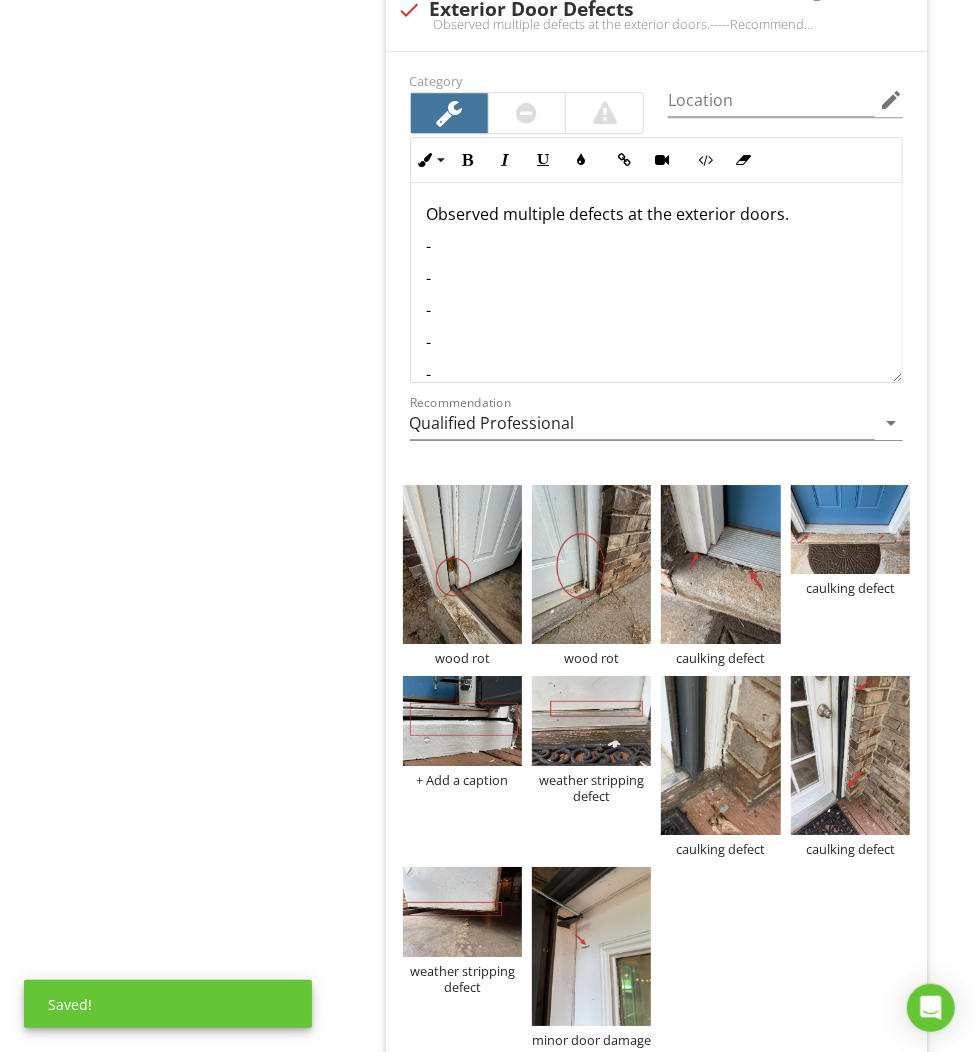 click on "-" at bounding box center [656, 246] 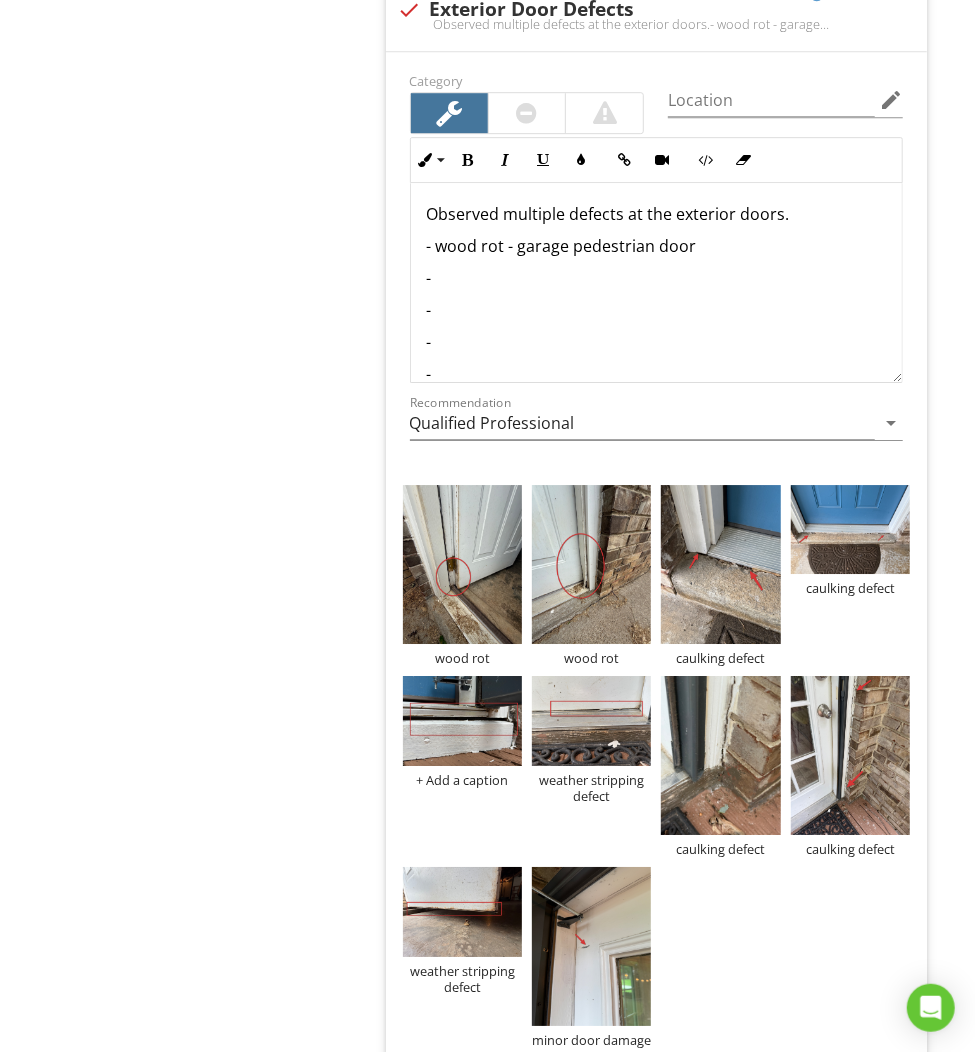 click on "- wood rot - garage pedestrian door" at bounding box center [656, 246] 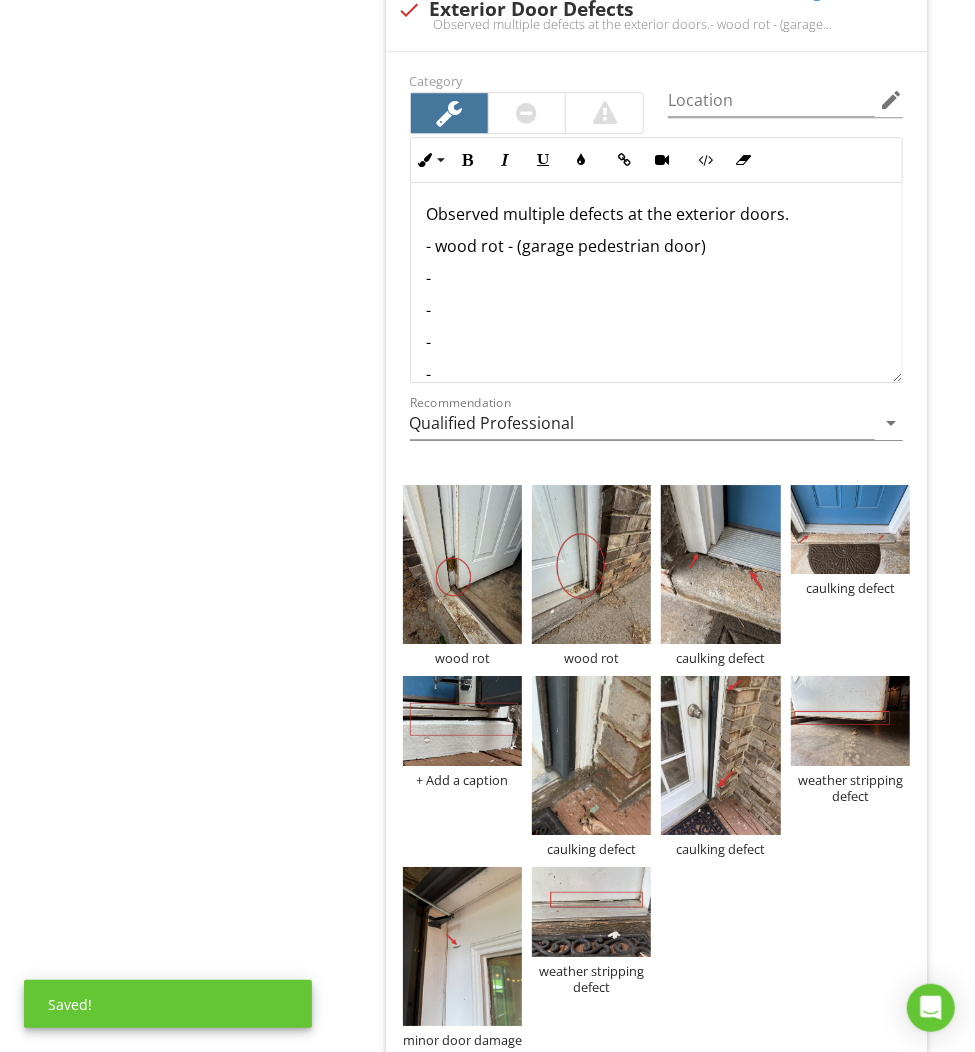 drag, startPoint x: 465, startPoint y: 975, endPoint x: 756, endPoint y: 967, distance: 291.10995 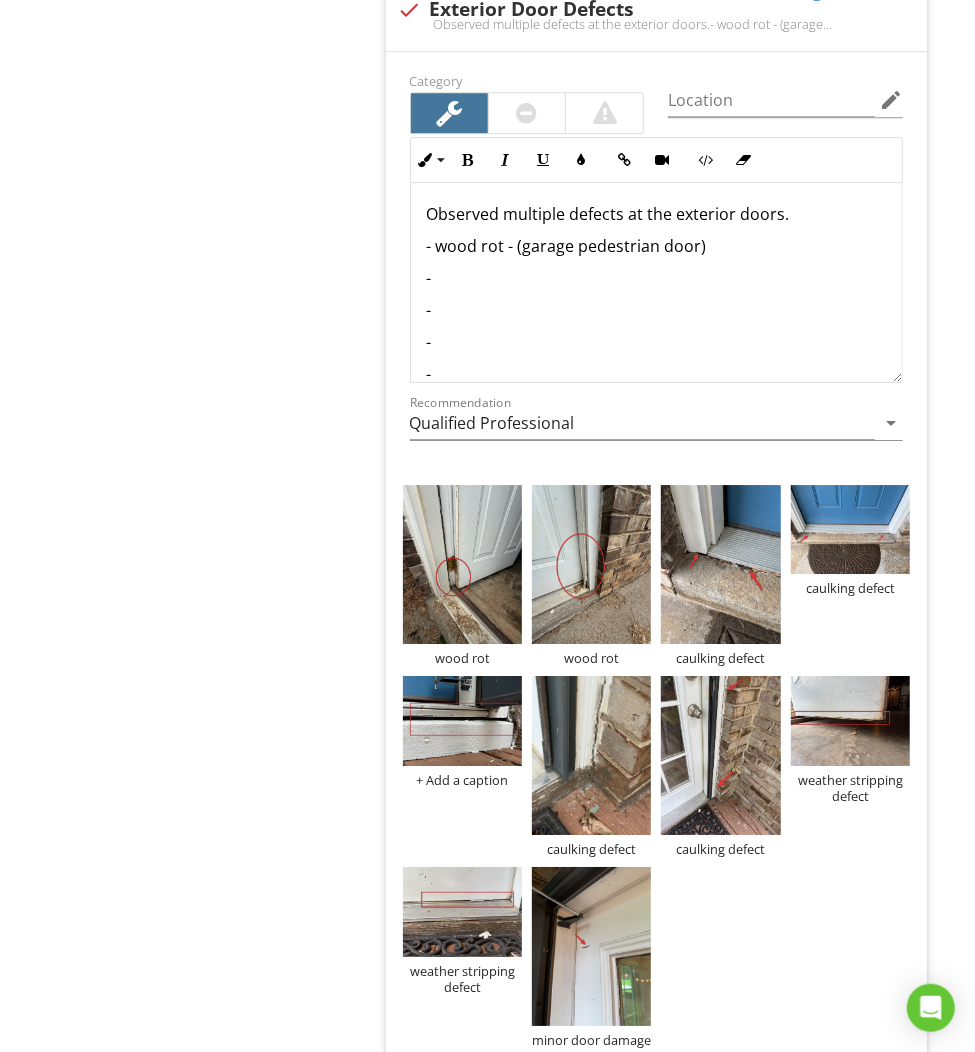 click on "-" at bounding box center [656, 278] 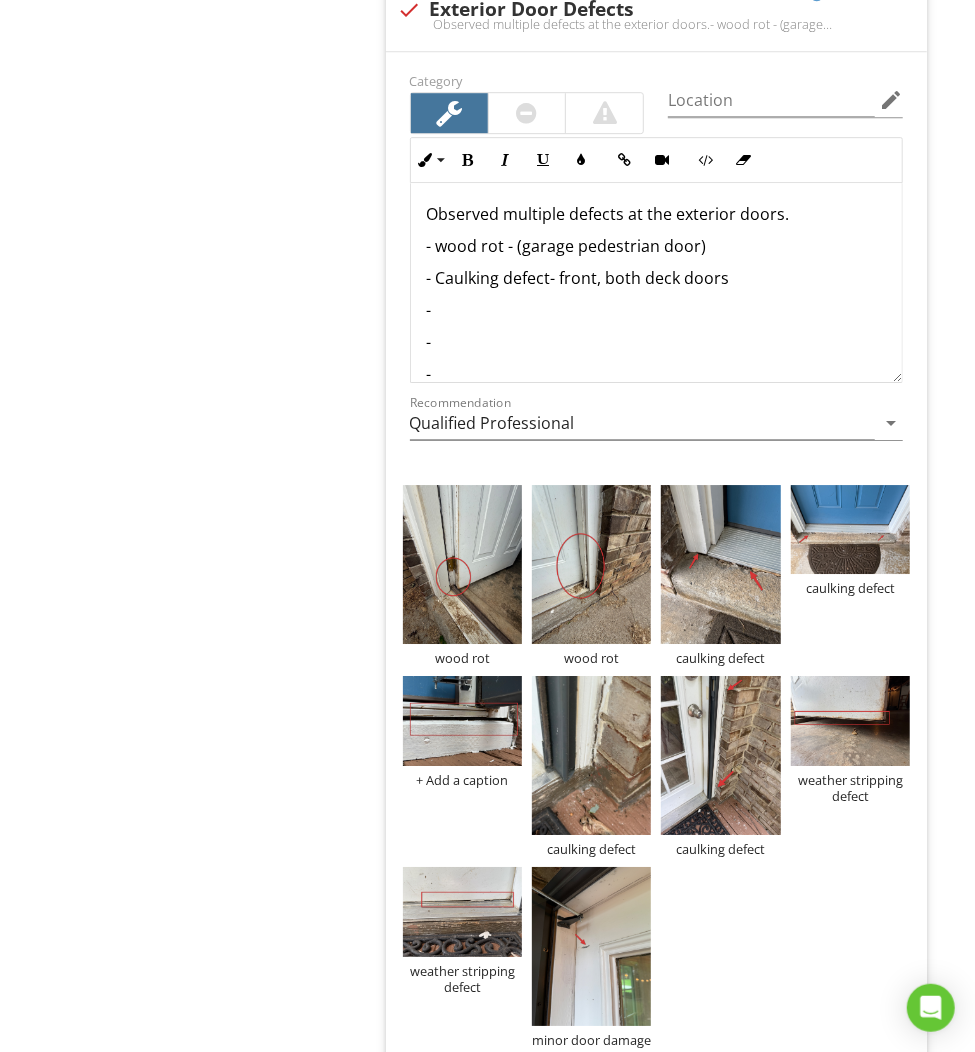 click on "- Caulking defect- front, both deck doors" at bounding box center (656, 278) 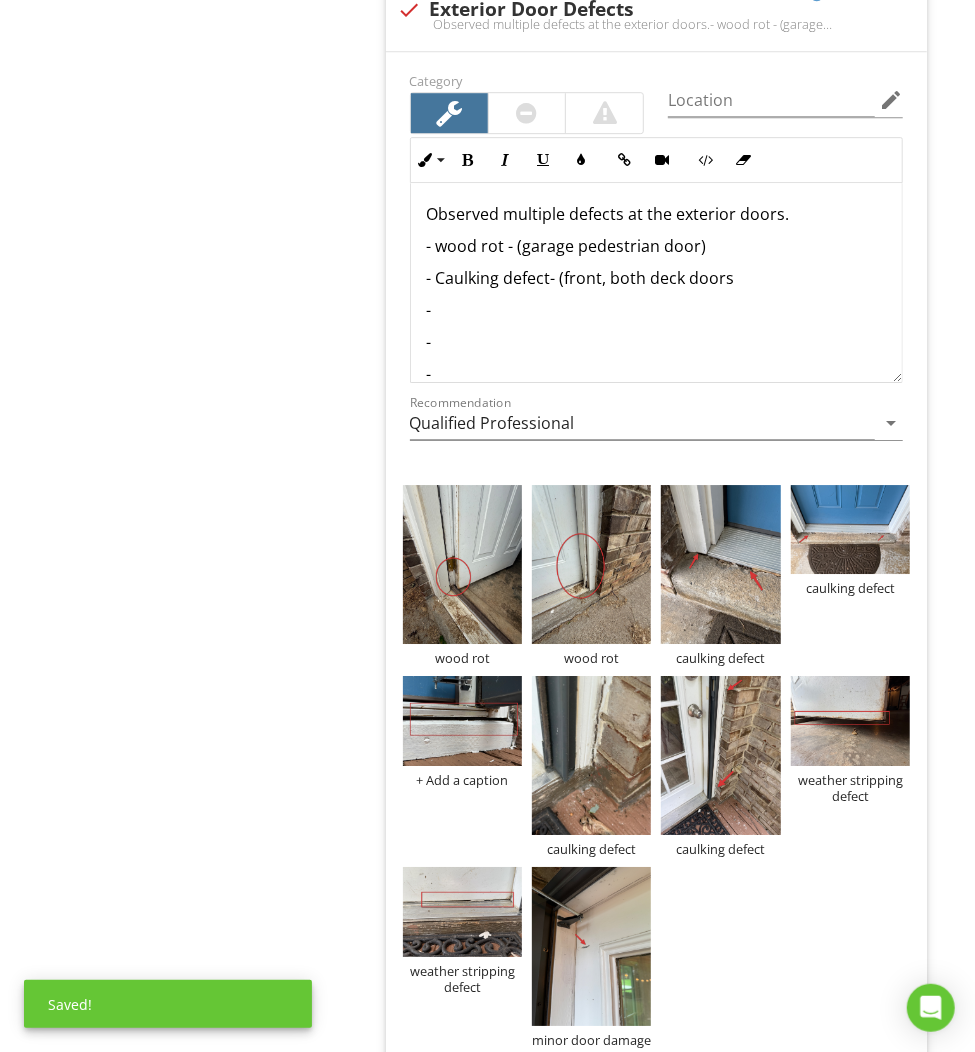 click on "- Caulking defect- (front, both deck doors" at bounding box center (656, 278) 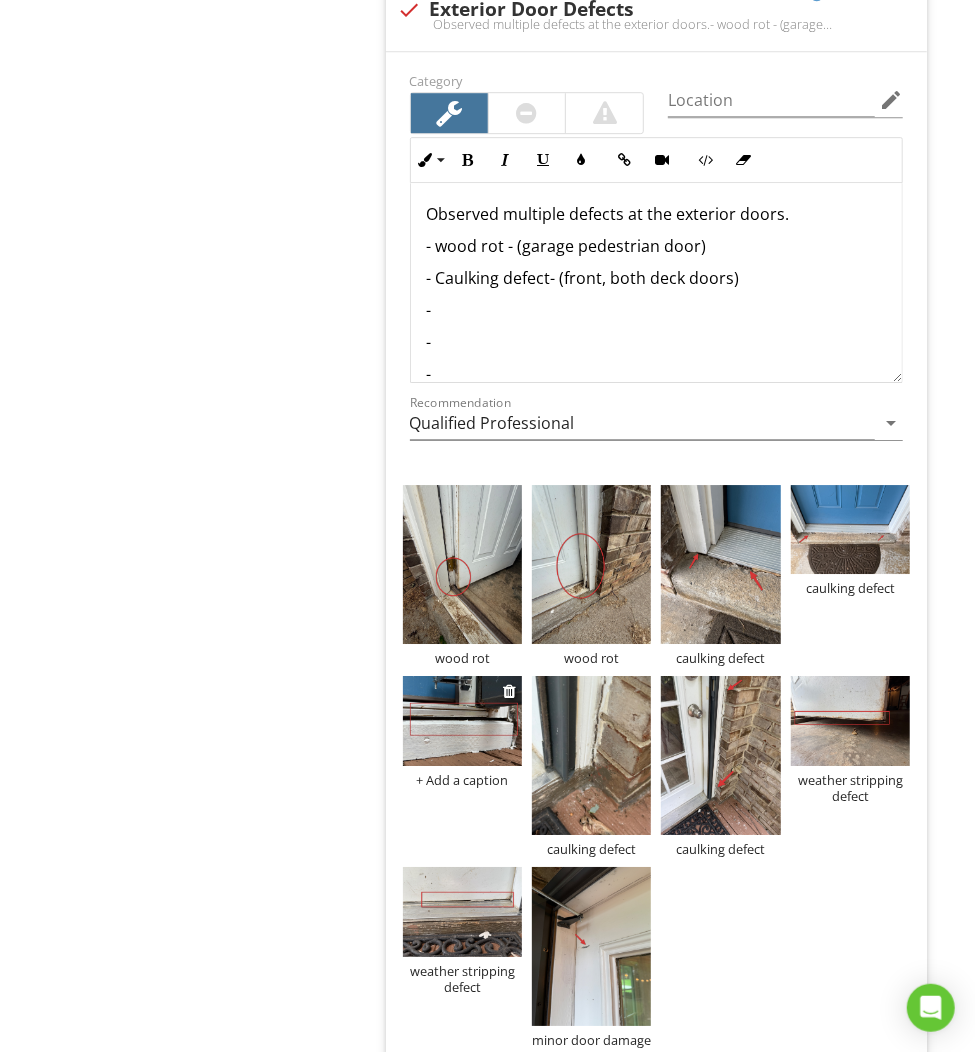 click on "+ Add a caption" at bounding box center (462, 780) 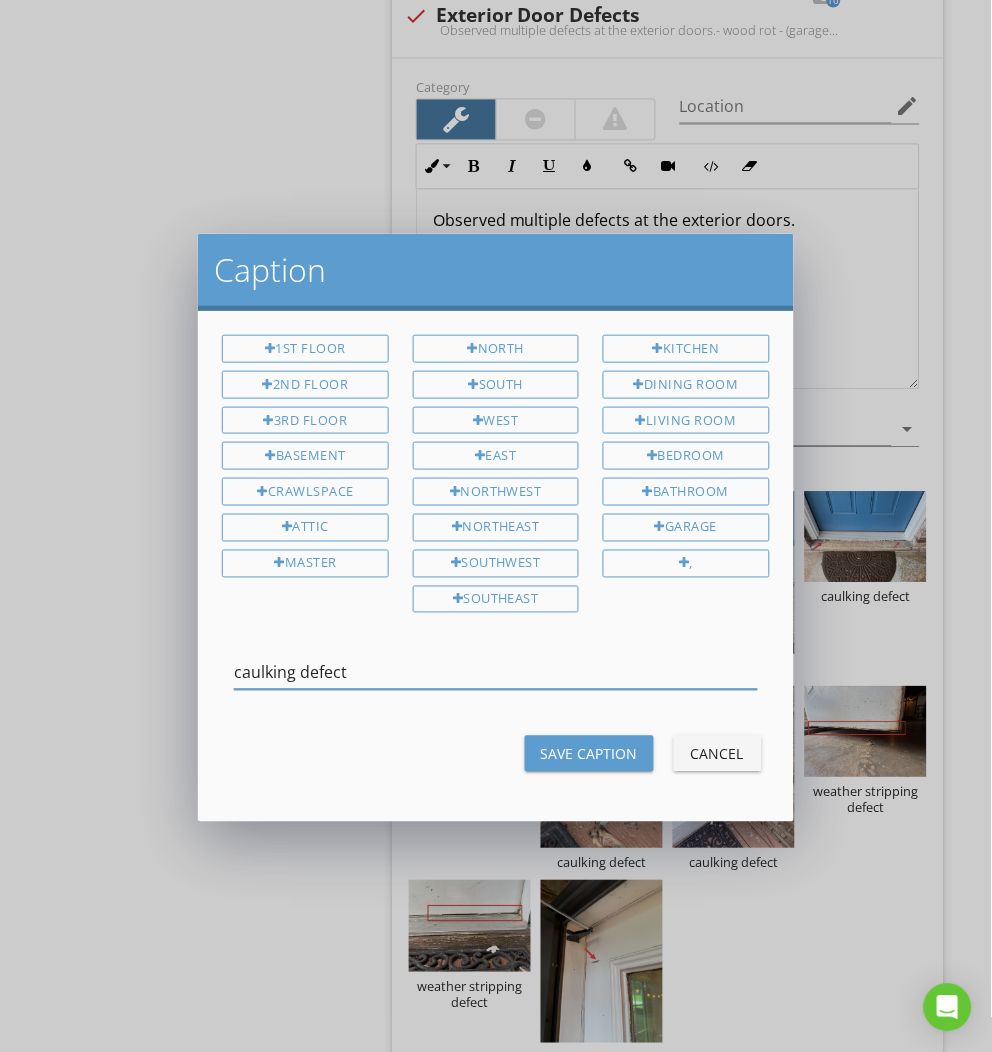 type on "caulking defect" 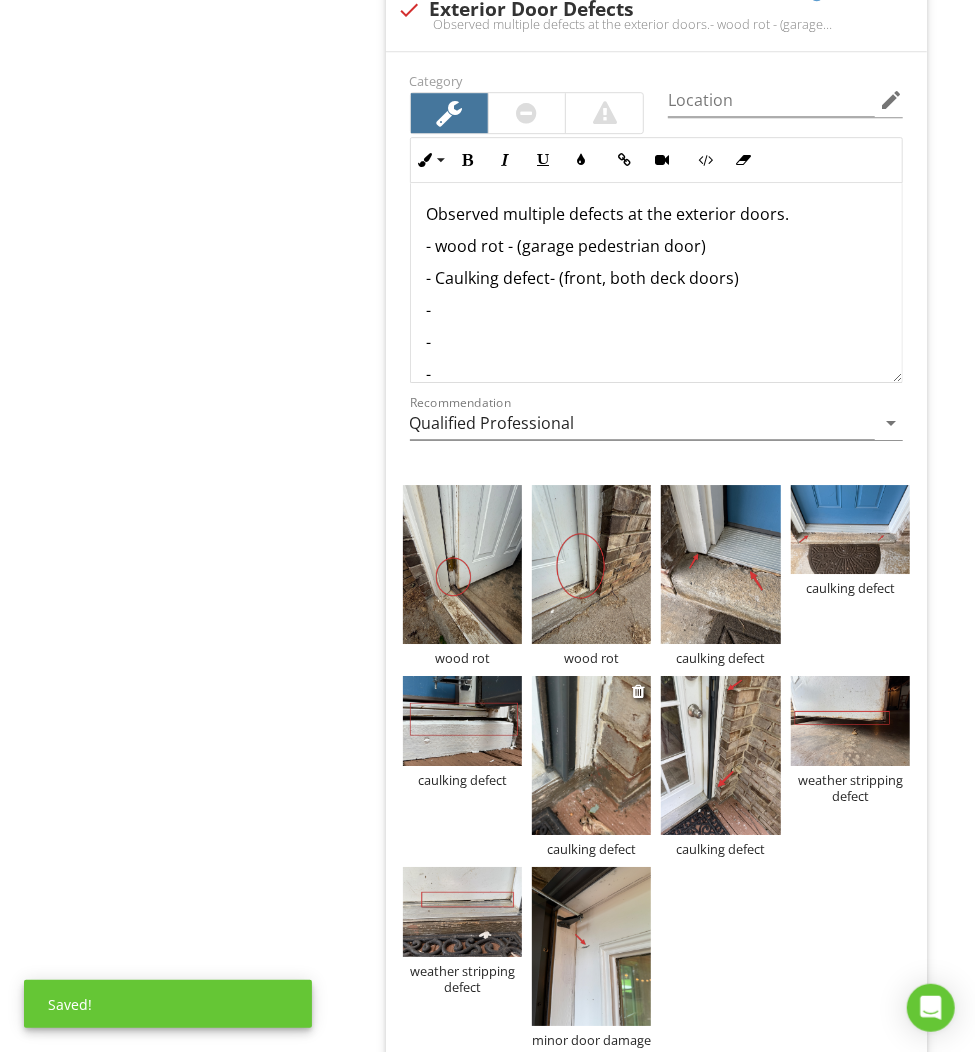 click at bounding box center [591, 755] 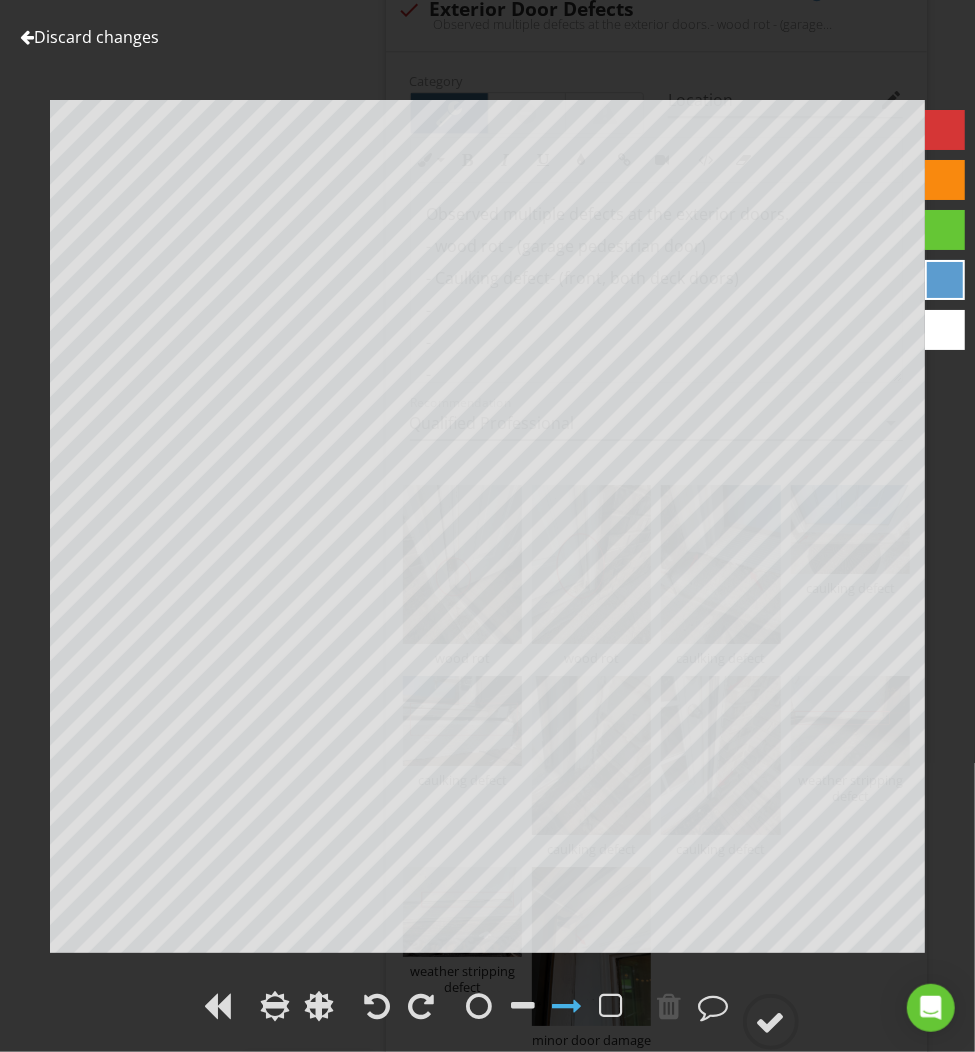 click at bounding box center (945, 130) 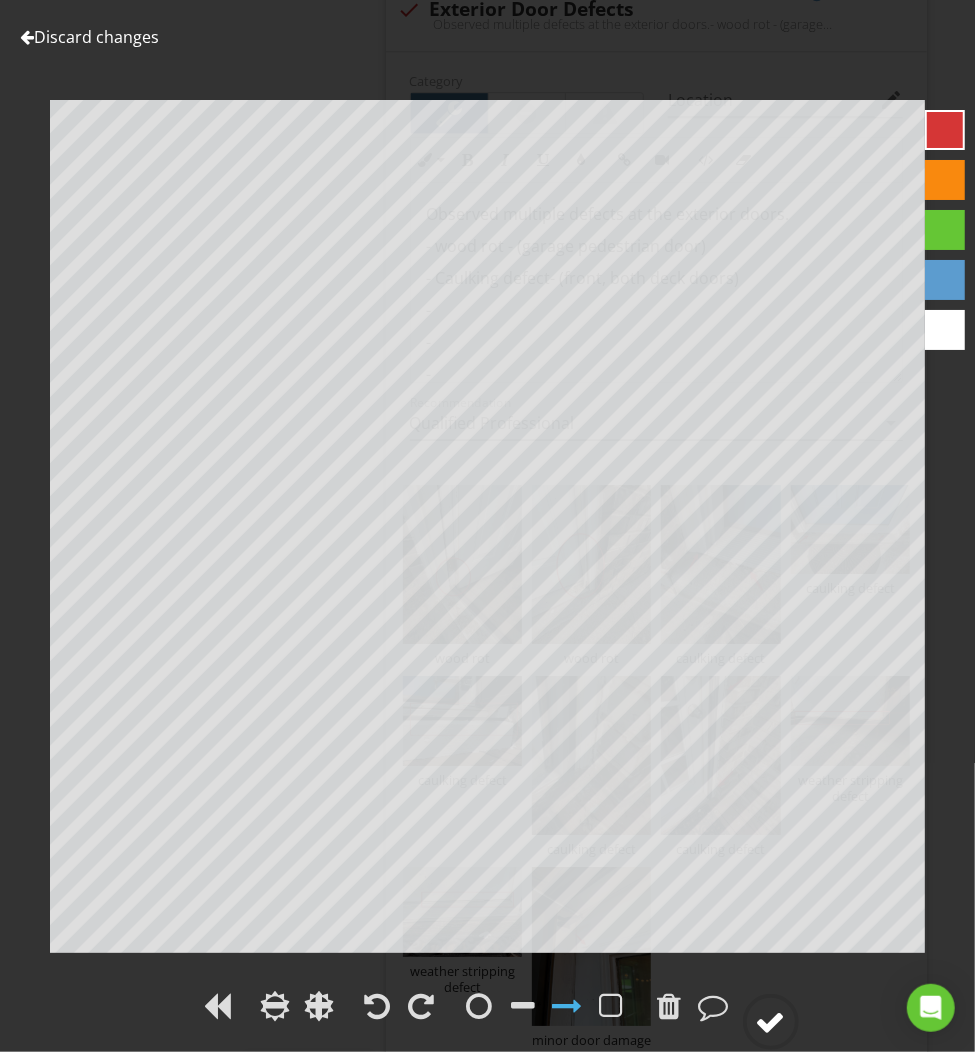 click at bounding box center [771, 1022] 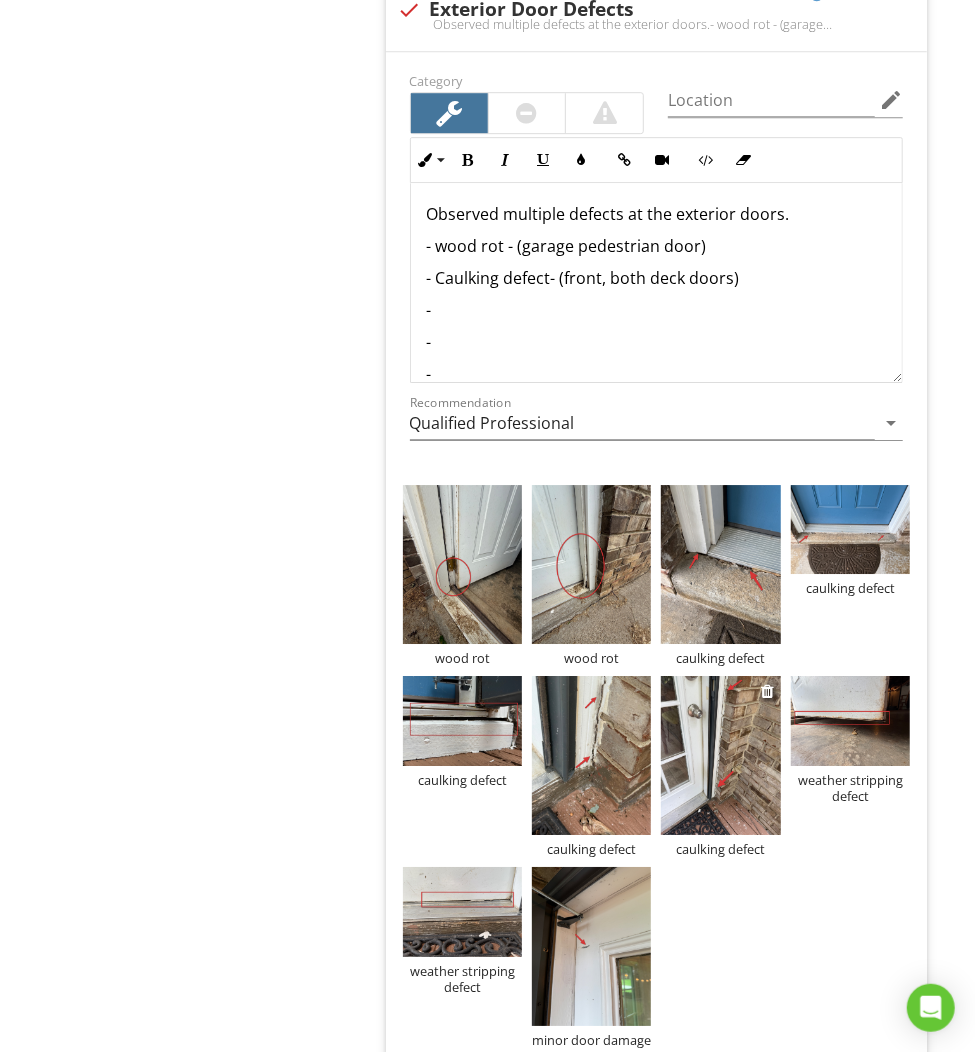 click at bounding box center [720, 755] 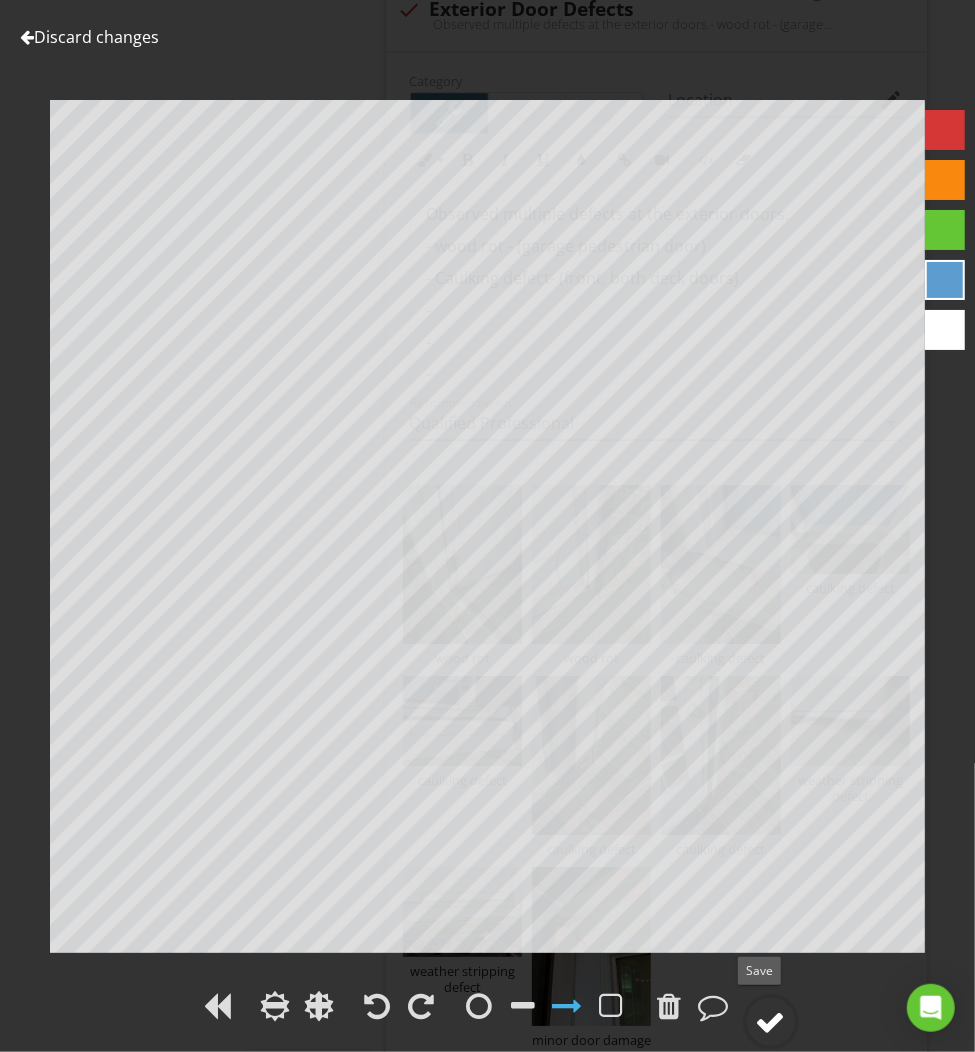 click 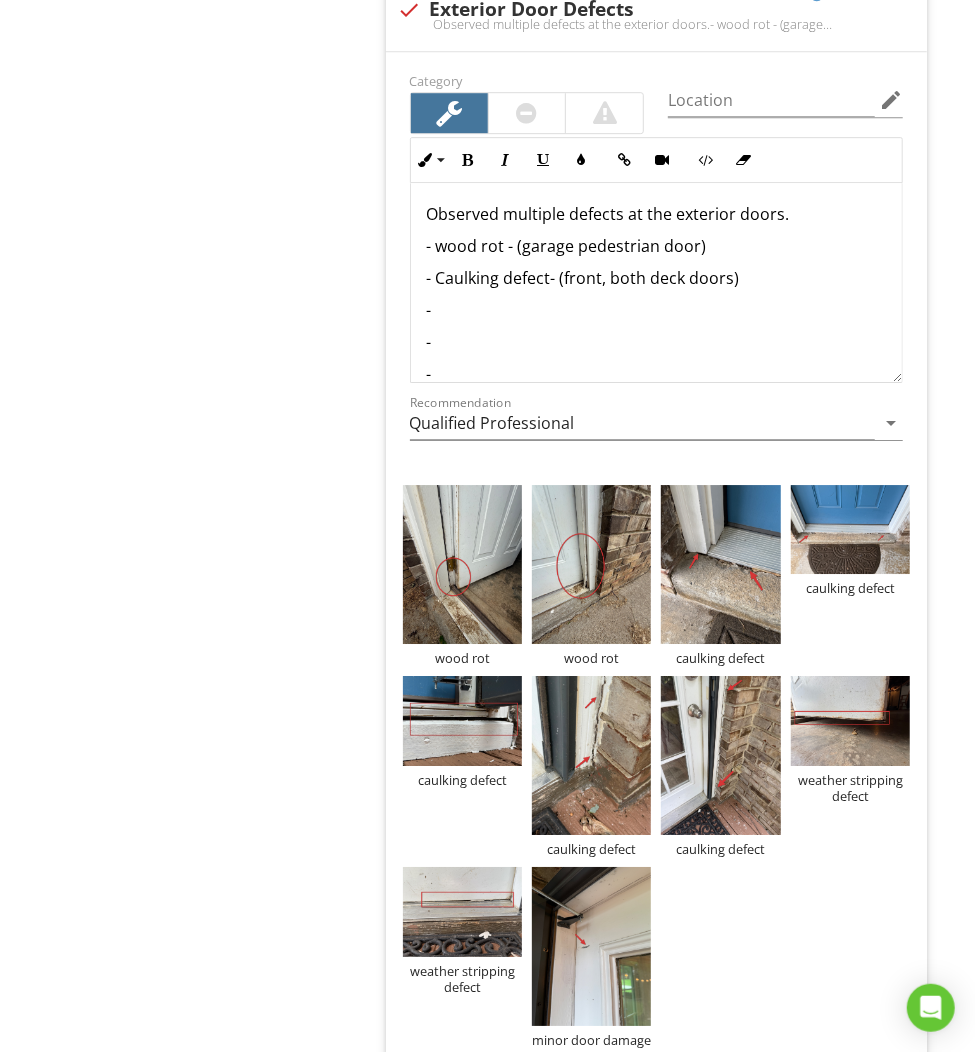 click on "-" at bounding box center (656, 310) 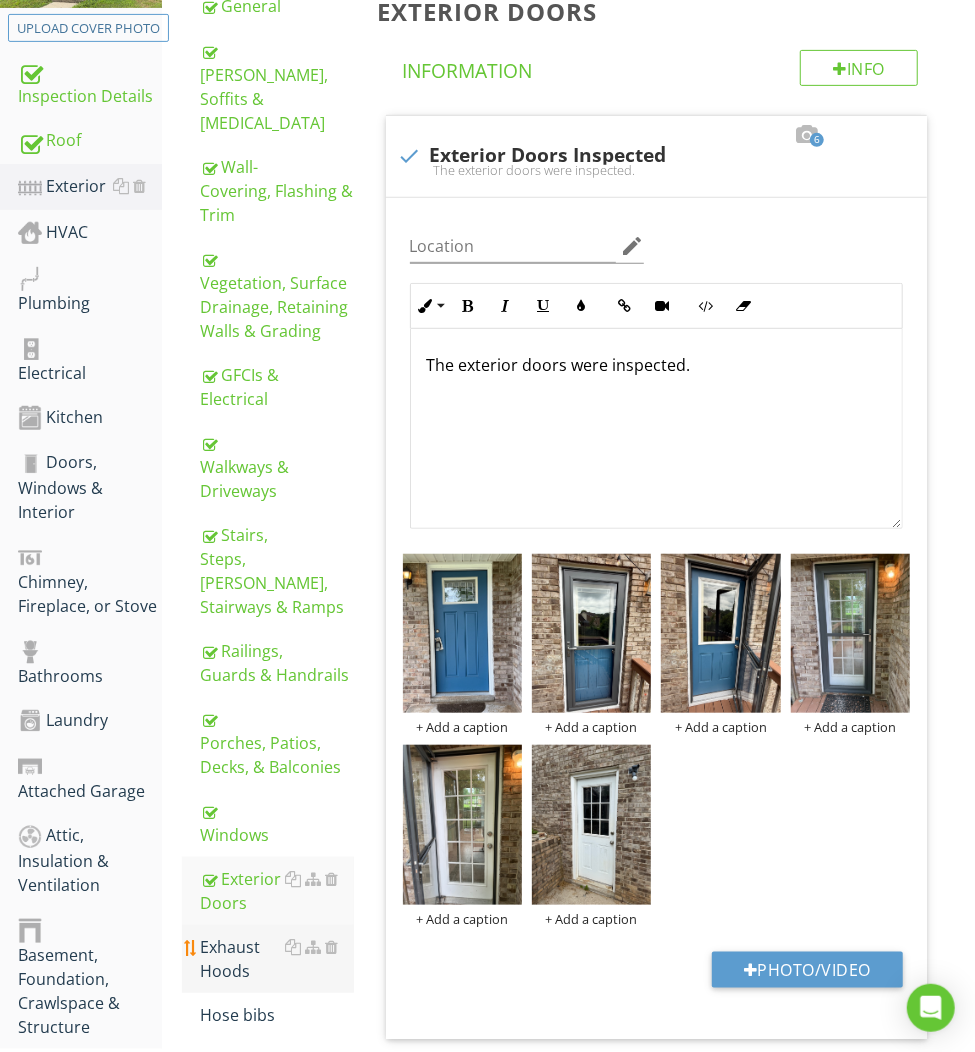 click on "Exhaust Hoods" at bounding box center (276, 959) 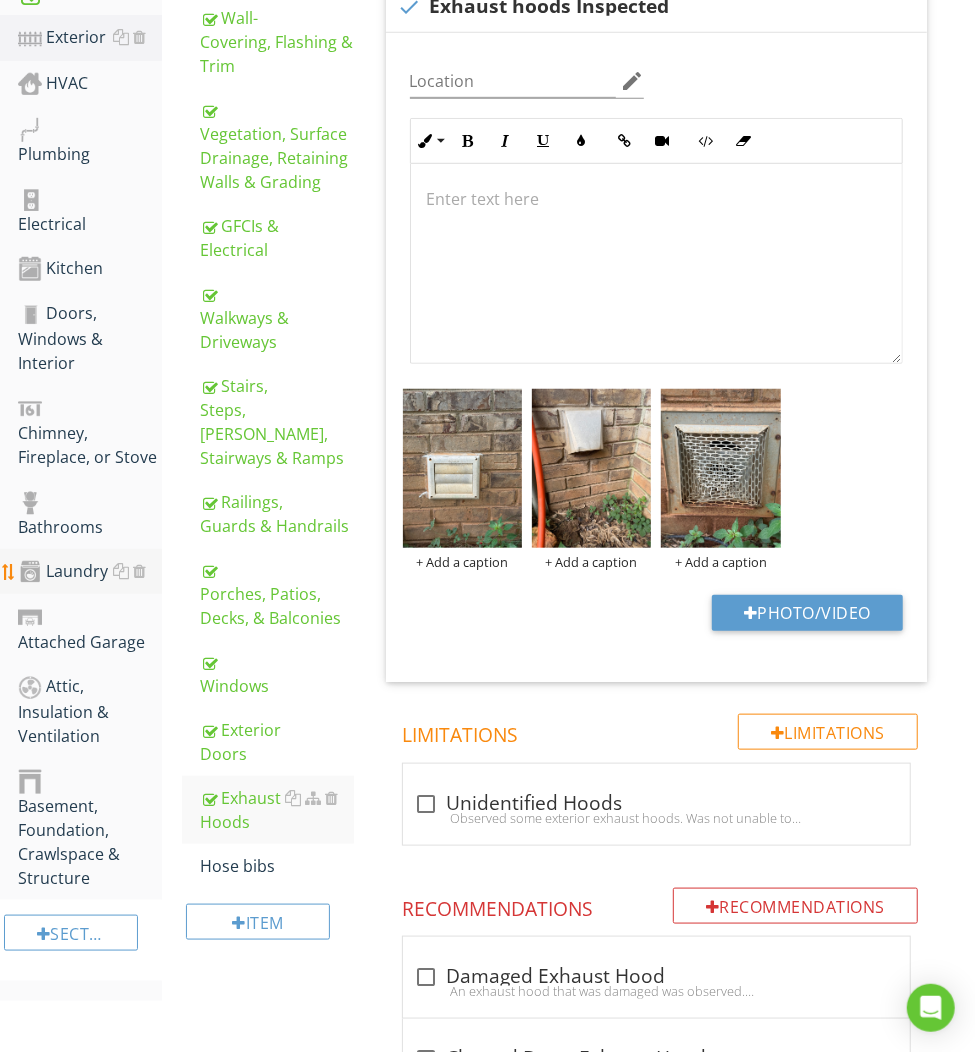 scroll, scrollTop: 557, scrollLeft: 0, axis: vertical 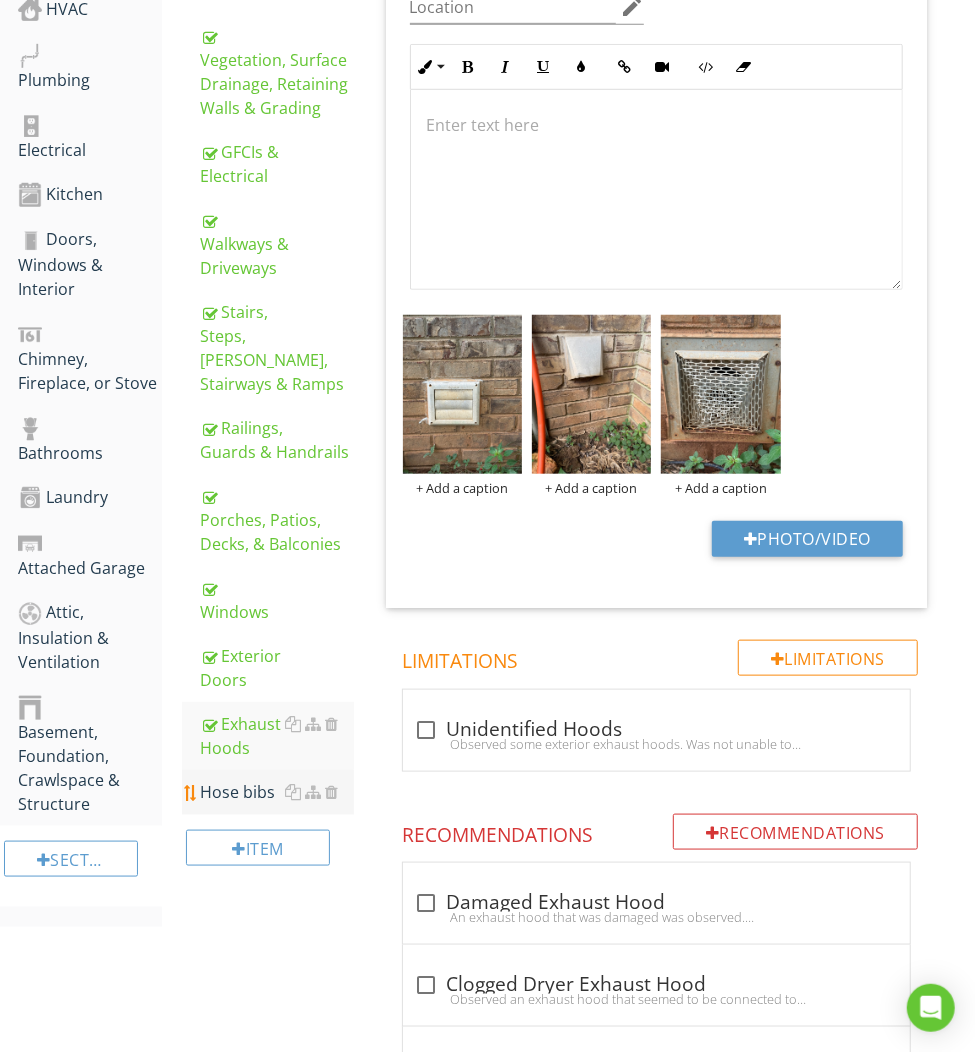 click on "Hose bibs" at bounding box center [276, 792] 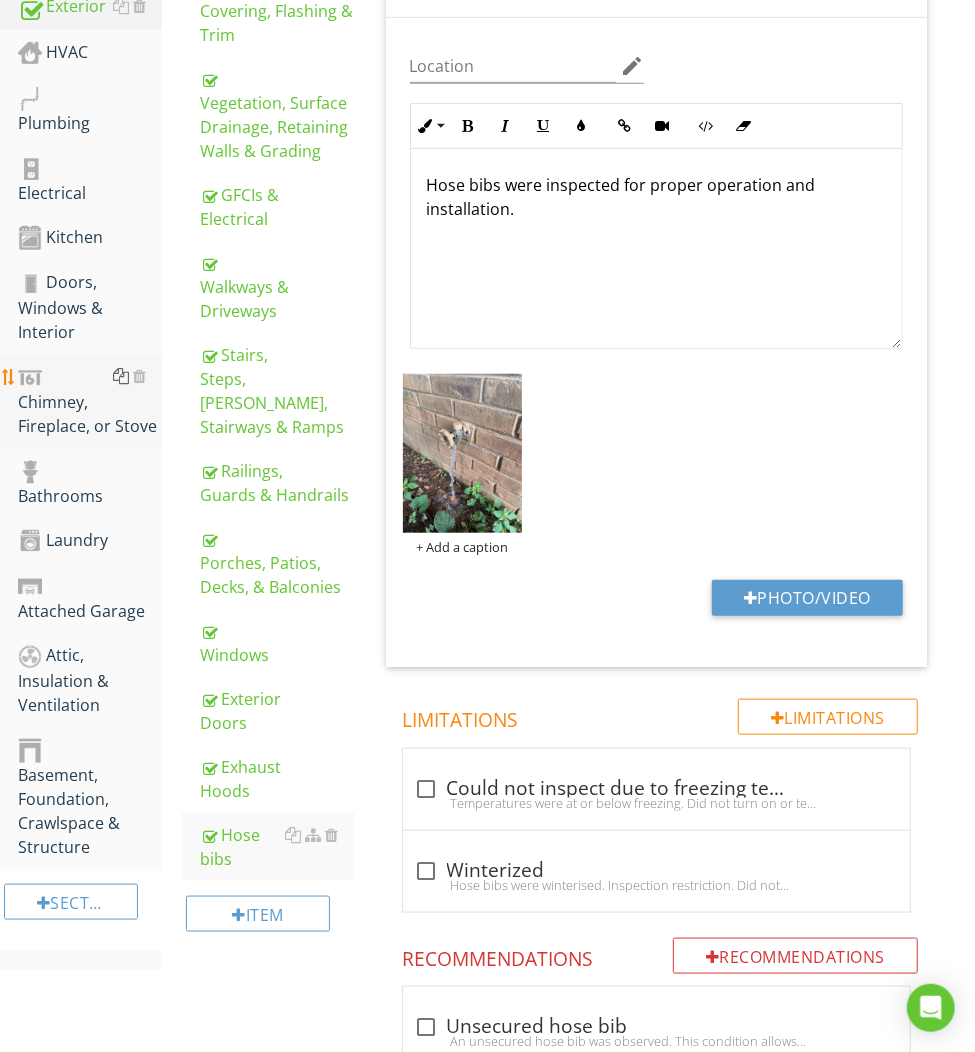 scroll, scrollTop: 365, scrollLeft: 0, axis: vertical 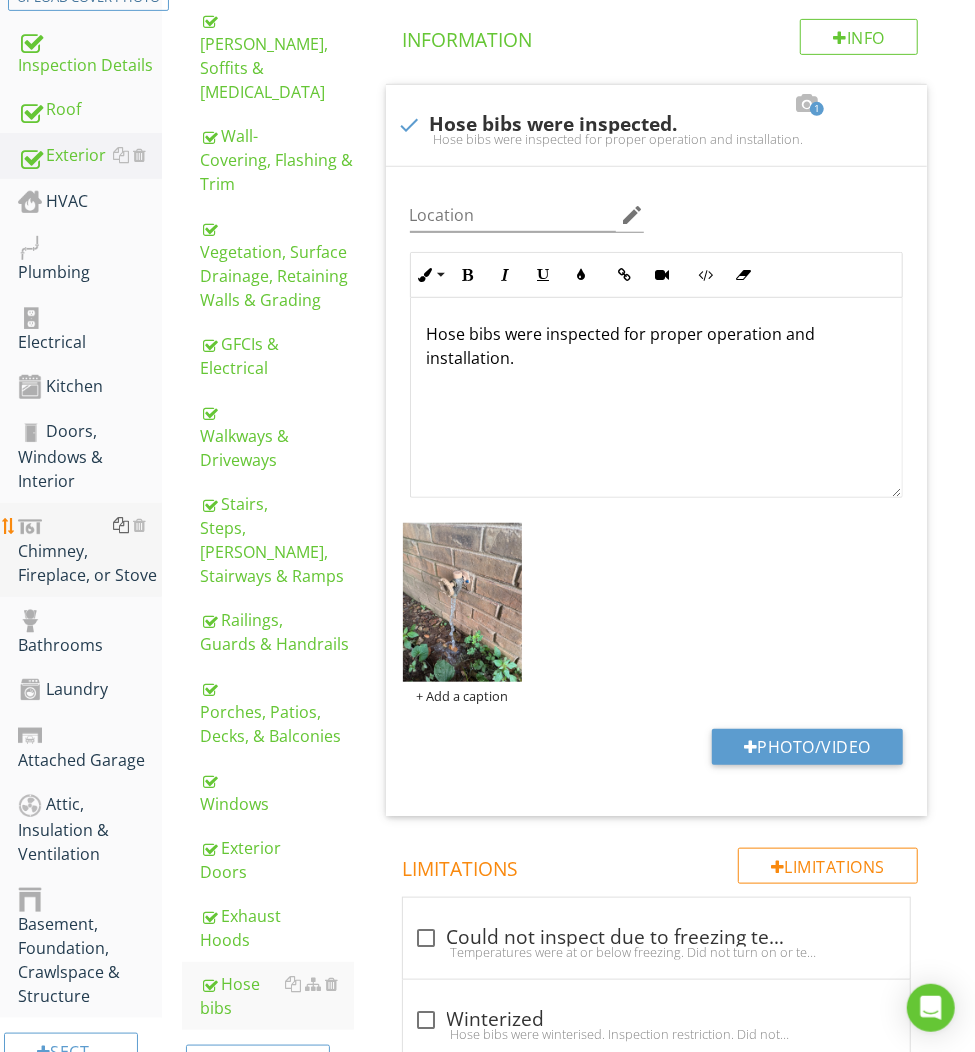 click on "Exhaust Hoods" at bounding box center [276, 928] 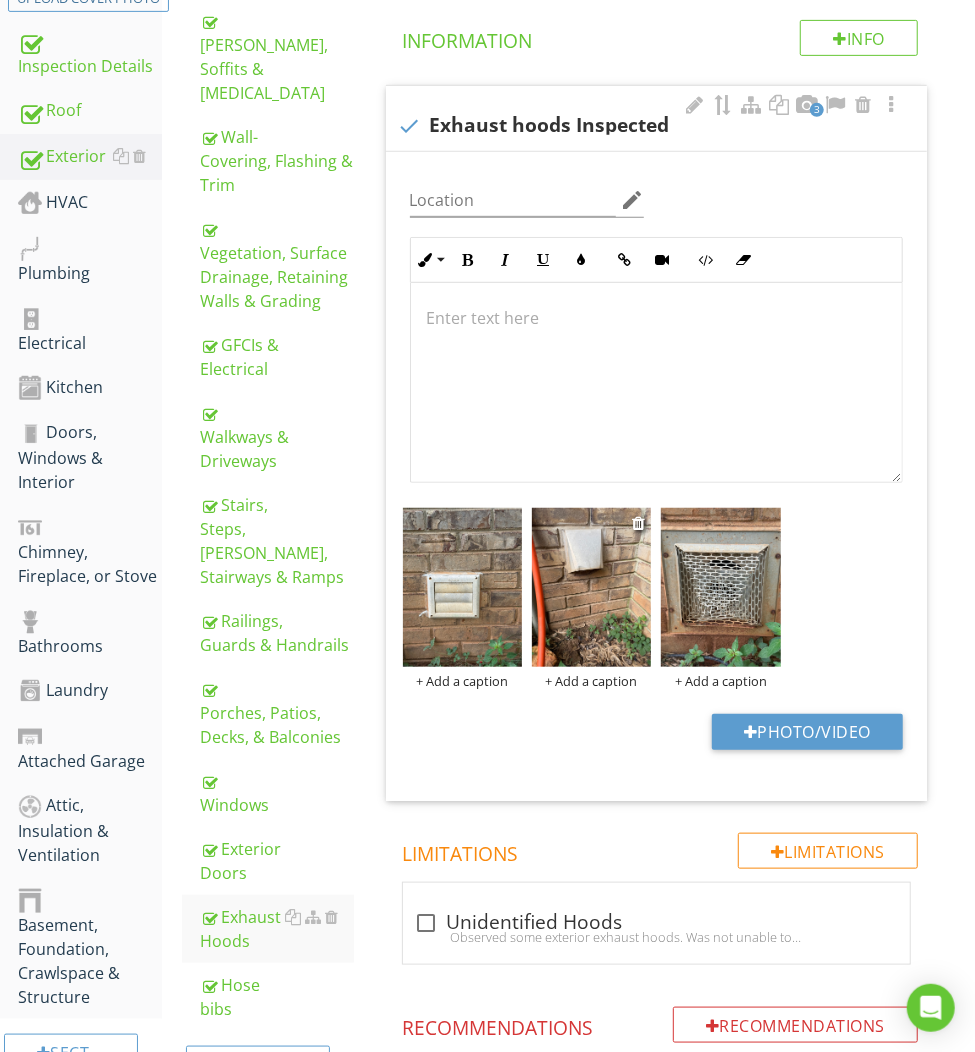scroll, scrollTop: 981, scrollLeft: 0, axis: vertical 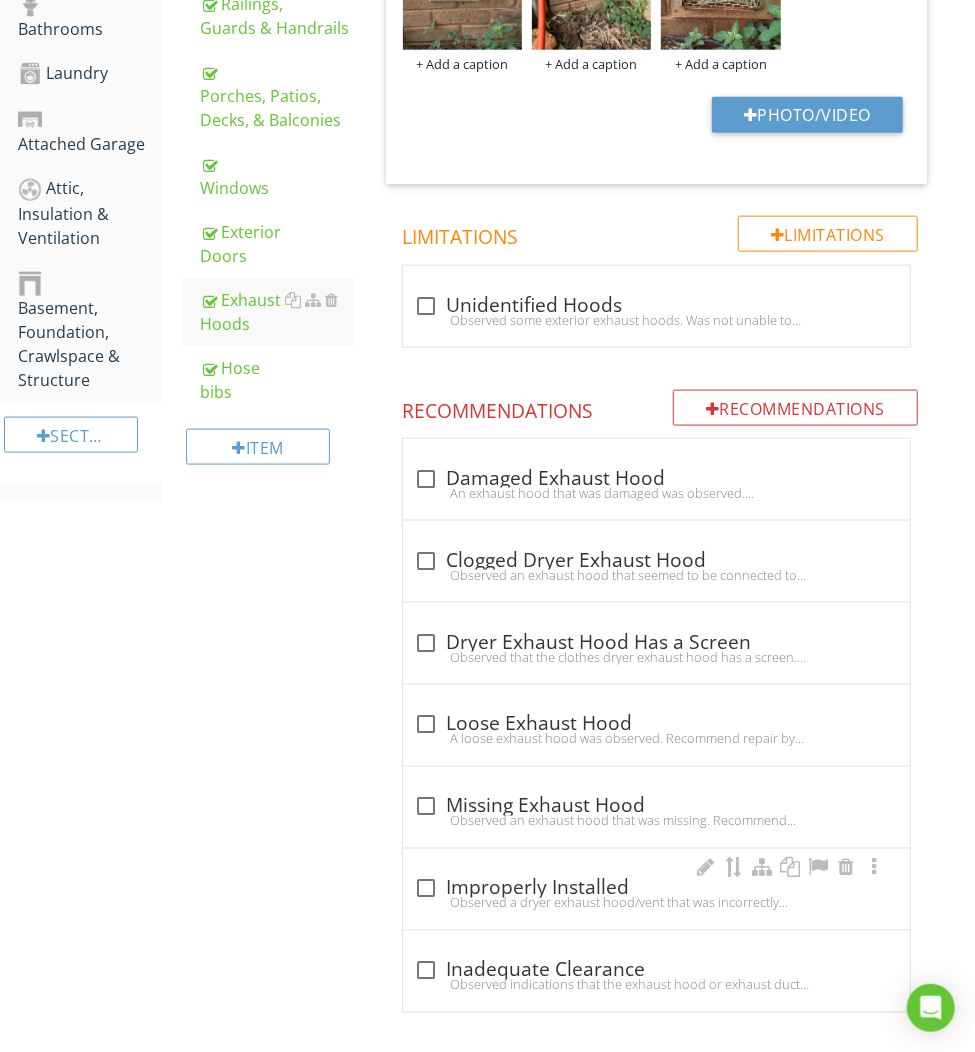click on "Observed a dryer exhaust hood/vent that was incorrectly installed. Recommend repair." at bounding box center (656, 903) 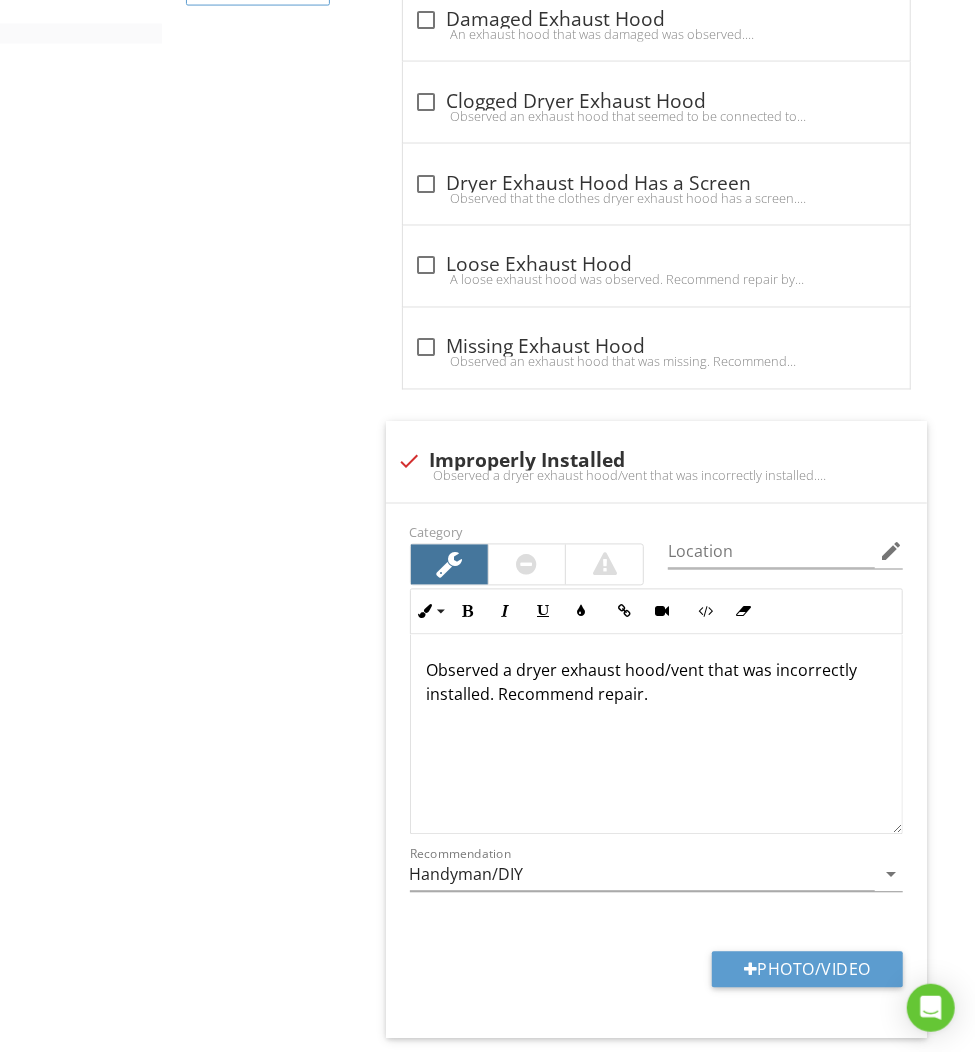 scroll, scrollTop: 1580, scrollLeft: 0, axis: vertical 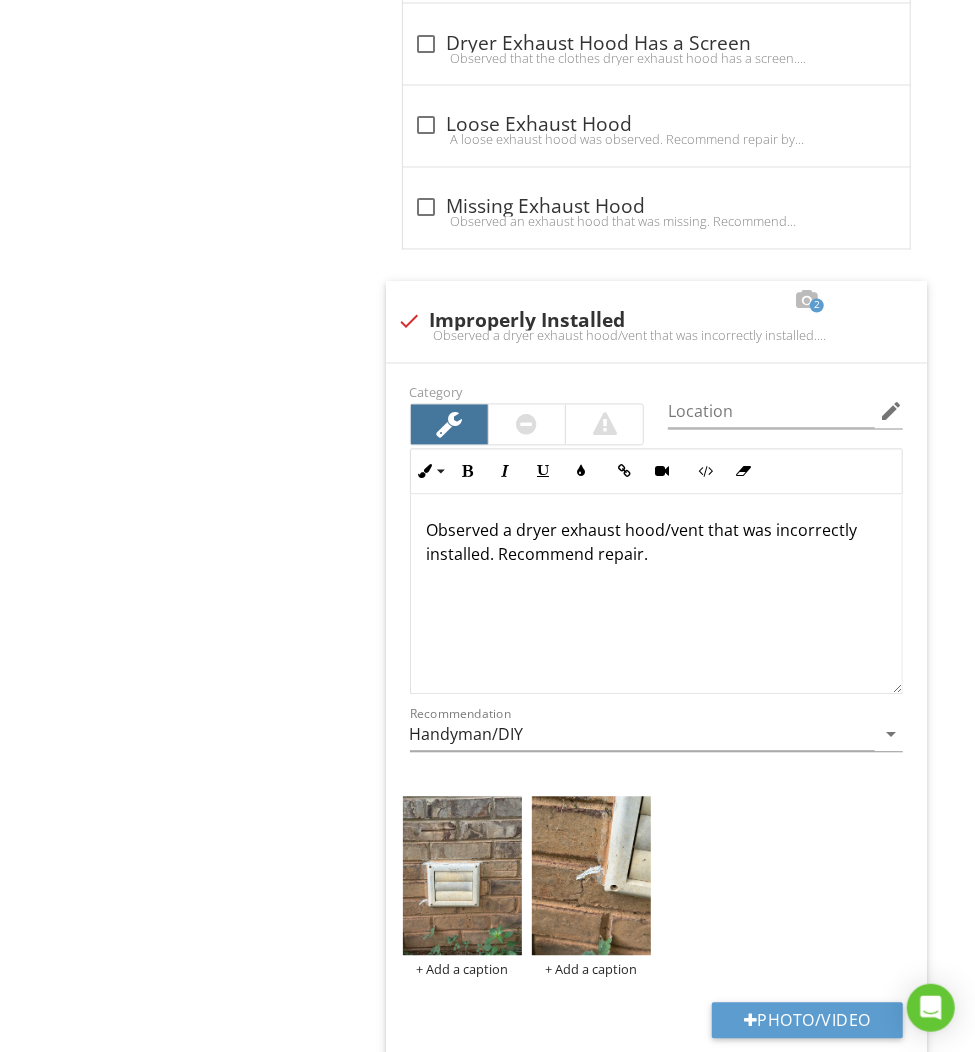 click at bounding box center [591, 876] 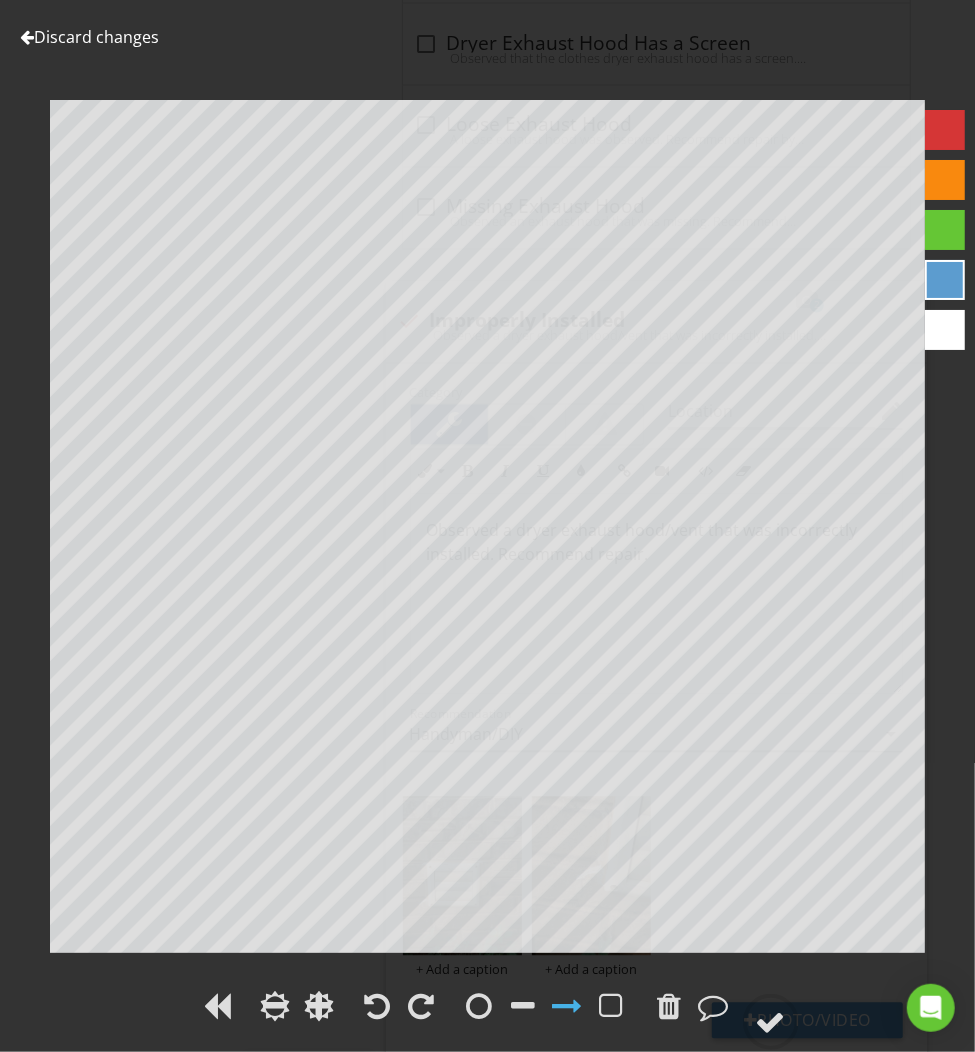 click at bounding box center [945, 130] 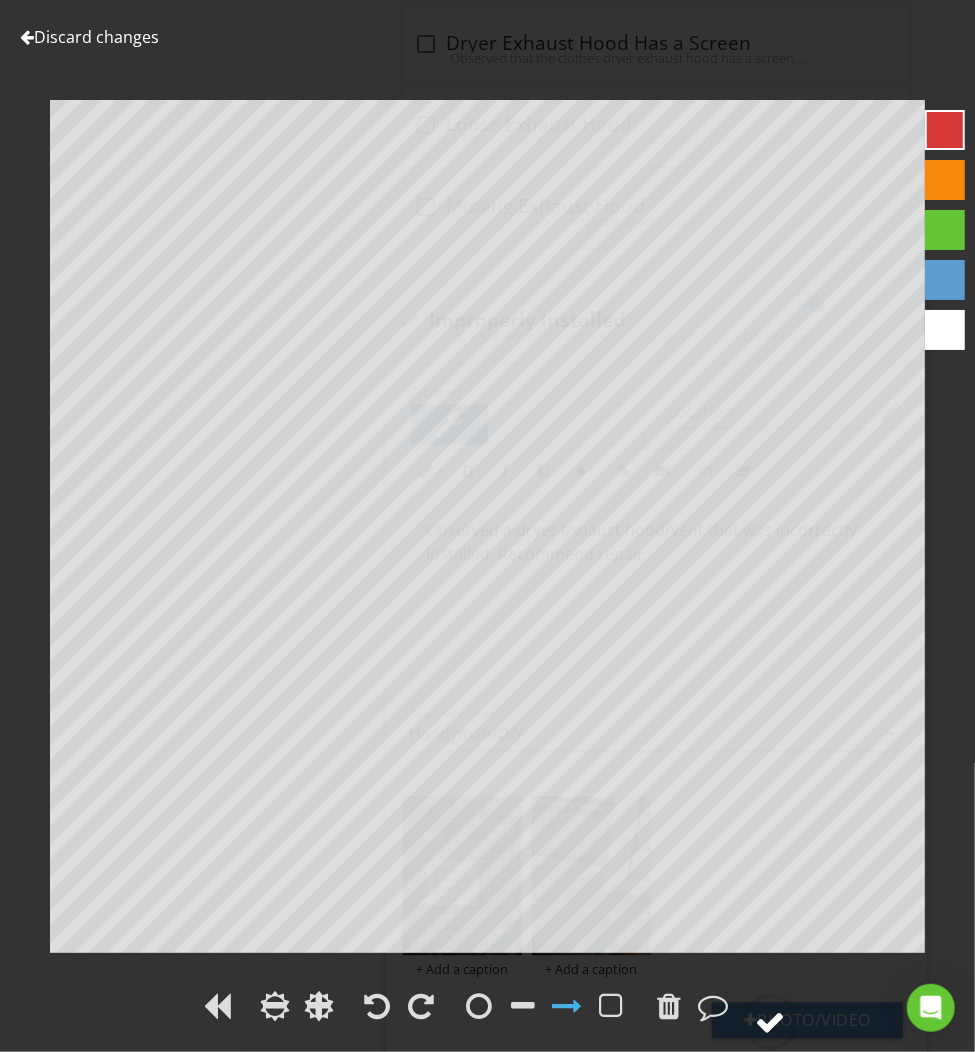 click at bounding box center [771, 1022] 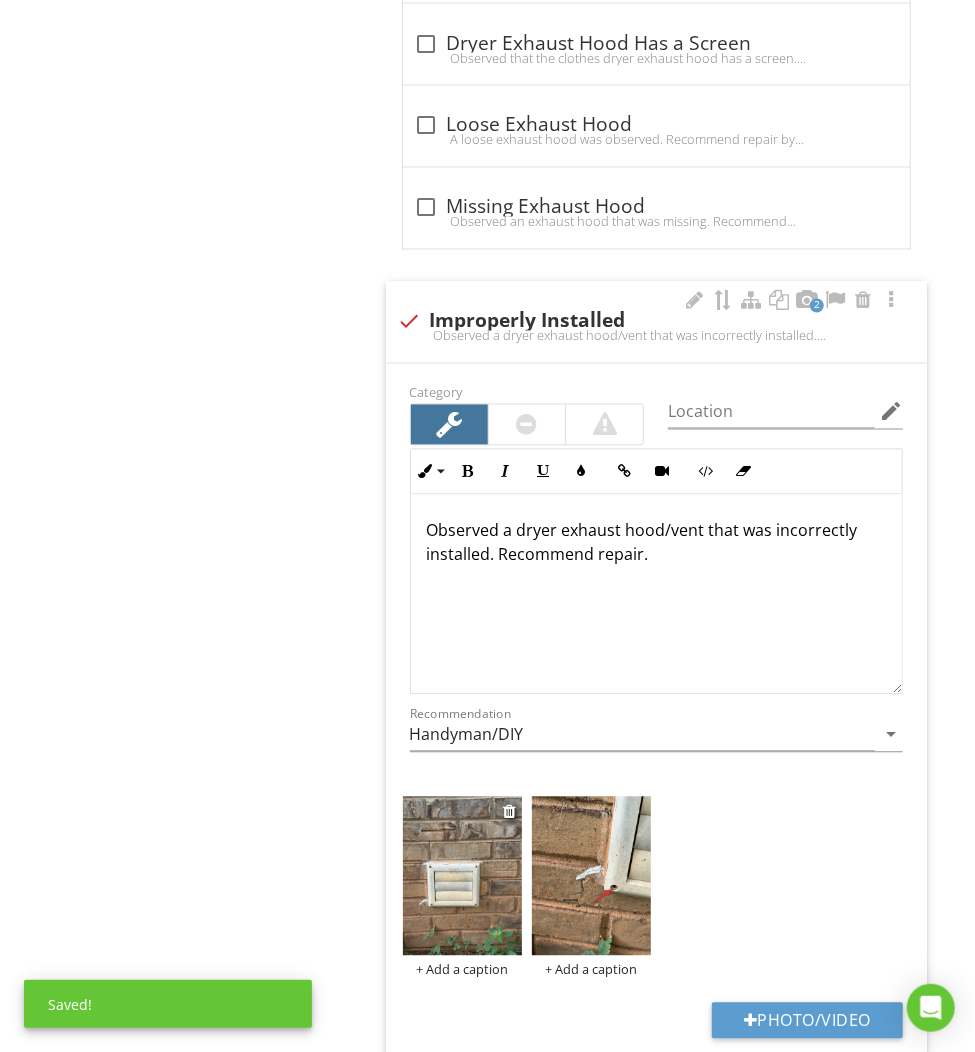 click at bounding box center [462, 876] 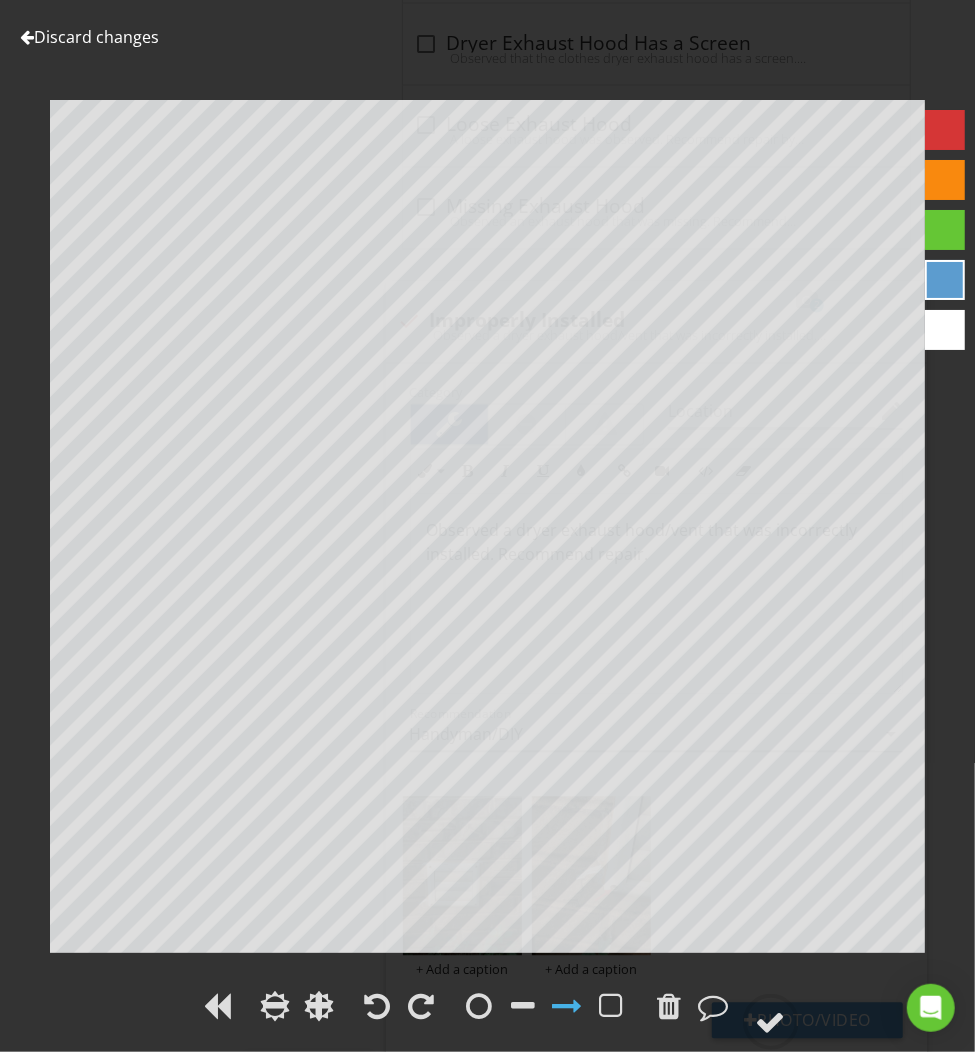 click at bounding box center [487, 1009] 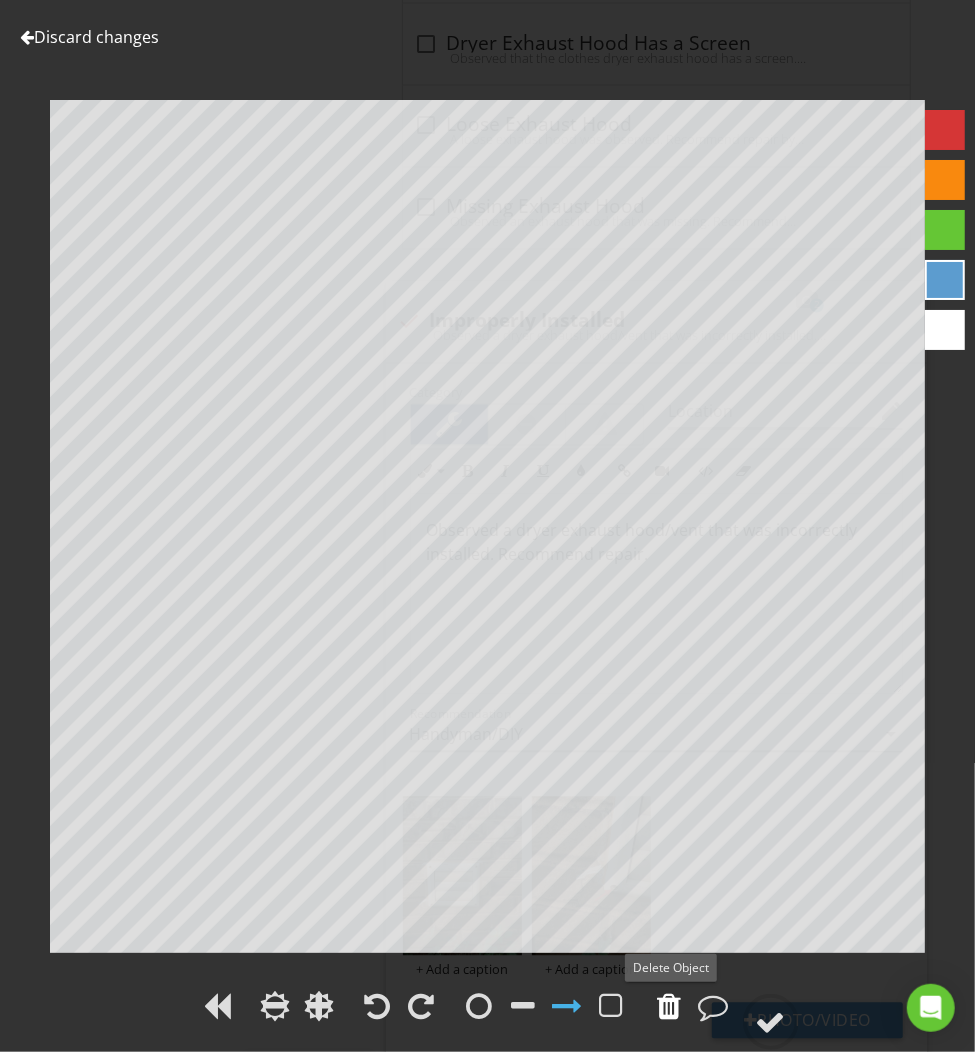 click at bounding box center (670, 1006) 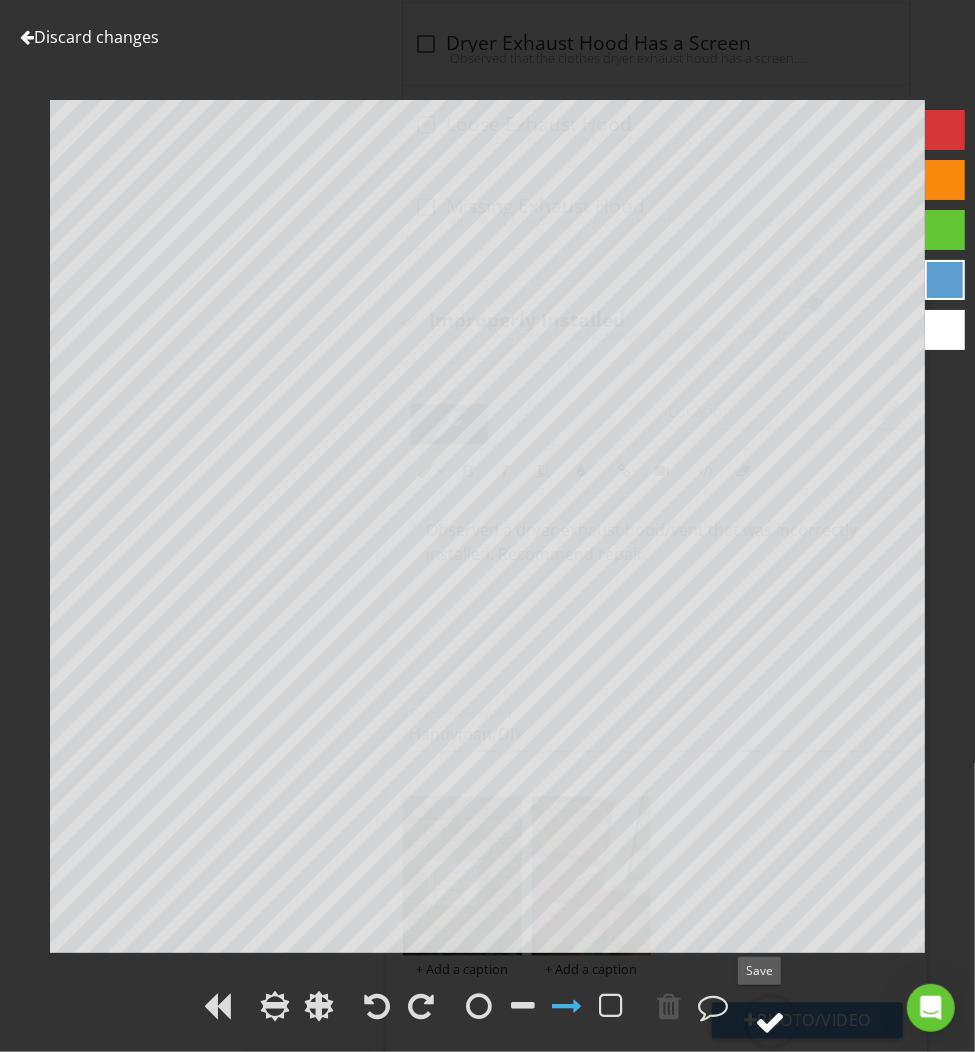 click at bounding box center (771, 1022) 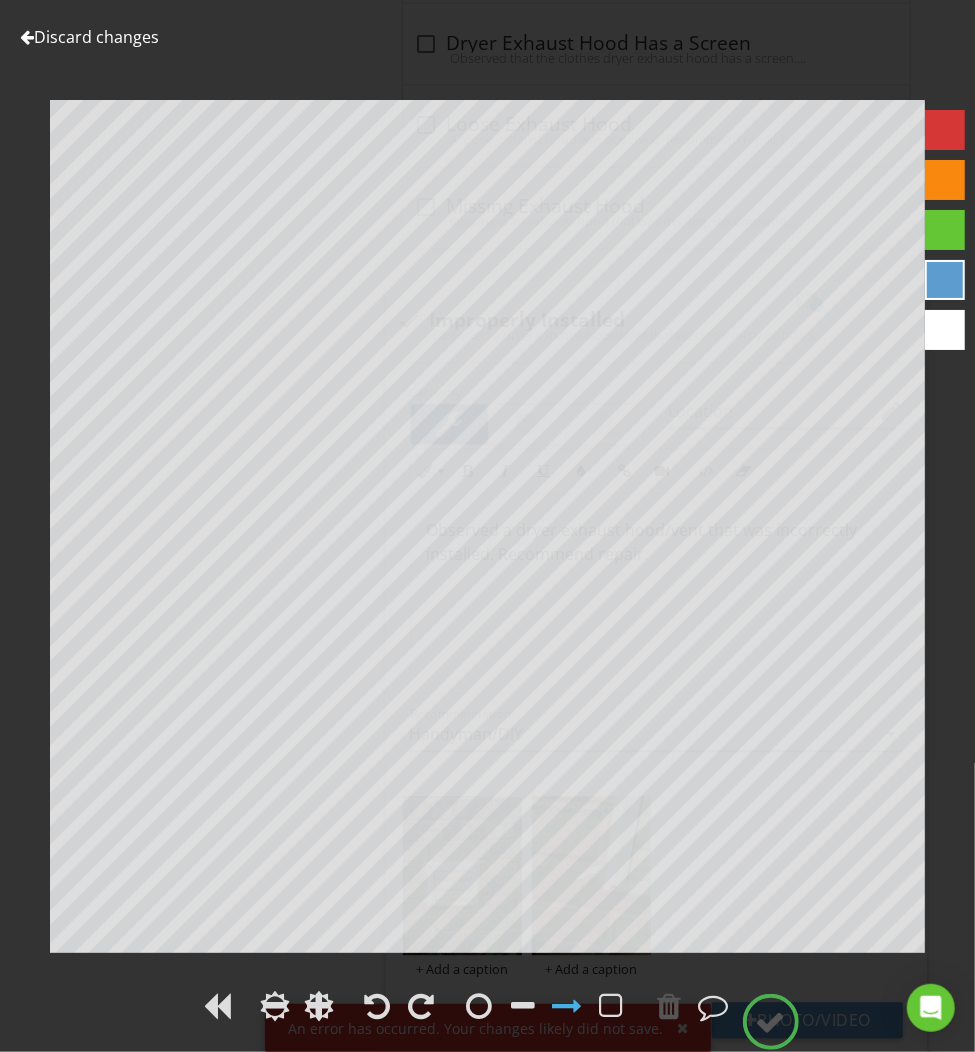 click on "Discard changes" at bounding box center [89, 37] 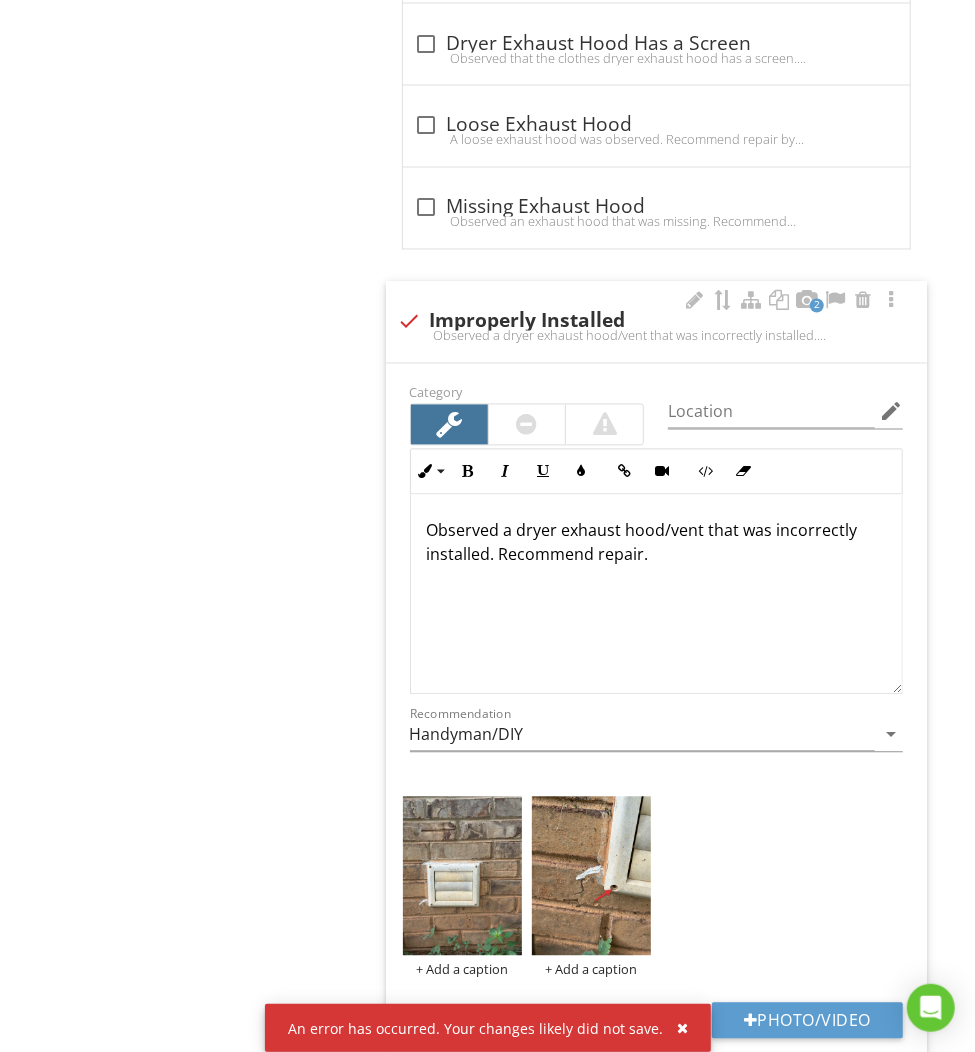 scroll, scrollTop: 1, scrollLeft: 0, axis: vertical 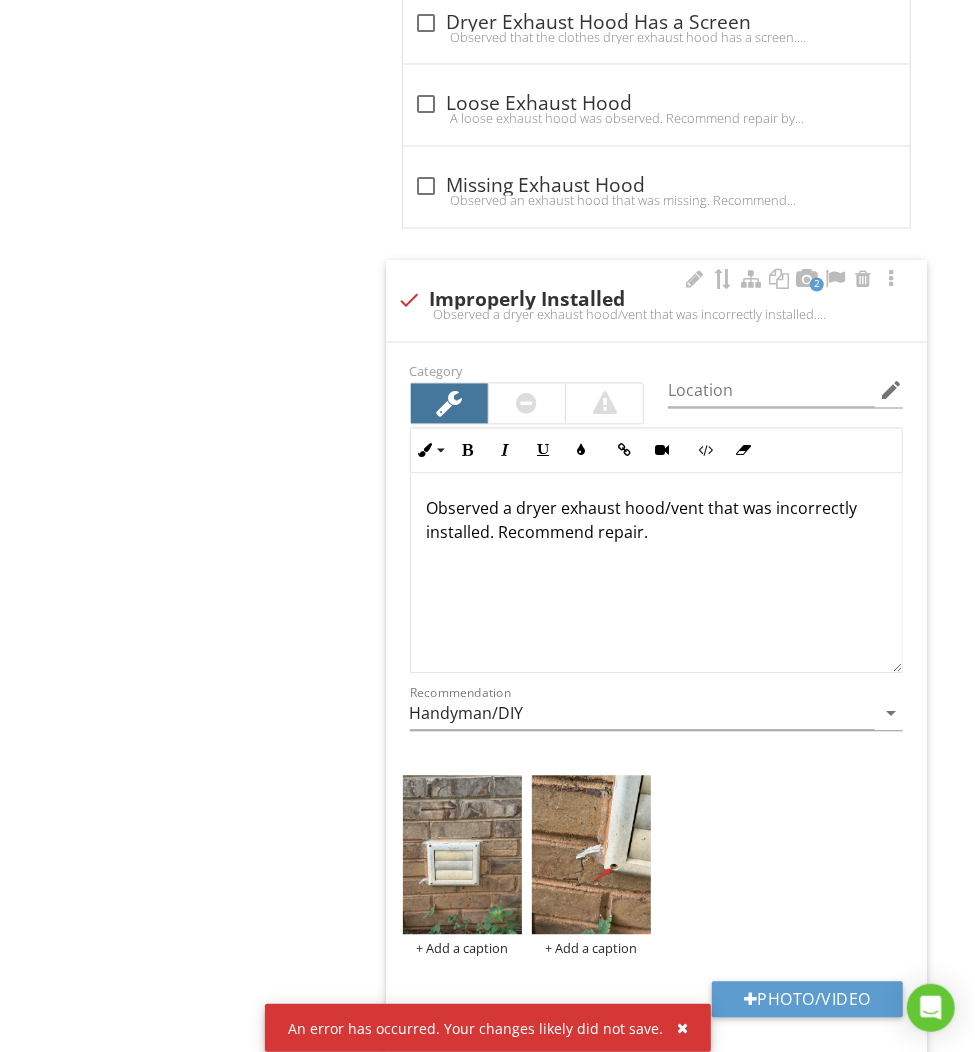 click on "Observed a dryer exhaust hood/vent that was incorrectly installed. Recommend repair." at bounding box center [656, 521] 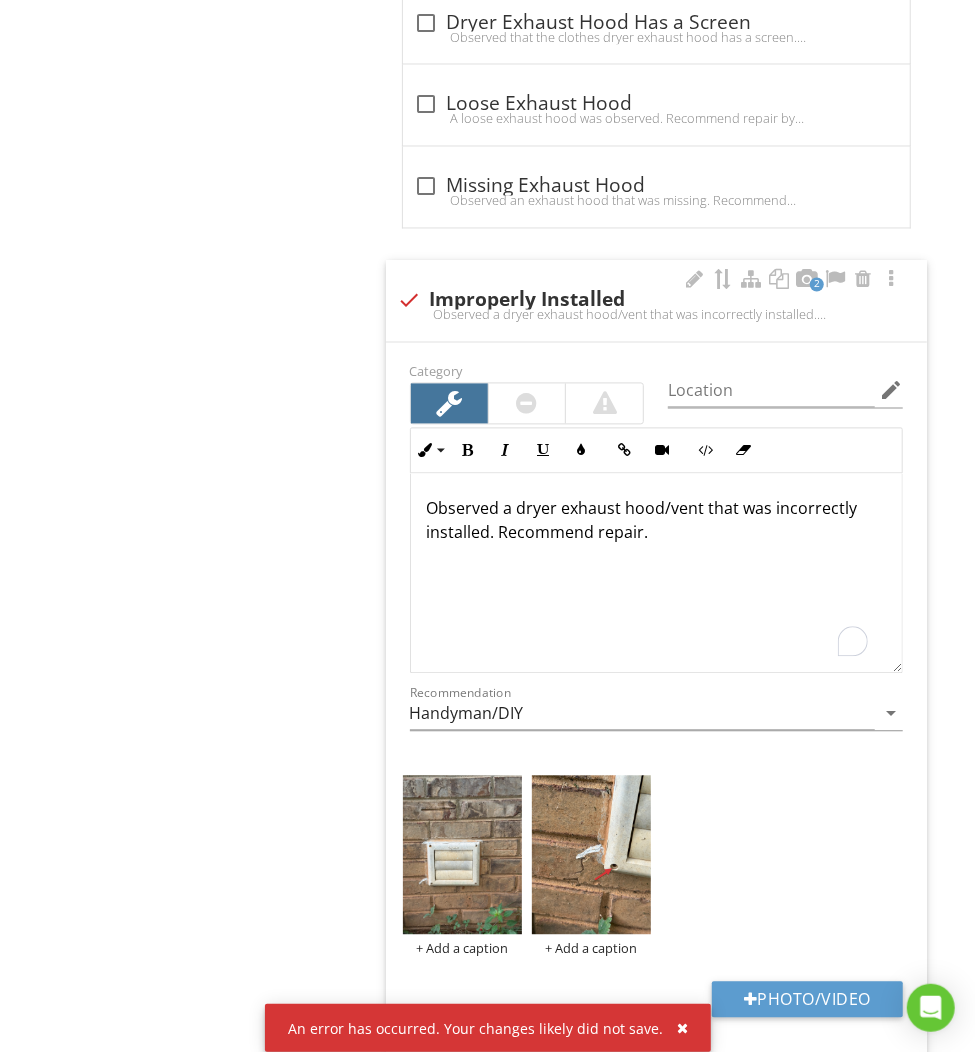 type 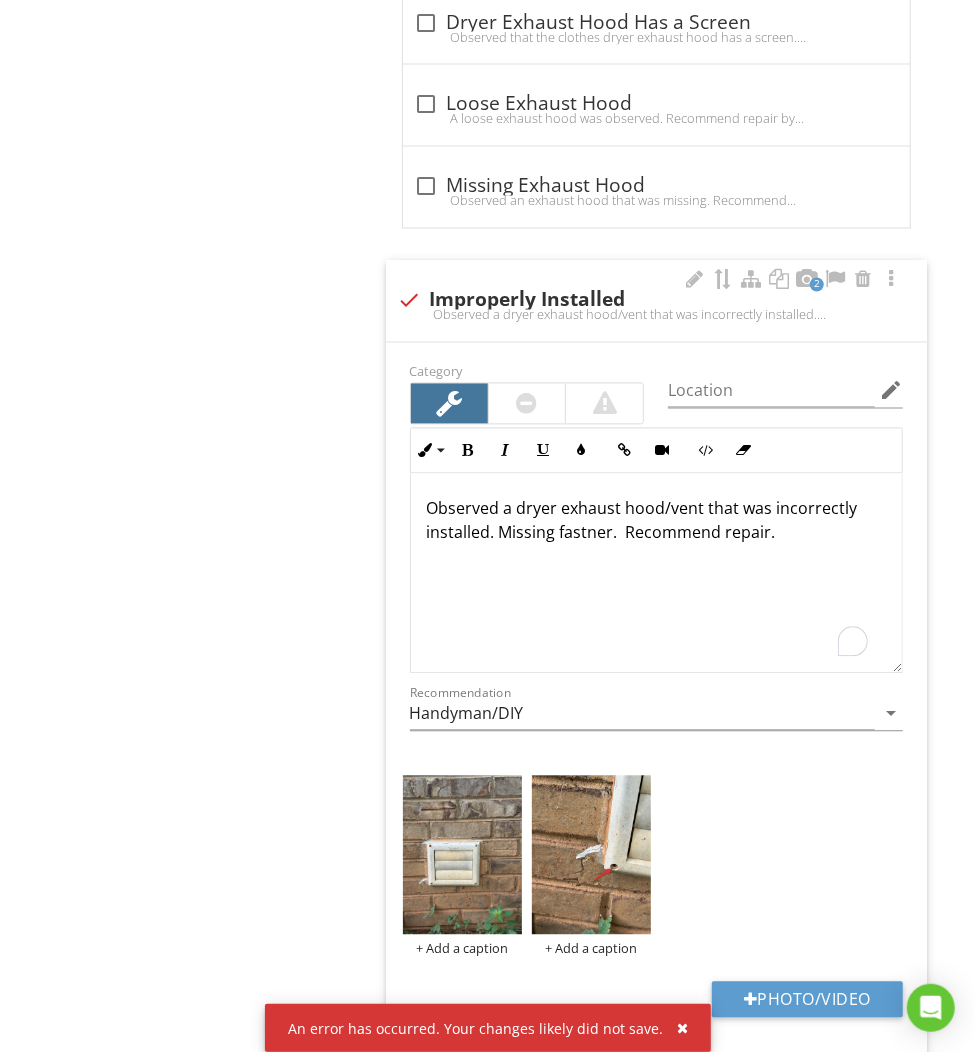 click on "Observed a dryer exhaust hood/vent that was incorrectly installed. Missing fastner.  Recommend repair." at bounding box center [656, 521] 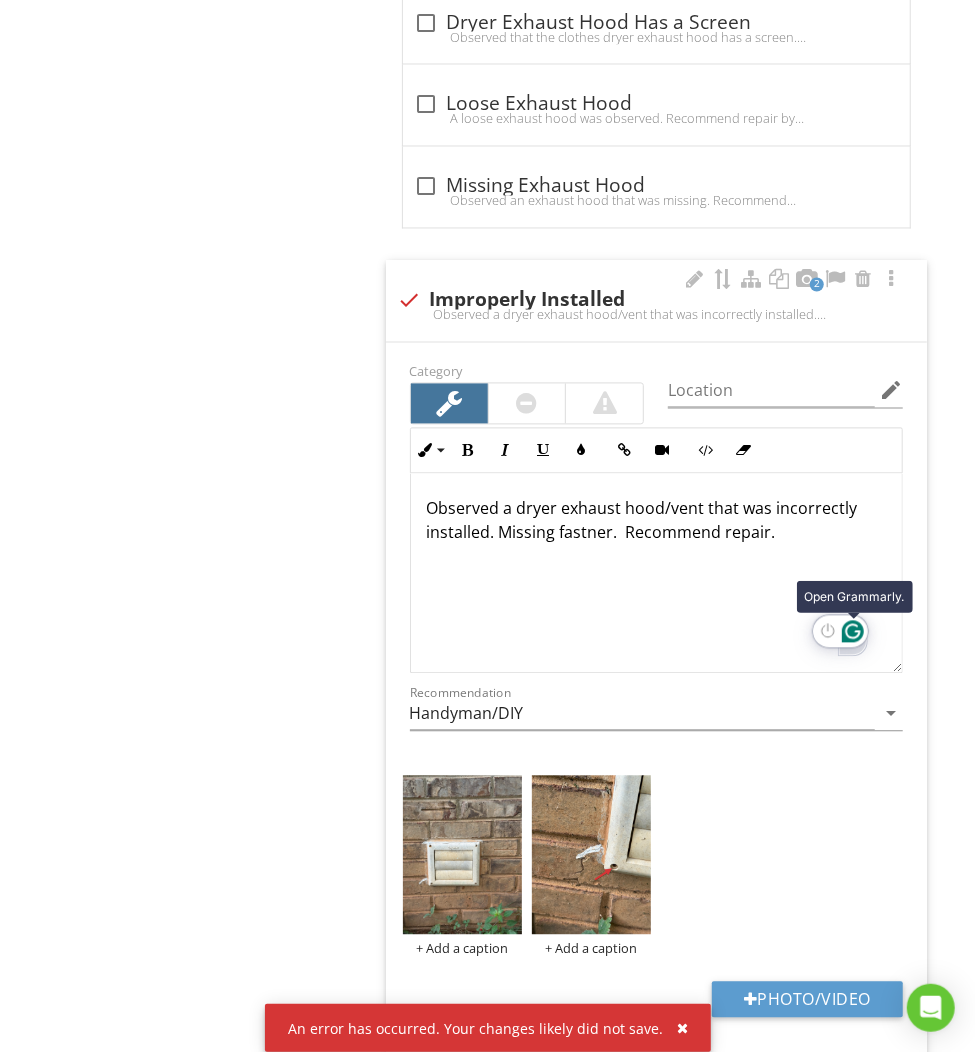 click 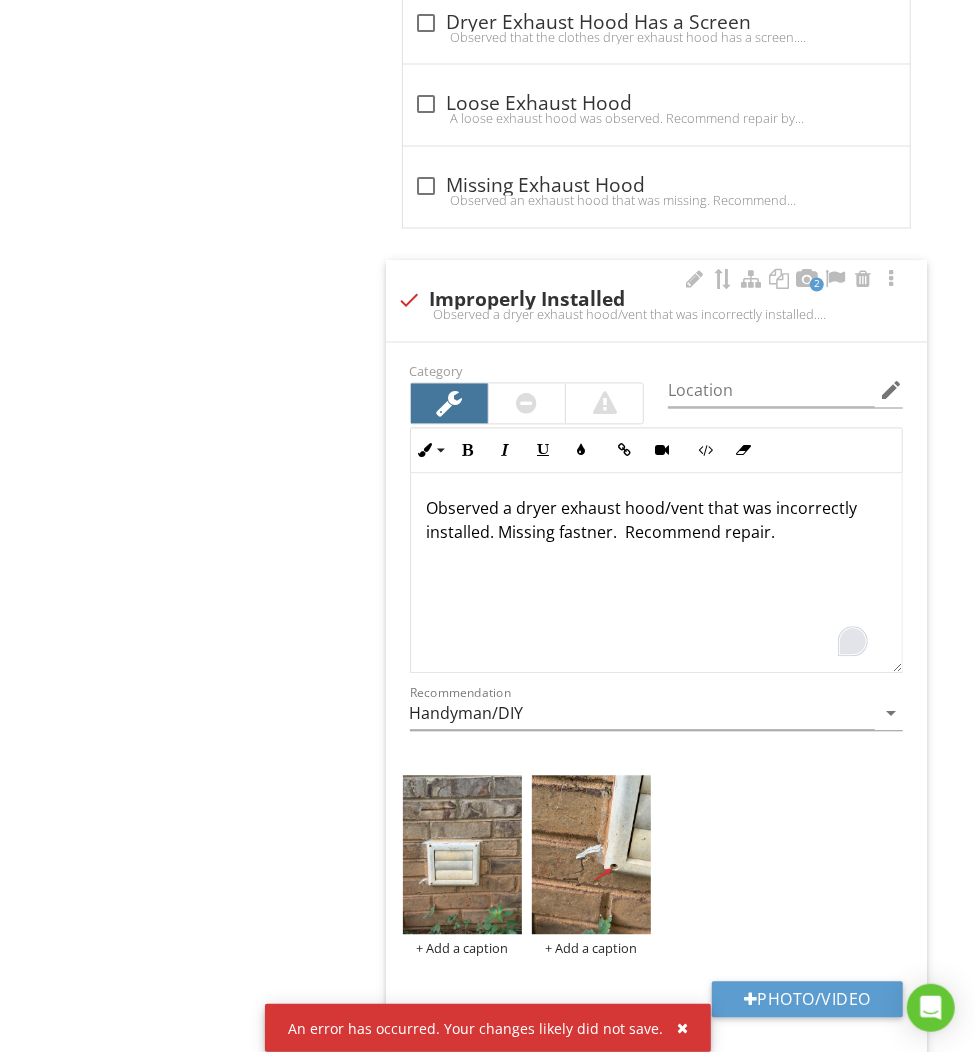 click on "Exterior
General
Eaves, Soffits & Fascia
Wall-Covering, Flashing & Trim
Vegetation, Surface Drainage, Retaining Walls & Grading
GFCIs & Electrical
Walkways & Driveways
Stairs, Steps, Stoops, Stairways & Ramps
Railings, Guards & Handrails
Porches, Patios, Decks, & Balconies
Windows
Exterior Doors
Exhaust Hoods
Hose bibs
Item
Exhaust Hoods
Info
Information                 3         check
Exhaust hoods Inspected
Location edit       Ordered List Unordered List Insert Image XLarge" at bounding box center [568, -73] 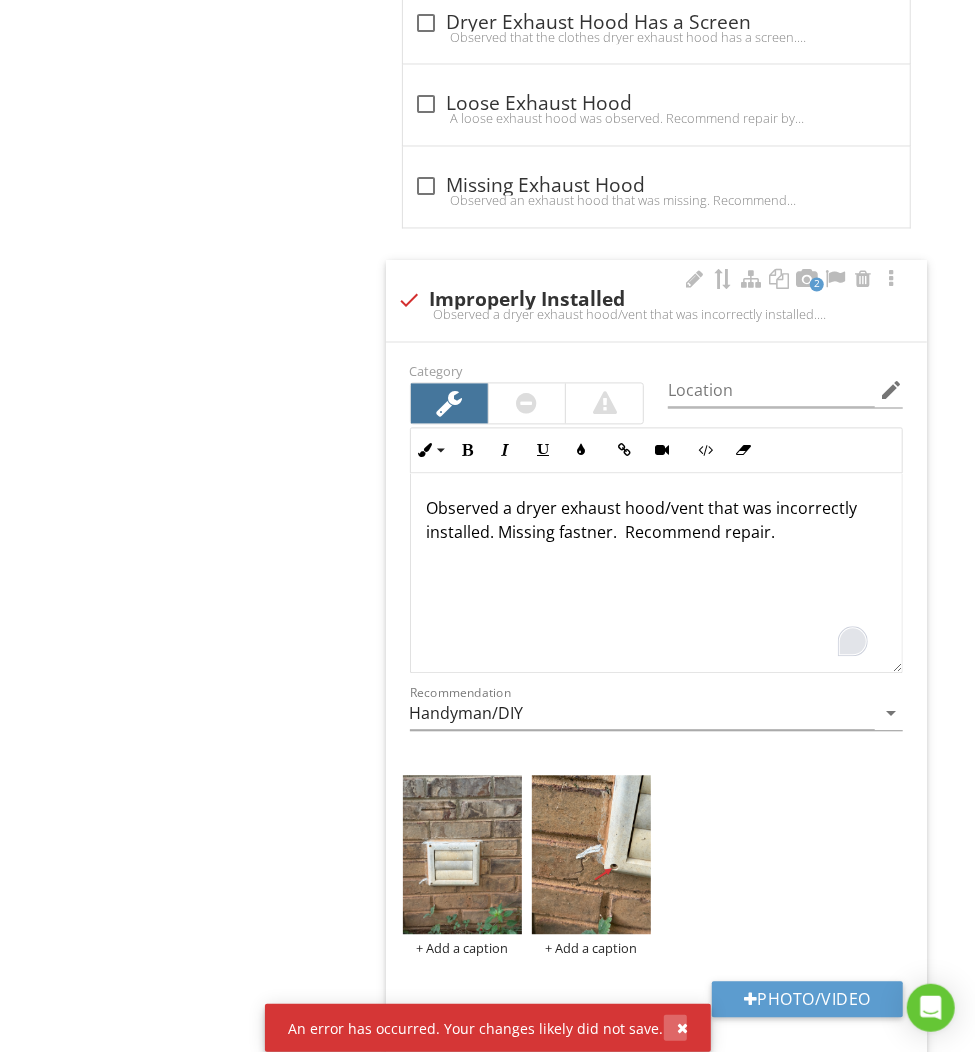 click at bounding box center [683, 1028] 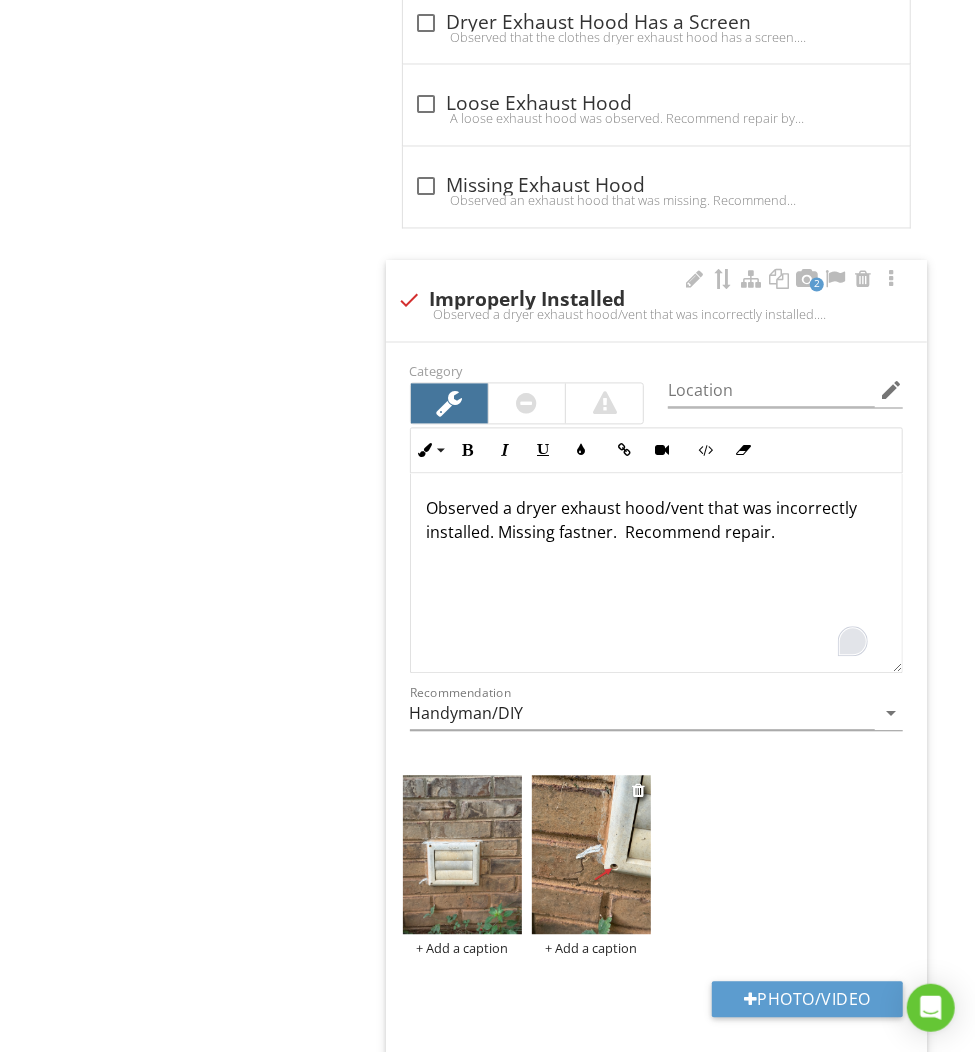 click on "+ Add a caption" at bounding box center [591, 949] 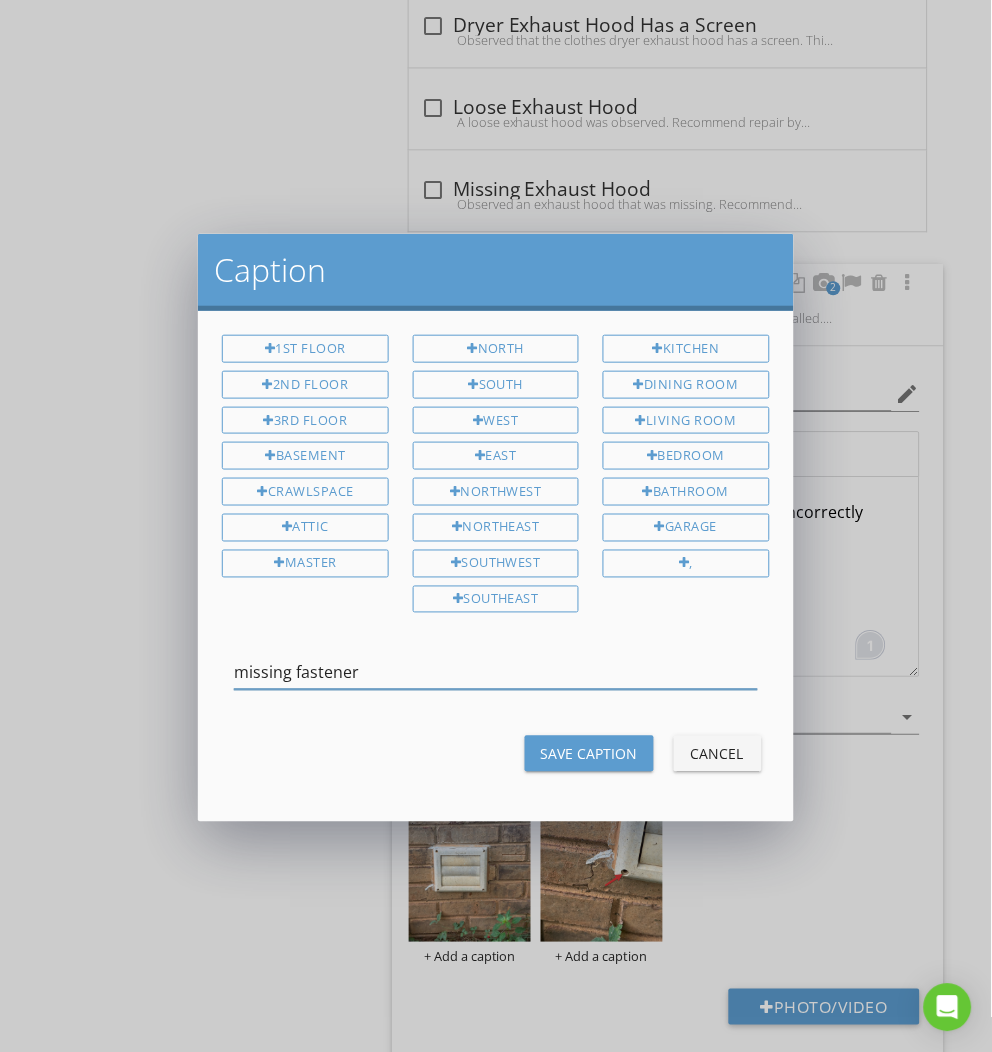 type on "missing fastener" 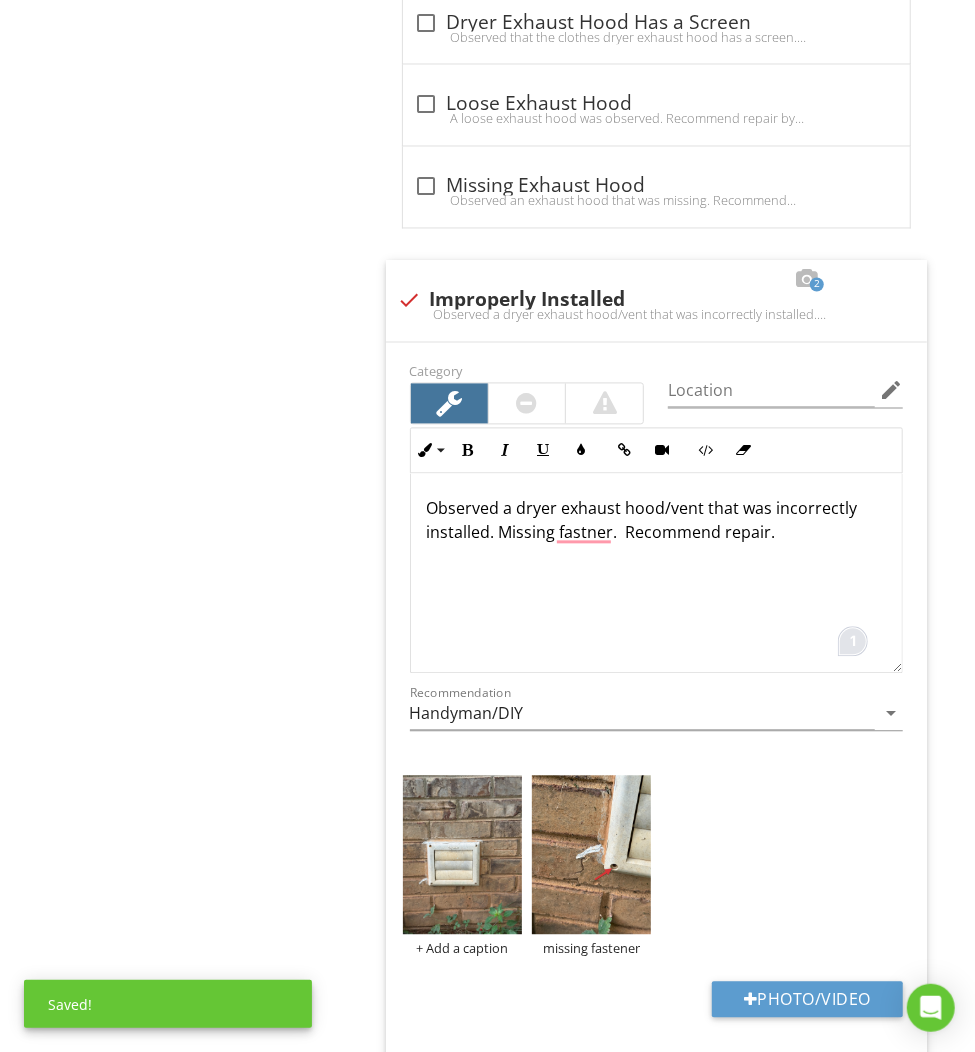 click on "Exterior
General
Eaves, Soffits & Fascia
Wall-Covering, Flashing & Trim
Vegetation, Surface Drainage, Retaining Walls & Grading
GFCIs & Electrical
Walkways & Driveways
Stairs, Steps, Stoops, Stairways & Ramps
Railings, Guards & Handrails
Porches, Patios, Decks, & Balconies
Windows
Exterior Doors
Exhaust Hoods
Hose bibs
Item
Exhaust Hoods
Info
Information                 3         check
Exhaust hoods Inspected
Location edit       Ordered List Unordered List Insert Image XLarge" at bounding box center [568, -73] 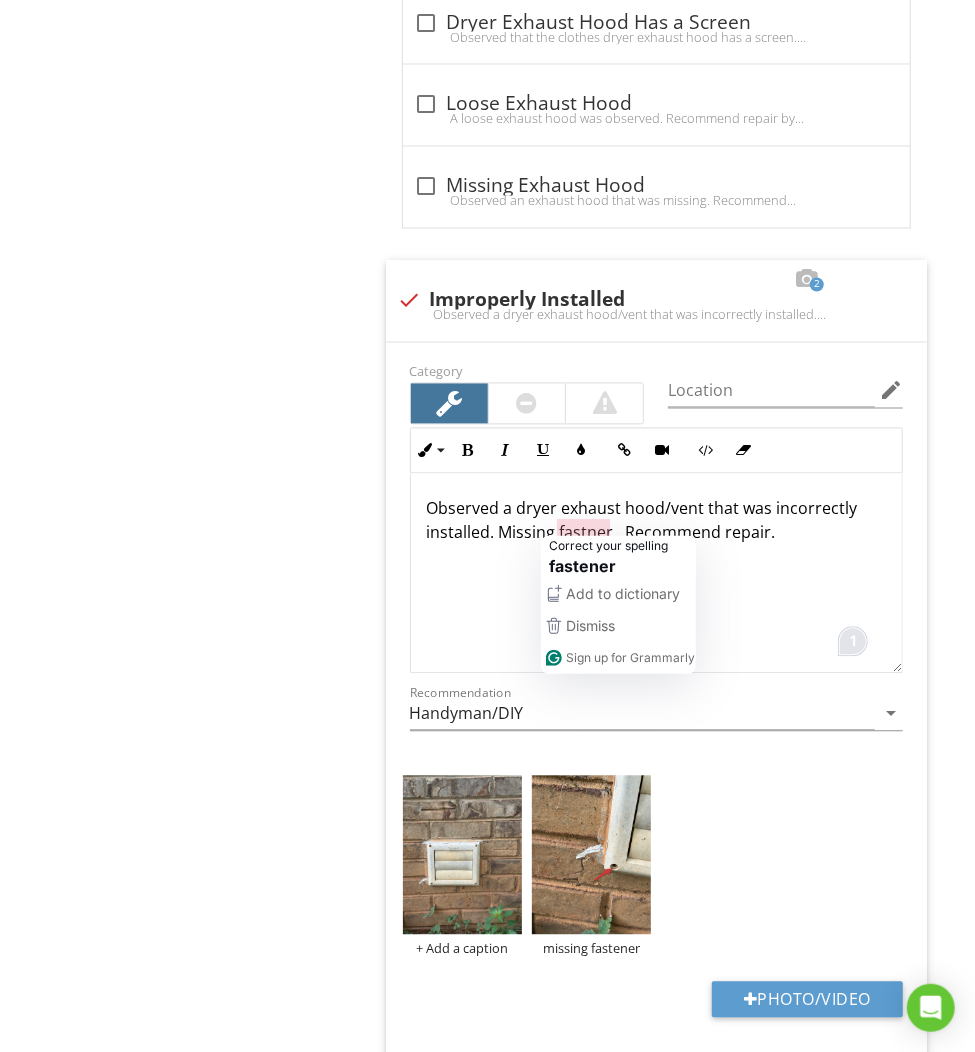 click on "Observed a dryer exhaust hood/vent that was incorrectly installed. Missing fastner.  Recommend repair." at bounding box center [656, 521] 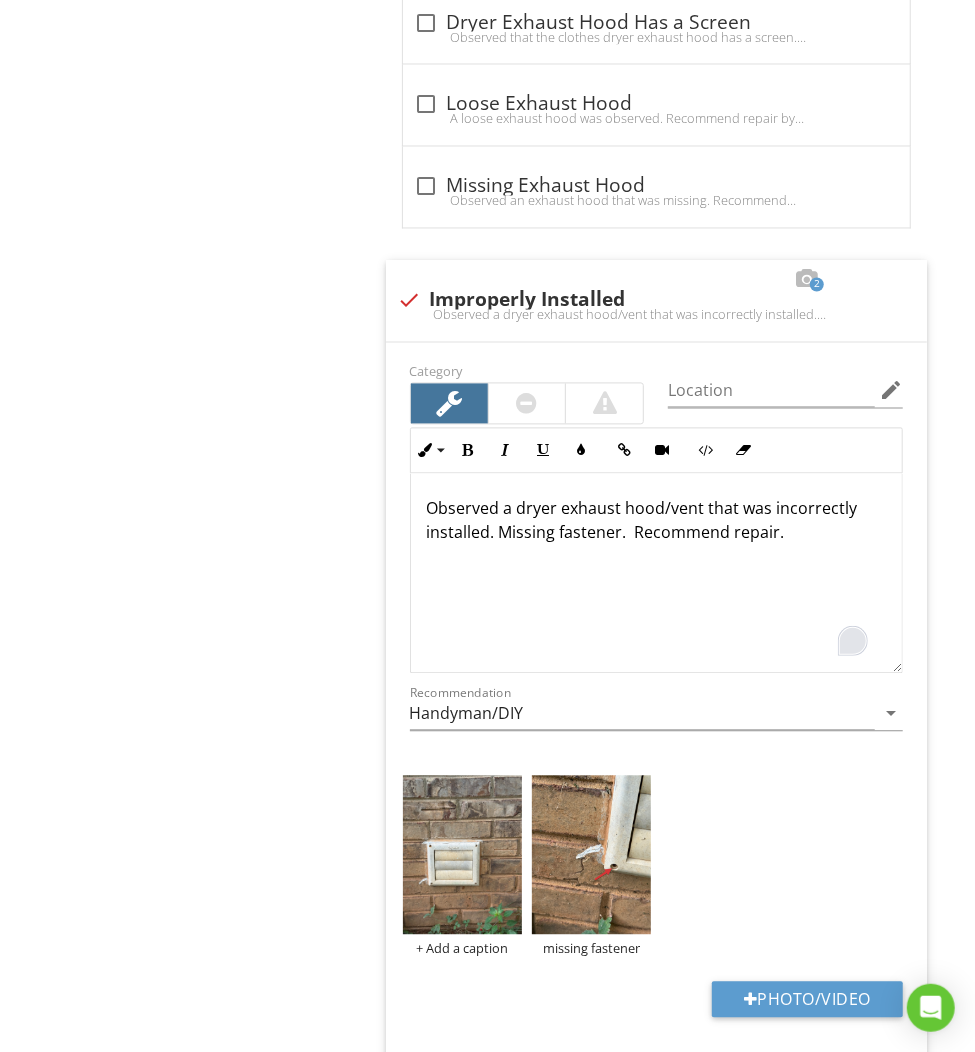 click on "Exterior
General
Eaves, Soffits & Fascia
Wall-Covering, Flashing & Trim
Vegetation, Surface Drainage, Retaining Walls & Grading
GFCIs & Electrical
Walkways & Driveways
Stairs, Steps, Stoops, Stairways & Ramps
Railings, Guards & Handrails
Porches, Patios, Decks, & Balconies
Windows
Exterior Doors
Exhaust Hoods
Hose bibs
Item
Exhaust Hoods
Info
Information                 3         check
Exhaust hoods Inspected
Location edit       Ordered List Unordered List Insert Image XLarge" at bounding box center (568, -73) 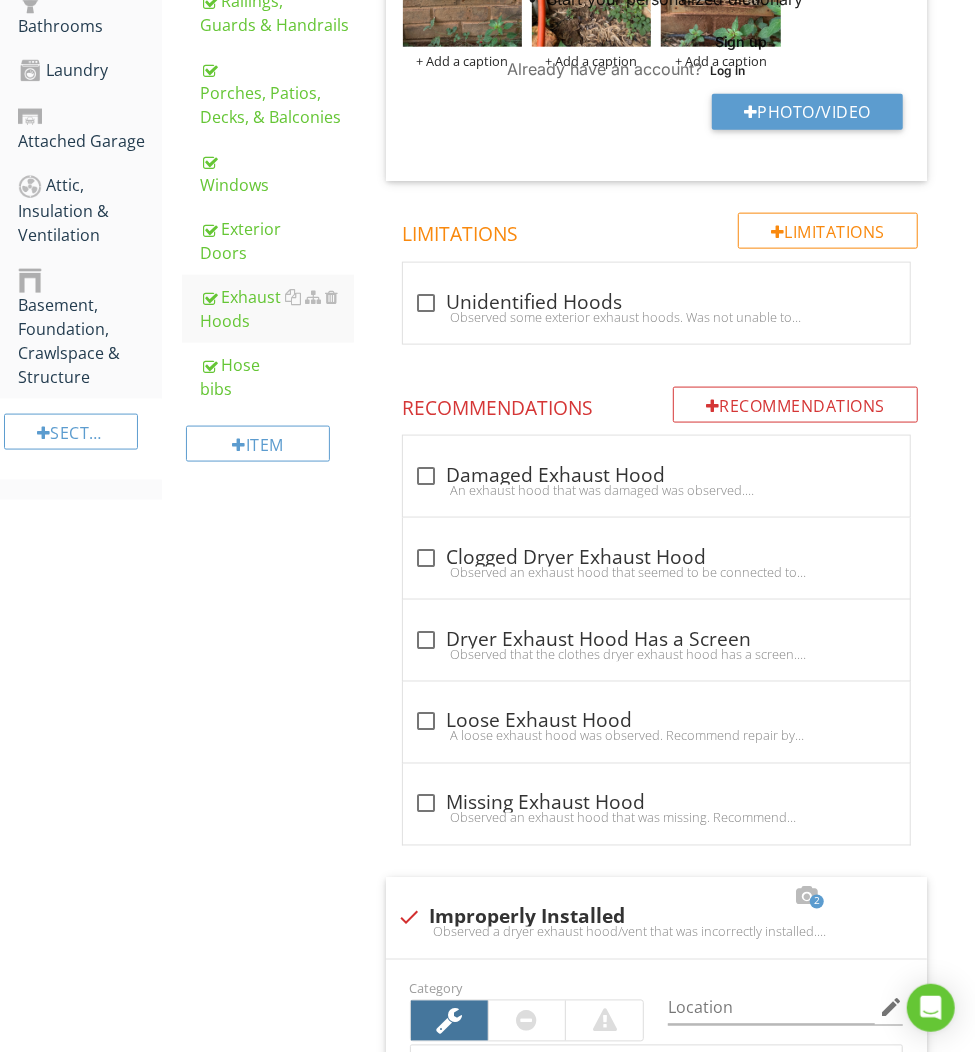 scroll, scrollTop: 0, scrollLeft: 0, axis: both 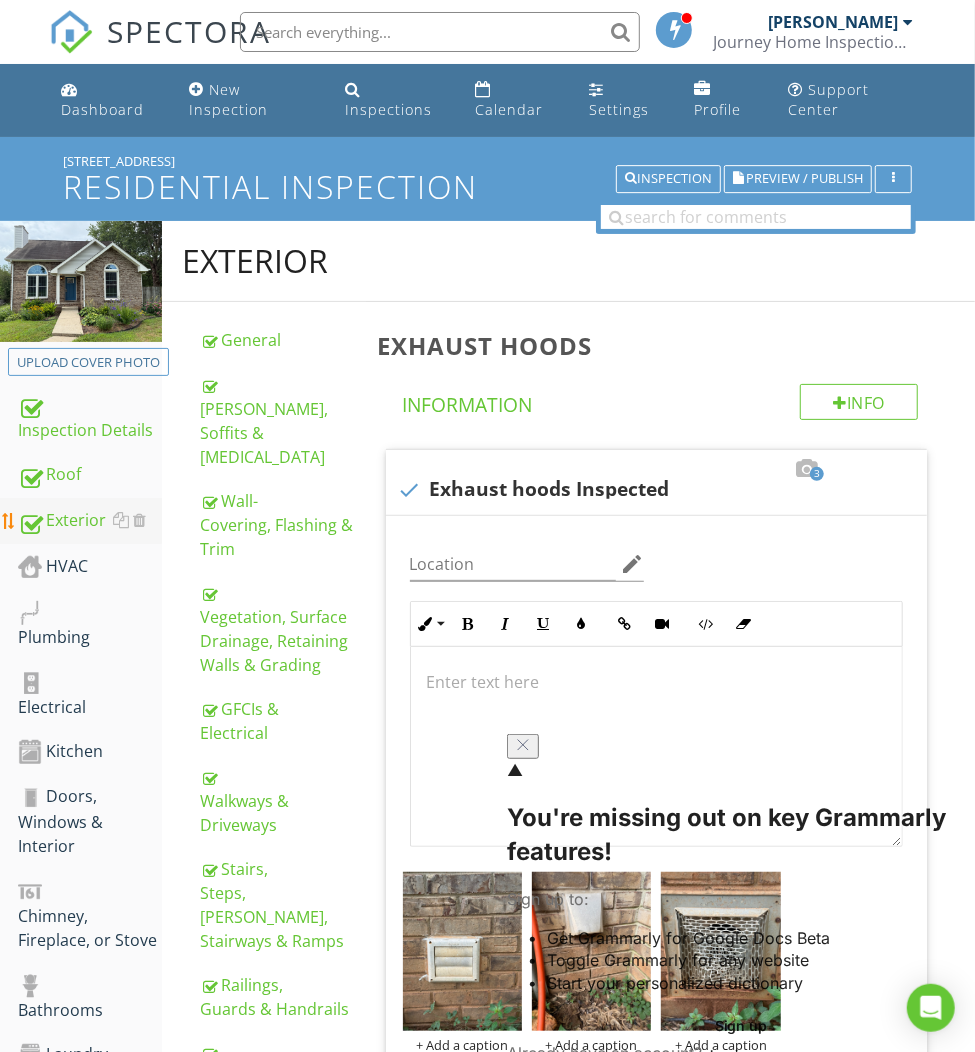 click on "Exterior" at bounding box center (90, 521) 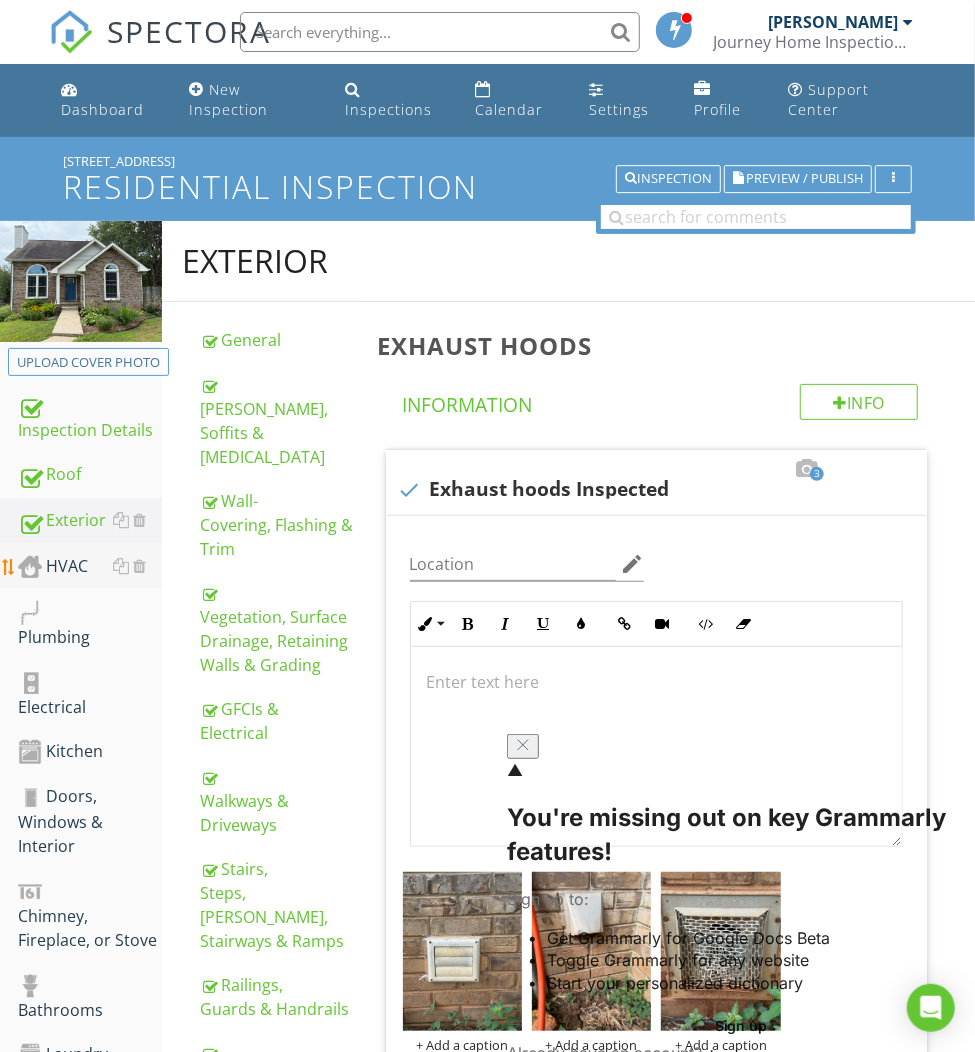 click on "HVAC" at bounding box center [90, 567] 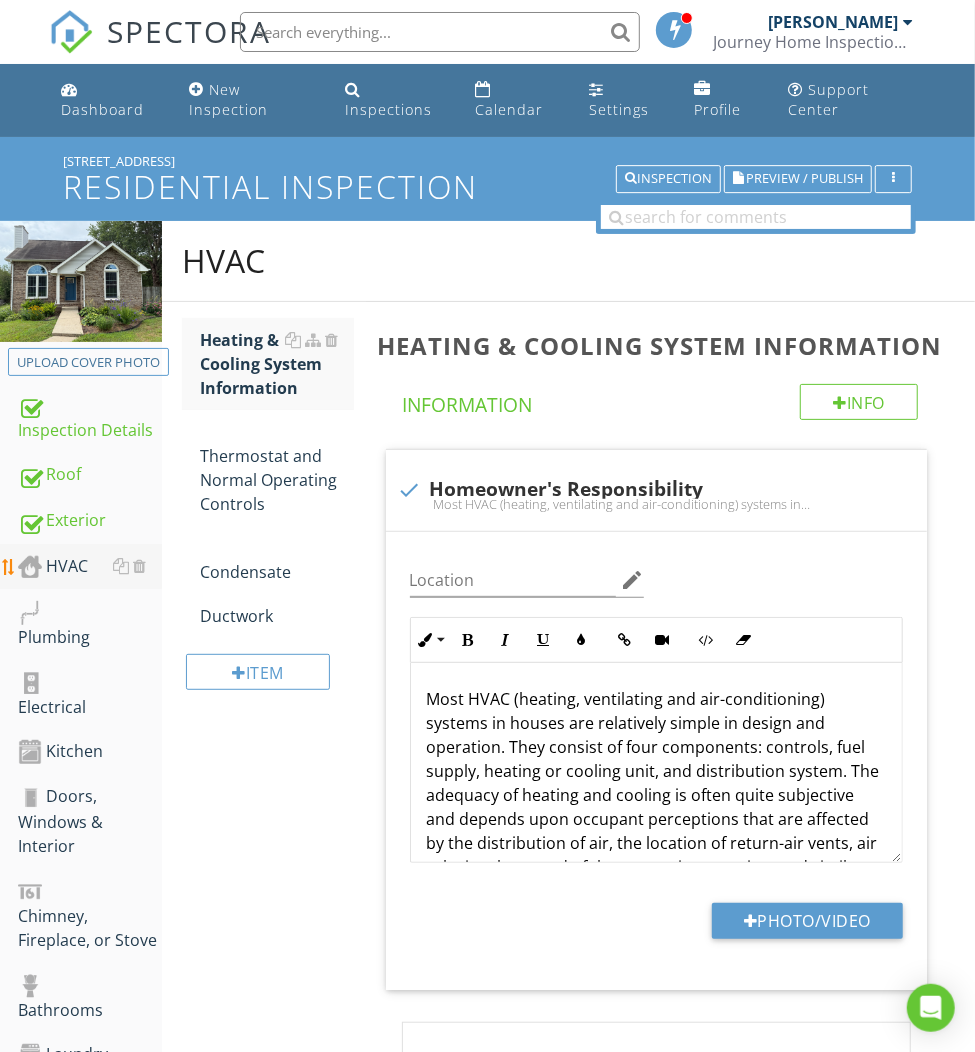 scroll, scrollTop: 140, scrollLeft: 0, axis: vertical 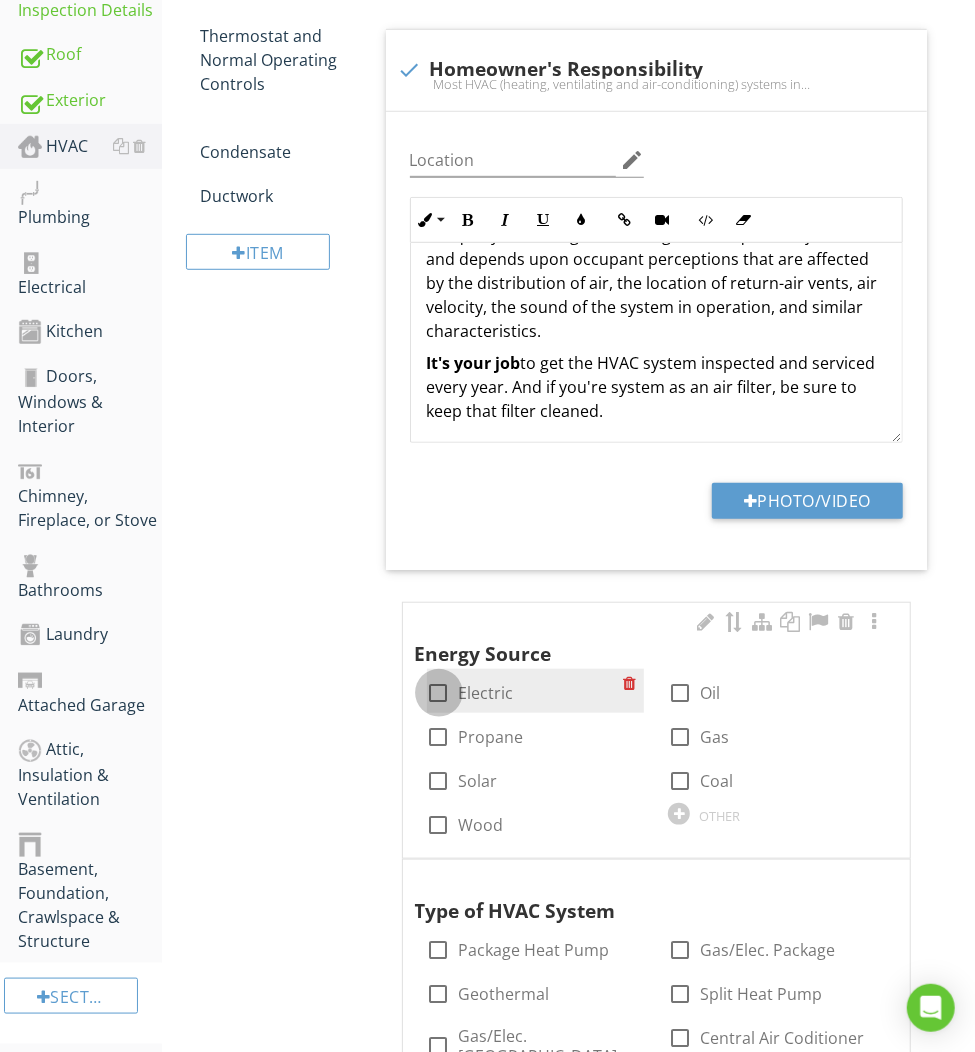 click at bounding box center (439, 693) 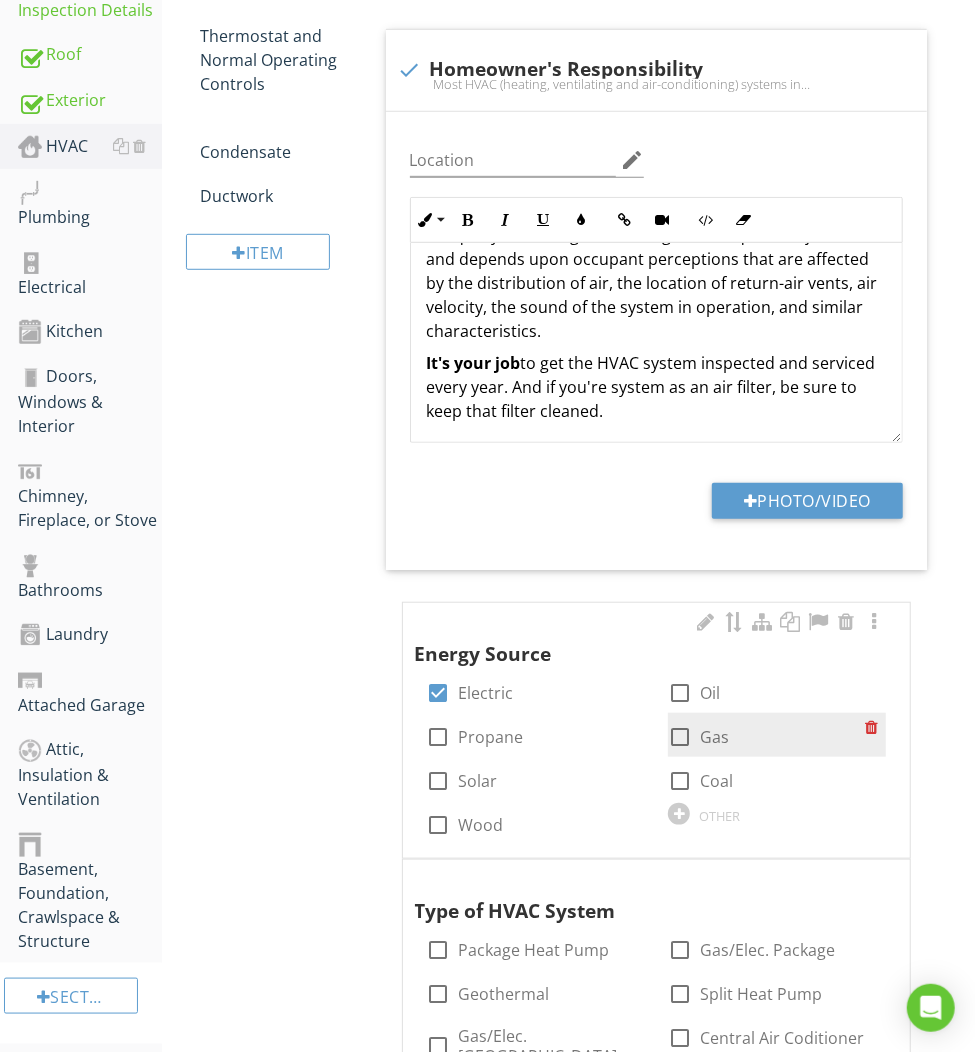 click at bounding box center (680, 737) 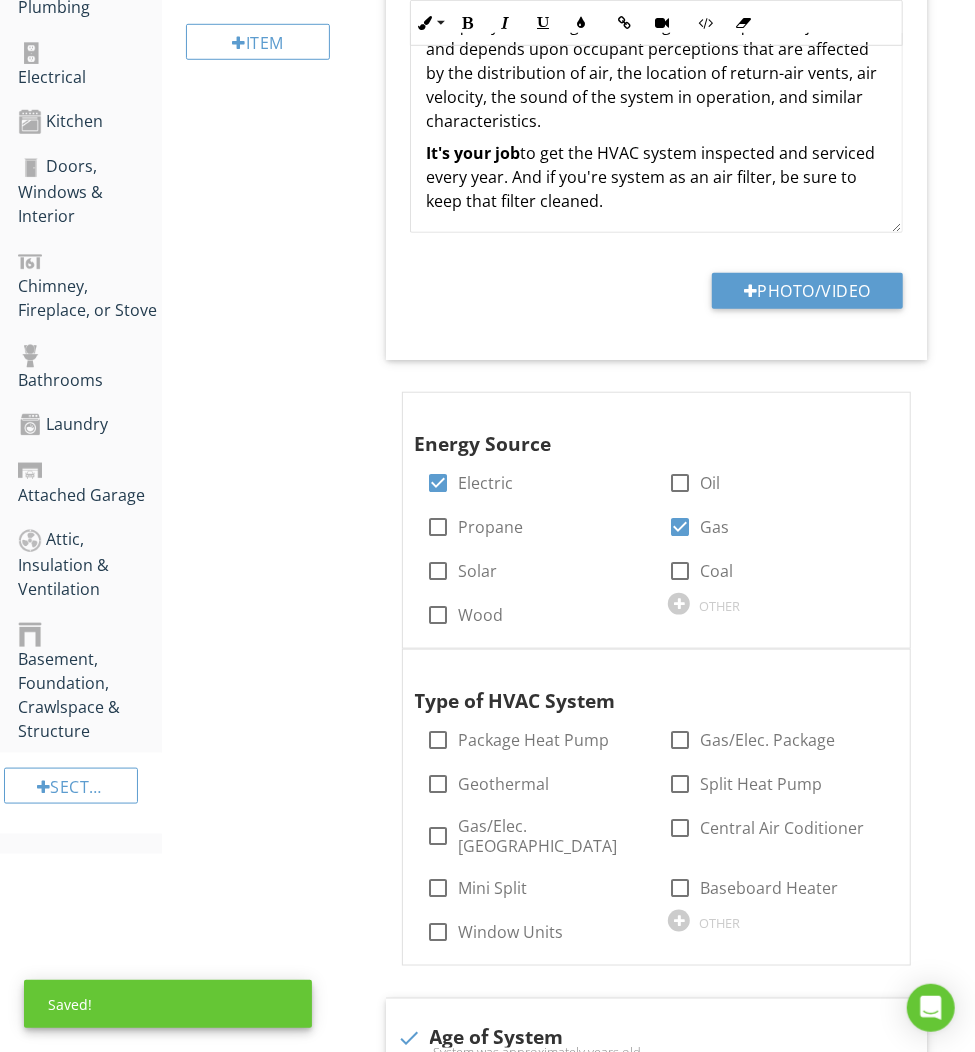 scroll, scrollTop: 824, scrollLeft: 0, axis: vertical 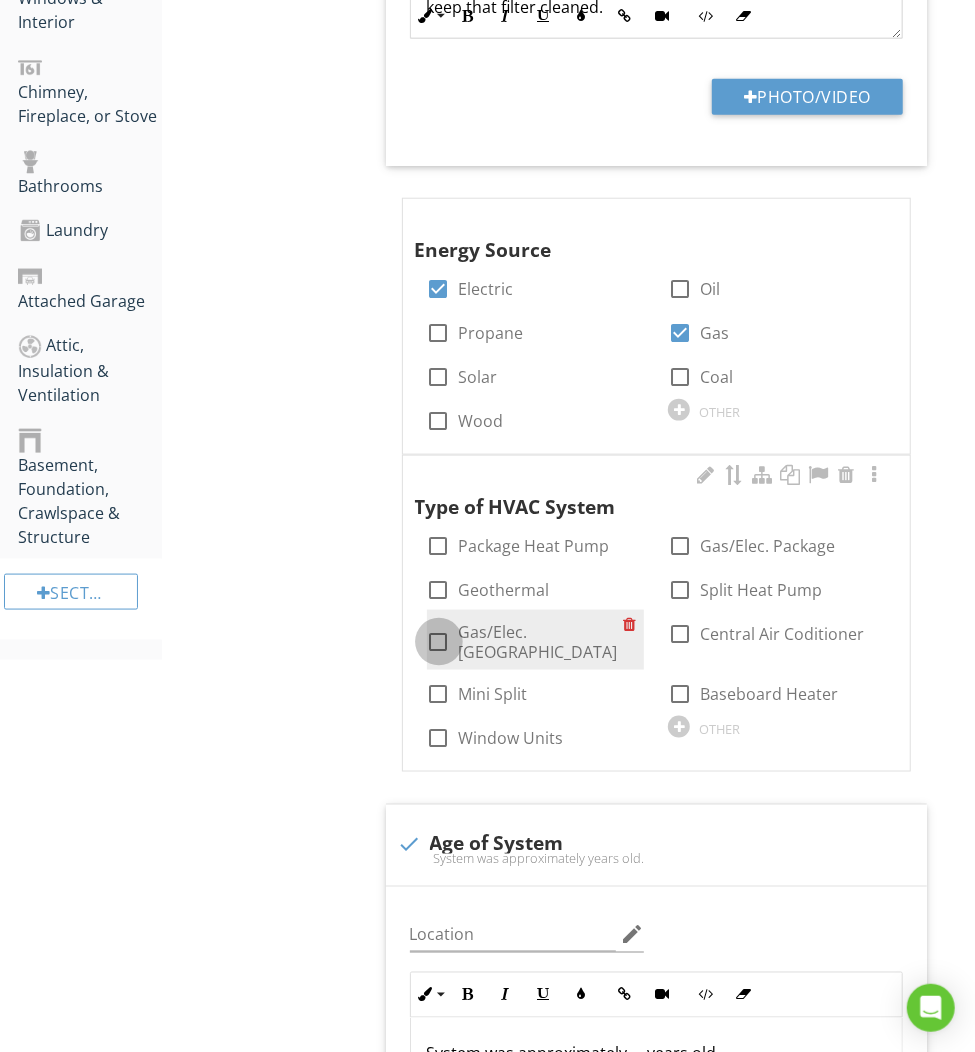 click at bounding box center [439, 642] 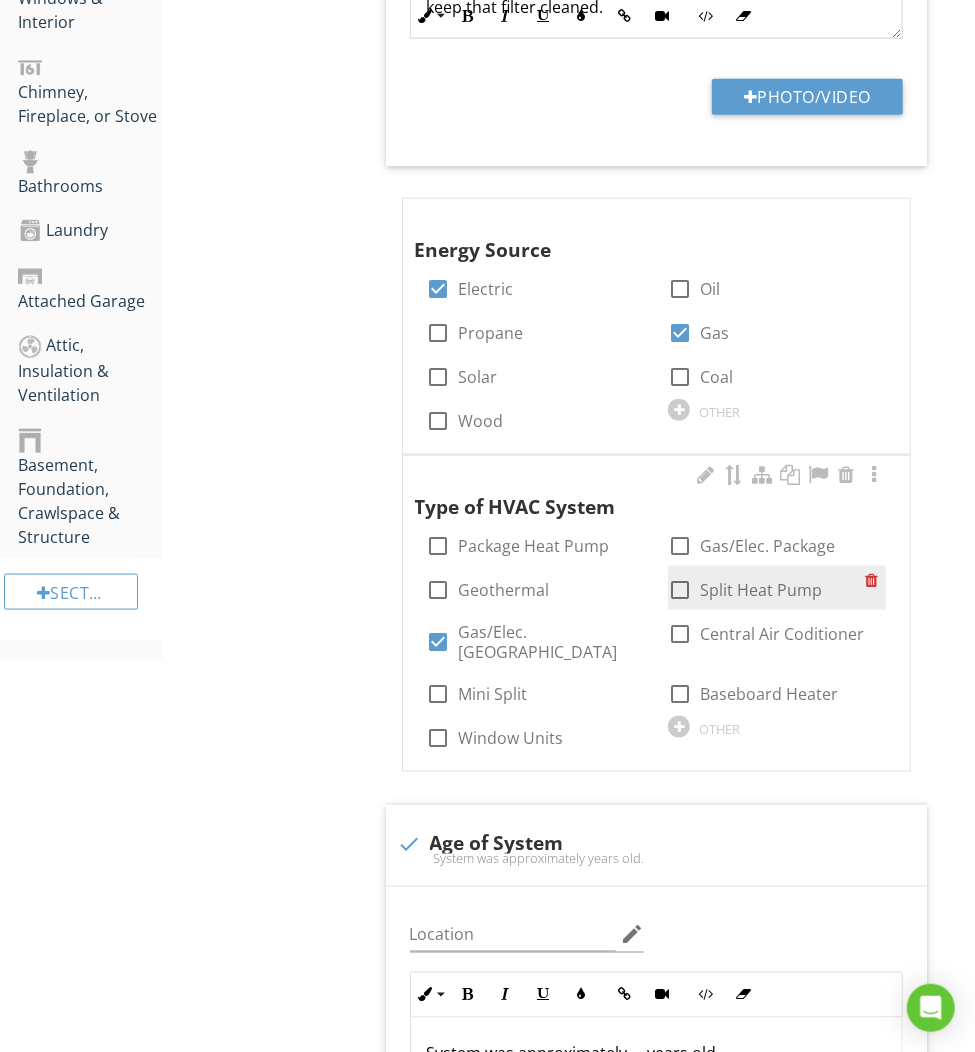 click at bounding box center [680, 590] 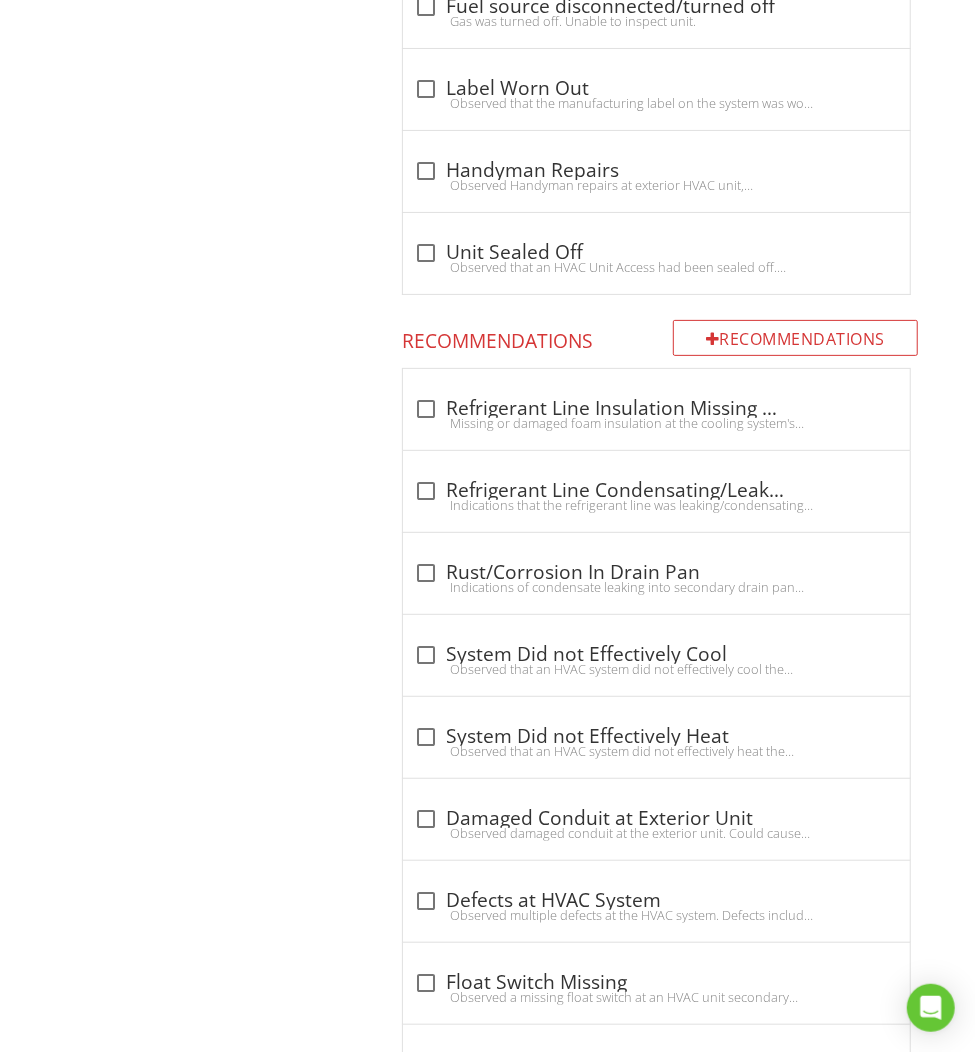 scroll, scrollTop: 3414, scrollLeft: 0, axis: vertical 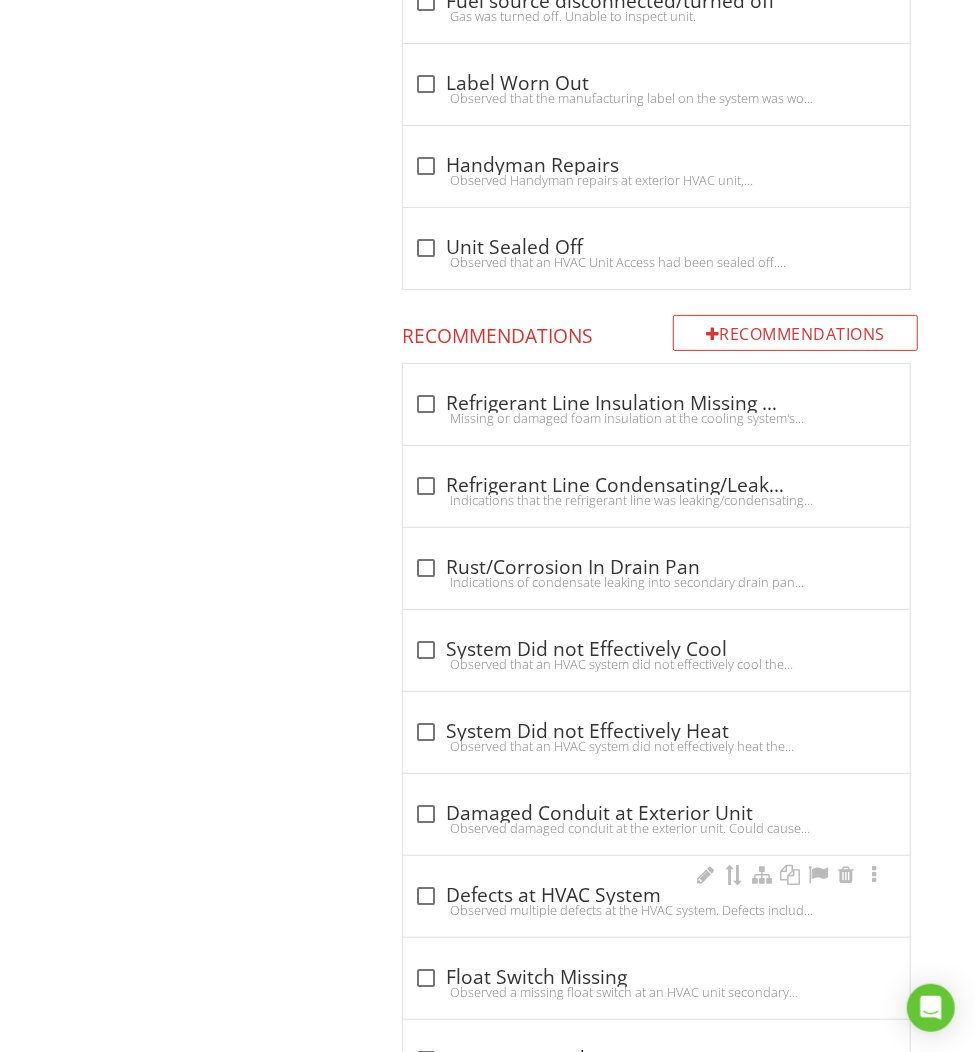 click at bounding box center (427, 896) 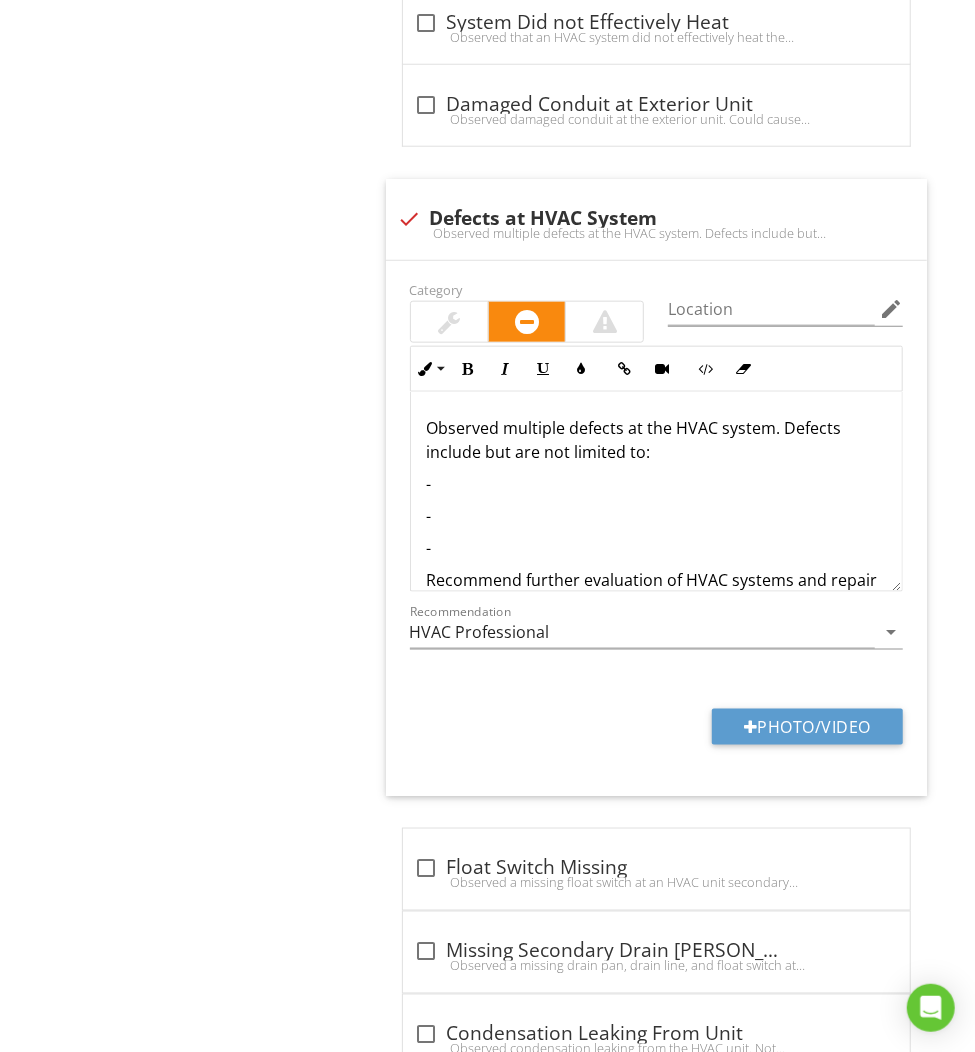 scroll, scrollTop: 4128, scrollLeft: 0, axis: vertical 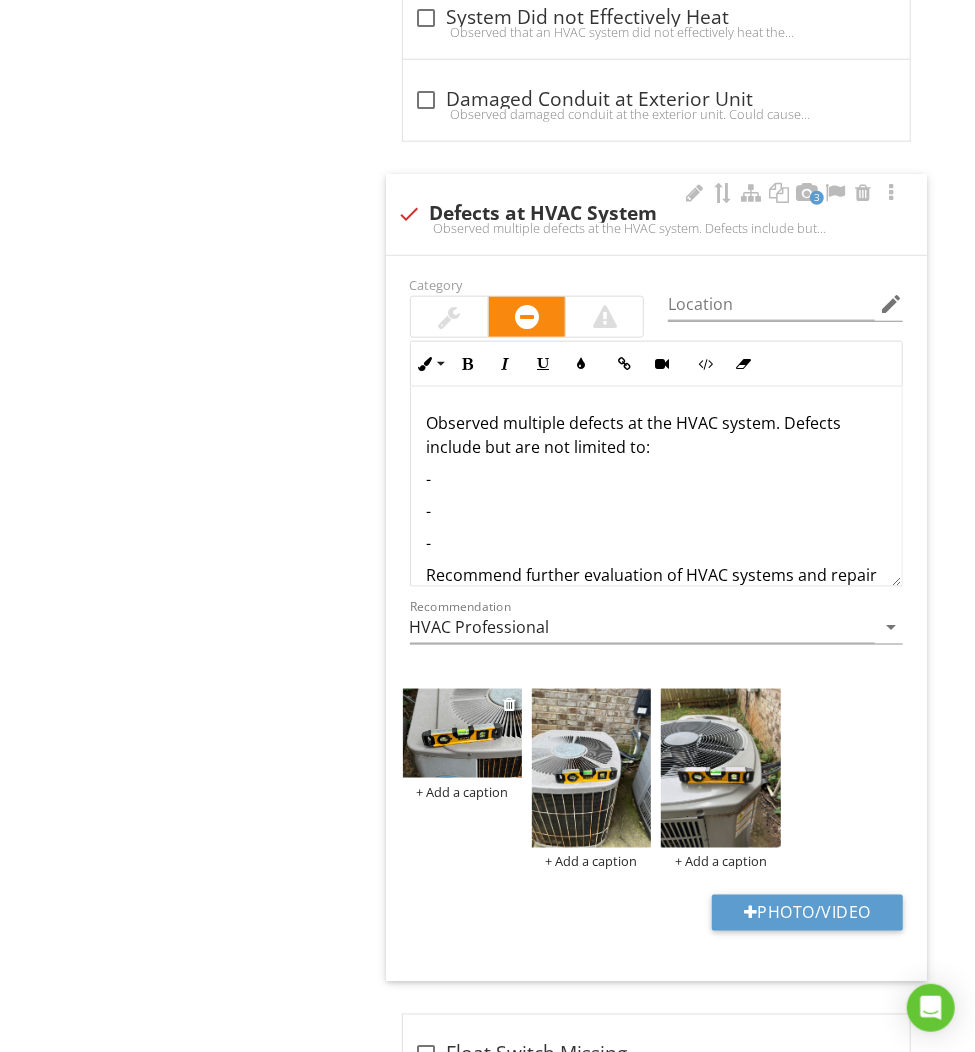 click at bounding box center (462, 734) 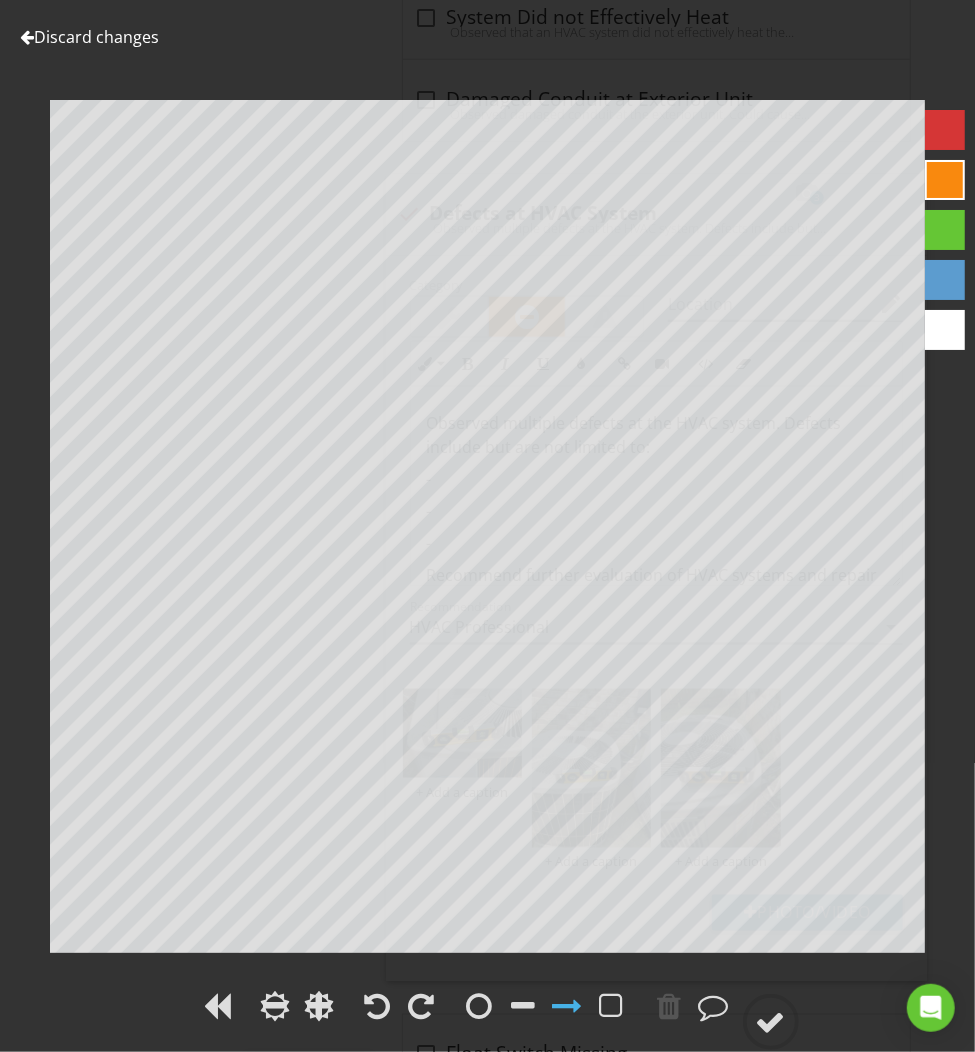 click on "Discard changes" at bounding box center (89, 37) 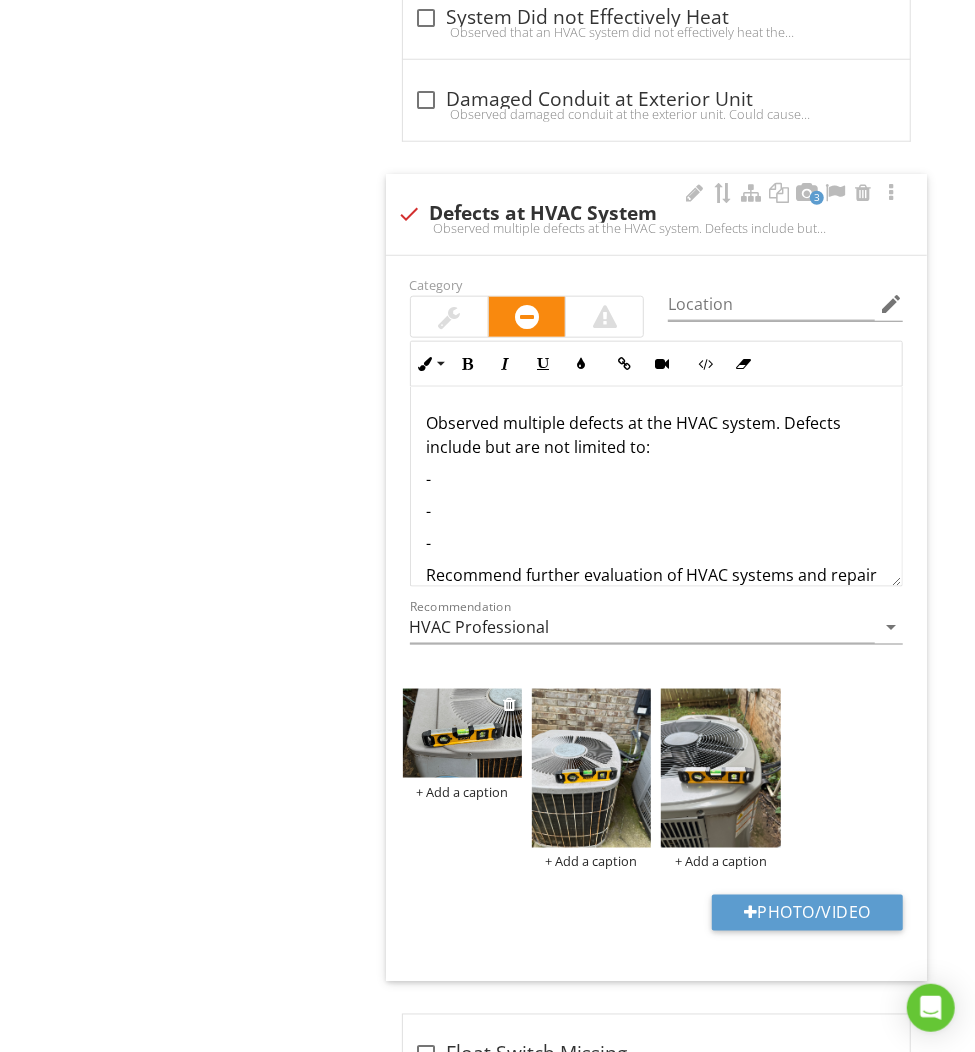 click at bounding box center [462, 734] 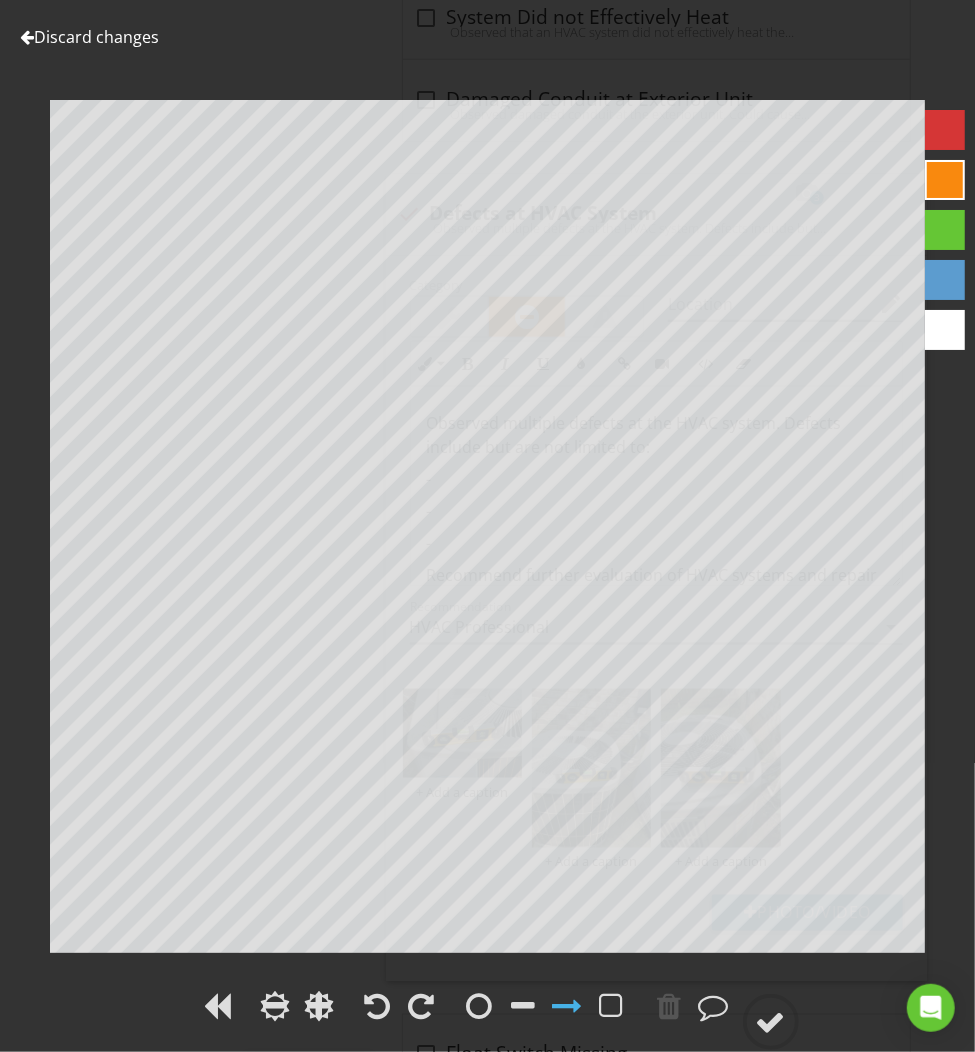 click on "Discard changes" at bounding box center [89, 37] 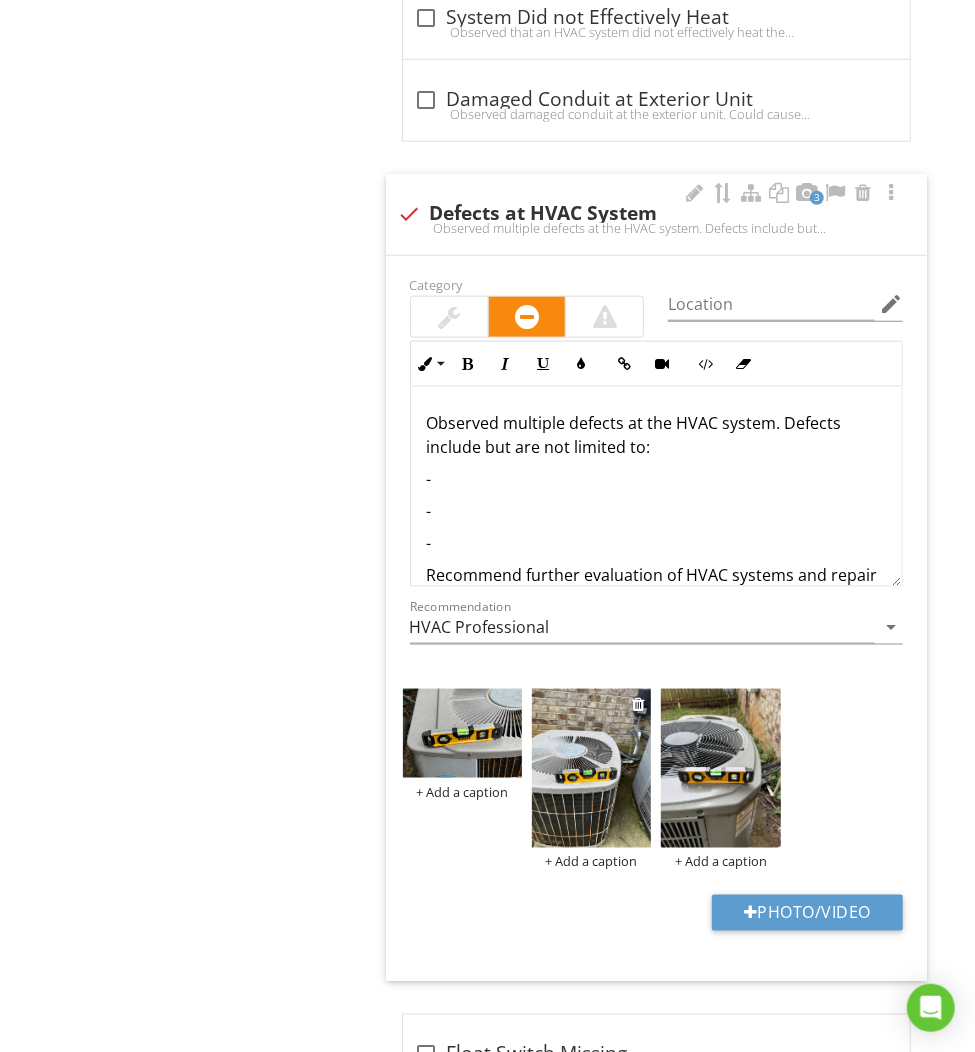 click at bounding box center (591, 768) 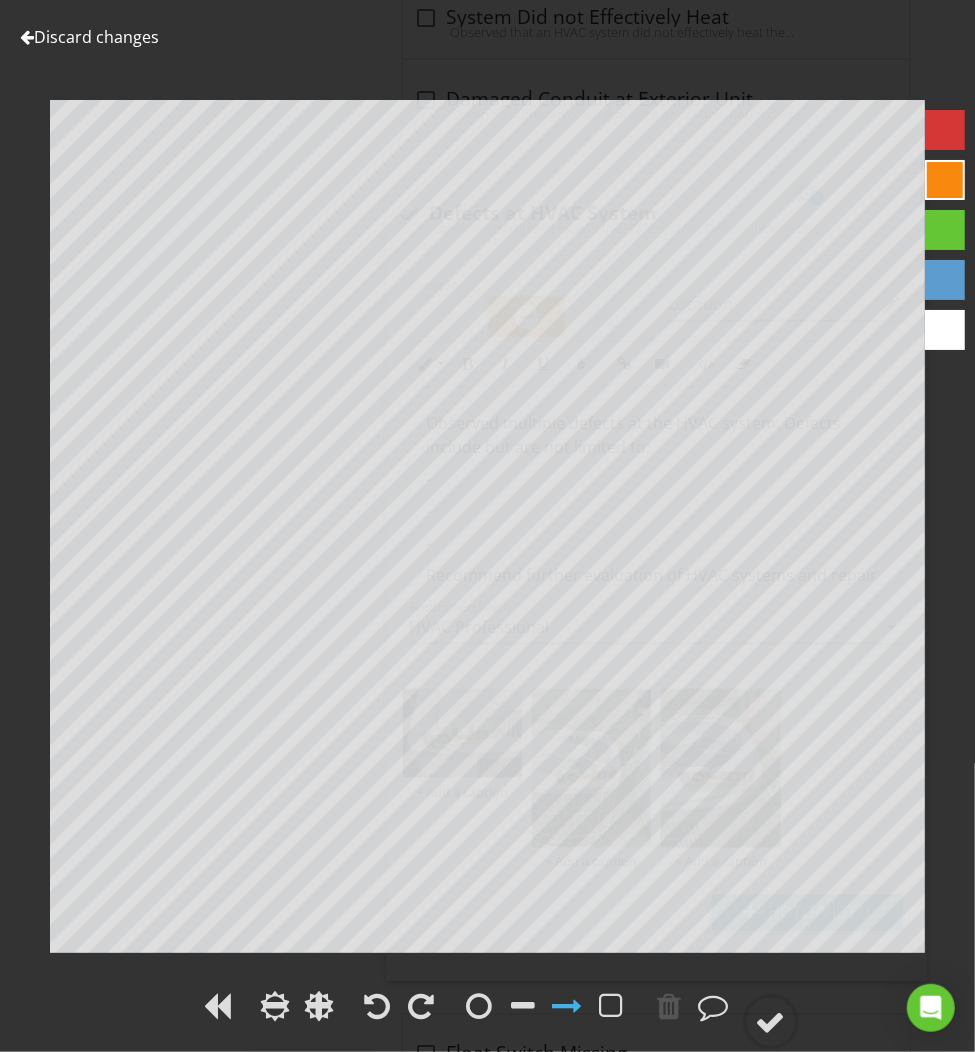 click on "Discard changes" at bounding box center [89, 37] 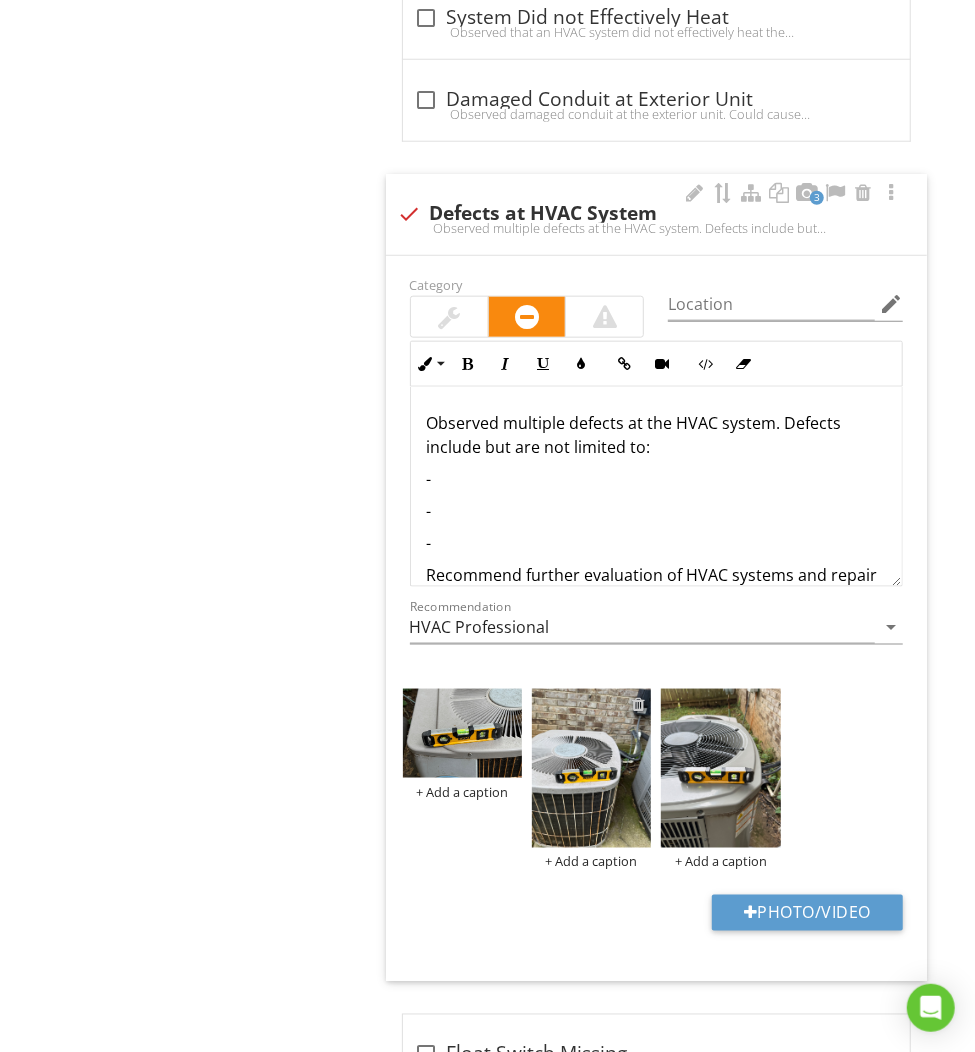 click at bounding box center (638, 704) 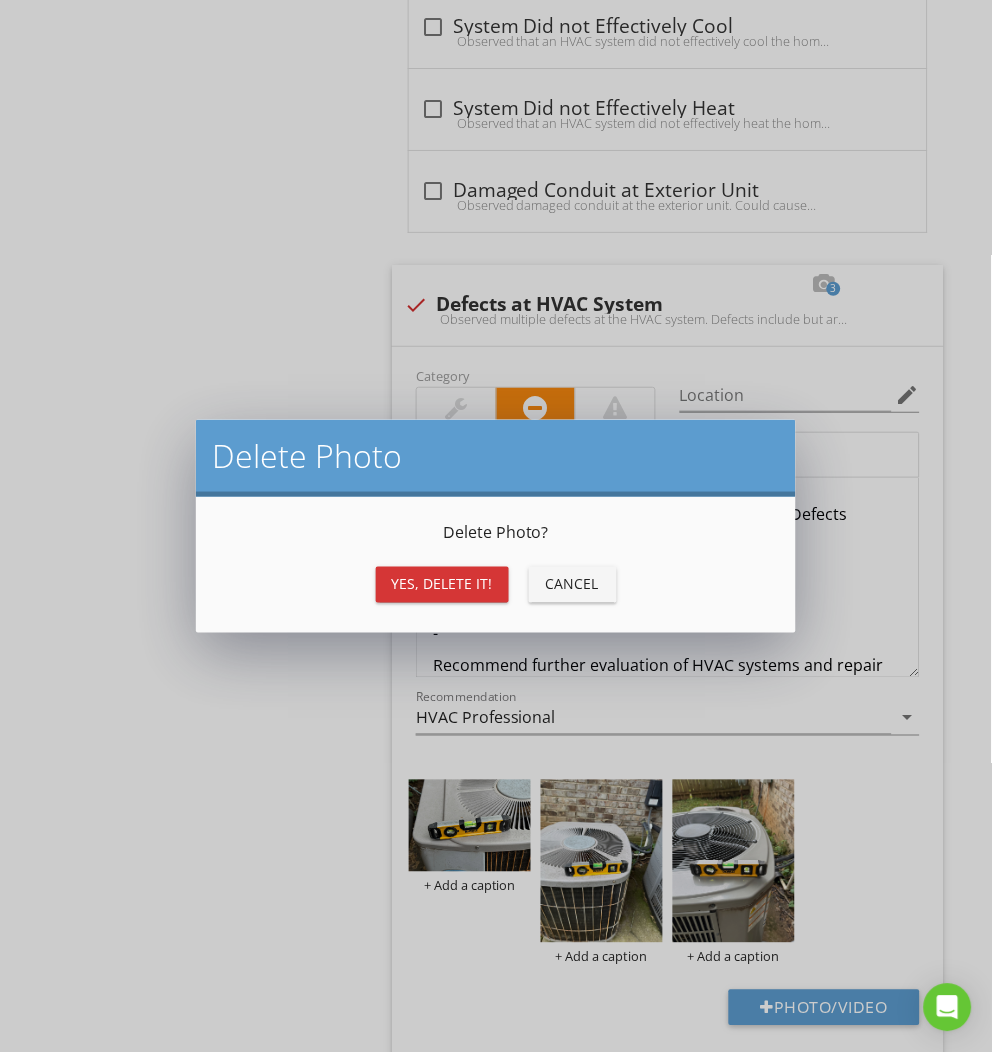 click on "Yes, Delete it!" at bounding box center (442, 584) 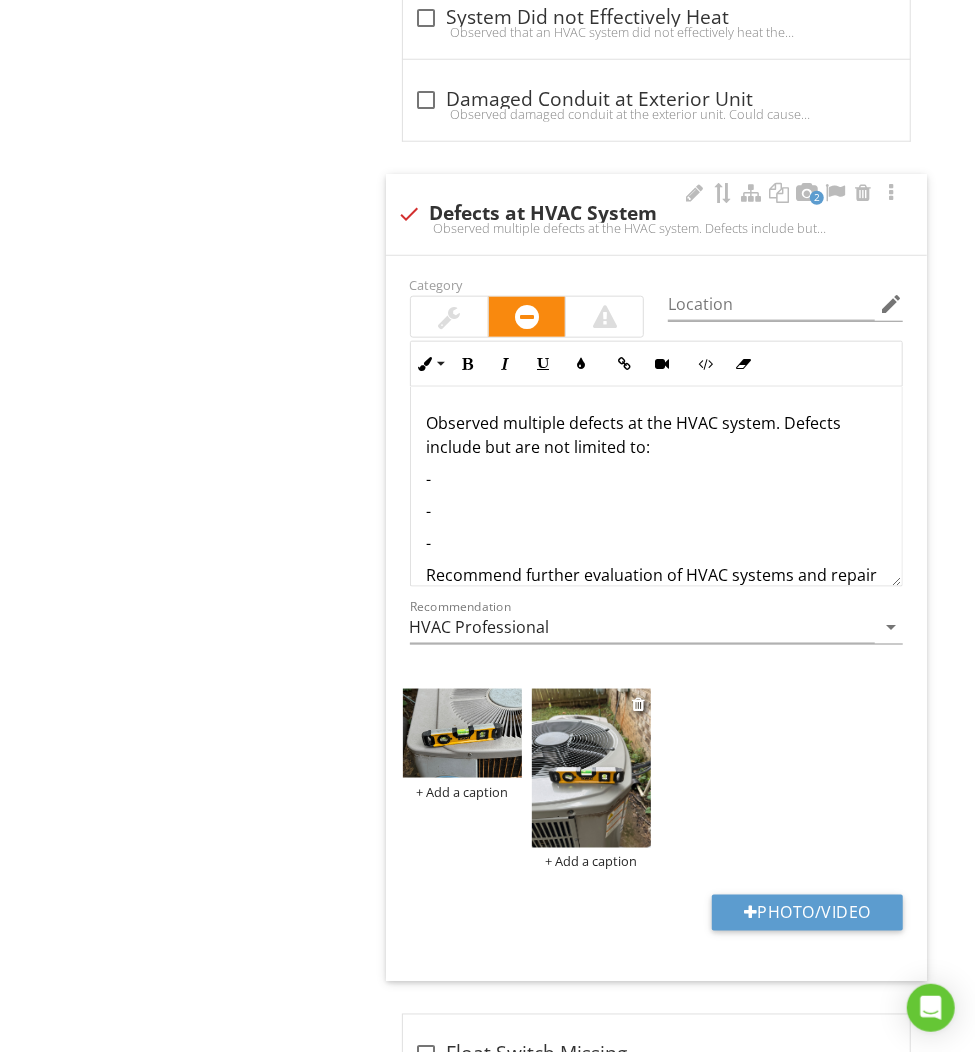 click at bounding box center (591, 768) 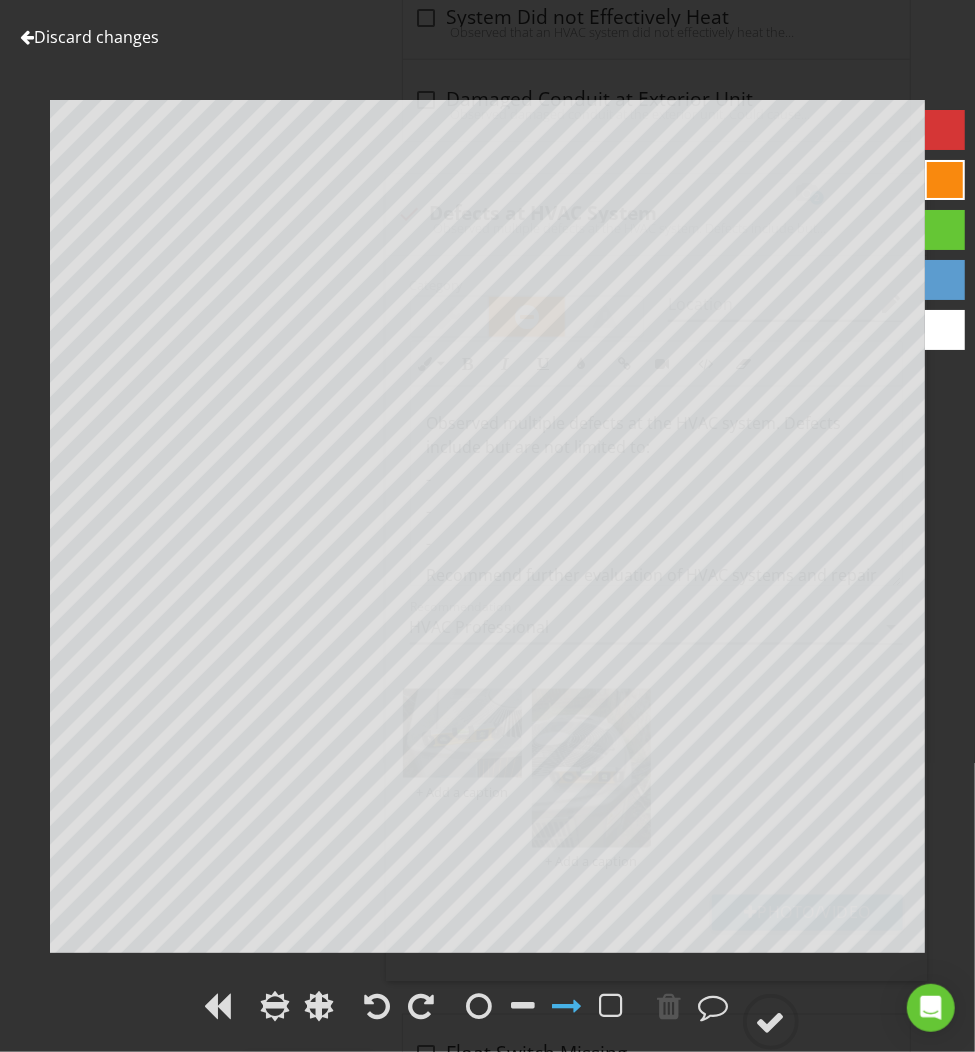 click on "Discard changes" at bounding box center (89, 37) 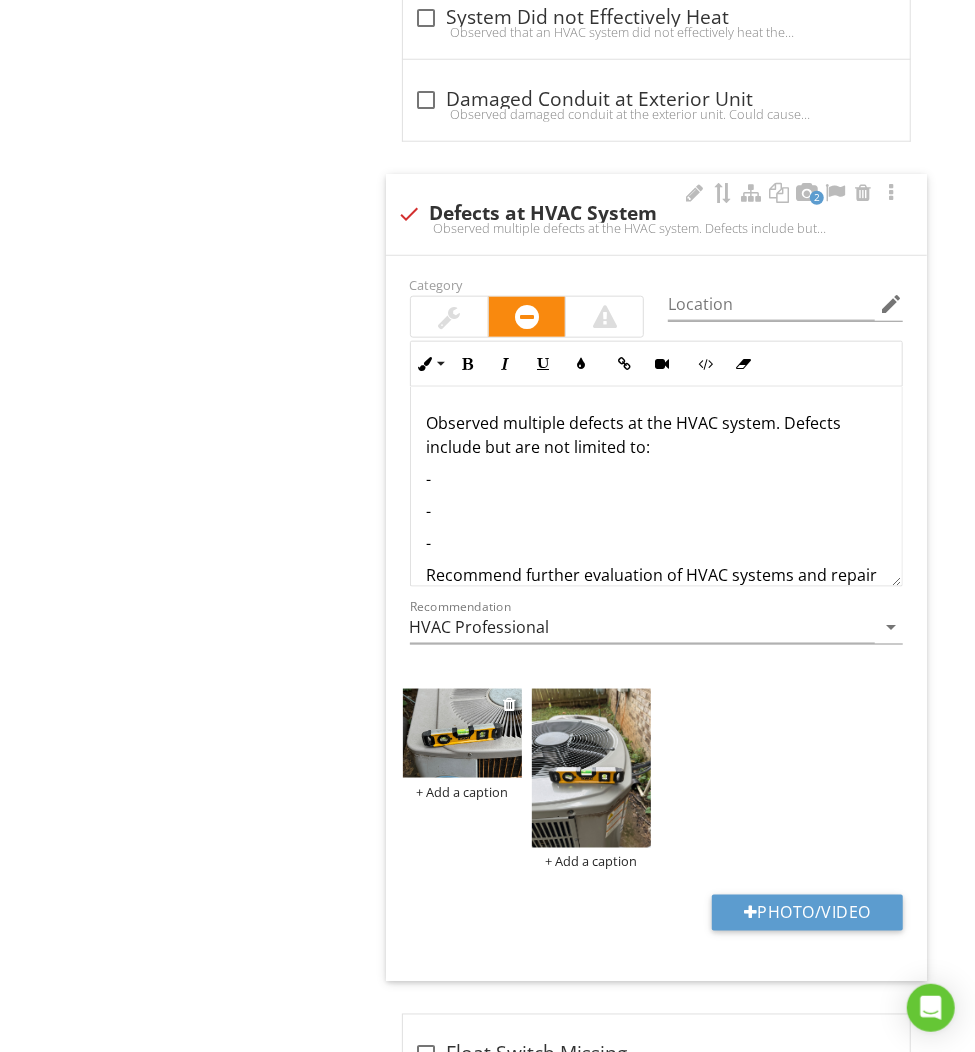 click at bounding box center [462, 734] 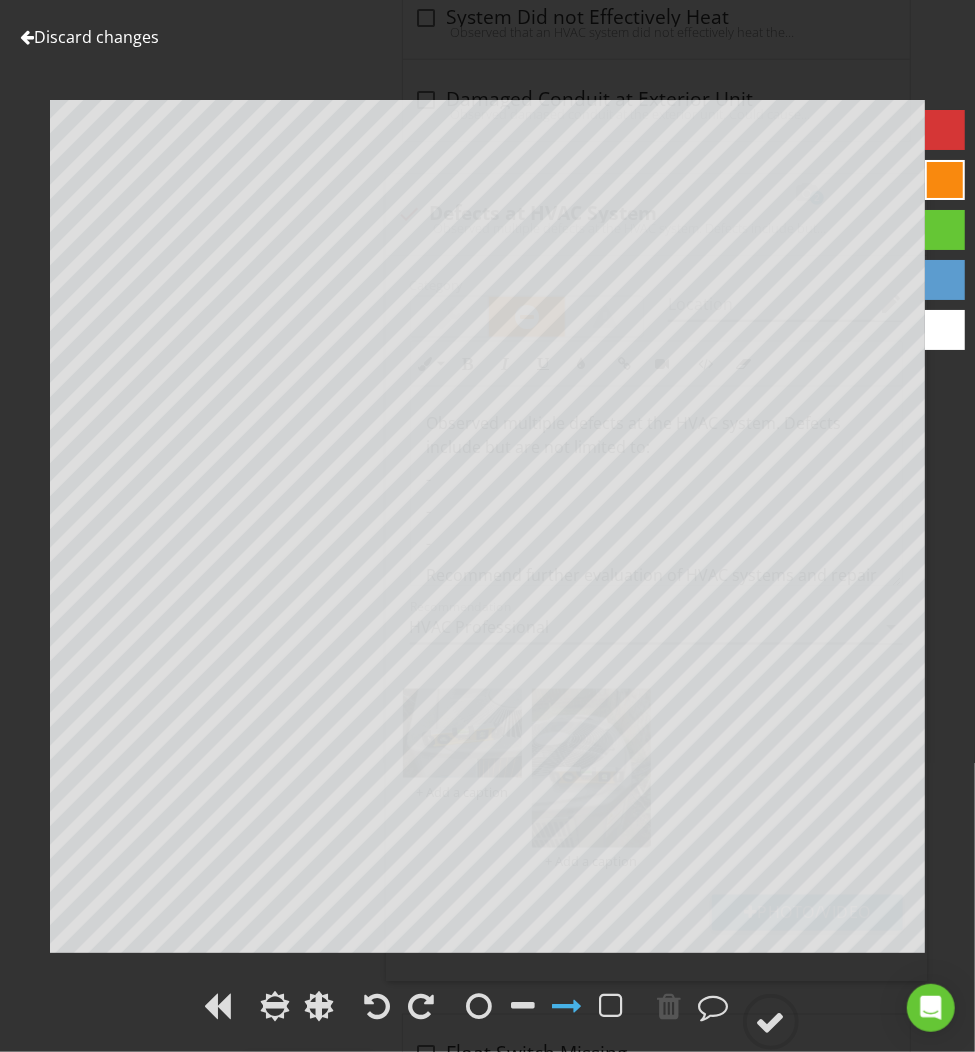 click on "Discard changes" at bounding box center (89, 37) 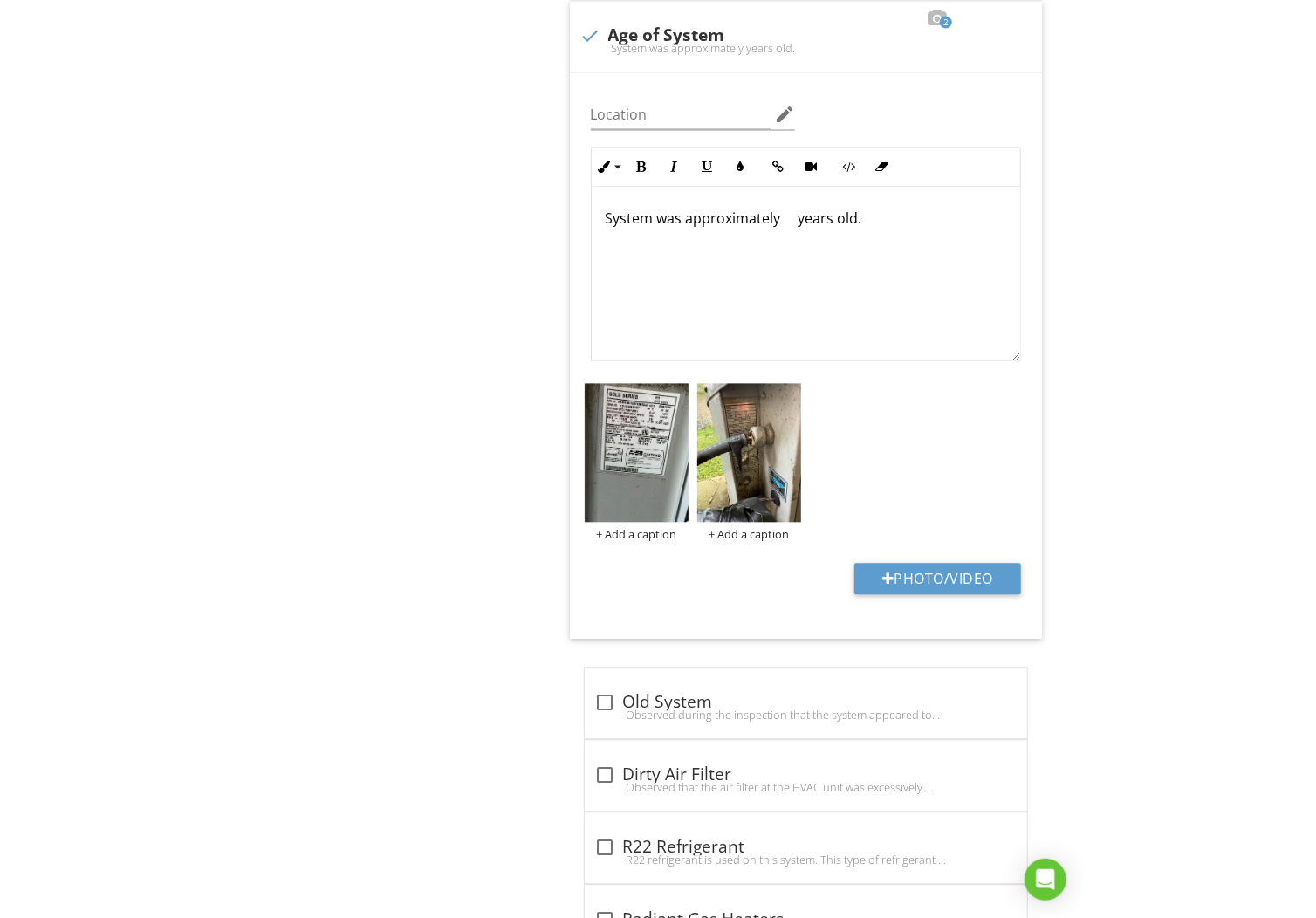 scroll, scrollTop: 1174, scrollLeft: 0, axis: vertical 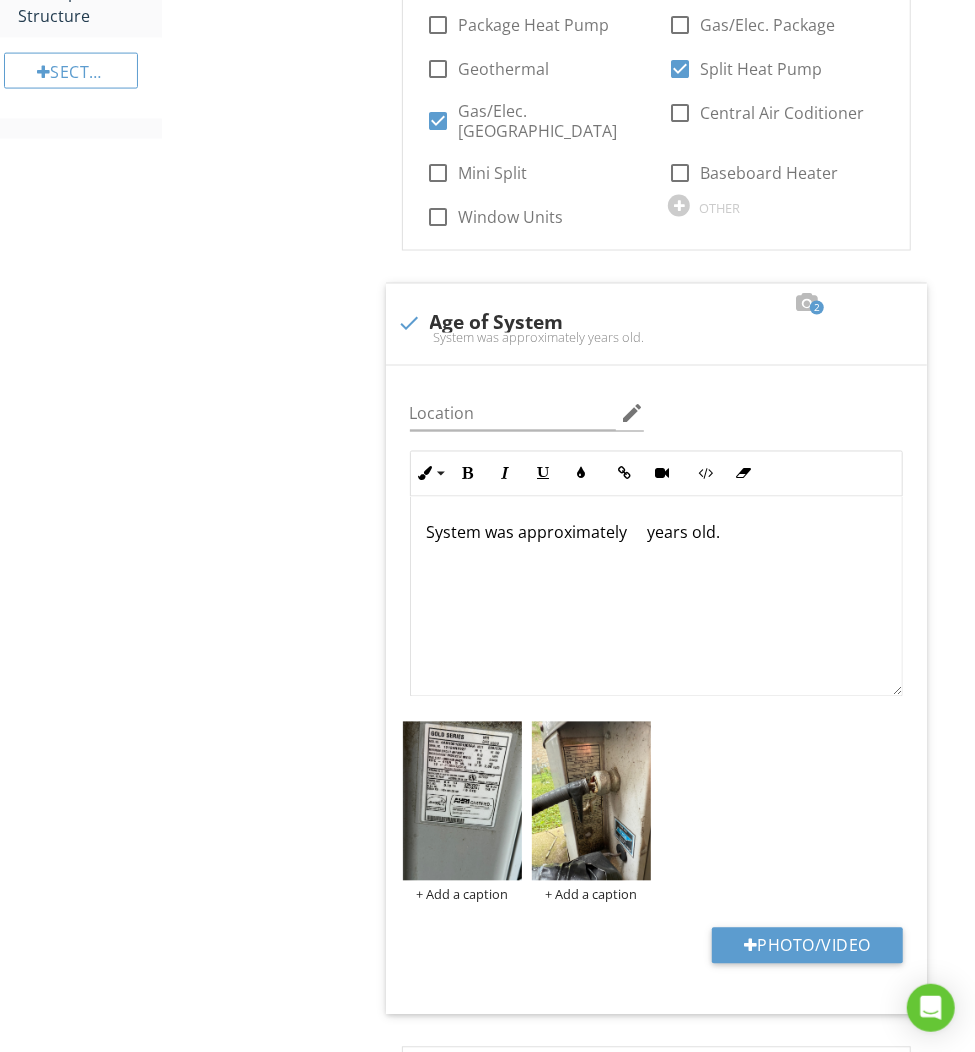 click at bounding box center (462, 801) 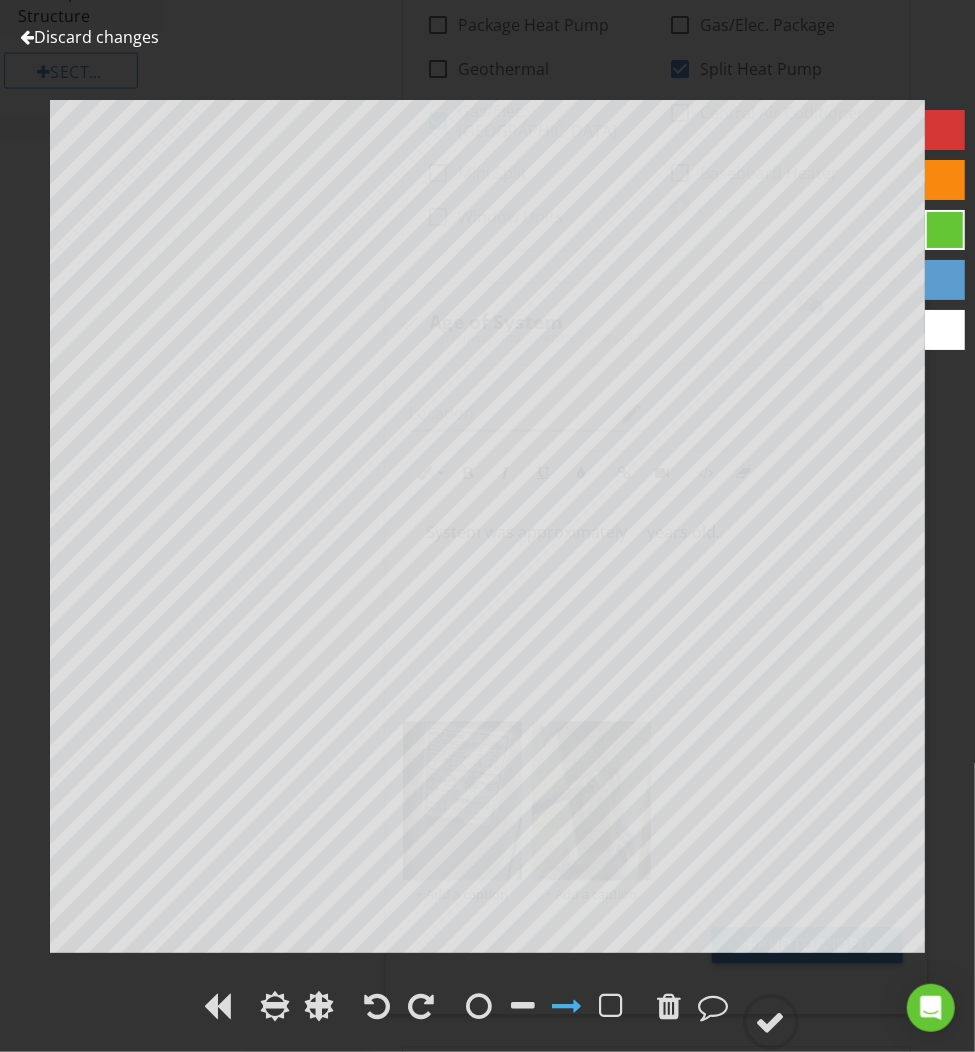 click at bounding box center (945, 230) 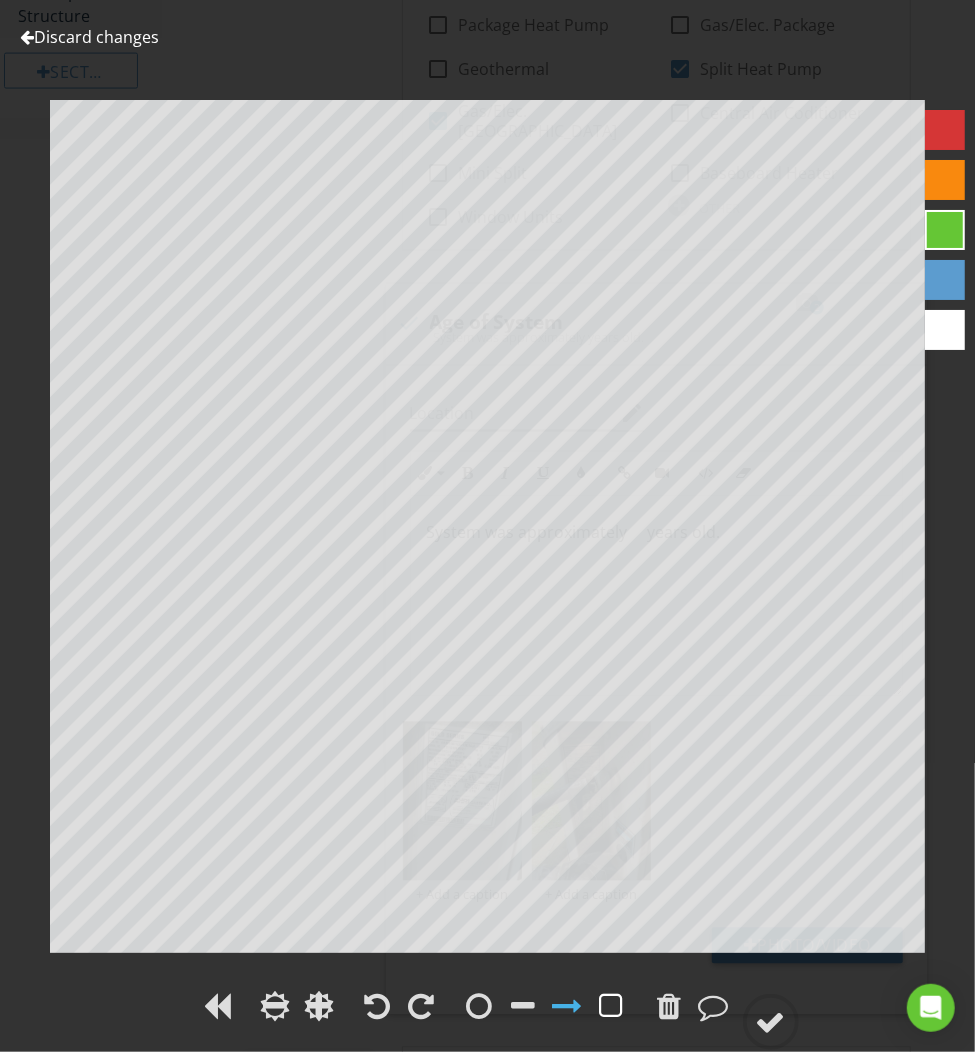 click at bounding box center [612, 1006] 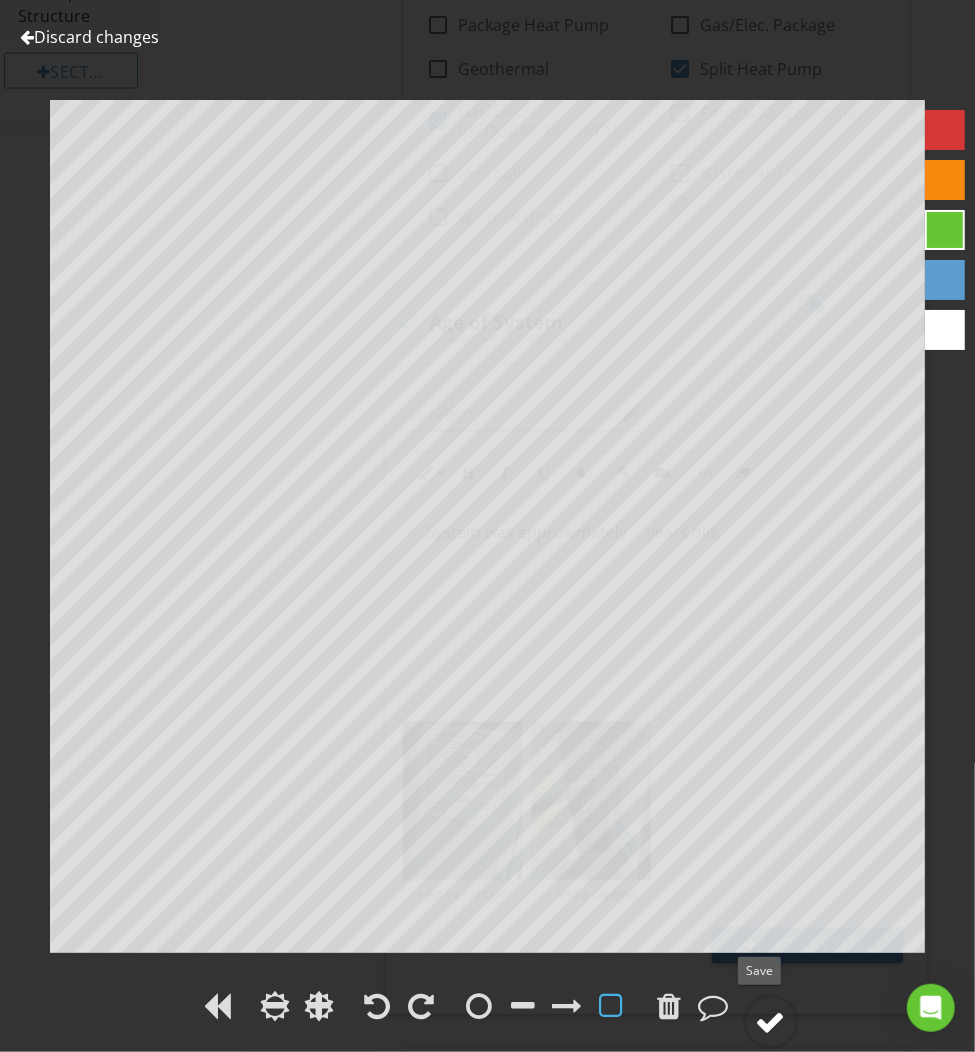 click at bounding box center (771, 1022) 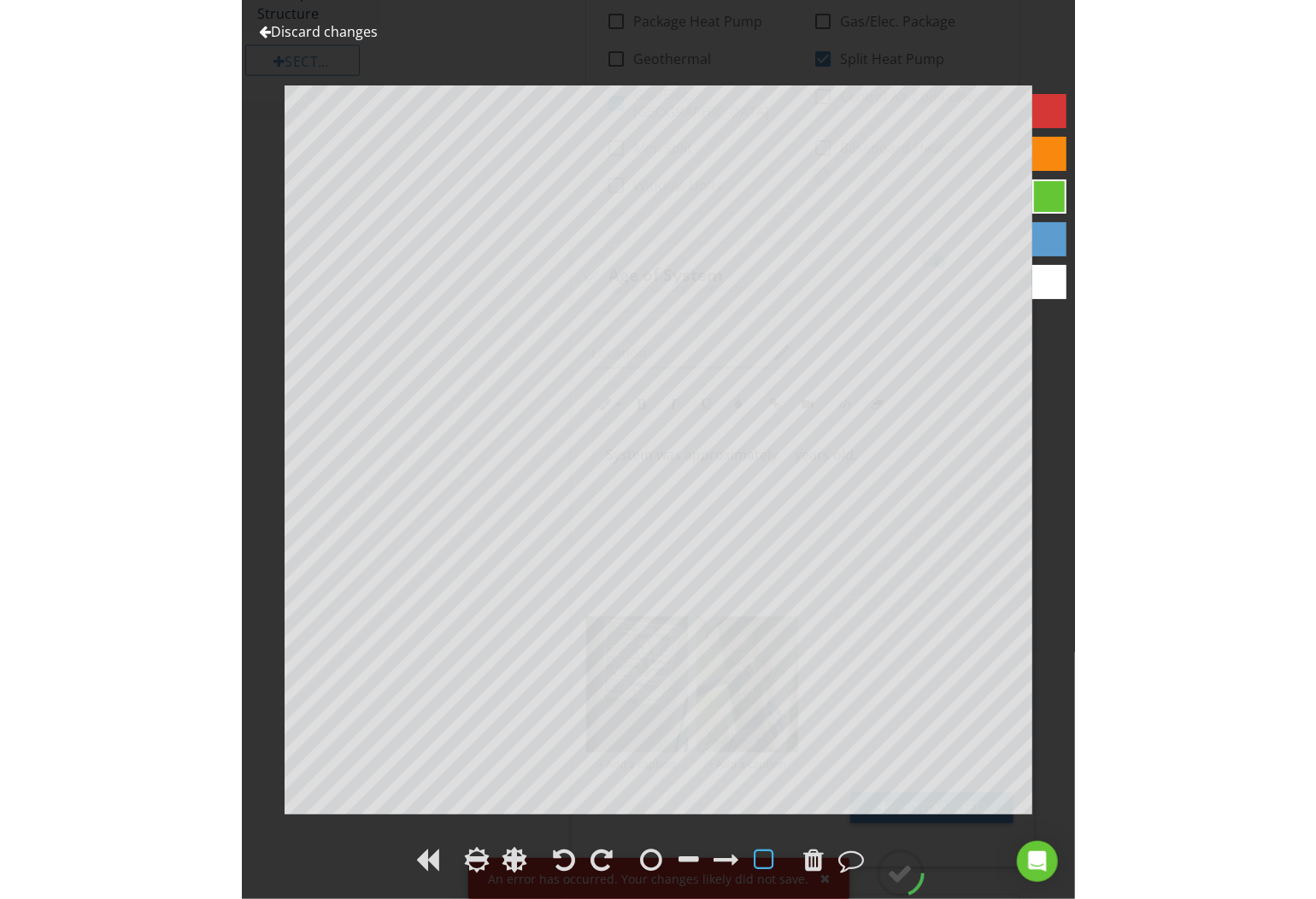 scroll, scrollTop: 38, scrollLeft: 0, axis: vertical 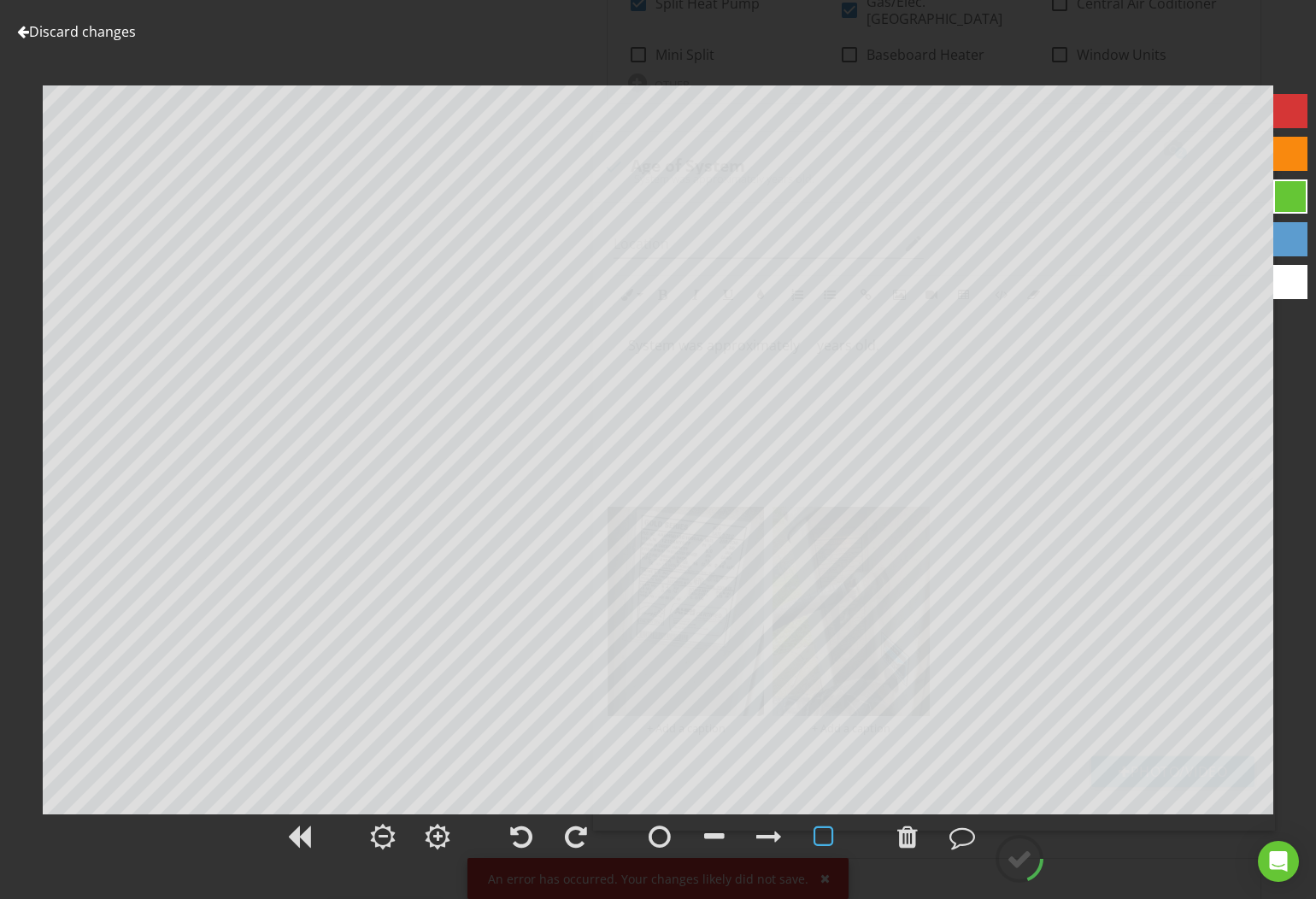 click on "Discard changes" at bounding box center (76, 32) 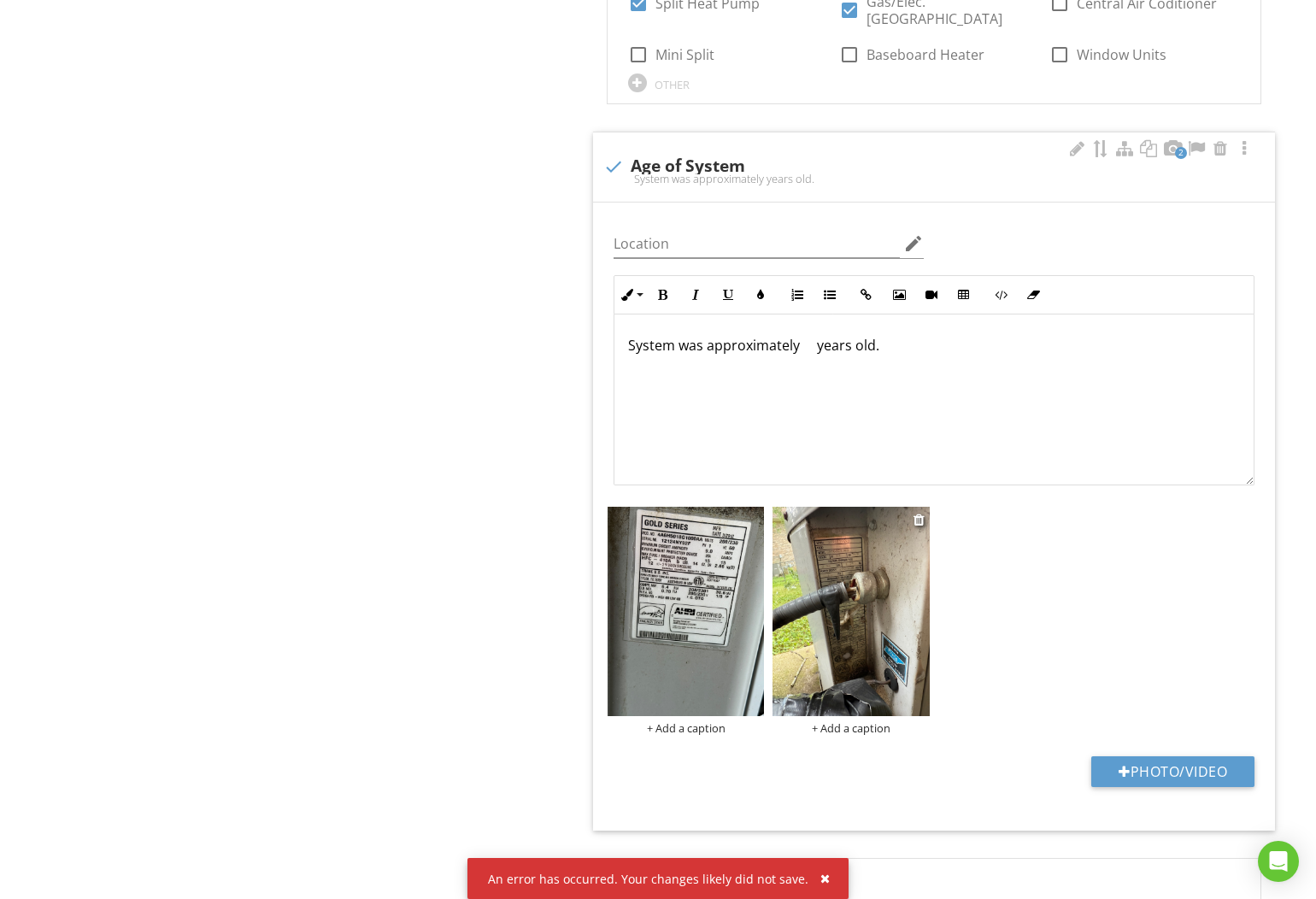 click at bounding box center (851, 611) 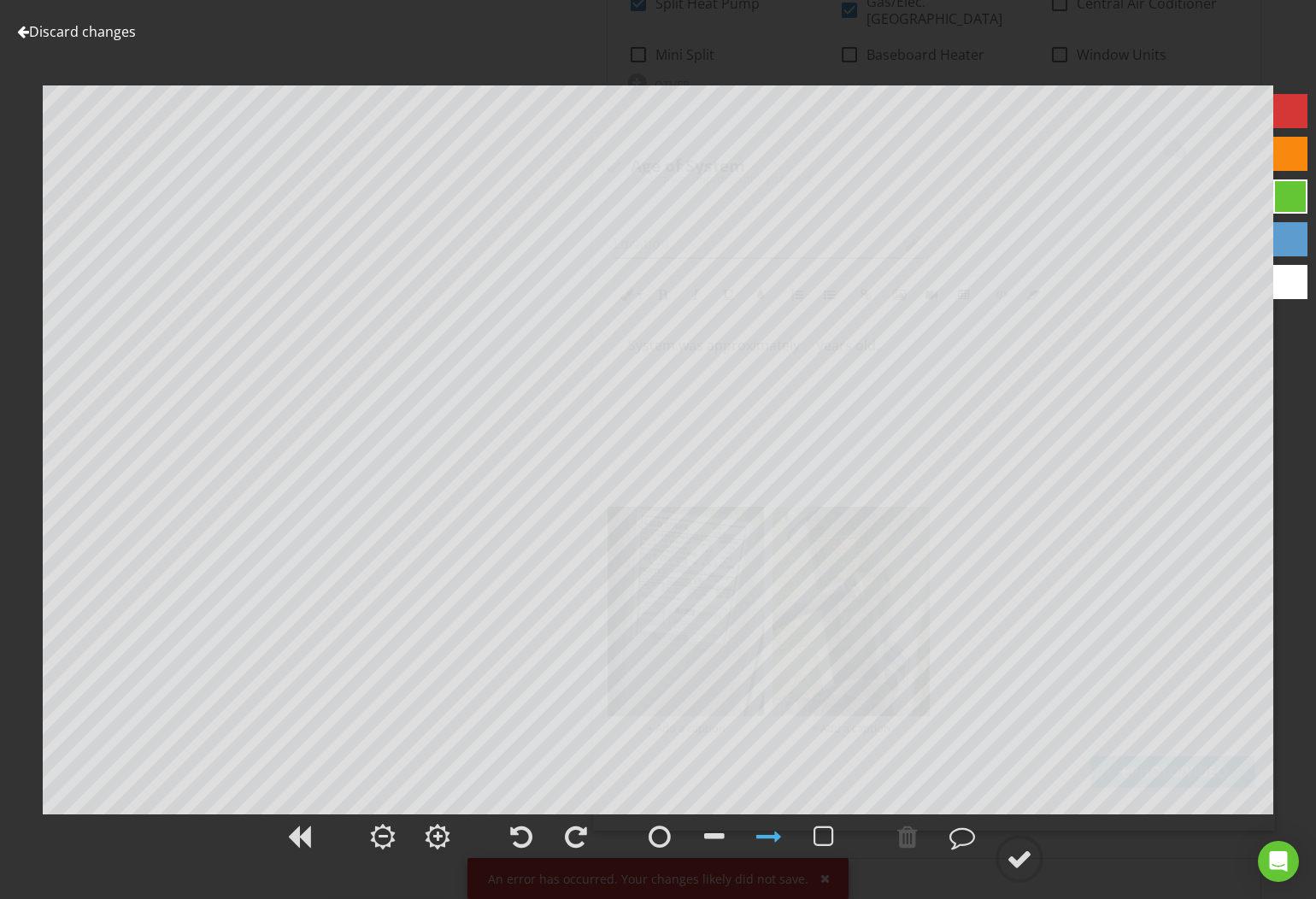 click on "Discard changes" at bounding box center (76, 32) 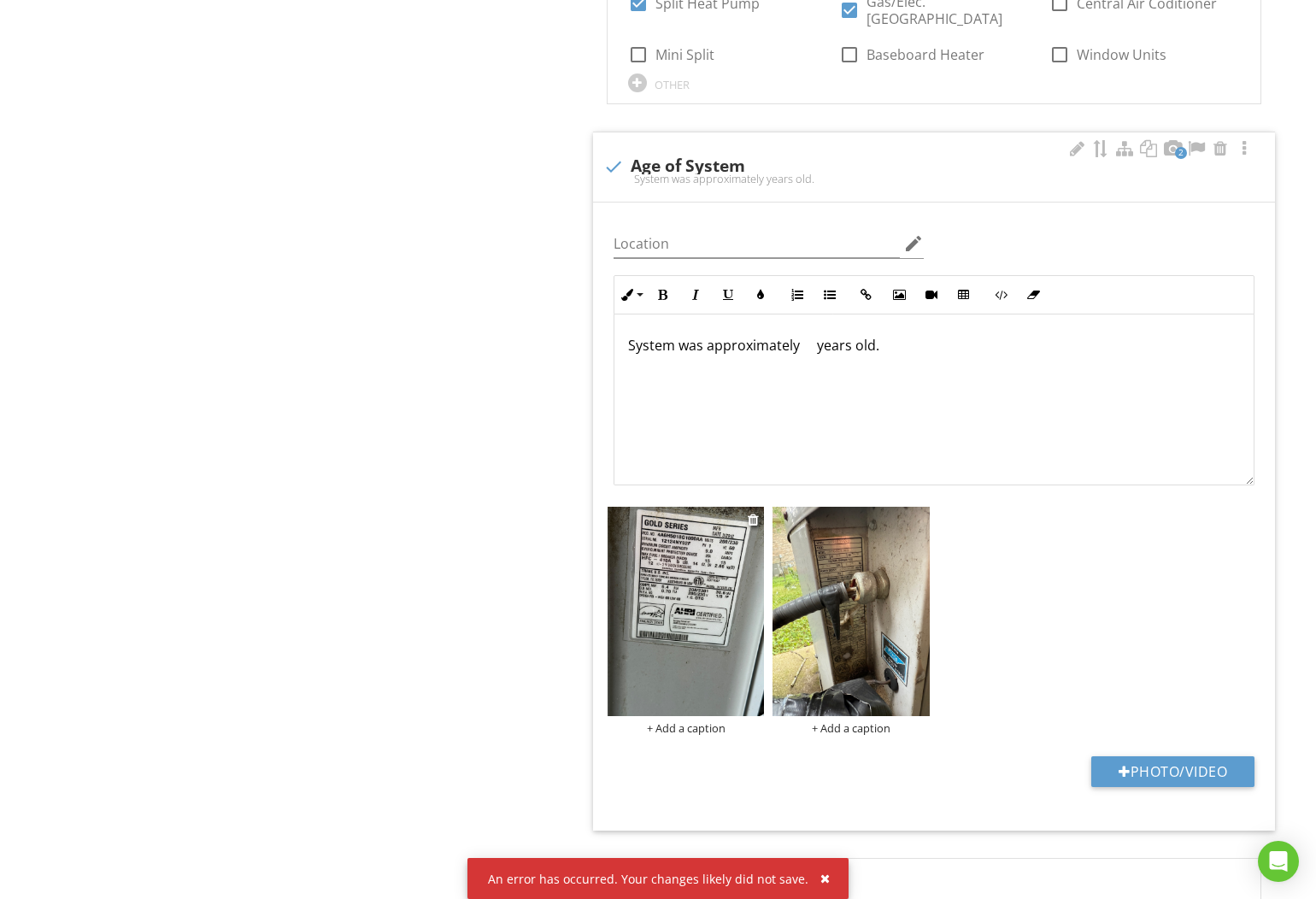 click at bounding box center [686, 611] 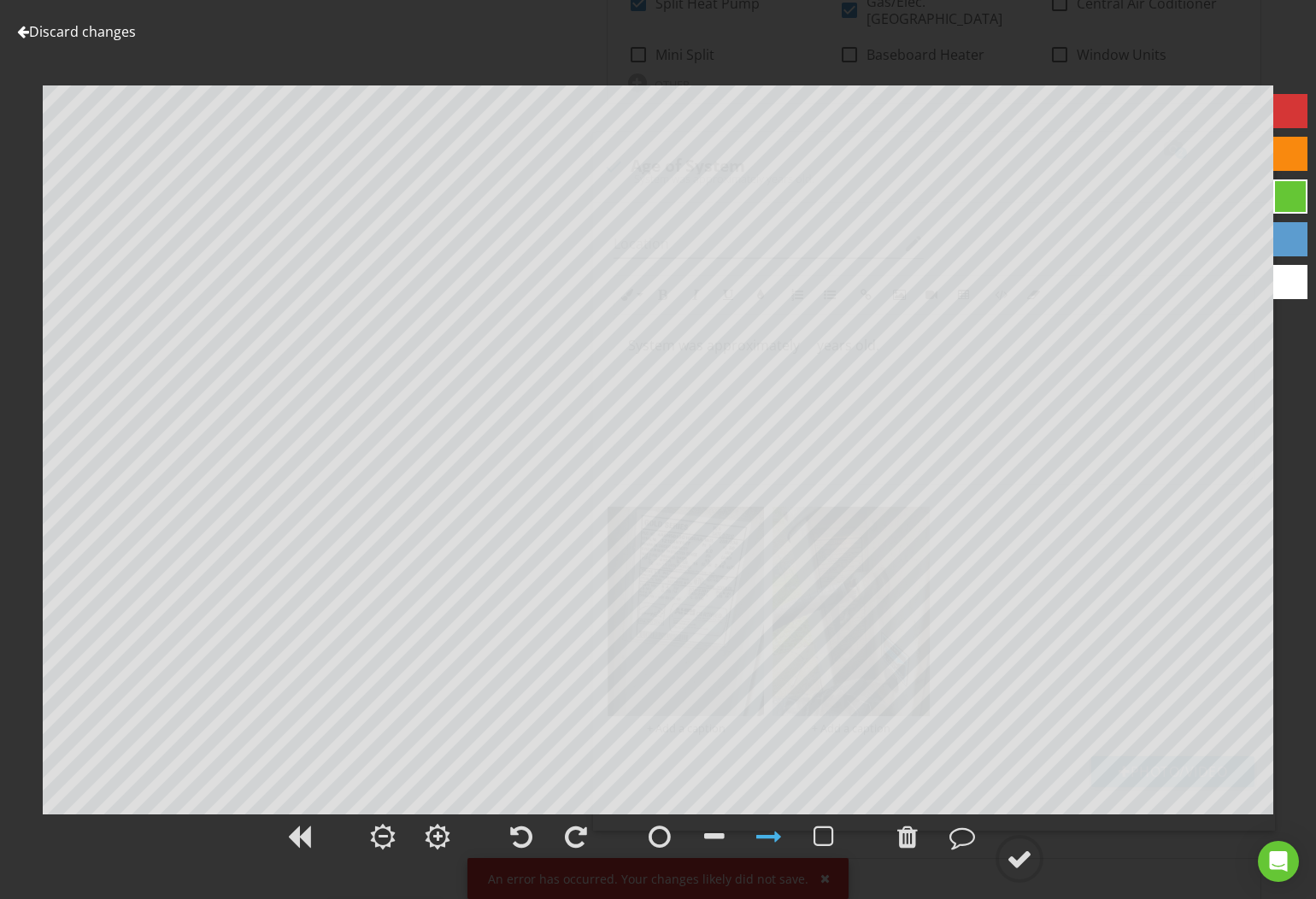 click on "Discard changes" at bounding box center [76, 32] 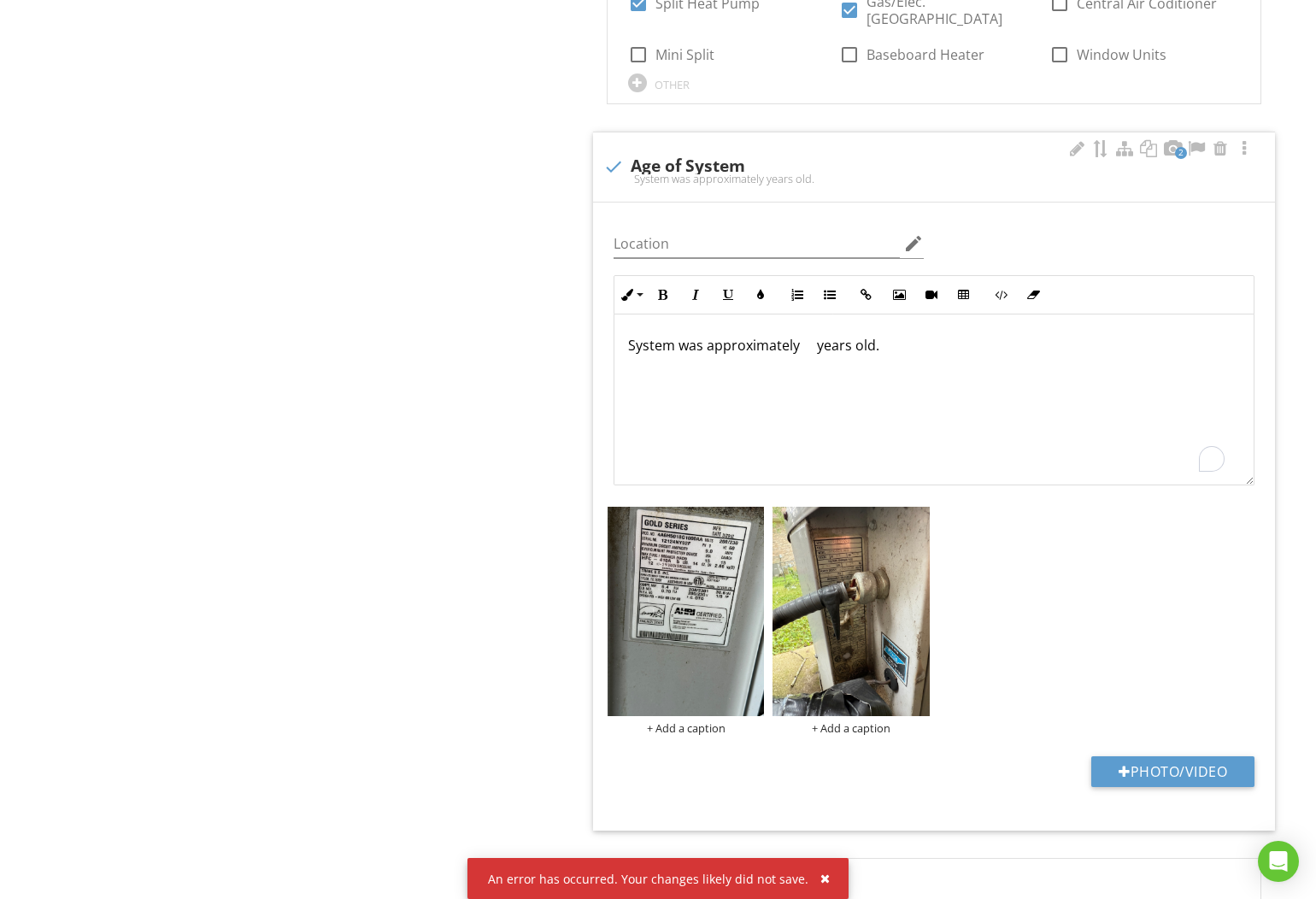 click on "System was approximately     years old." at bounding box center (934, 345) 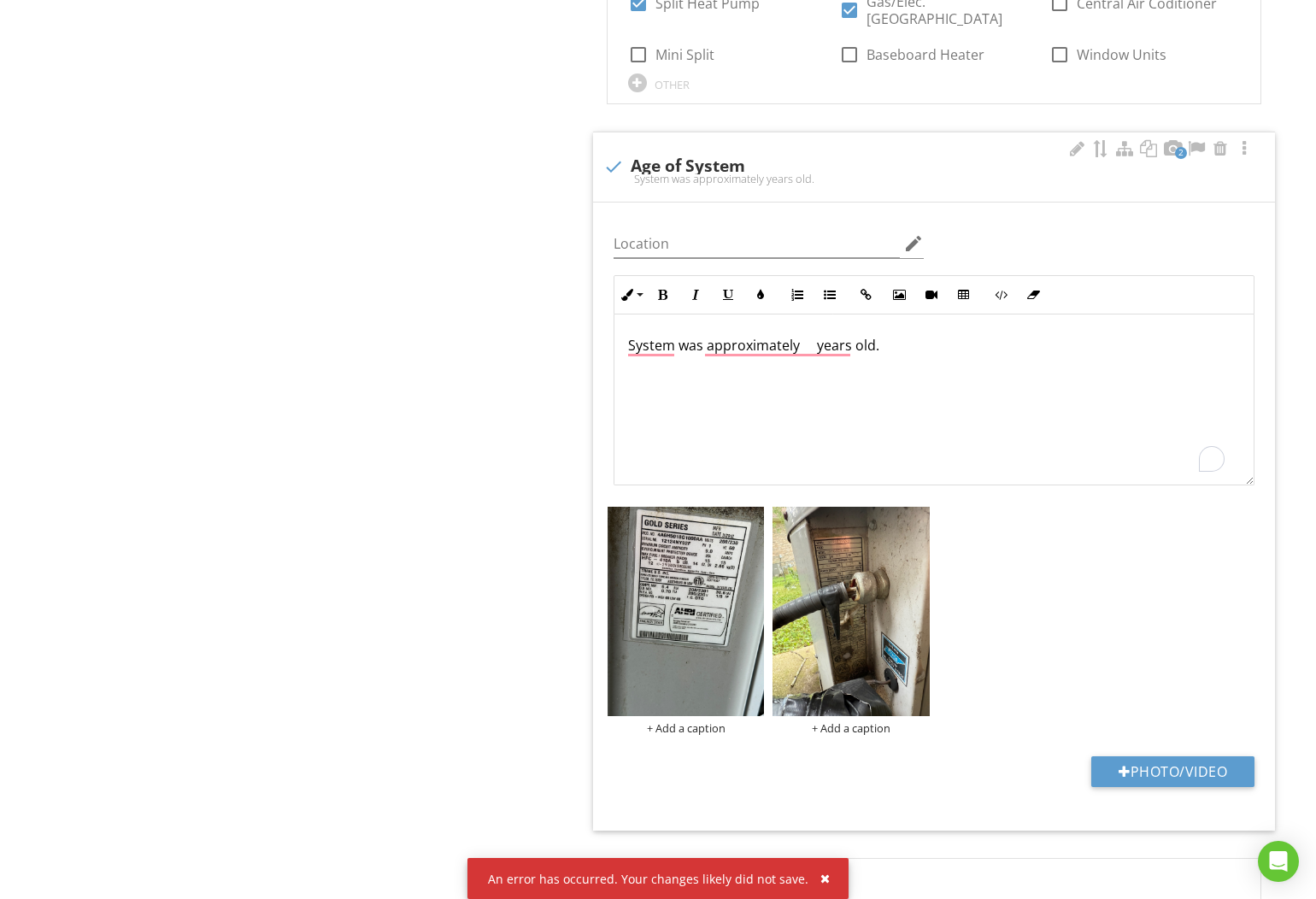 type 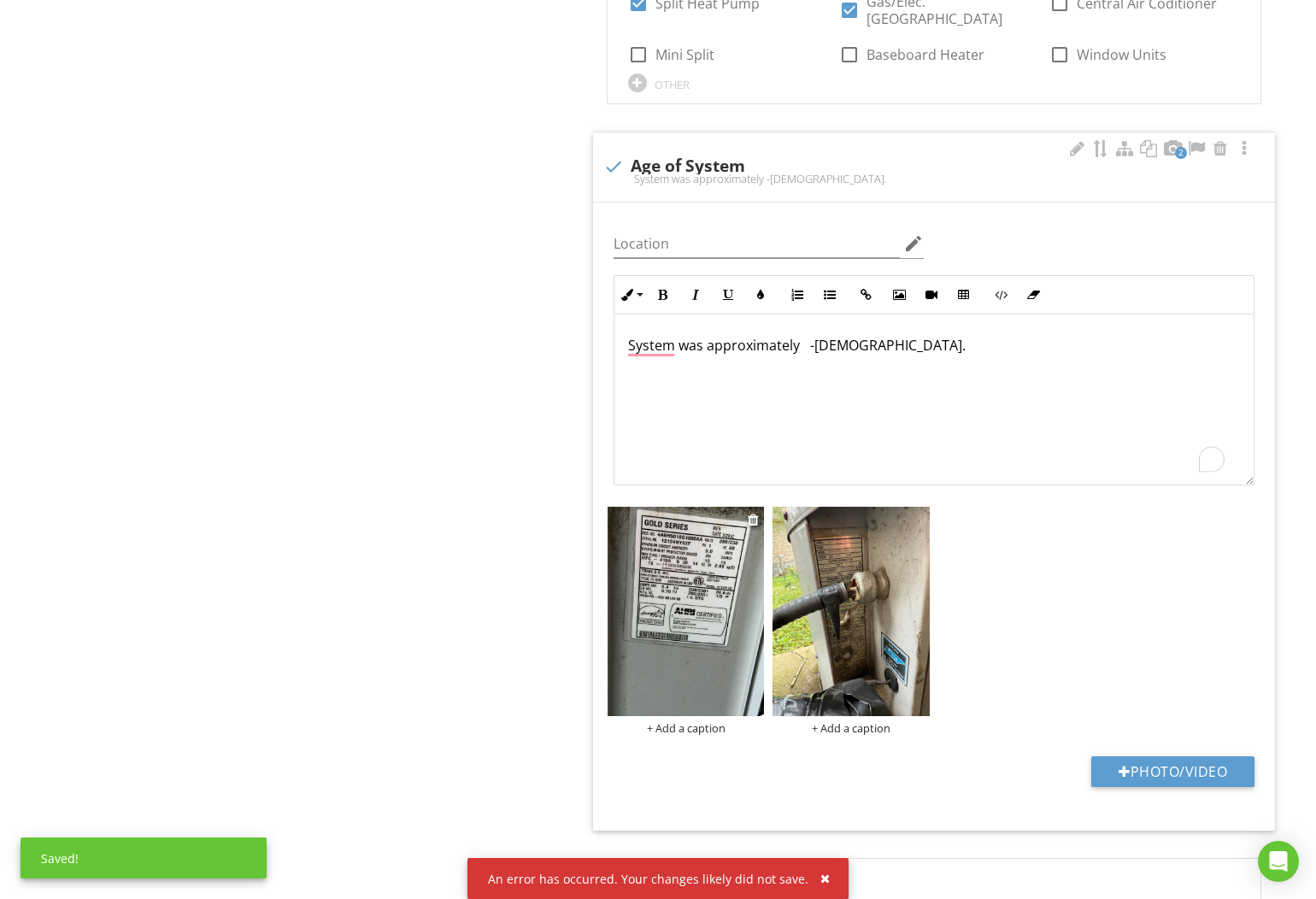 click at bounding box center [686, 611] 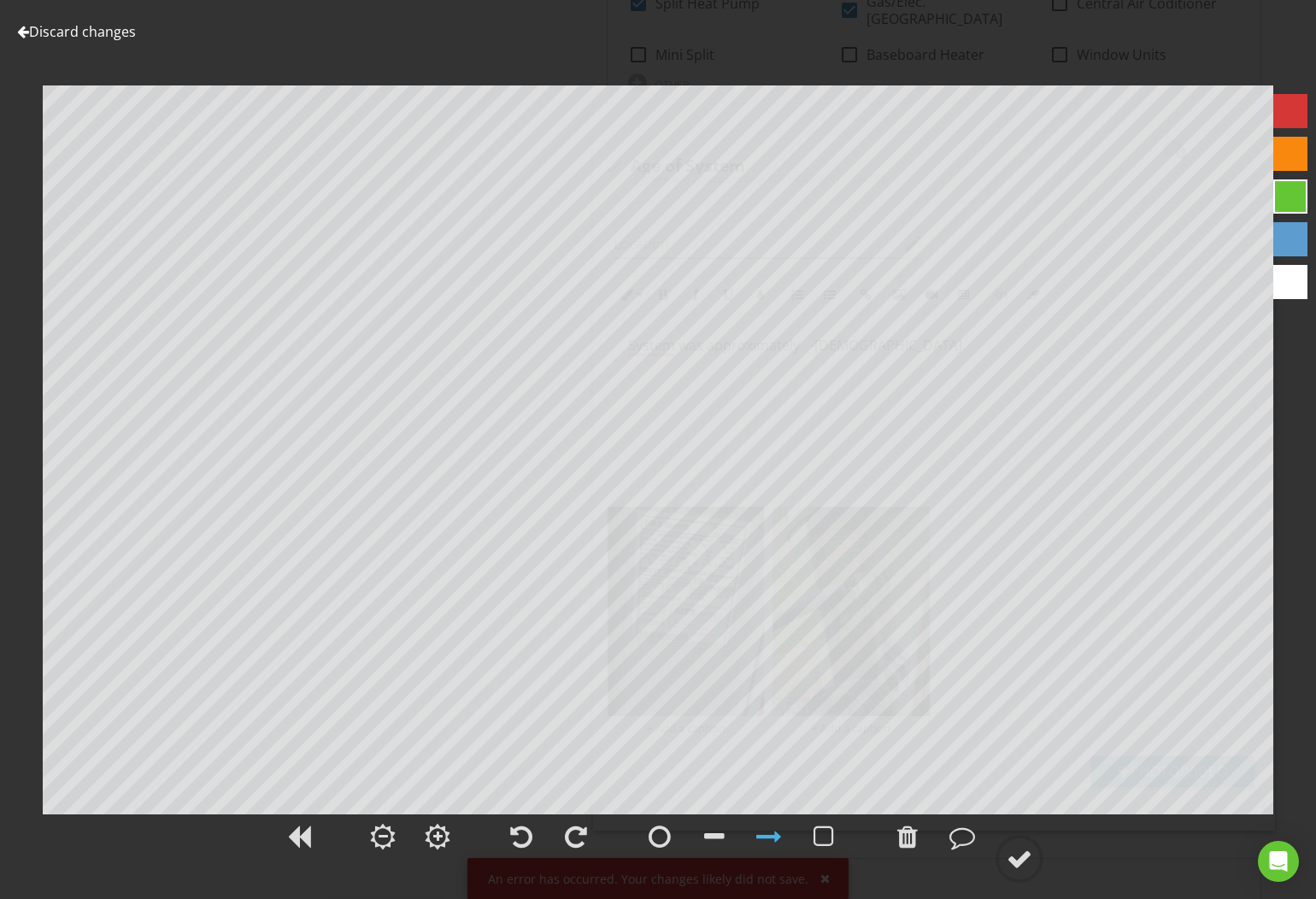 click on "Discard changes" at bounding box center [76, 32] 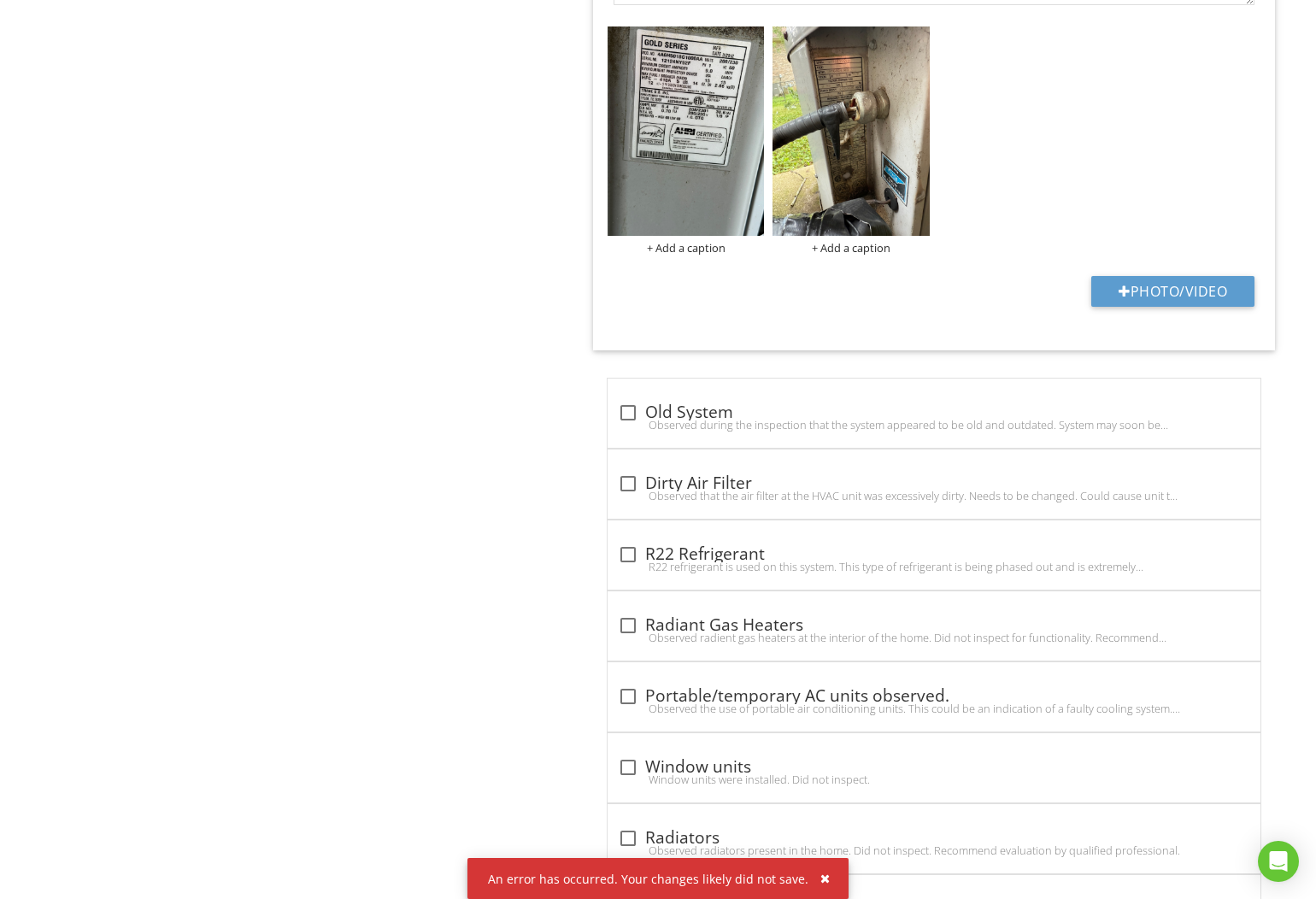 scroll, scrollTop: 1445, scrollLeft: 0, axis: vertical 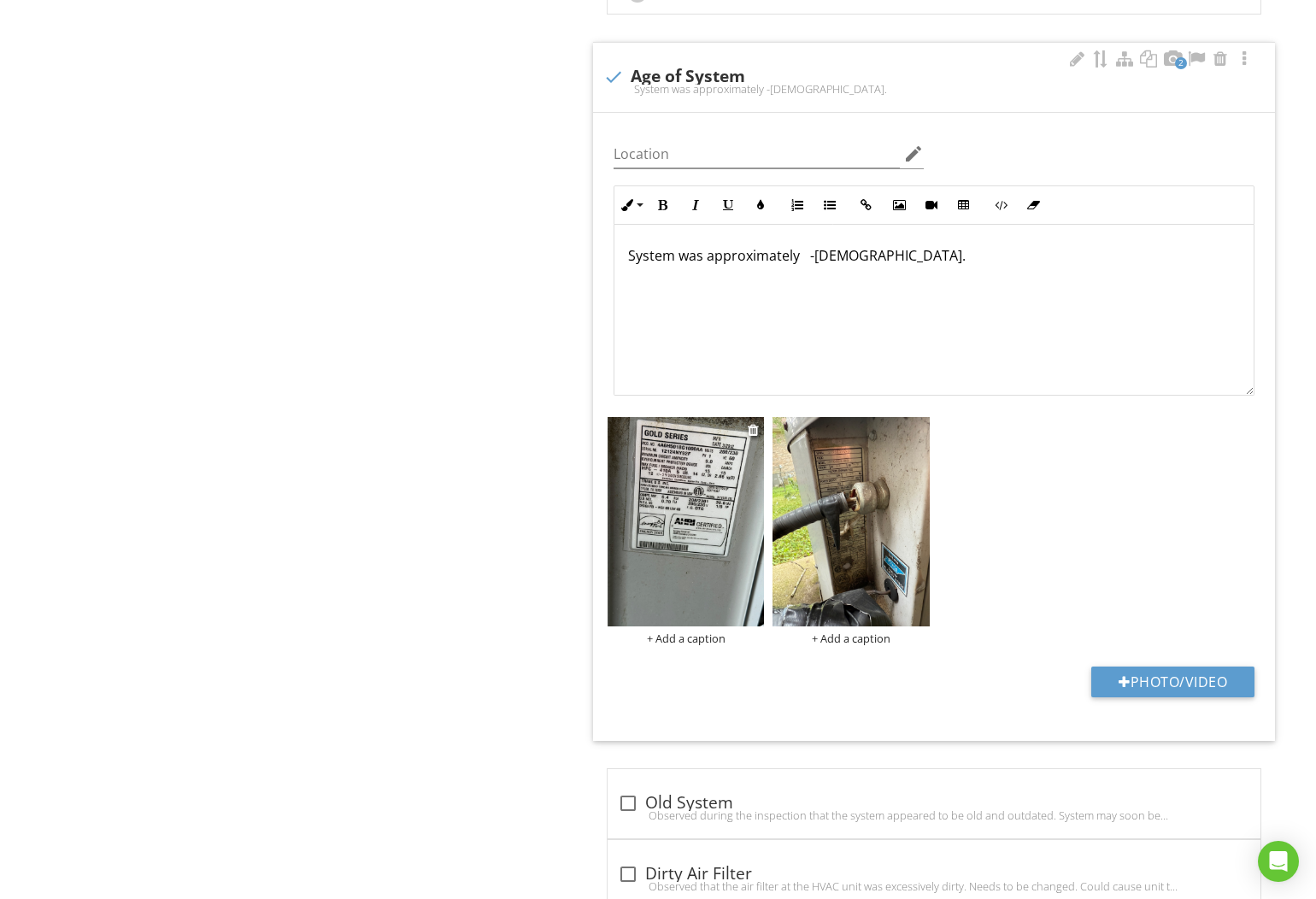 click at bounding box center (686, 521) 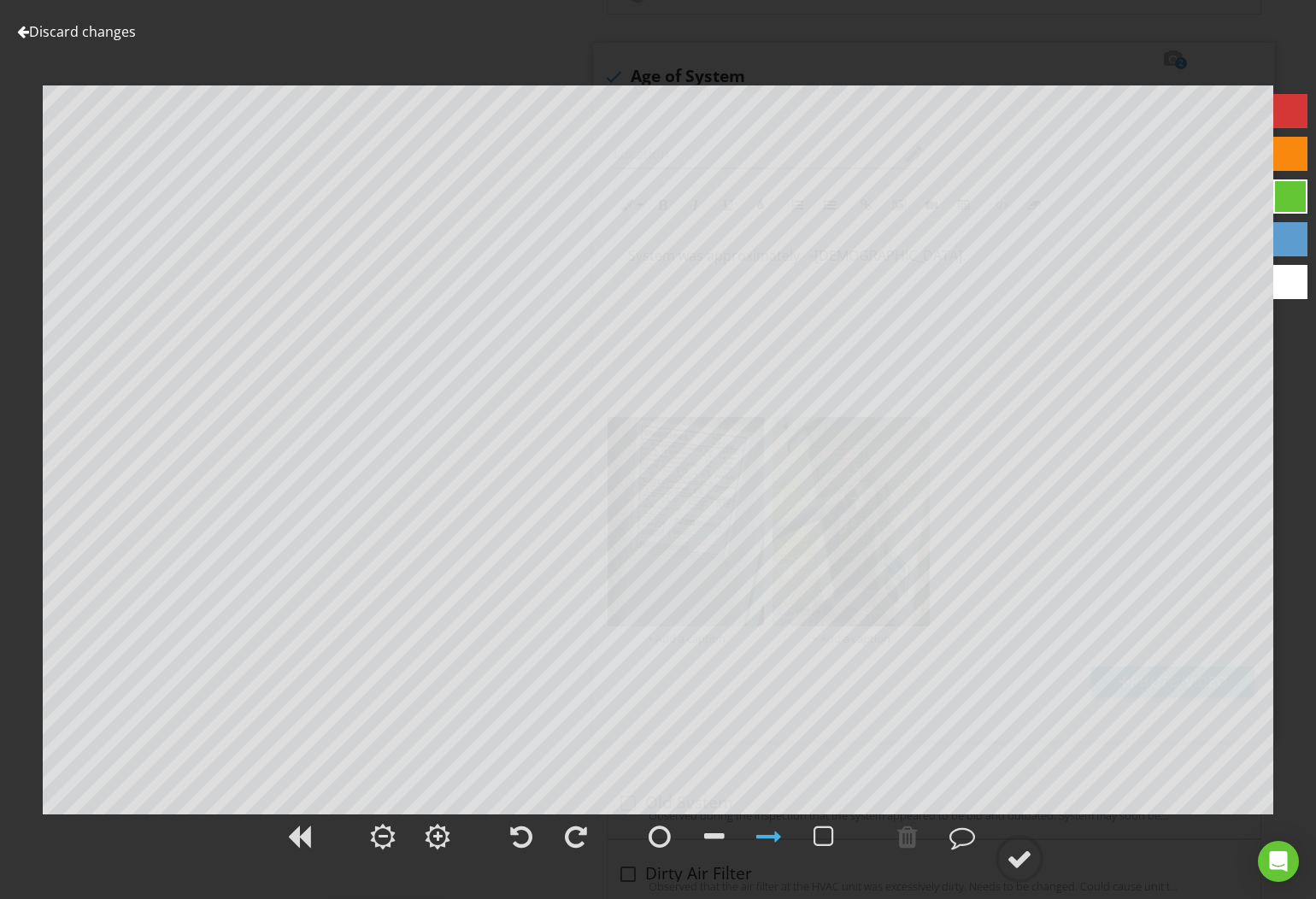 click at bounding box center [1290, 197] 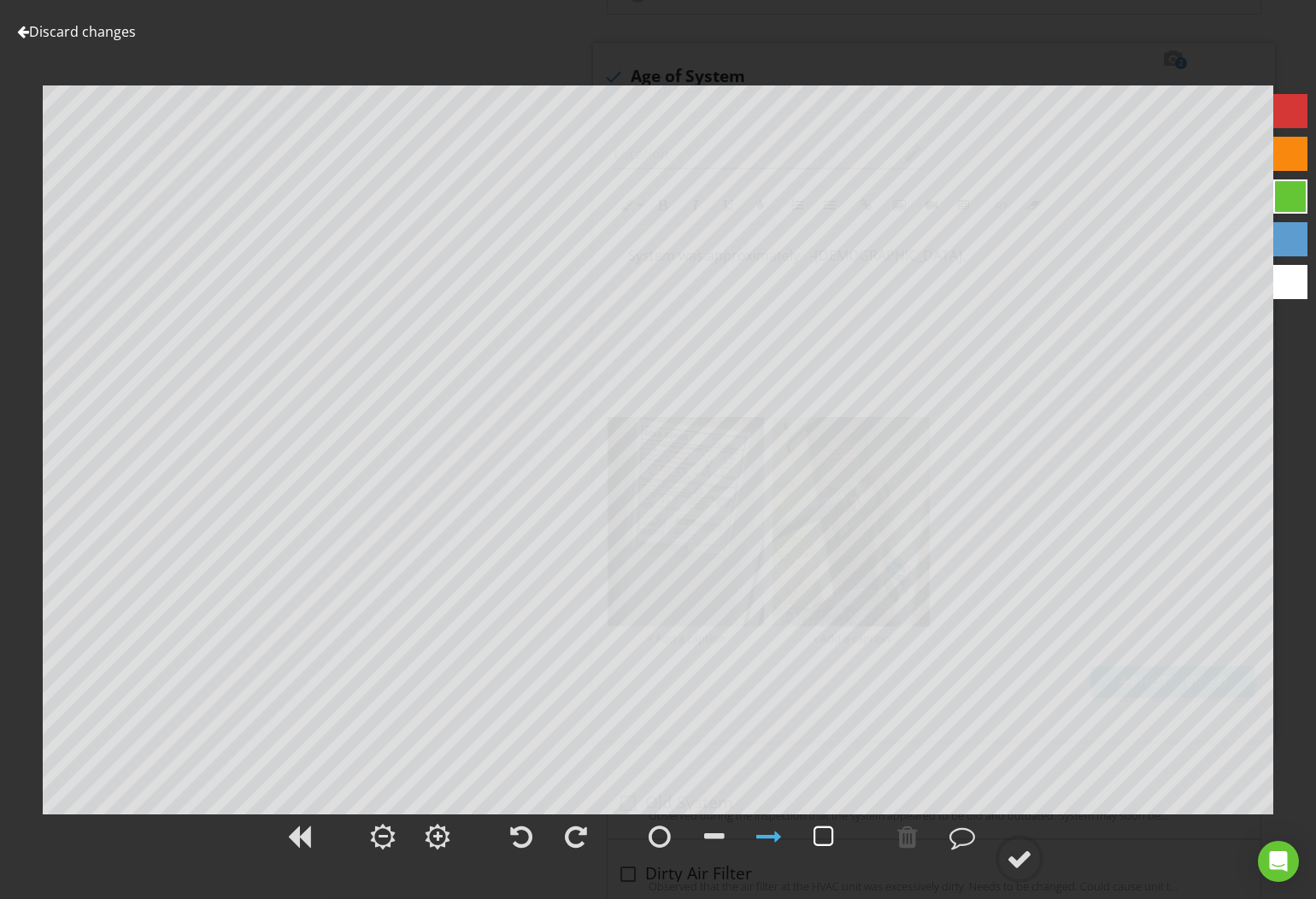click at bounding box center (824, 837) 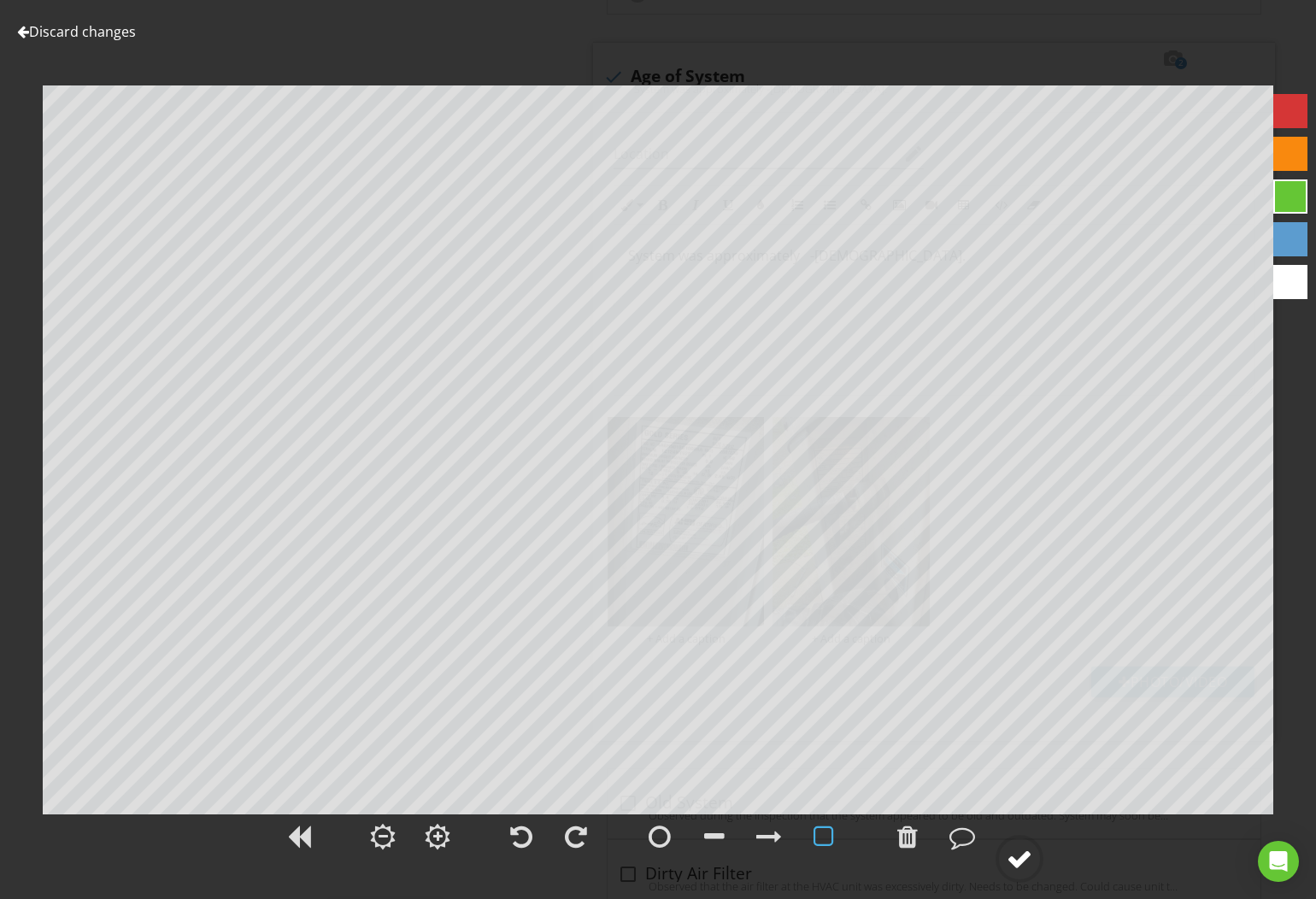 click at bounding box center (1019, 859) 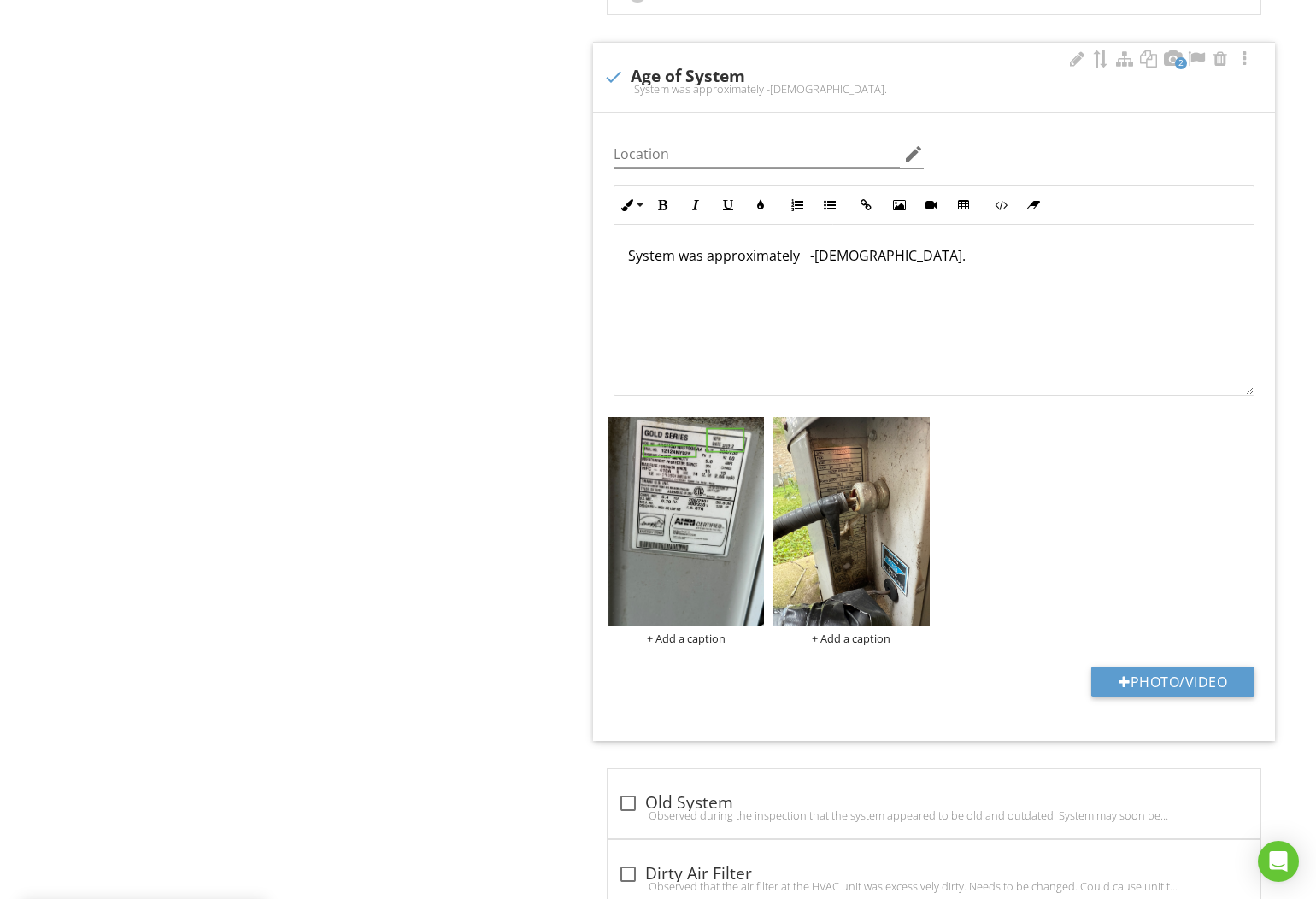 click on "System was approximately   -[DEMOGRAPHIC_DATA]." at bounding box center (934, 256) 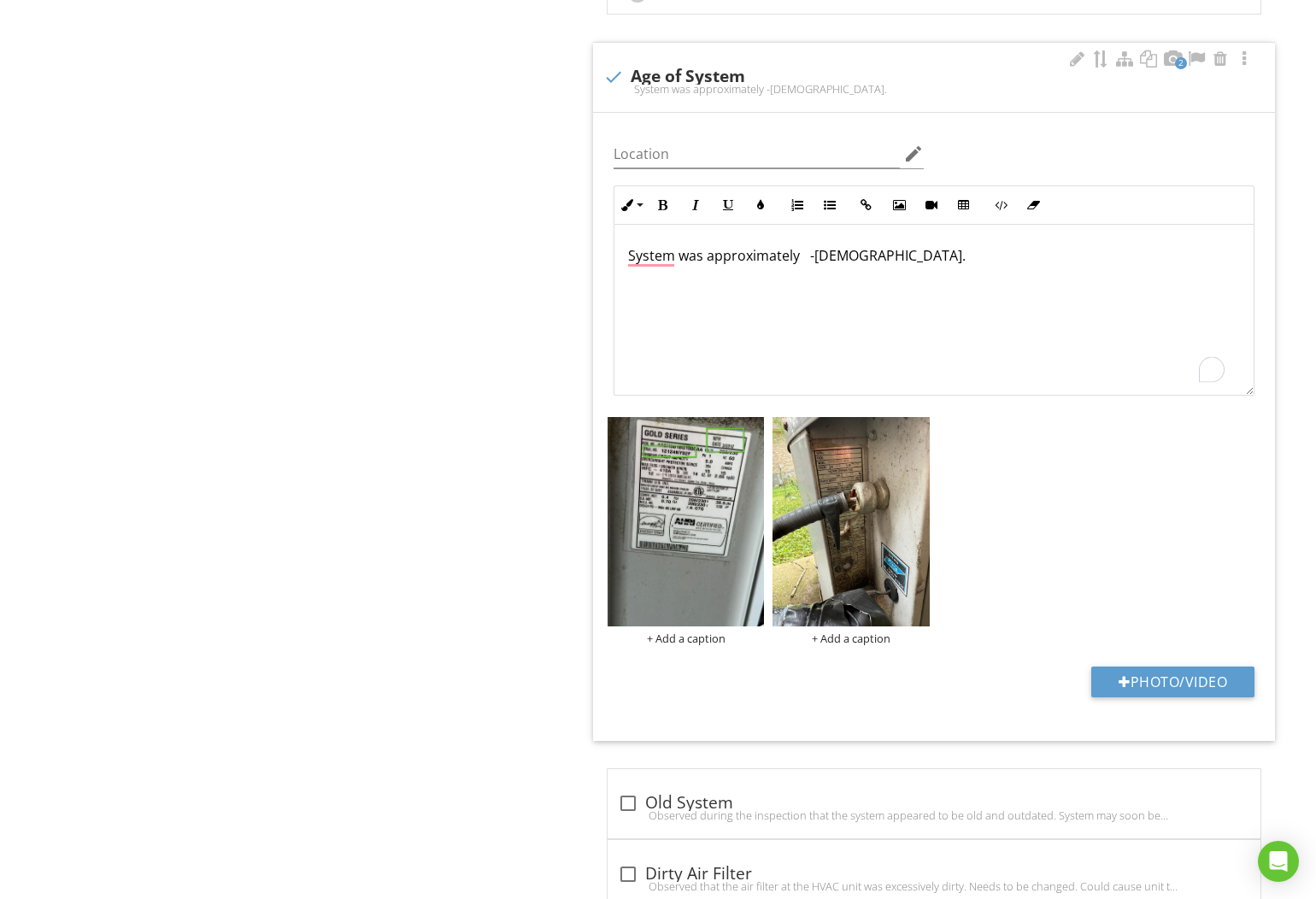 type 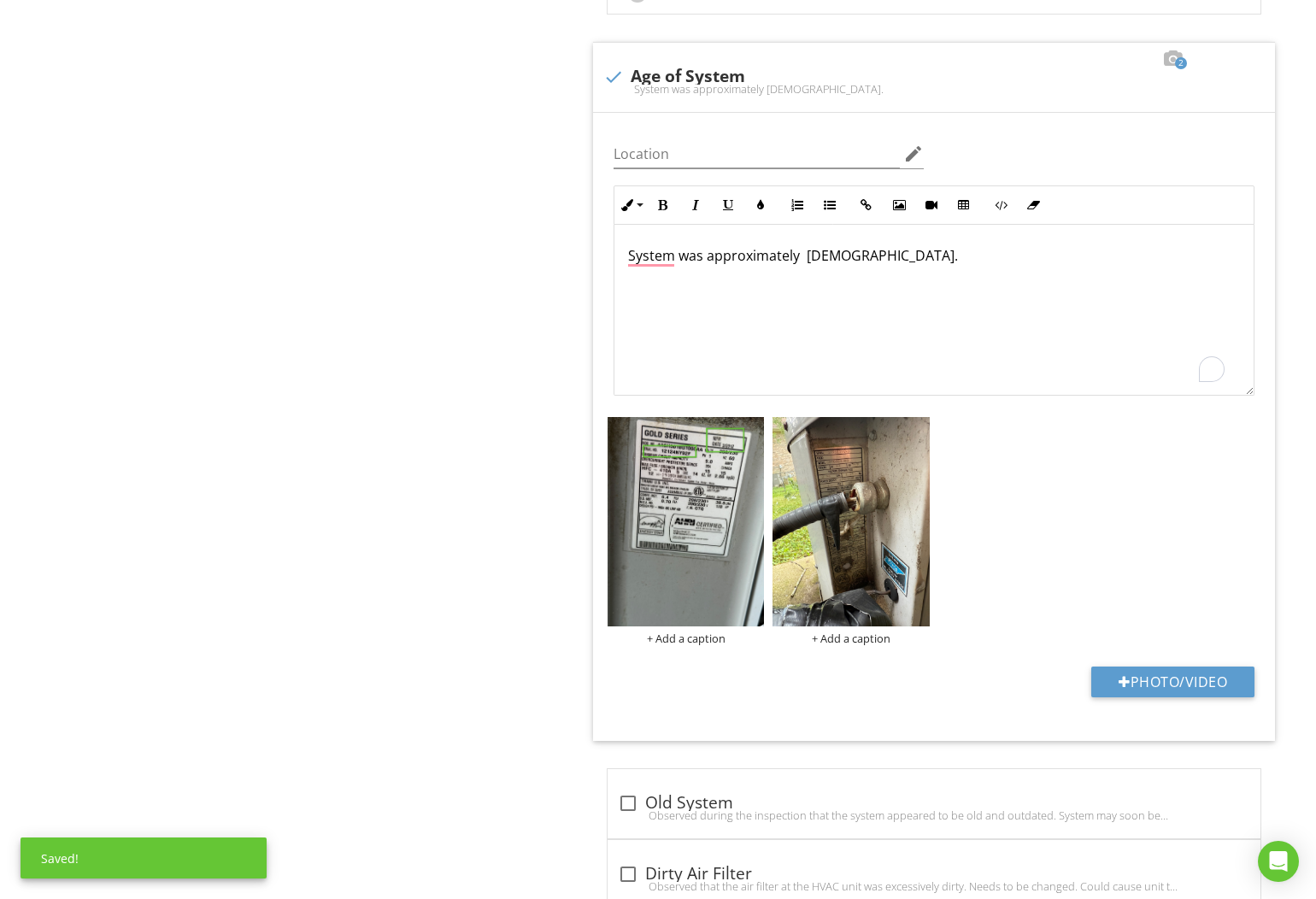 click on "HVAC
Heating & Cooling System Information
Thermostat and Normal Operating Controls
[GEOGRAPHIC_DATA]
[GEOGRAPHIC_DATA]
Item
Heating & Cooling System Information
Info
Information                       check
Homeowner's Responsibility
Location edit       Inline Style XLarge Large Normal Small Light Small/Light Bold Italic Underline Colors Ordered List Unordered List Insert Link Insert Image Insert Video Insert Table Code View Clear Formatting It's your job  to get the HVAC system inspected and serviced every year. And if you're system as an air filter, be sure to keep that filter cleaned.  Enter text here
Photo/Video
check_box Electric   Oil" at bounding box center [822, 2183] 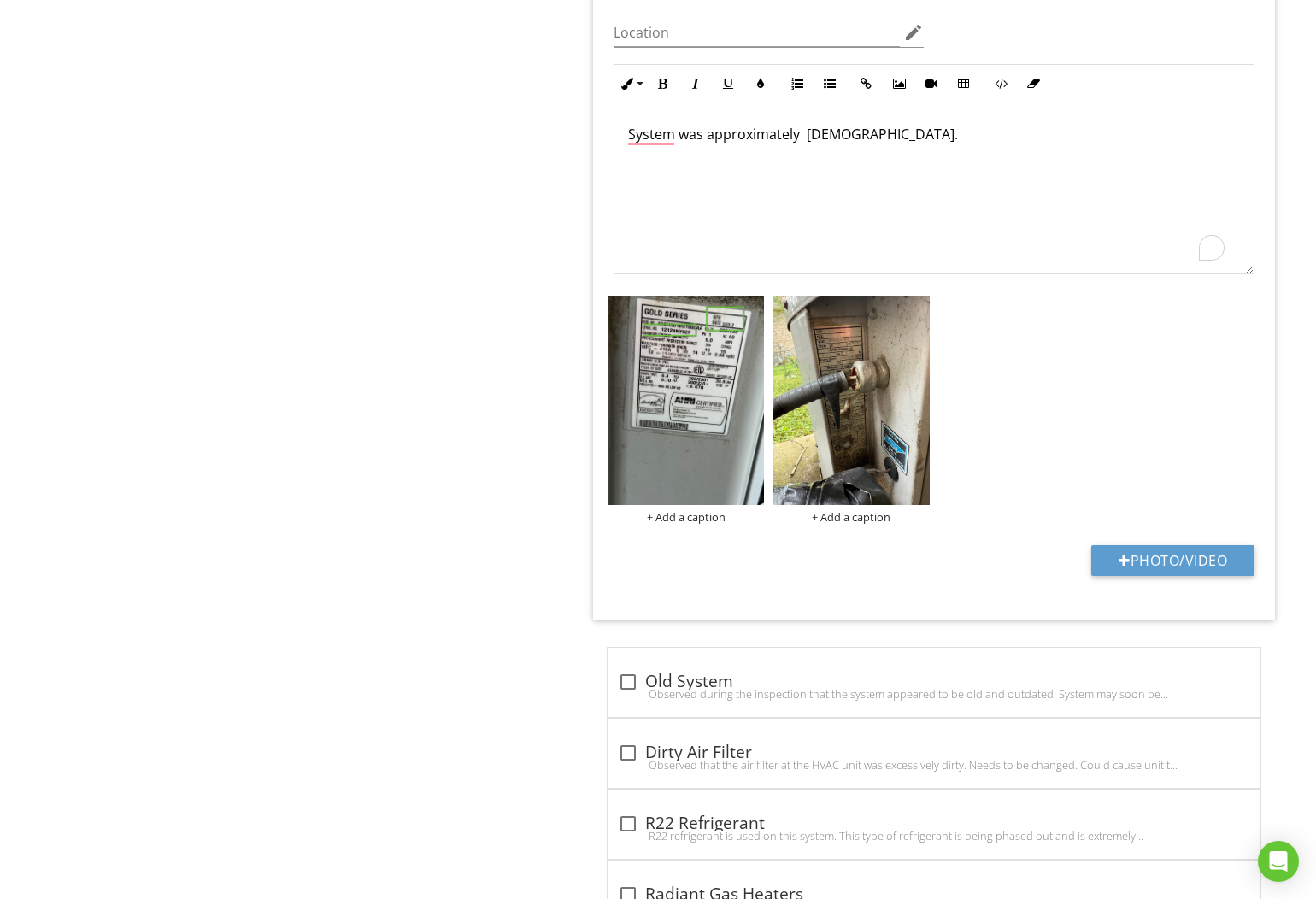 scroll, scrollTop: 1196, scrollLeft: 0, axis: vertical 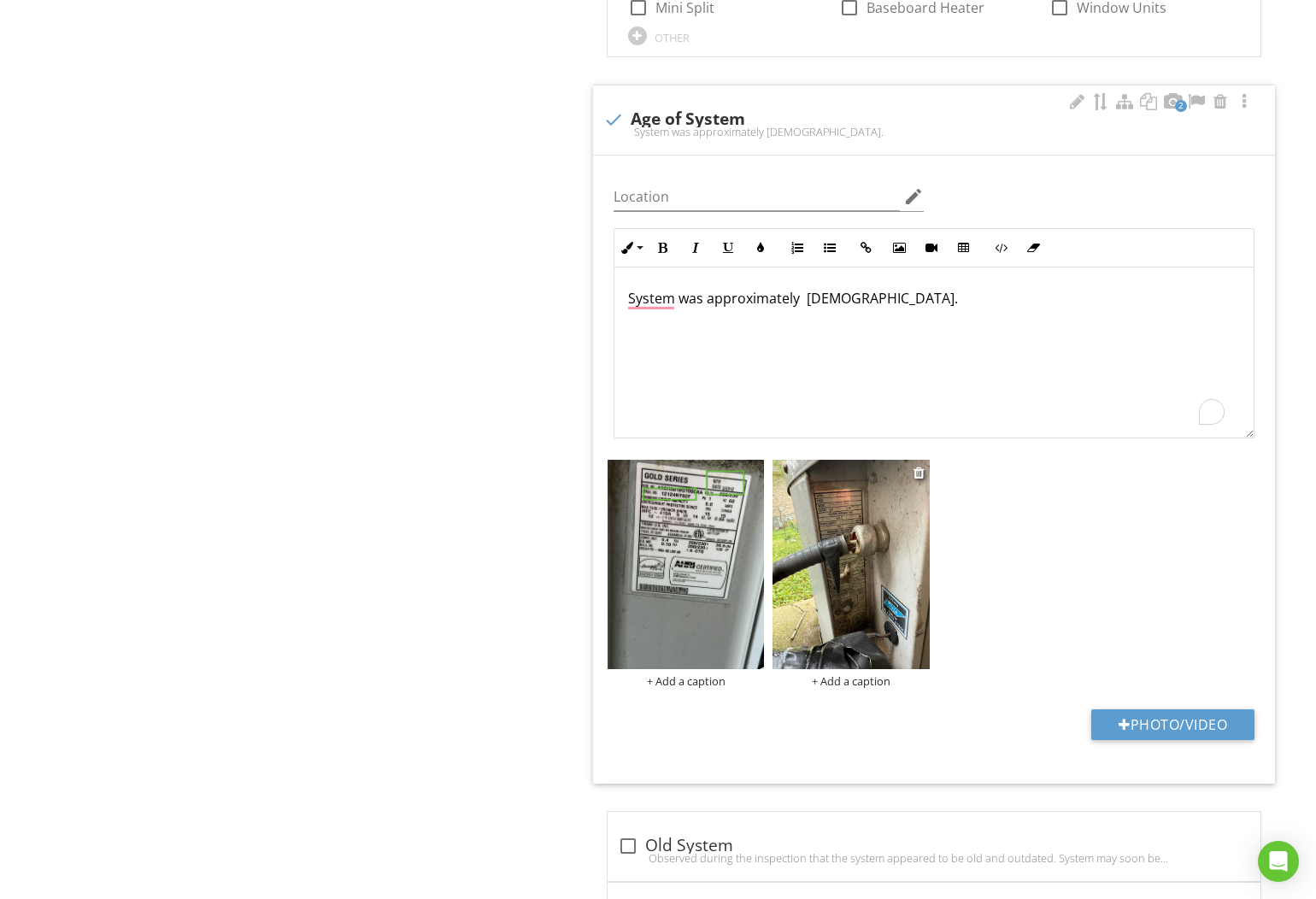 click at bounding box center [851, 564] 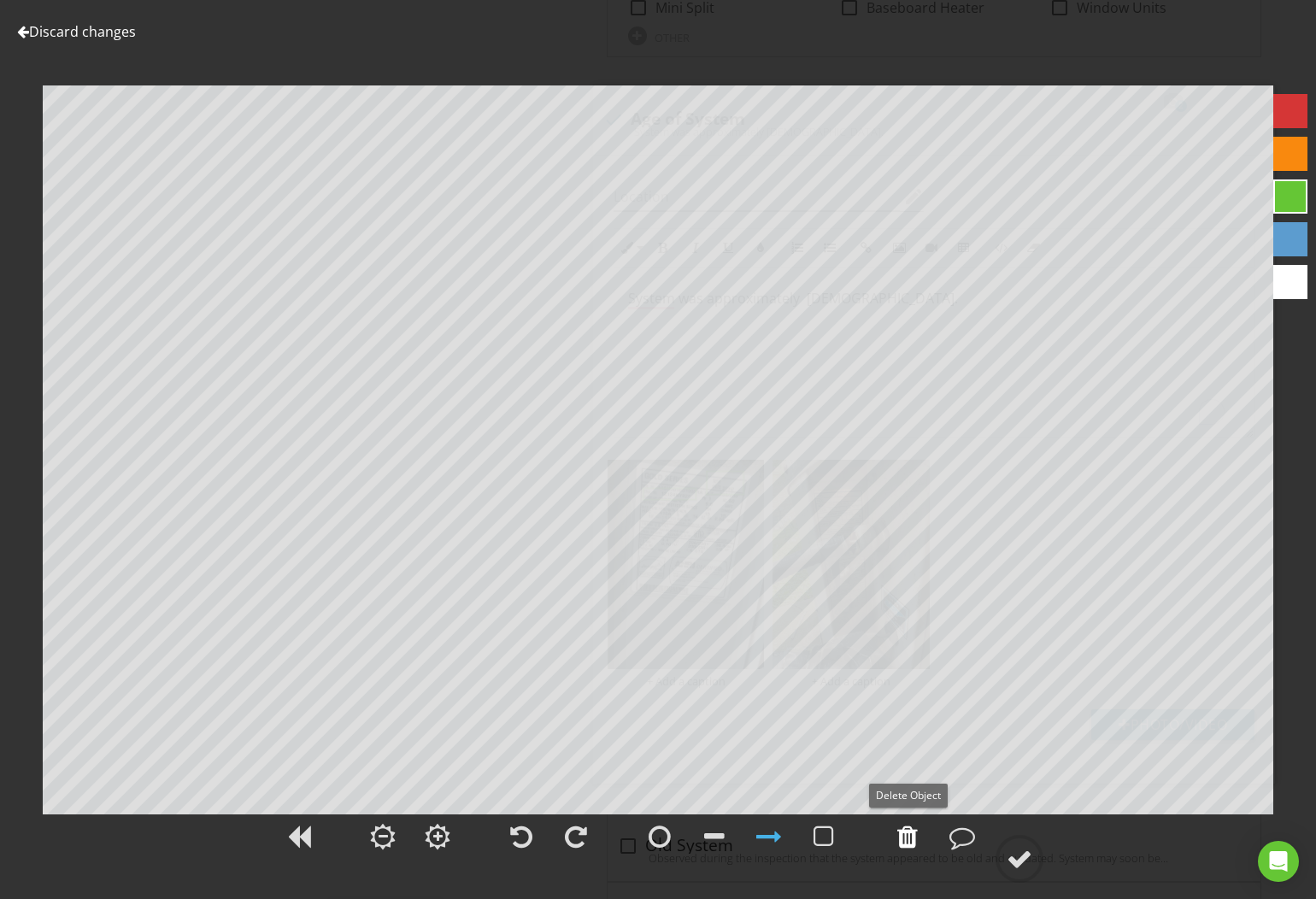 click at bounding box center (908, 837) 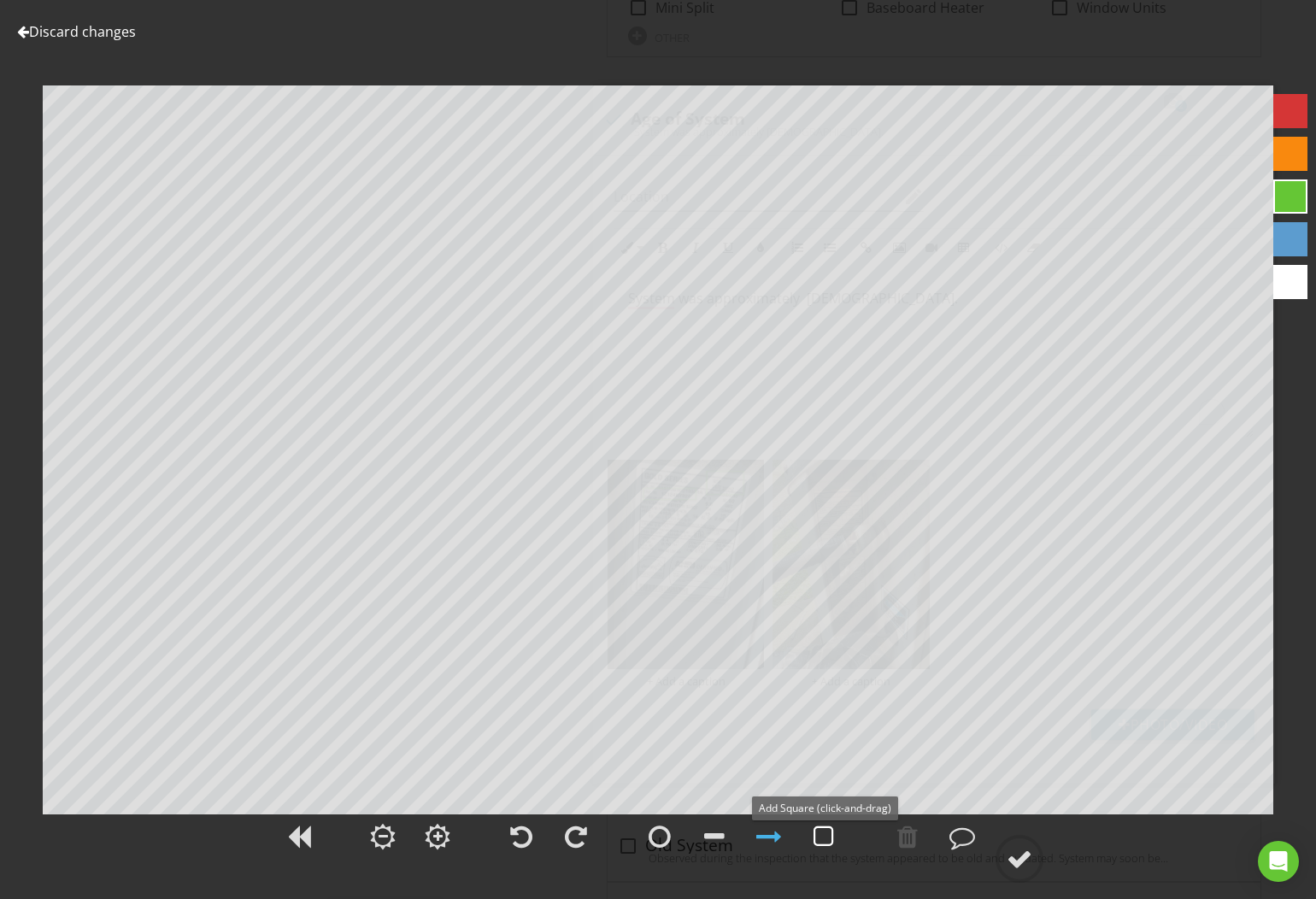 click at bounding box center (824, 837) 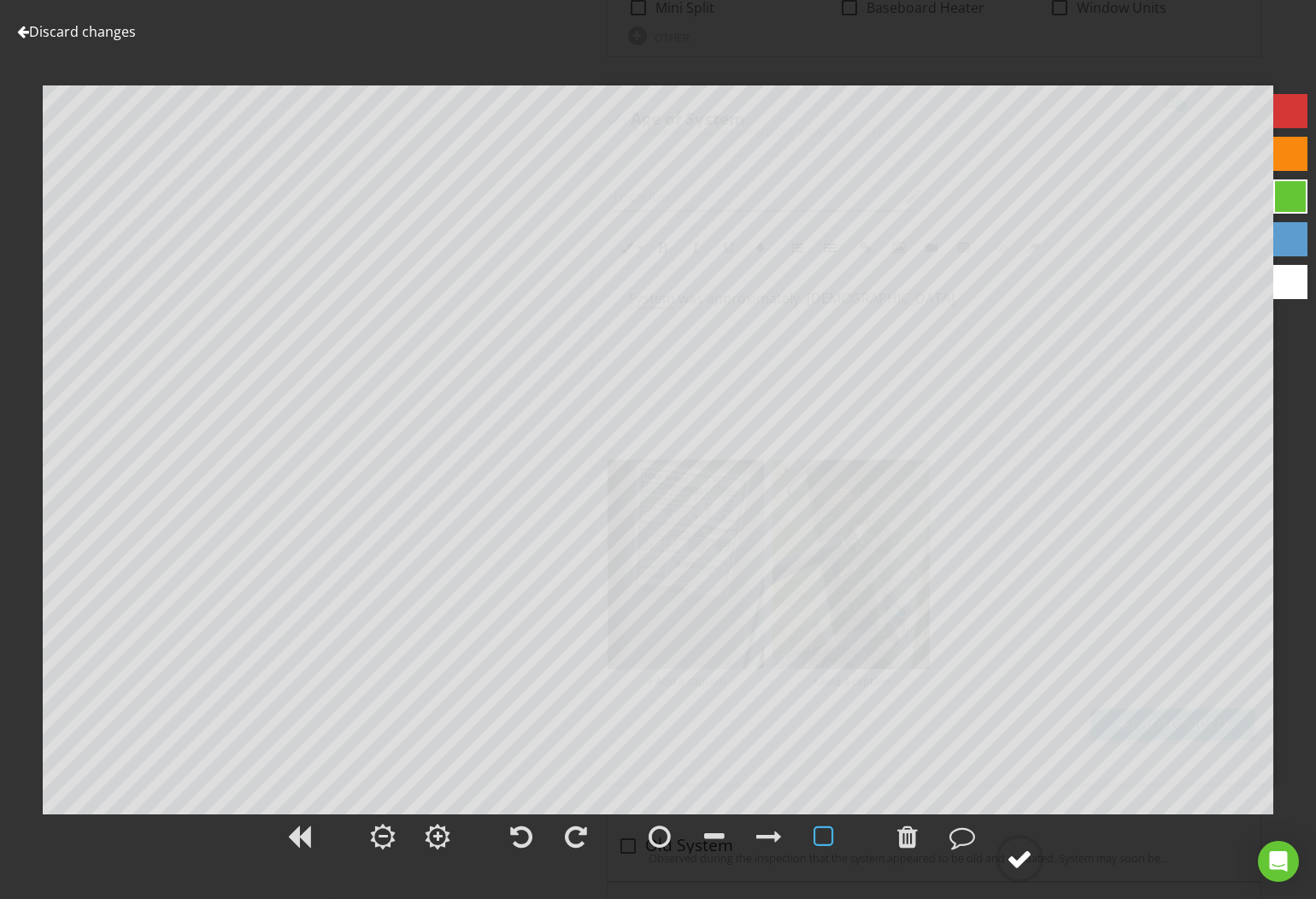click 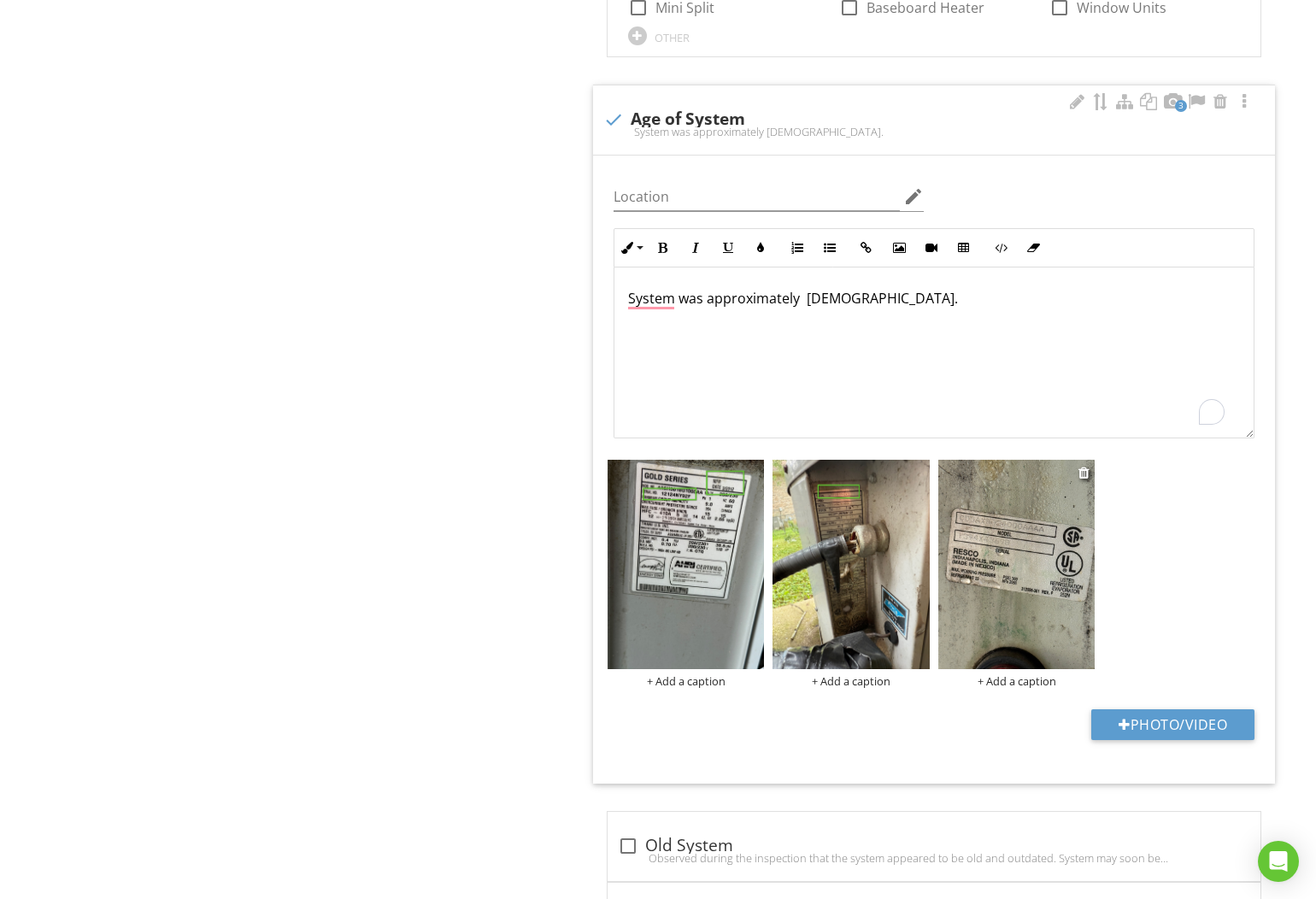 click at bounding box center [1017, 564] 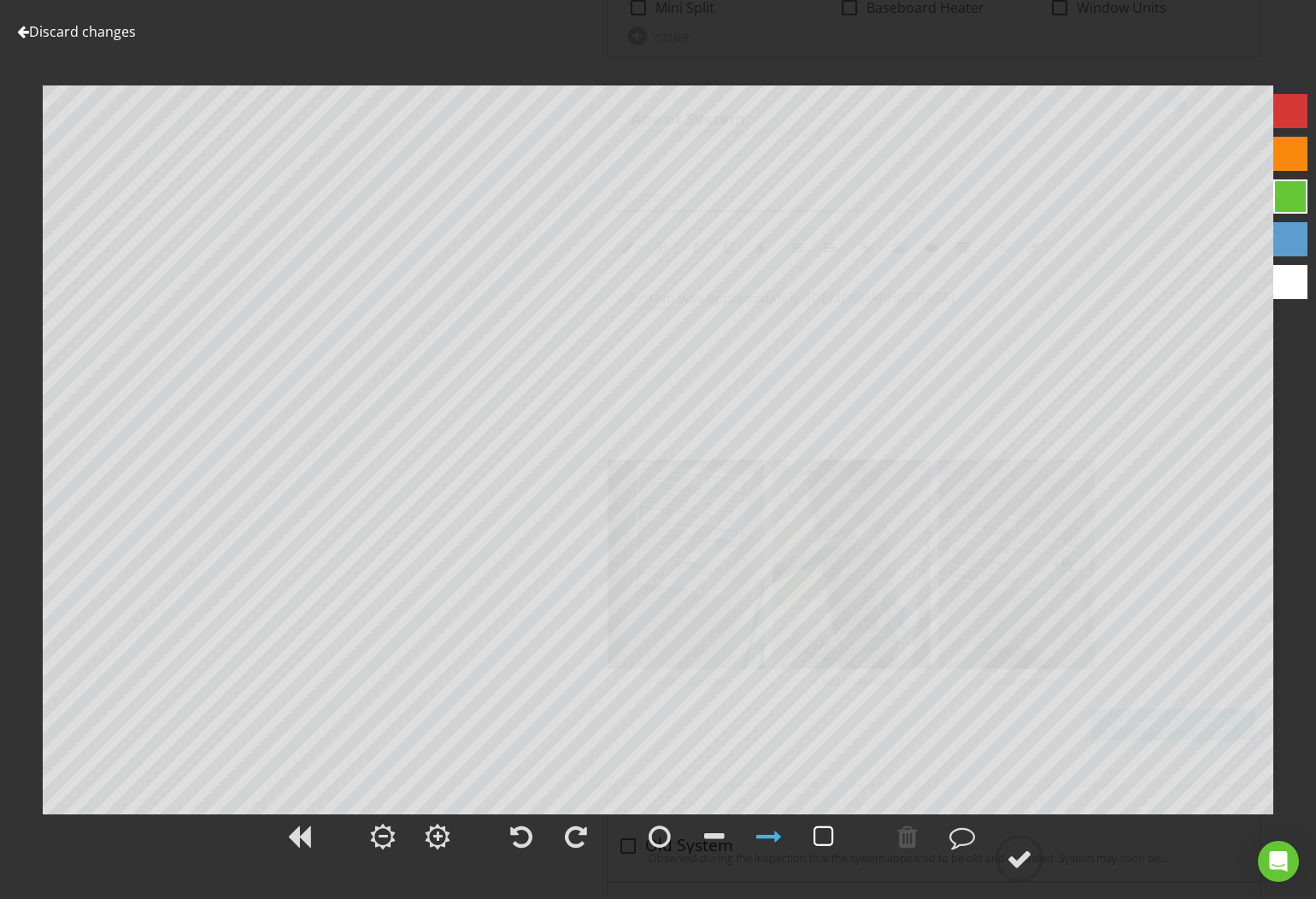 click at bounding box center [824, 837] 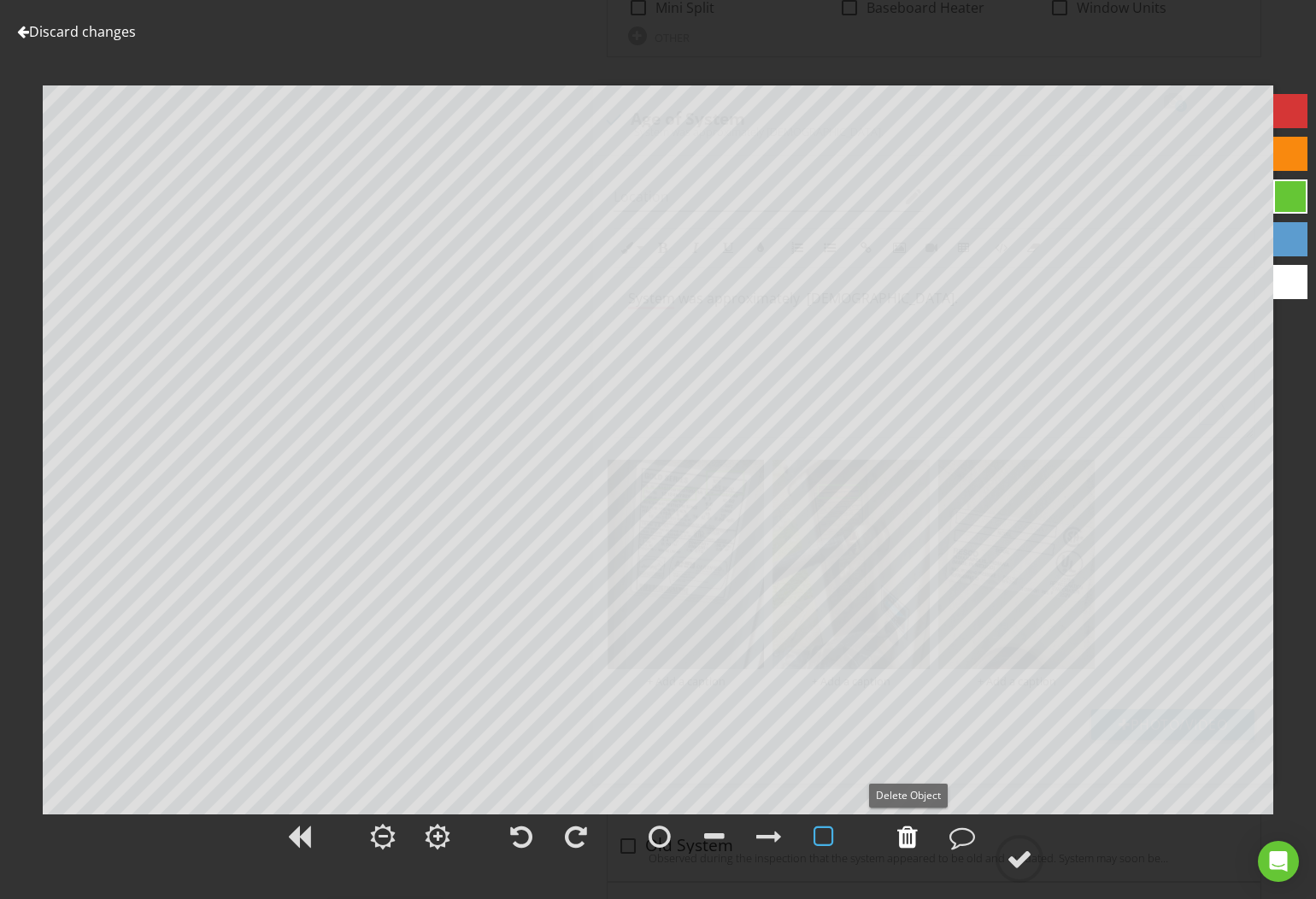 click at bounding box center [908, 837] 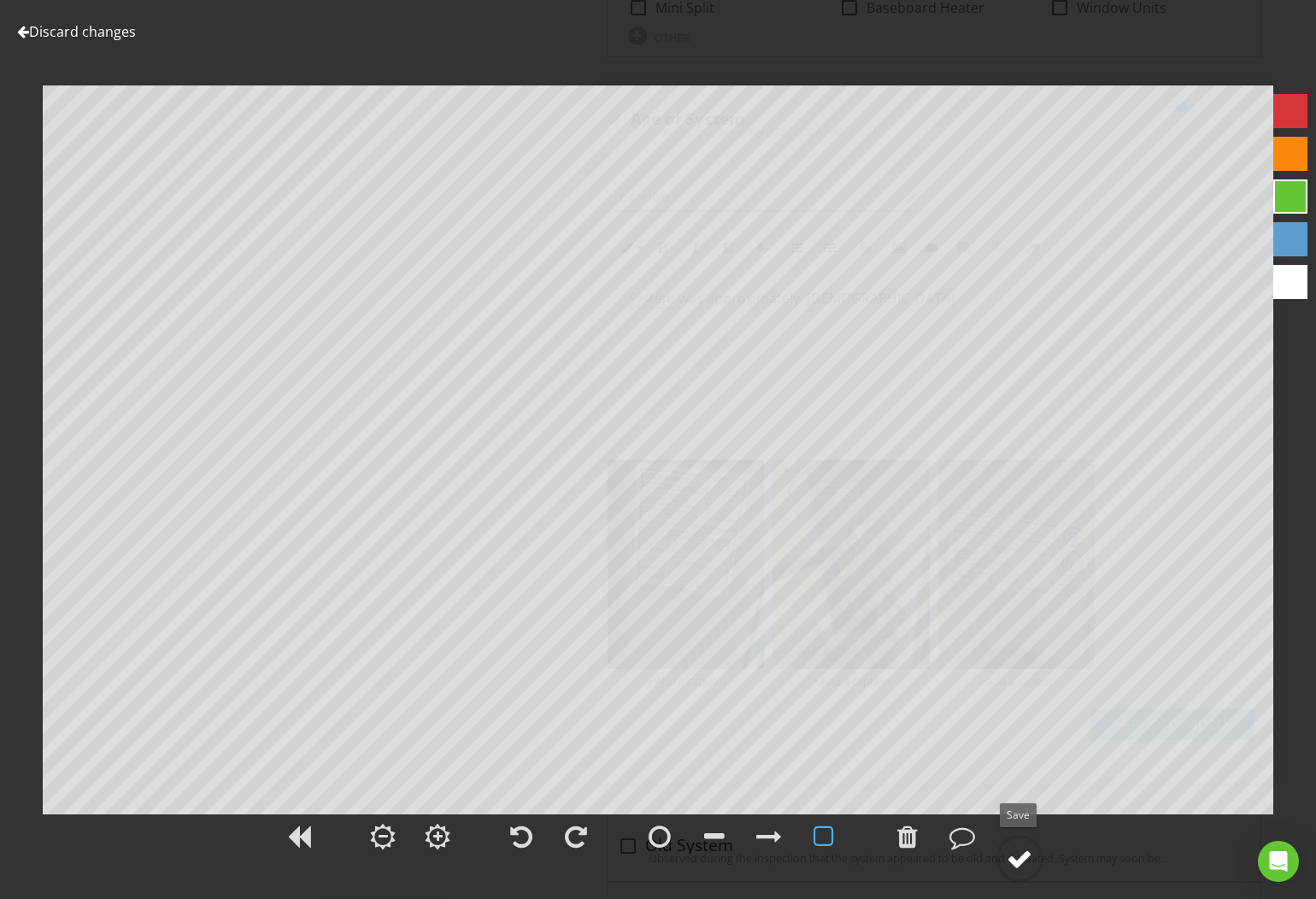 click at bounding box center [1019, 859] 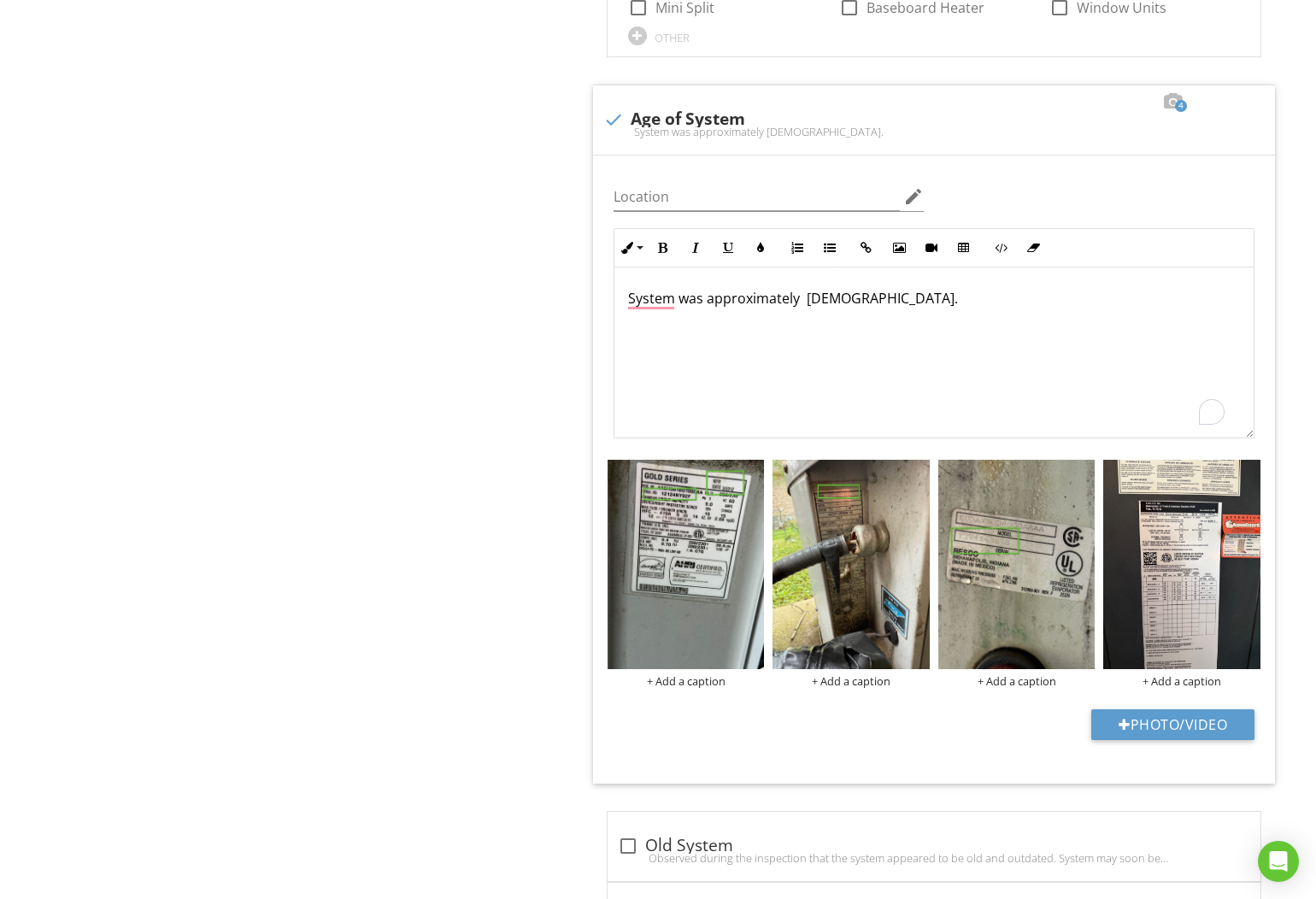 click at bounding box center [1182, 564] 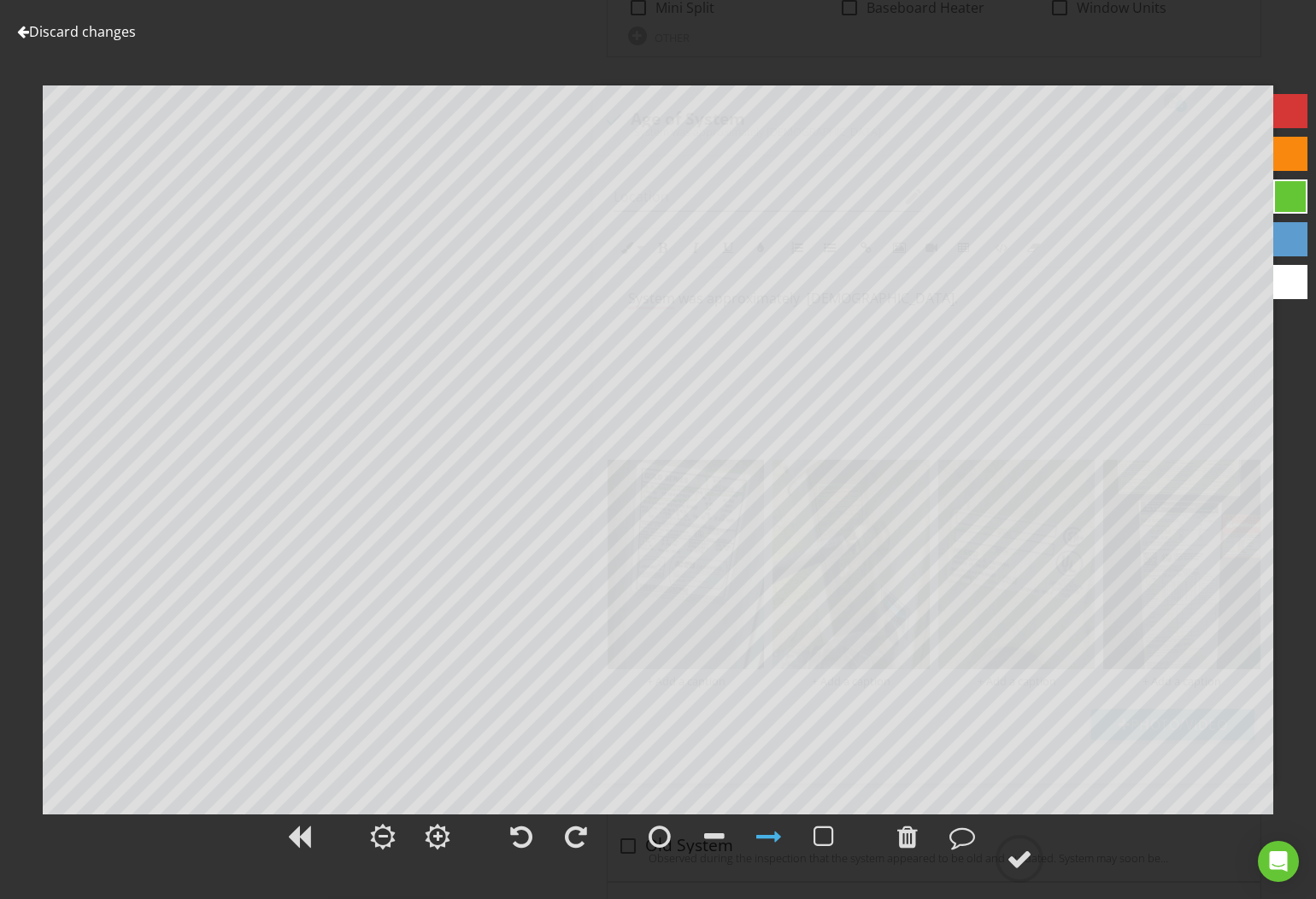 click on "Discard changes" at bounding box center (76, 32) 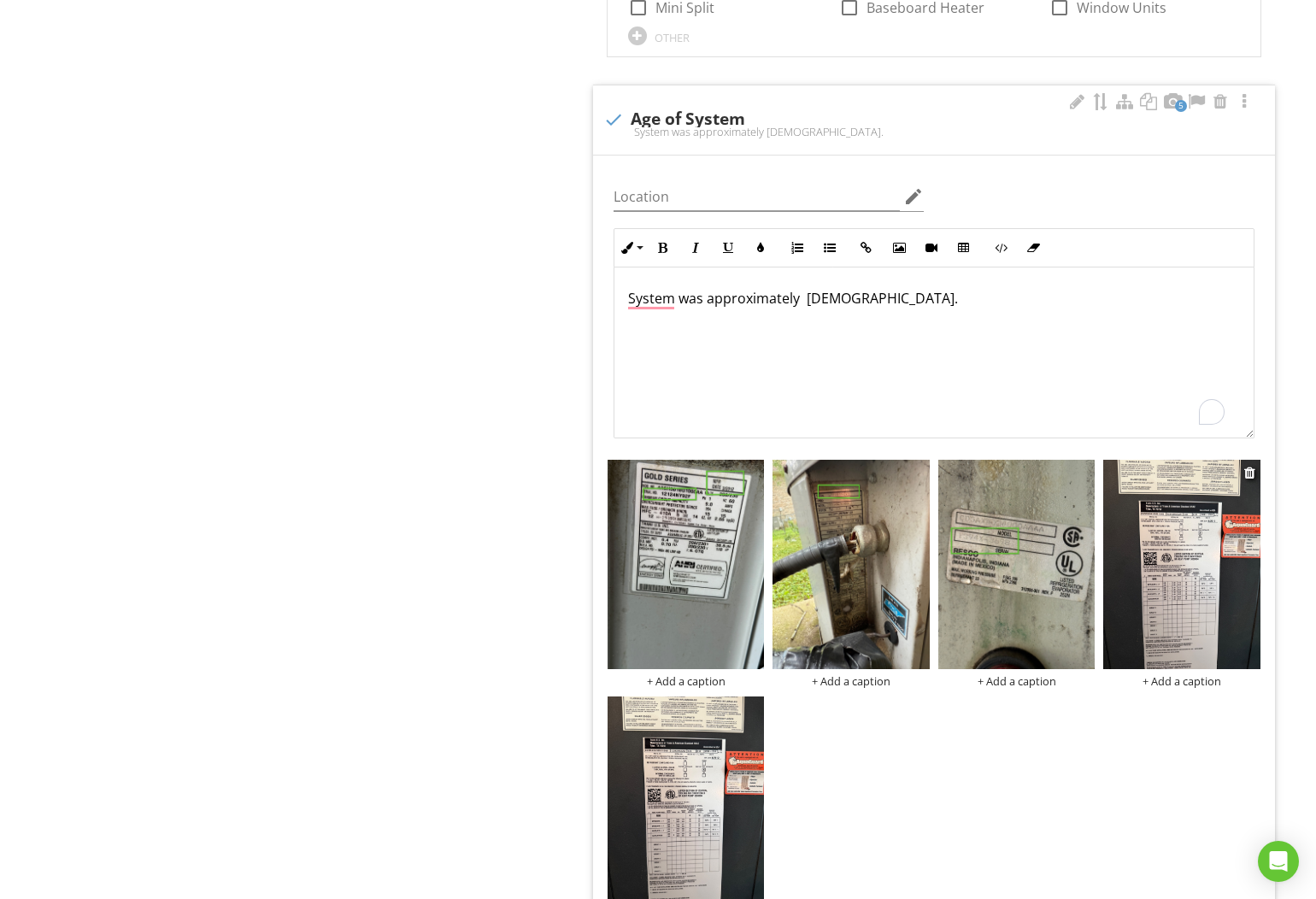 click at bounding box center (1182, 564) 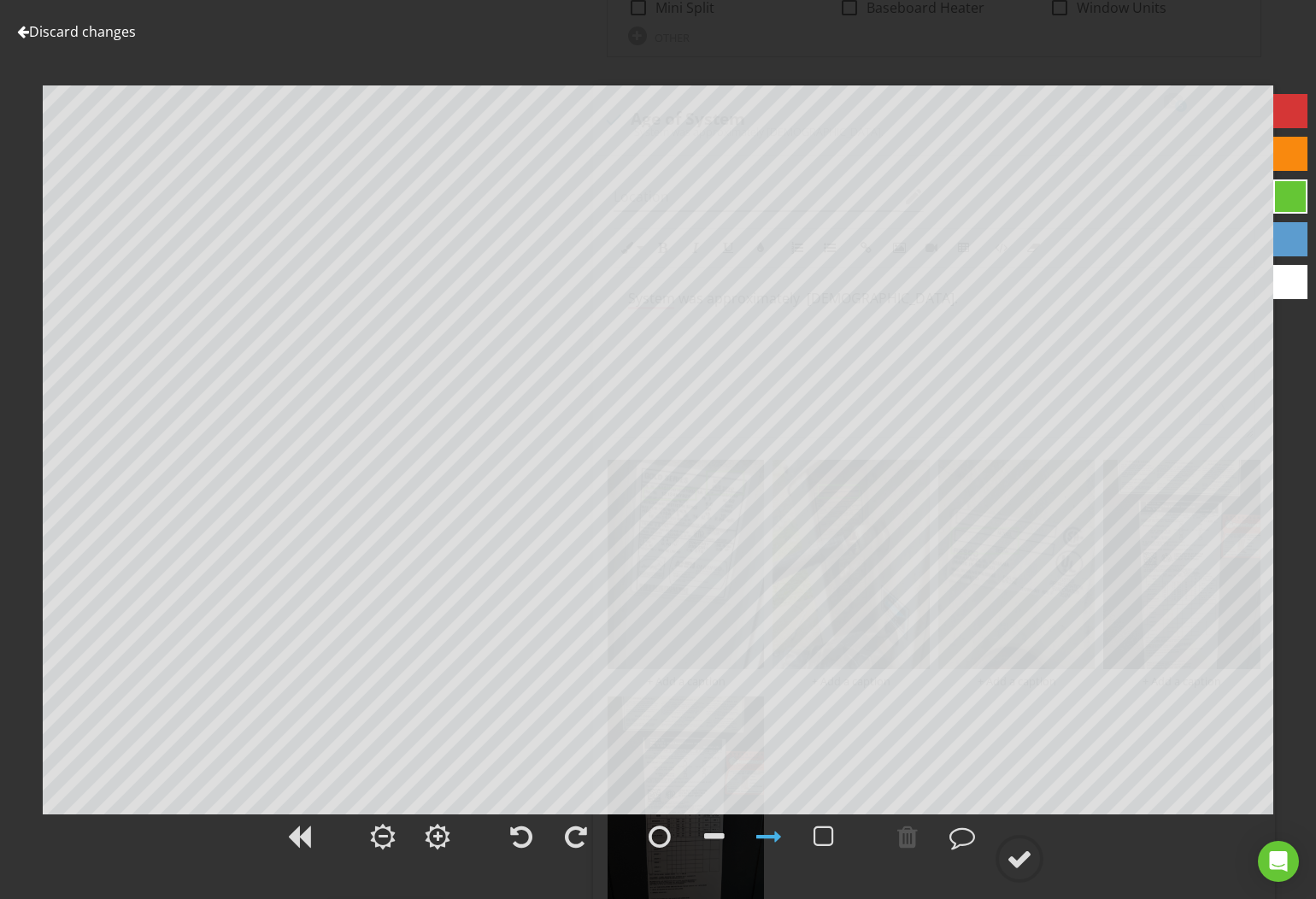 click on "Discard changes" at bounding box center (76, 32) 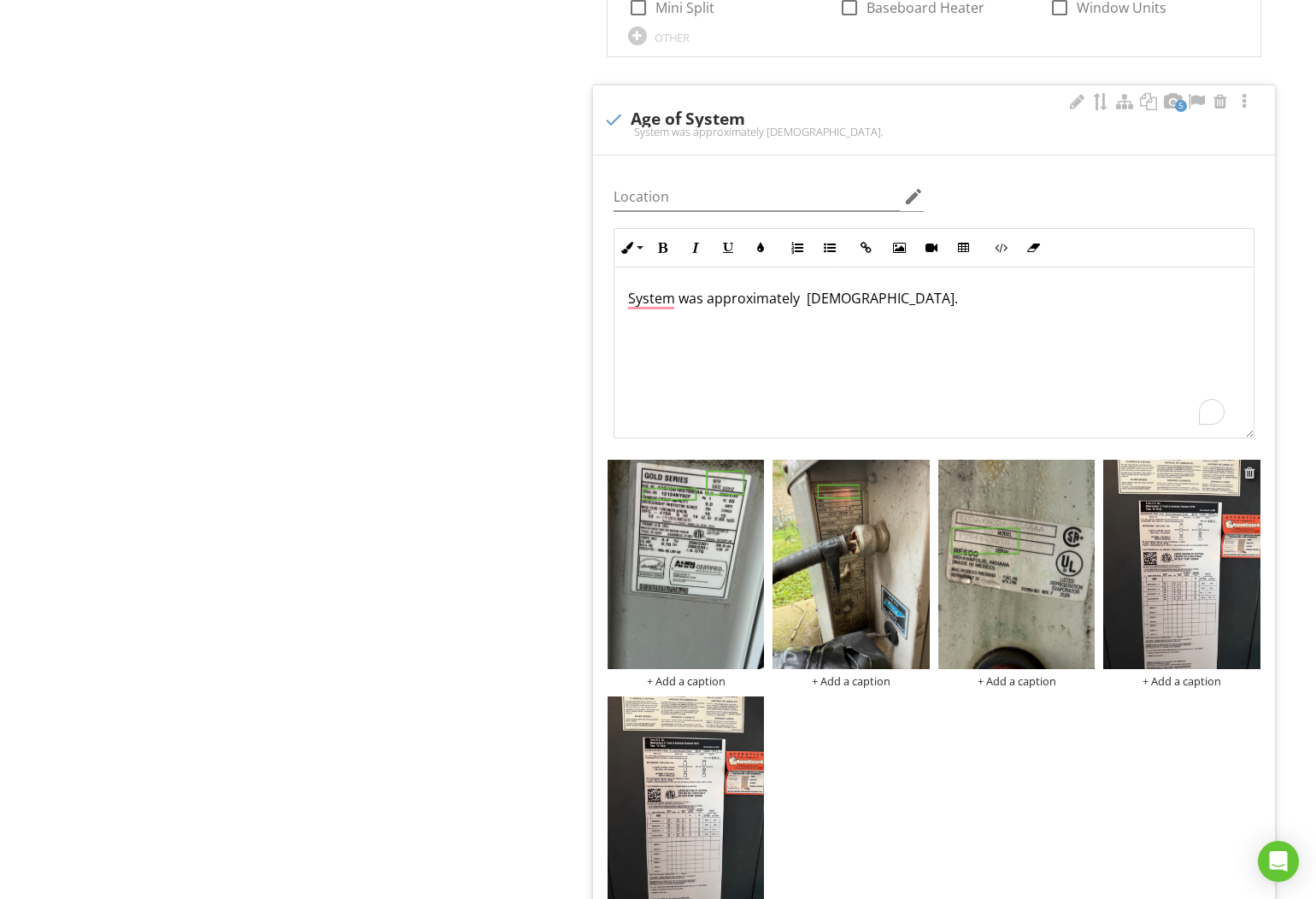 click at bounding box center (1249, 473) 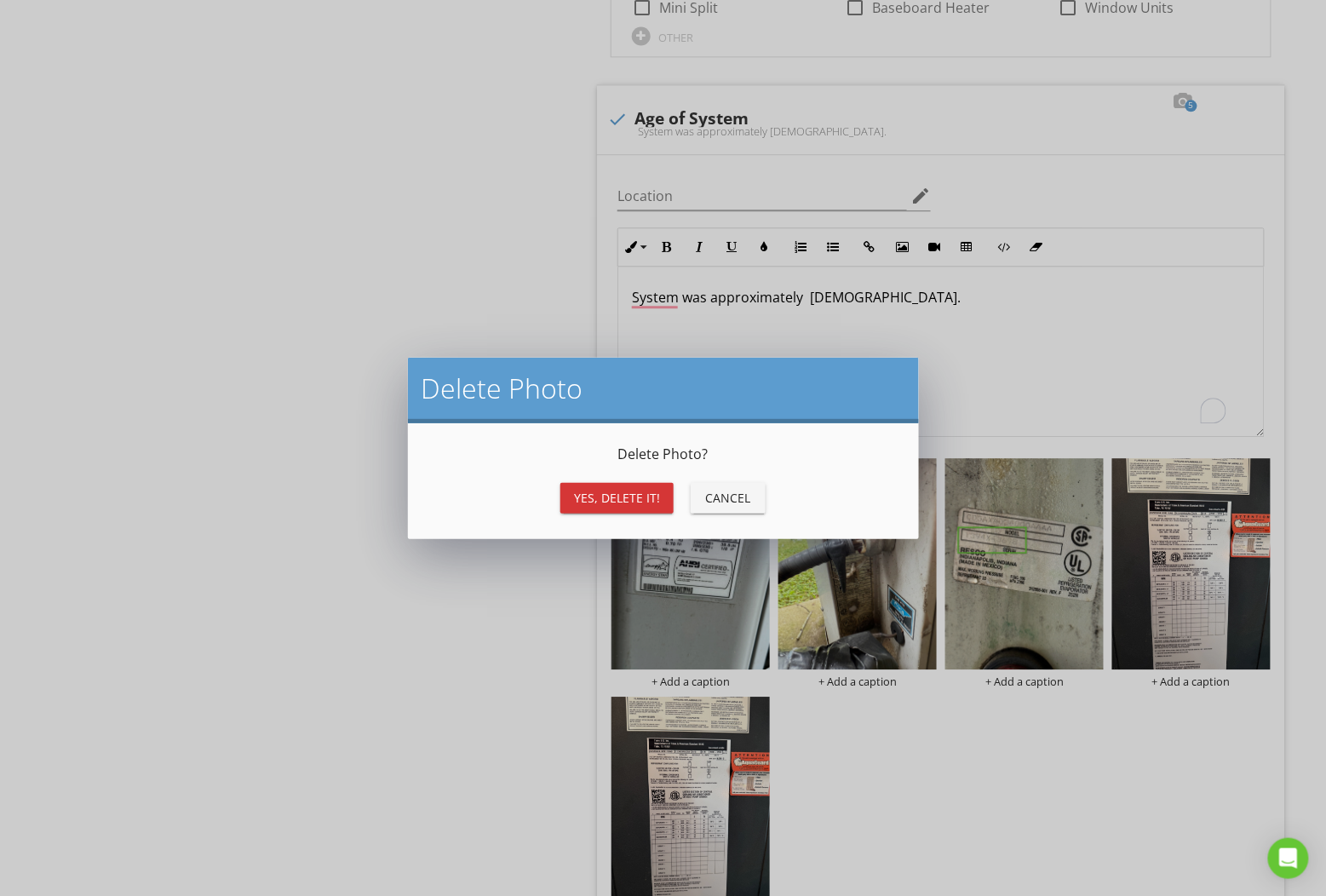 click on "Yes, Delete it!" at bounding box center [617, 497] 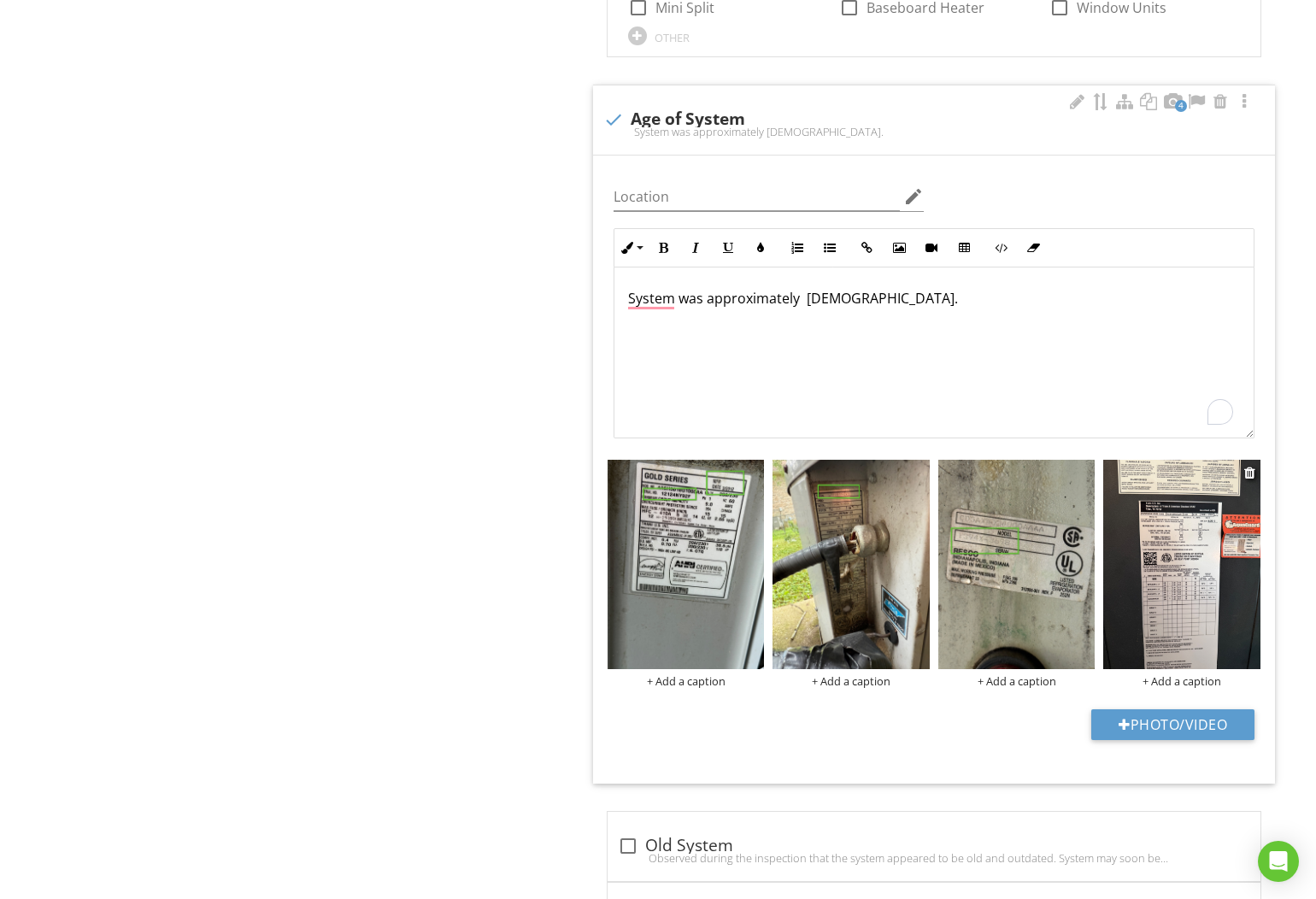 click at bounding box center [1182, 564] 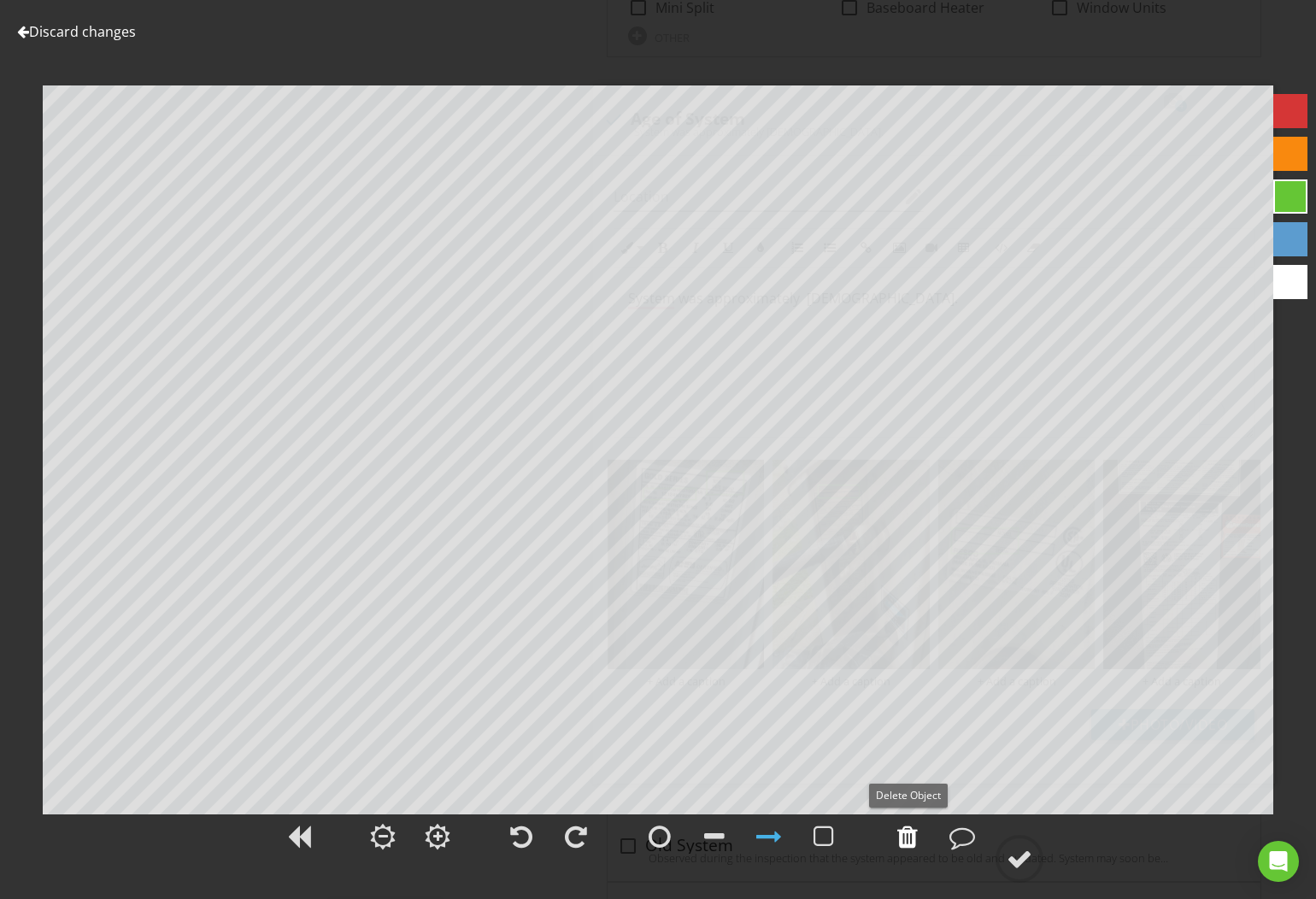 click at bounding box center [908, 837] 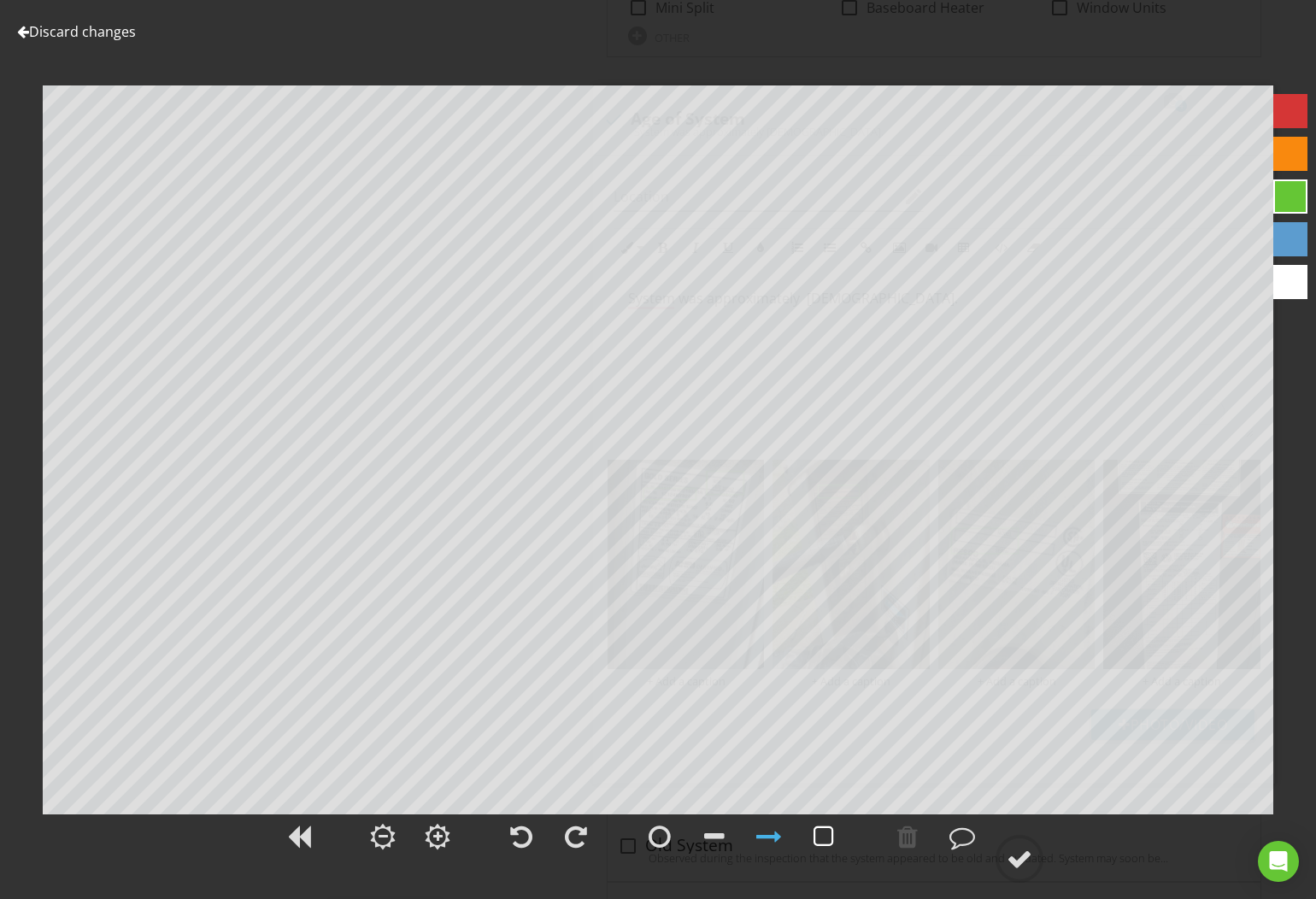 drag, startPoint x: 832, startPoint y: 838, endPoint x: 823, endPoint y: 818, distance: 21.931712 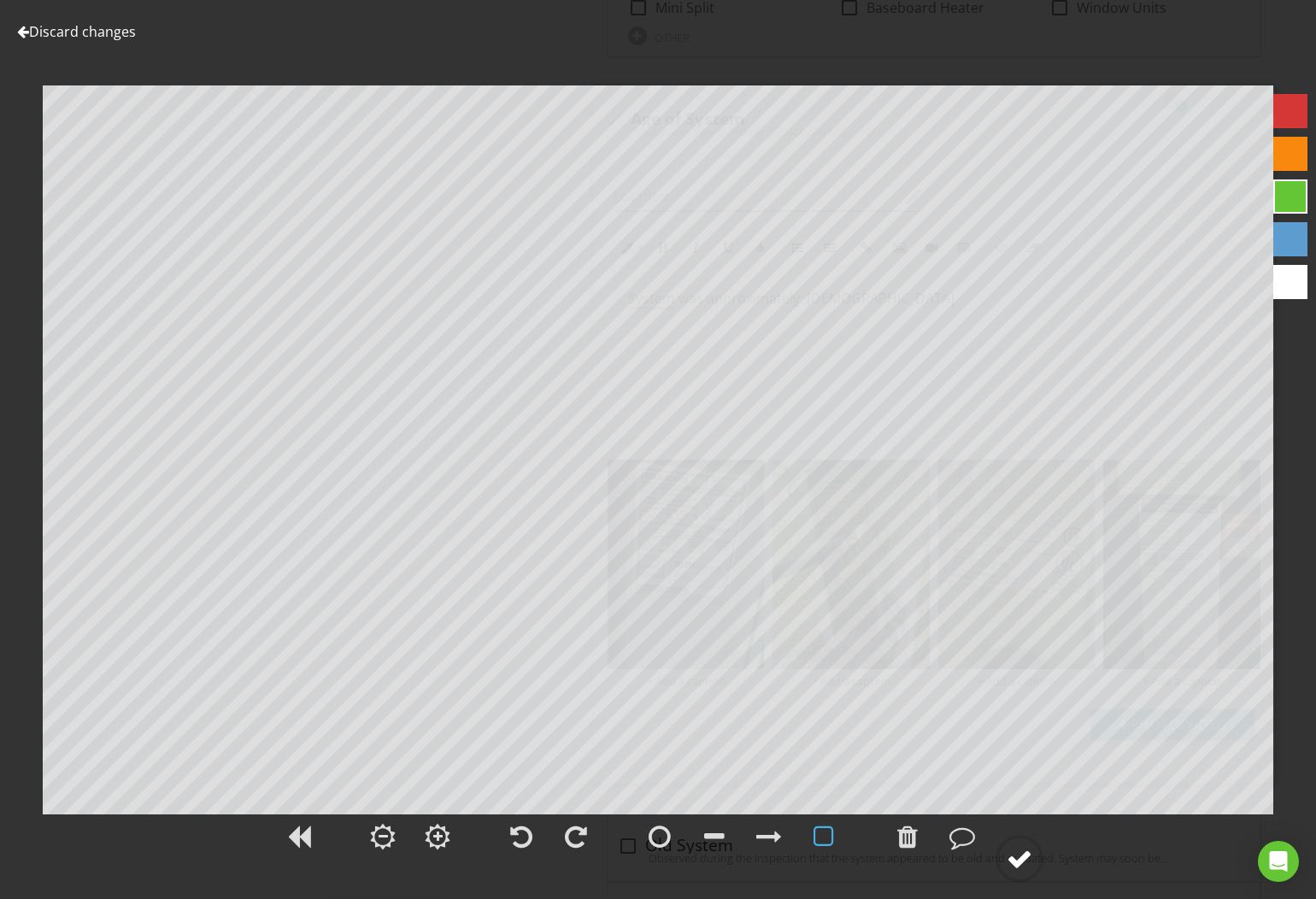 click 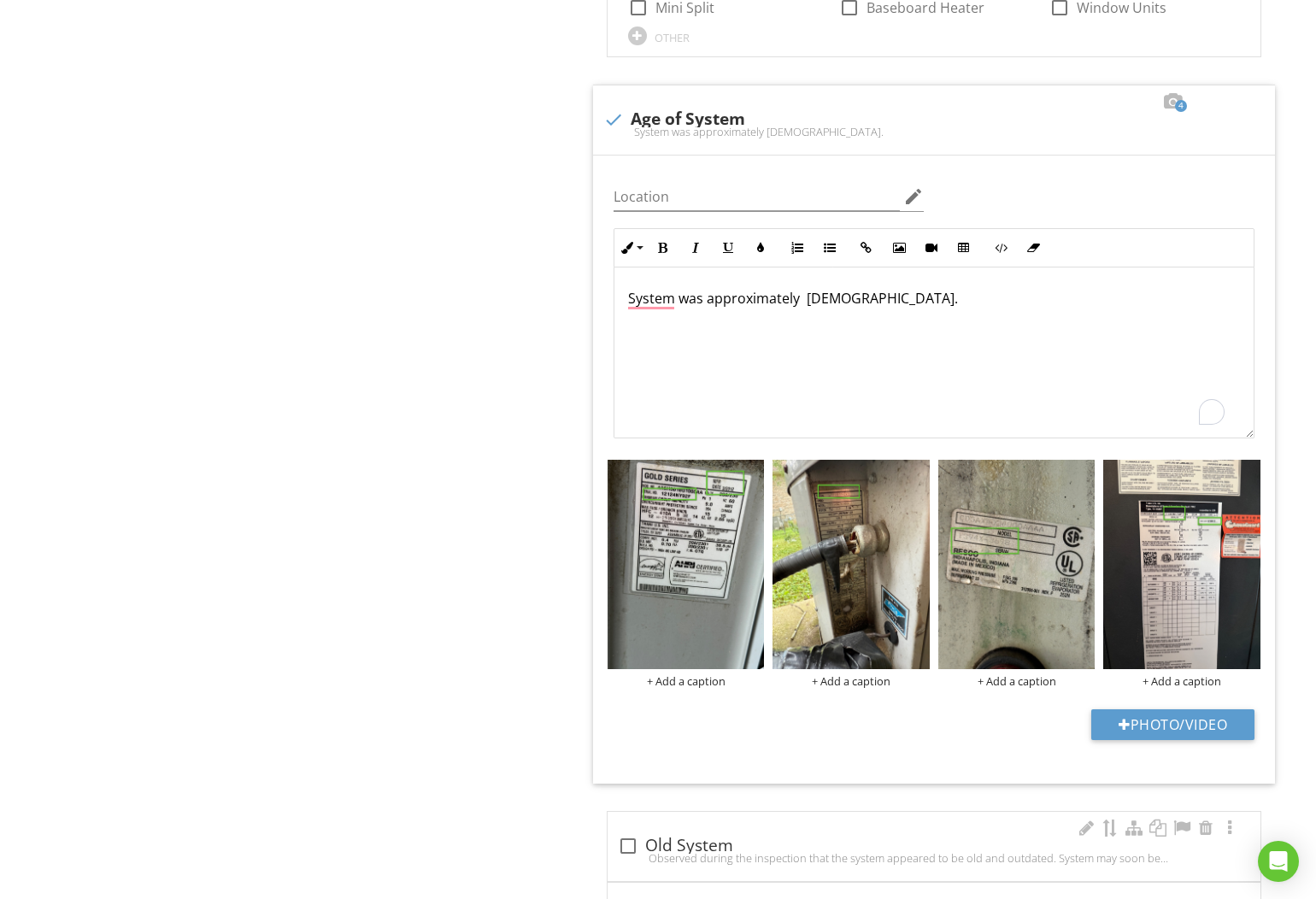 click at bounding box center (628, 846) 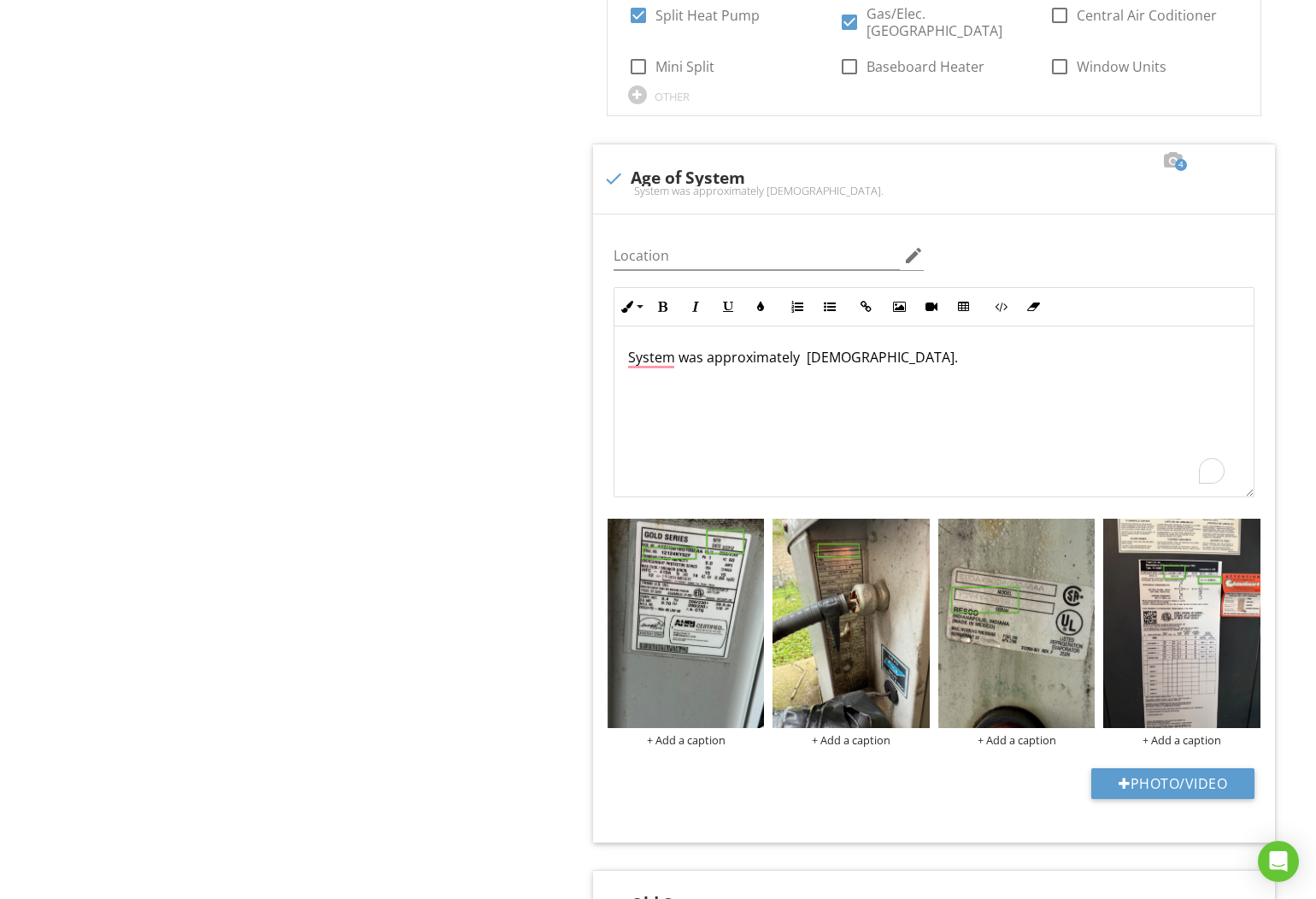 scroll, scrollTop: 167, scrollLeft: 0, axis: vertical 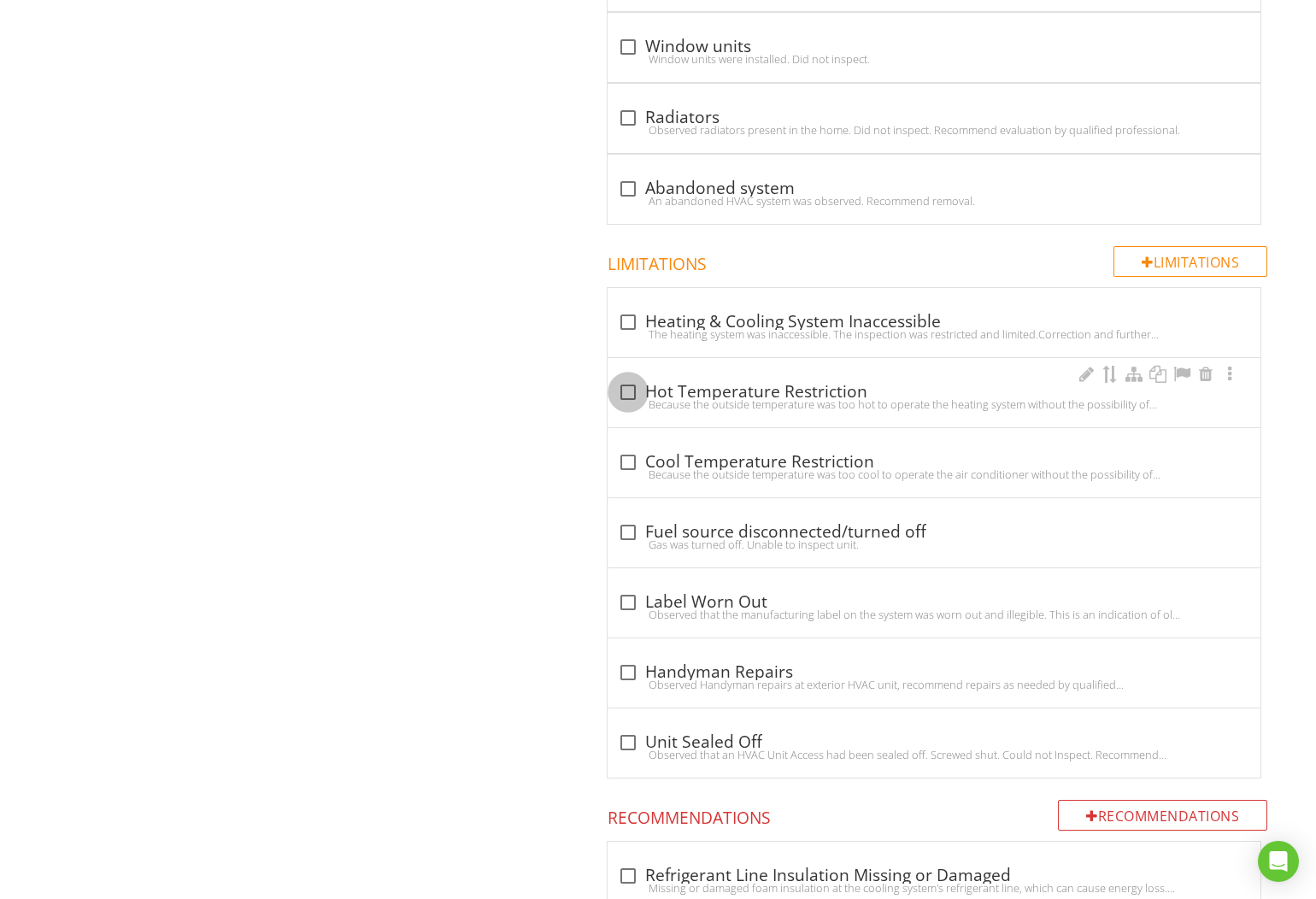 click at bounding box center (628, 392) 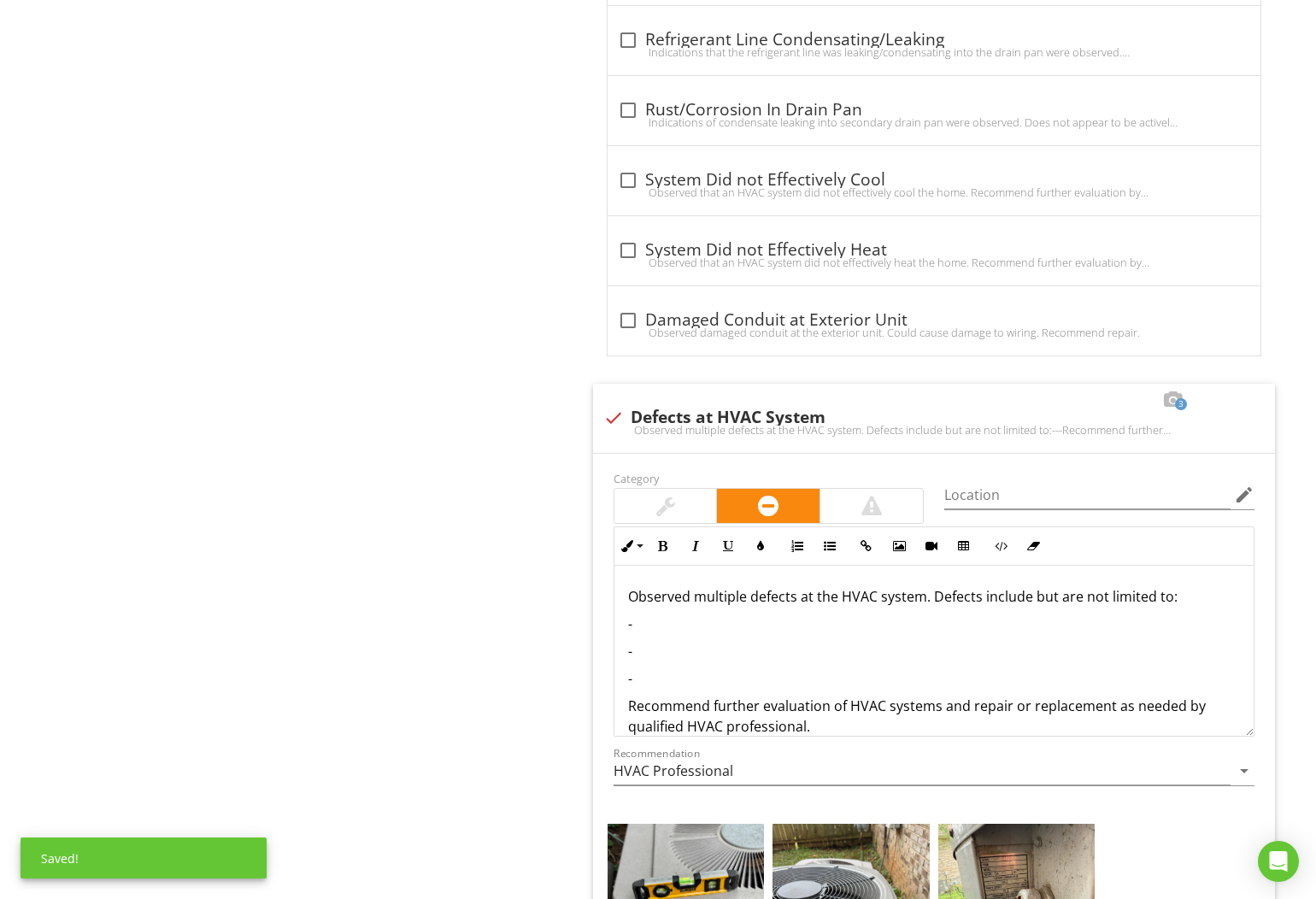 scroll, scrollTop: 4542, scrollLeft: 0, axis: vertical 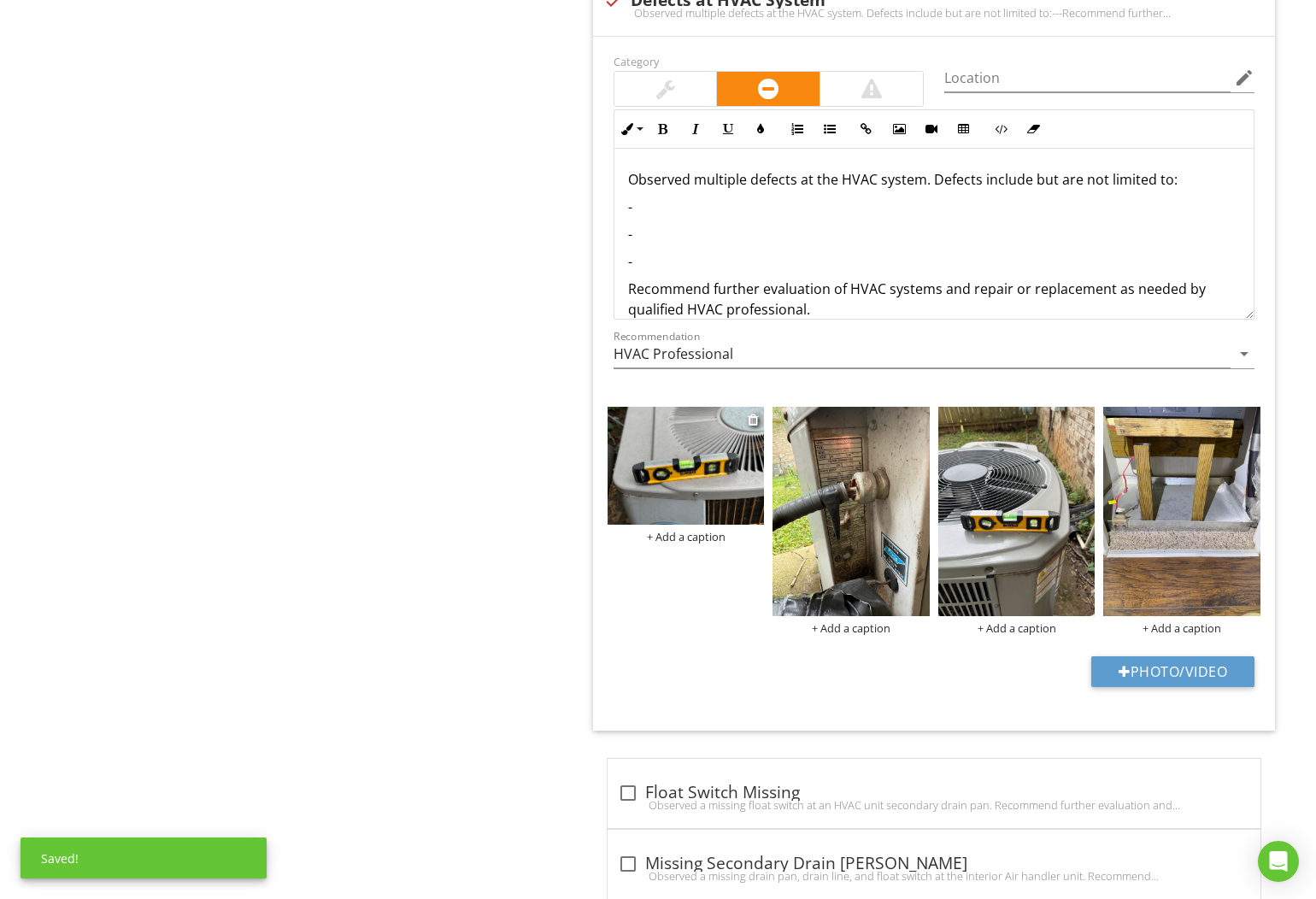 drag, startPoint x: 868, startPoint y: 503, endPoint x: 679, endPoint y: 488, distance: 189.5943 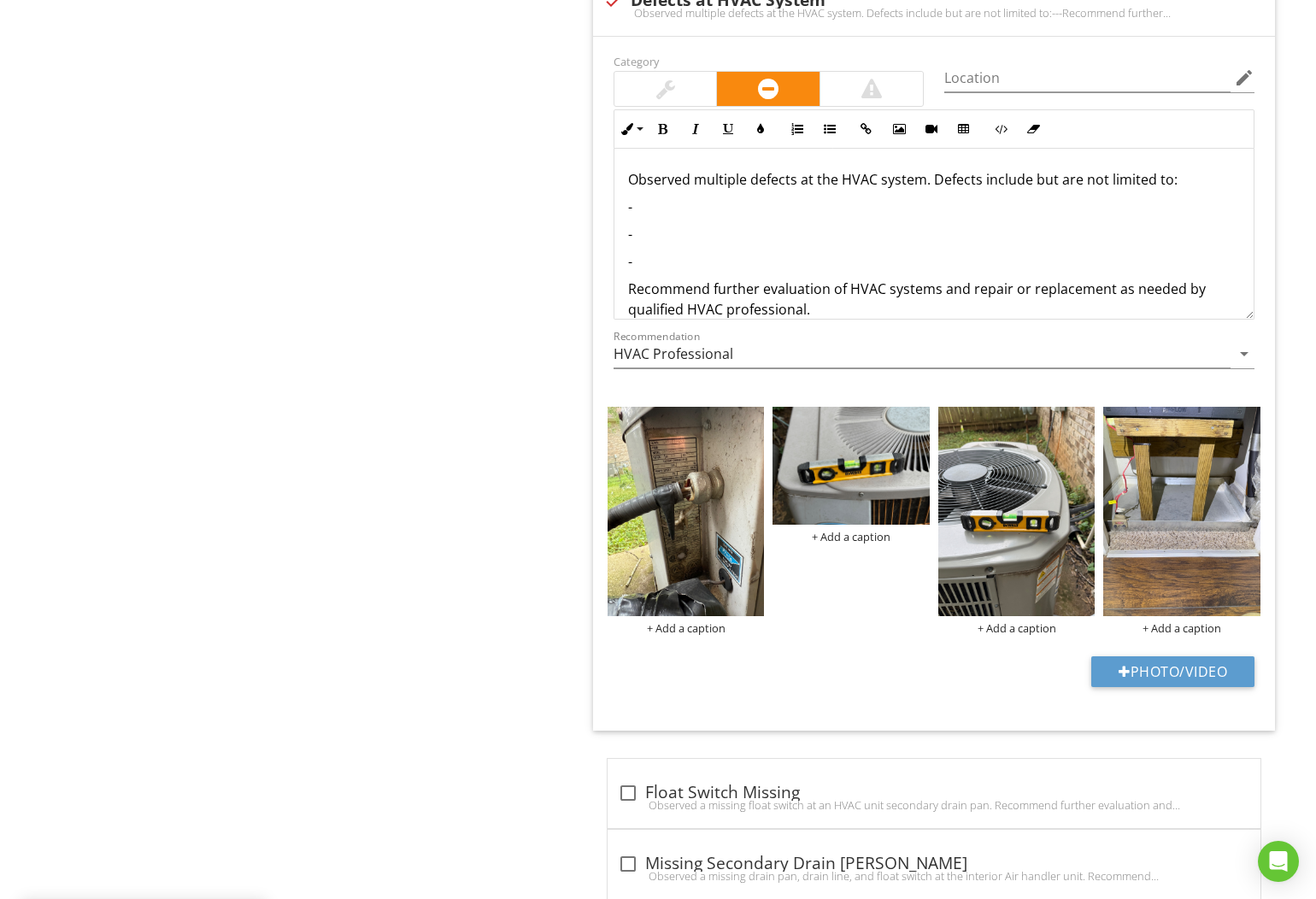 click on "-" at bounding box center (934, 207) 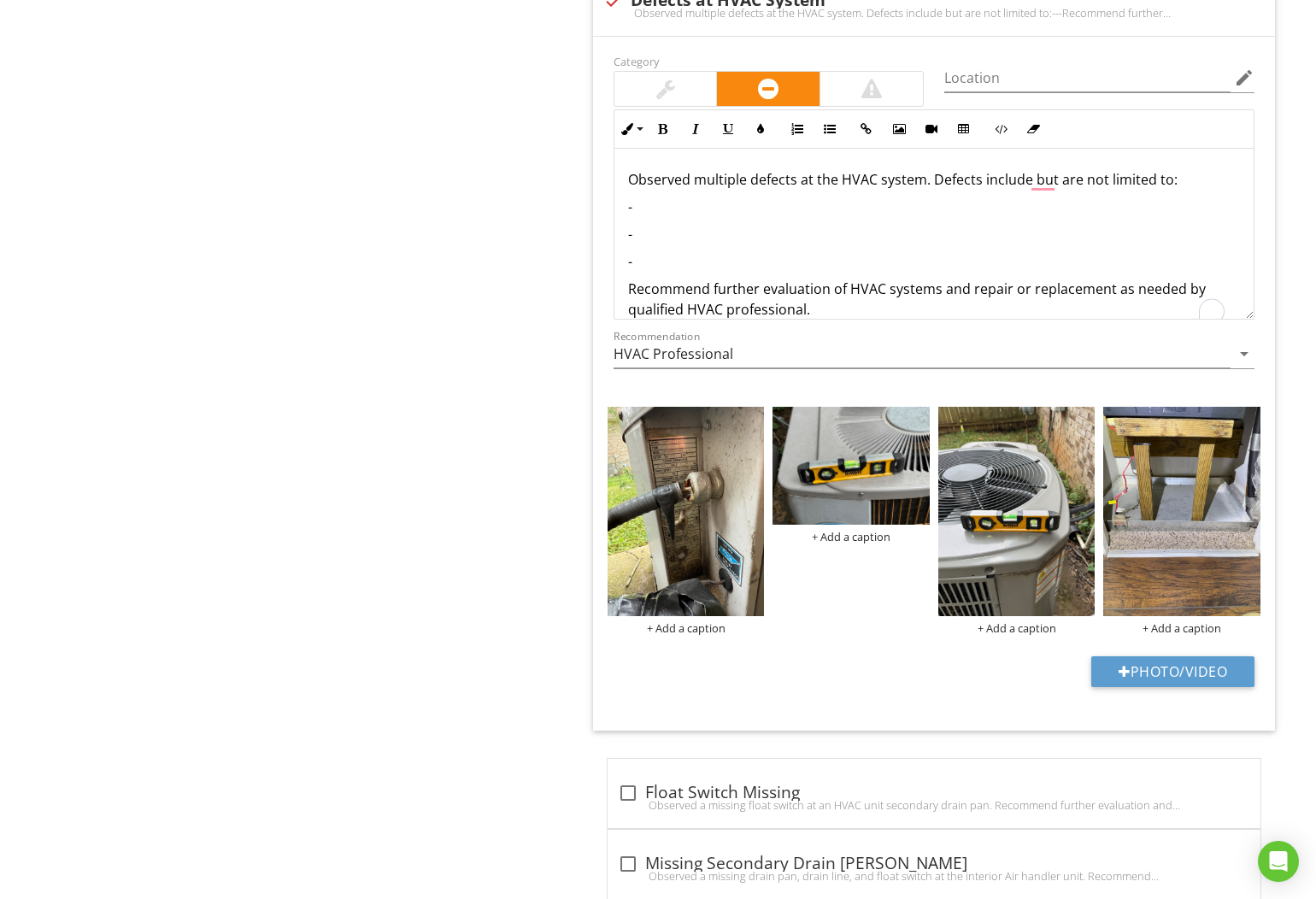 type 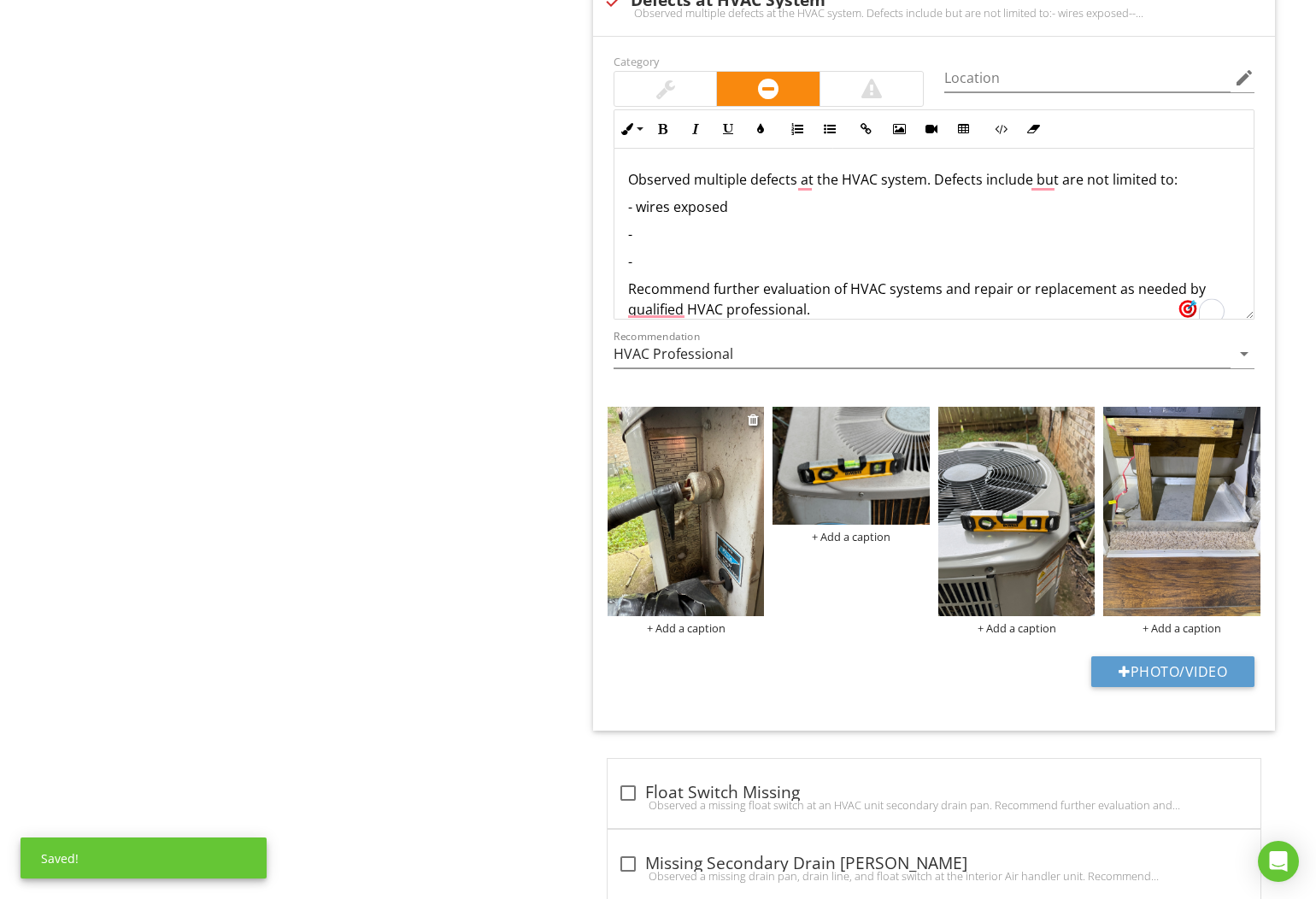 click on "+ Add a caption" at bounding box center [686, 628] 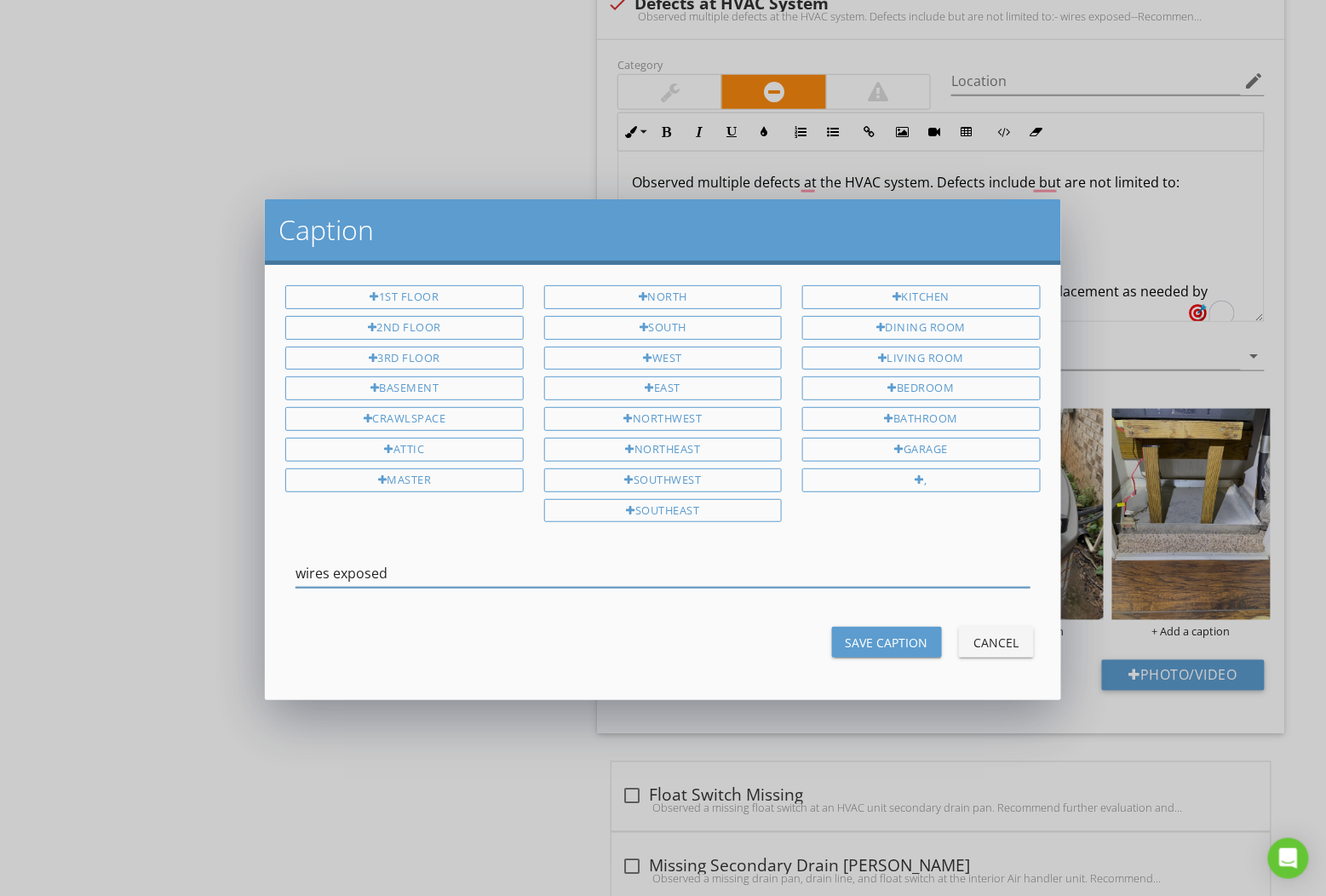 type on "wires exposed" 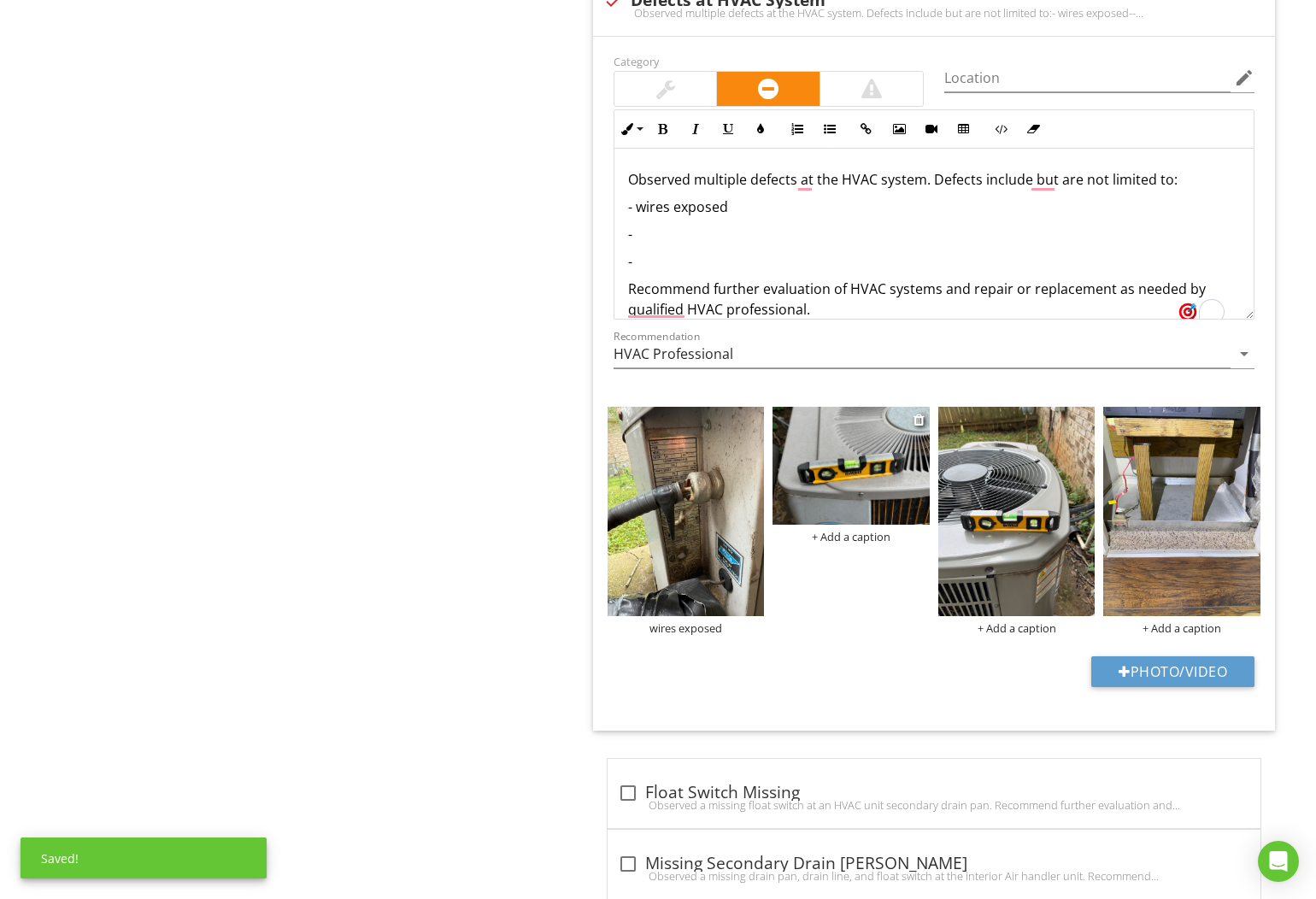 click on "+ Add a caption" at bounding box center (851, 537) 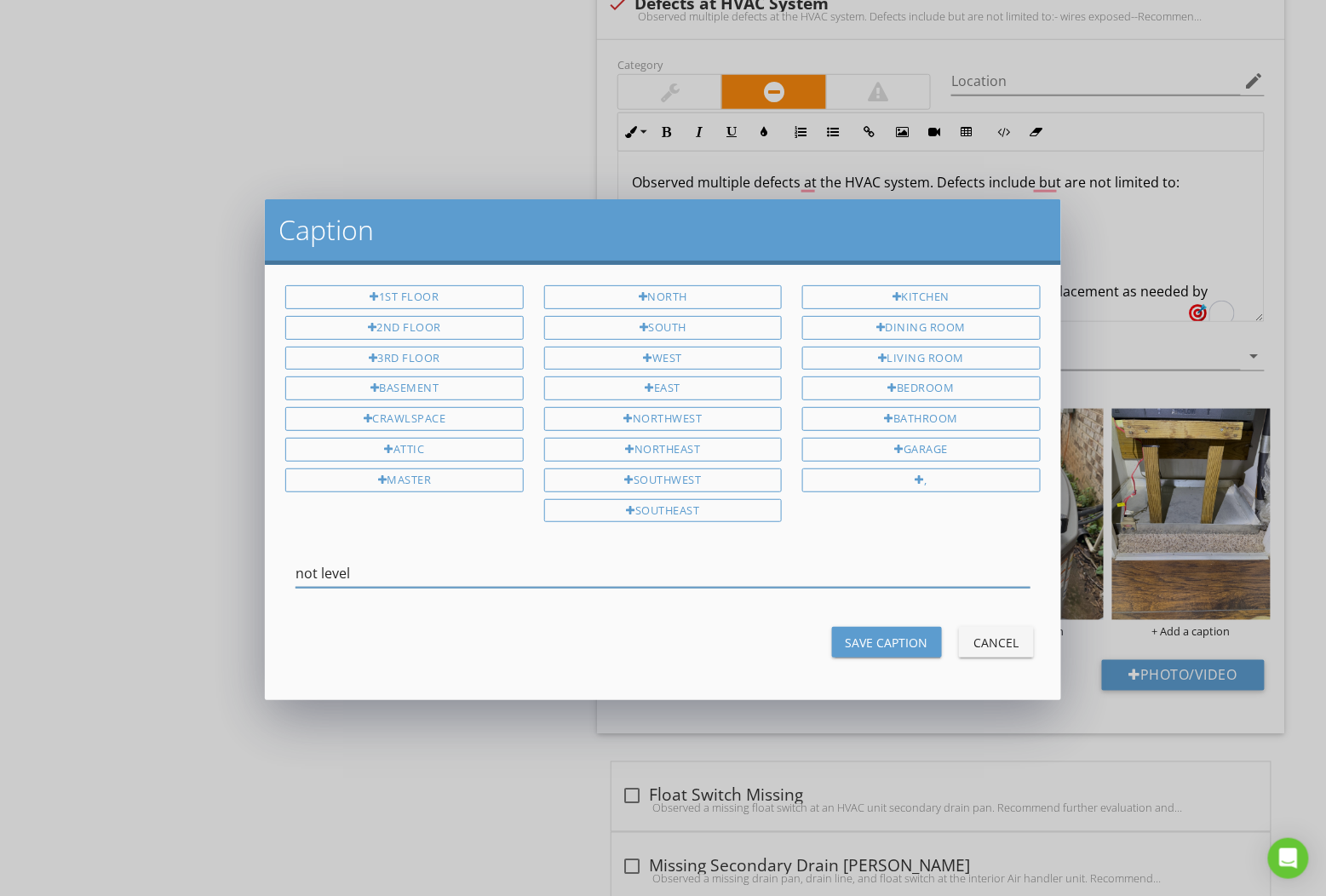 type on "not level" 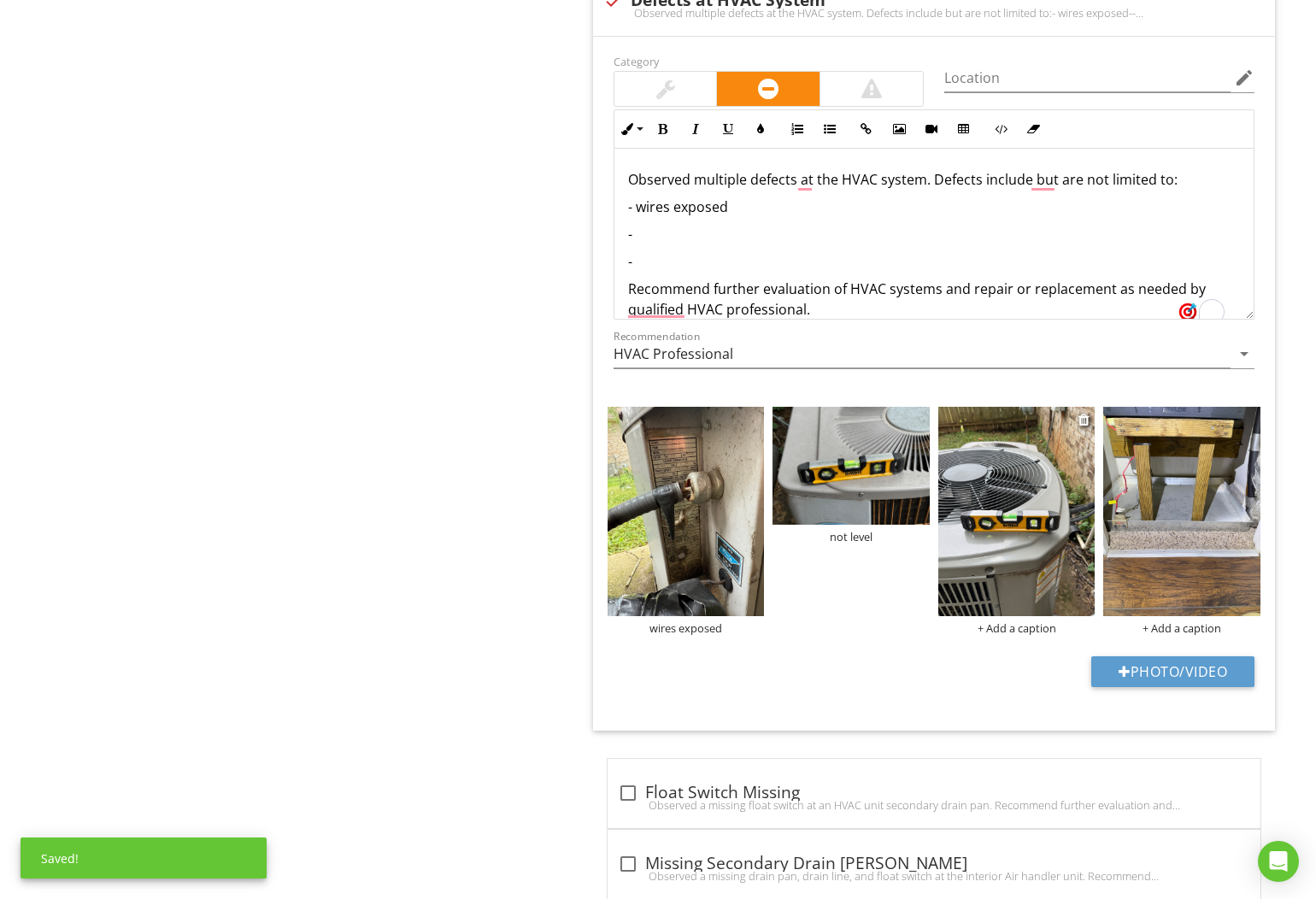 click on "+ Add a caption" at bounding box center [1017, 628] 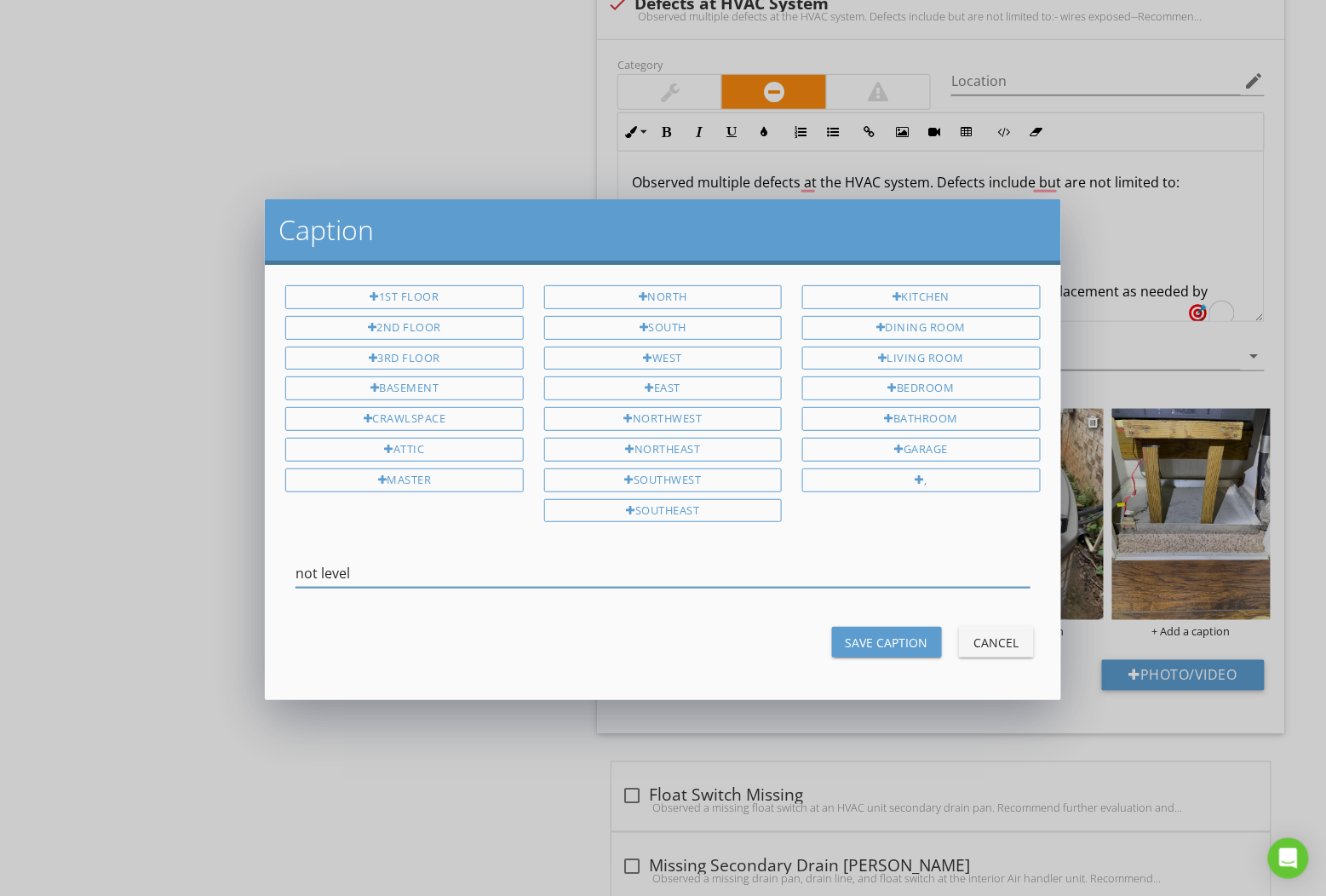 type on "not level" 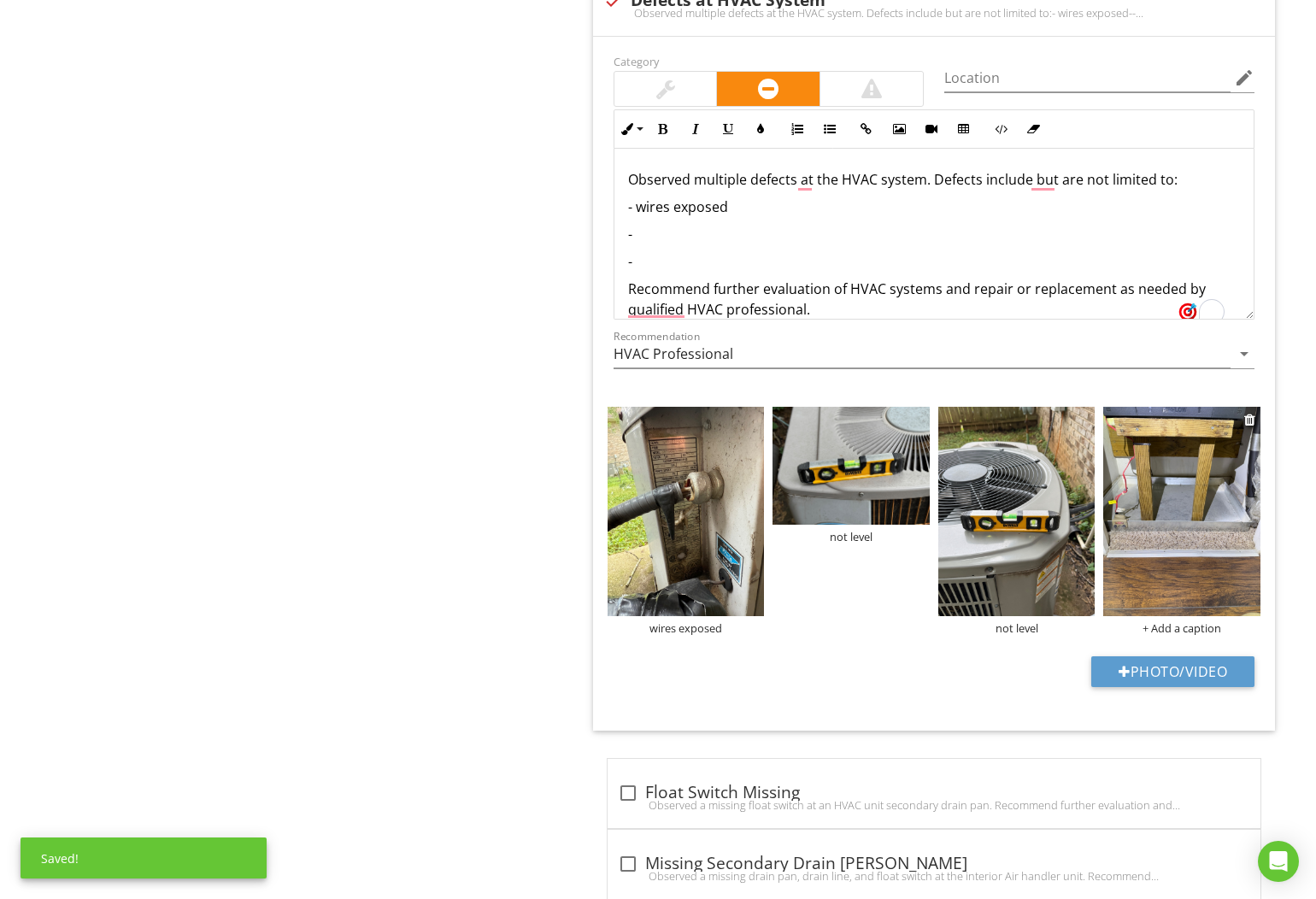 click on "+ Add a caption" at bounding box center (1182, 628) 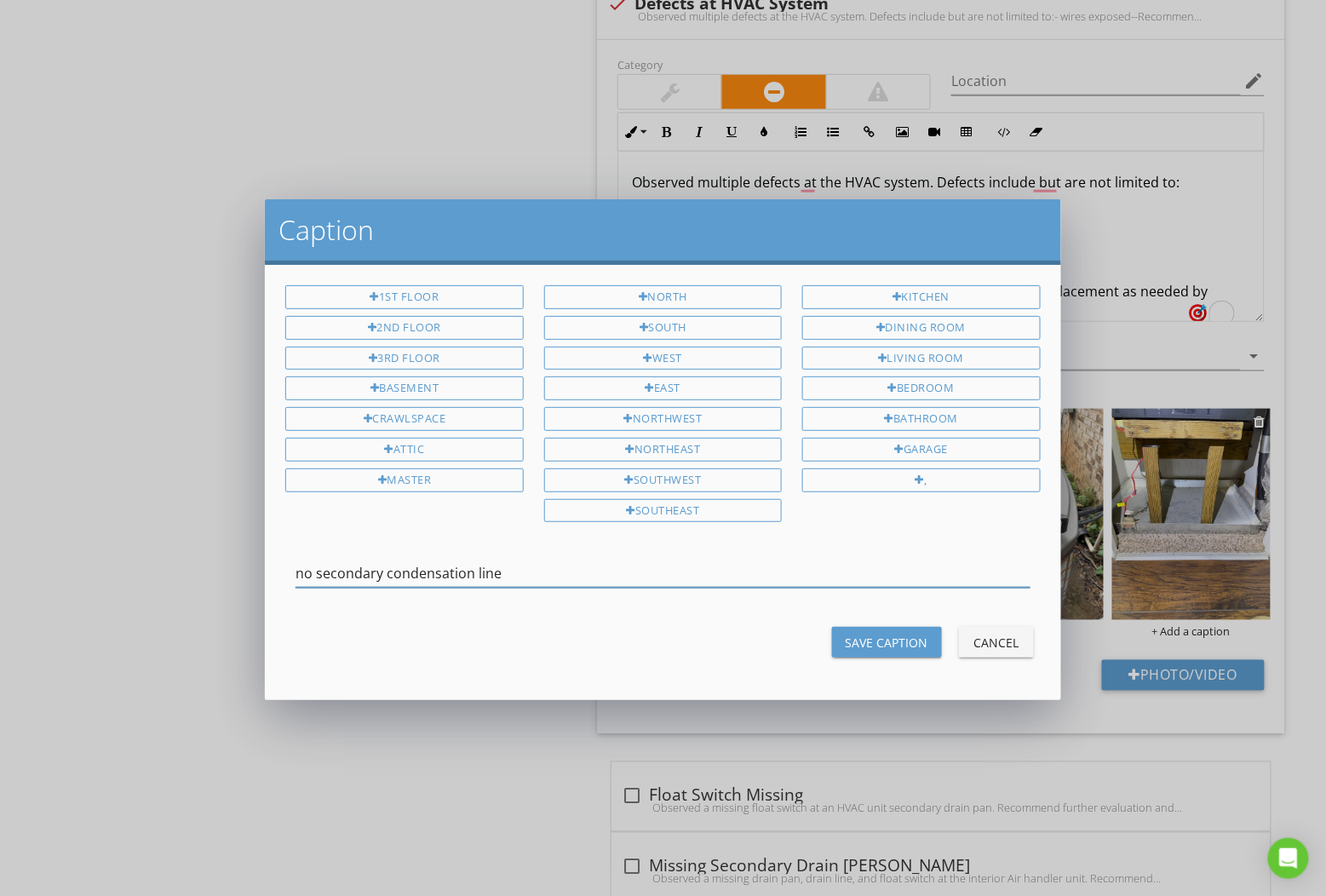 type on "no secondary condensation line" 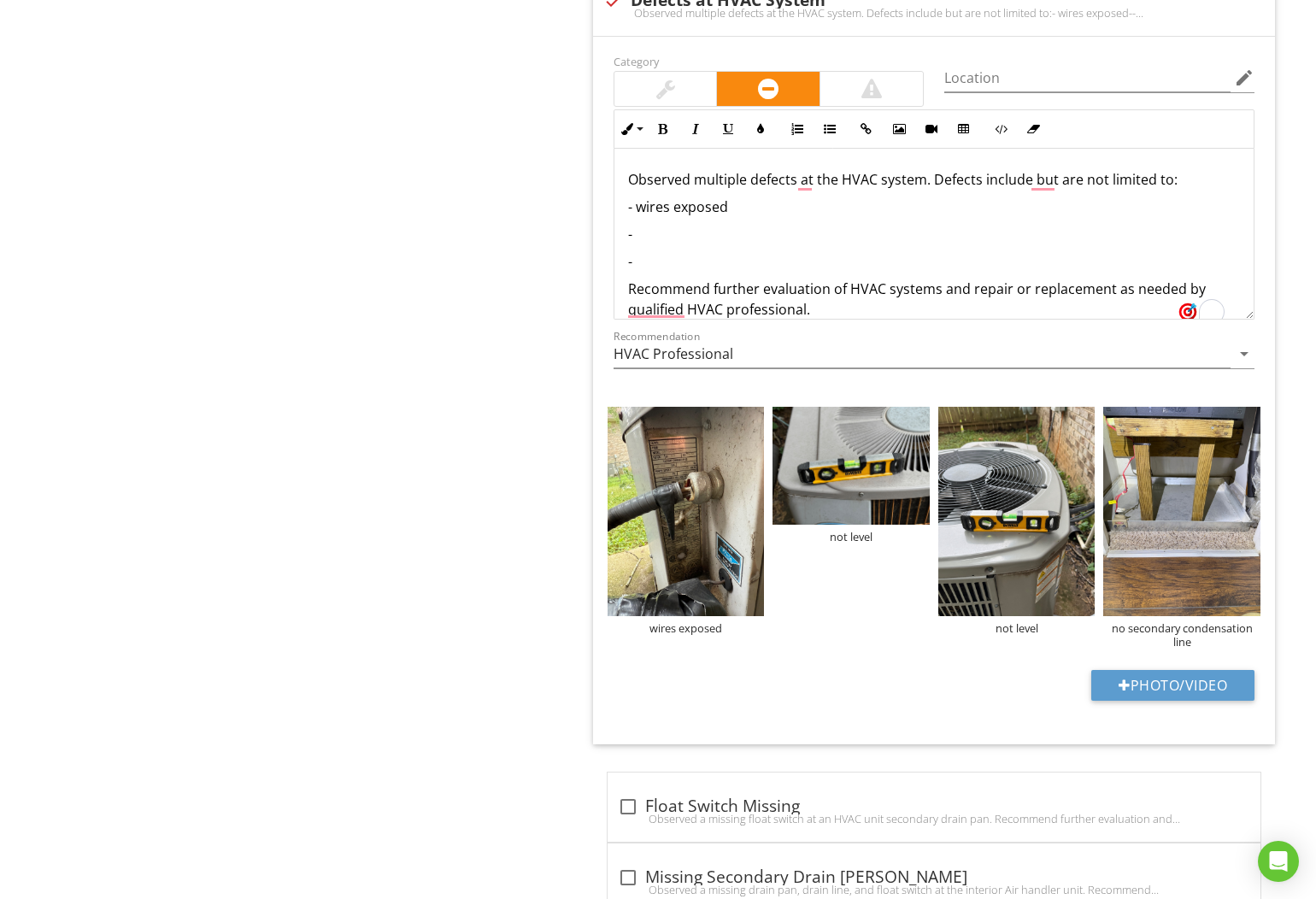 click on "-" at bounding box center (934, 234) 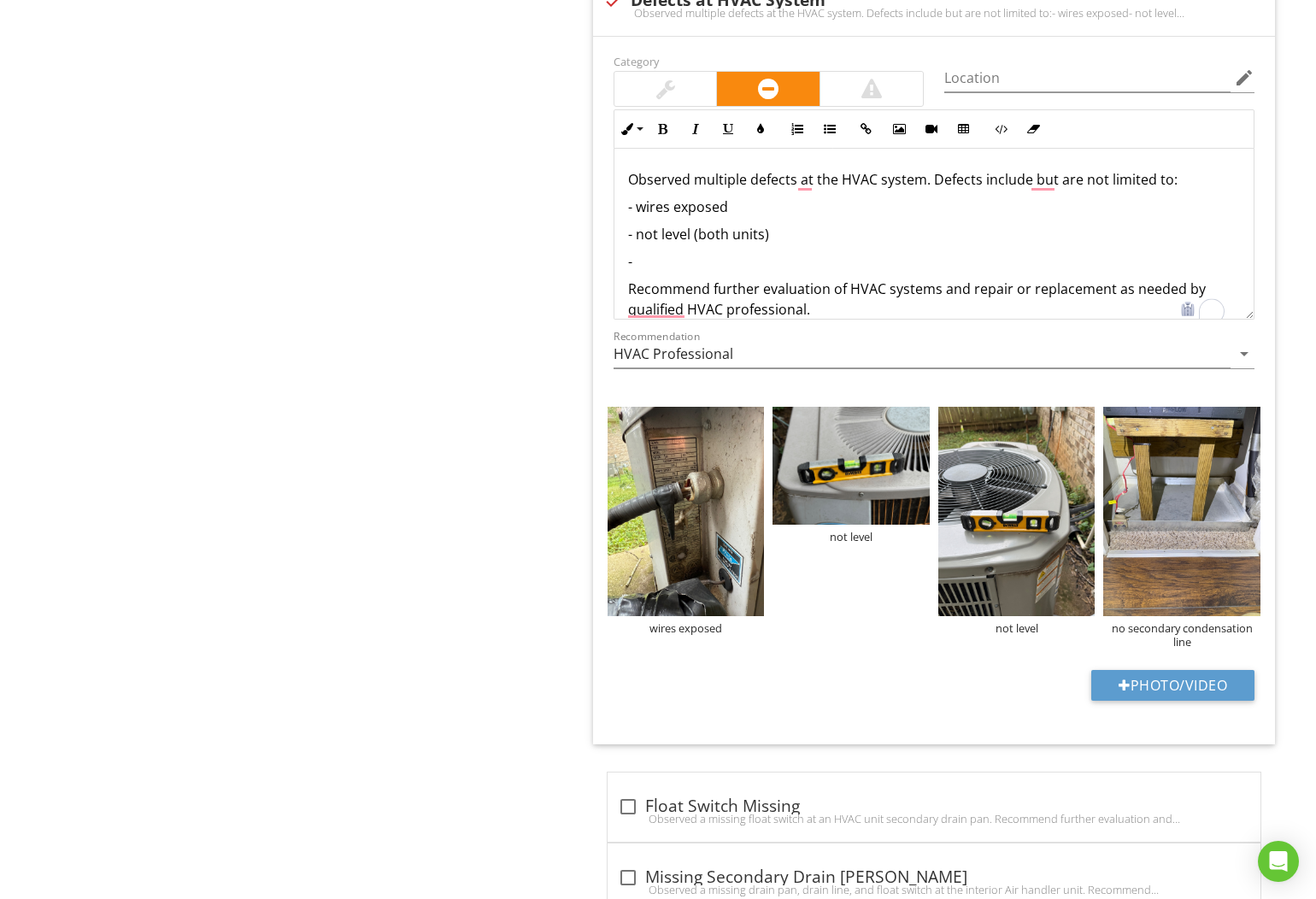 click on "-" at bounding box center [934, 261] 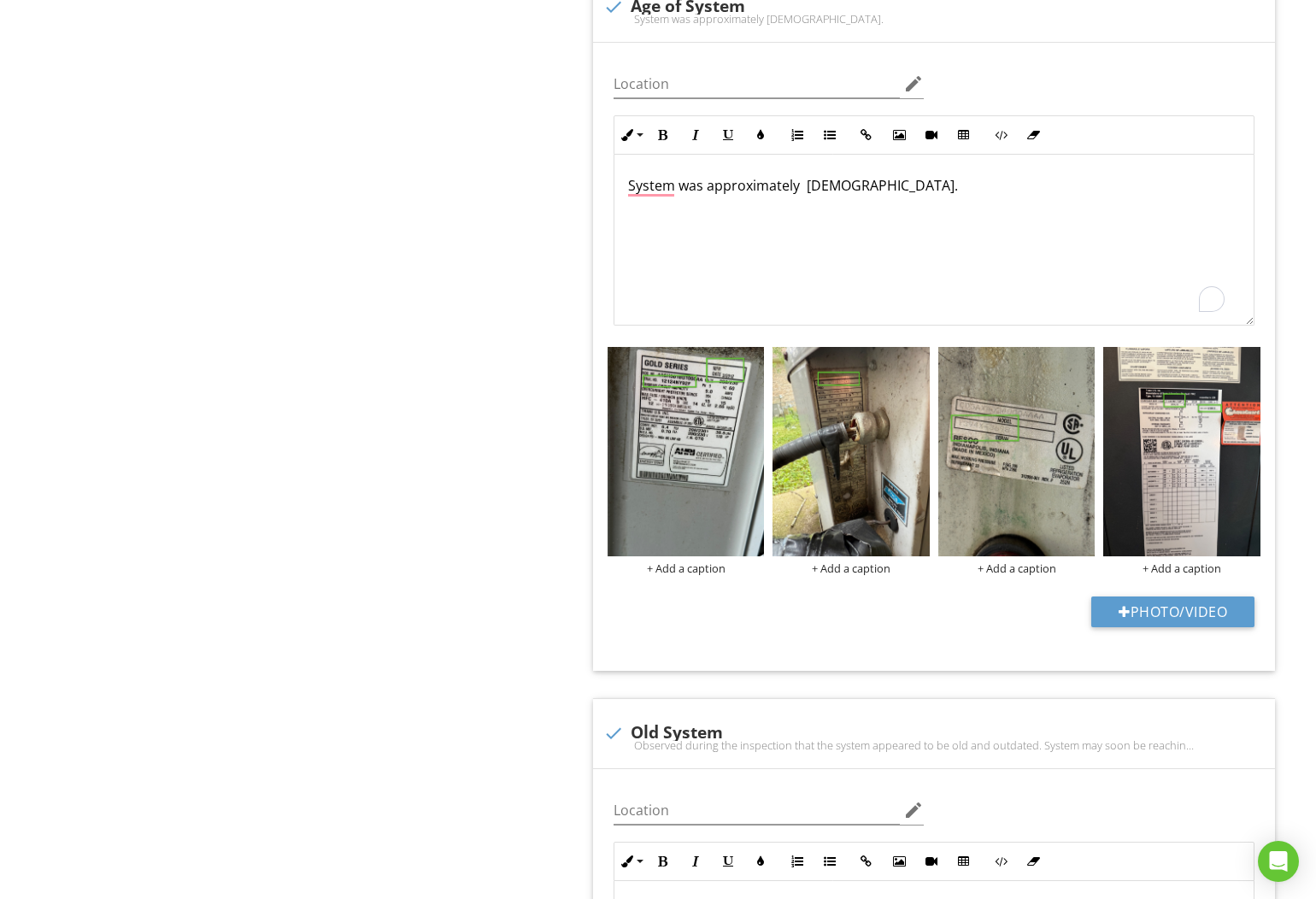scroll, scrollTop: 0, scrollLeft: 0, axis: both 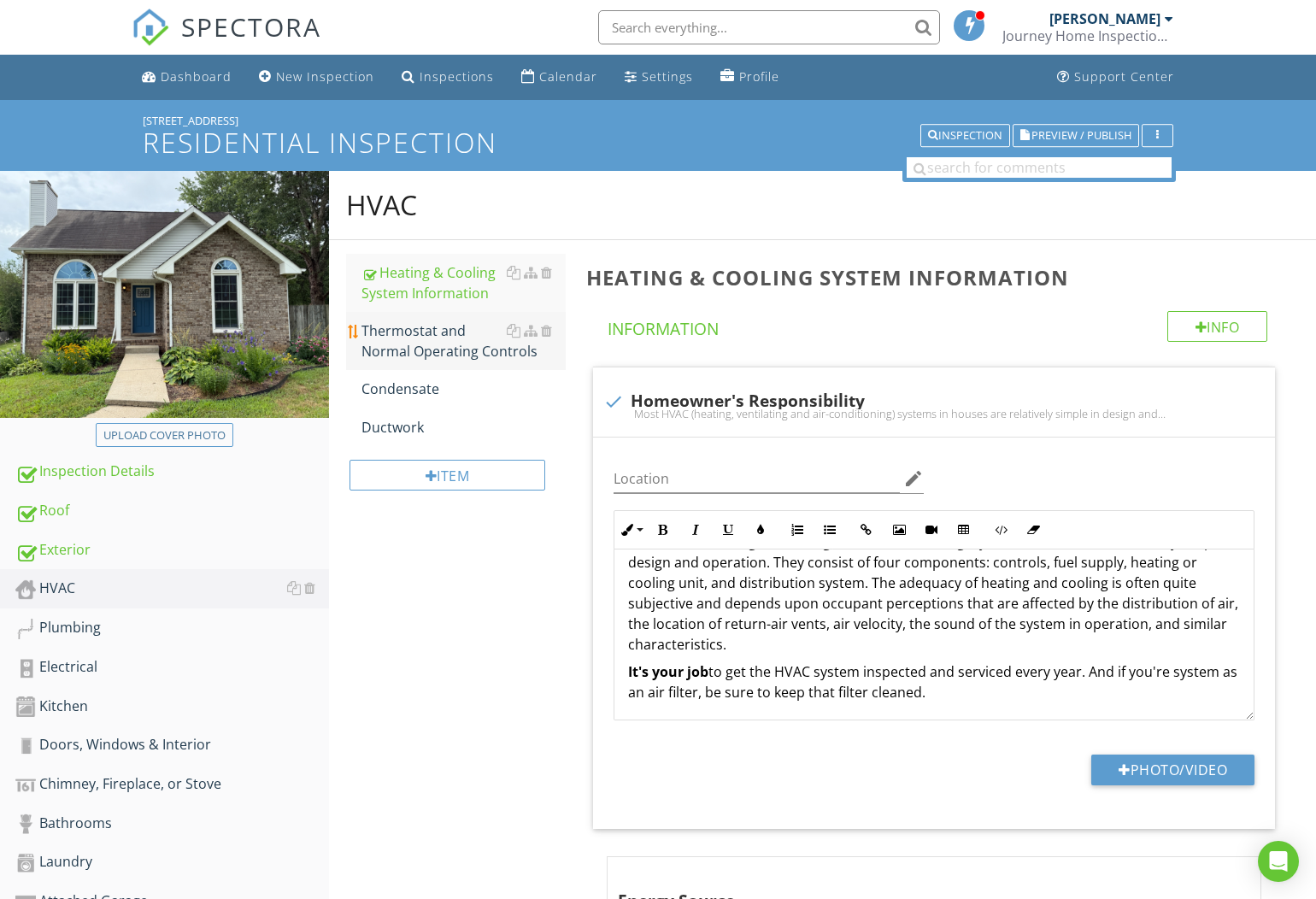 click on "Thermostat and Normal Operating Controls" at bounding box center (463, 341) 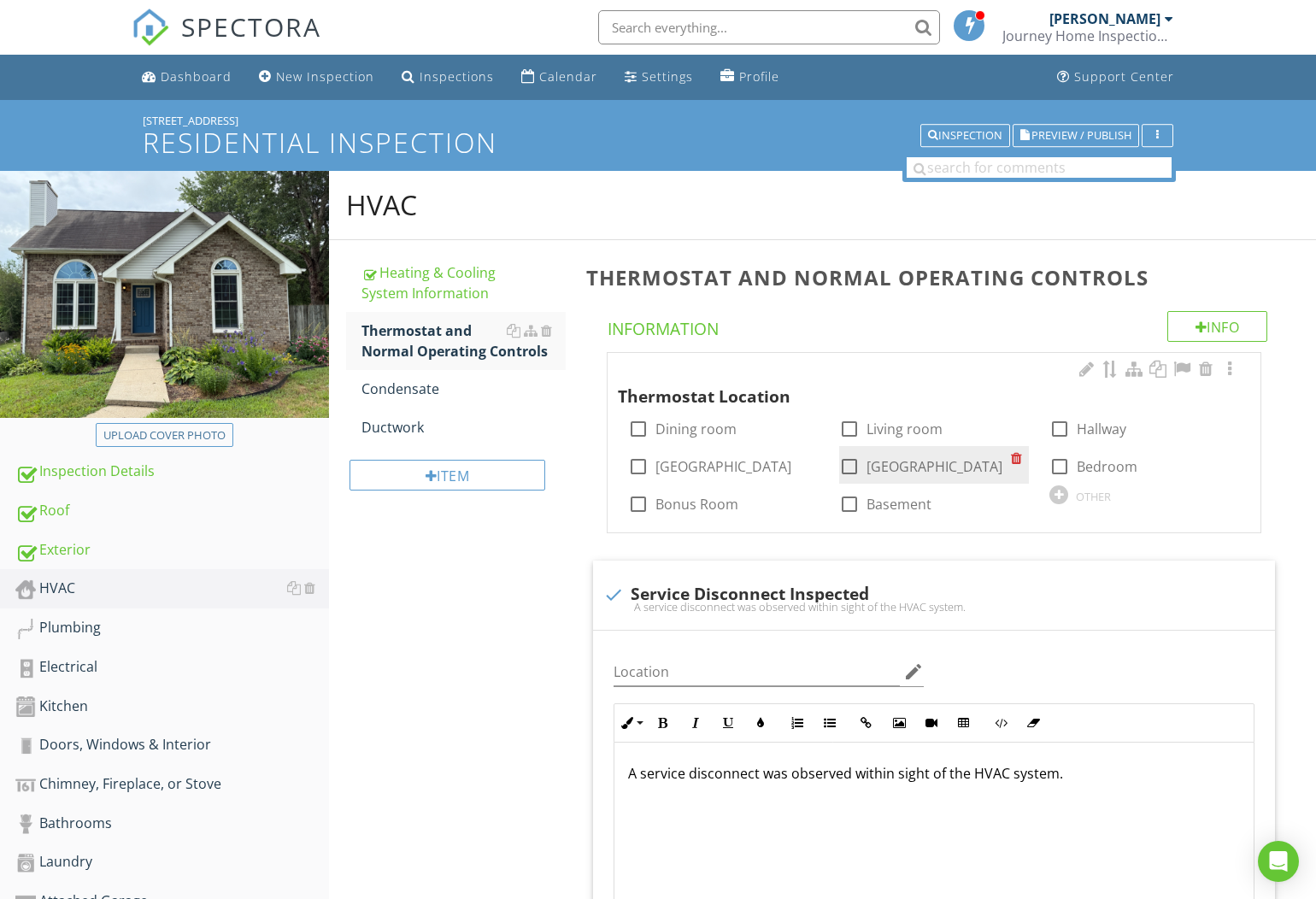 click on "2nd floor hallway" at bounding box center [934, 467] 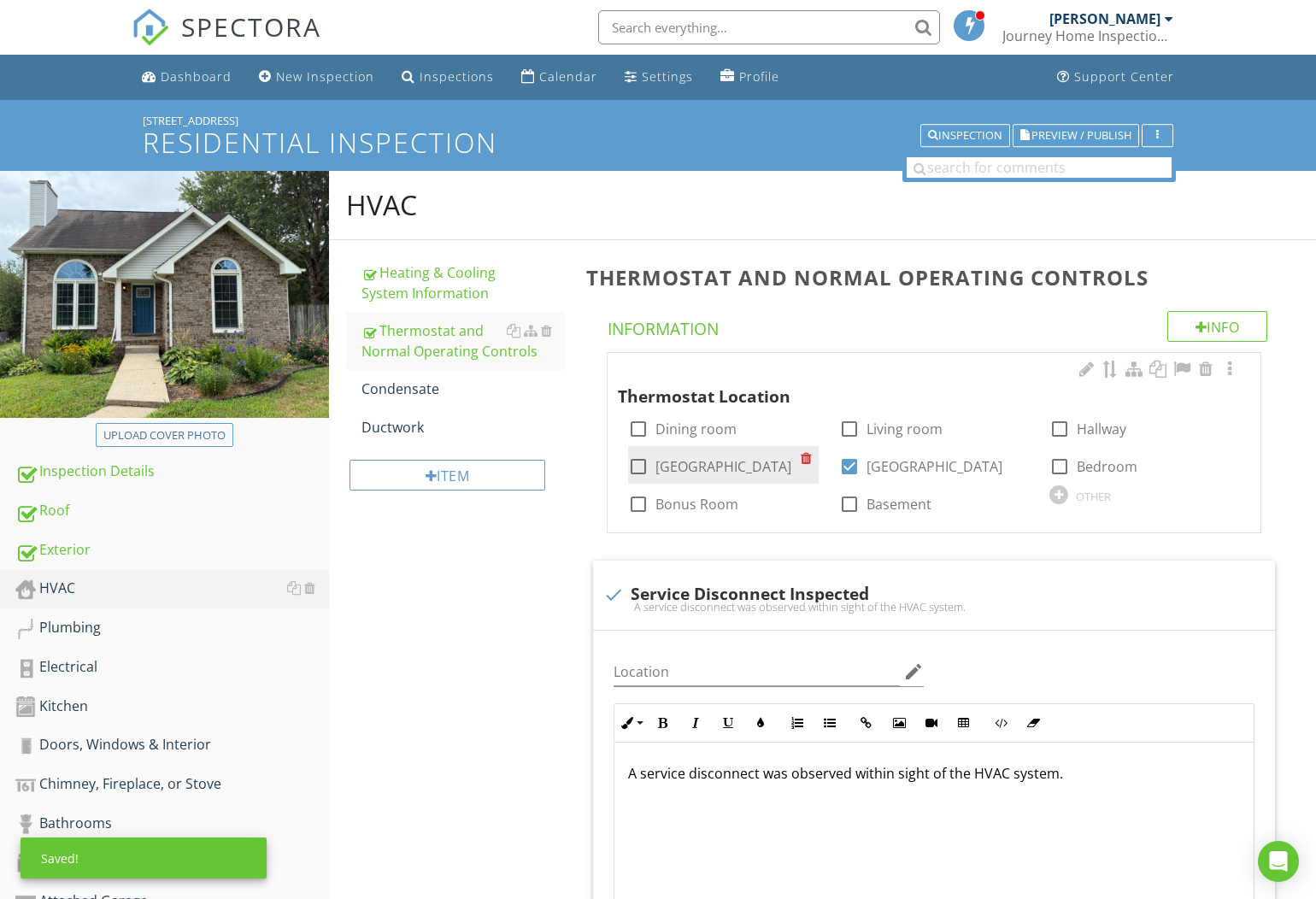 click on "1st floor hallway" at bounding box center (723, 467) 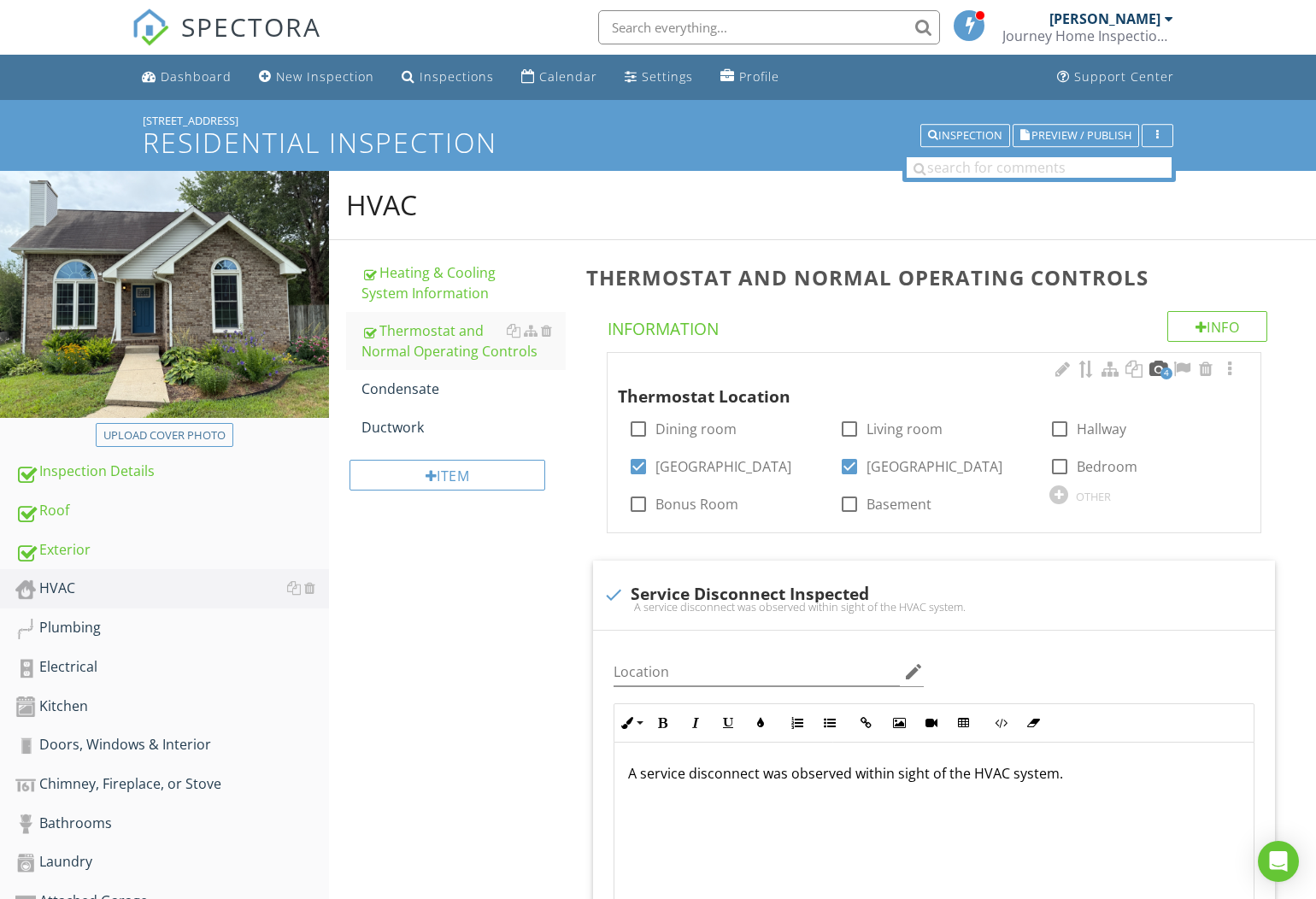 click at bounding box center (1158, 369) 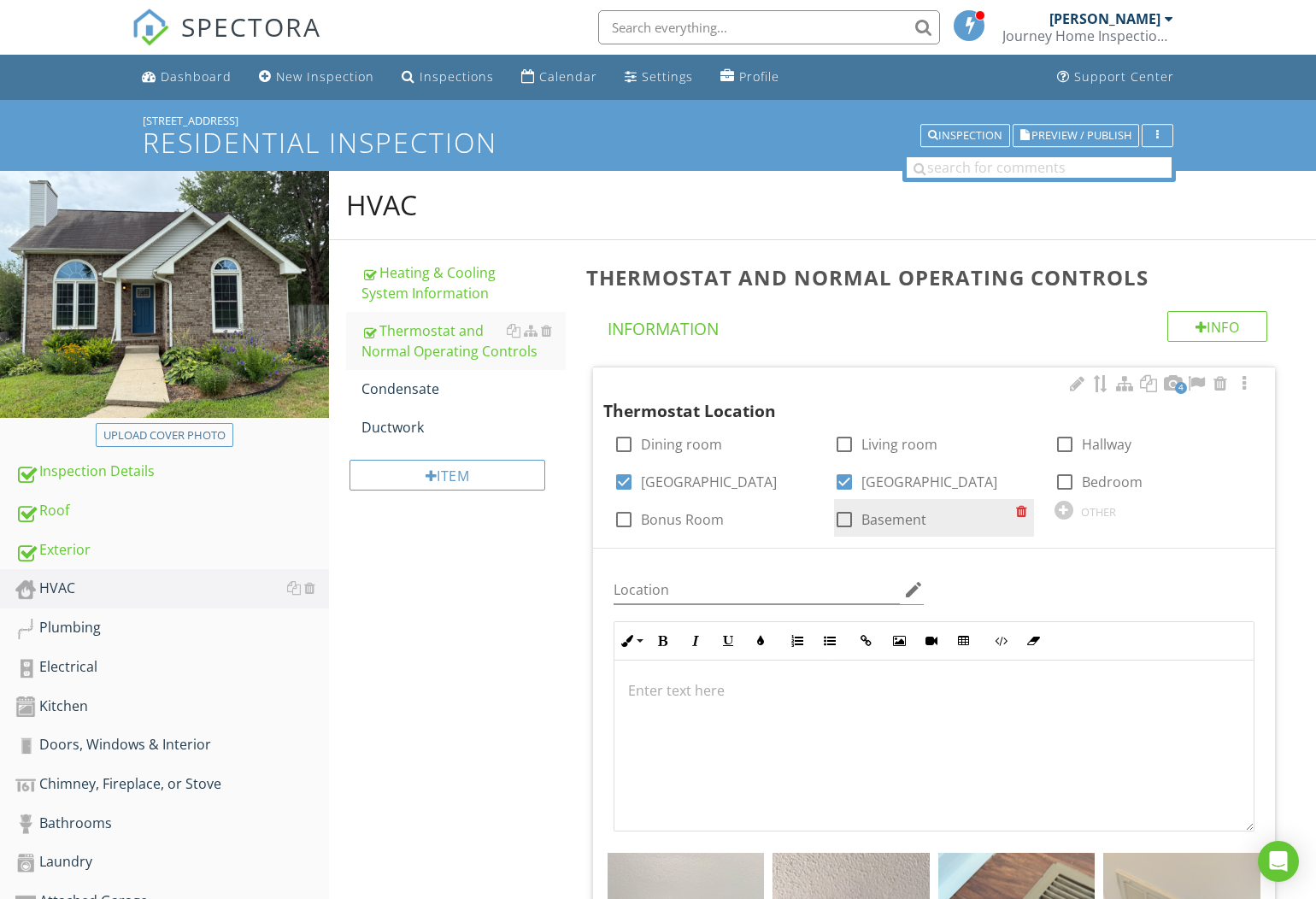 scroll, scrollTop: 174, scrollLeft: 0, axis: vertical 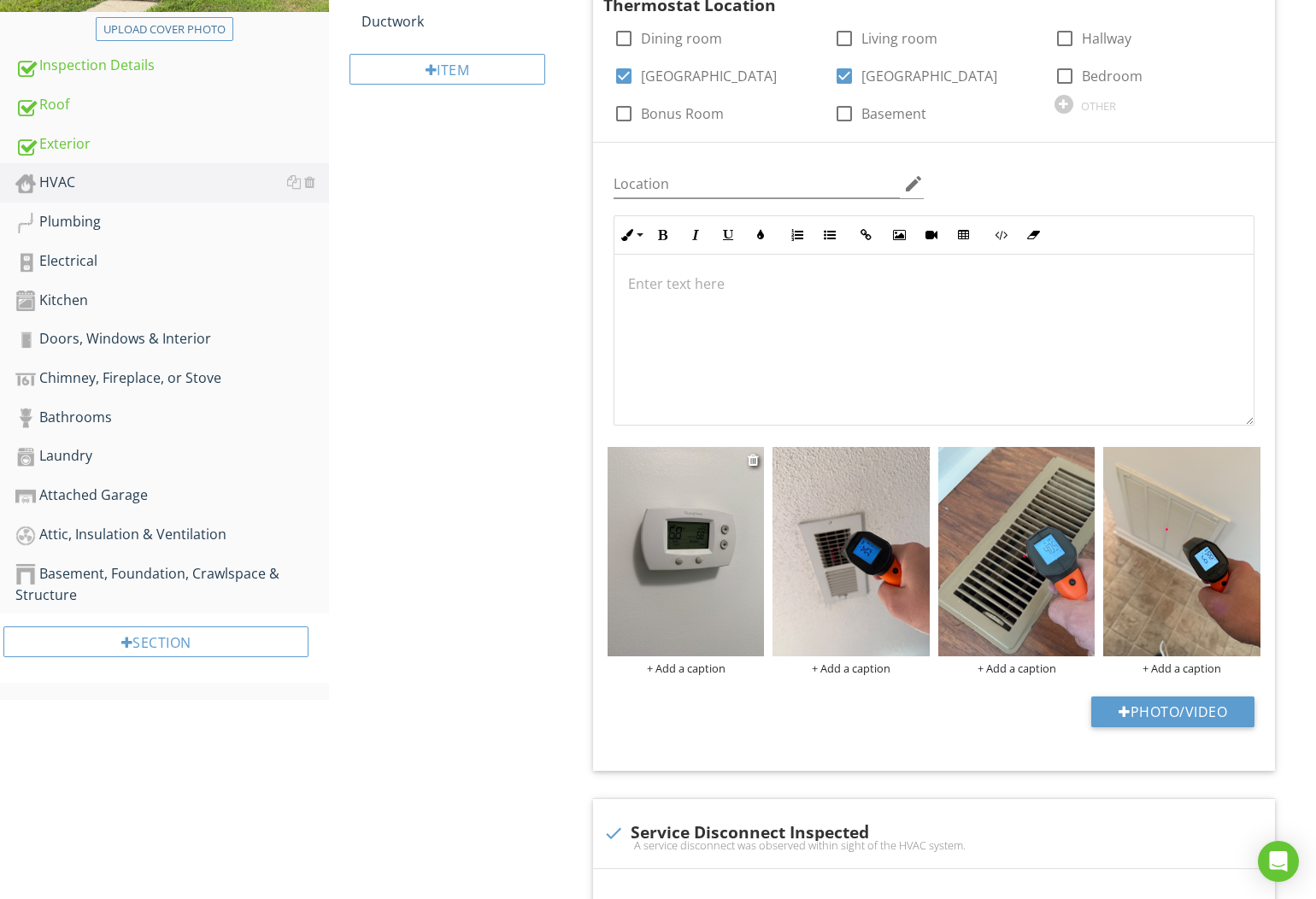 click at bounding box center (686, 551) 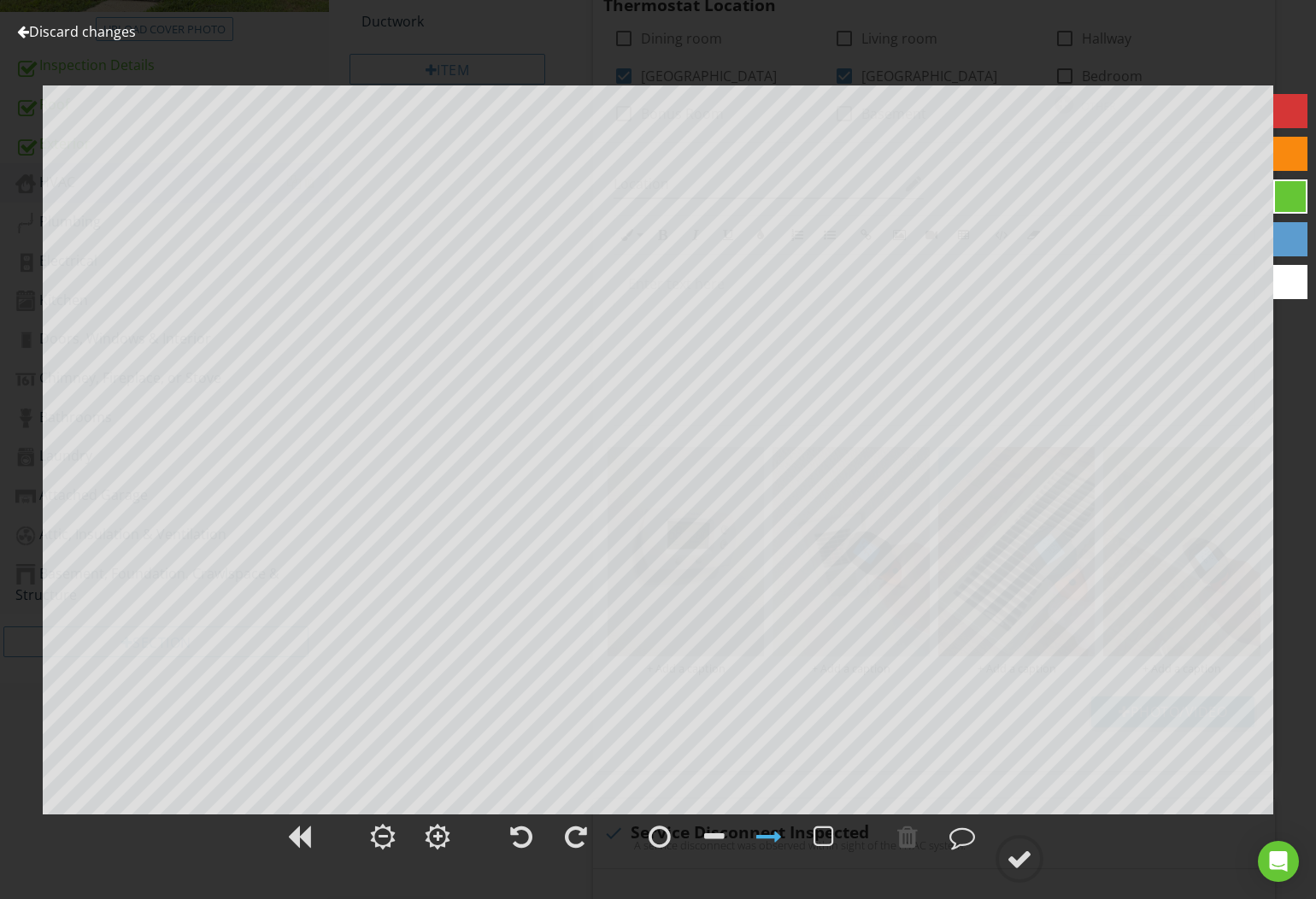 click on "Discard changes" at bounding box center (76, 32) 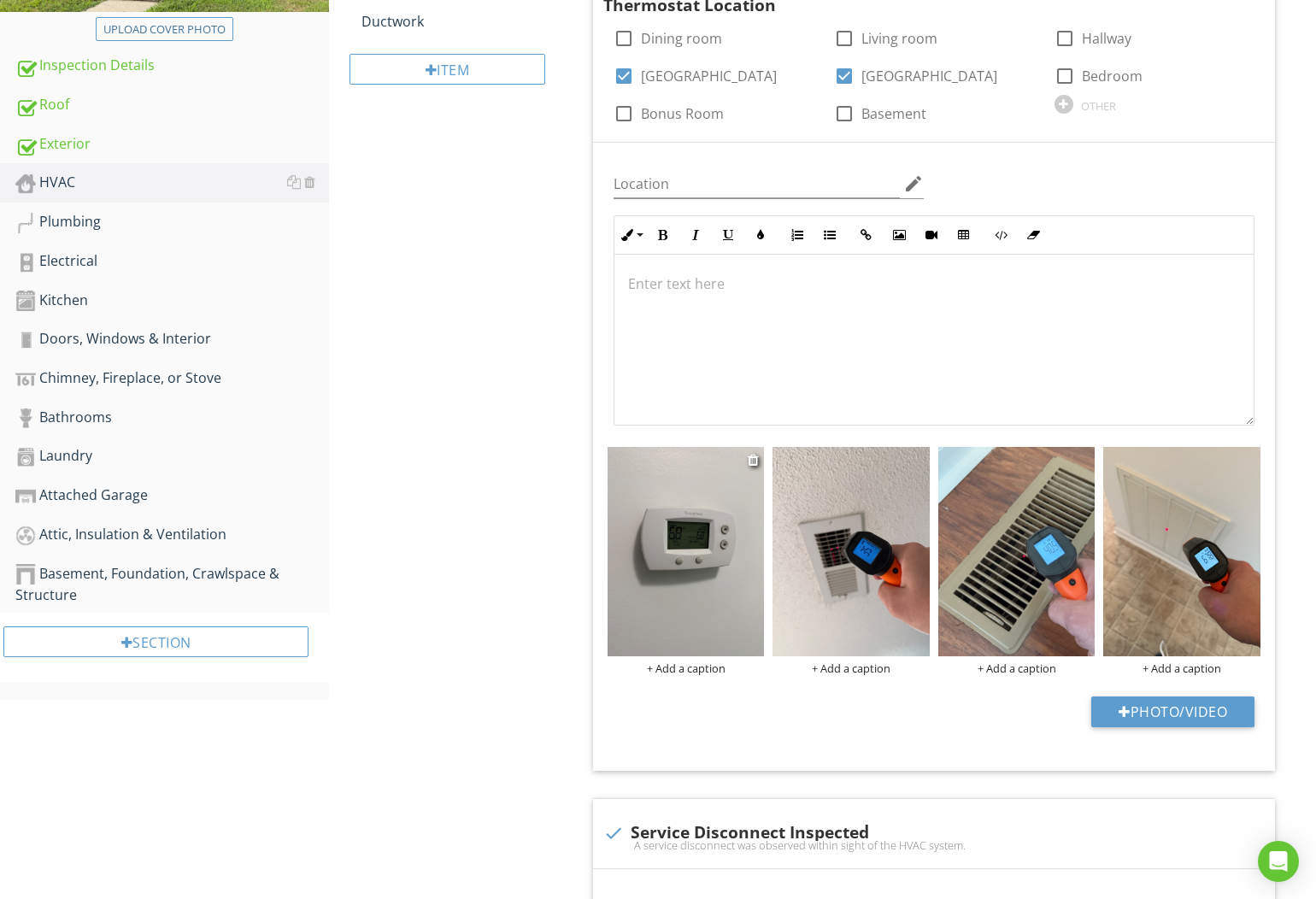 click on "+ Add a caption" at bounding box center (686, 668) 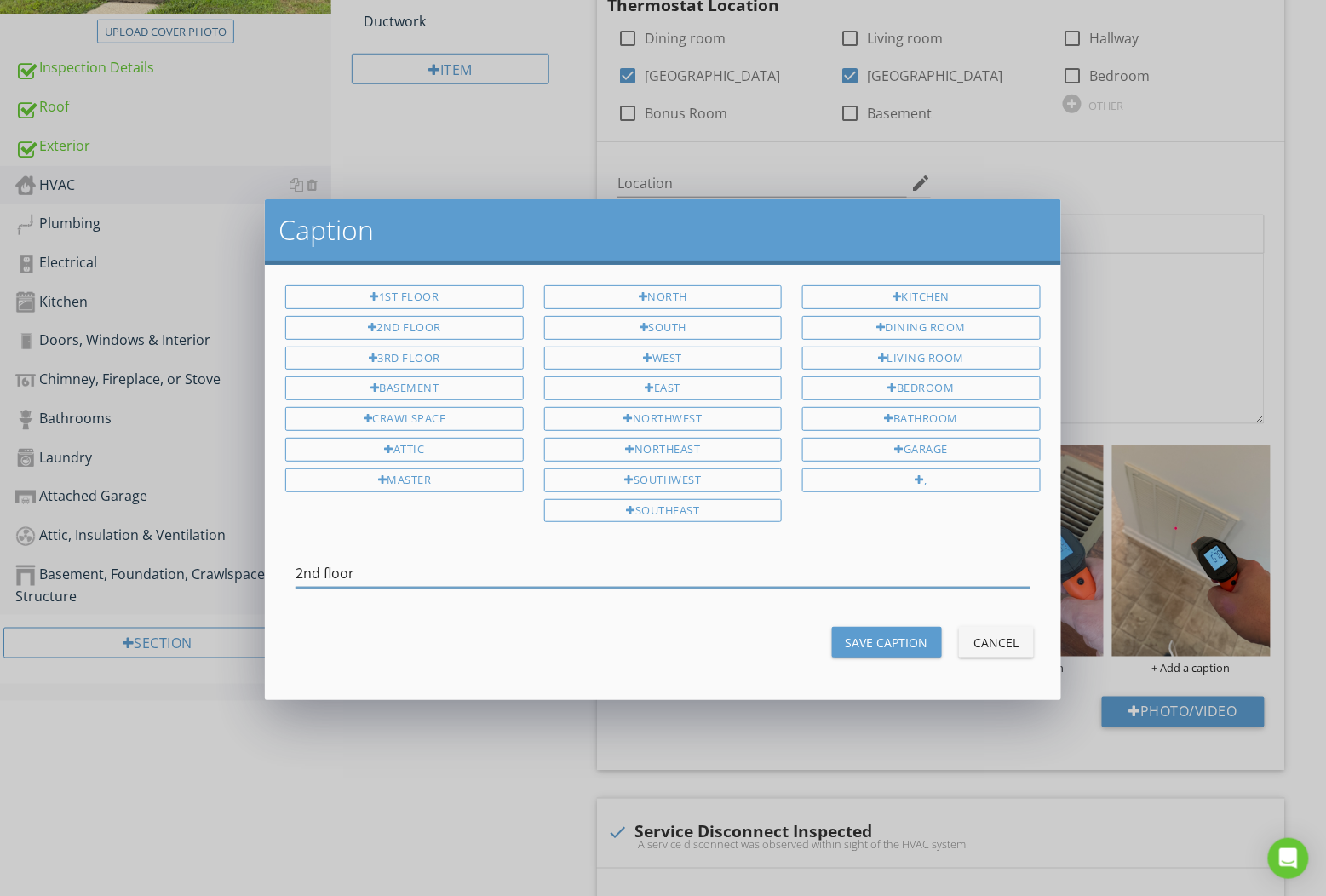 type on "2nd floor" 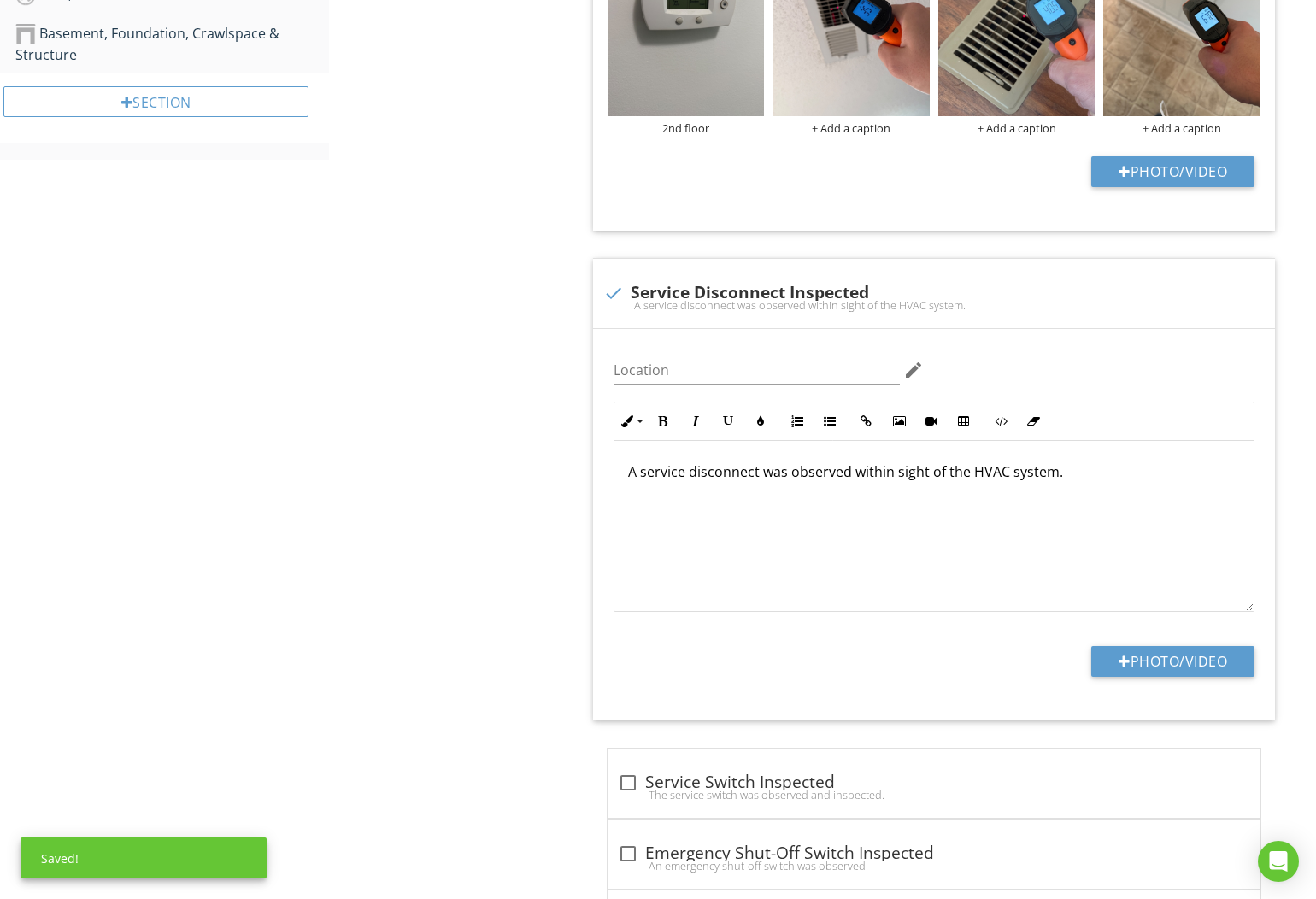 scroll, scrollTop: 840, scrollLeft: 0, axis: vertical 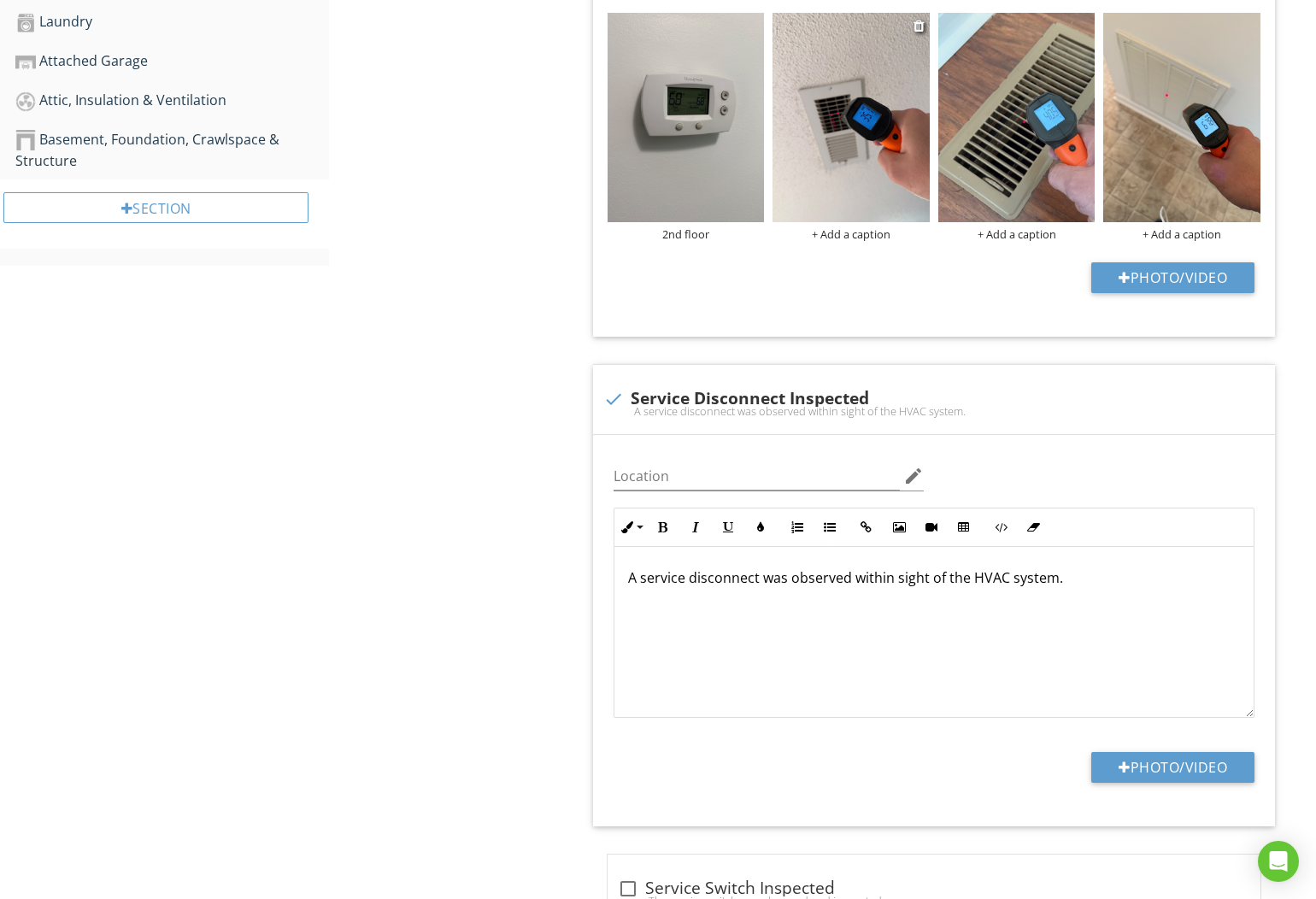 click on "+ Add a caption" at bounding box center (851, 234) 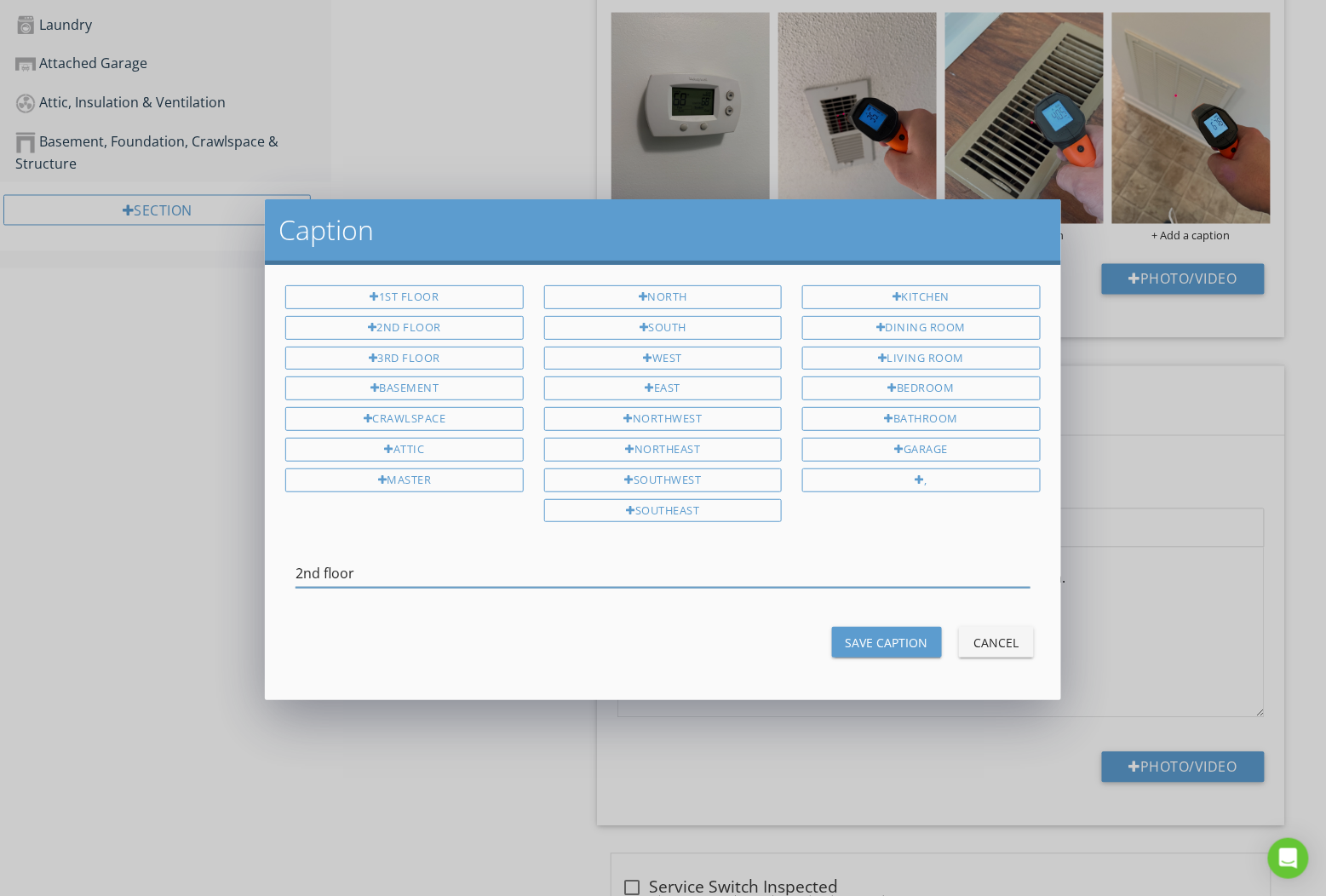 type on "2nd floor" 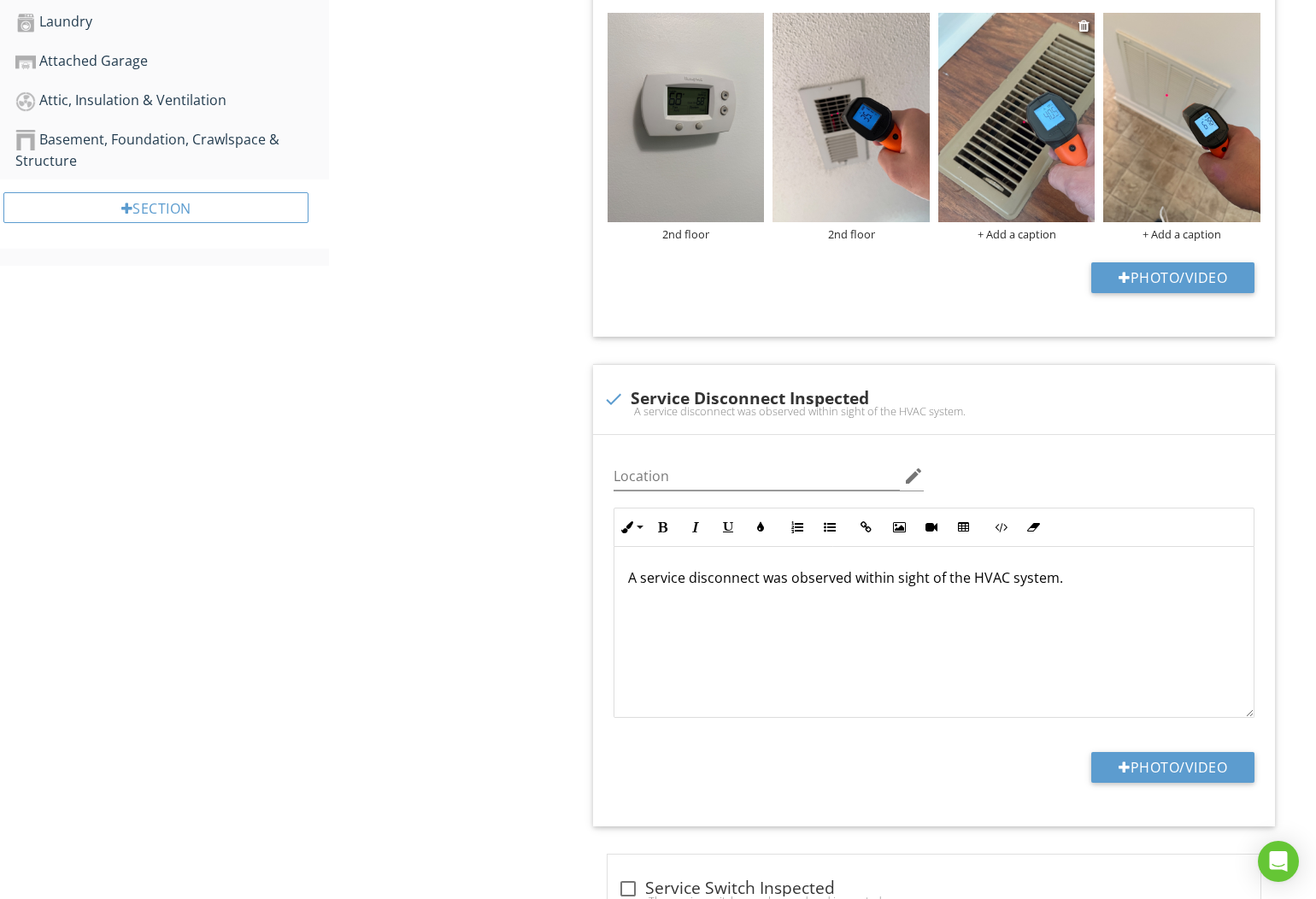 click on "+ Add a caption" at bounding box center (1017, 234) 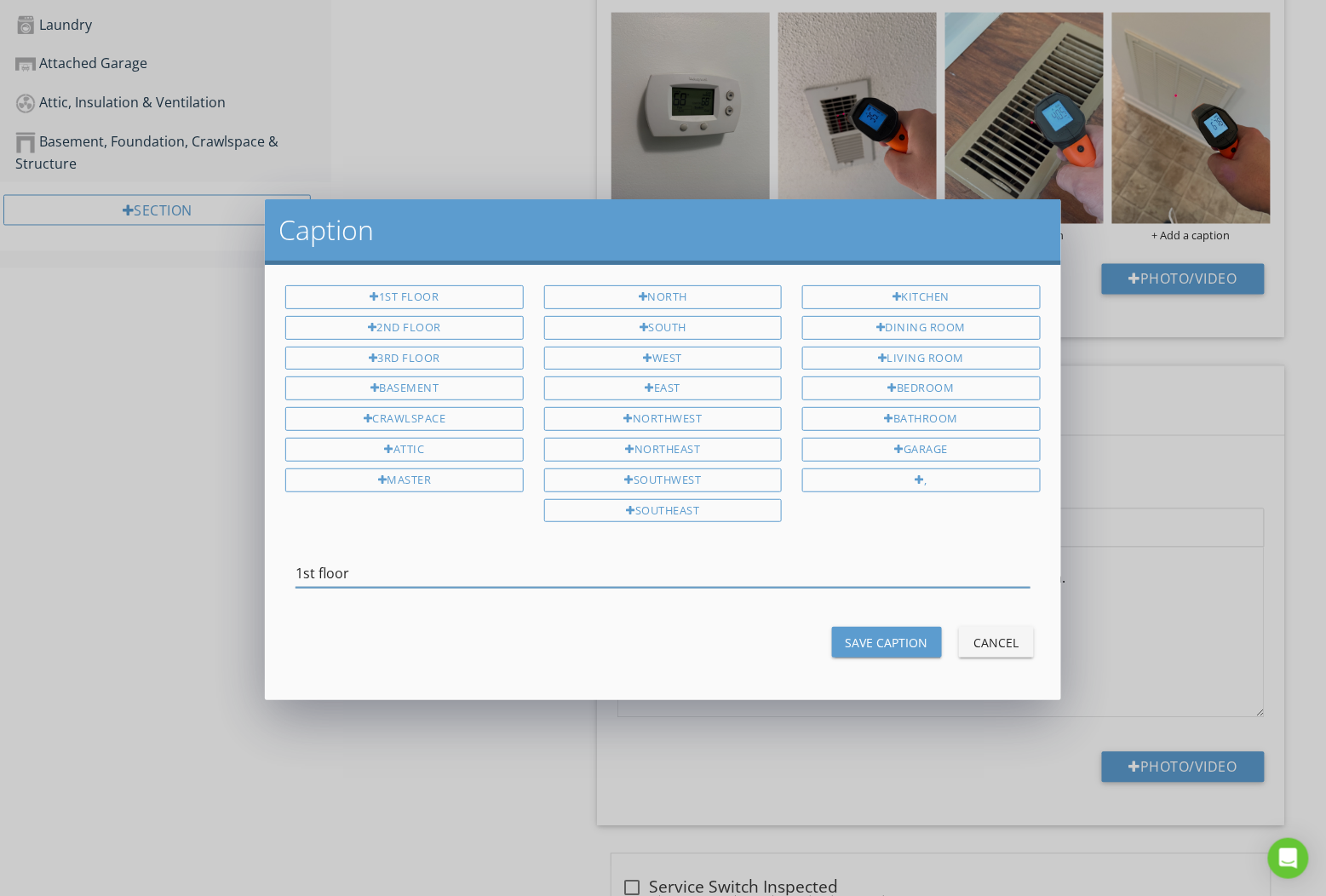 type on "1st floor" 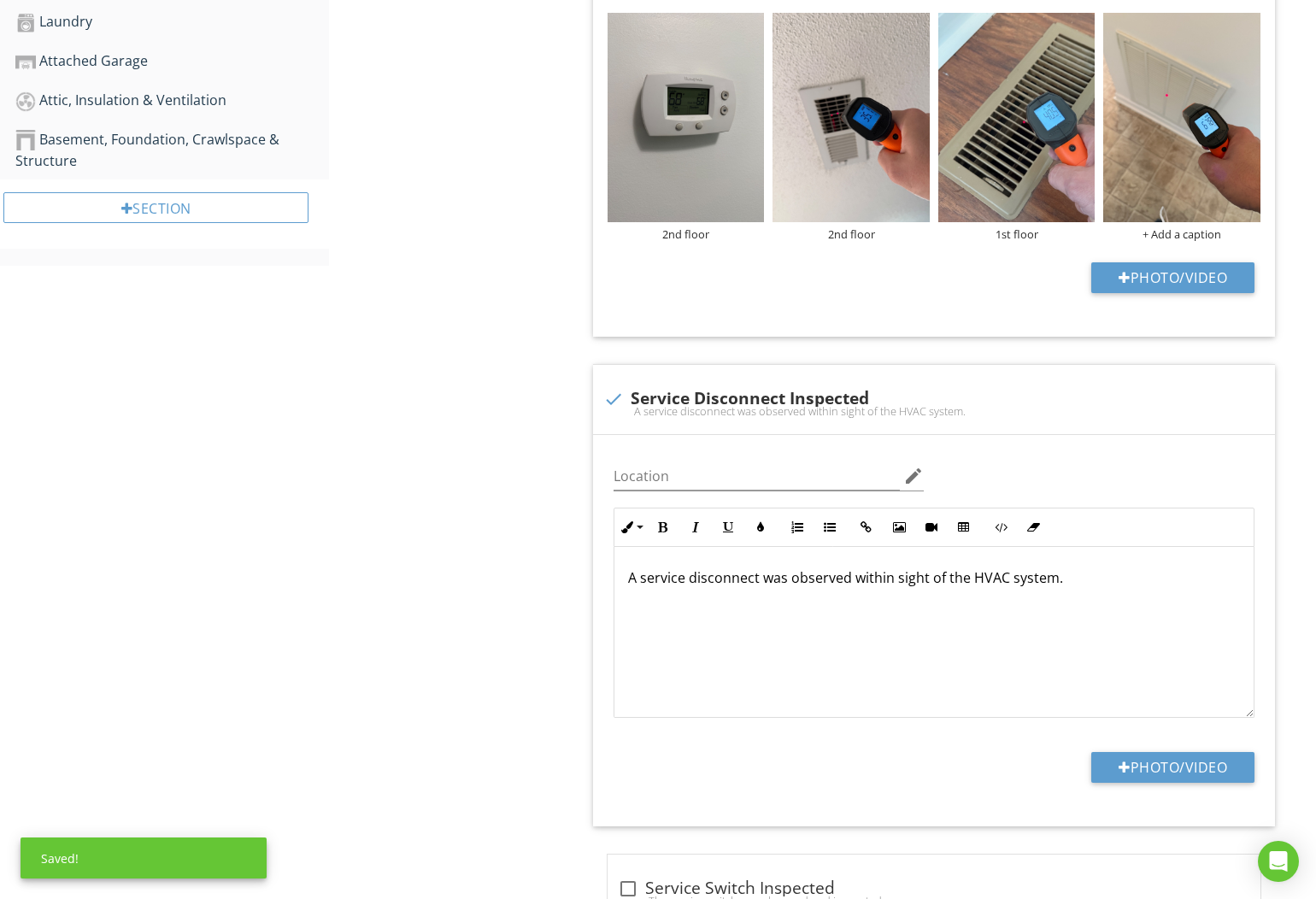 click on "HVAC
Heating & Cooling System Information
Thermostat and Normal Operating Controls
Condensate
Ductwork
Item
Thermostat and Normal Operating Controls
Info
Information                 4
Thermostat Location
check_box_outline_blank Dining room   check_box_outline_blank Living room   check_box_outline_blank Hallway   check_box 1st floor hallway   check_box 2nd floor hallway   check_box_outline_blank Bedroom   check_box_outline_blank Bonus Room   check_box_outline_blank Basement         OTHER                   Location edit       Inline Style XLarge Large Normal Small Light Small/Light Bold Italic Underline Colors Ordered List Unordered List Insert Link Insert Image Insert Video Insert Table Code View" at bounding box center [822, 920] 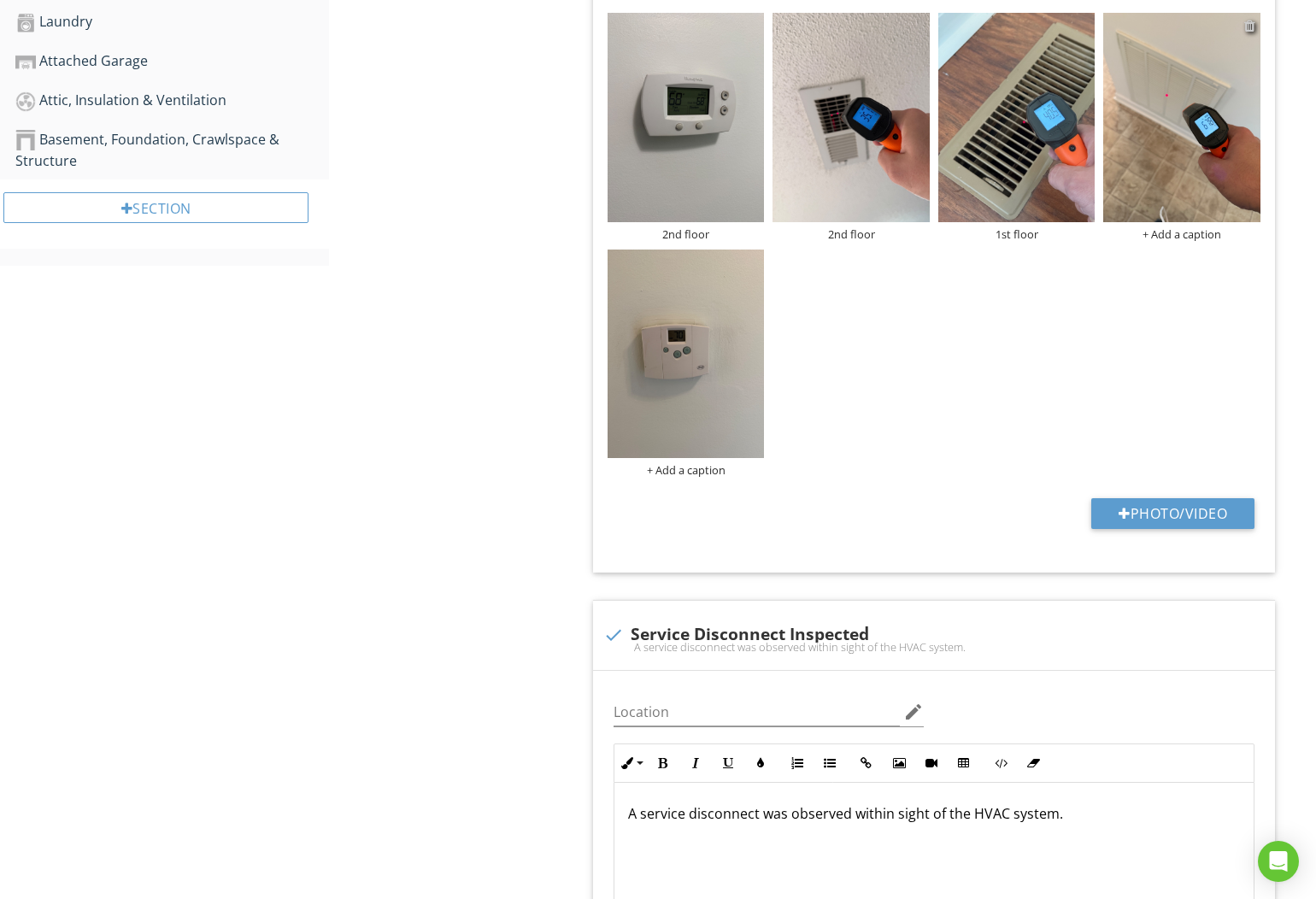 click at bounding box center (1249, 26) 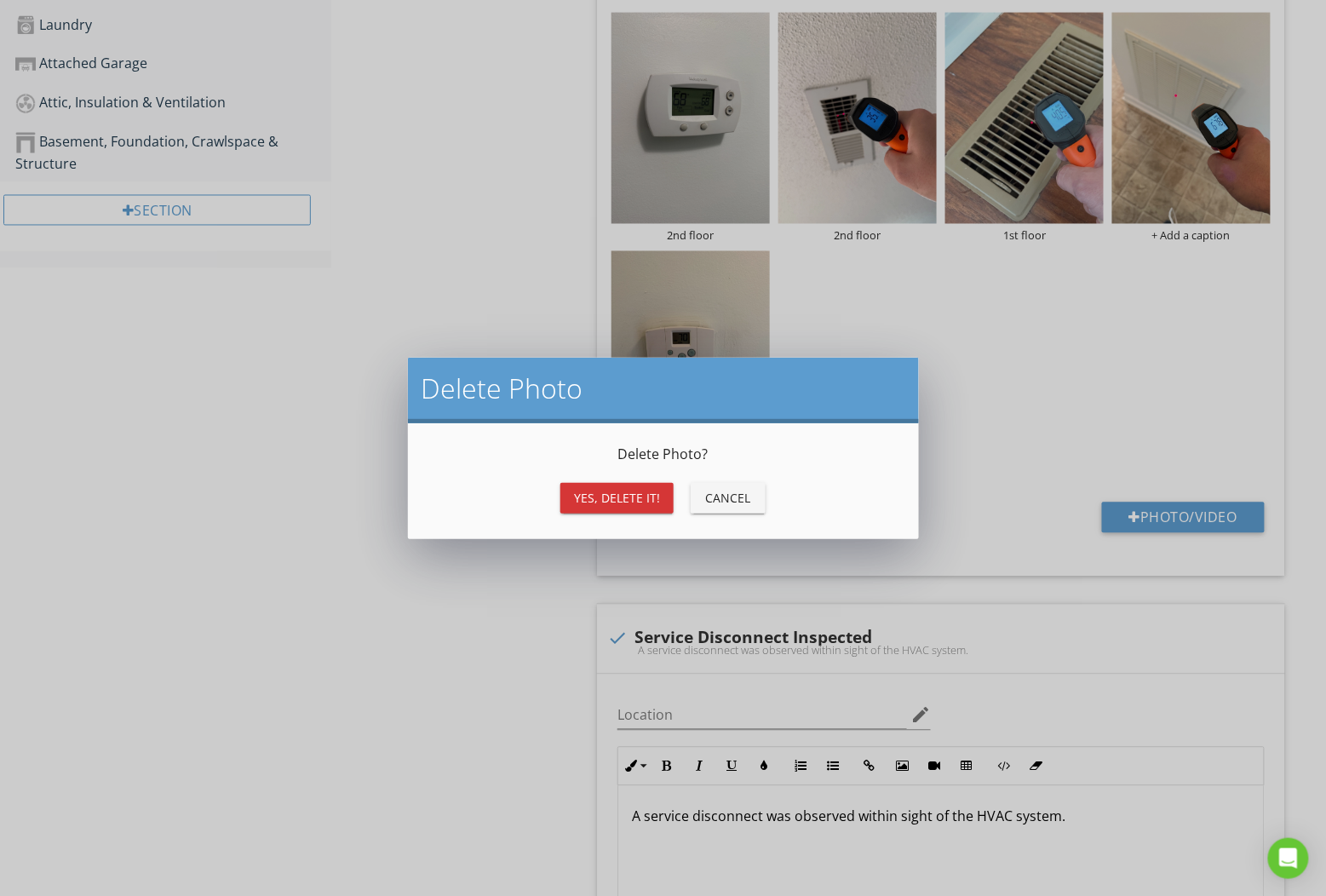 click on "Yes, Delete it!" at bounding box center (617, 497) 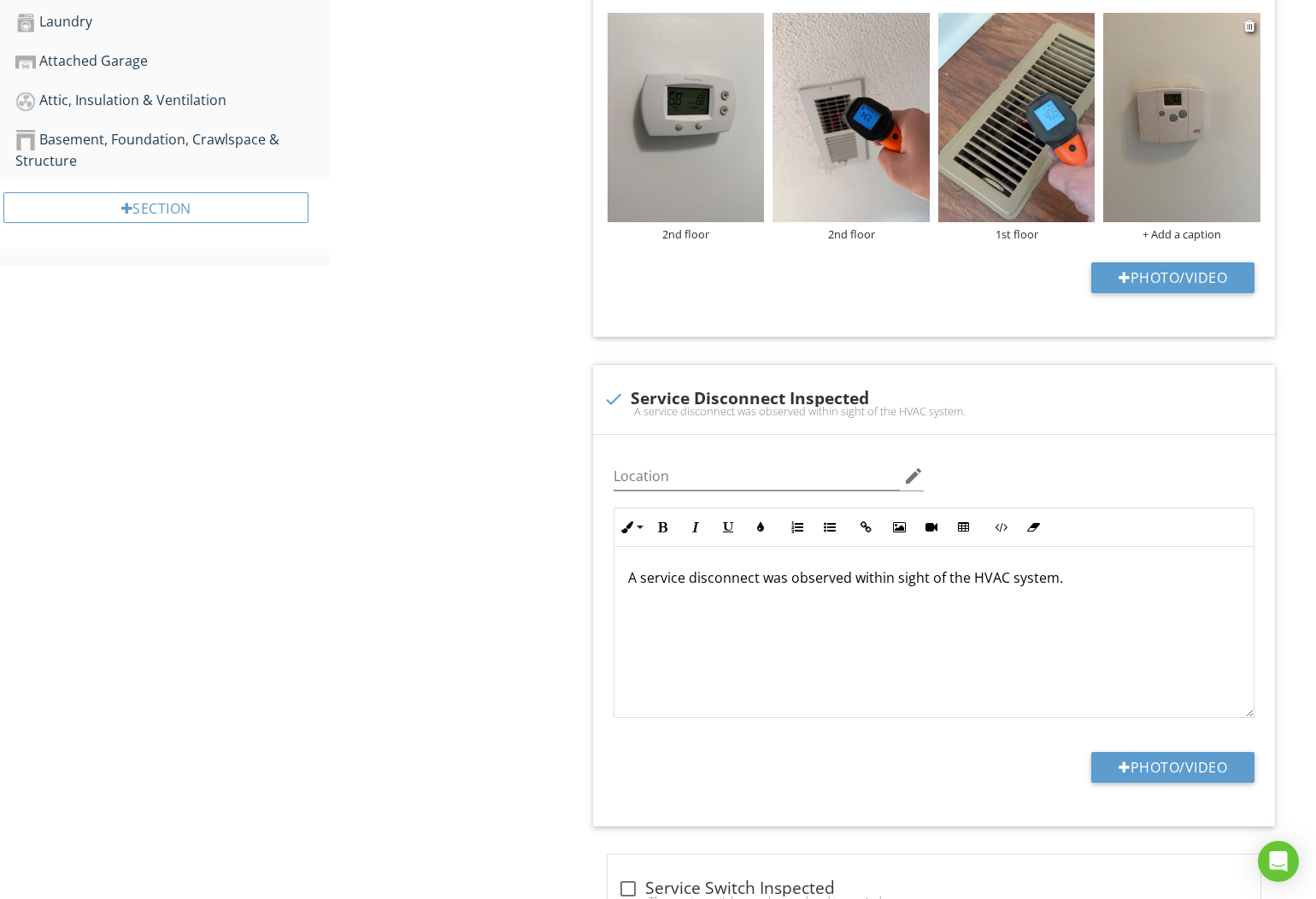 click on "+ Add a caption" at bounding box center [1182, 234] 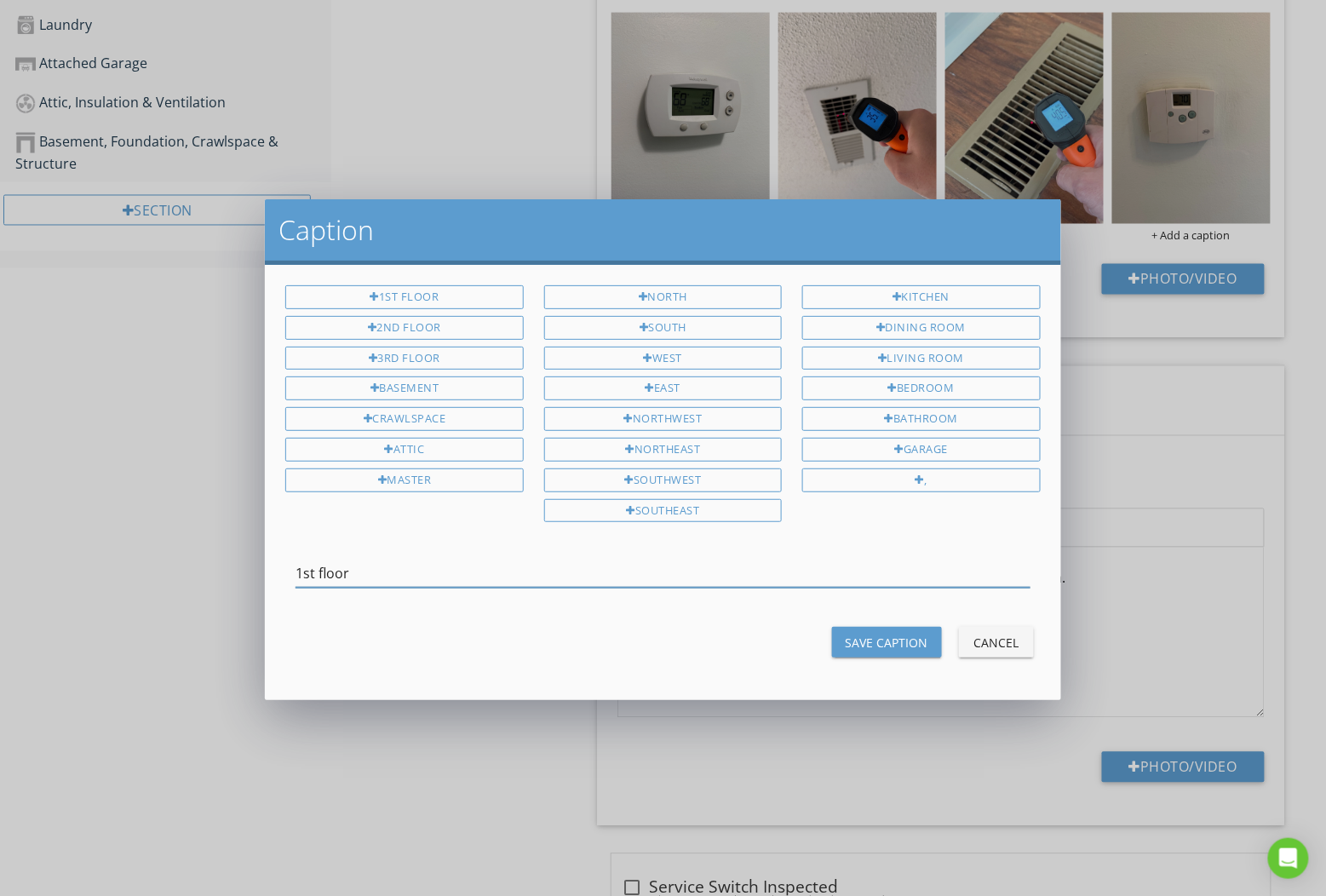 type on "1st floor" 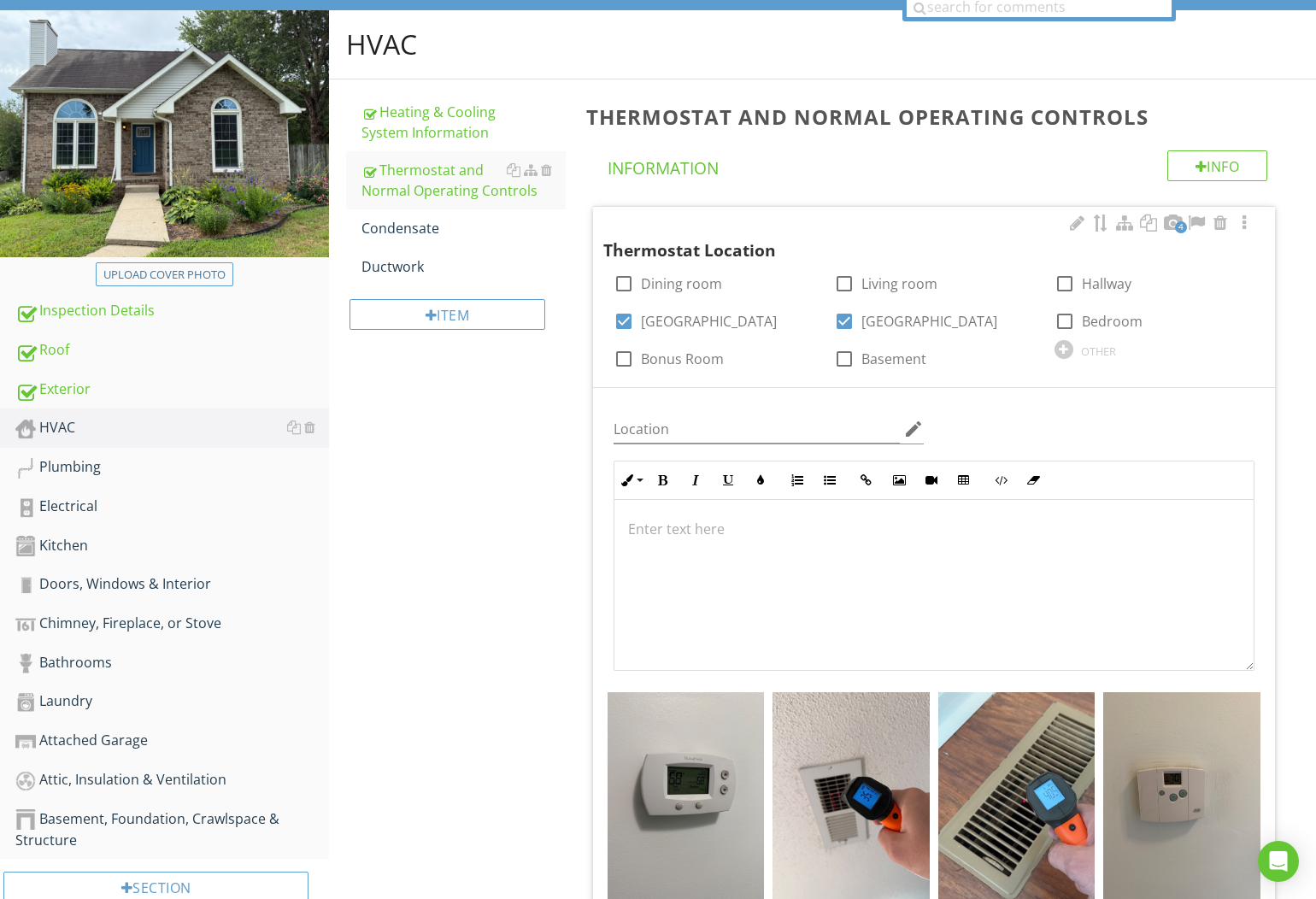 scroll, scrollTop: 156, scrollLeft: 0, axis: vertical 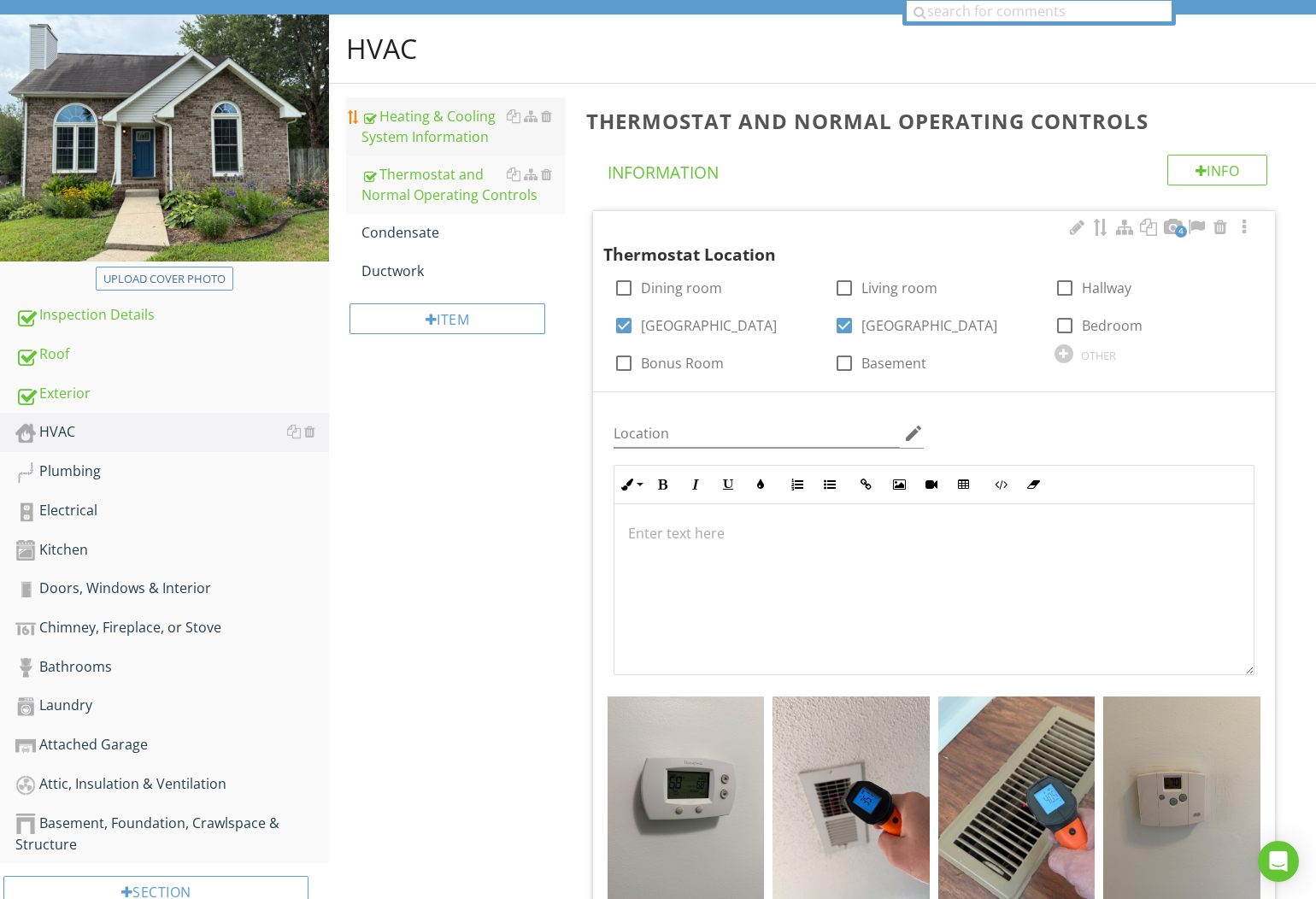 click on "Heating & Cooling System Information" at bounding box center [463, 126] 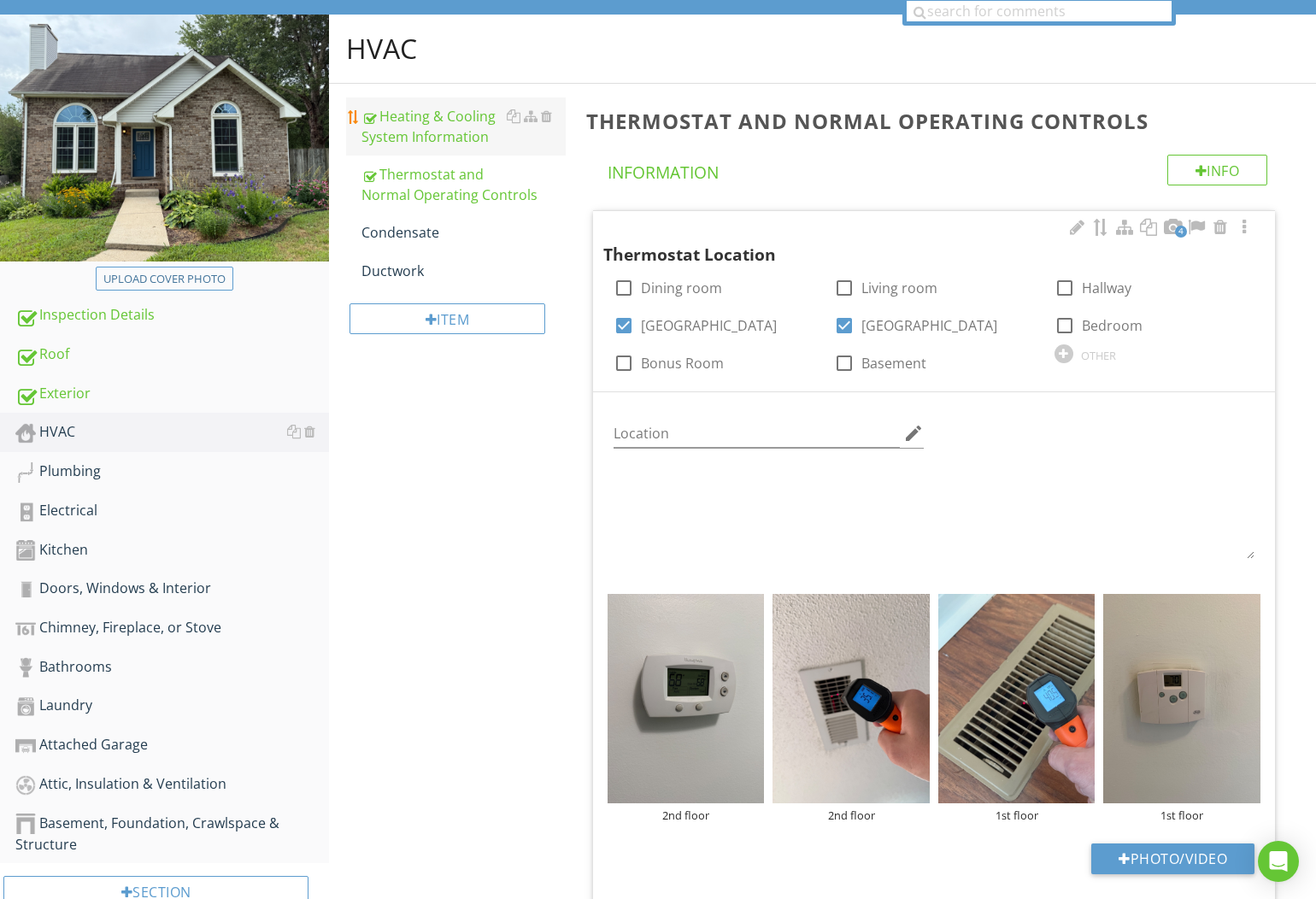 scroll, scrollTop: 154, scrollLeft: 0, axis: vertical 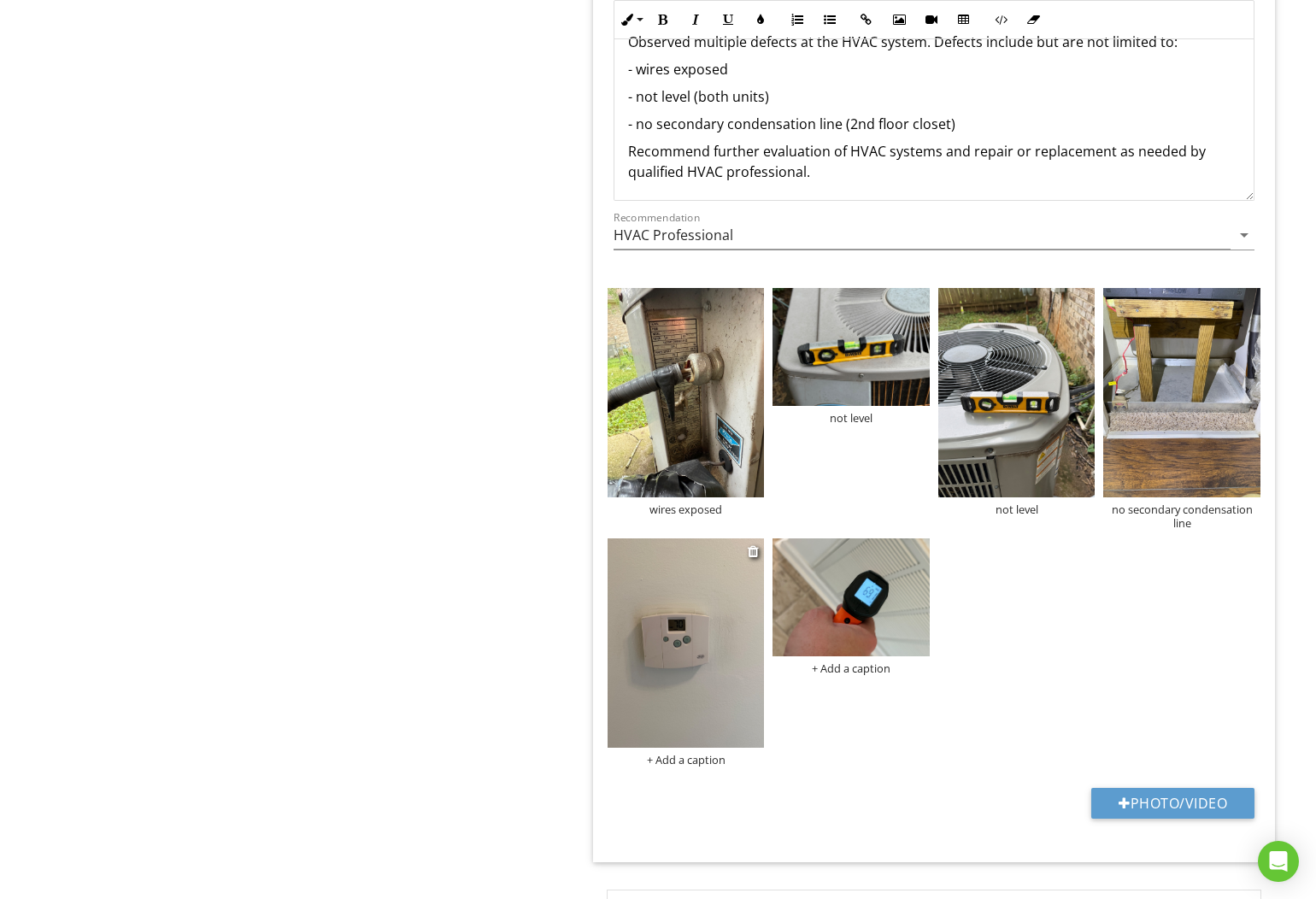 click on "+ Add a caption" at bounding box center (686, 760) 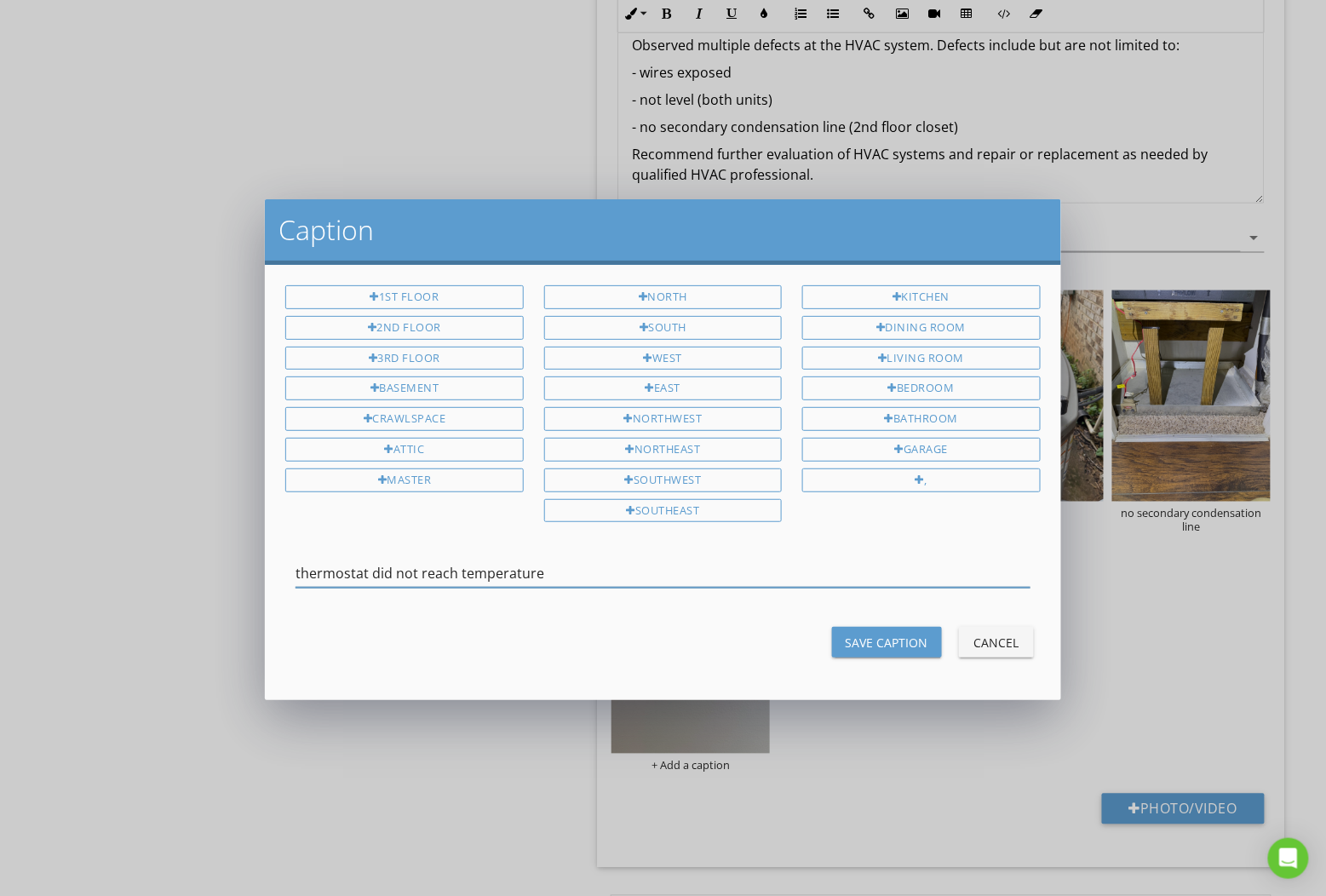 type on "thermostat did not reach temperature" 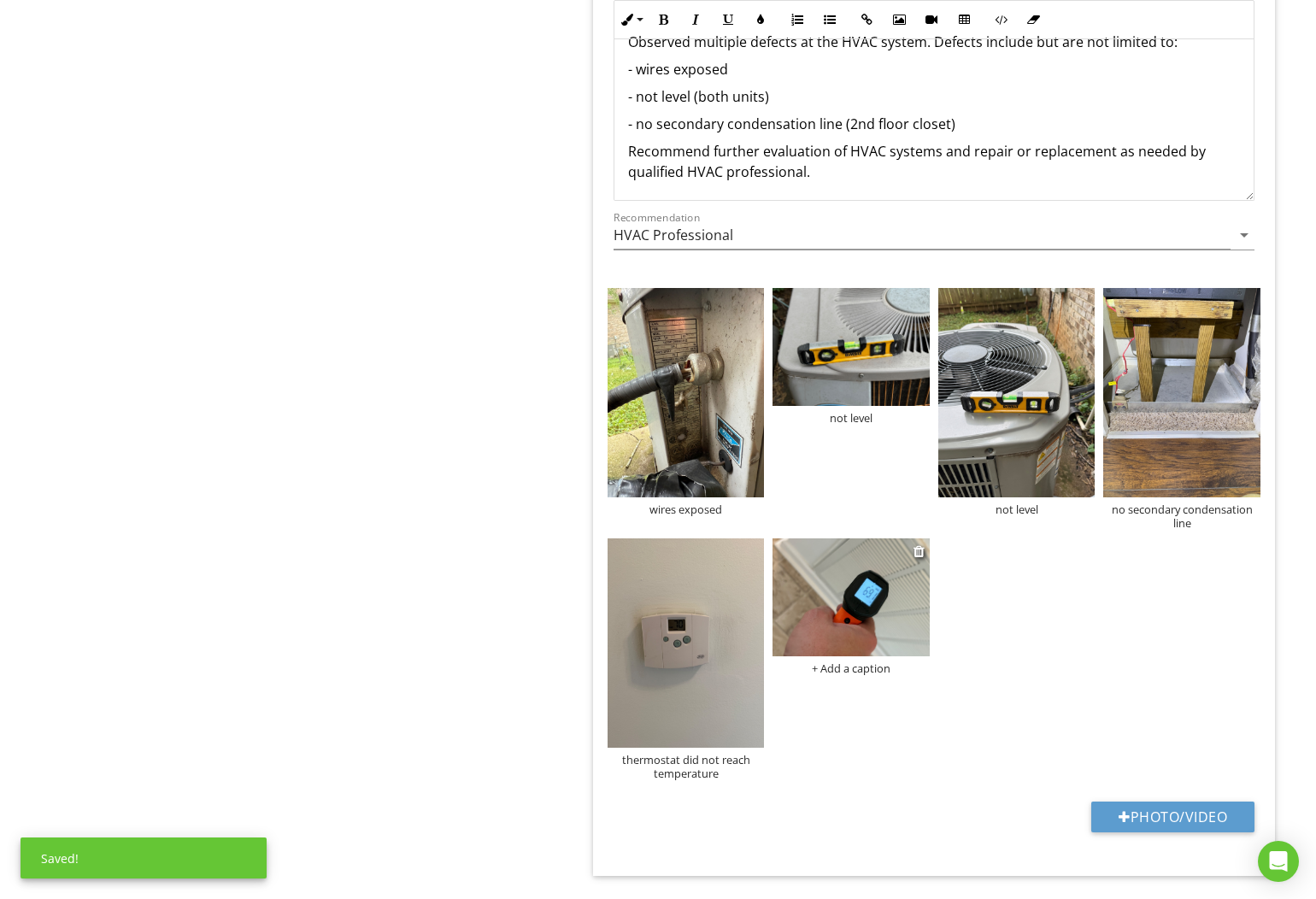 click at bounding box center [851, 597] 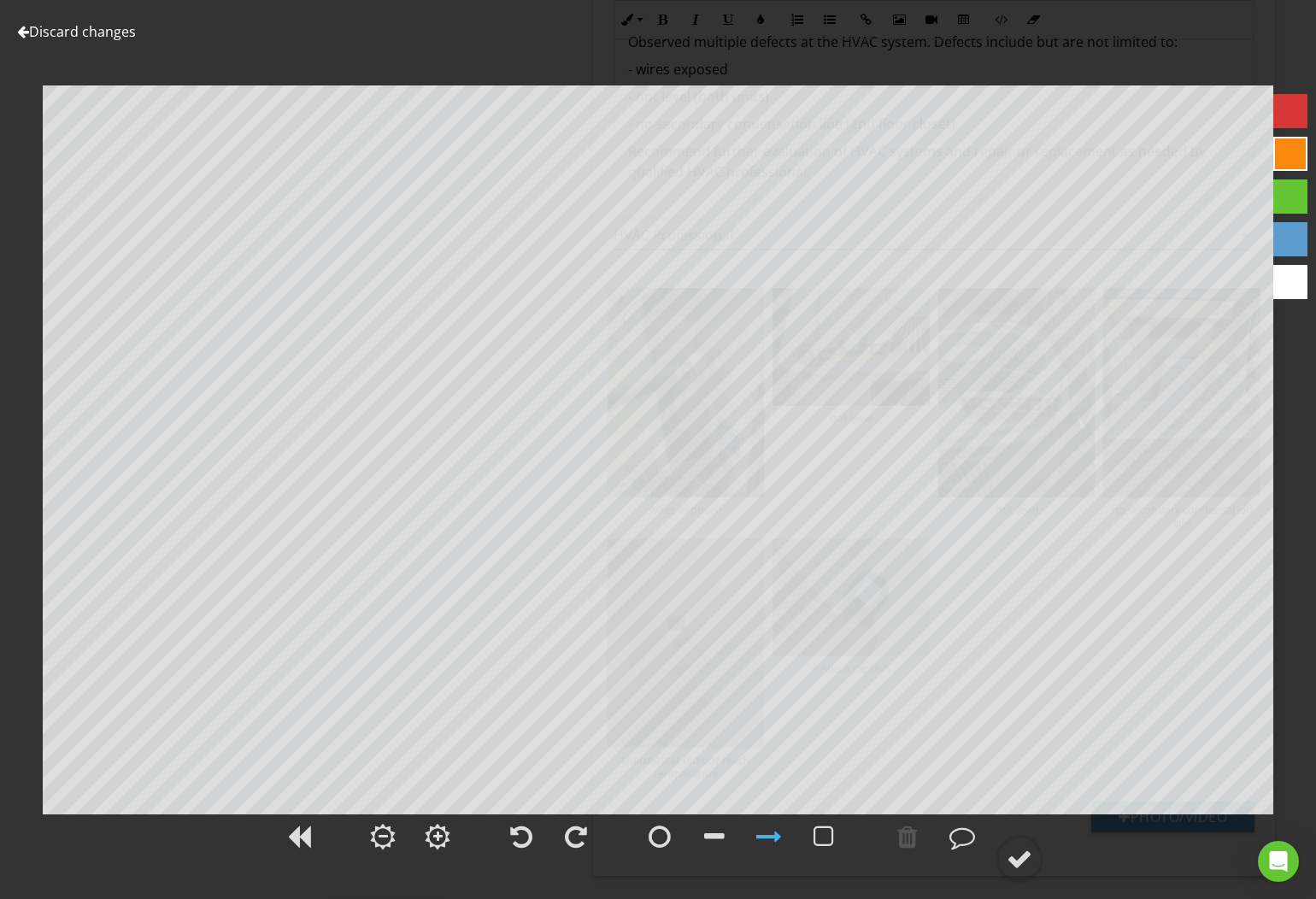 click on "Discard changes" at bounding box center [76, 32] 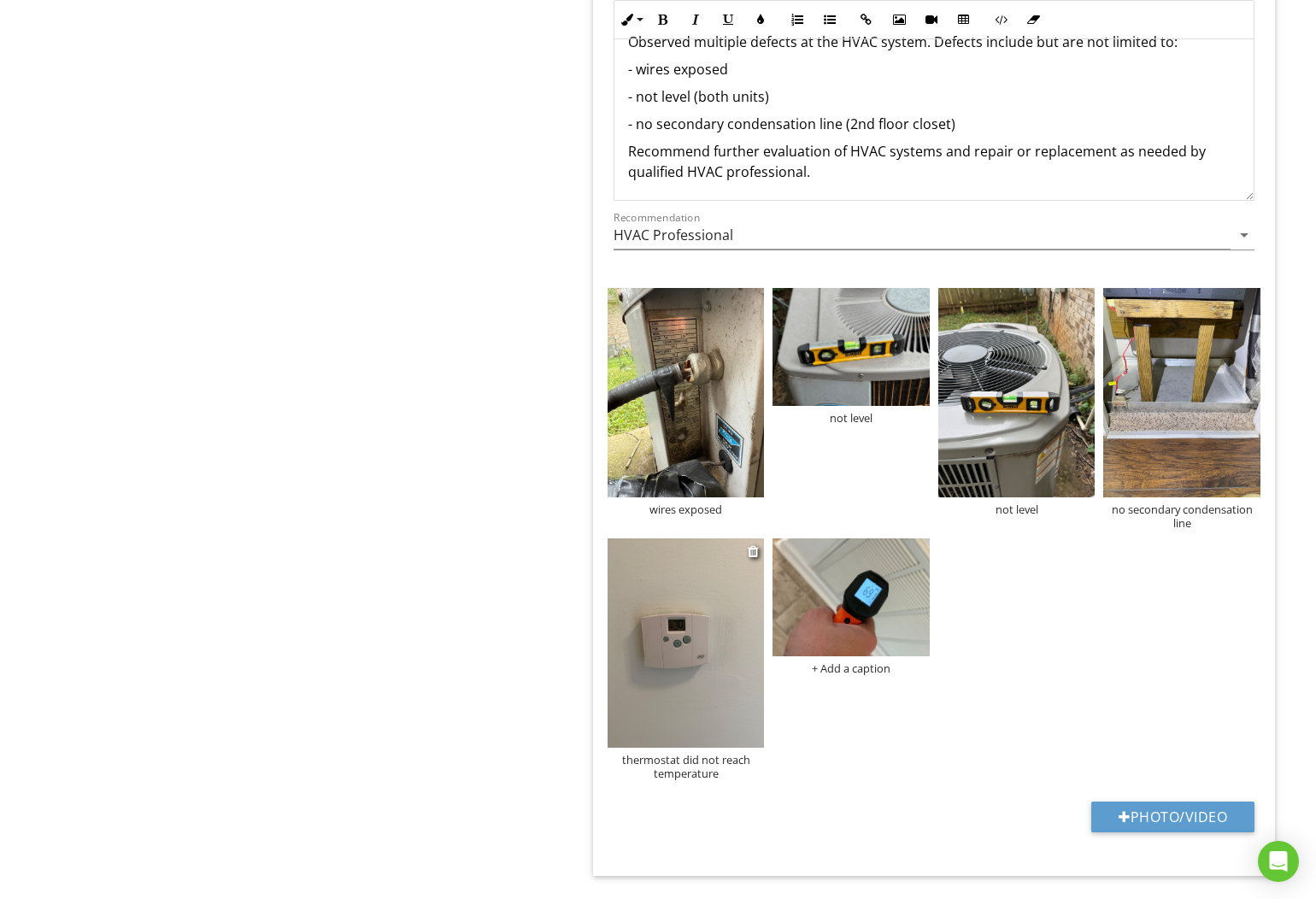 click at bounding box center [686, 643] 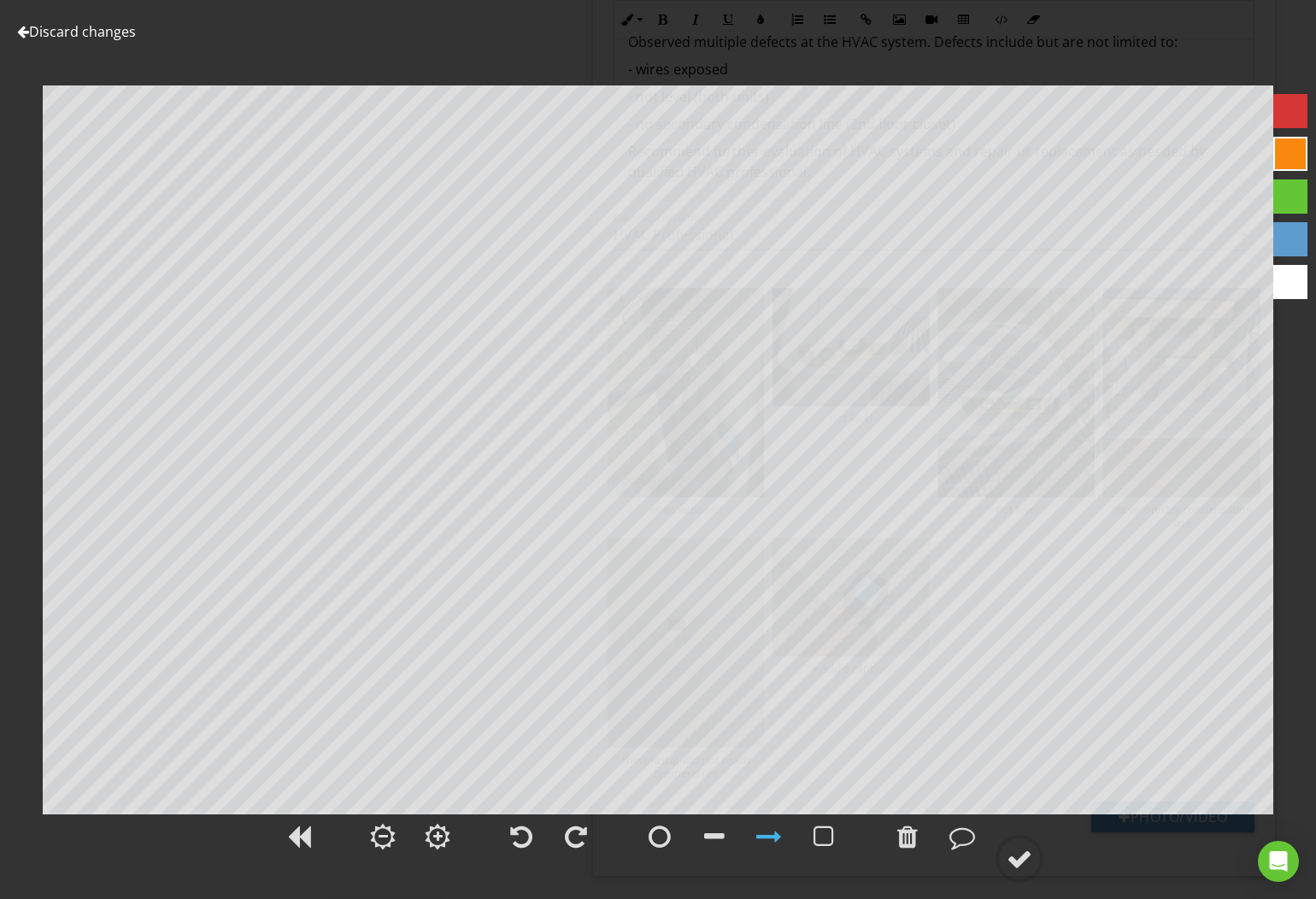click on "Discard changes" at bounding box center [76, 32] 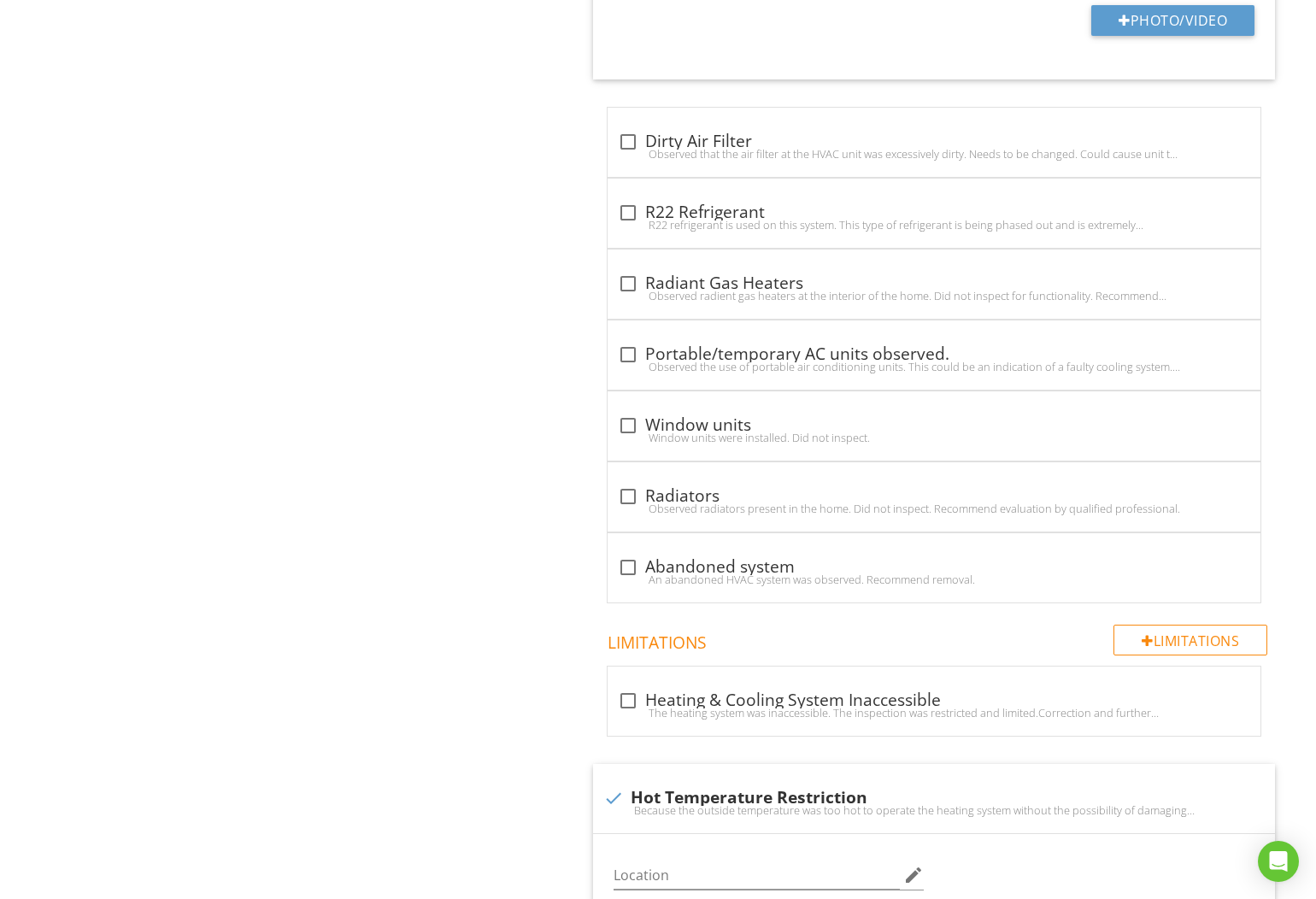 scroll, scrollTop: 1368, scrollLeft: 0, axis: vertical 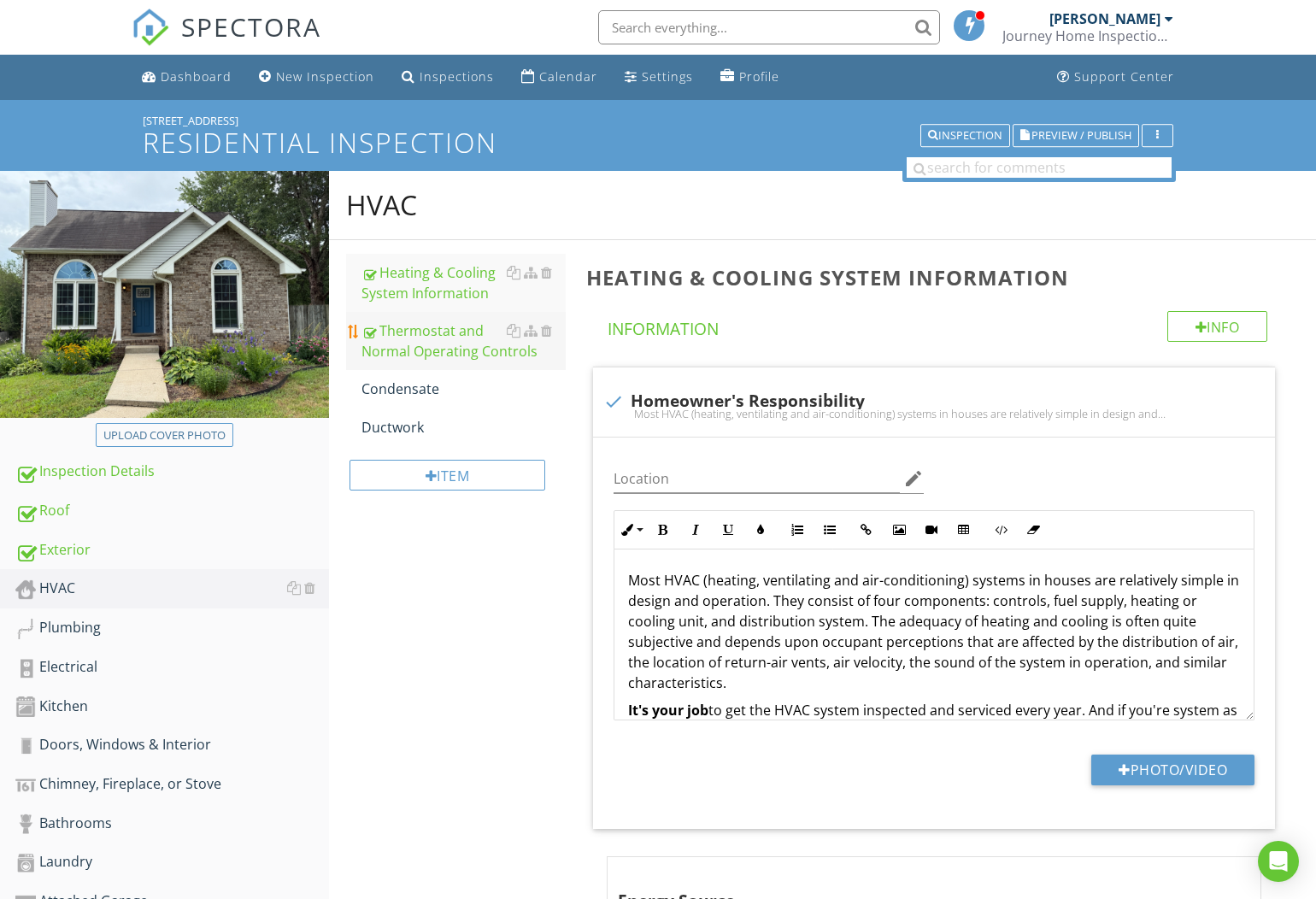click on "Thermostat and Normal Operating Controls" at bounding box center [463, 341] 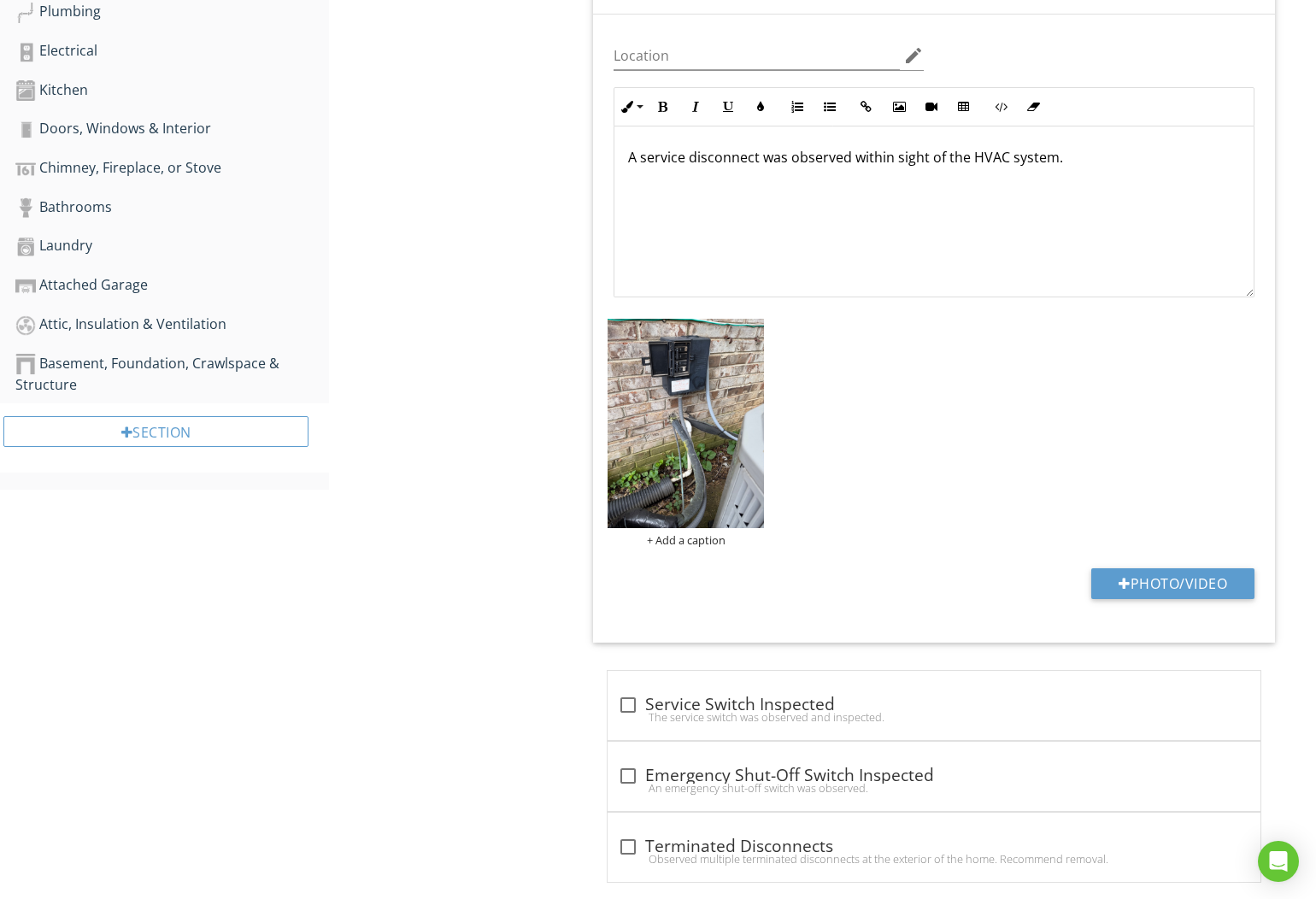 scroll, scrollTop: 850, scrollLeft: 0, axis: vertical 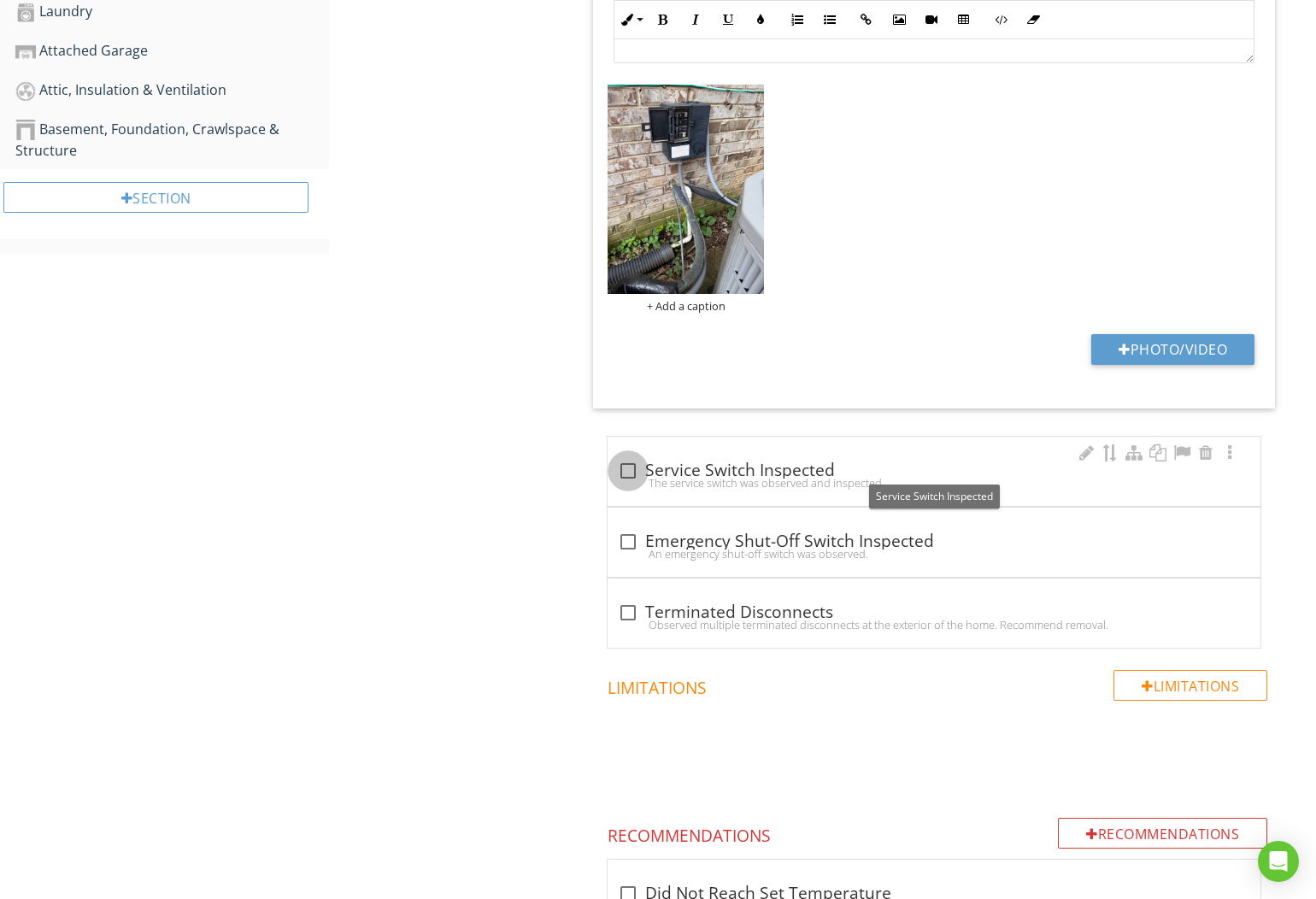 click at bounding box center (628, 471) 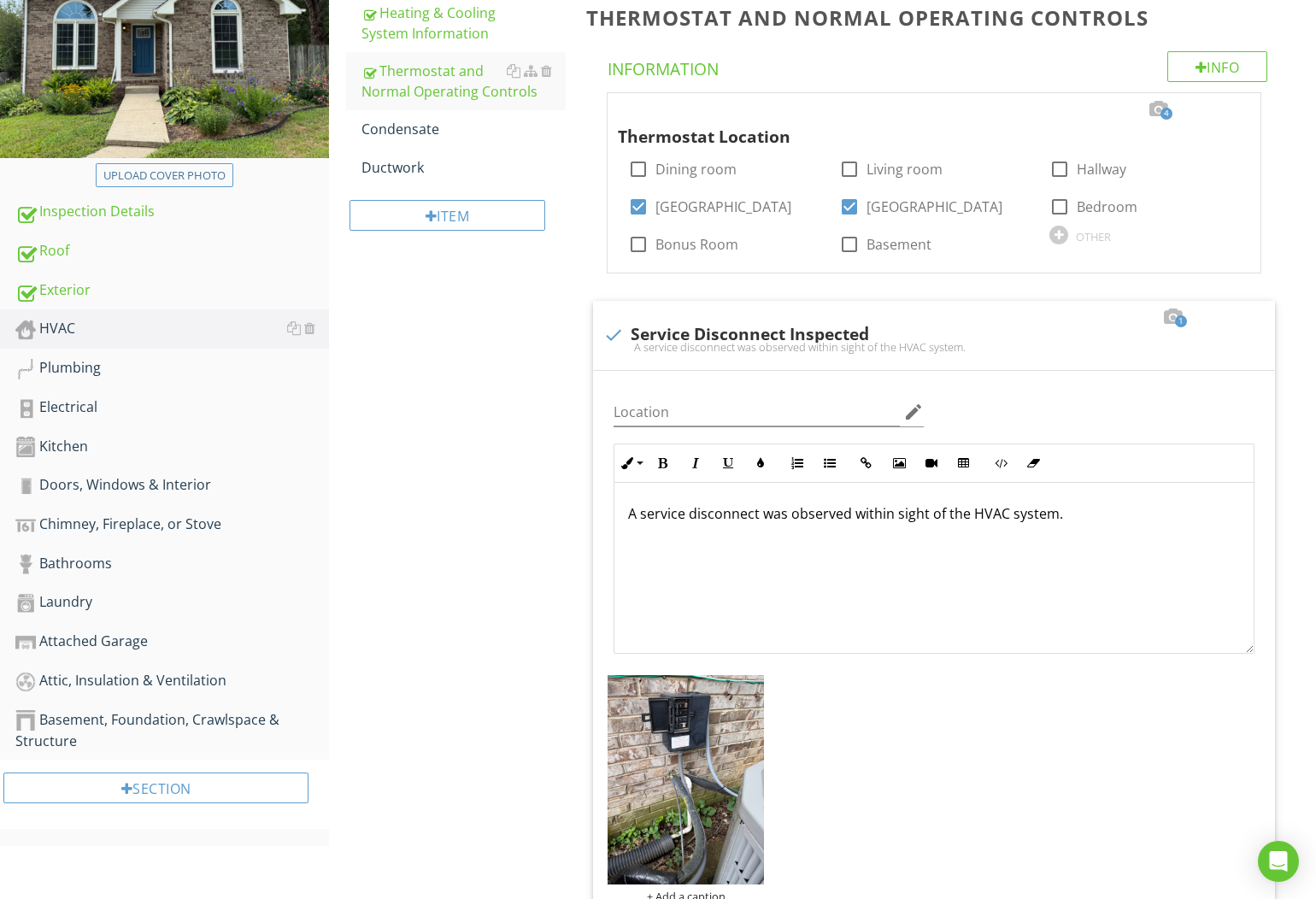 scroll, scrollTop: 0, scrollLeft: 0, axis: both 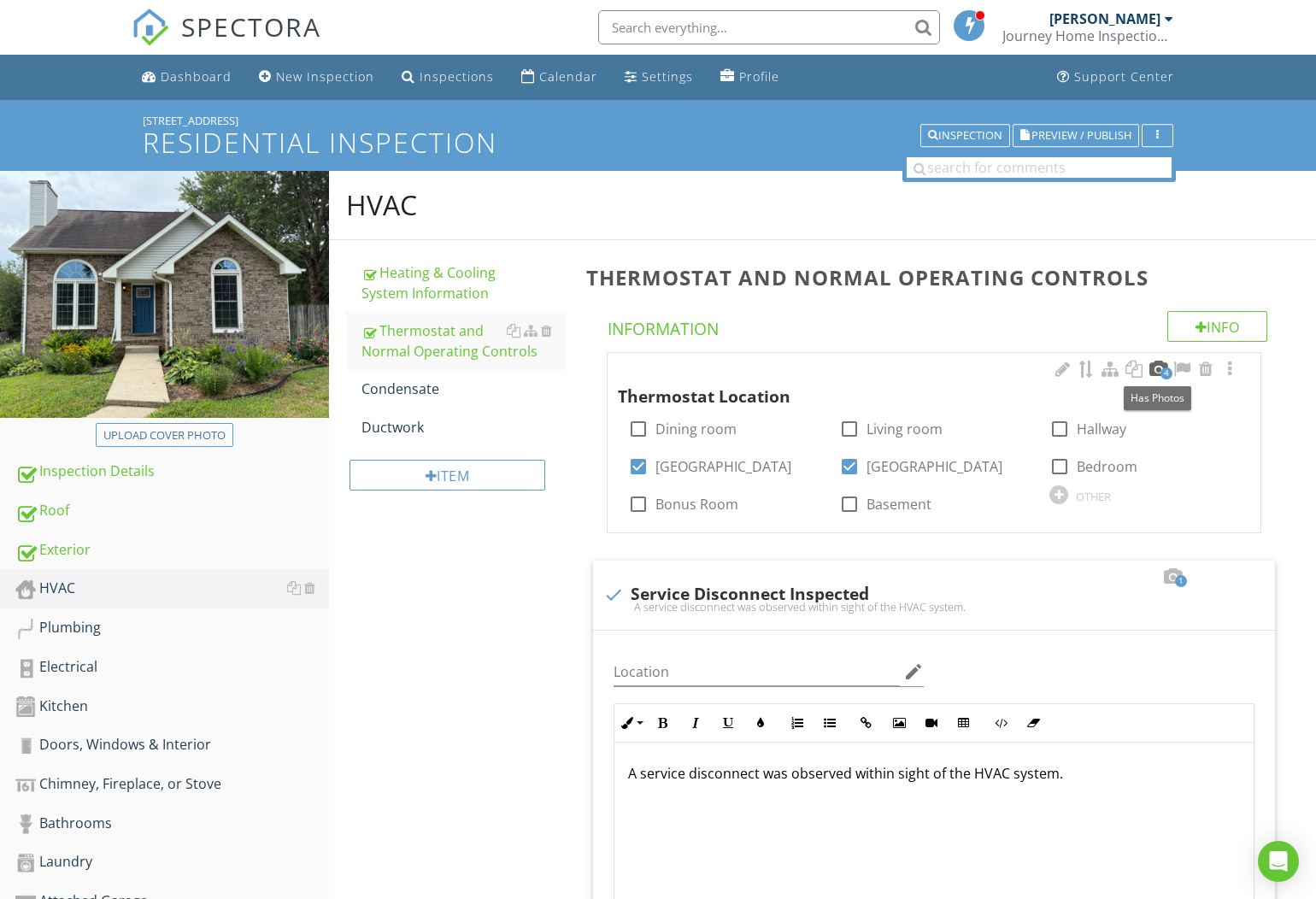click at bounding box center [1158, 369] 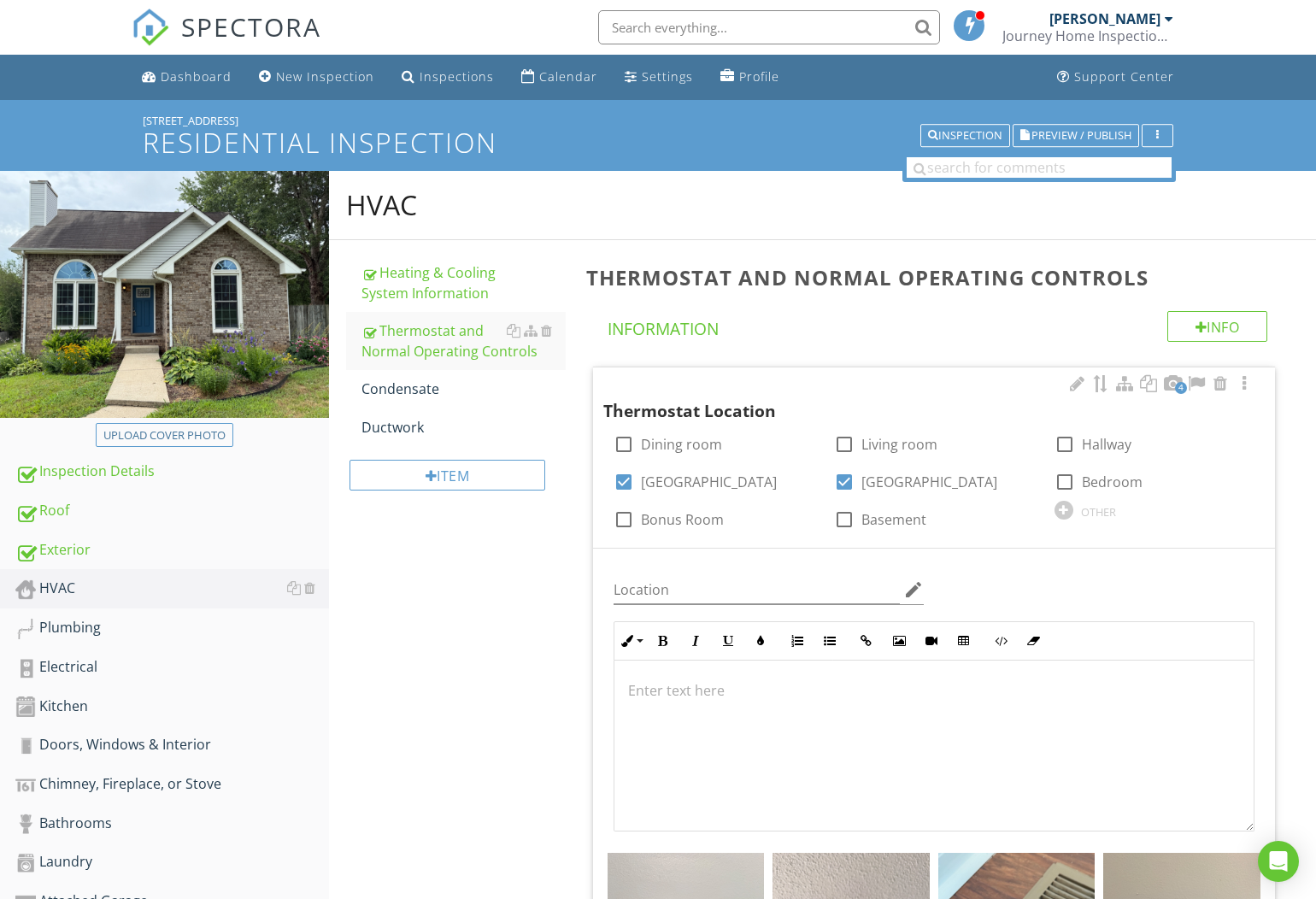 scroll, scrollTop: 394, scrollLeft: 0, axis: vertical 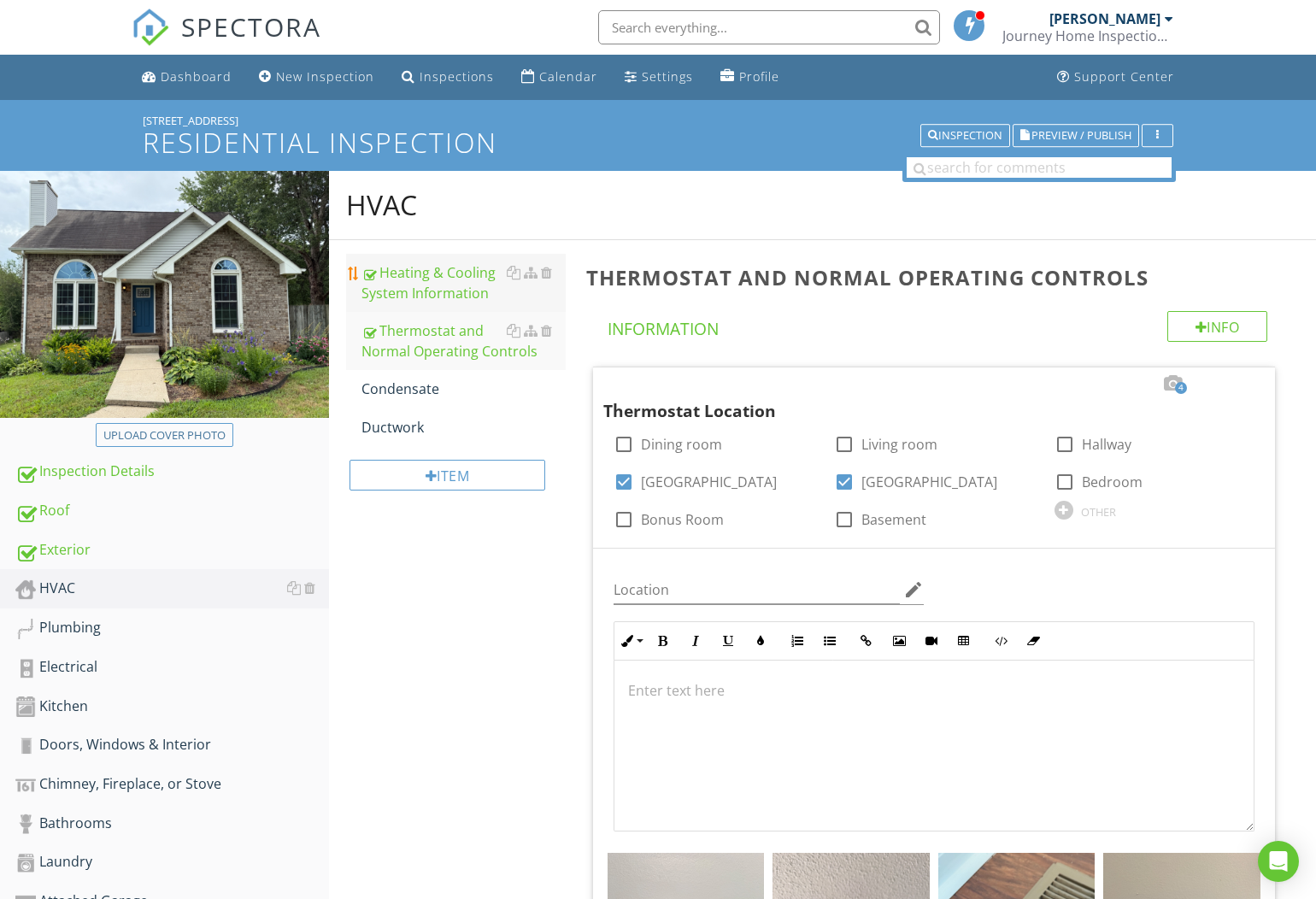 click on "Heating & Cooling System Information" at bounding box center (463, 283) 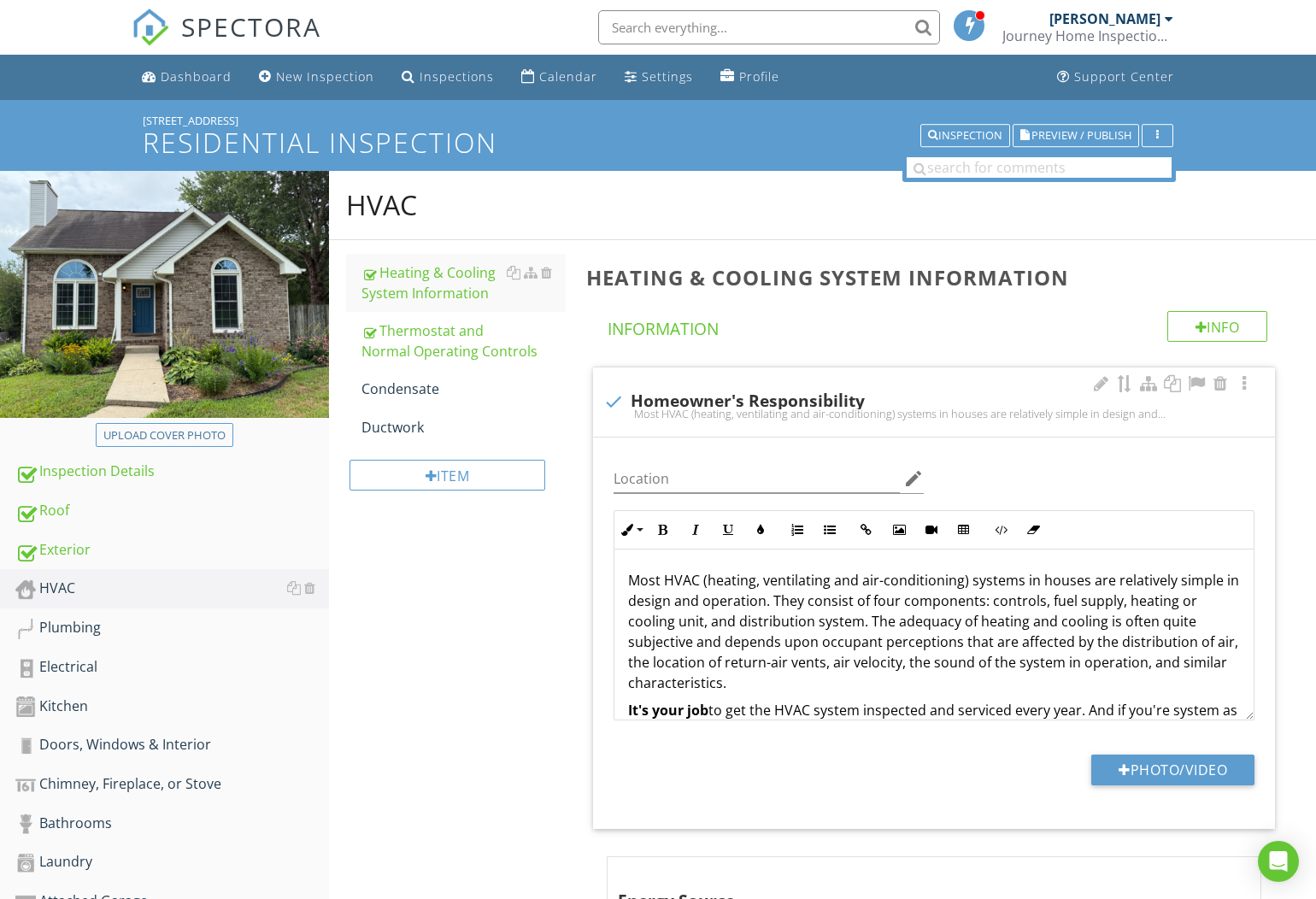 scroll, scrollTop: 965, scrollLeft: 0, axis: vertical 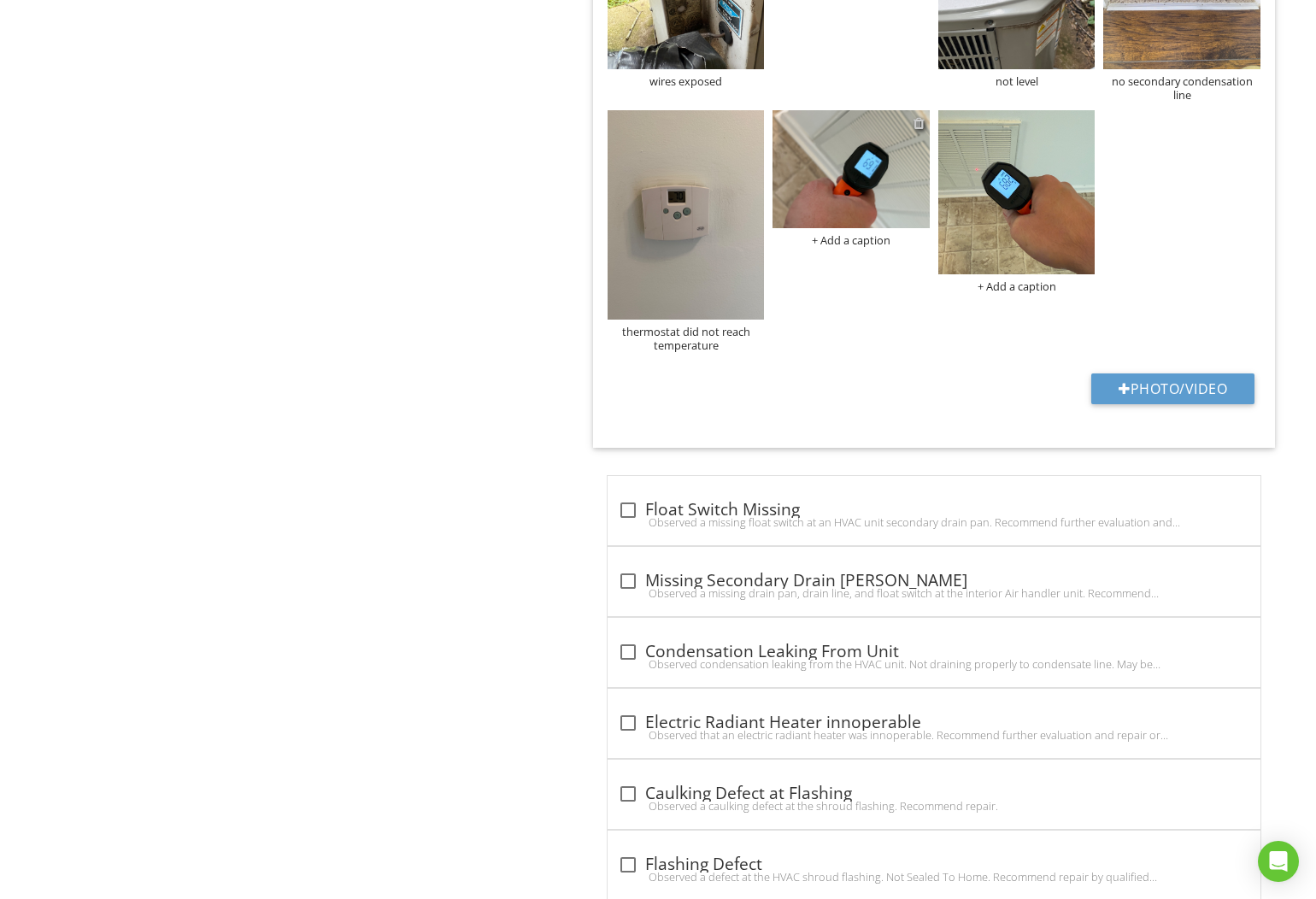 click at bounding box center [919, 123] 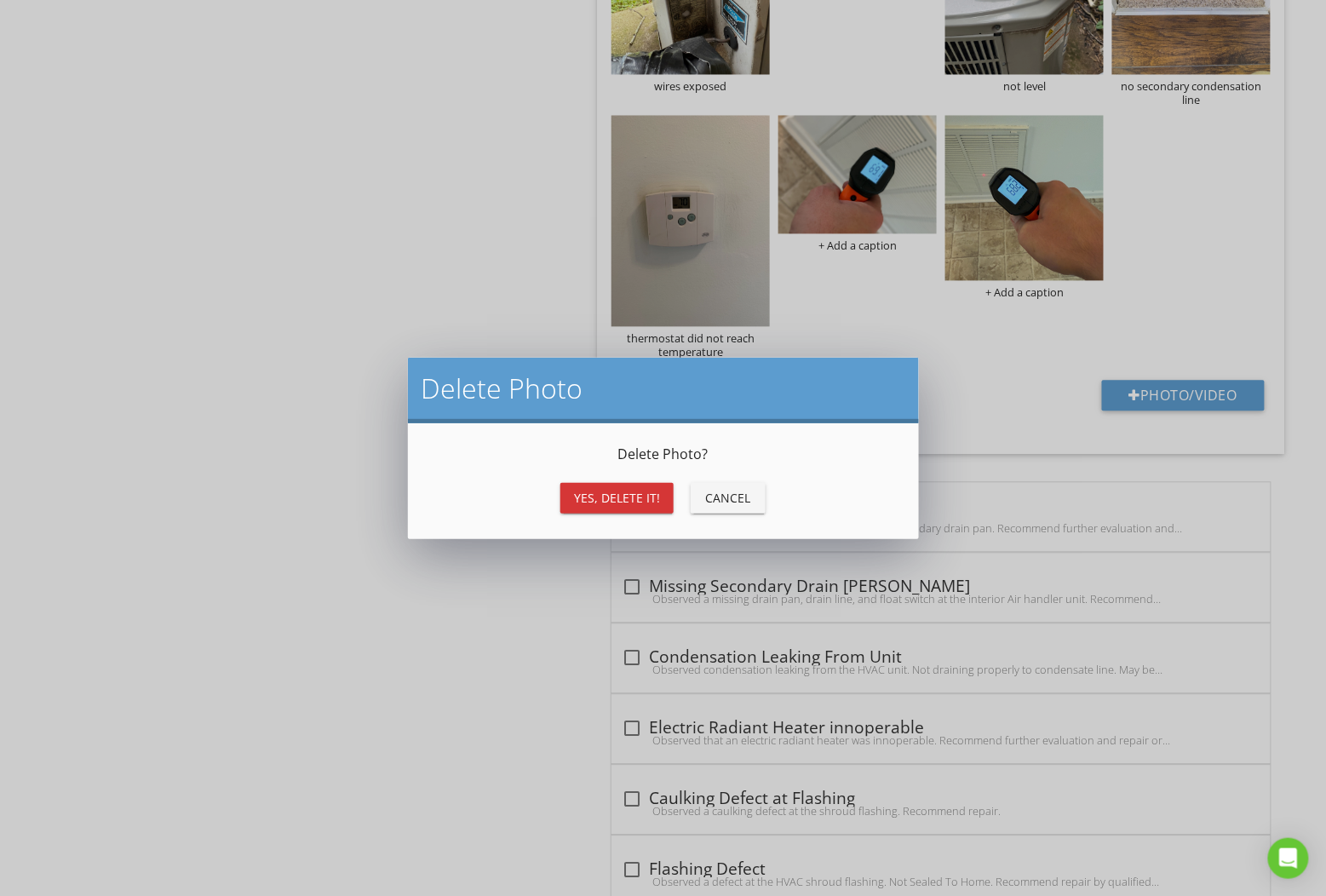 click on "Yes, Delete it!" at bounding box center (617, 497) 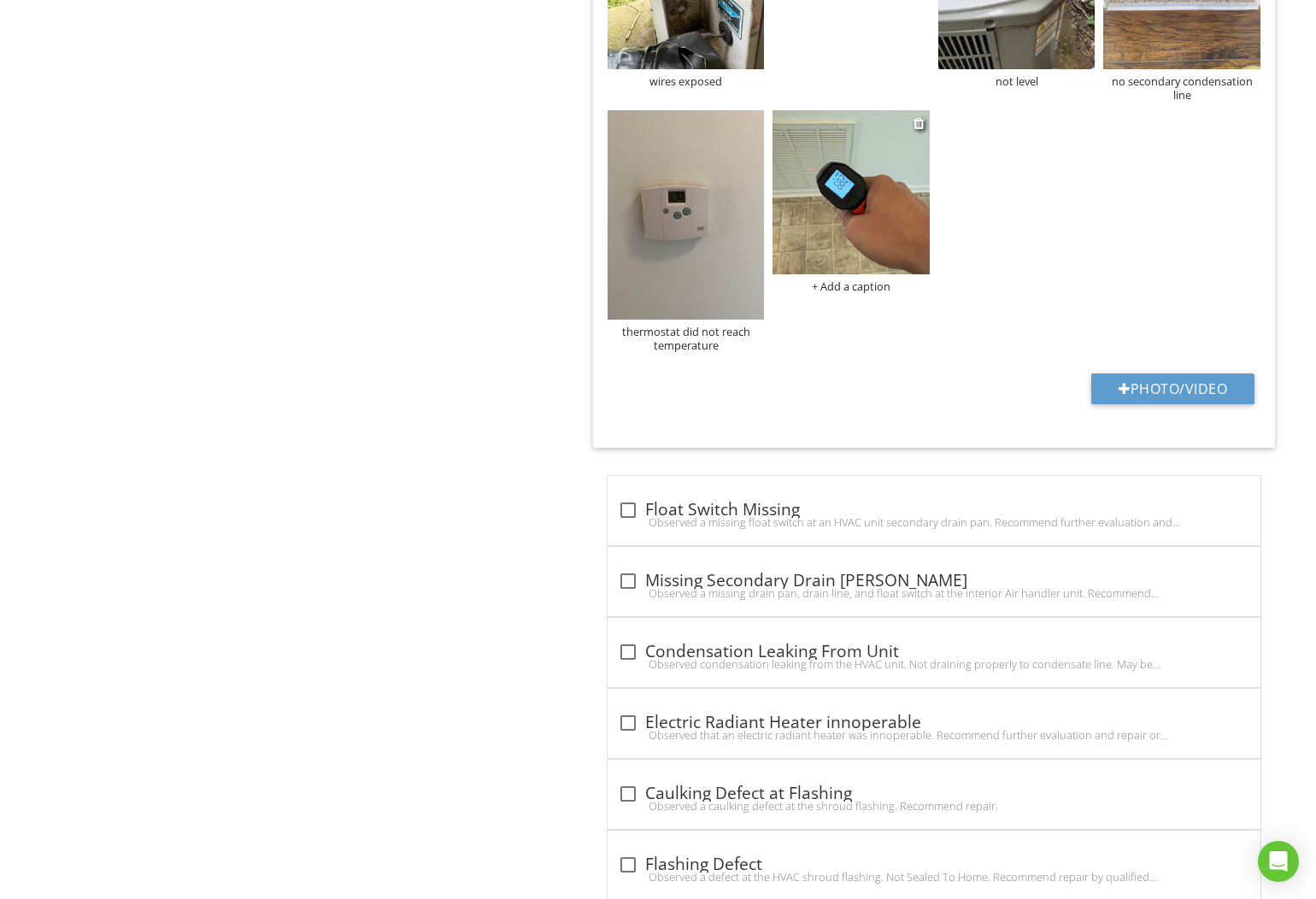 click on "+ Add a caption" at bounding box center [851, 286] 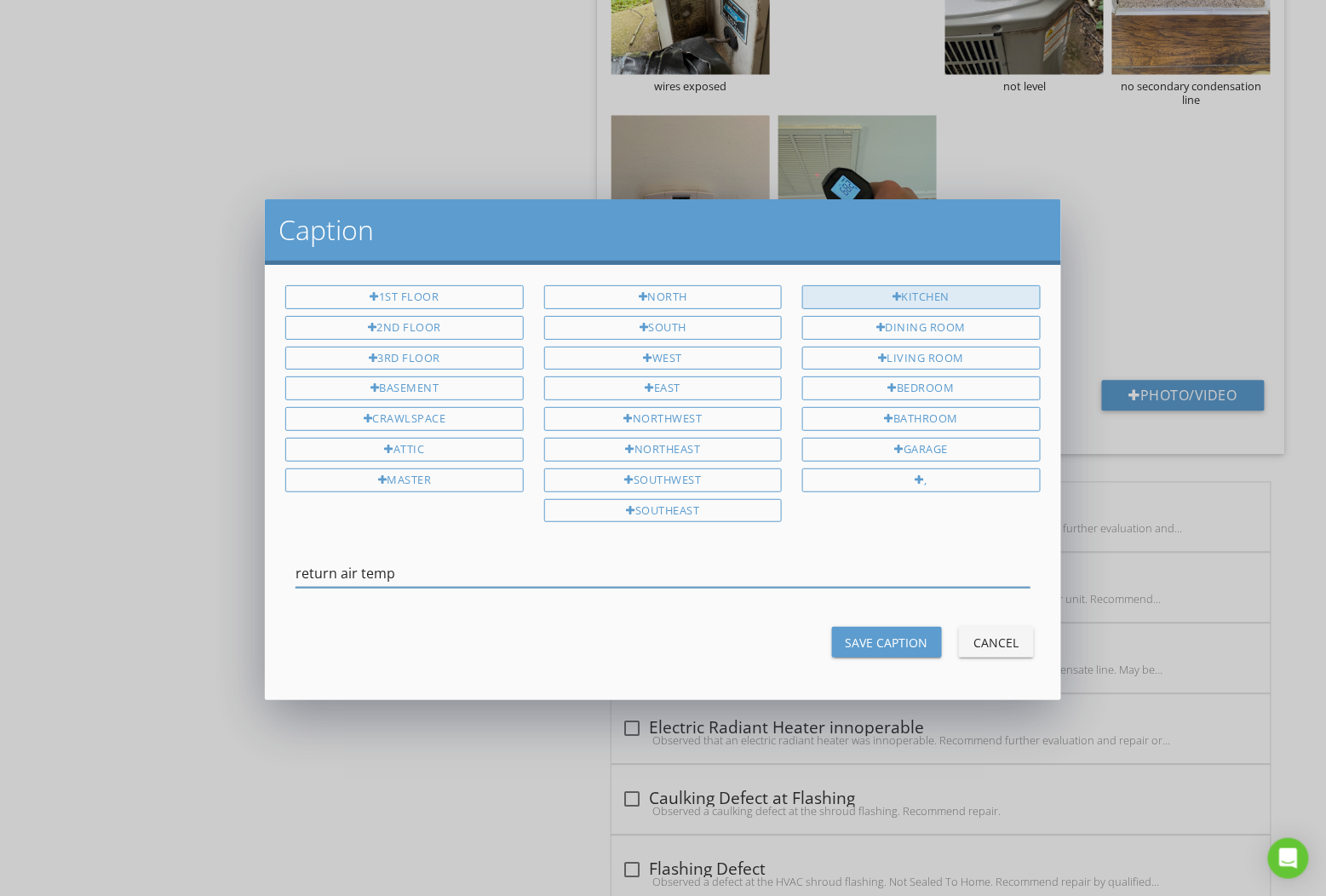 type on "return air temp" 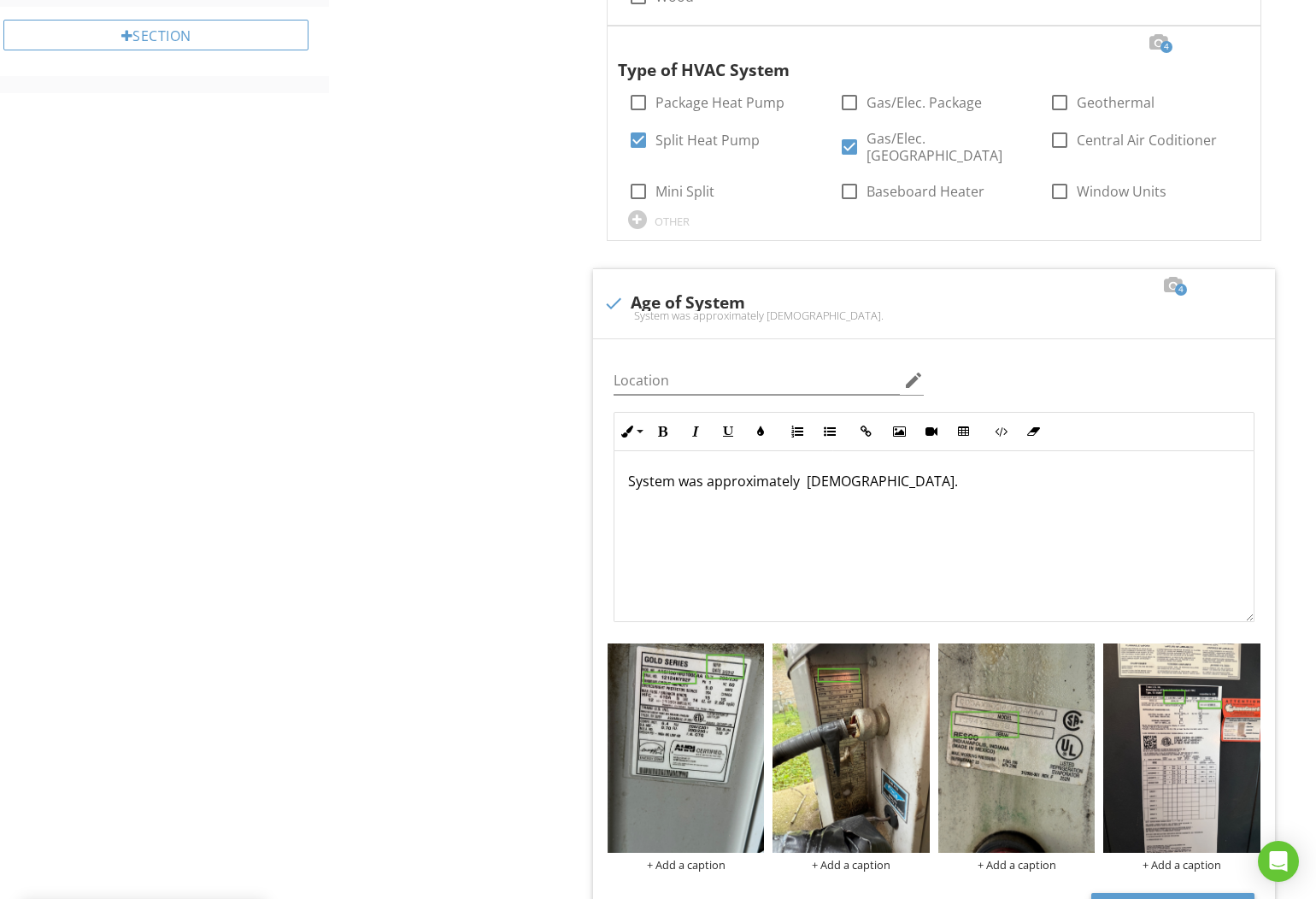scroll, scrollTop: 1654, scrollLeft: 0, axis: vertical 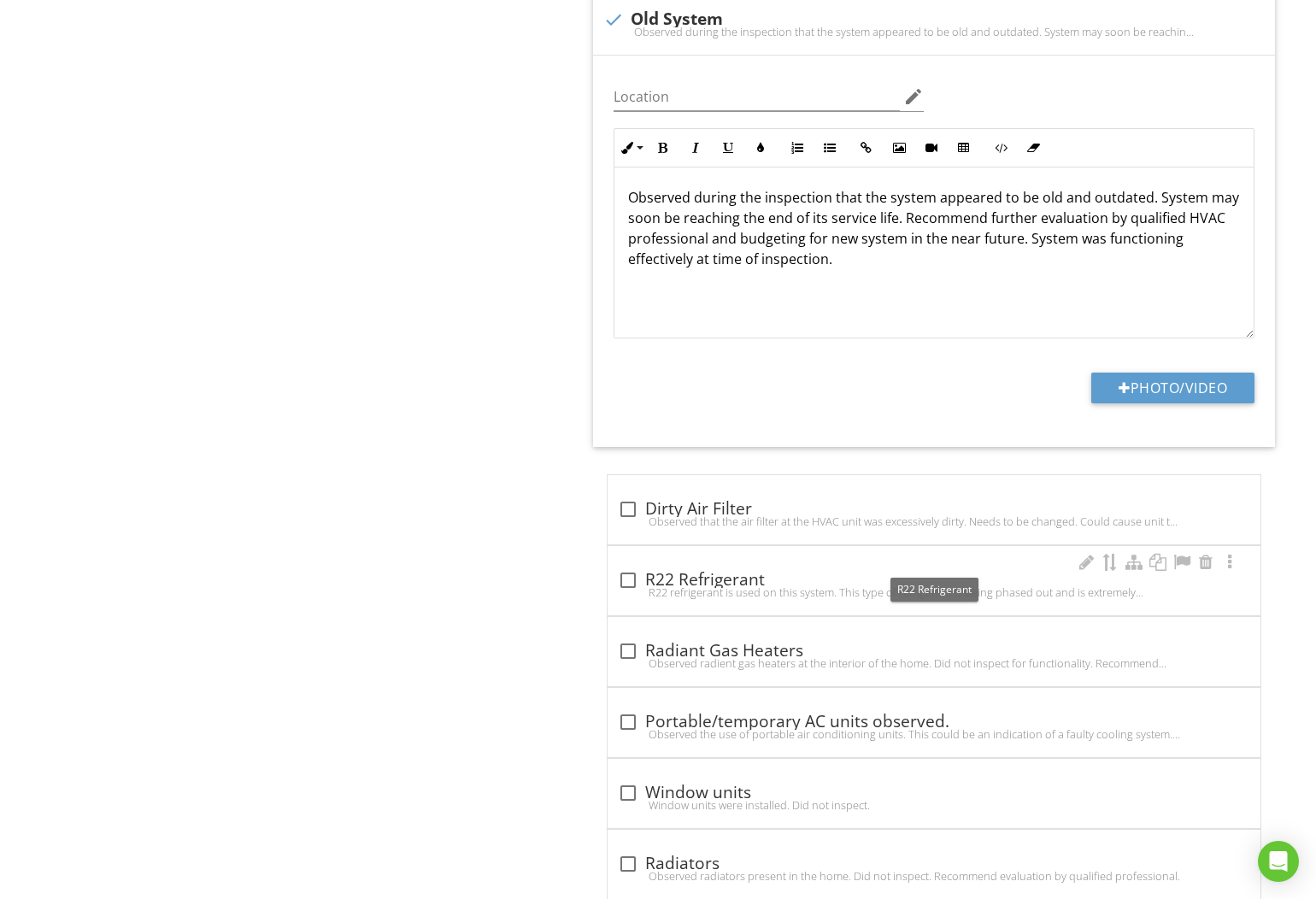click on "check_box_outline_blank
R22 Refrigerant" at bounding box center (934, 580) 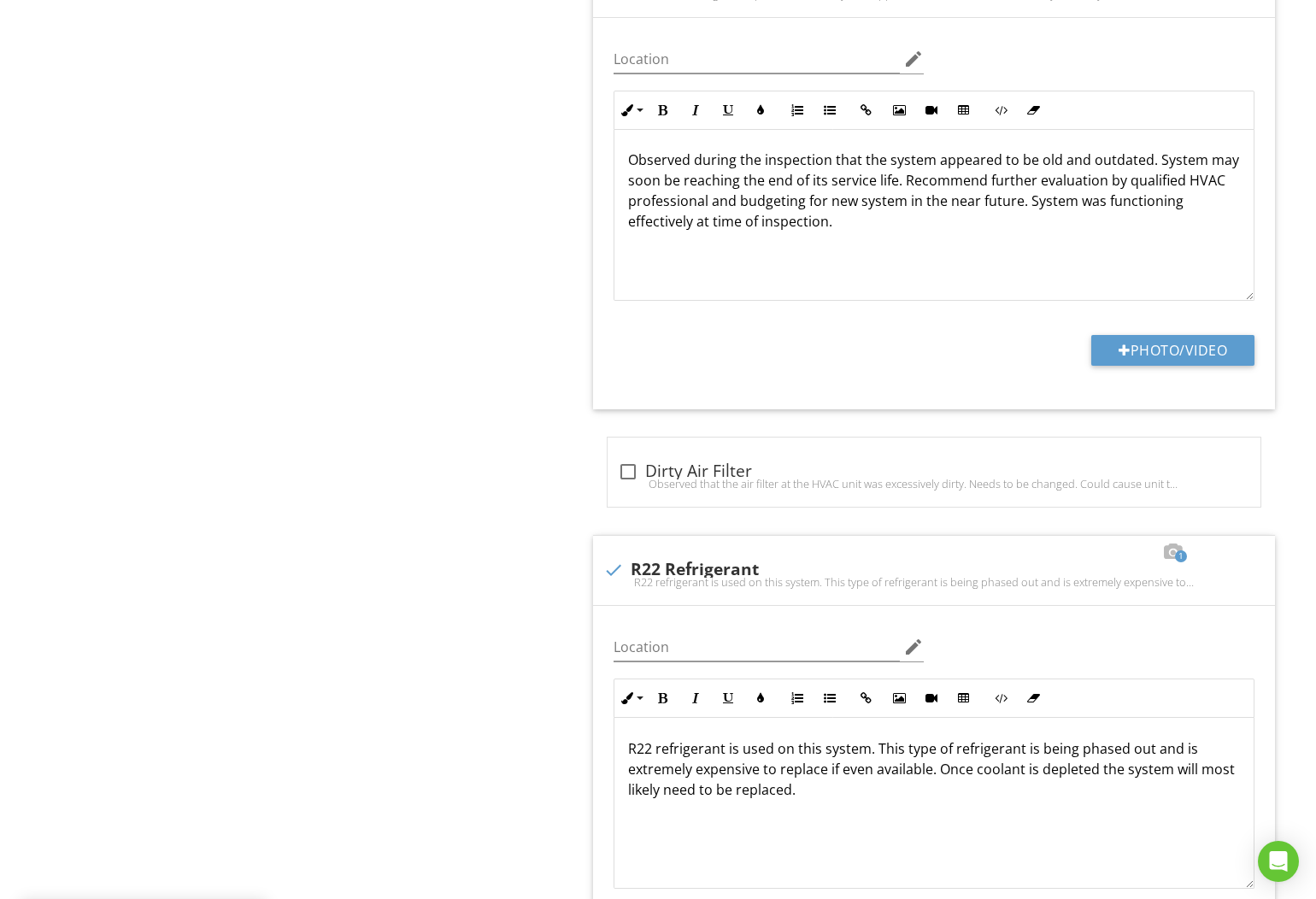 scroll, scrollTop: 2406, scrollLeft: 0, axis: vertical 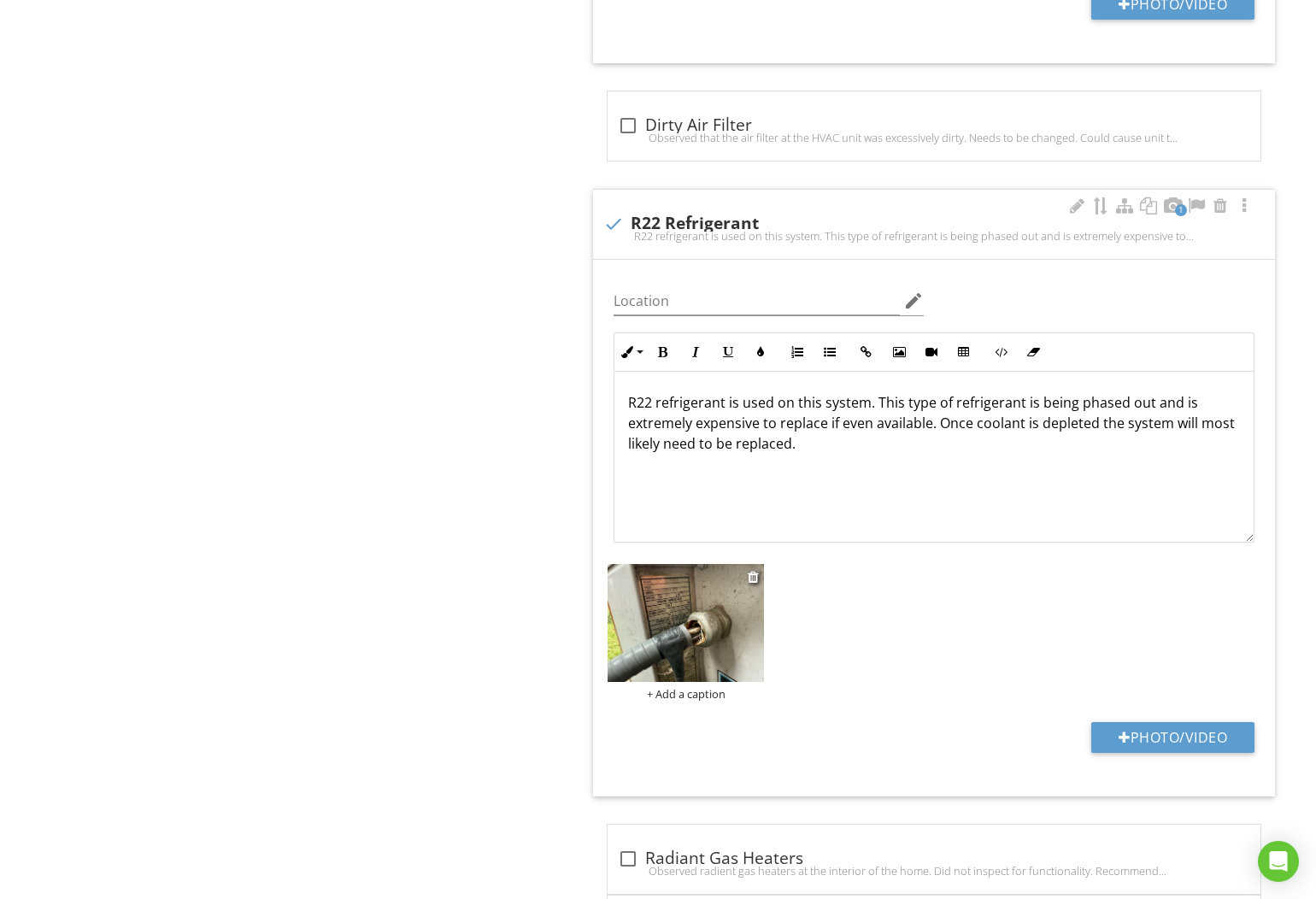 click at bounding box center (686, 623) 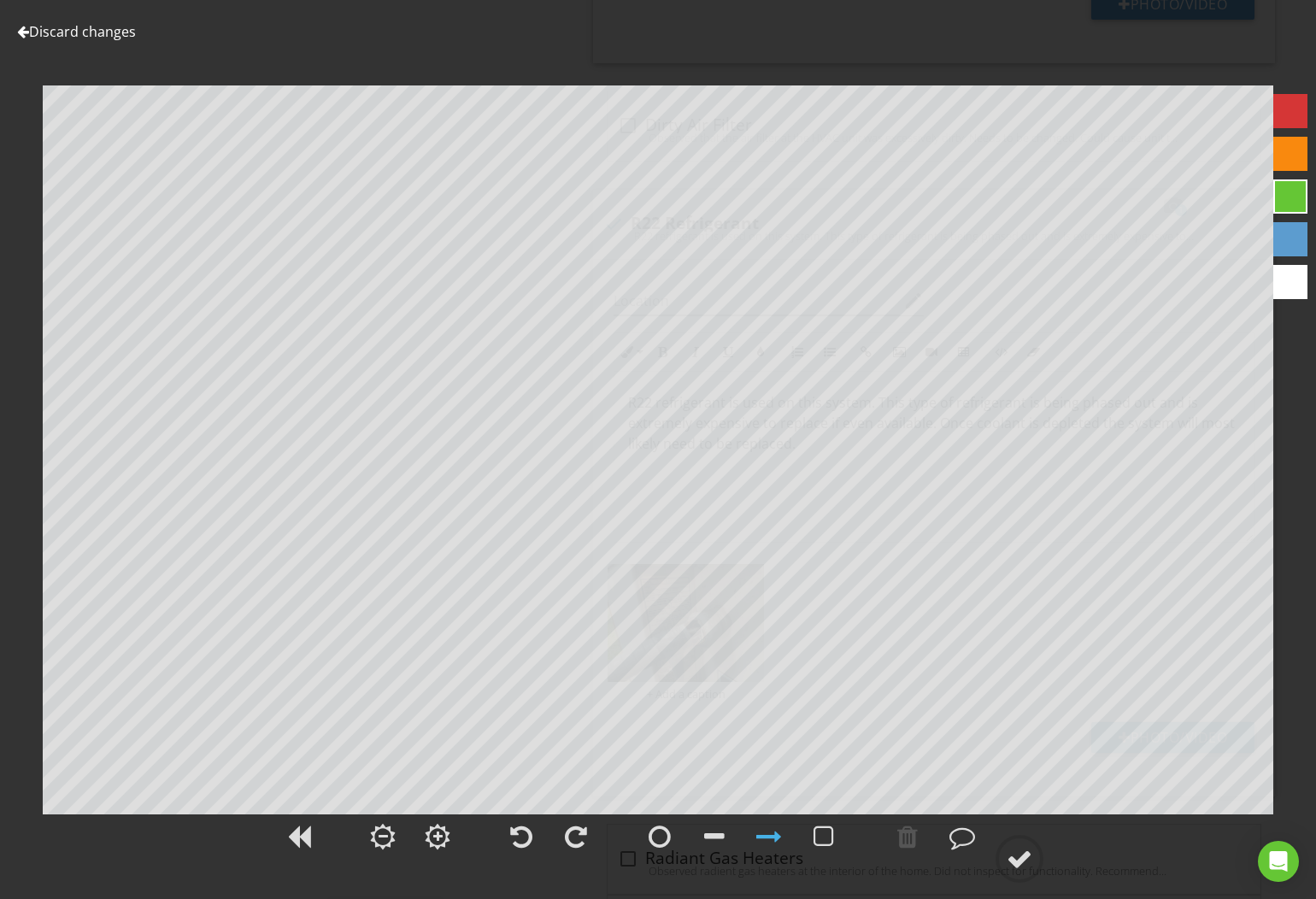 click at bounding box center (1290, 154) 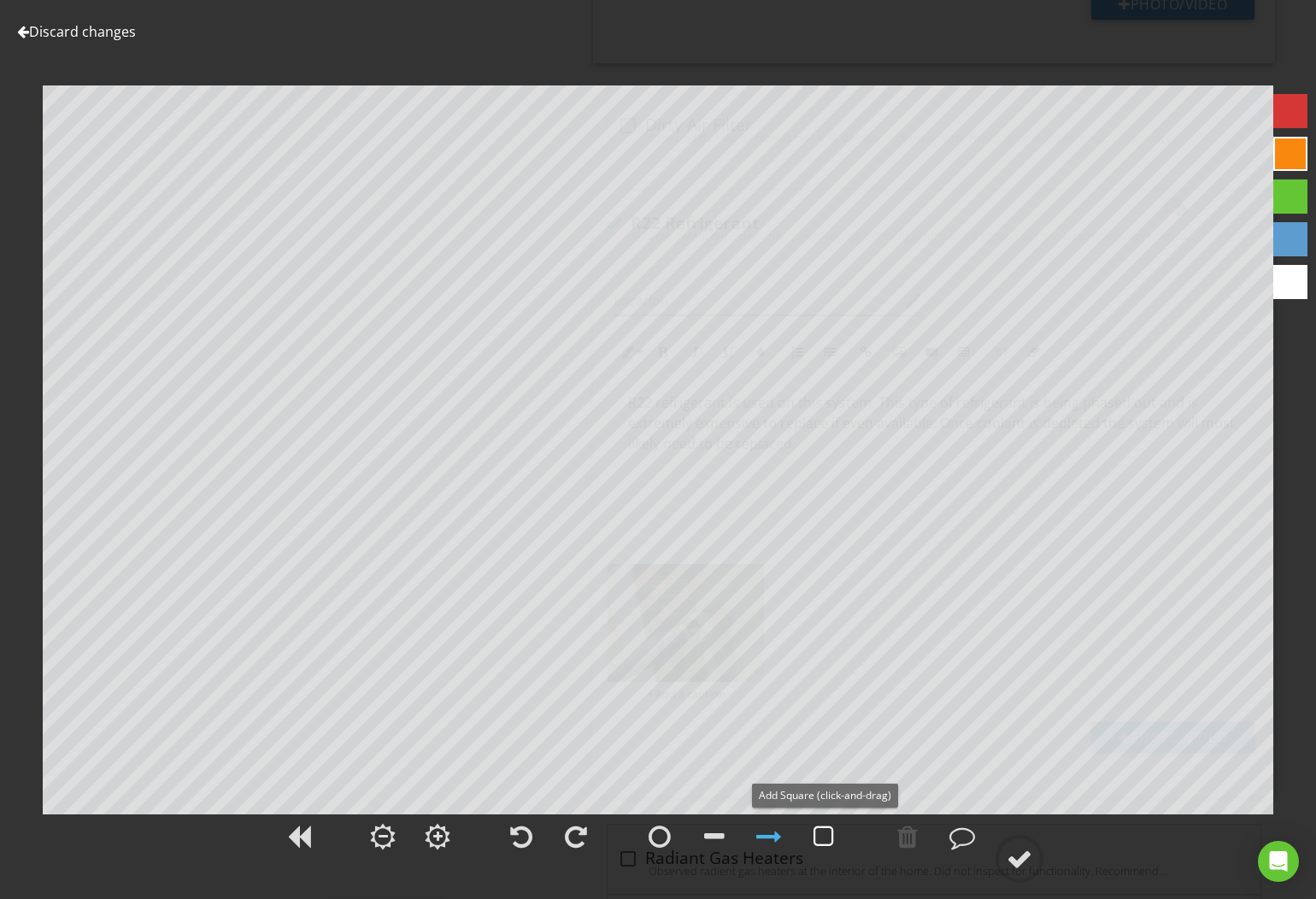 click at bounding box center (824, 837) 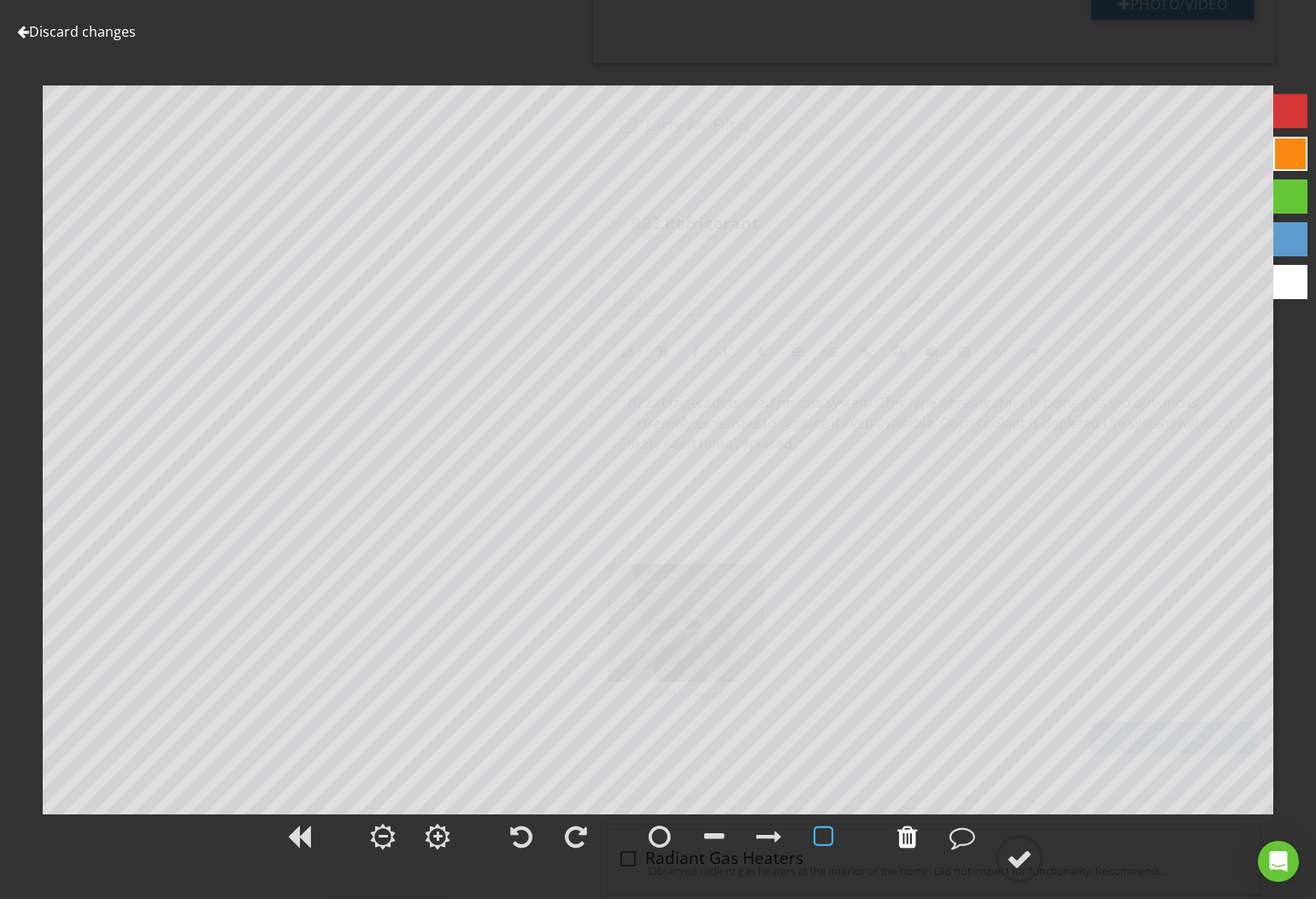 click at bounding box center (908, 837) 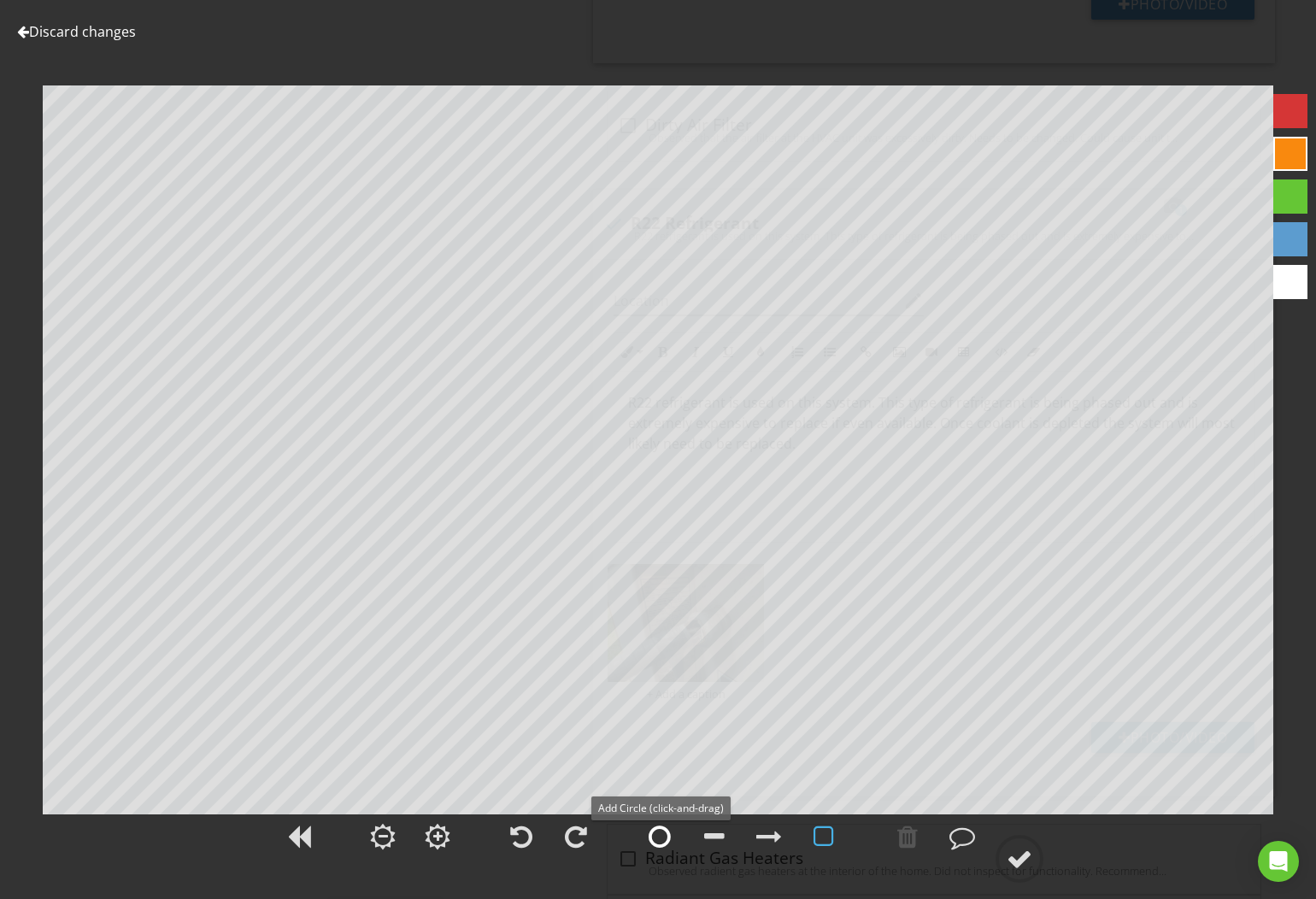 click at bounding box center (660, 837) 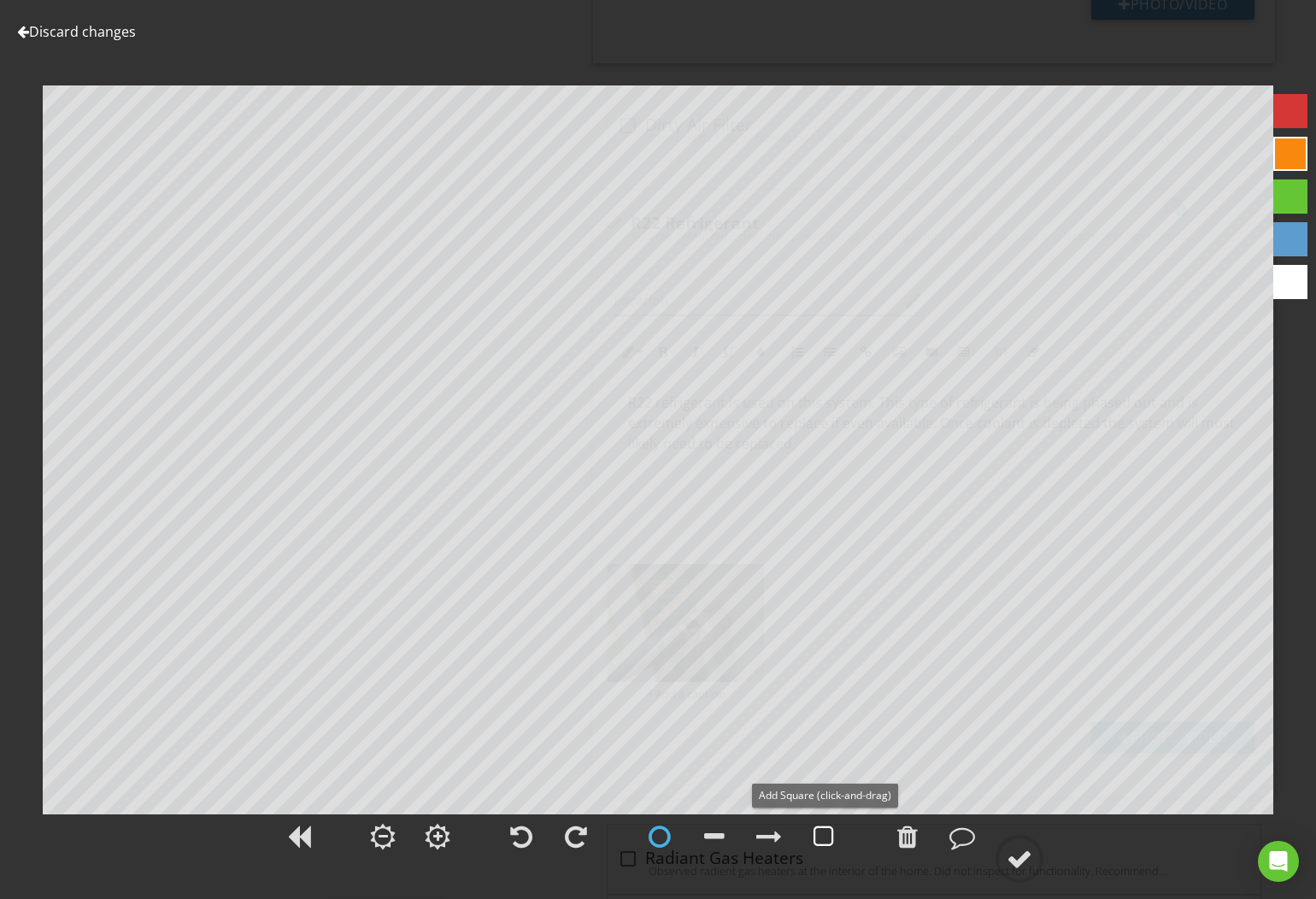click at bounding box center [824, 837] 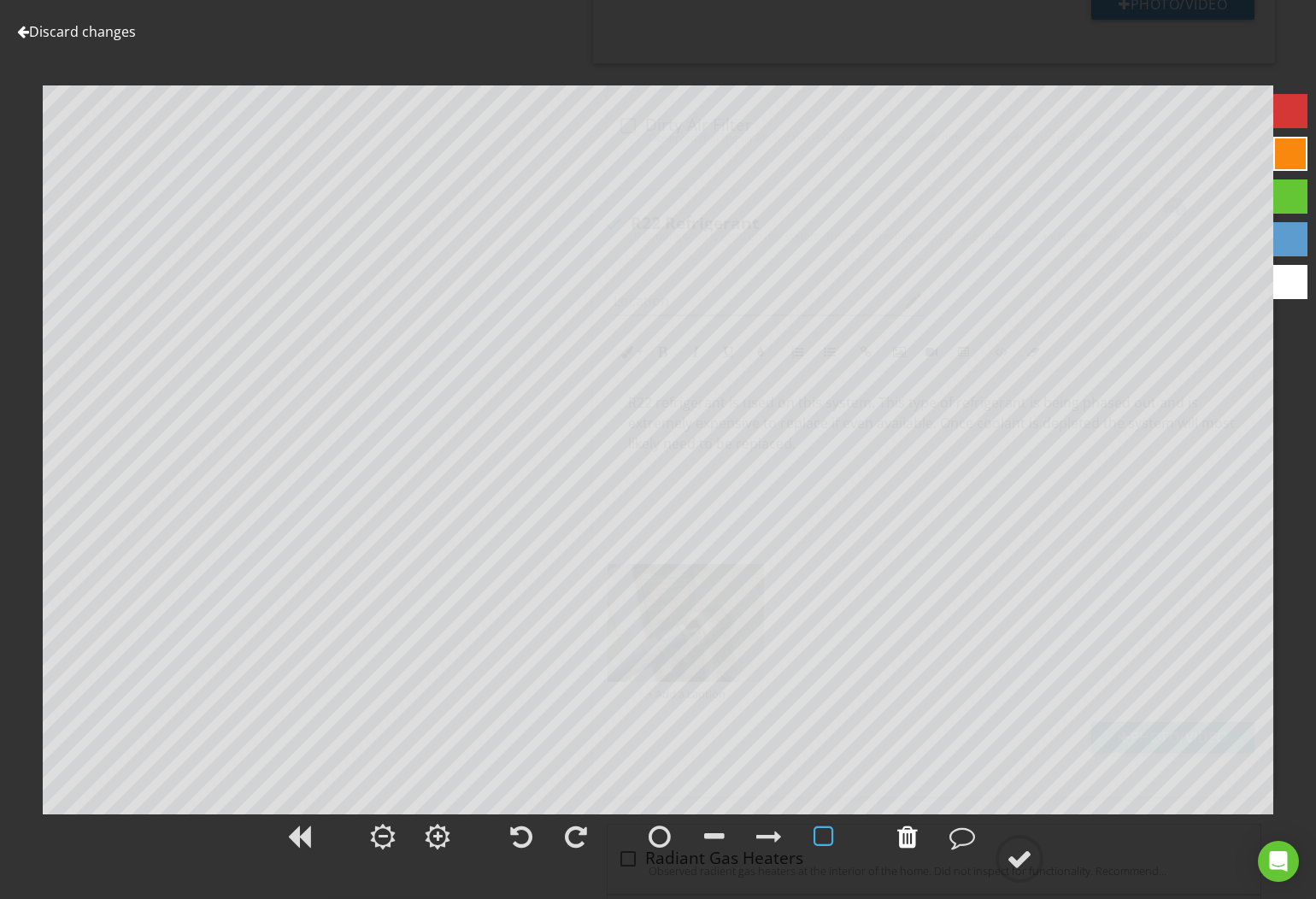 click at bounding box center [908, 837] 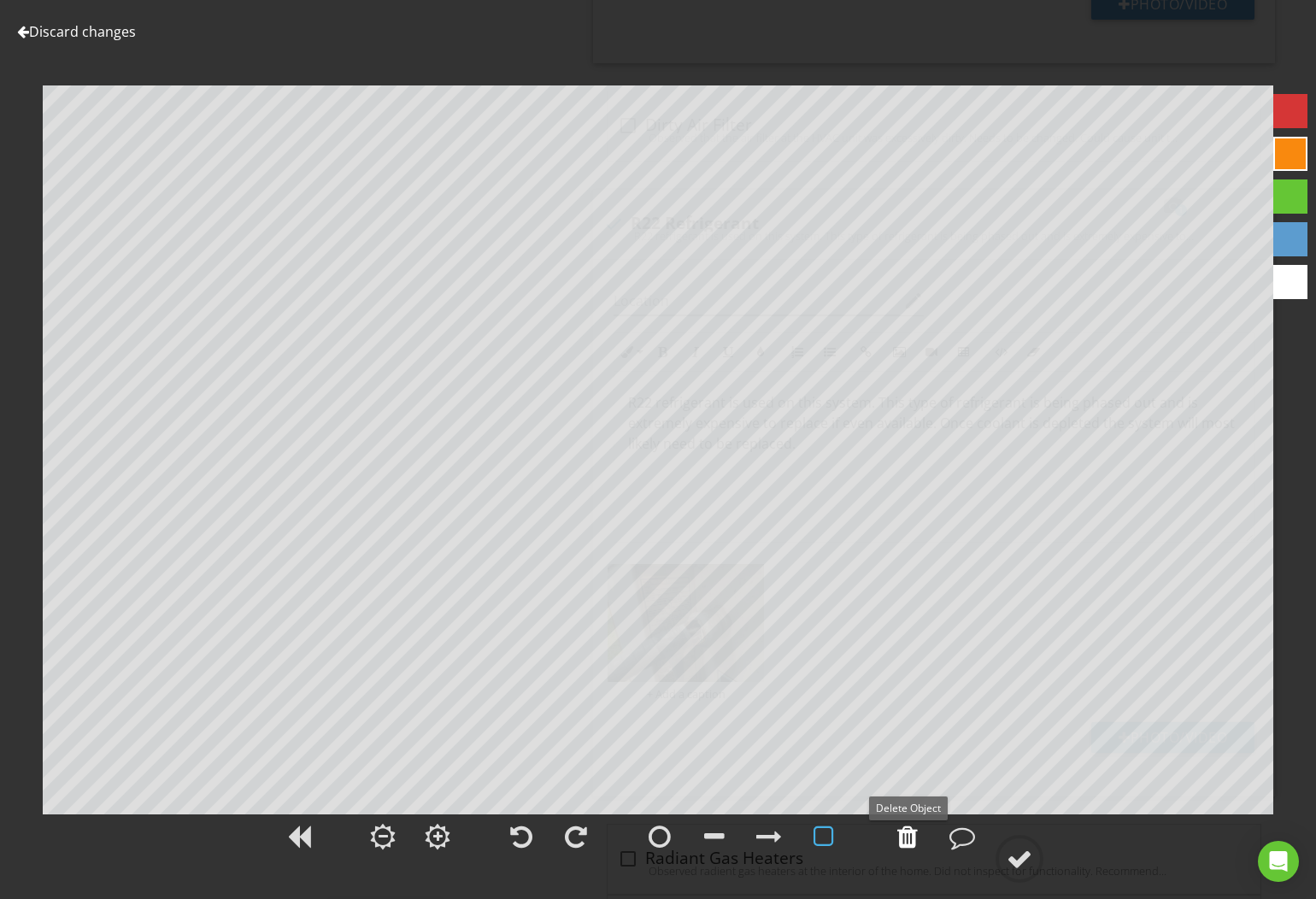 click at bounding box center [908, 837] 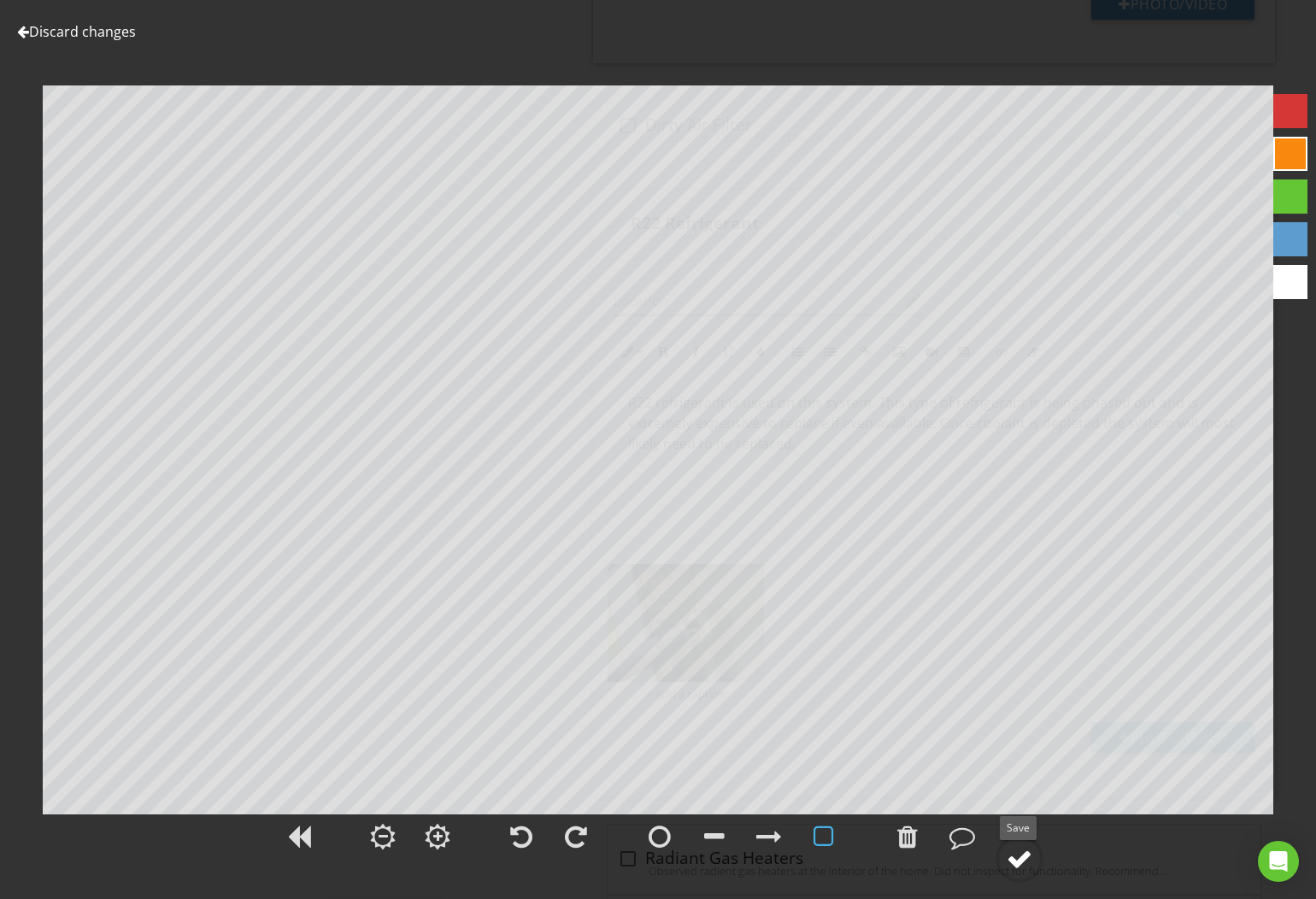 click at bounding box center (1019, 859) 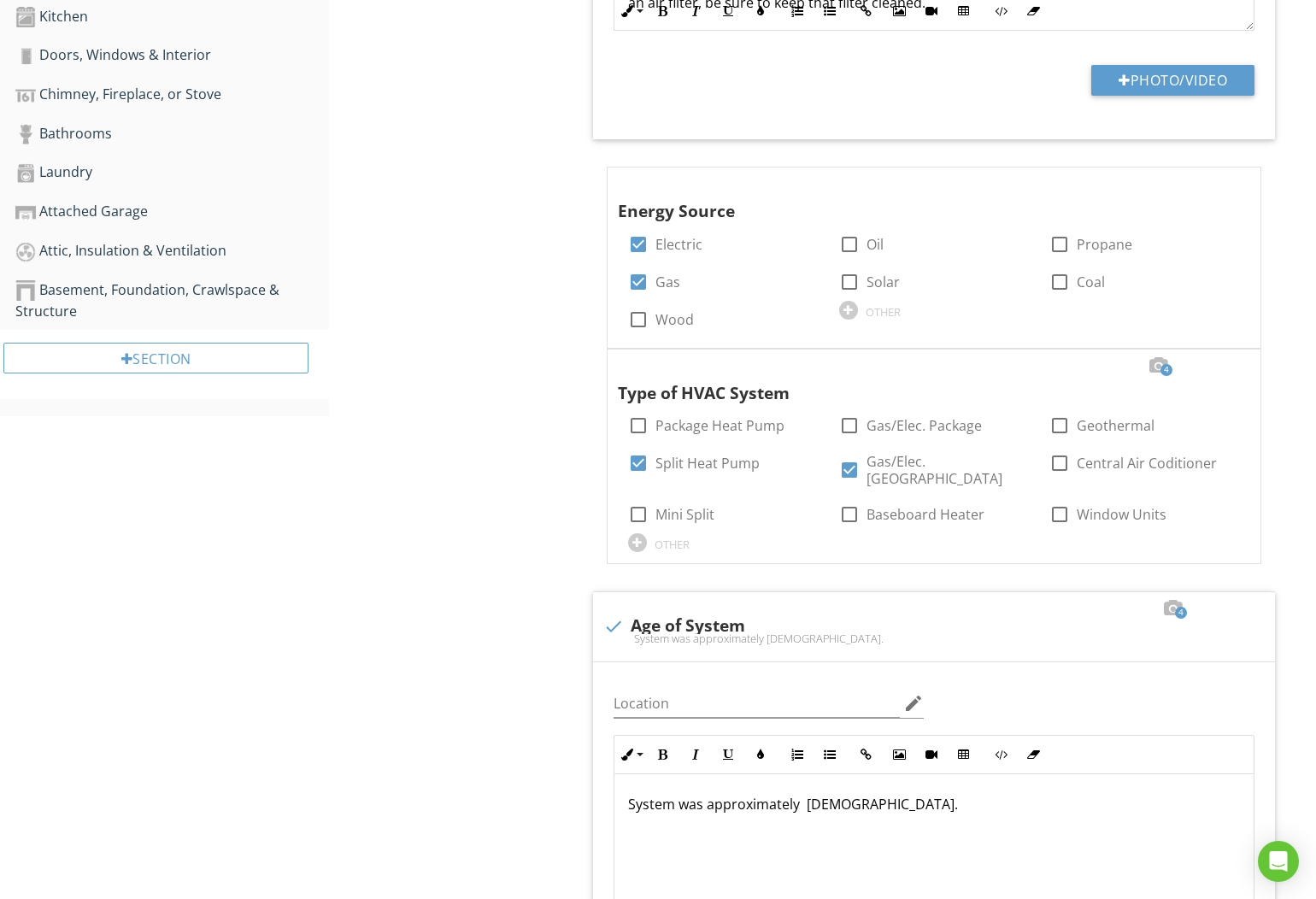 scroll, scrollTop: 66, scrollLeft: 0, axis: vertical 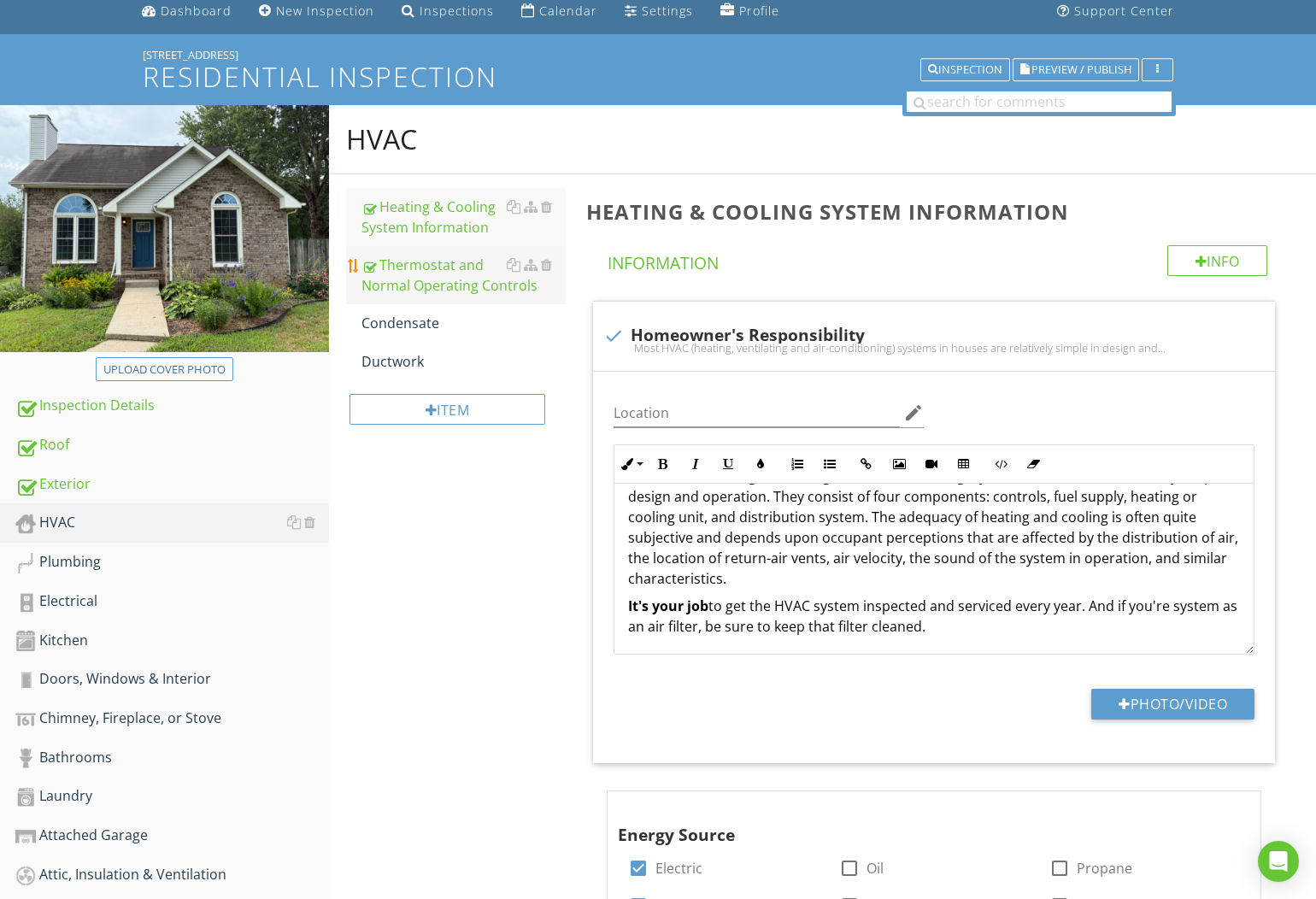 click on "Thermostat and Normal Operating Controls" at bounding box center (463, 275) 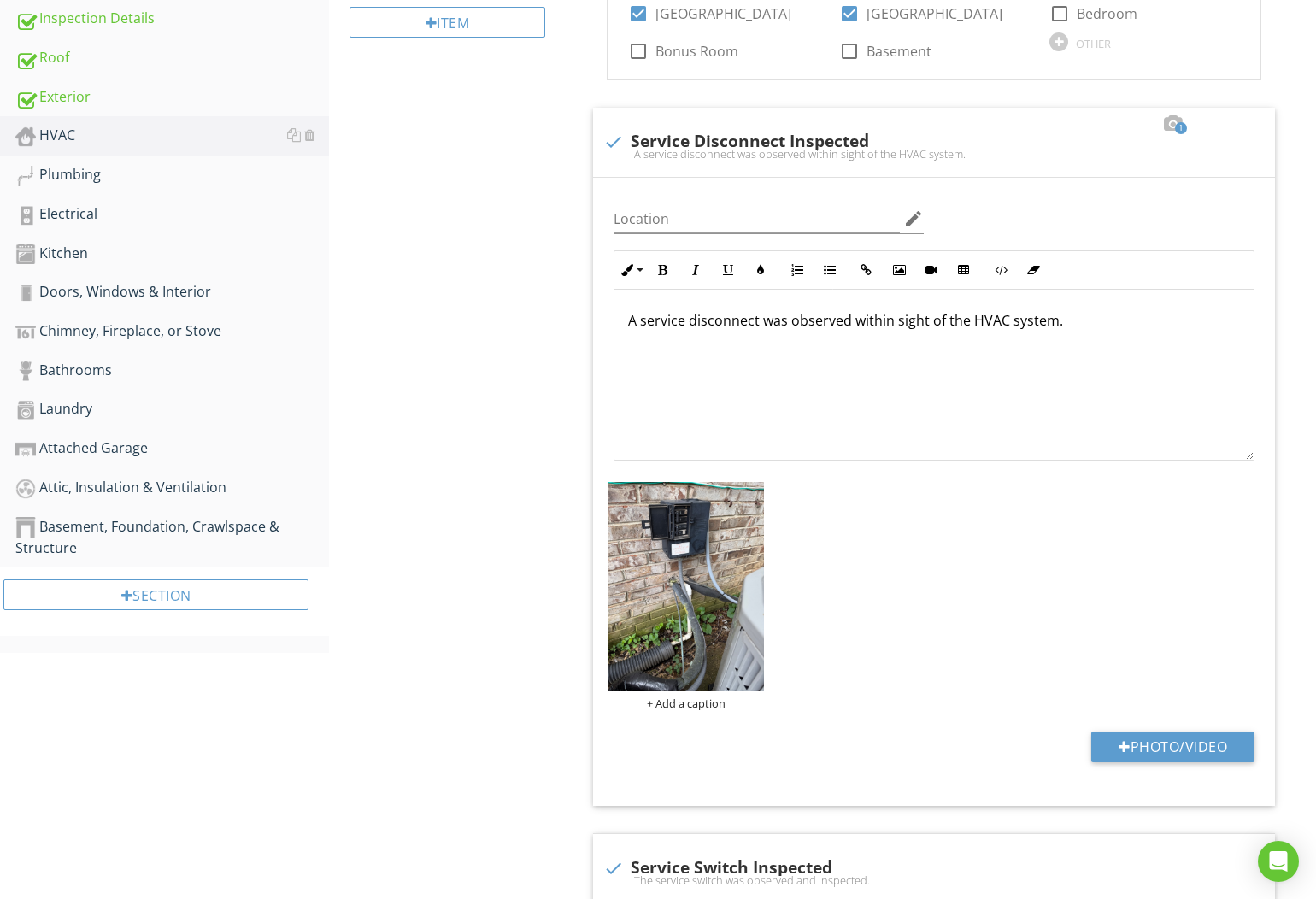 scroll, scrollTop: 839, scrollLeft: 0, axis: vertical 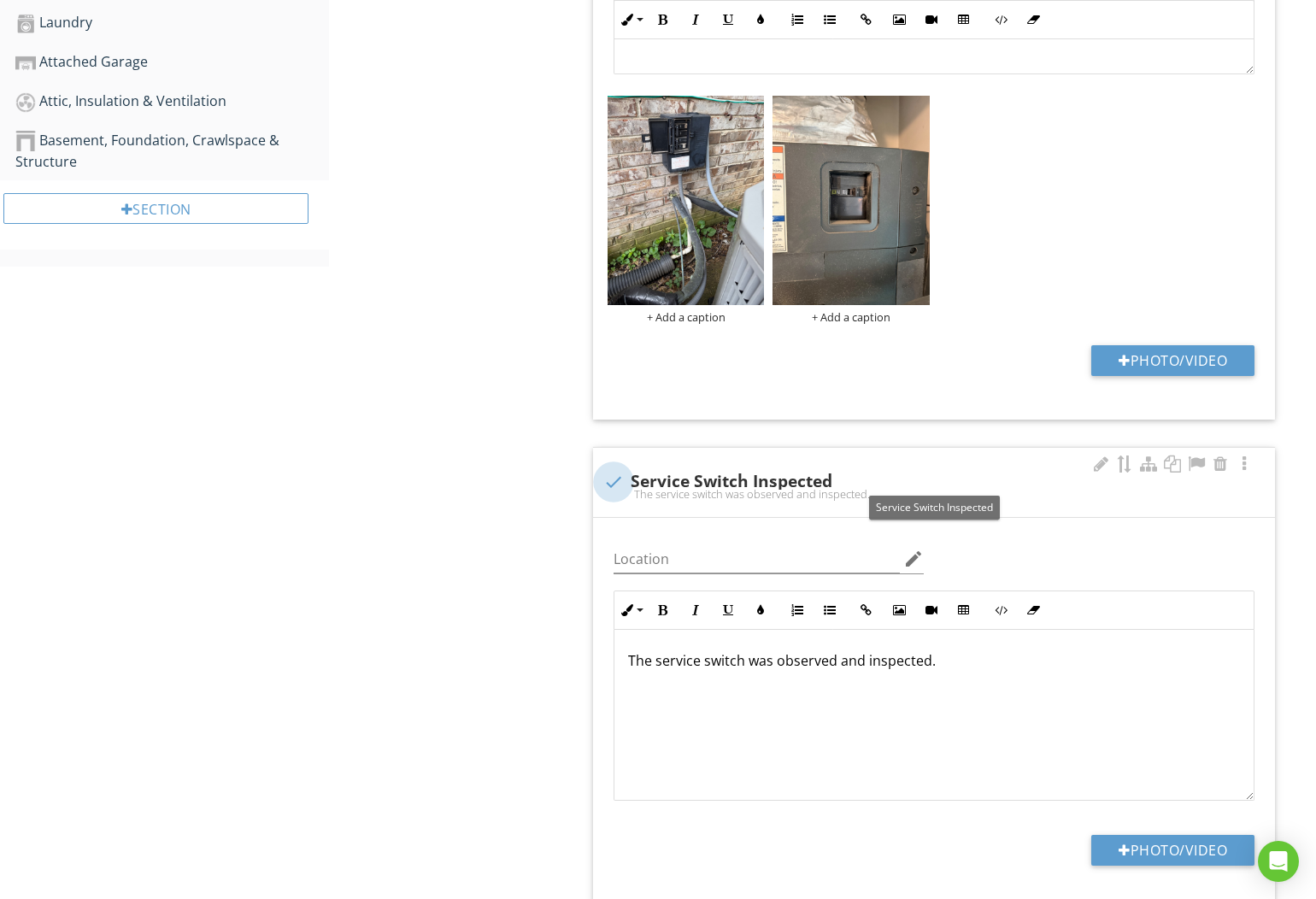 click at bounding box center (614, 482) 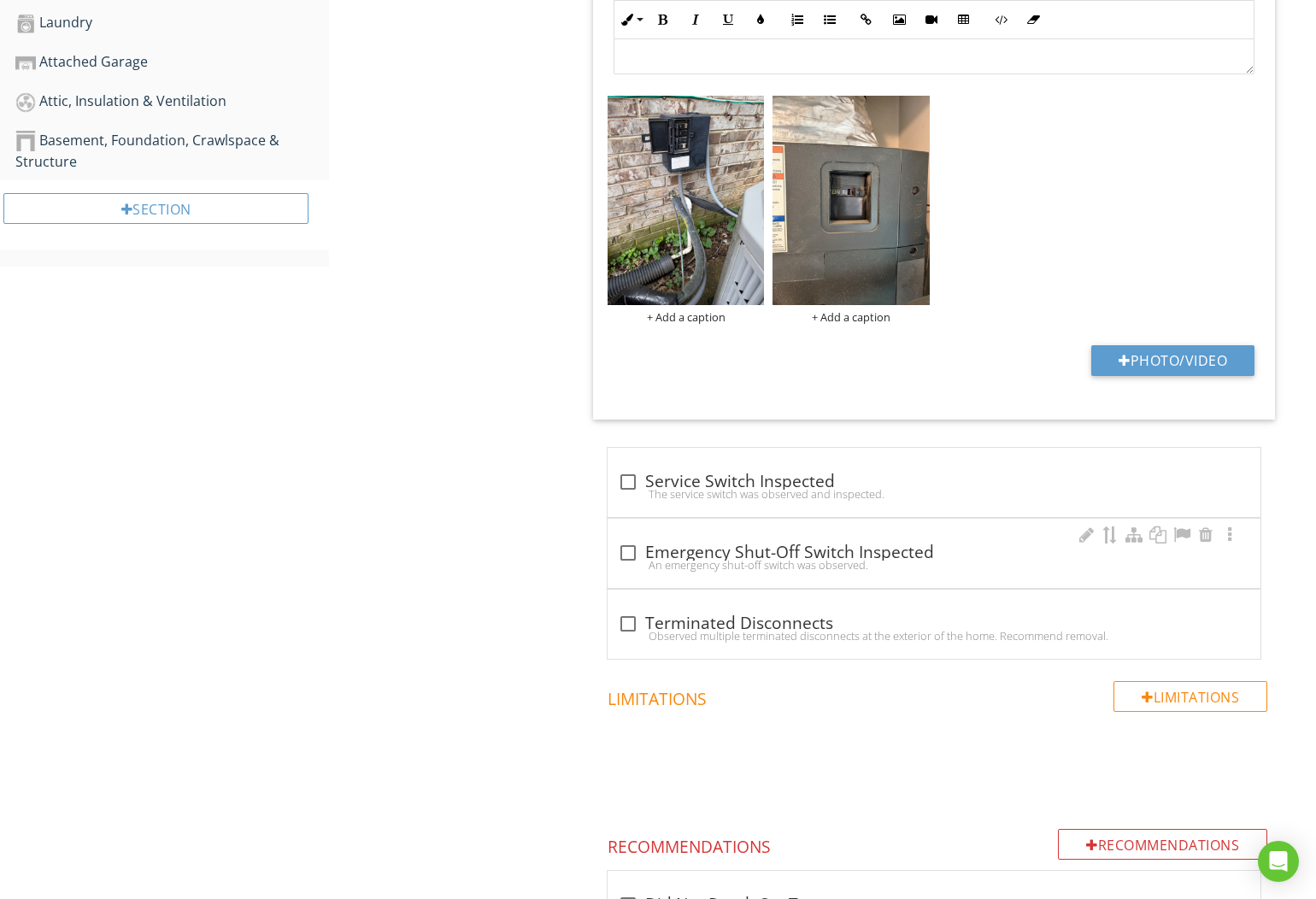 click on "check_box_outline_blank
Emergency Shut-Off Switch Inspected
An emergency shut-off switch was observed." at bounding box center [934, 553] 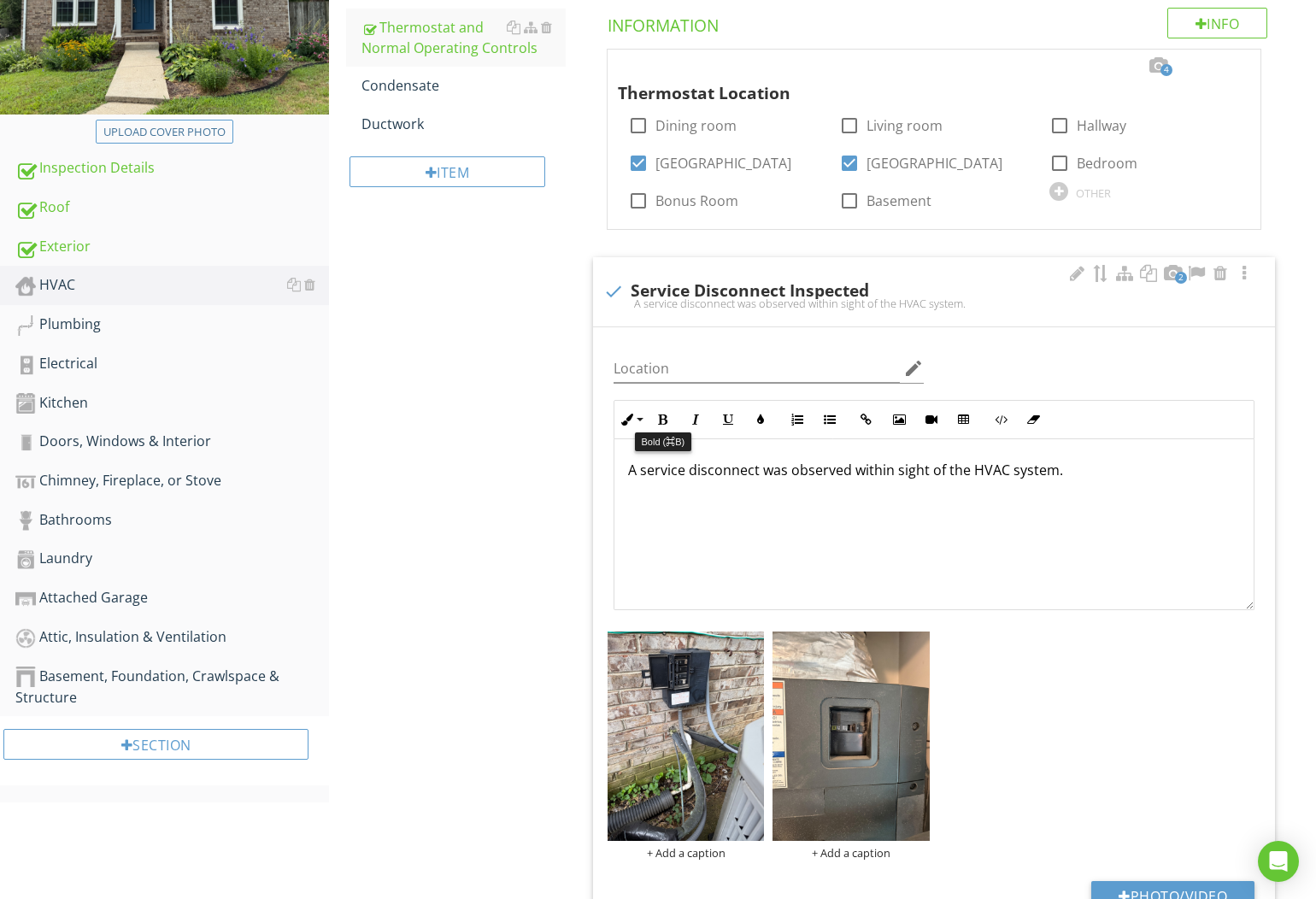 scroll, scrollTop: 363, scrollLeft: 0, axis: vertical 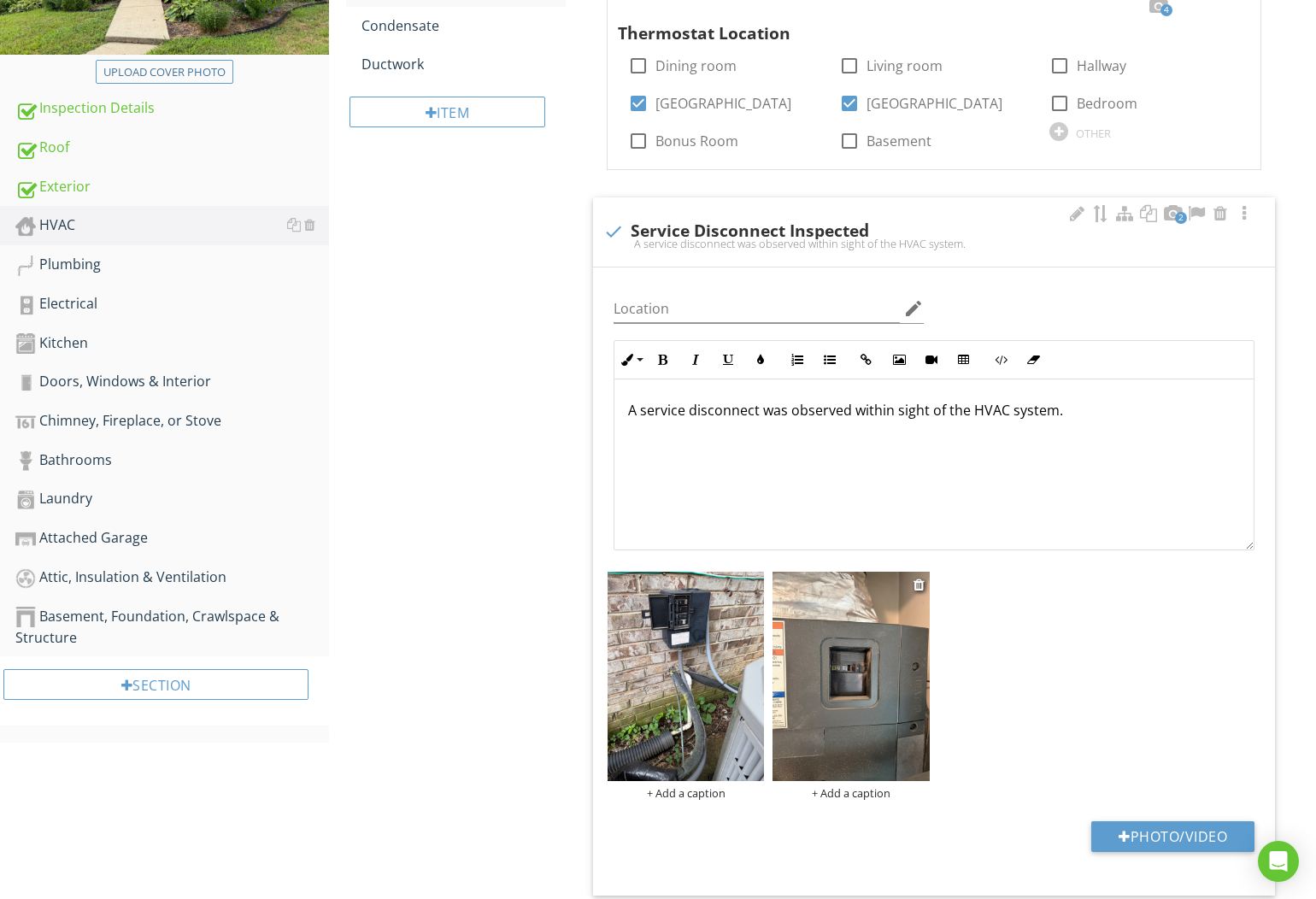 click at bounding box center (920, 585) 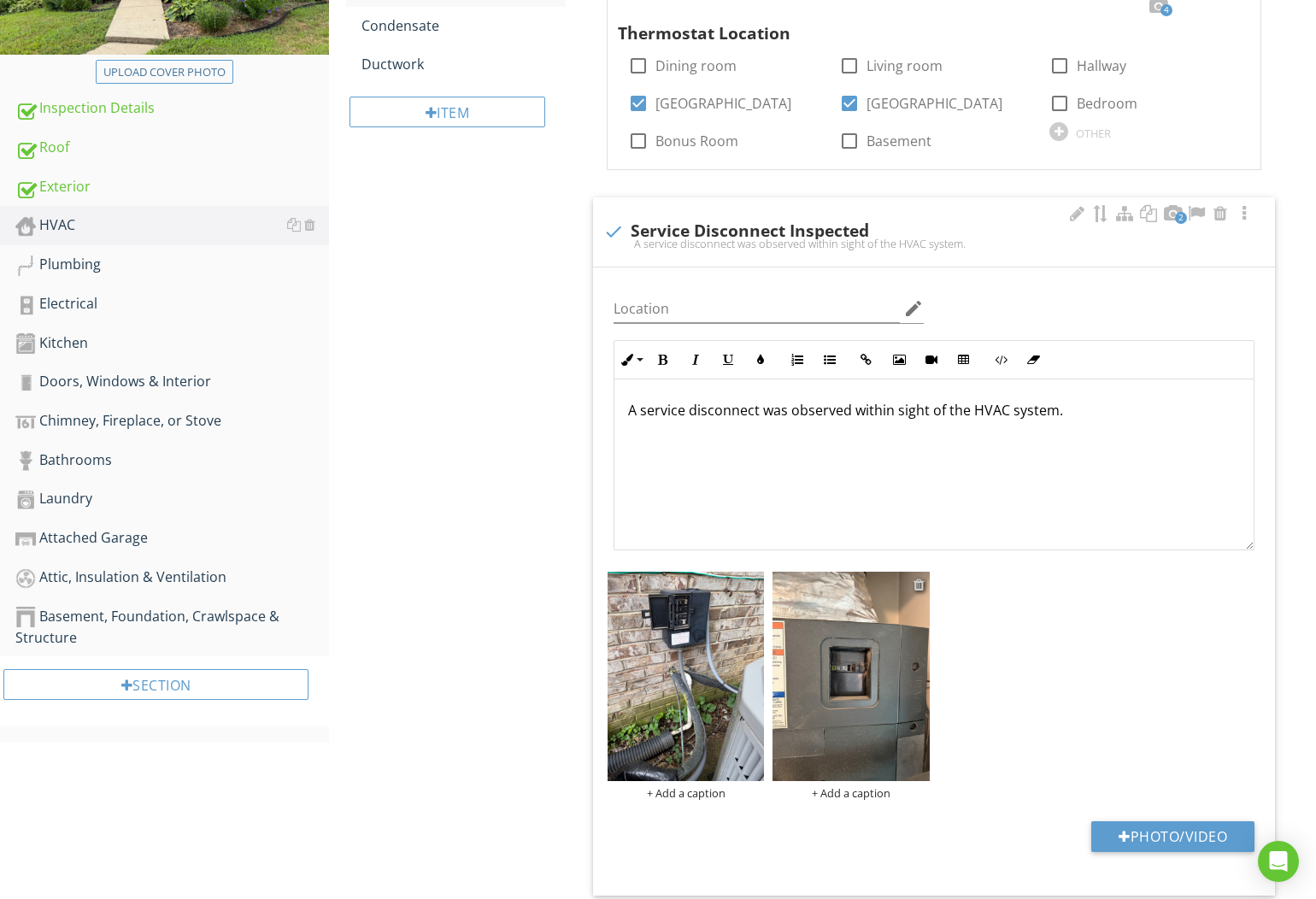 click at bounding box center (919, 585) 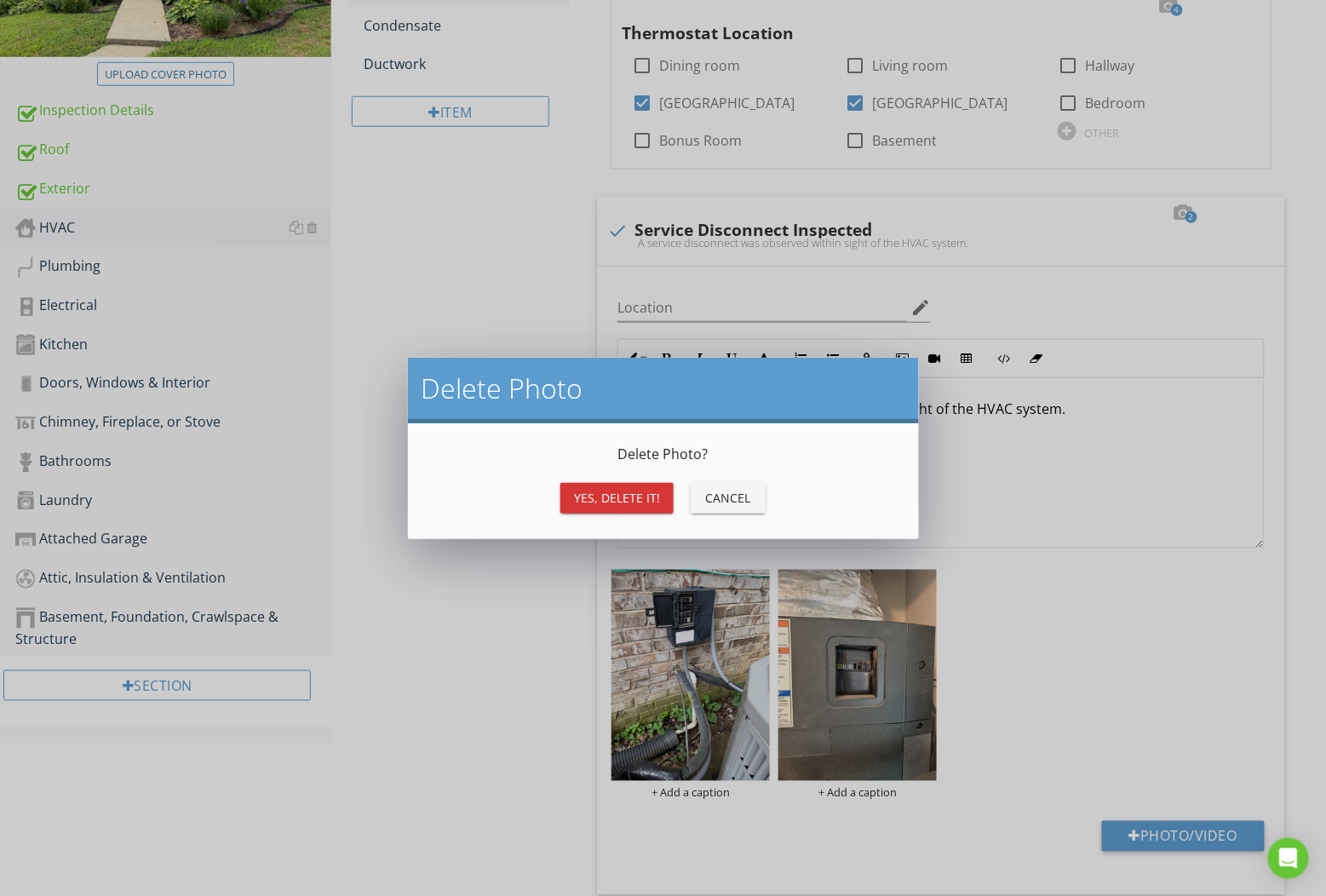 click on "Yes, Delete it!" at bounding box center [617, 498] 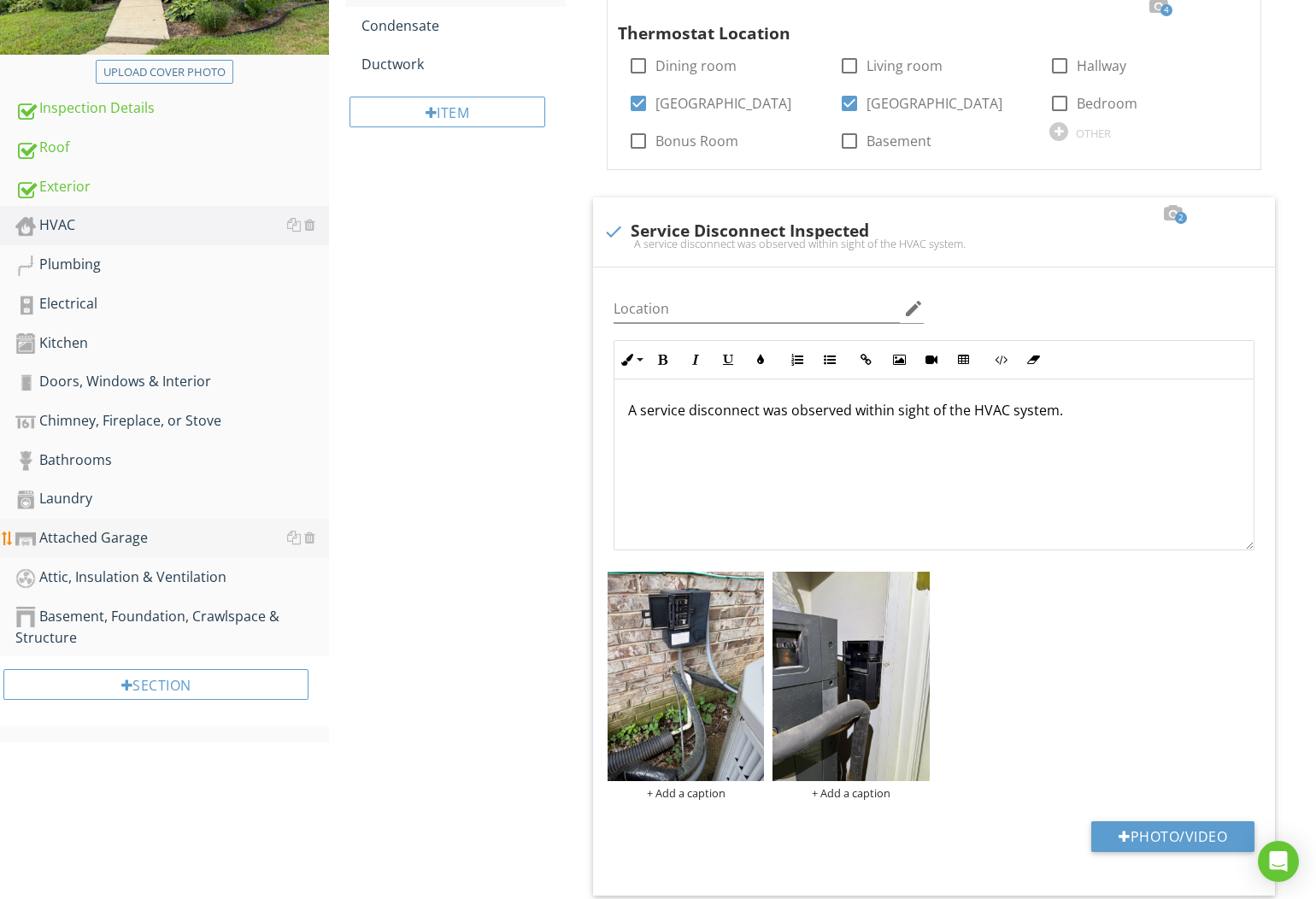 click at bounding box center [851, 676] 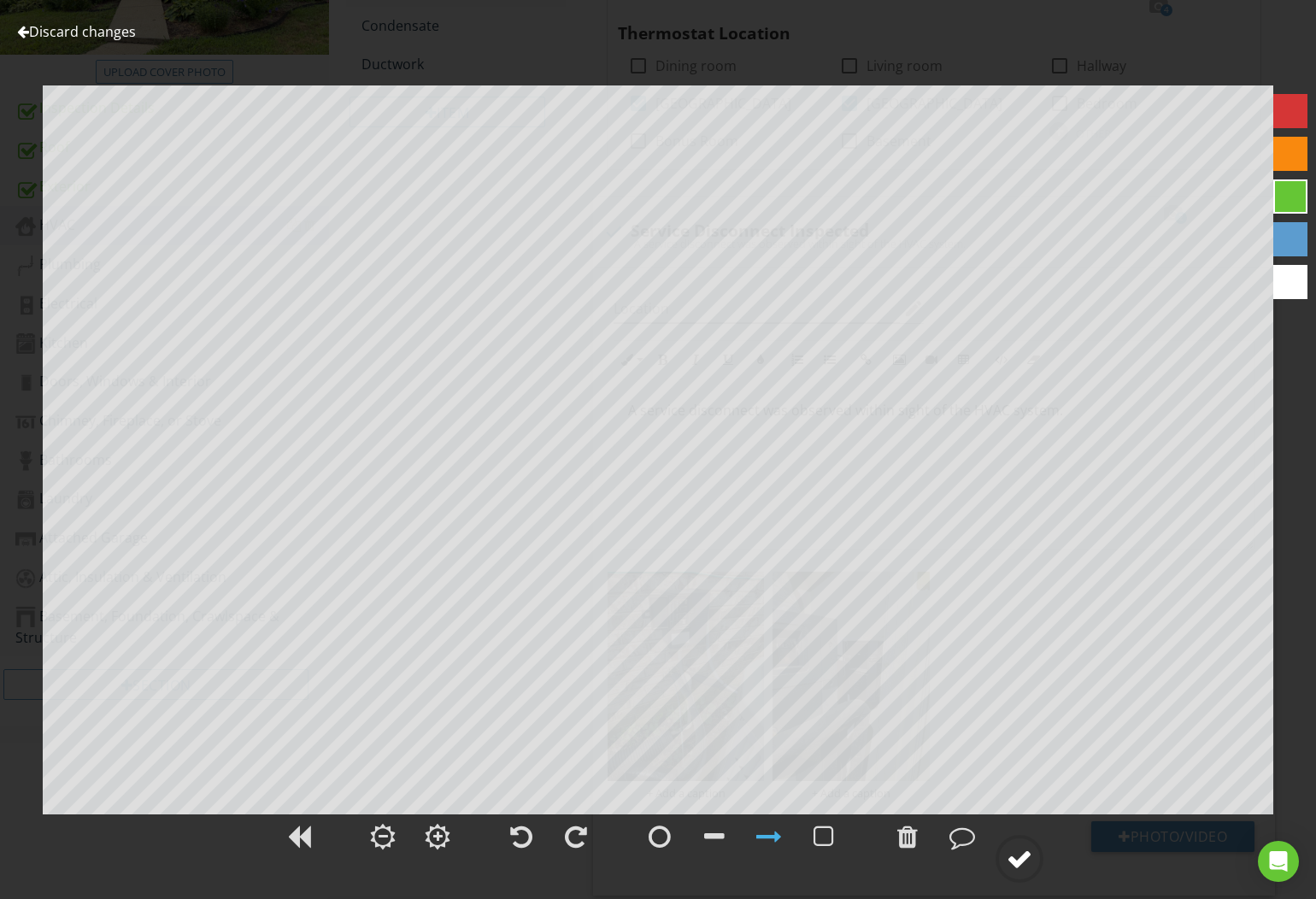 click at bounding box center (1019, 859) 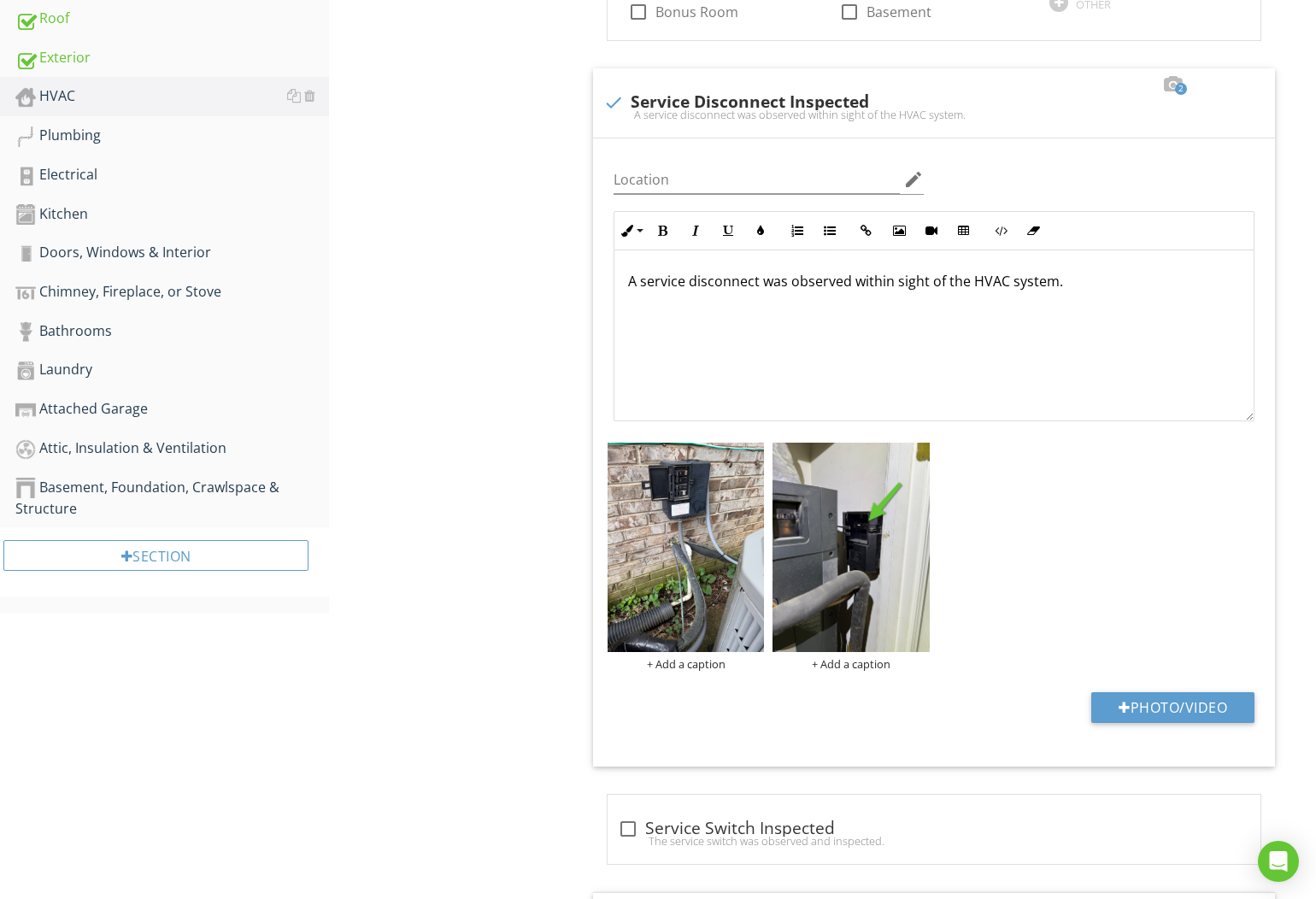 scroll, scrollTop: 0, scrollLeft: 0, axis: both 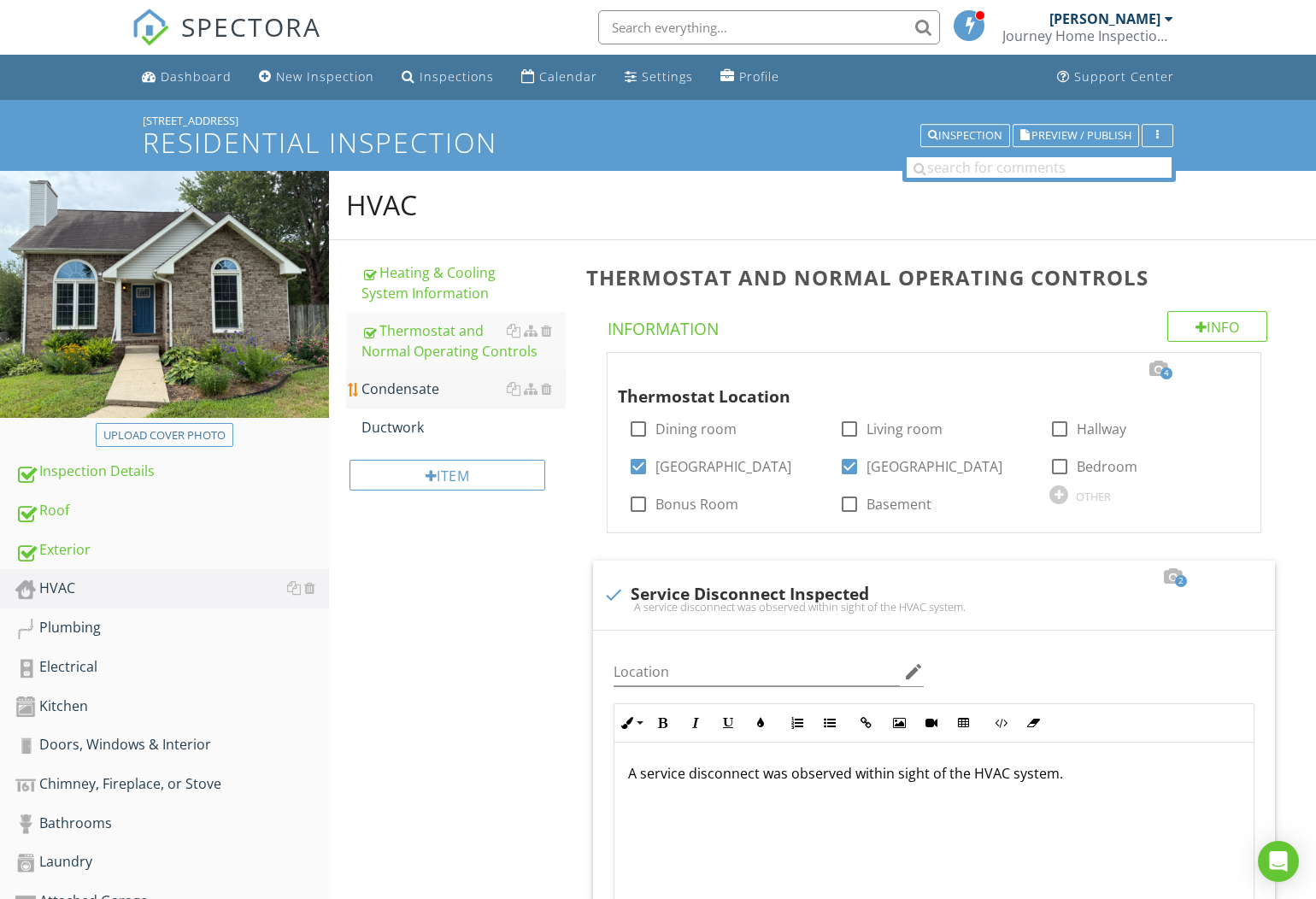 click on "Condensate" at bounding box center [463, 389] 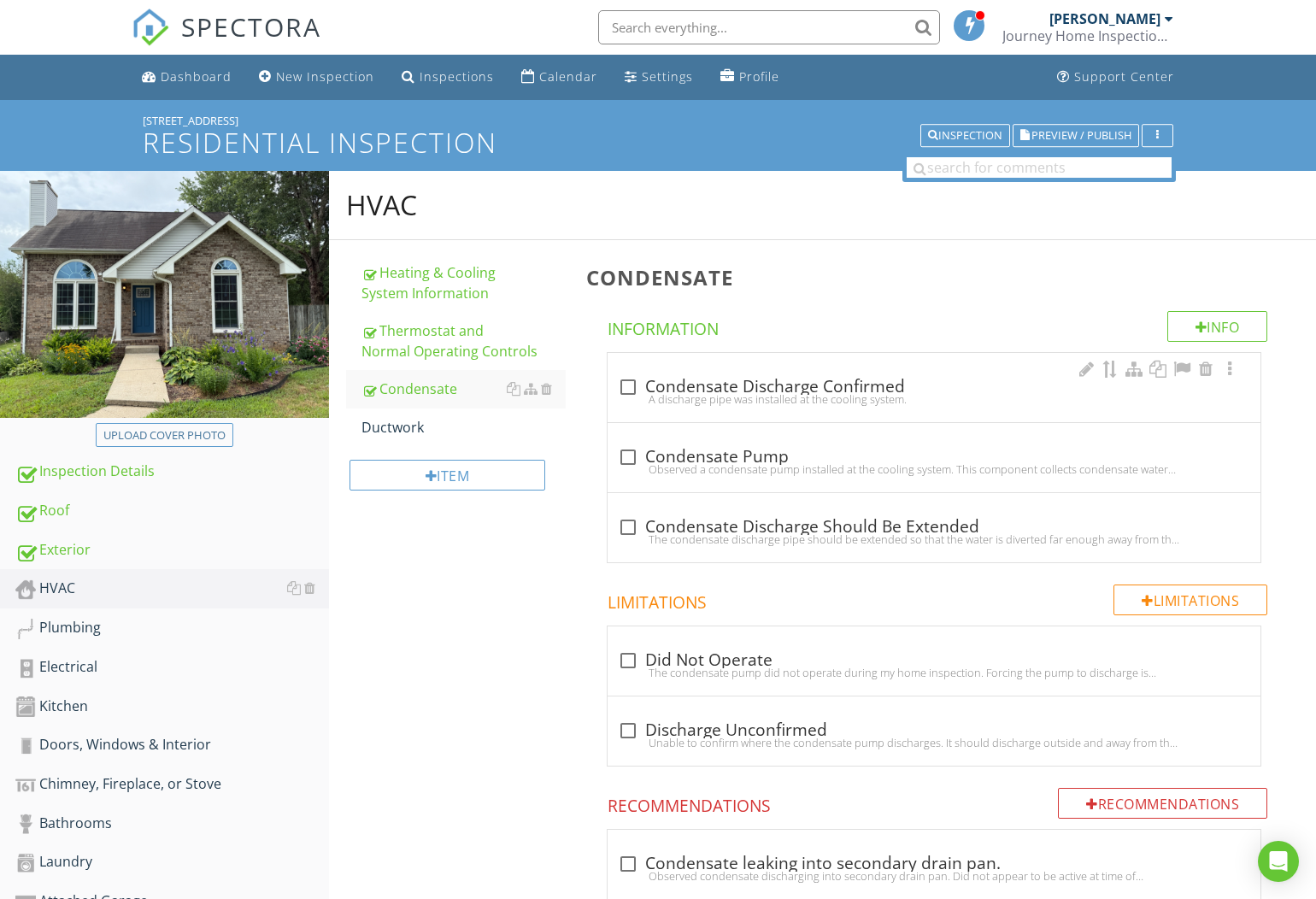 click on "A discharge pipe was installed at the cooling system." at bounding box center (934, 399) 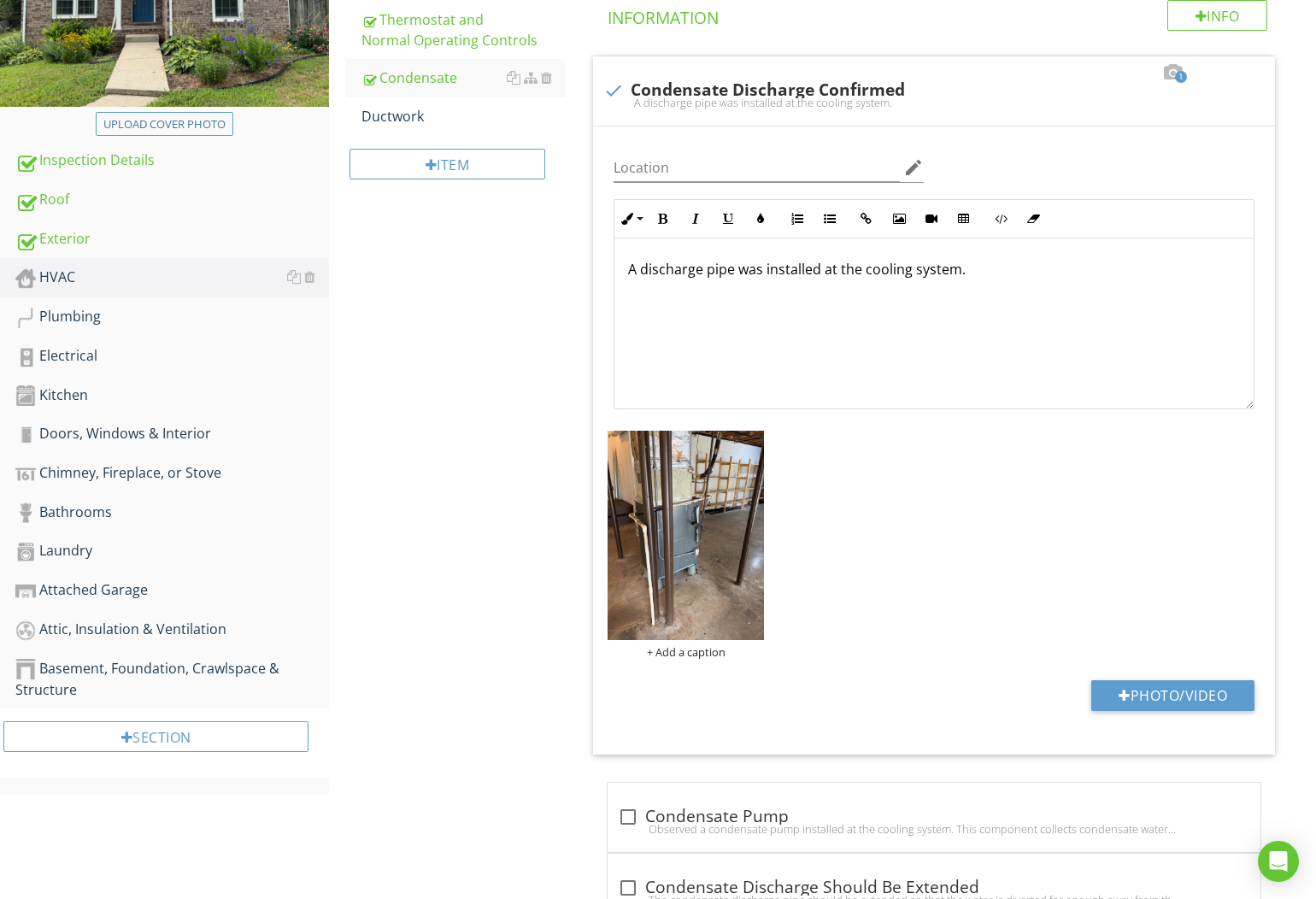 scroll, scrollTop: 730, scrollLeft: 0, axis: vertical 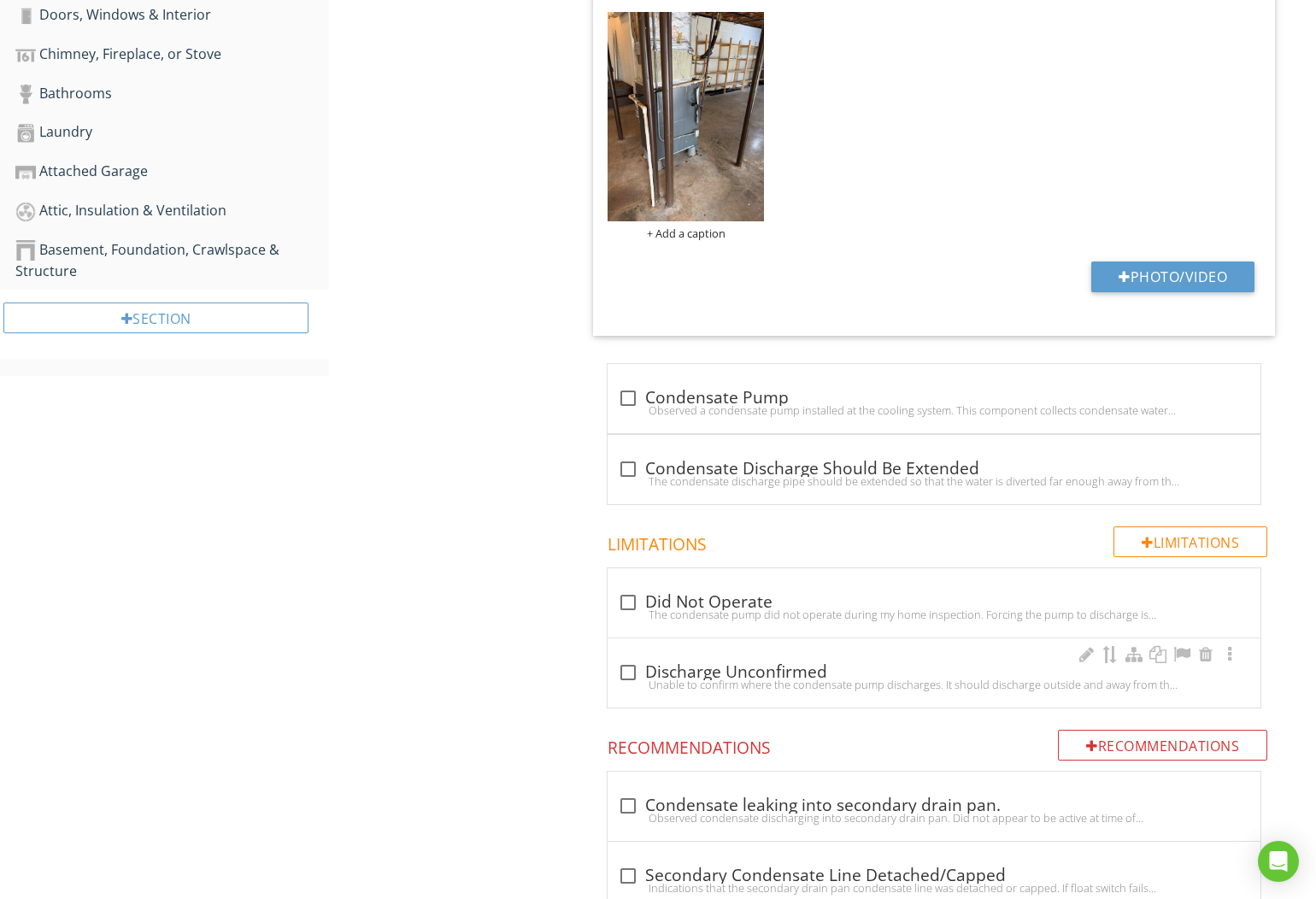click on "check_box_outline_blank
Discharge Unconfirmed
Unable to confirm where the condensate pump discharges. It should discharge outside and away from the house foundation properly. Ask the homeowner for more information." at bounding box center (934, 678) 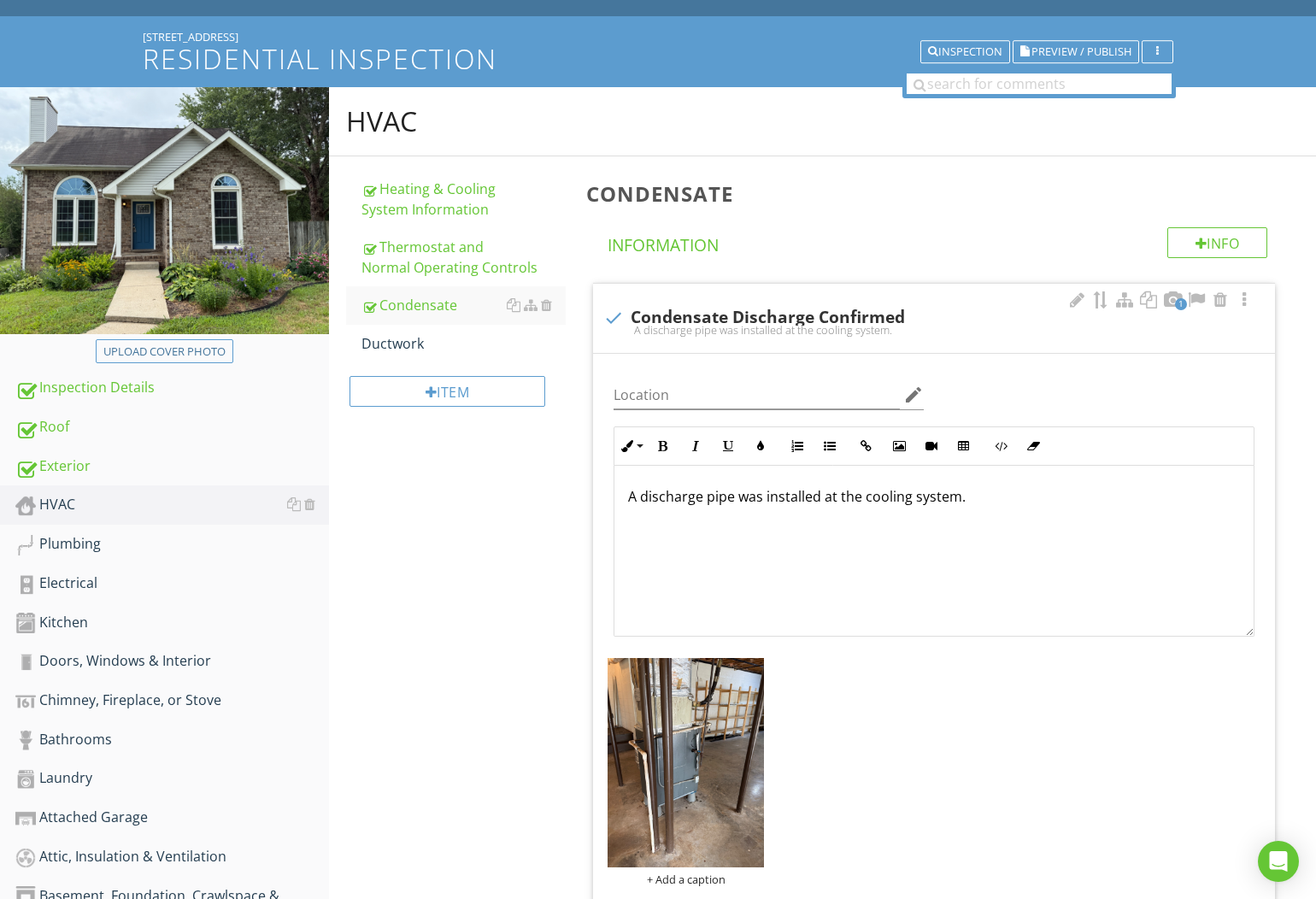 scroll, scrollTop: 271, scrollLeft: 0, axis: vertical 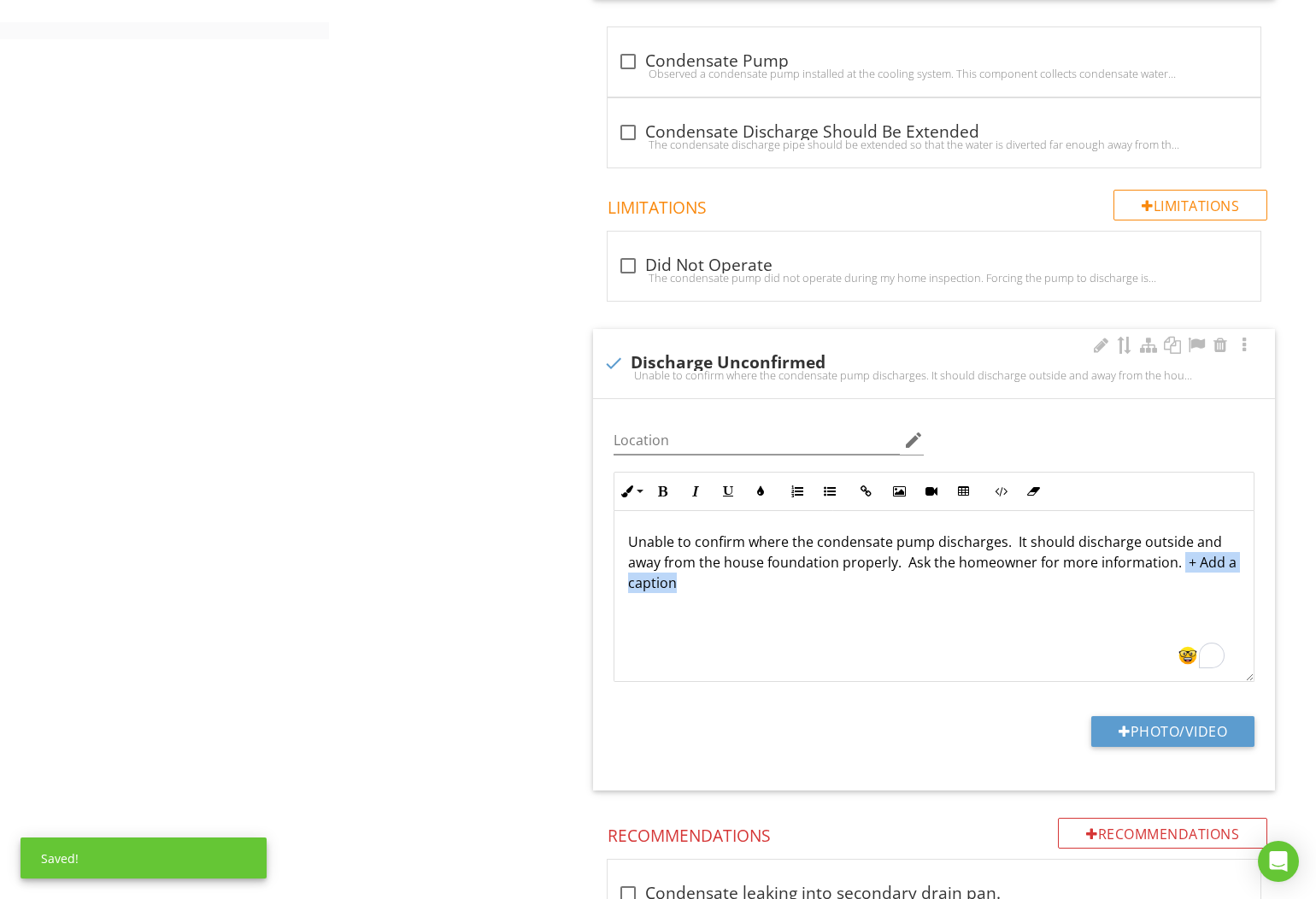 drag, startPoint x: 1178, startPoint y: 551, endPoint x: 1199, endPoint y: 574, distance: 31.144823 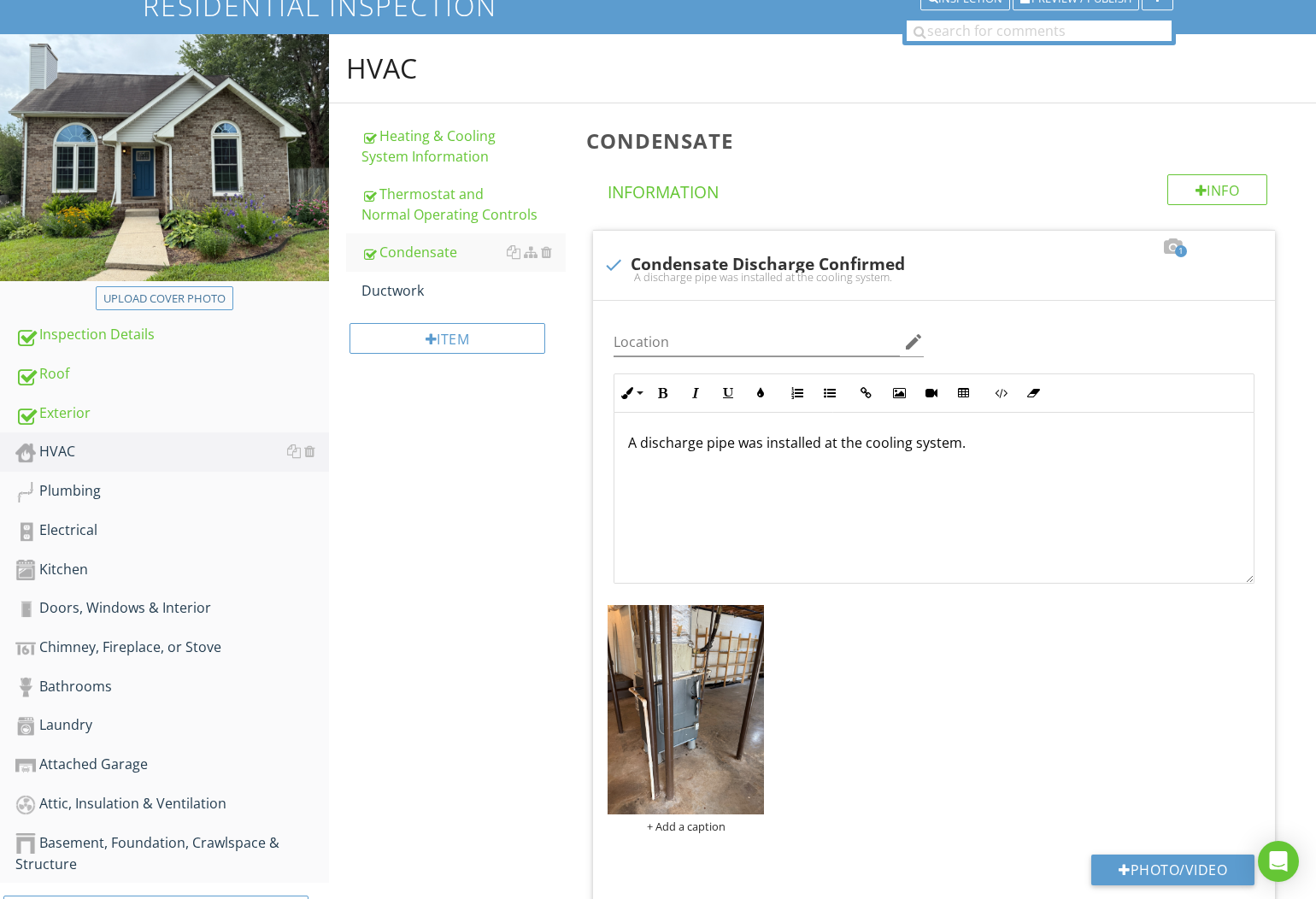 scroll, scrollTop: 167, scrollLeft: 0, axis: vertical 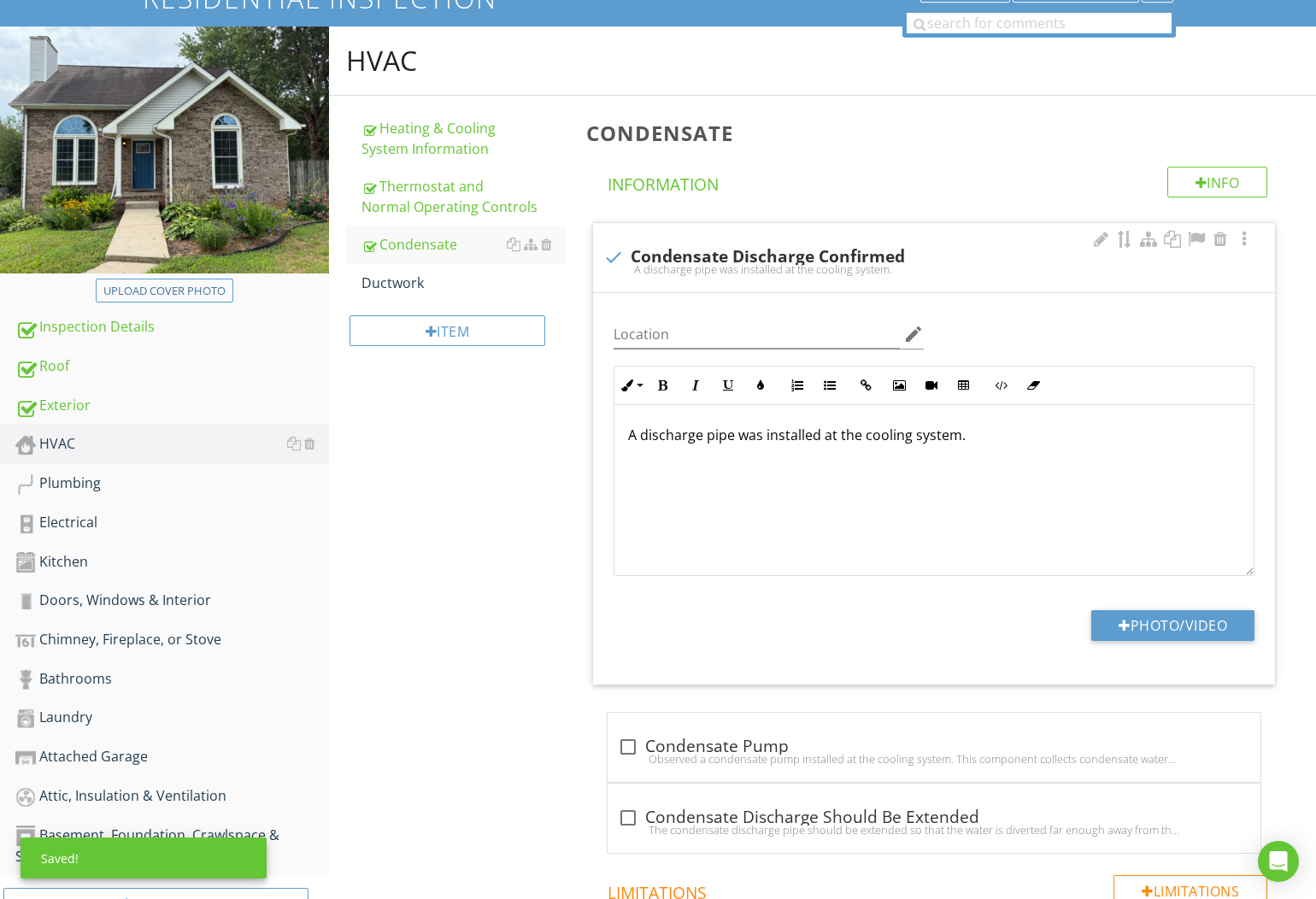 click at bounding box center [614, 257] 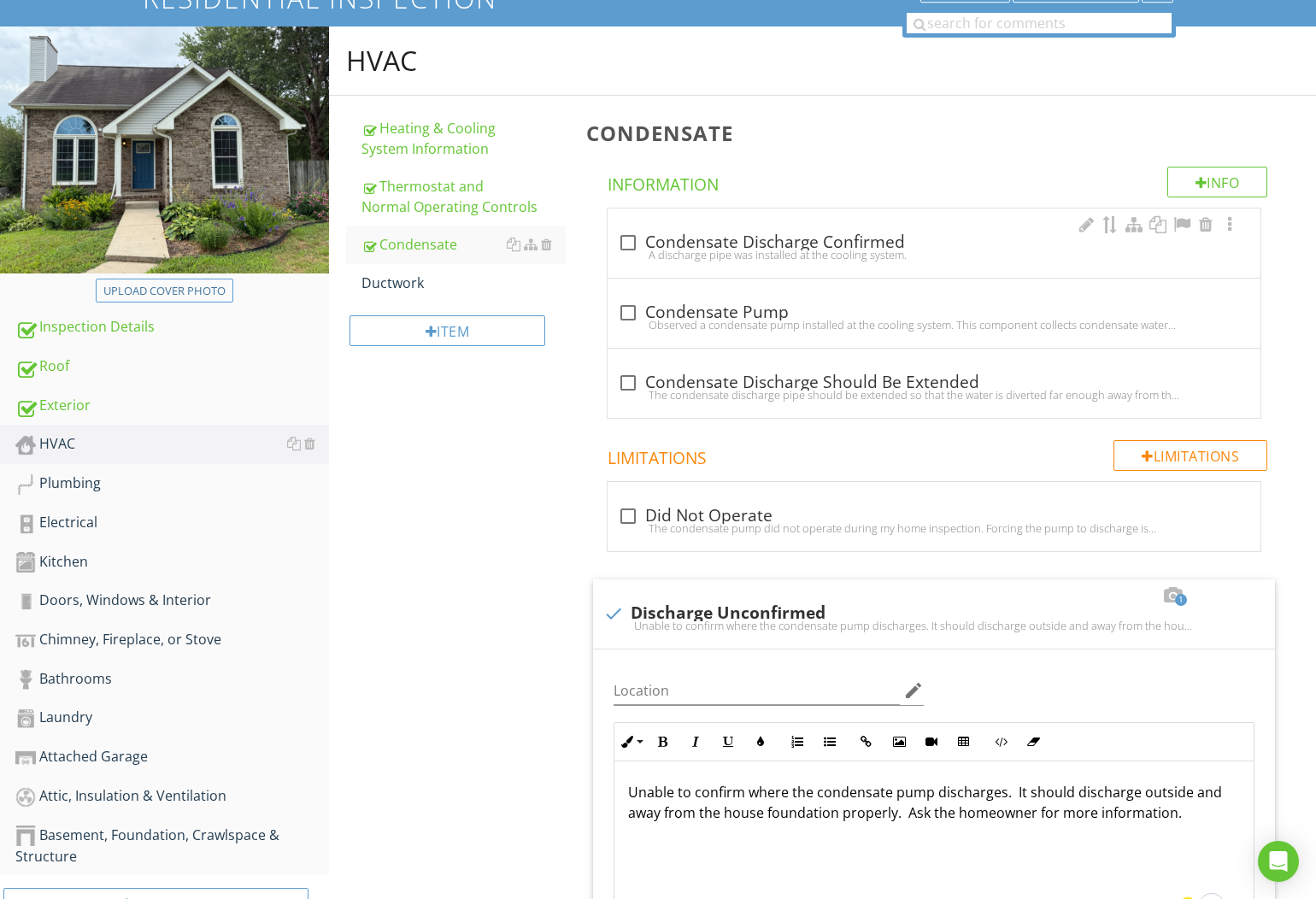 click on "check_box_outline_blank
Condensate Discharge Confirmed
A discharge pipe was installed at the cooling system." at bounding box center (934, 243) 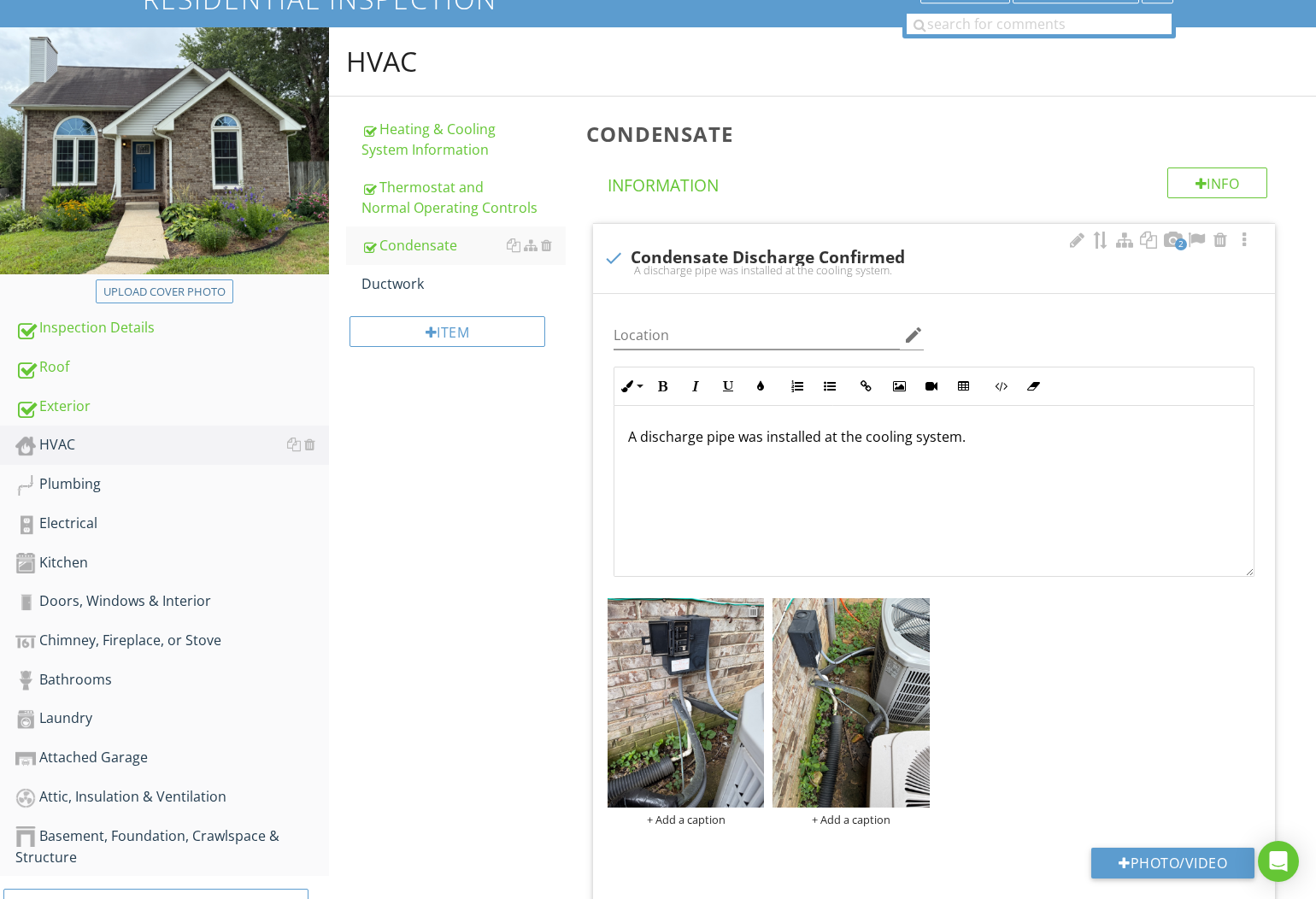 click at bounding box center [753, 611] 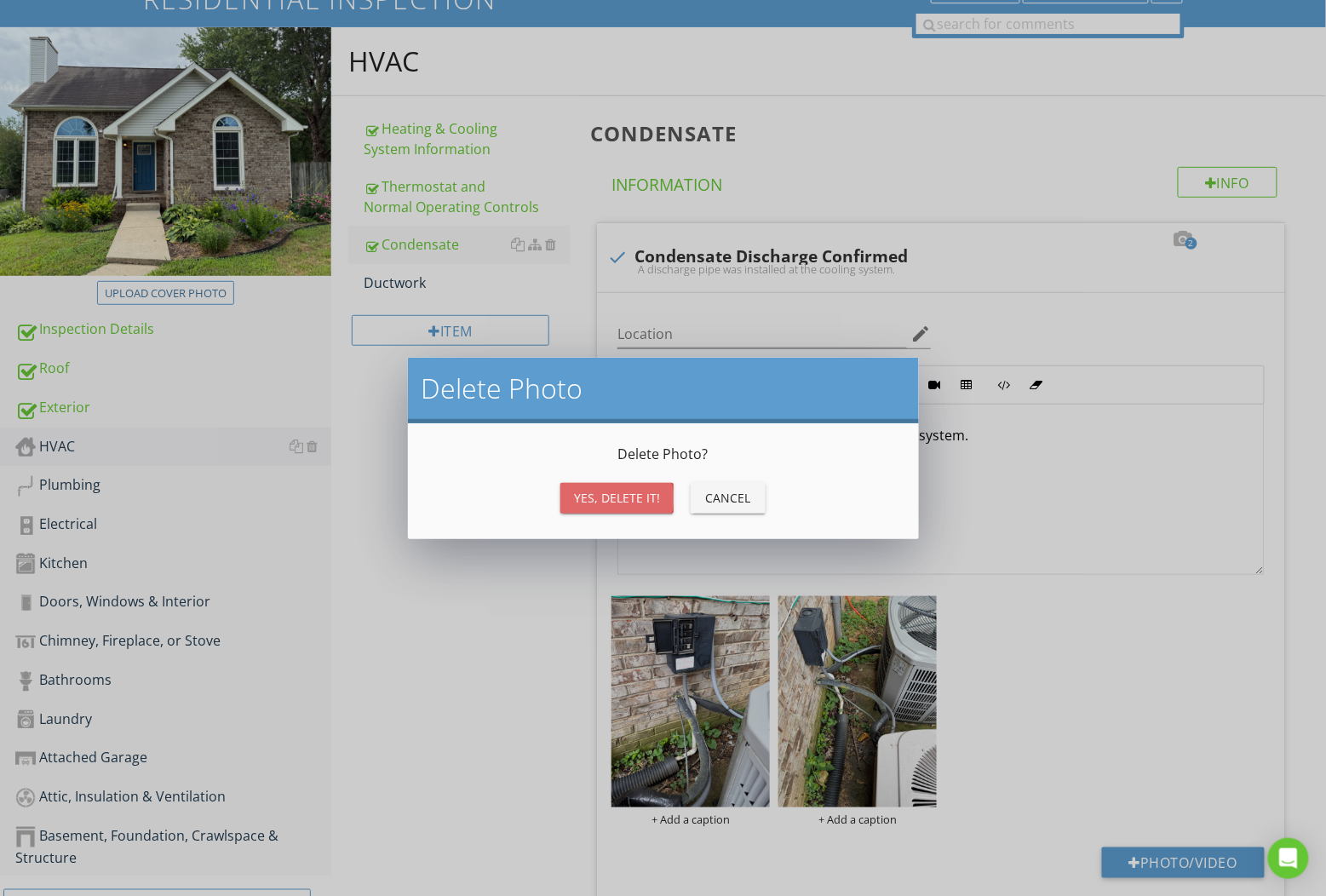 click on "Yes, Delete it!" at bounding box center [617, 498] 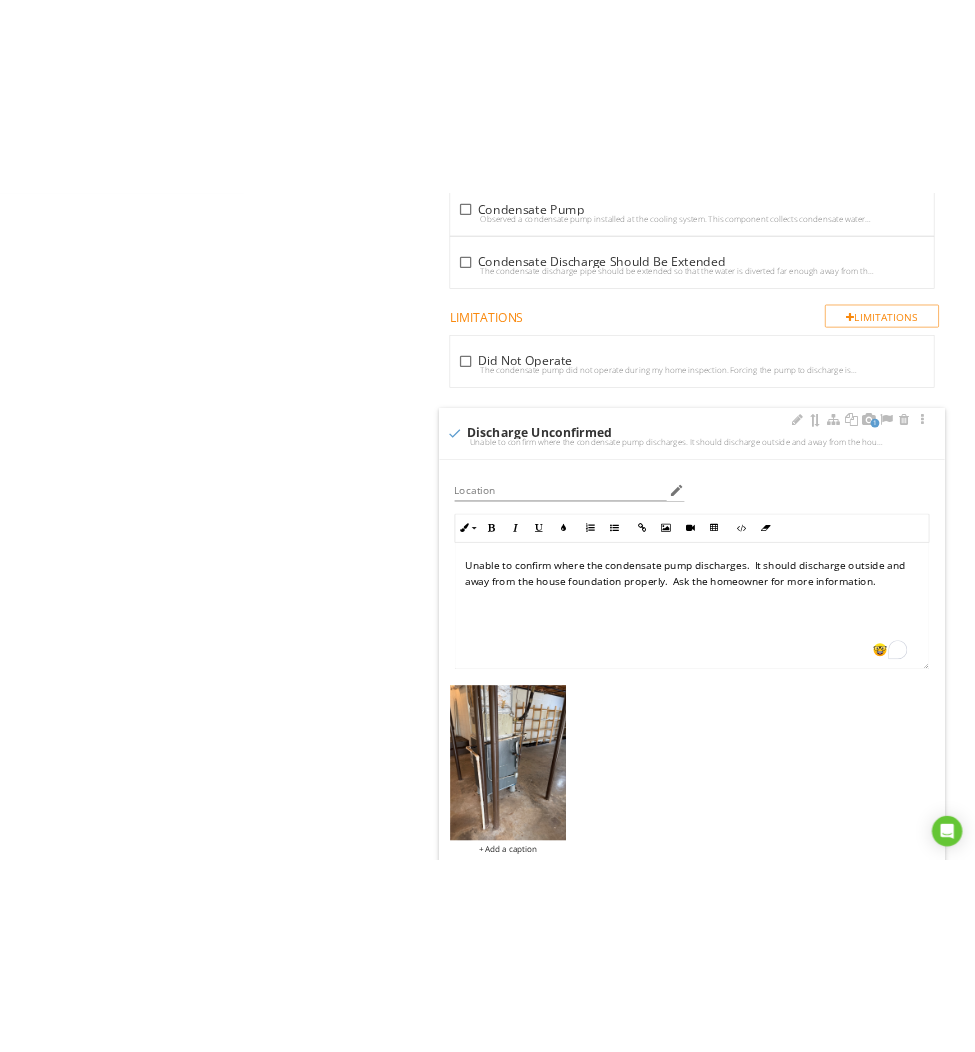 scroll, scrollTop: 205, scrollLeft: 0, axis: vertical 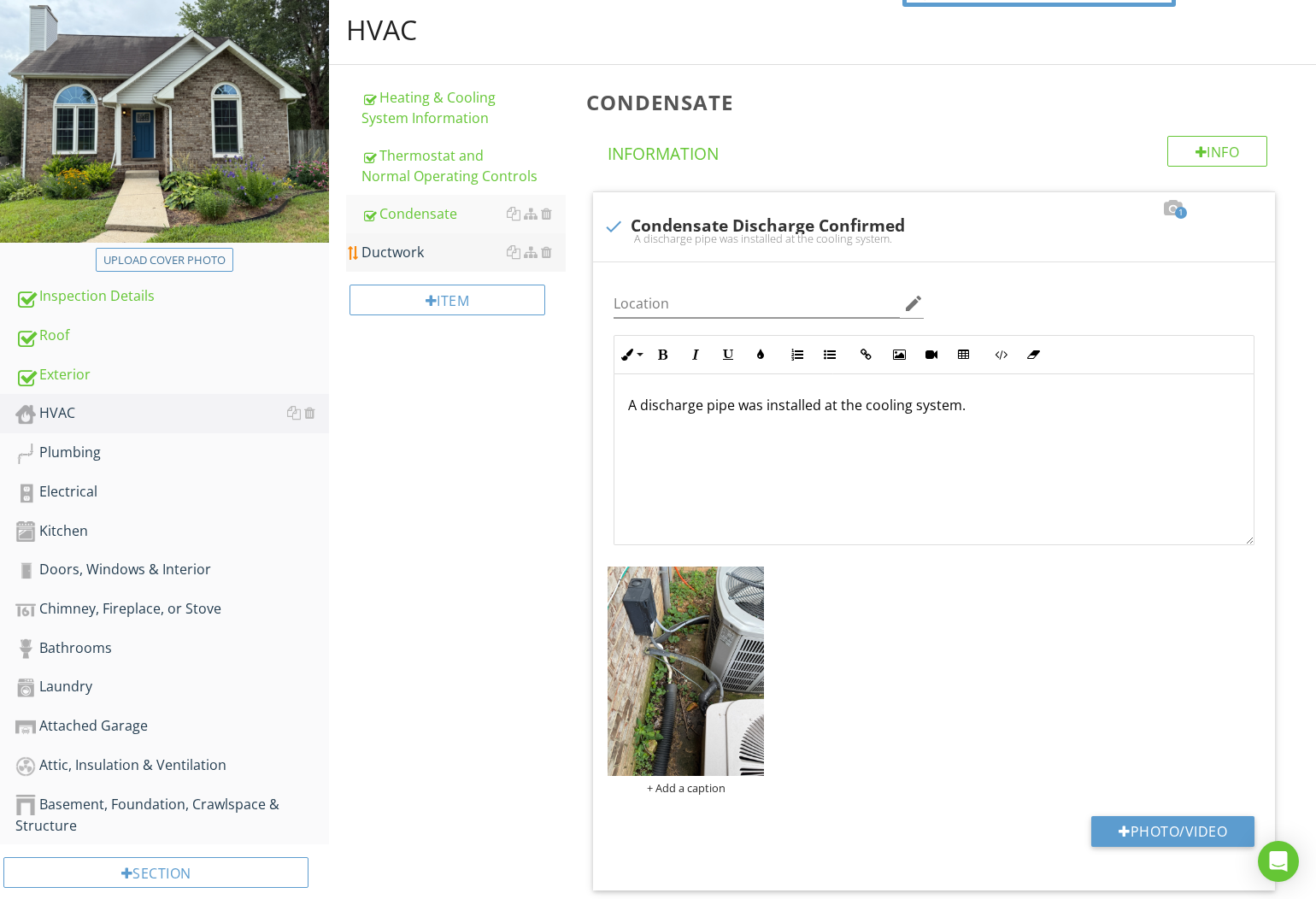 click on "Ductwork" at bounding box center (463, 252) 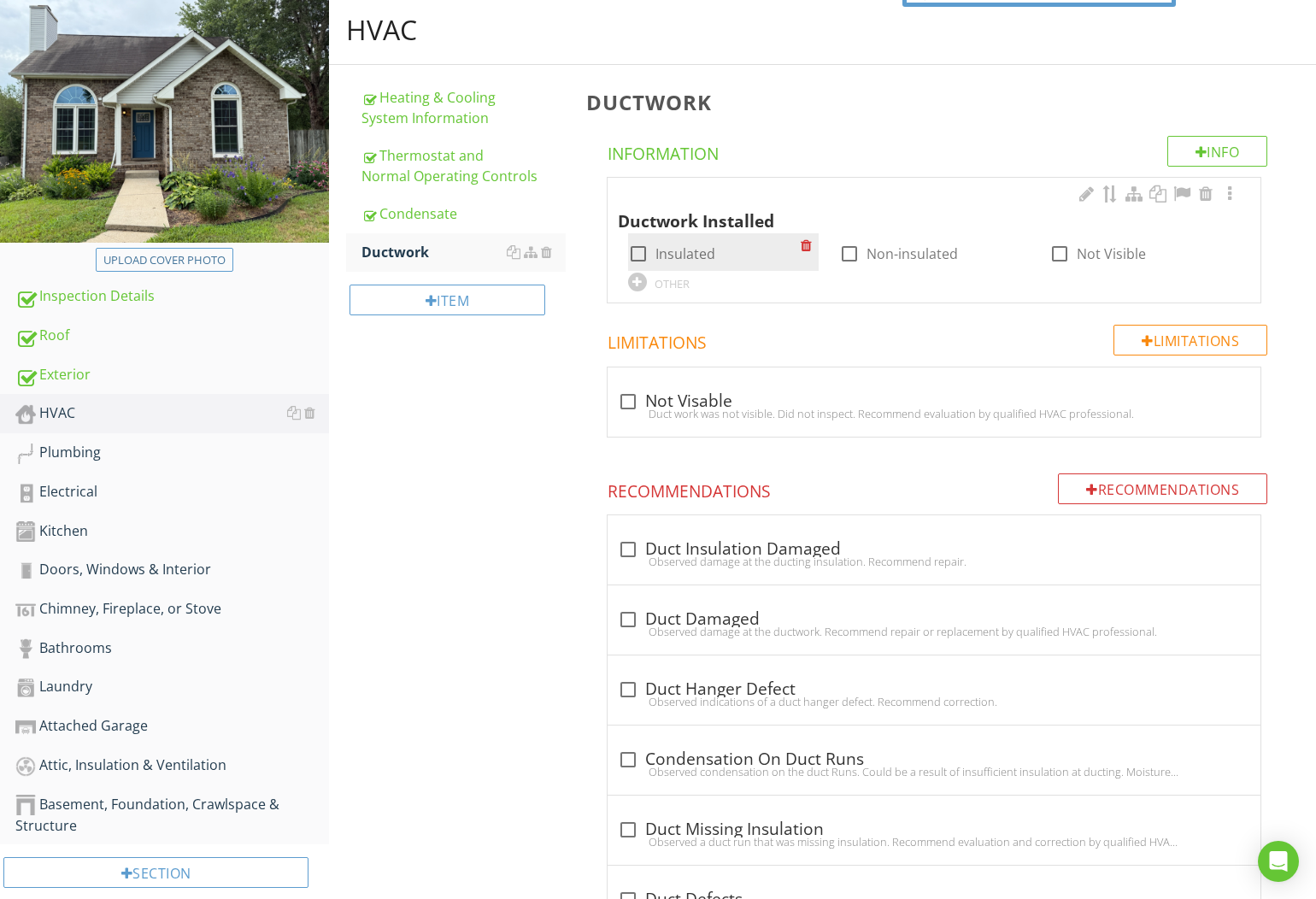 click at bounding box center [638, 254] 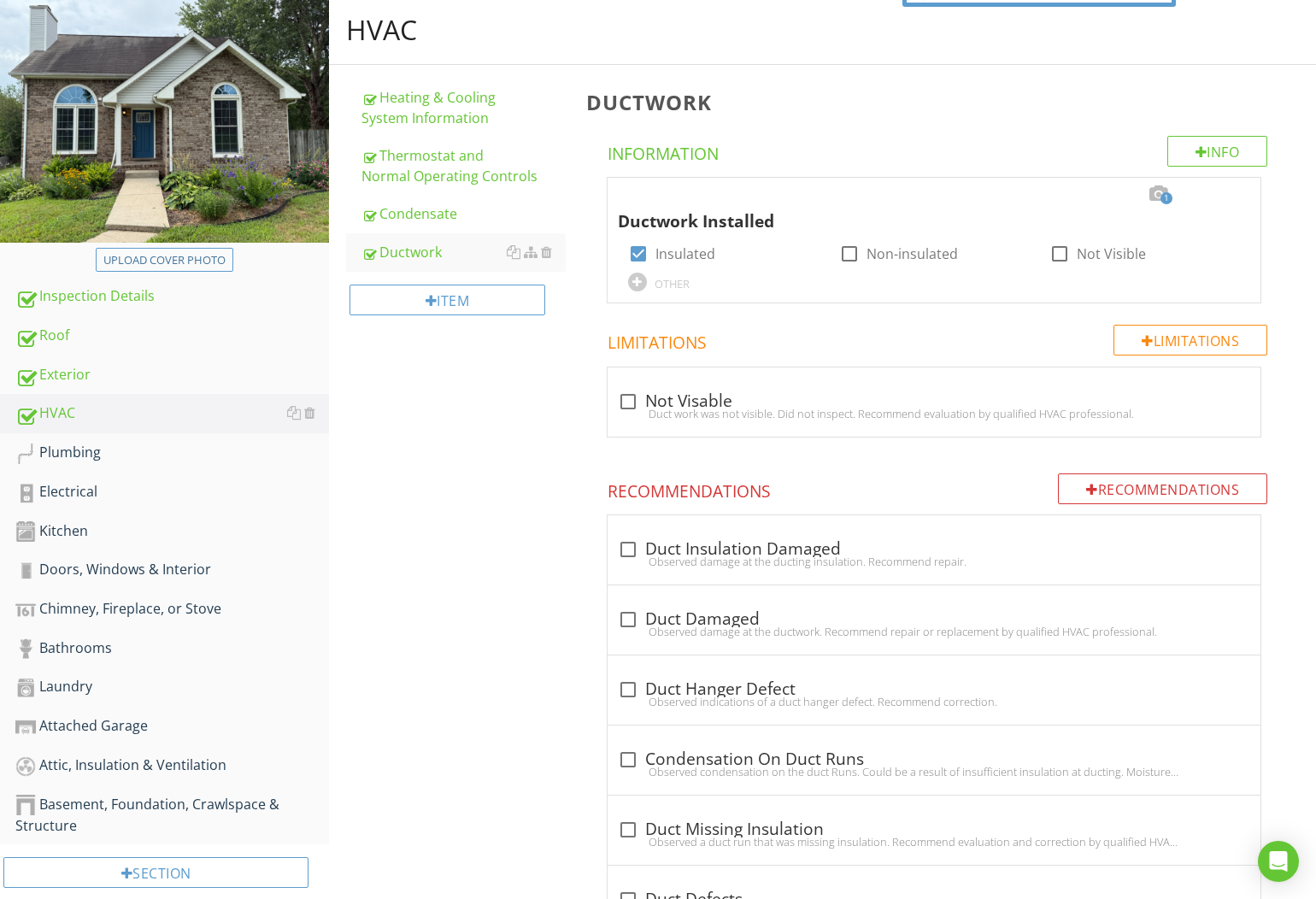 click on "HVAC
Heating & Cooling System Information
Thermostat and Normal Operating Controls
Condensate
Ductwork
Item
Ductwork
Info
Information                 1
Ductwork Installed
check_box Insulated   check_box_outline_blank Non-insulated   check_box_outline_blank Not Visible         OTHER
Limitations
Limitations                       check_box_outline_blank
Not Visable
Duct work was not visible. Did not inspect. Recommend evaluation by qualified HVAC professional.
Recommendations
check_box_outline_blank" at bounding box center (822, 942) 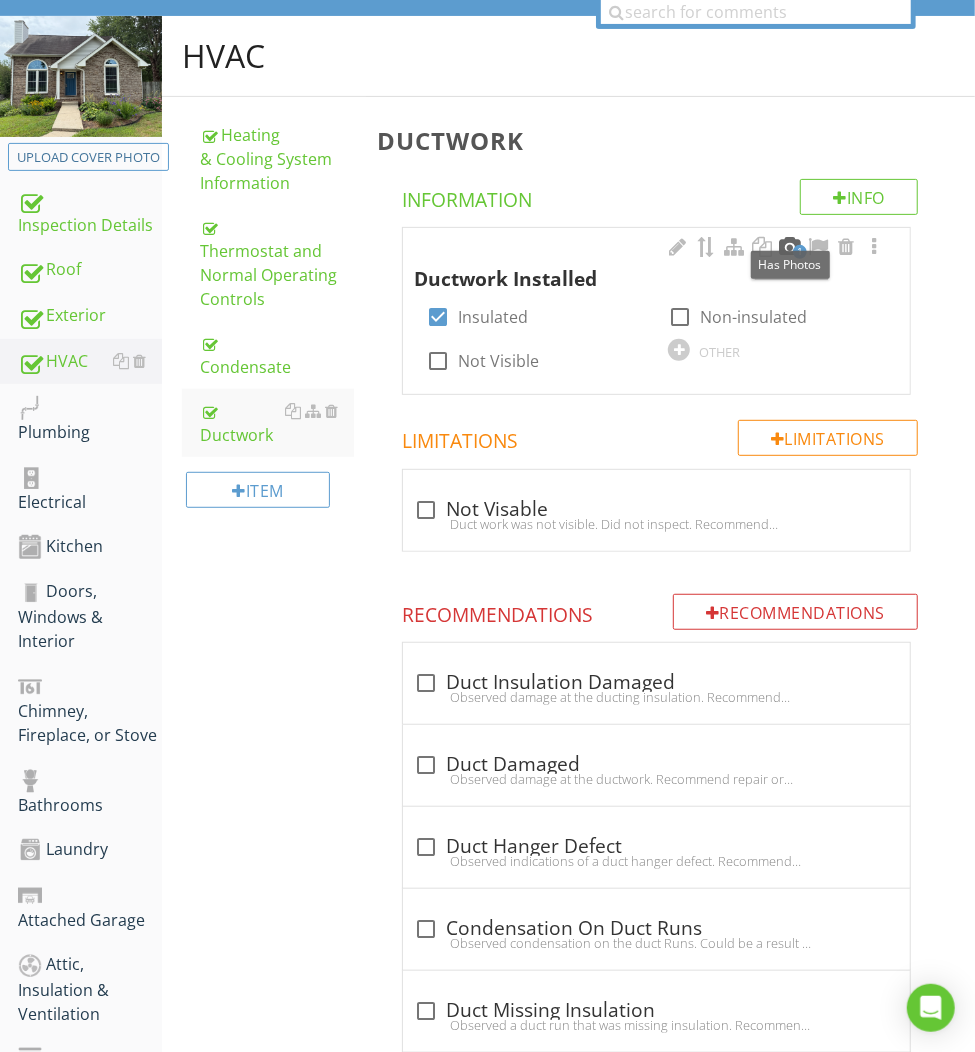 click at bounding box center [790, 247] 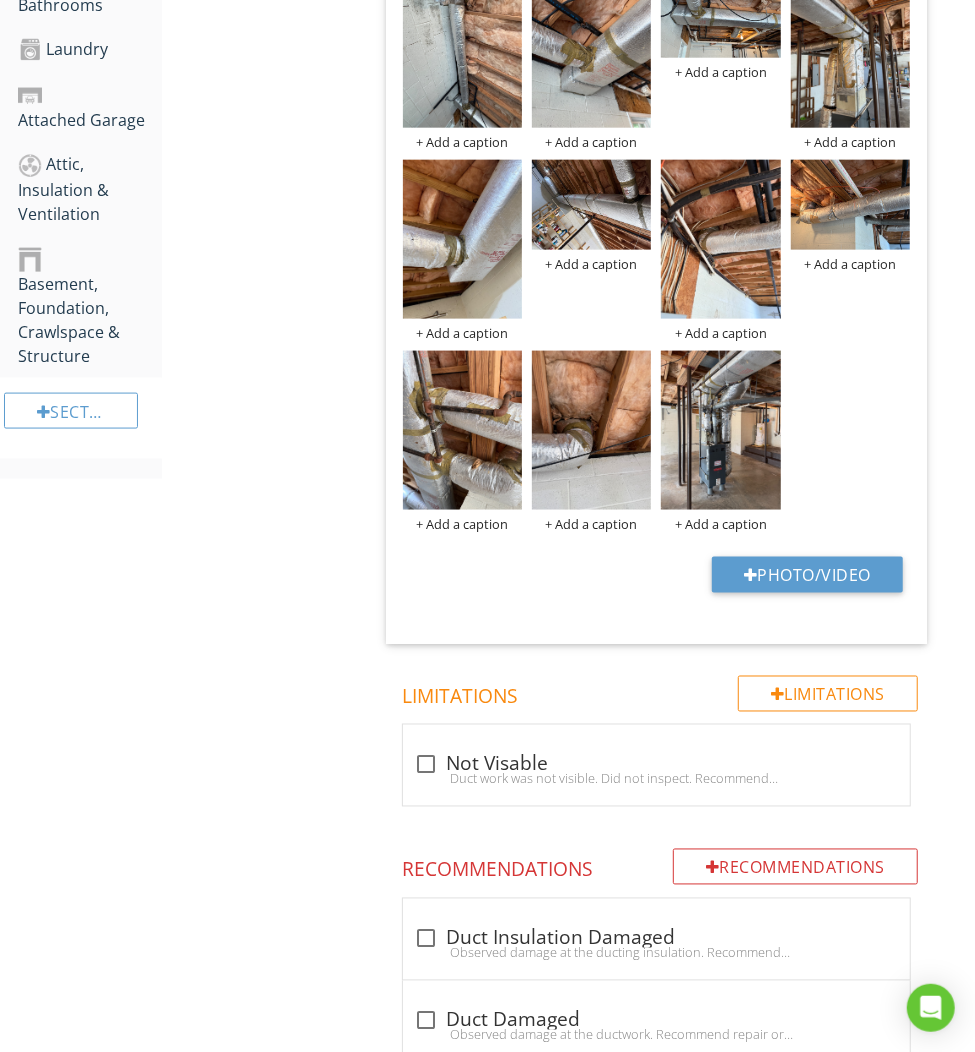 scroll, scrollTop: 0, scrollLeft: 0, axis: both 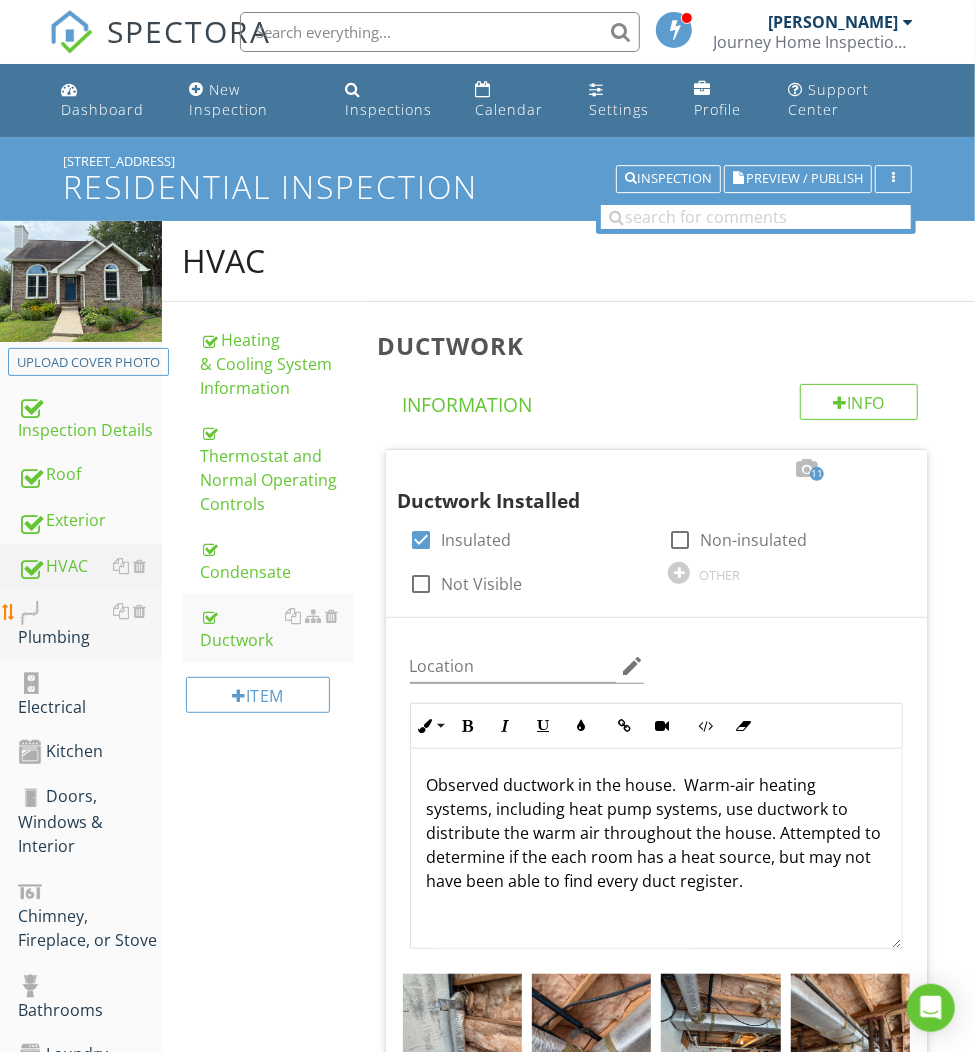 click on "Plumbing" at bounding box center (90, 624) 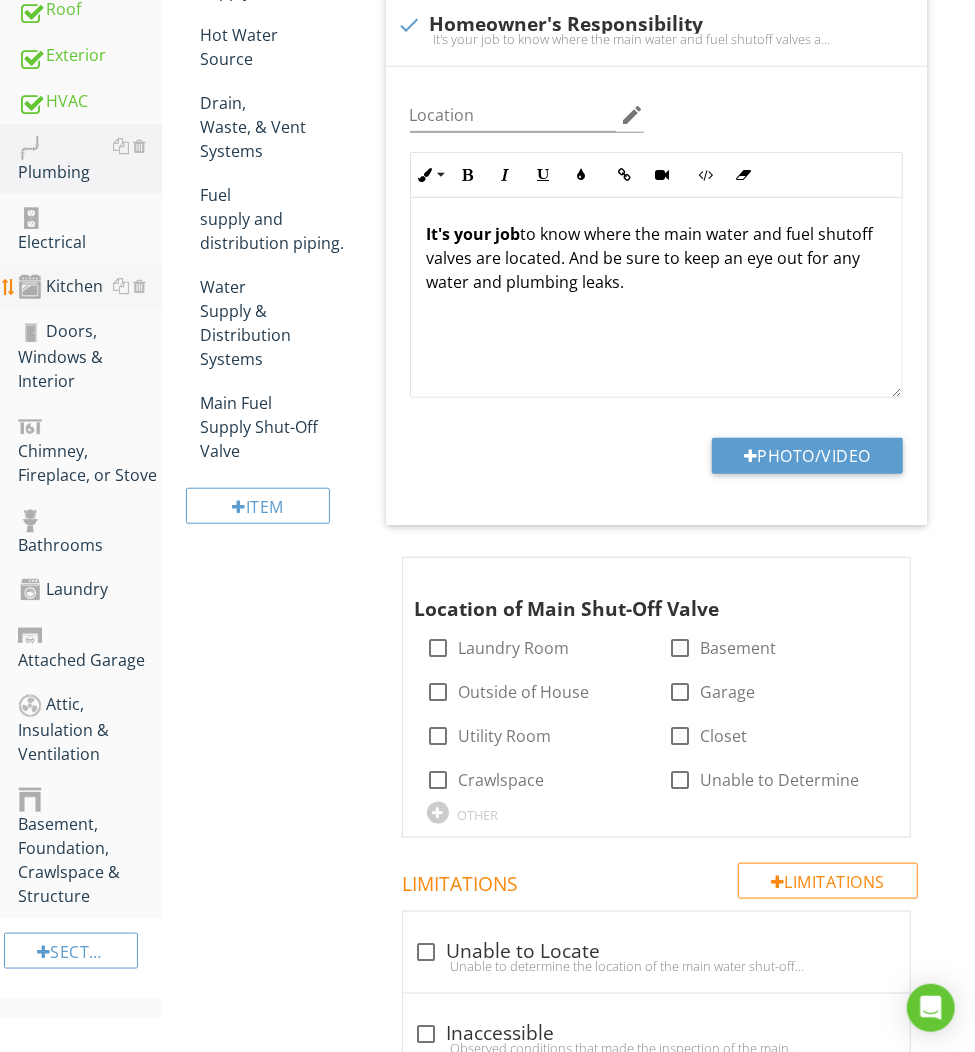 scroll, scrollTop: 745, scrollLeft: 0, axis: vertical 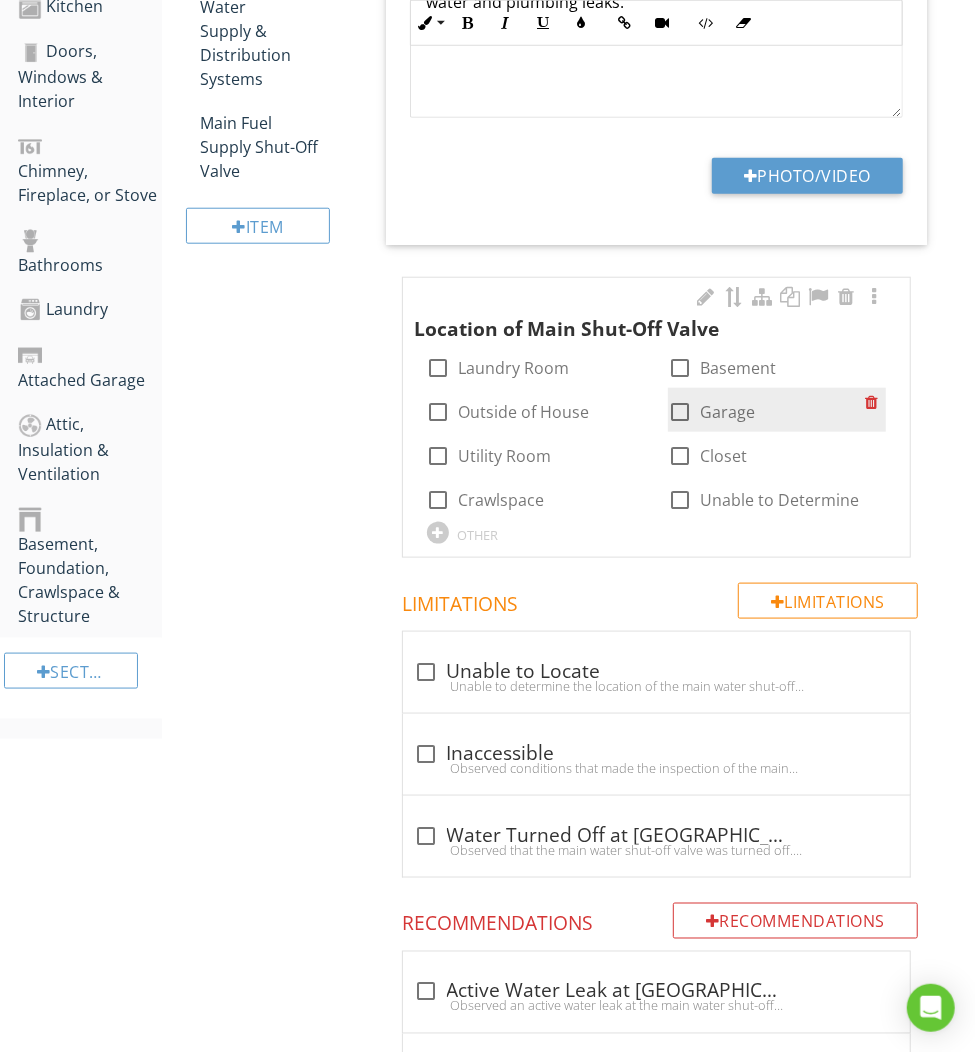 click on "Garage" at bounding box center (727, 412) 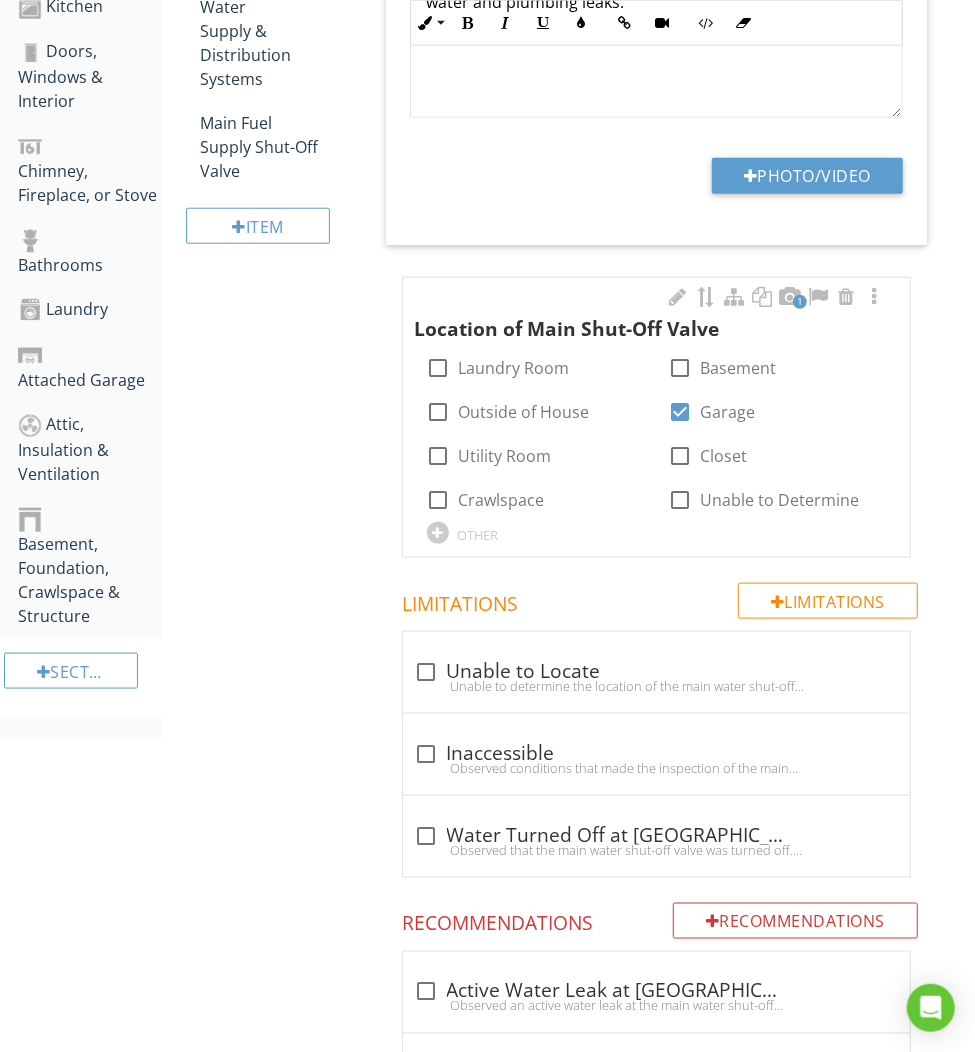 click on "1" at bounding box center [800, 302] 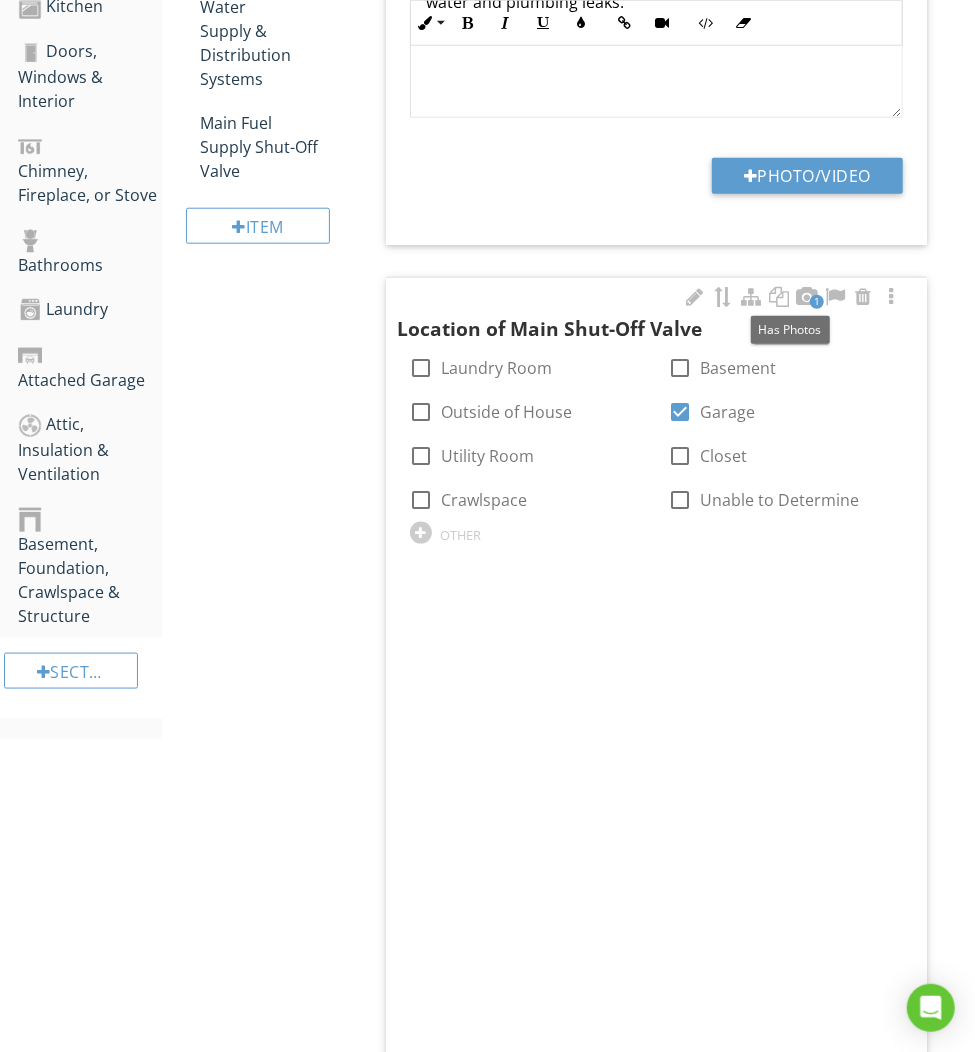 scroll, scrollTop: 744, scrollLeft: 0, axis: vertical 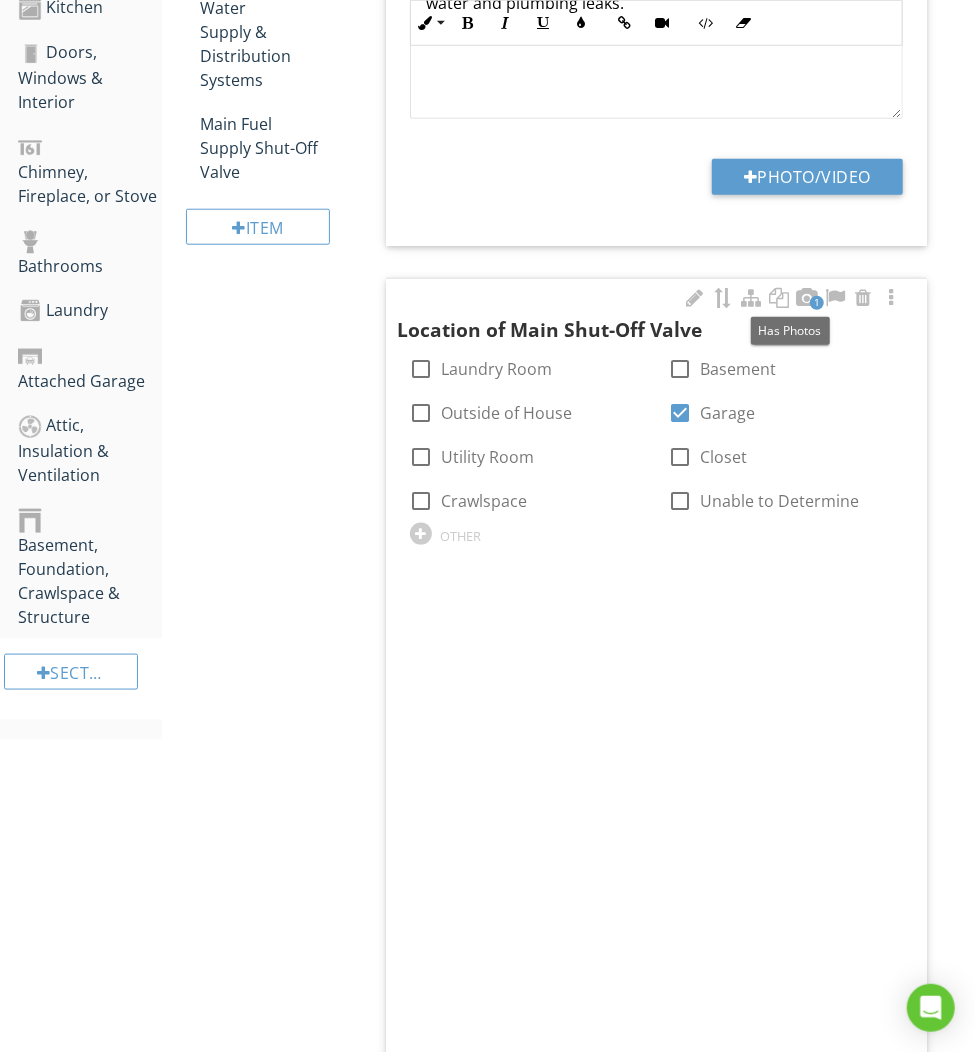 click on "1" at bounding box center [793, 299] 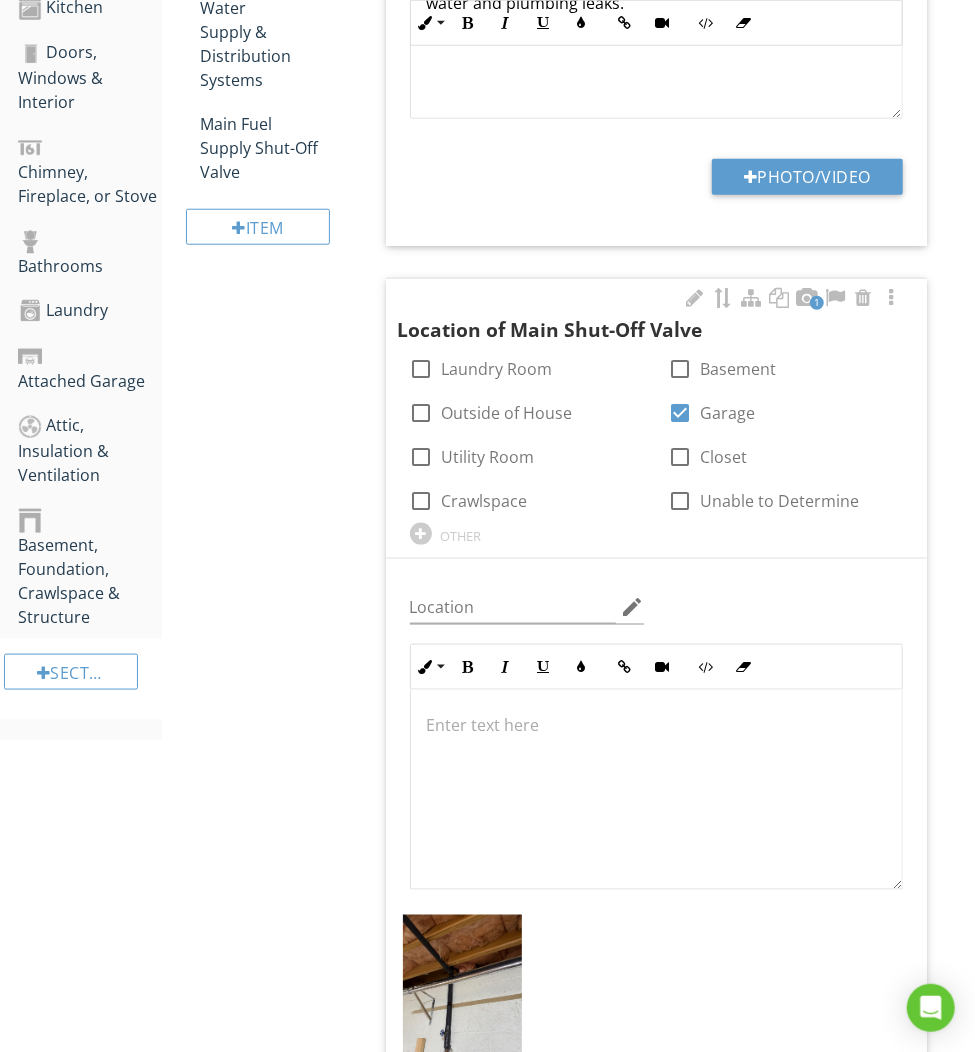 scroll, scrollTop: 941, scrollLeft: 0, axis: vertical 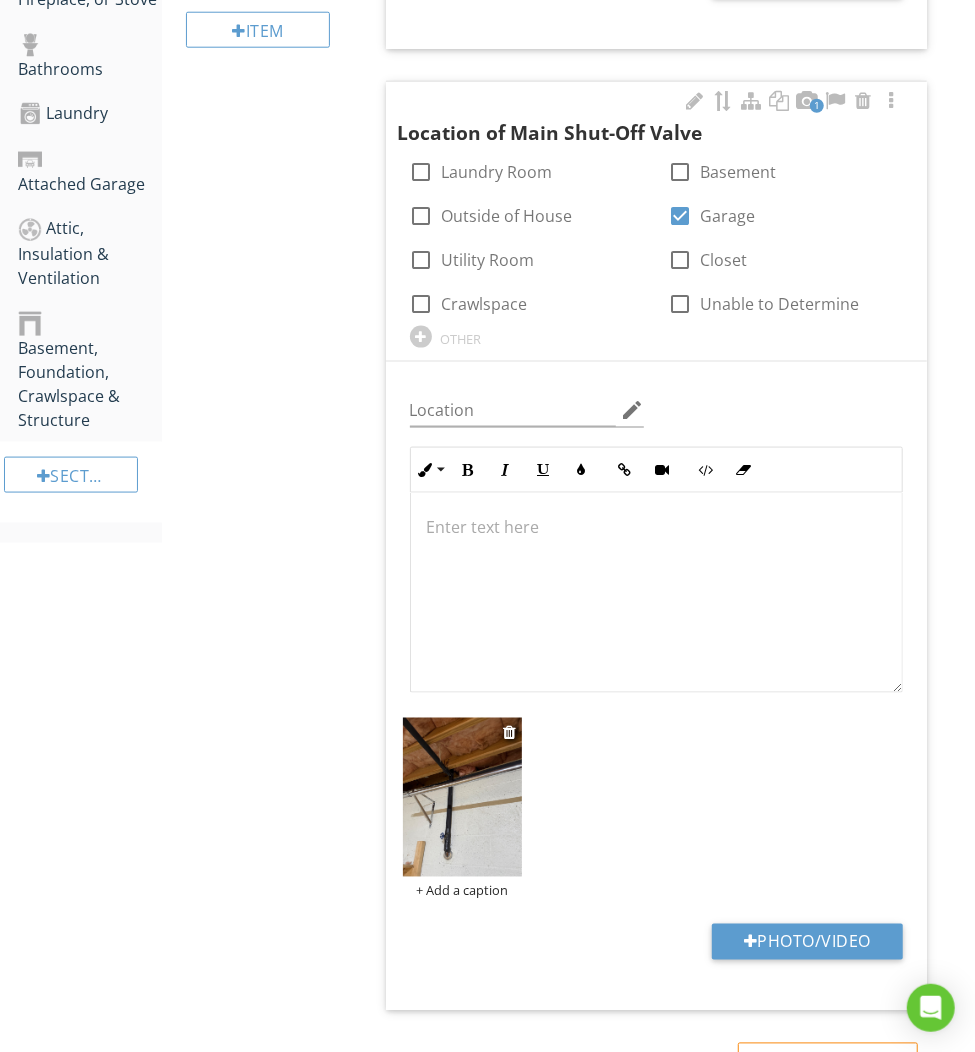 click at bounding box center [462, 797] 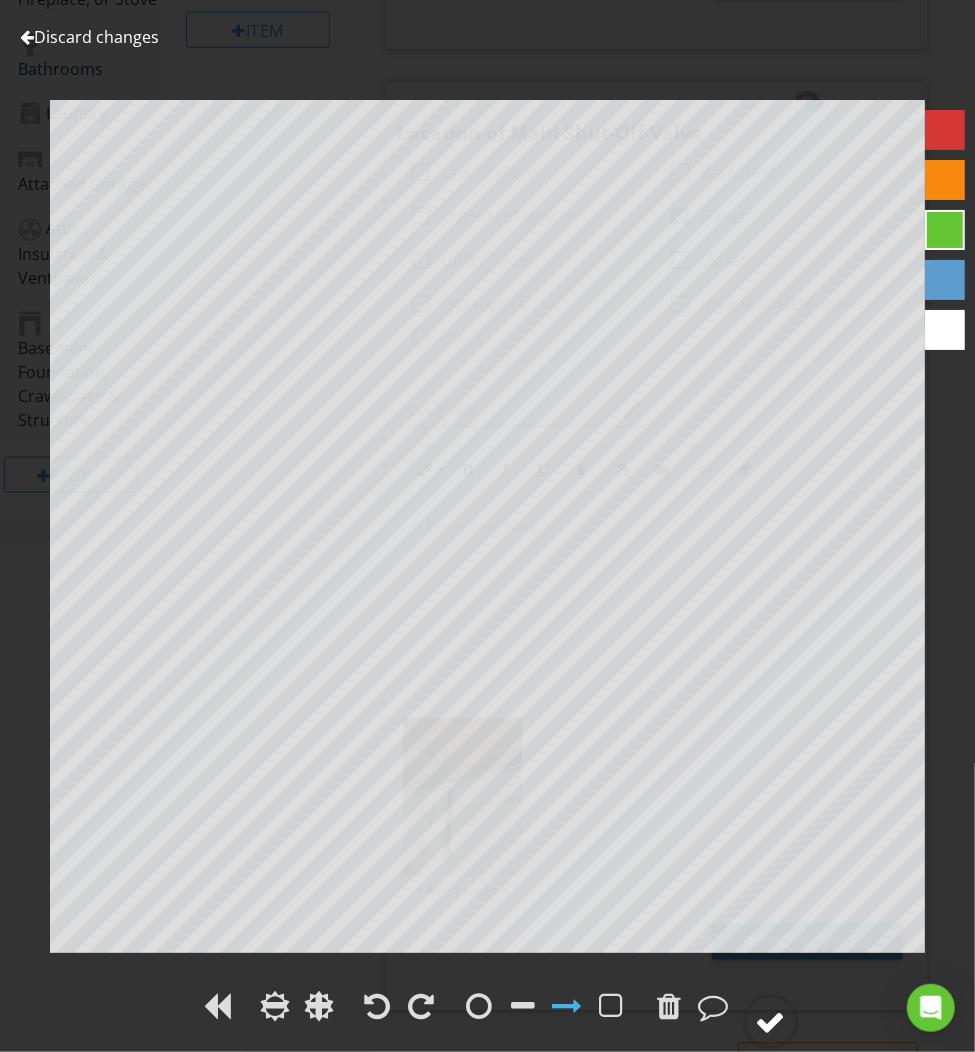 click 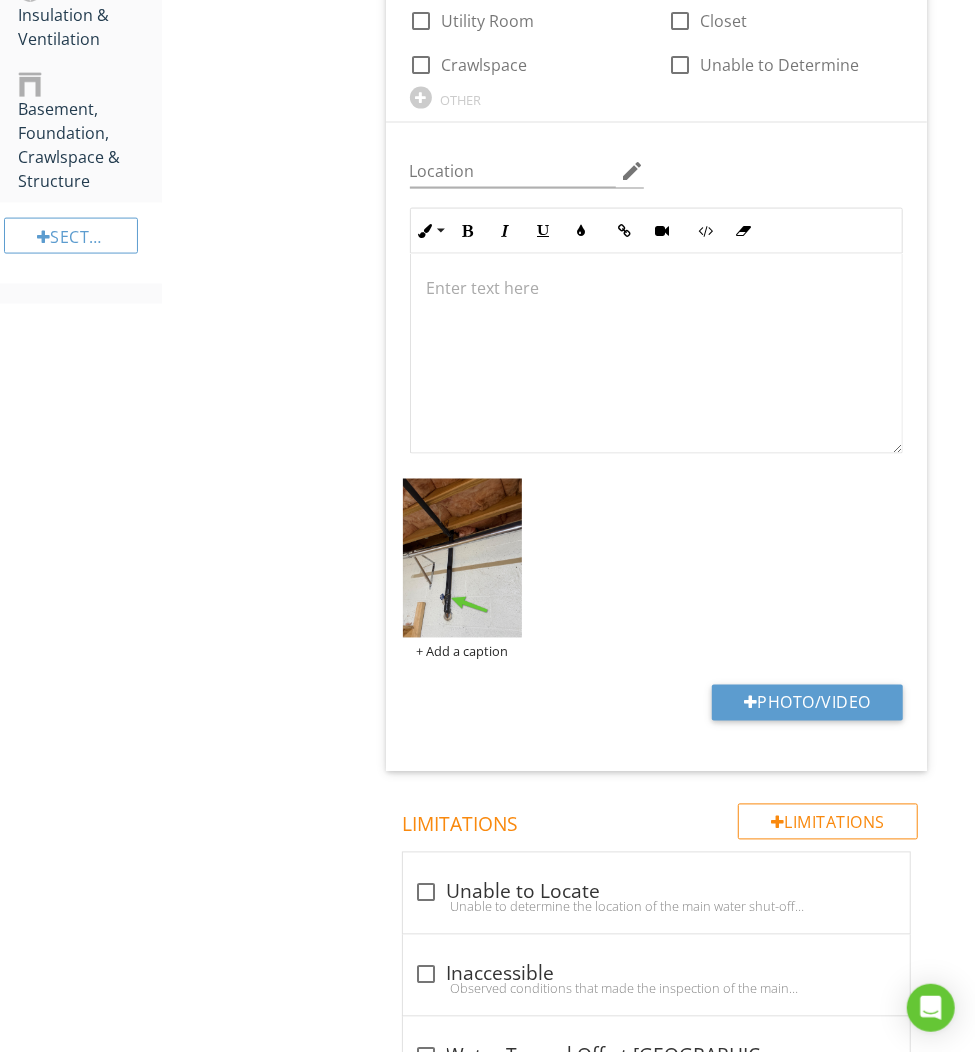 scroll, scrollTop: 242, scrollLeft: 0, axis: vertical 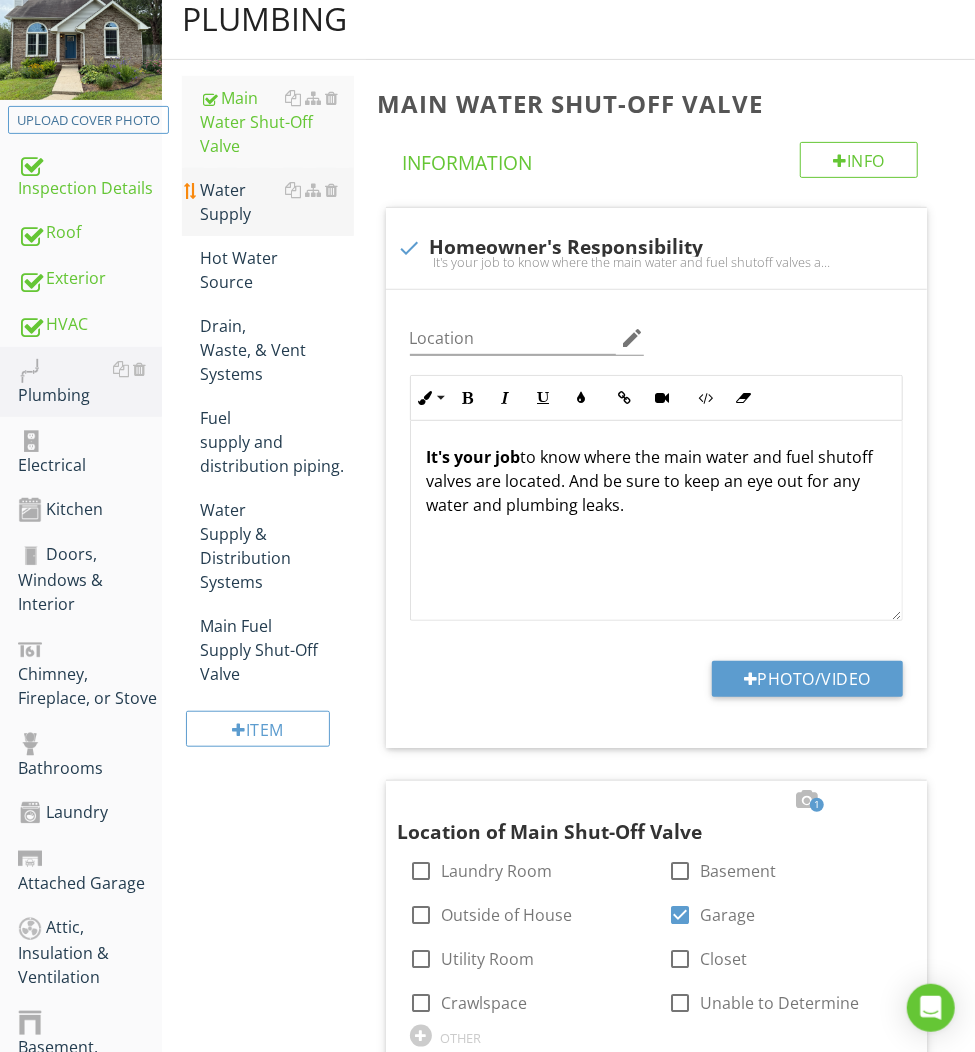 click on "Water Supply" at bounding box center (276, 202) 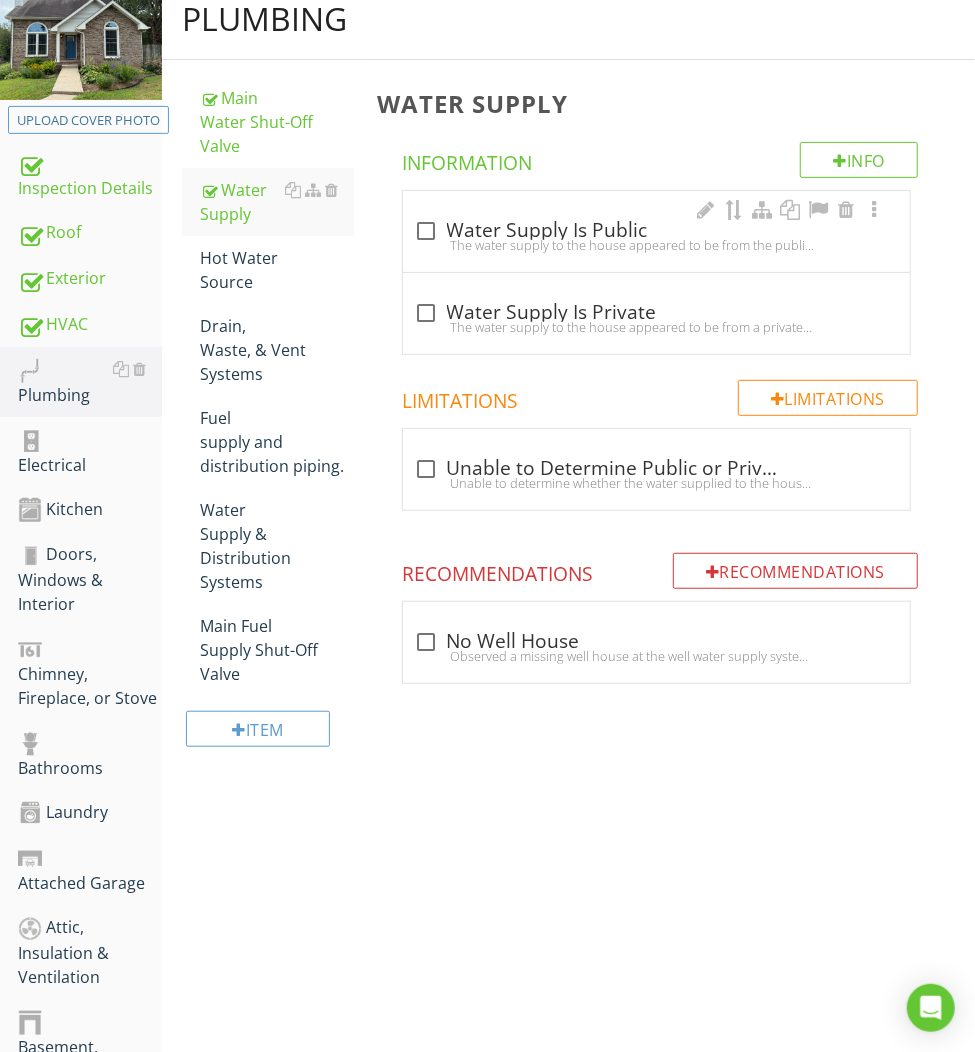 click on "The water supply to the house appeared to be from the public water supply source based upon the observed indications at the time of the inspection. To confirm and be certain, I recommend asking the homeowner for details." at bounding box center (656, 245) 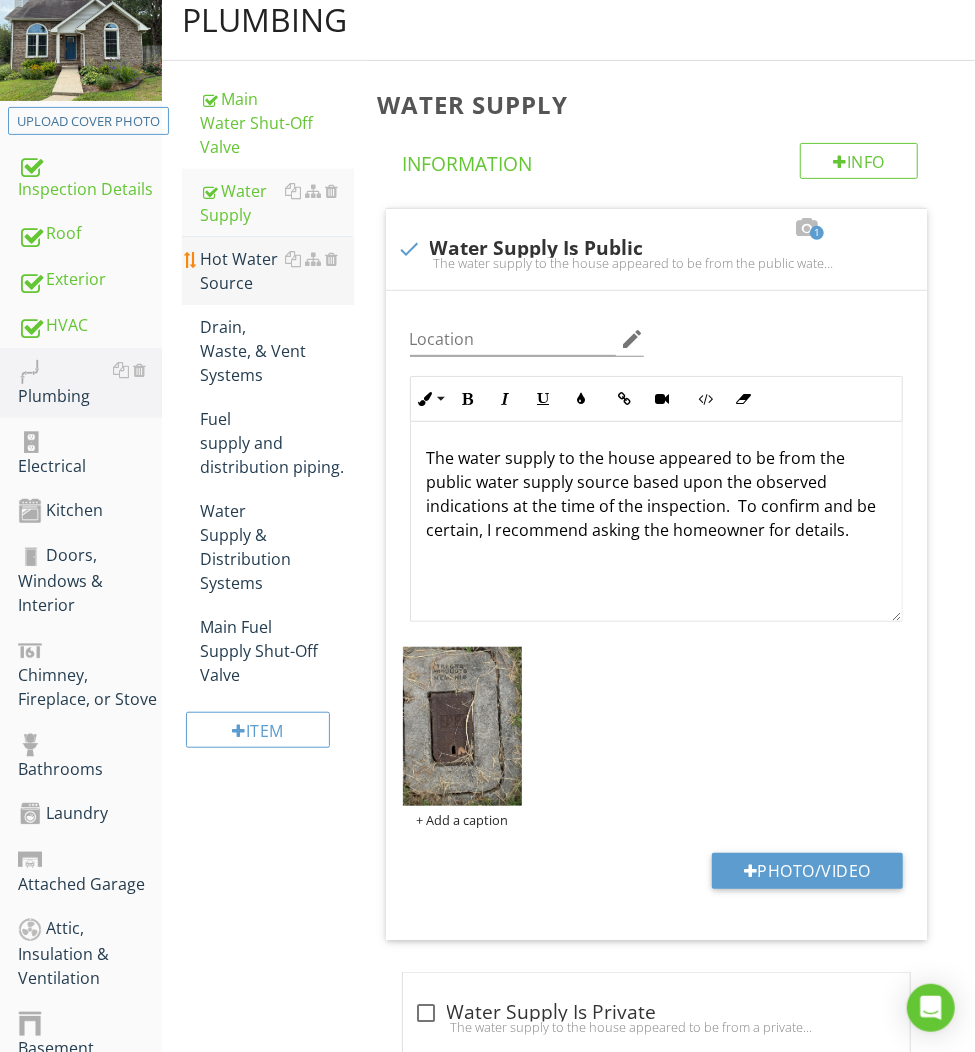 click on "Hot Water Source" at bounding box center (276, 271) 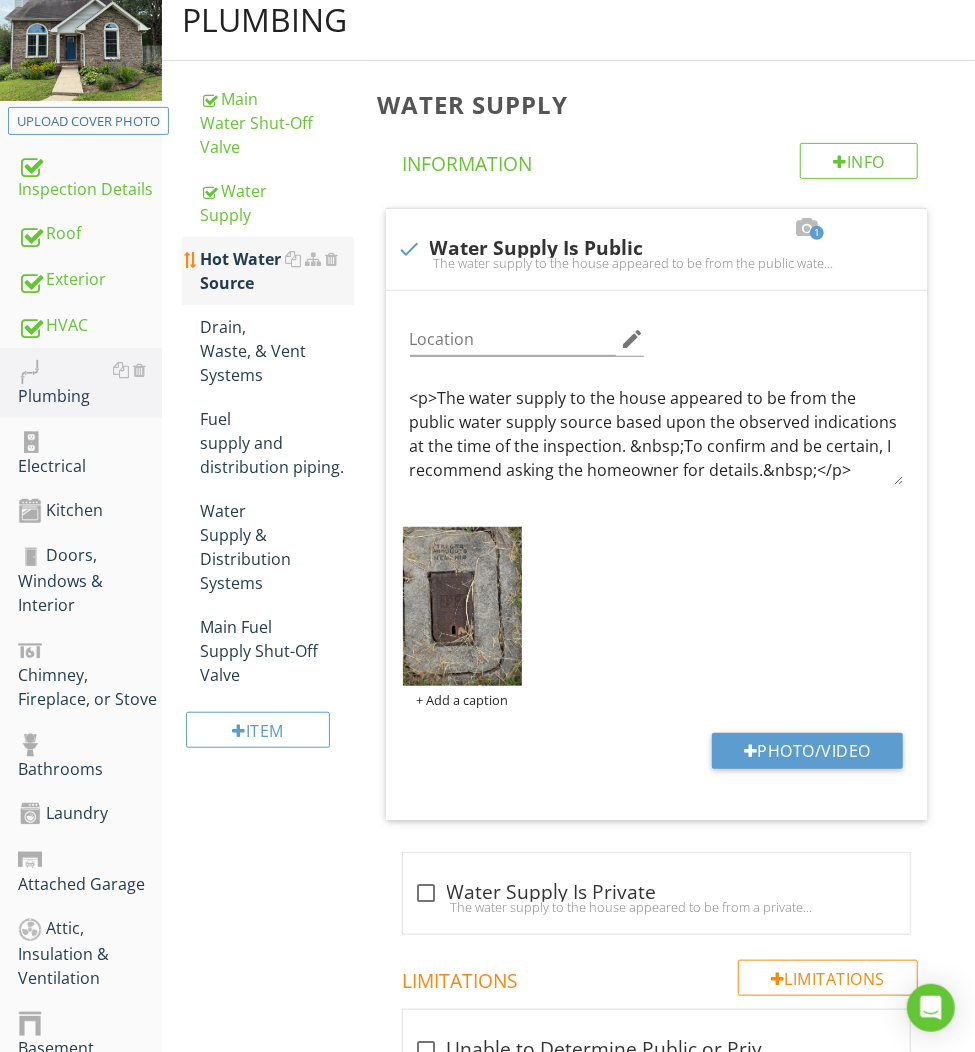 scroll, scrollTop: 240, scrollLeft: 0, axis: vertical 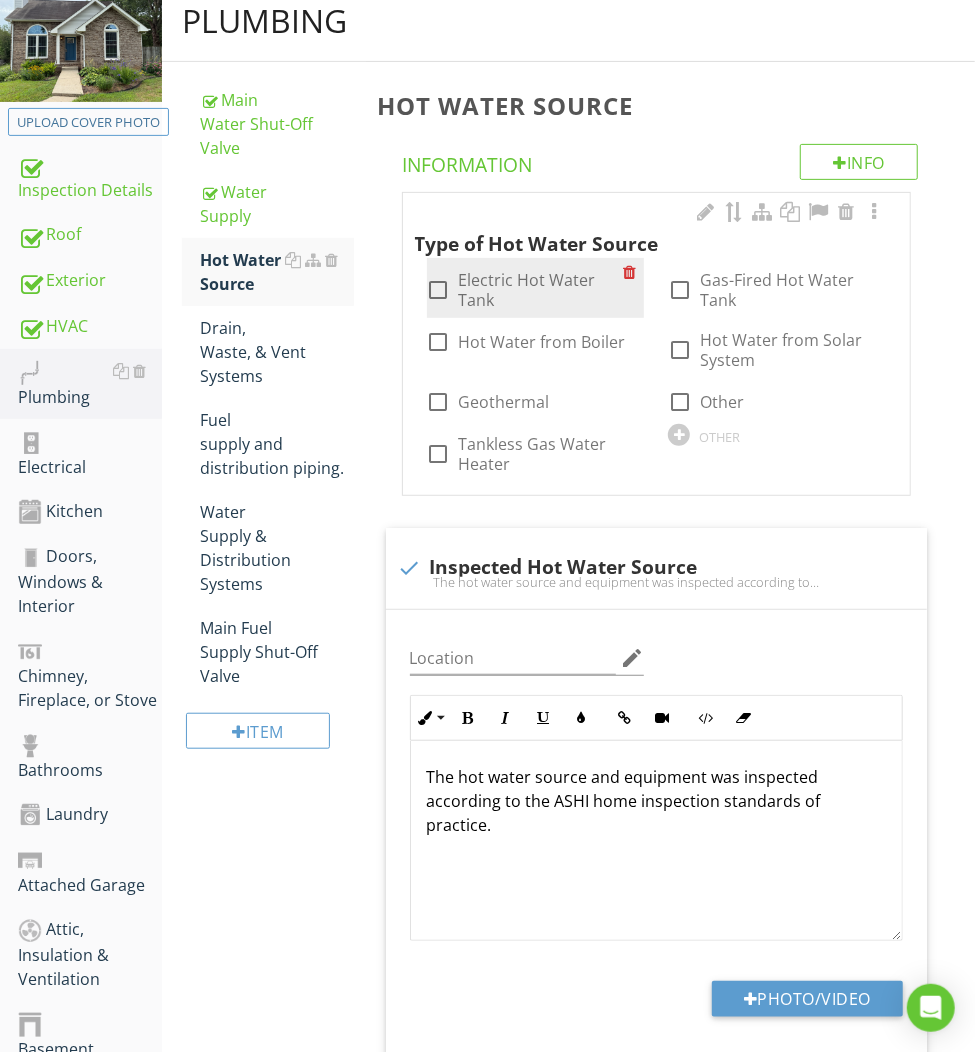 click at bounding box center [439, 290] 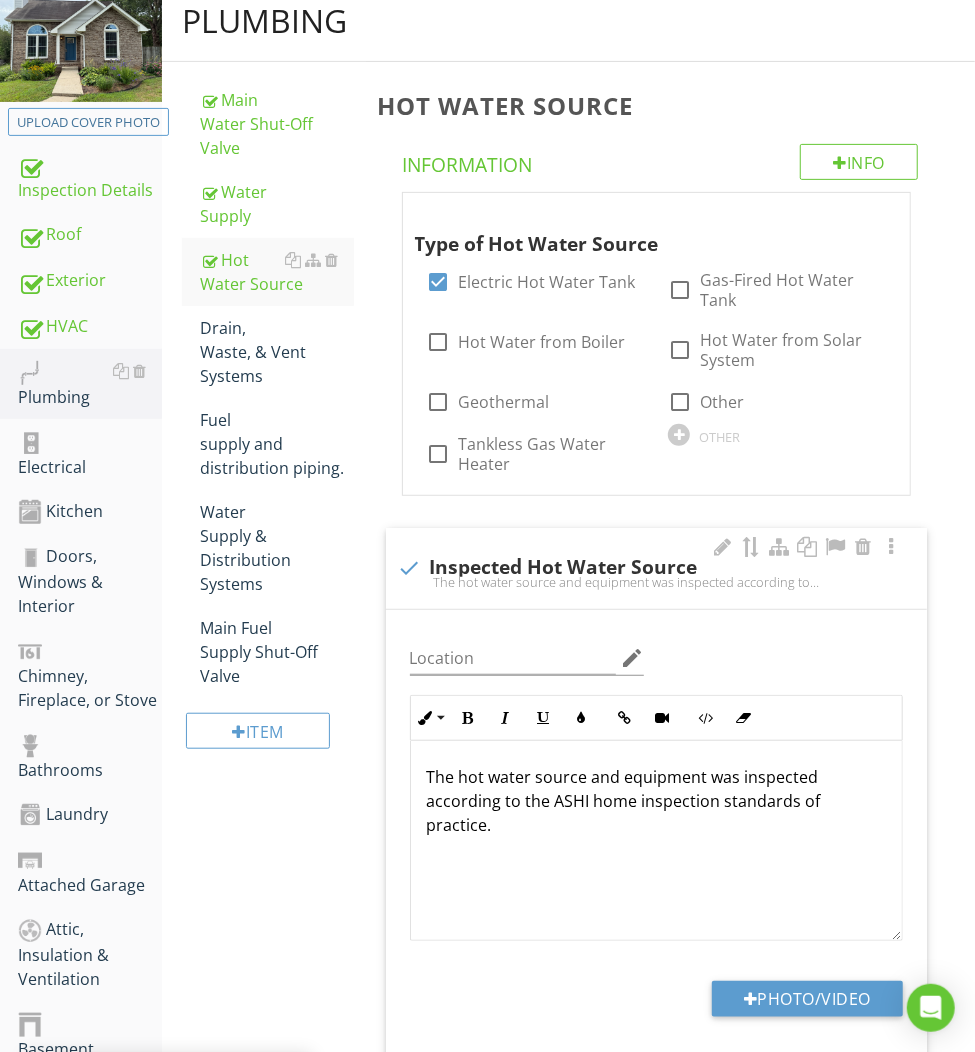 scroll, scrollTop: 1, scrollLeft: 0, axis: vertical 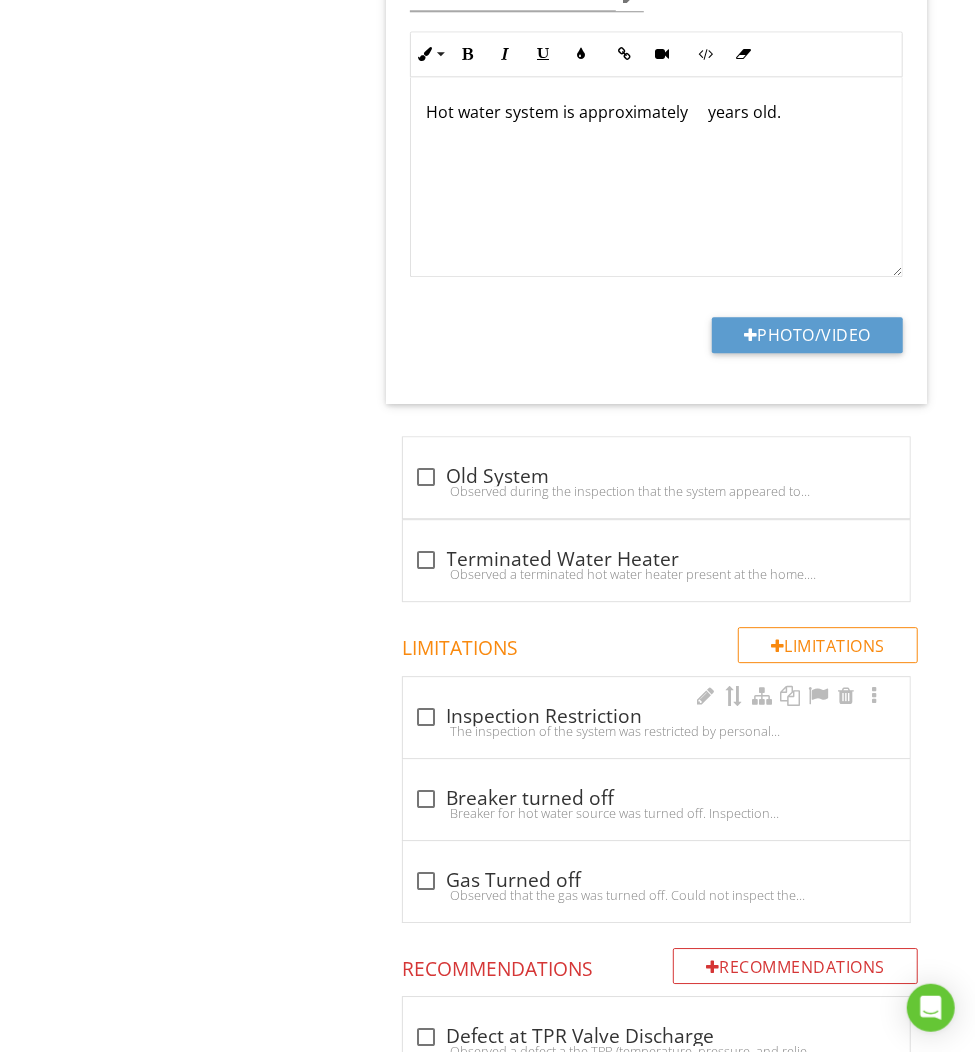 click on "The inspection of the system was restricted by personal belongings. Unable to completely inspect the system." at bounding box center (656, 731) 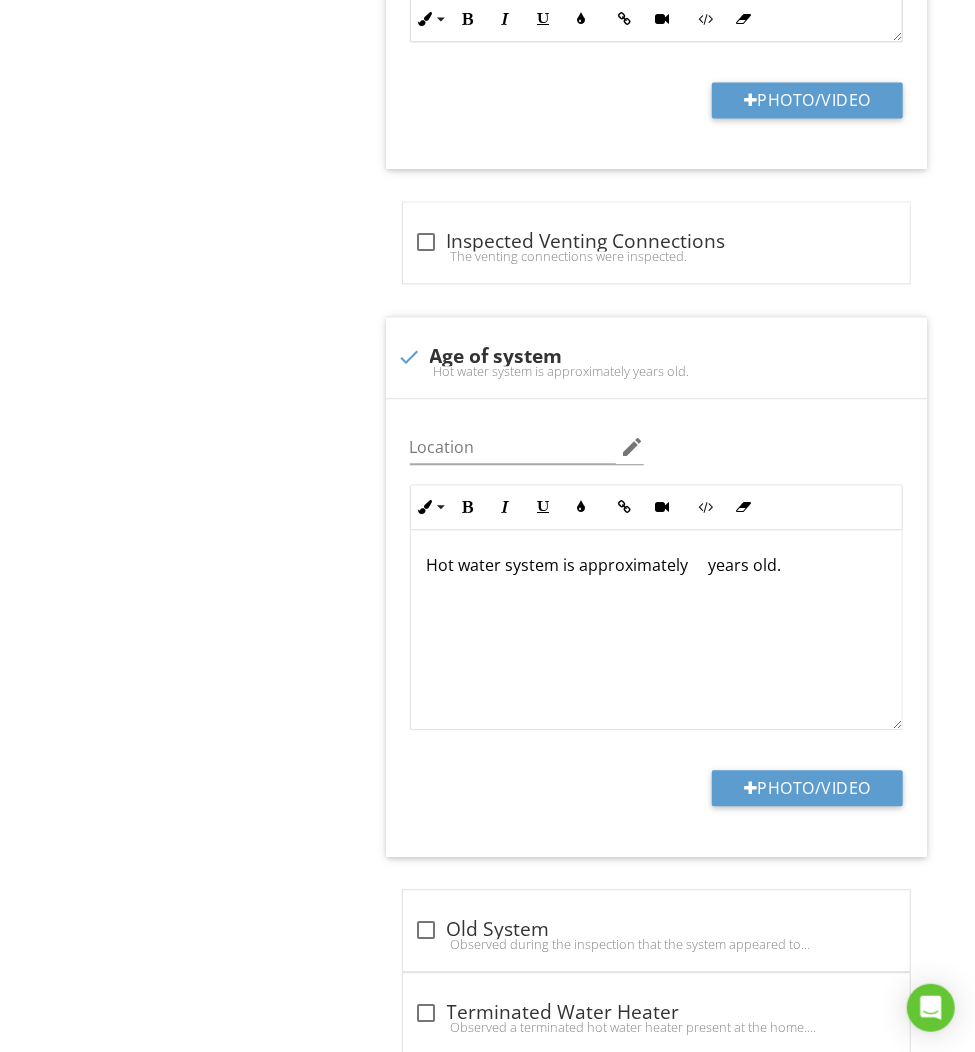 scroll, scrollTop: 1631, scrollLeft: 0, axis: vertical 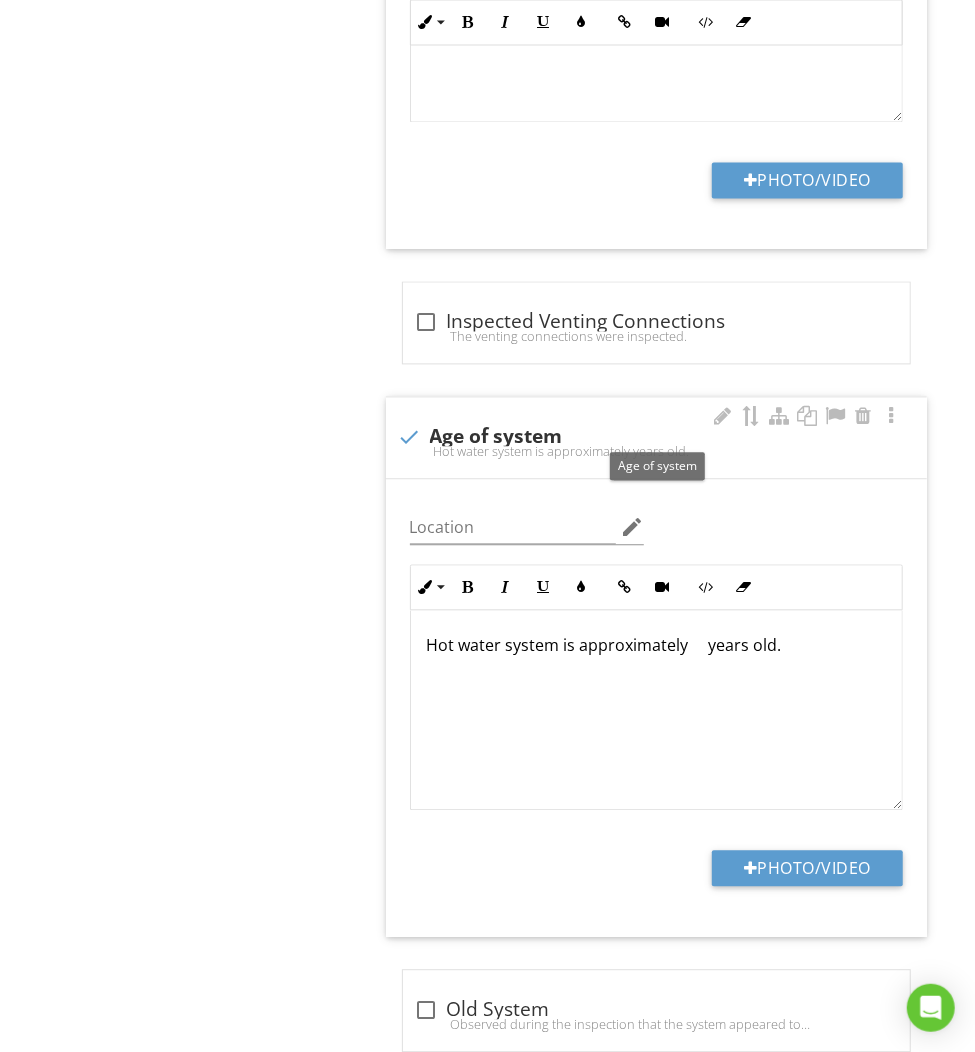 click on "Hot water system is approximately  years old." at bounding box center [656, 452] 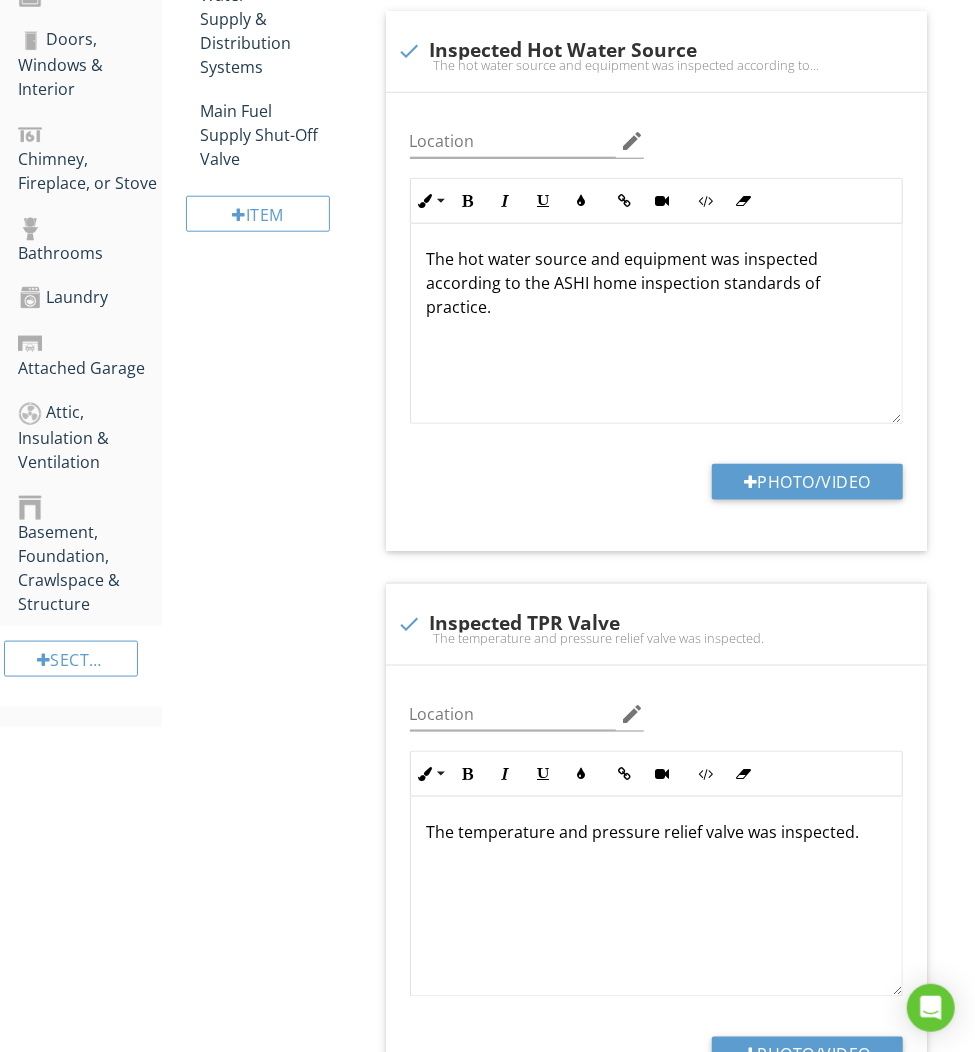 scroll, scrollTop: 1002, scrollLeft: 0, axis: vertical 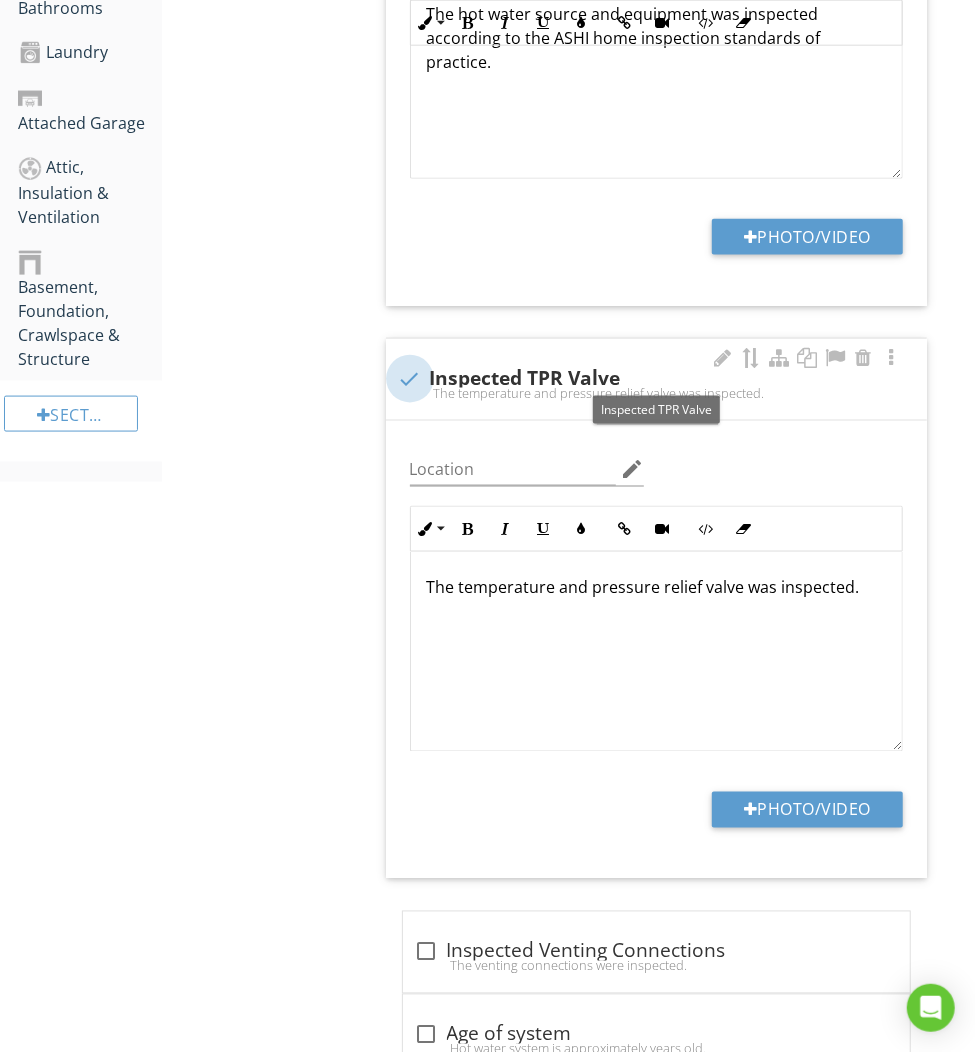 click at bounding box center (410, 379) 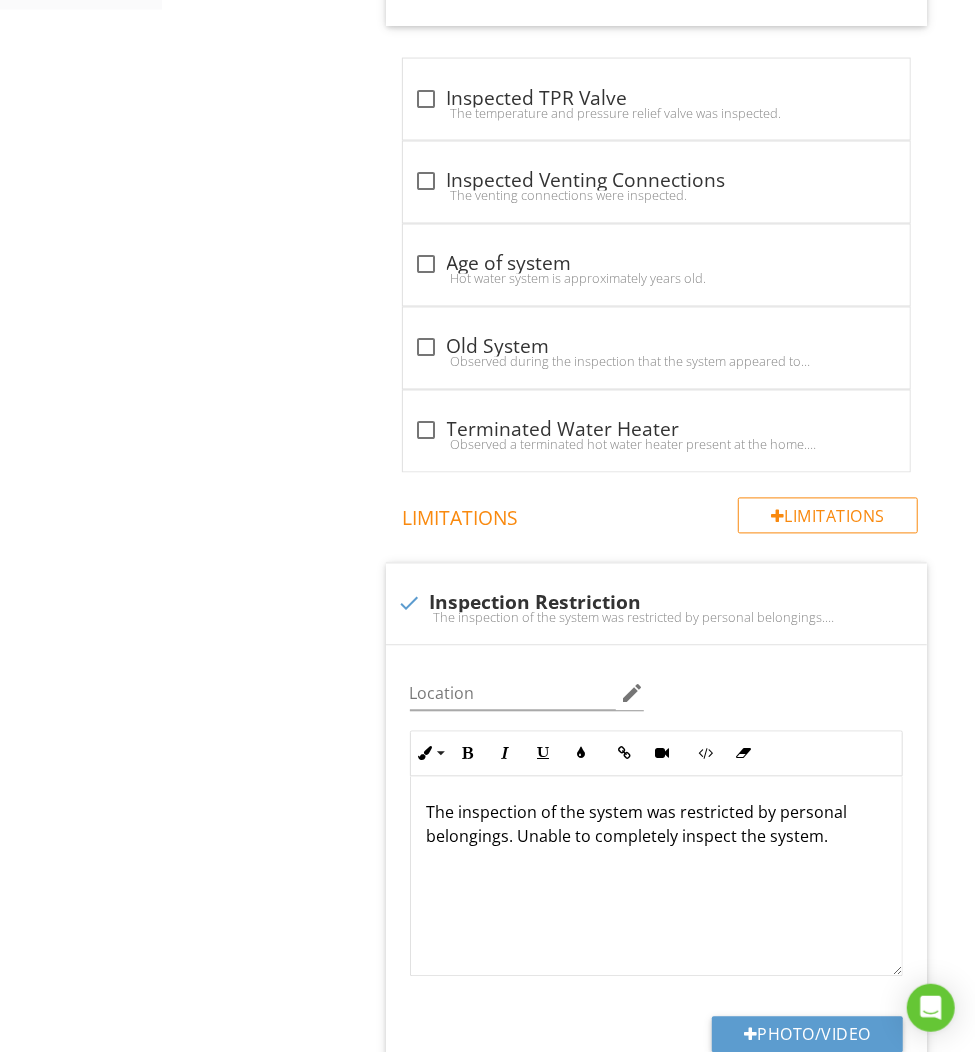 scroll, scrollTop: 1874, scrollLeft: 0, axis: vertical 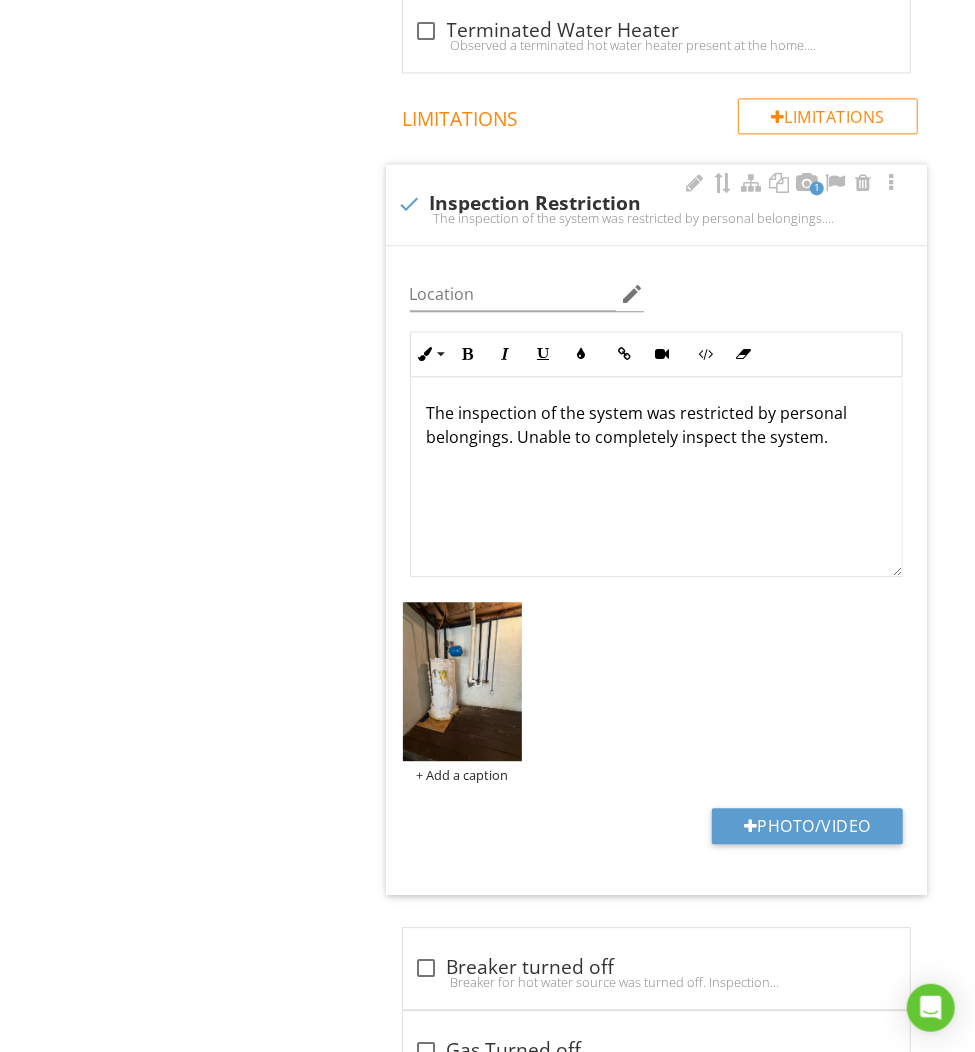 click on "The inspection of the system was restricted by personal belongings. Unable to completely inspect the system." at bounding box center [656, 425] 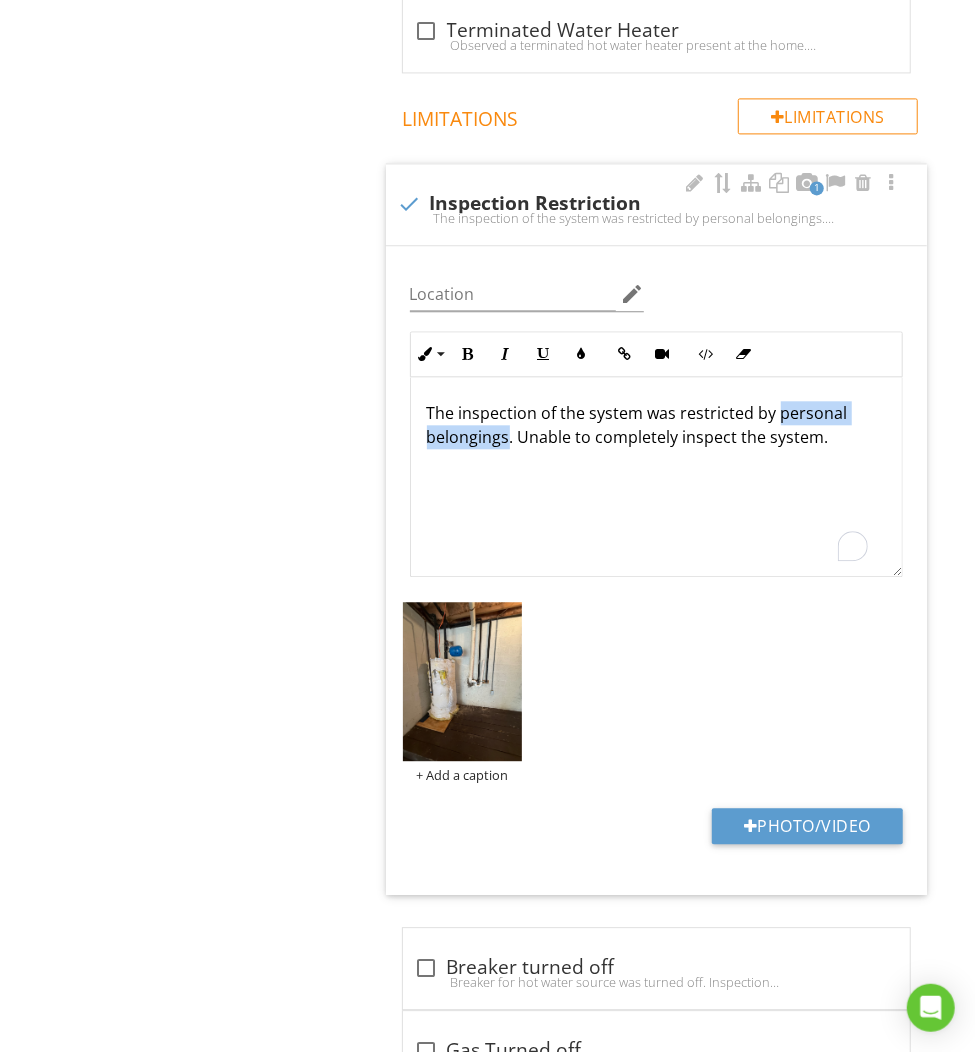 drag, startPoint x: 779, startPoint y: 405, endPoint x: 507, endPoint y: 427, distance: 272.88824 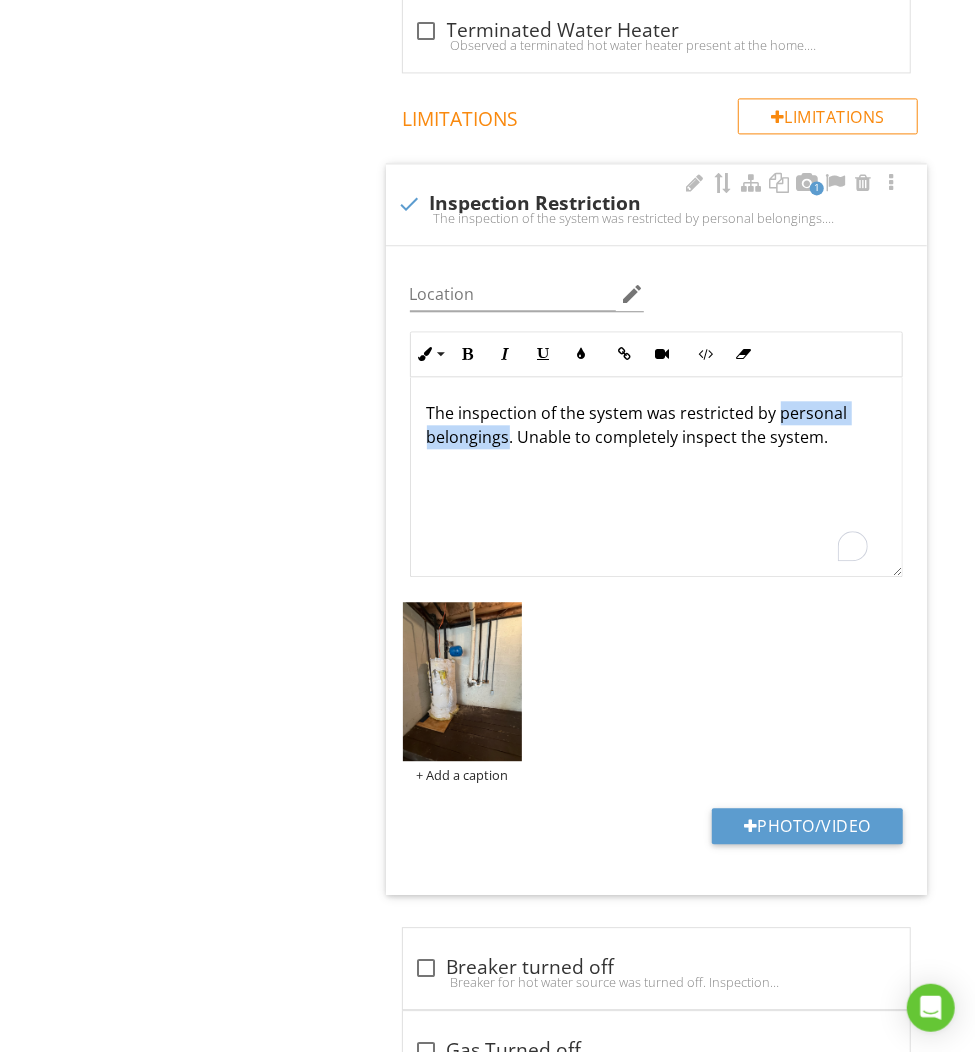 click on "The inspection of the system was restricted by personal belongings. Unable to completely inspect the system." at bounding box center [656, 425] 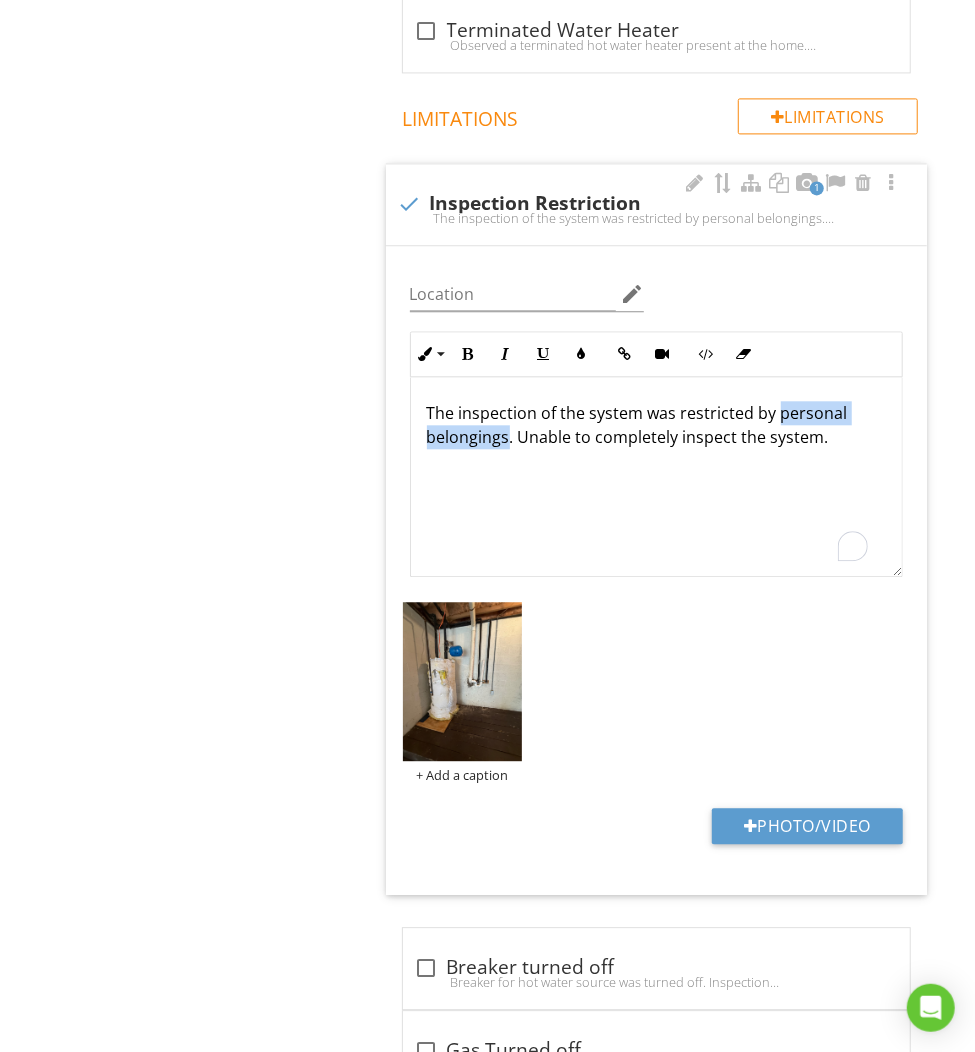type 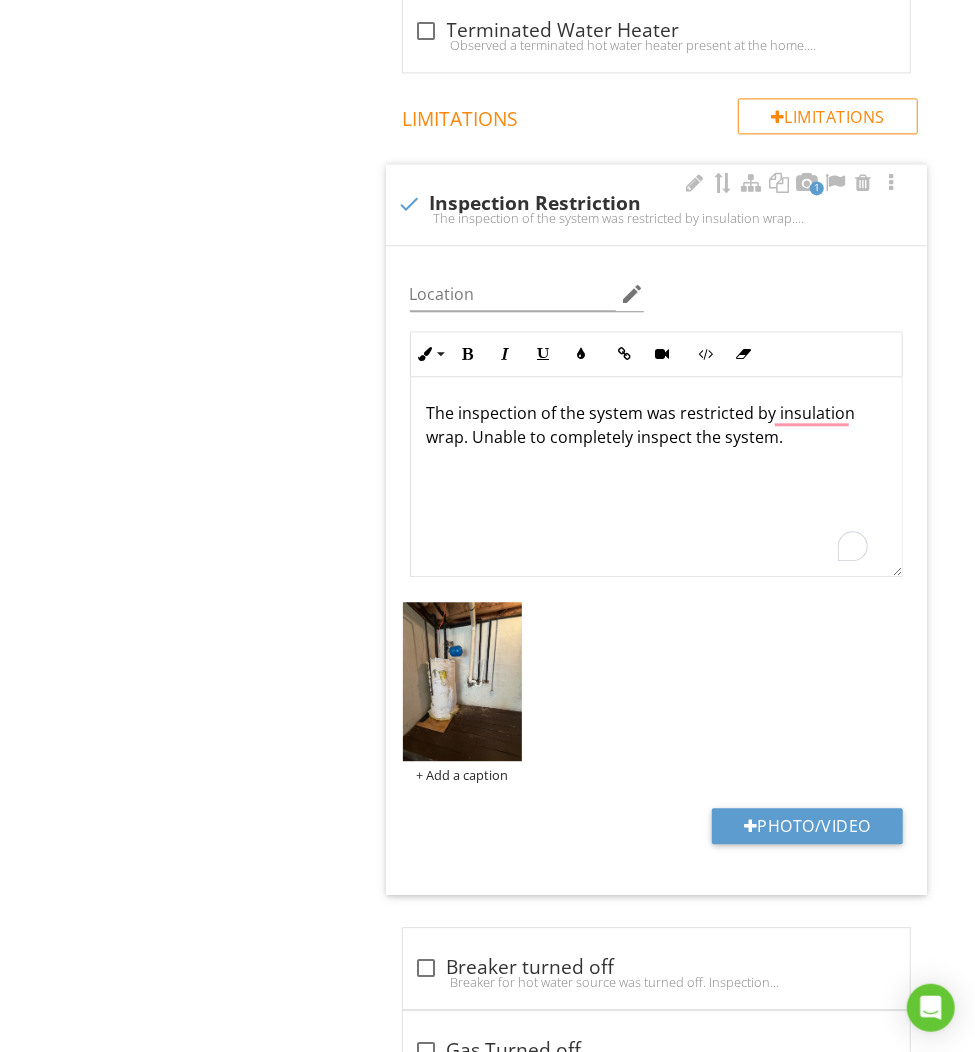 click on "The inspection of the system was restricted by insulation wrap. Unable to completely inspect the system." at bounding box center (656, 477) 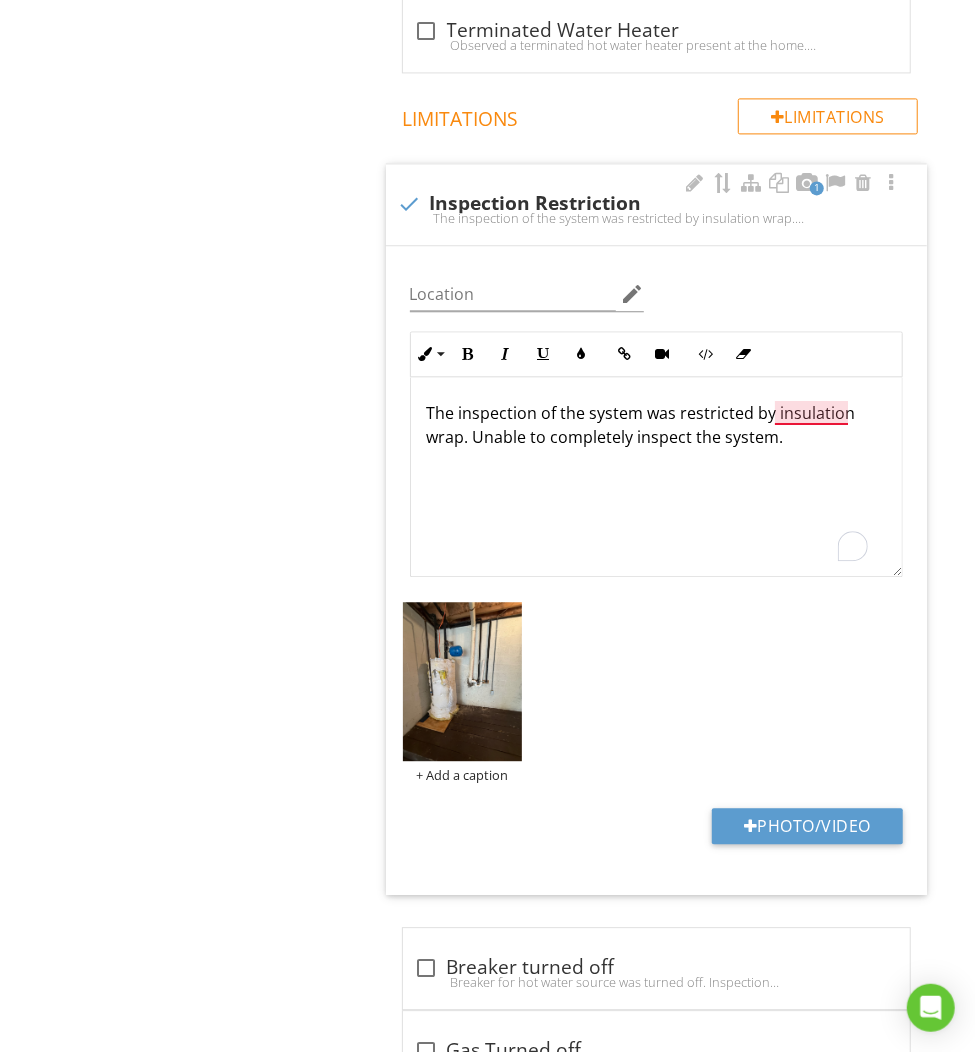 click on "The inspection of the system was restricted by insulation wrap. Unable to completely inspect the system." at bounding box center (656, 425) 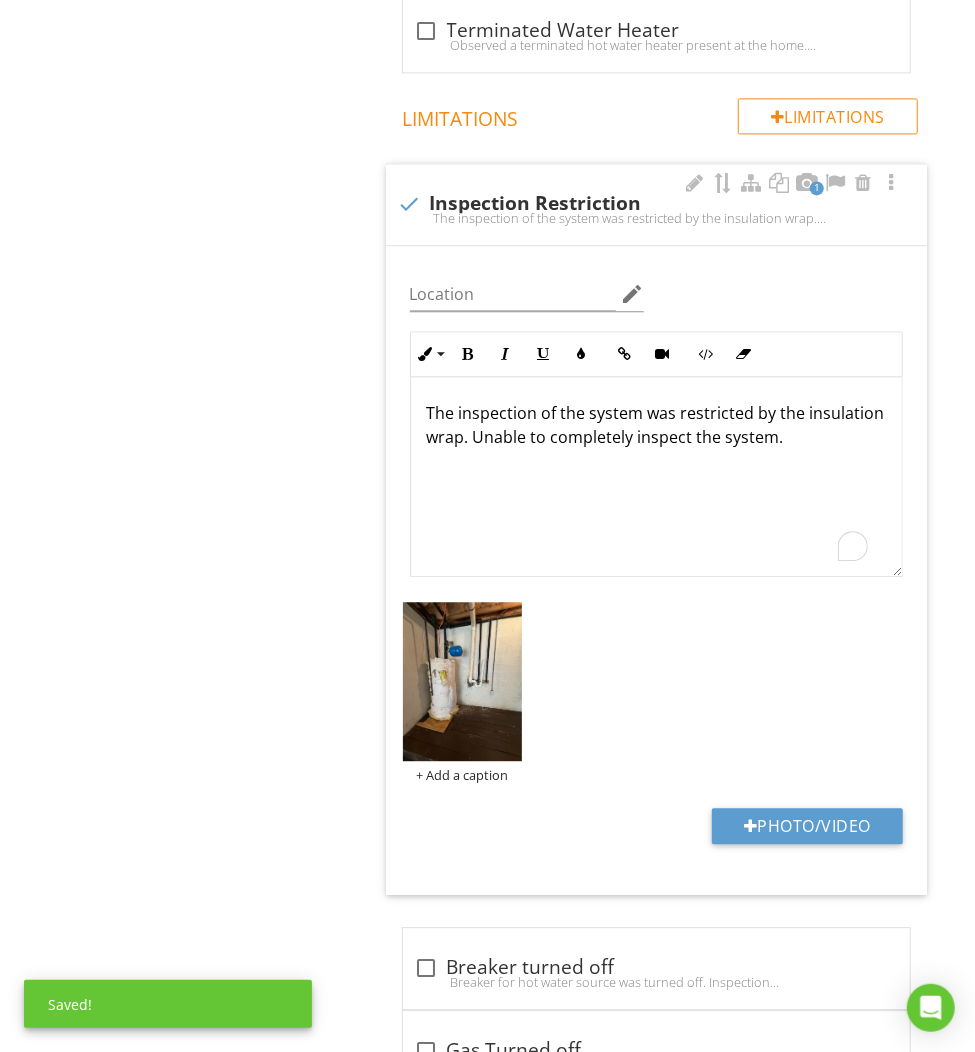 click on "The inspection of the system was restricted by the insulation wrap. Unable to completely inspect the system." at bounding box center (656, 477) 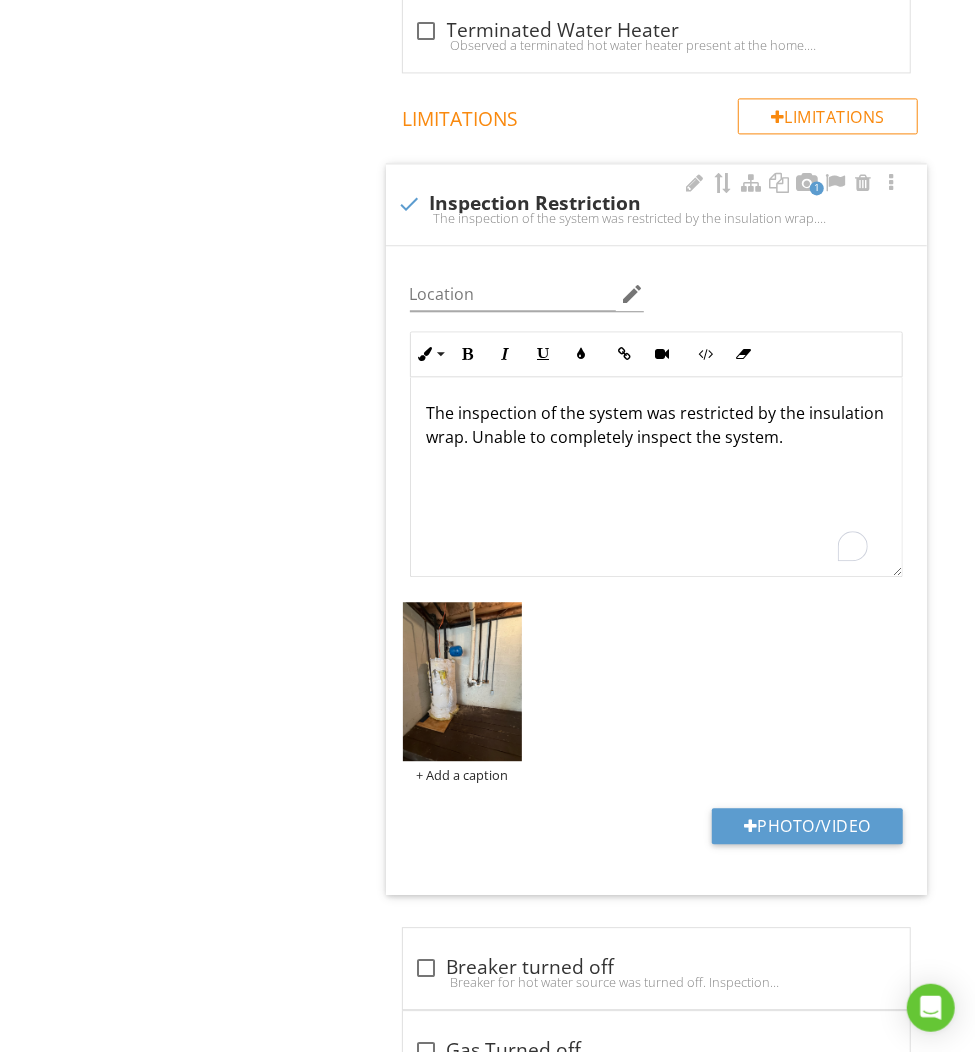 click on "The inspection of the system was restricted by the insulation wrap. Unable to completely inspect the system." at bounding box center [656, 425] 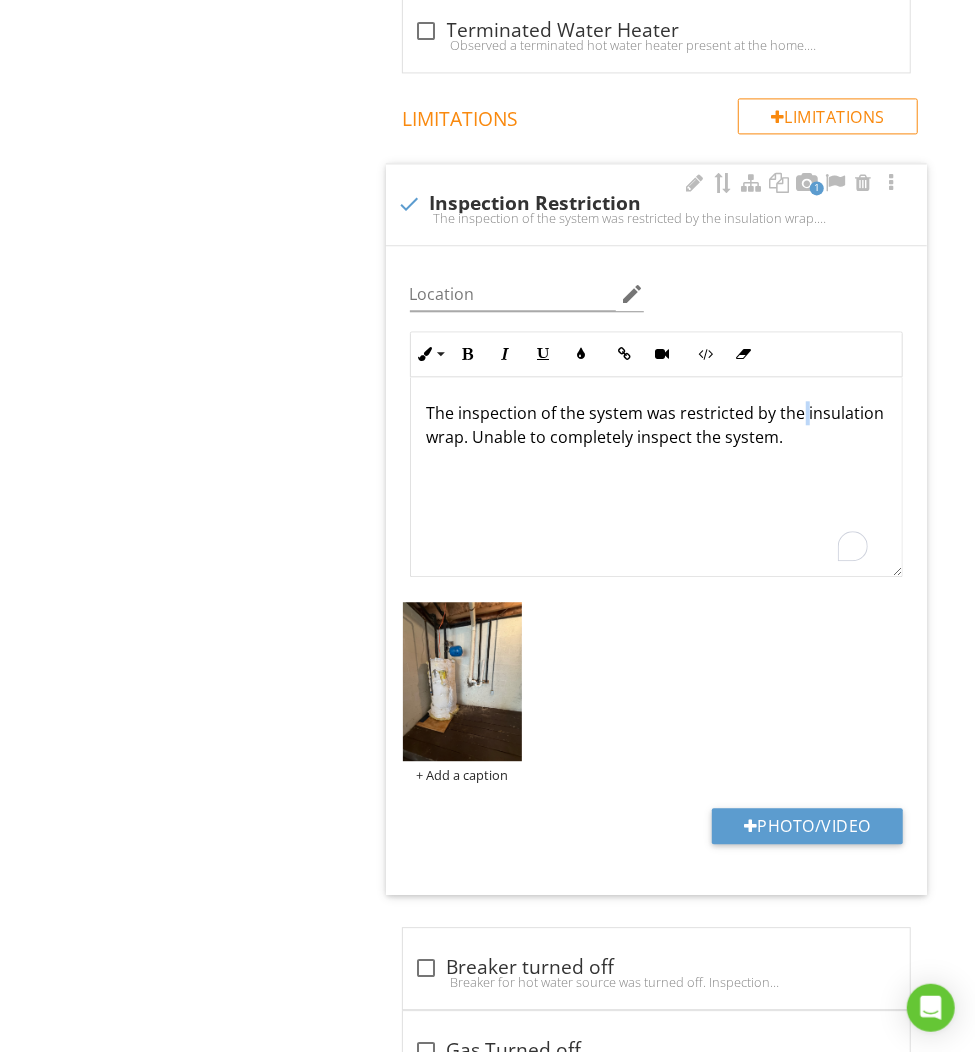 click on "The inspection of the system was restricted by the insulation wrap. Unable to completely inspect the system." at bounding box center [656, 425] 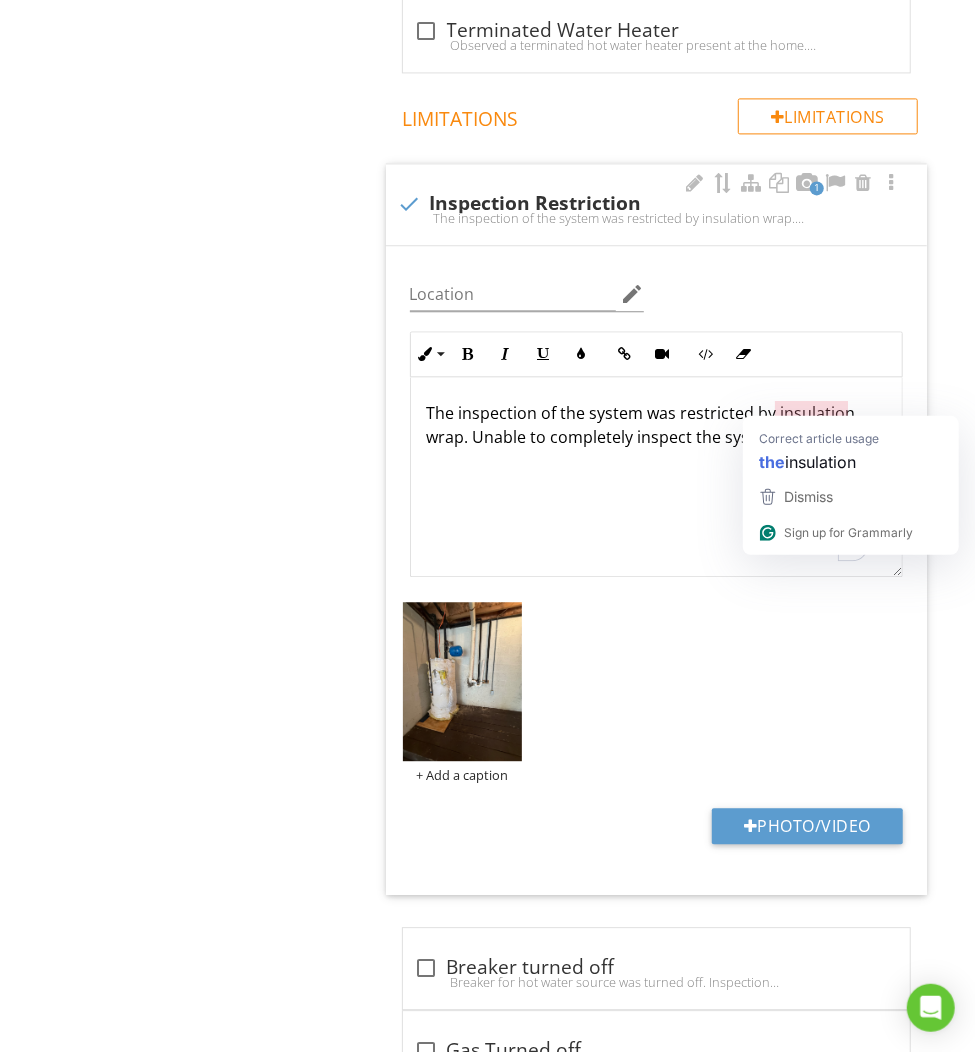 click on "The inspection of the system was restricted by insulation wrap. Unable to completely inspect the system." at bounding box center [656, 425] 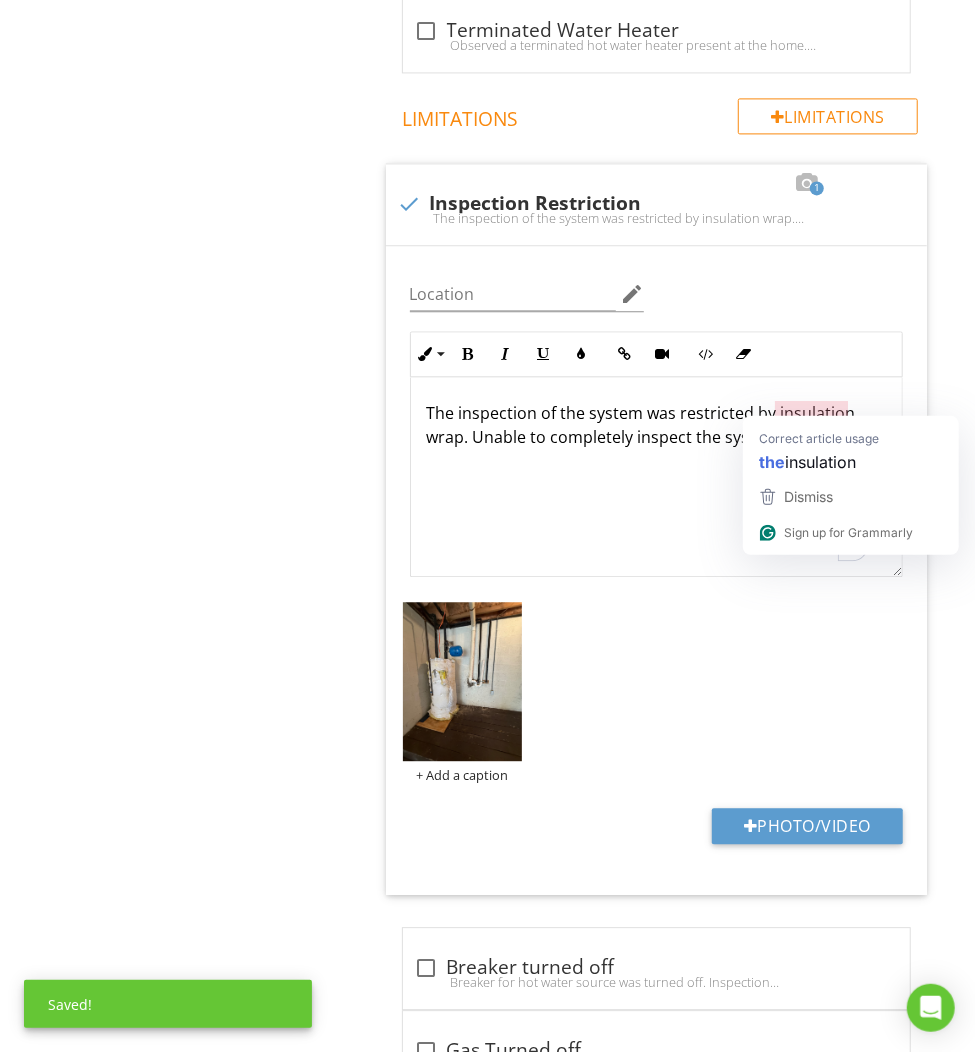 click on "Plumbing
Main Water Shut-Off Valve
Water Supply
Hot Water Source
Drain, [PERSON_NAME], & Vent Systems
Fuel supply and distribution piping.
Water Supply & Distribution Systems
Main Fuel Supply Shut-Off Valve
Item
Hot Water Source
Info
Information
Type of Hot Water Source
check_box Electric Hot Water Tank   check_box_outline_blank Gas-Fired Hot Water Tank   check_box_outline_blank Hot Water from Boiler   check_box_outline_blank Hot Water from Solar System   check_box_outline_blank Geothermal   check_box_outline_blank Other   check_box_outline_blank Tankless Gas Water Heater         OTHER                             1" at bounding box center [568, 848] 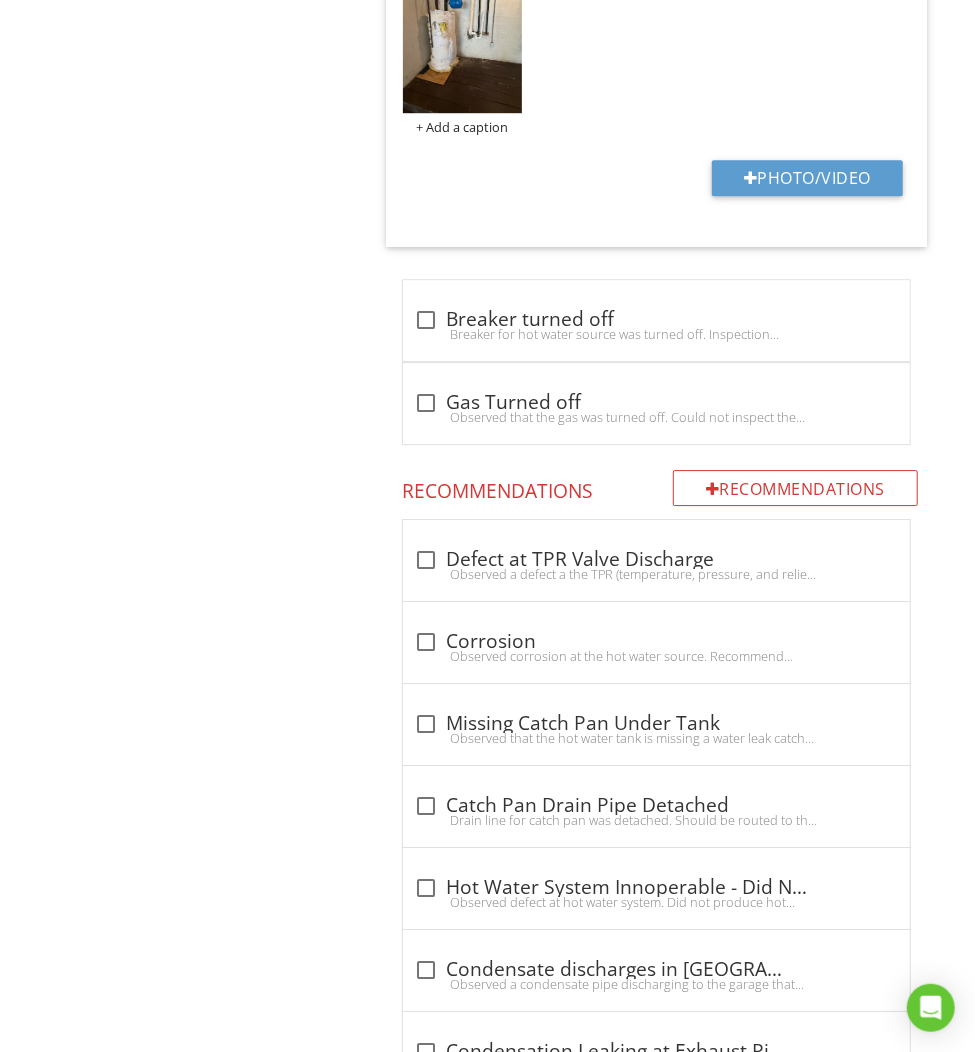 scroll, scrollTop: 2712, scrollLeft: 0, axis: vertical 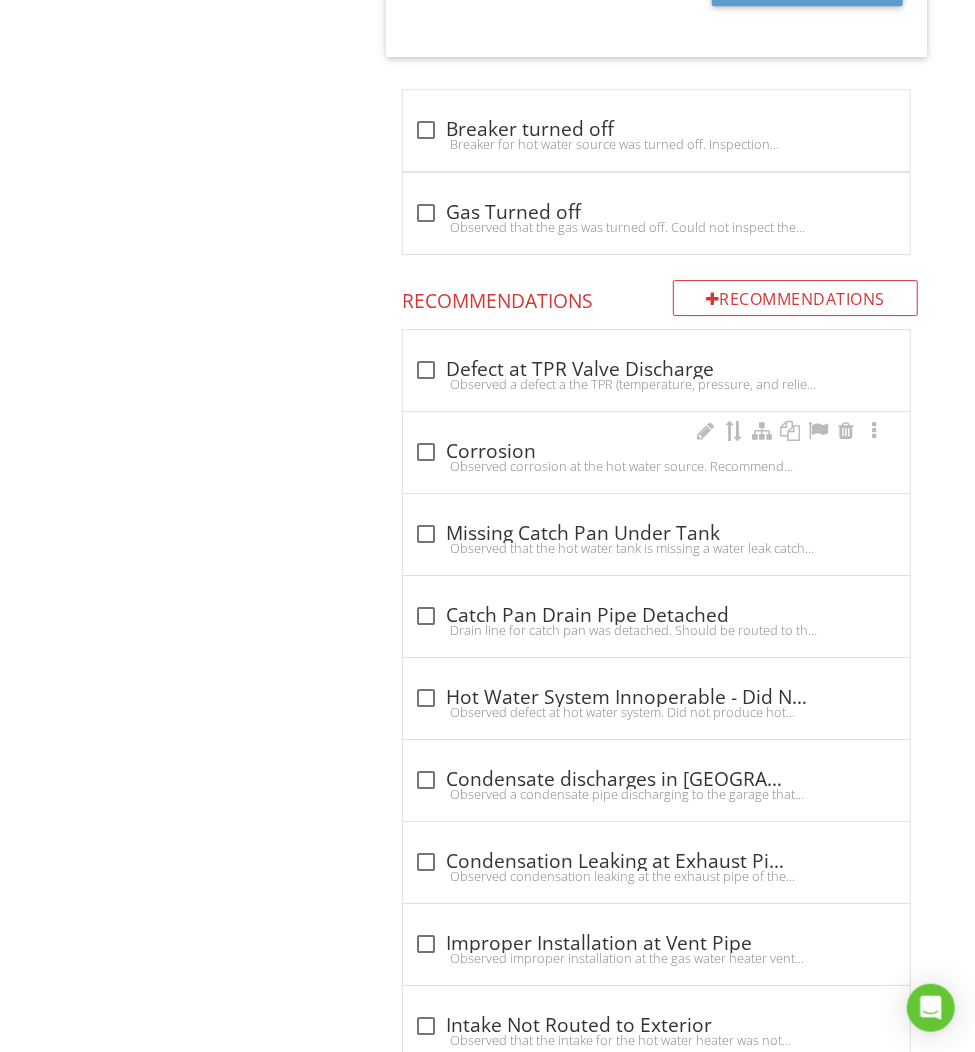 click at bounding box center (427, 452) 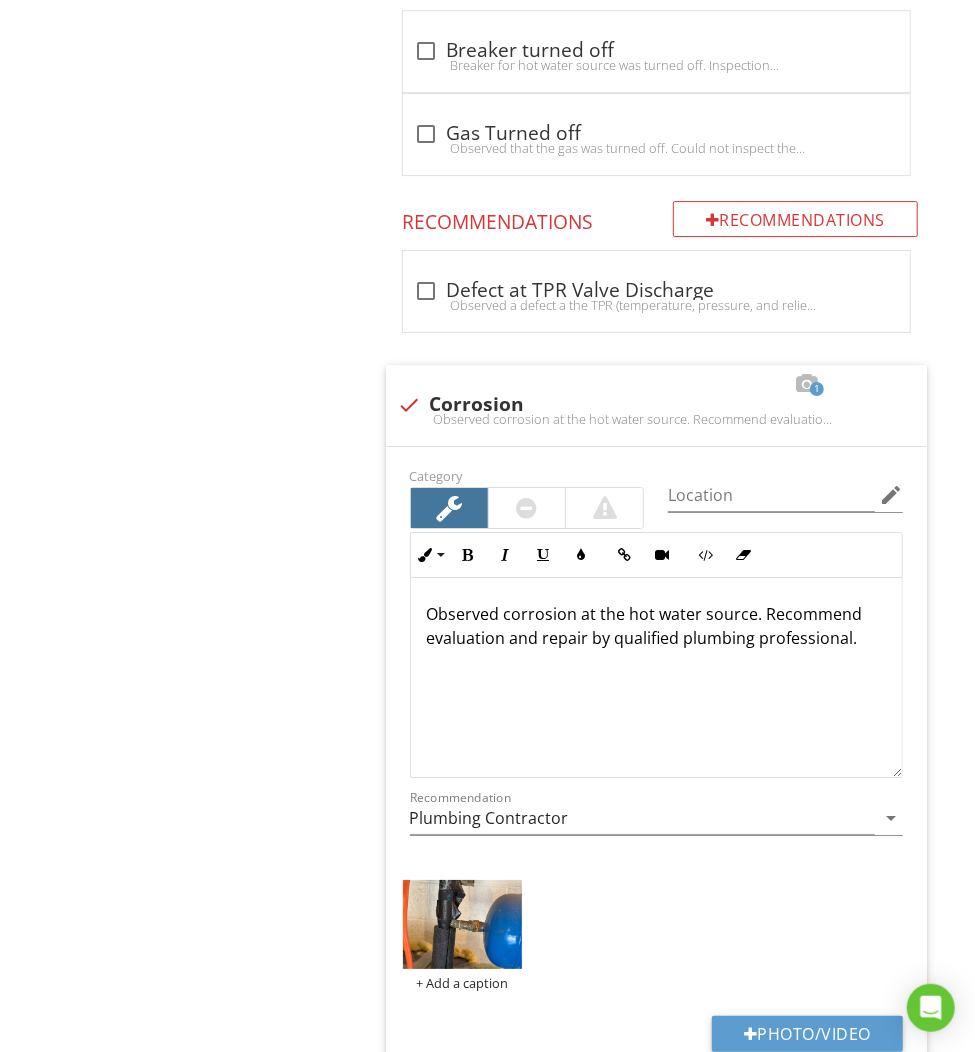 scroll, scrollTop: 2837, scrollLeft: 0, axis: vertical 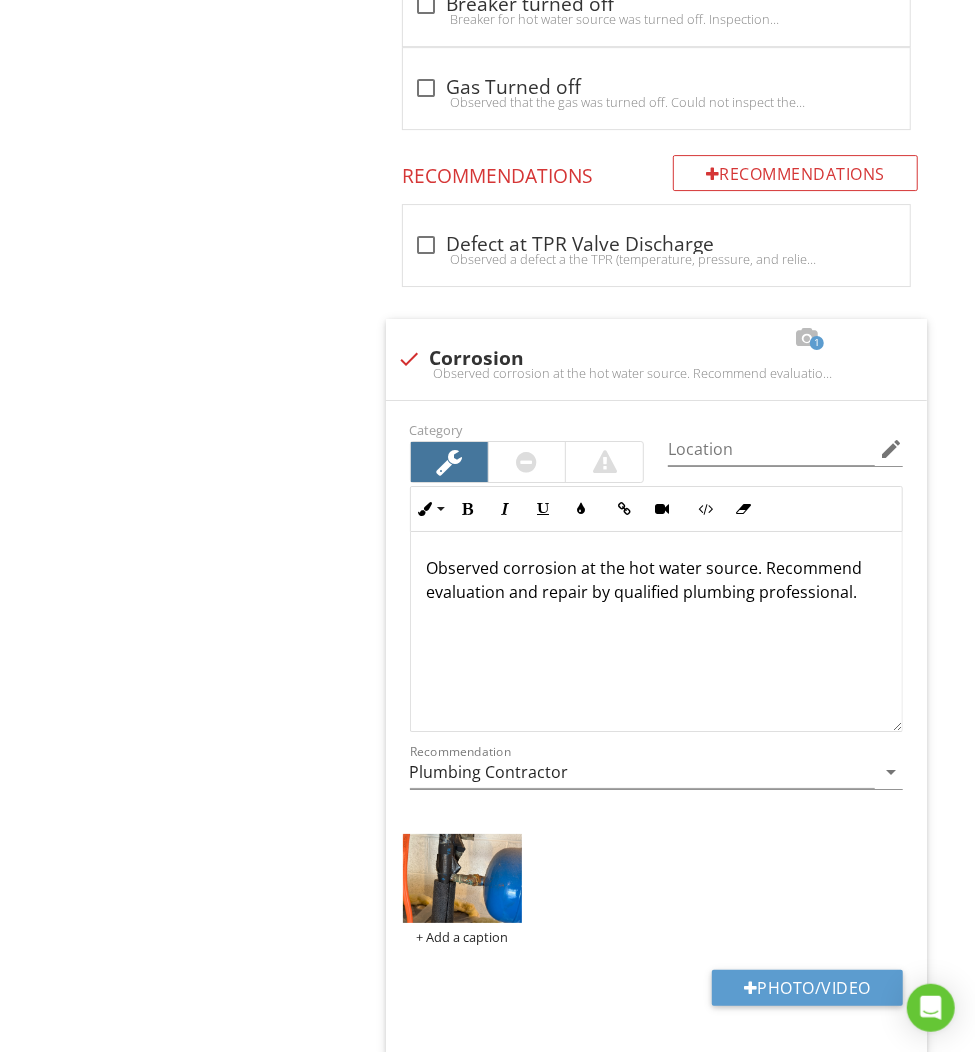 click at bounding box center [462, 879] 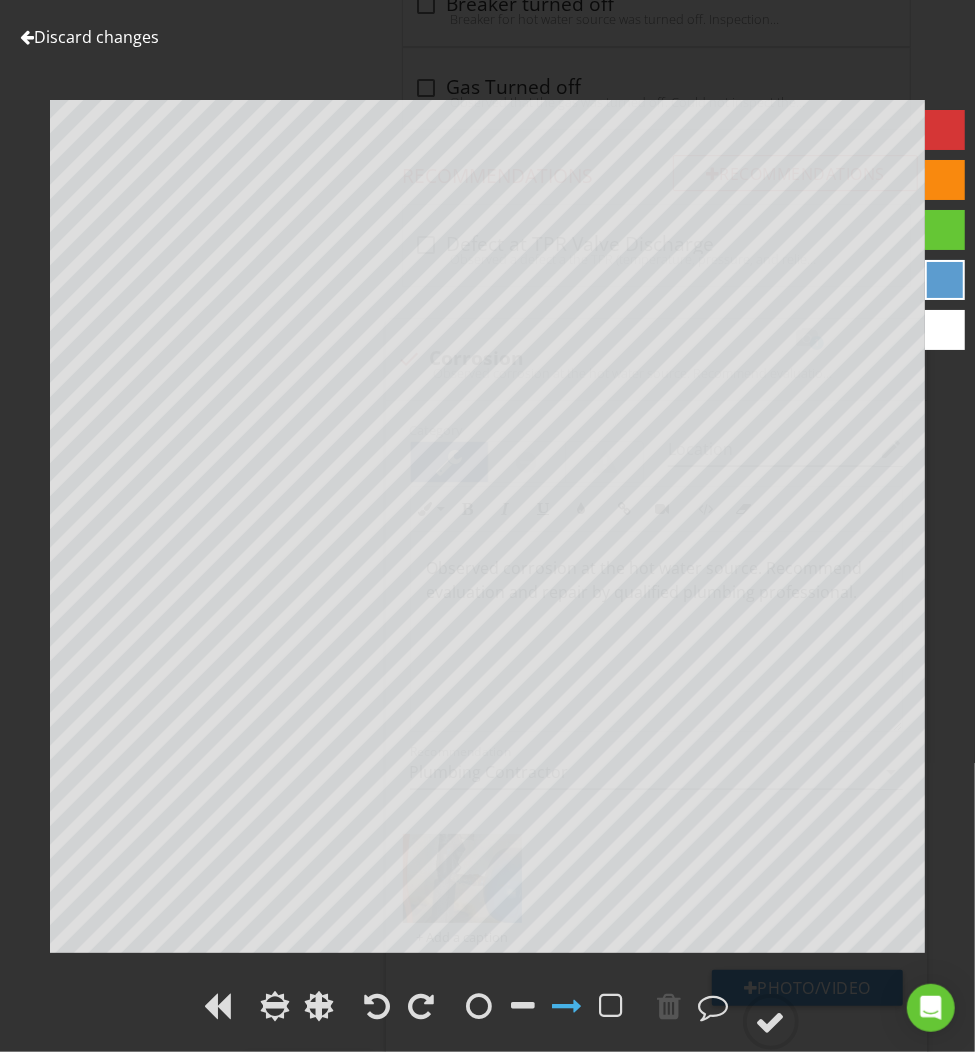 click at bounding box center (945, 130) 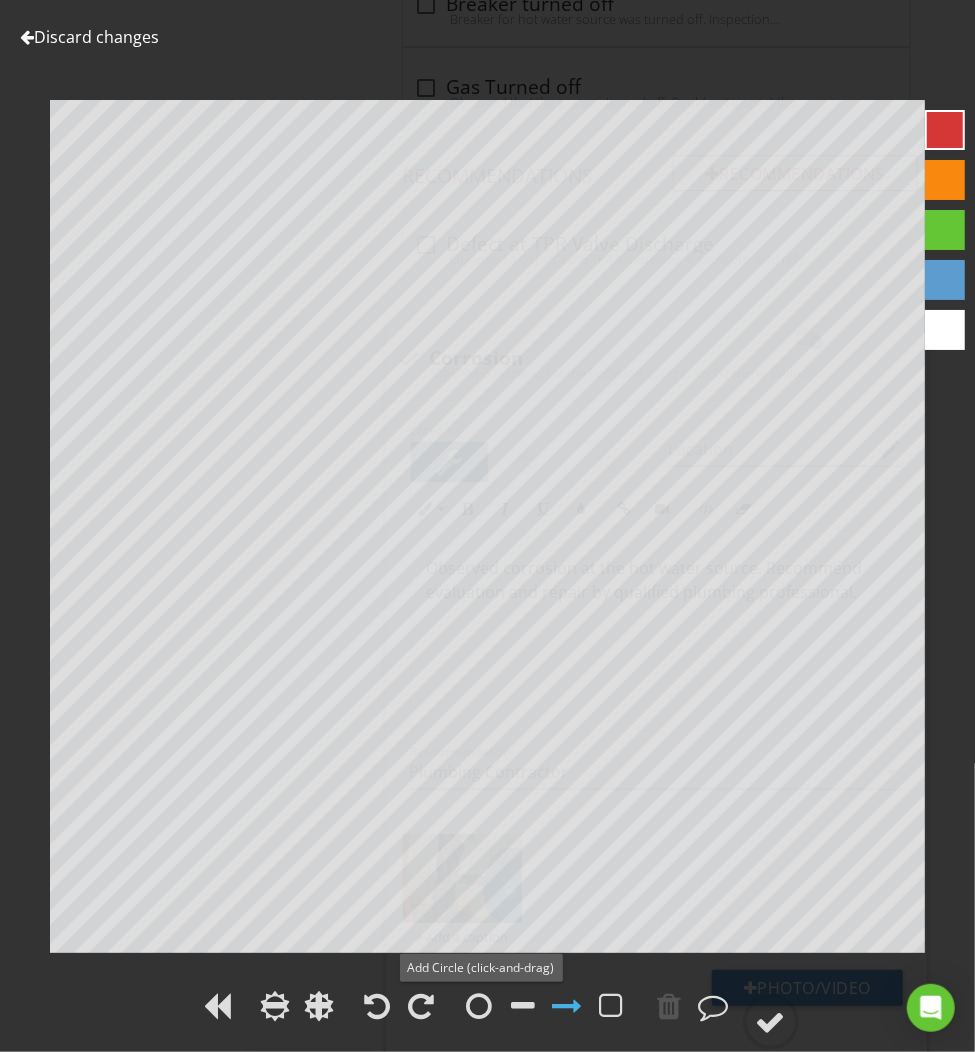 drag, startPoint x: 464, startPoint y: 1002, endPoint x: 465, endPoint y: 987, distance: 15.033297 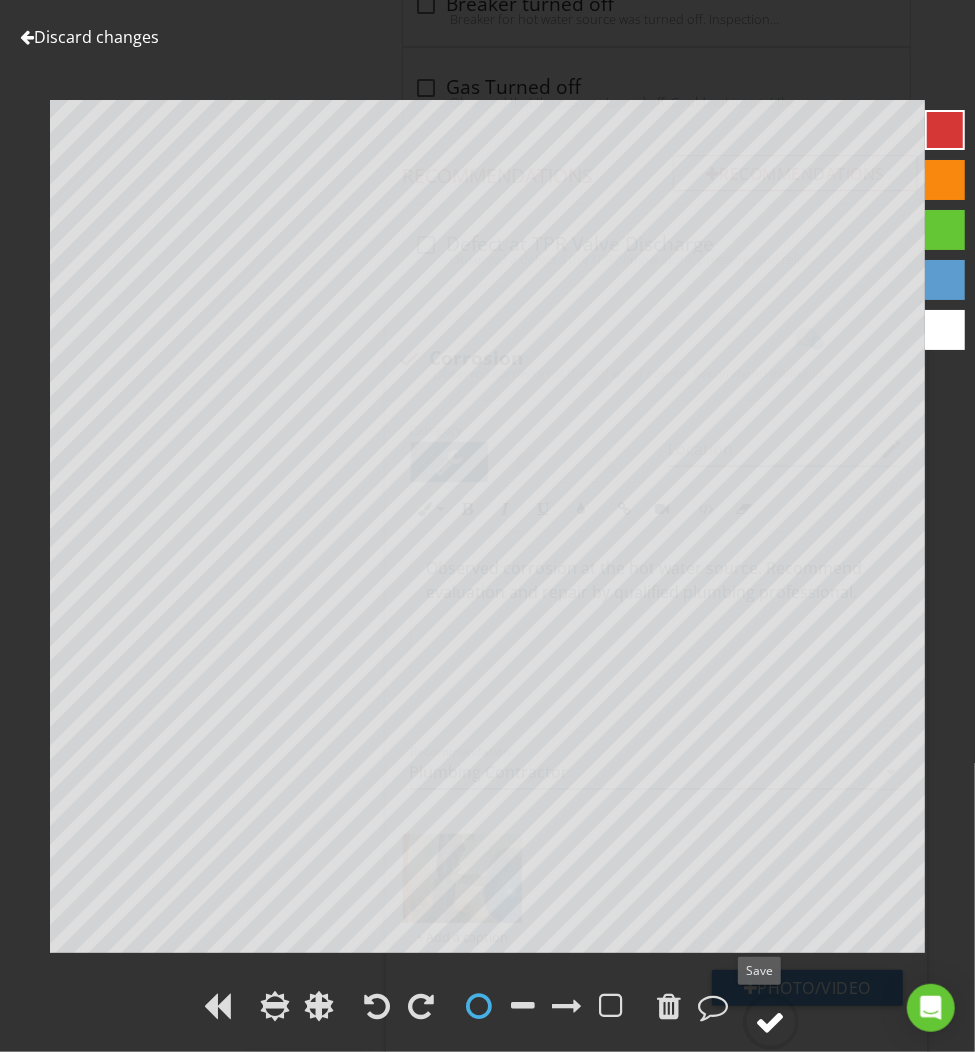 click at bounding box center (771, 1022) 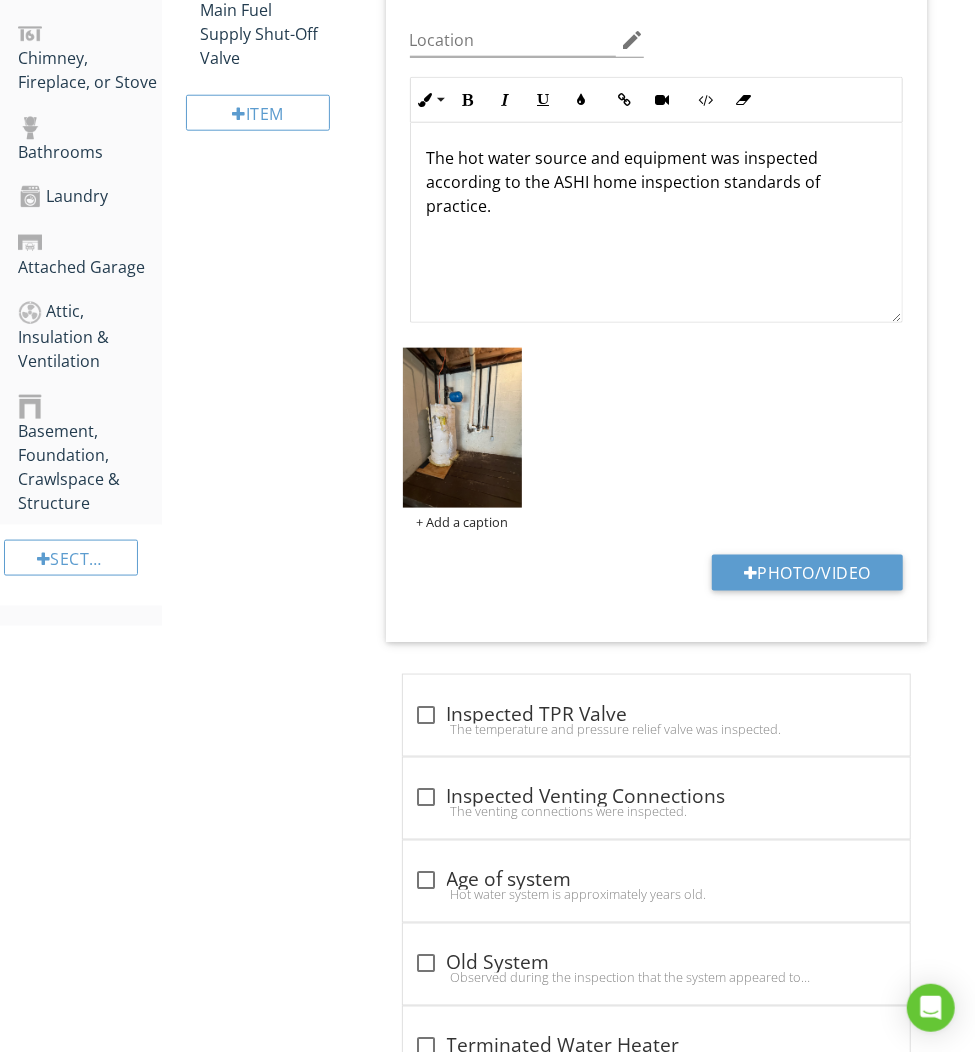 scroll, scrollTop: 381, scrollLeft: 0, axis: vertical 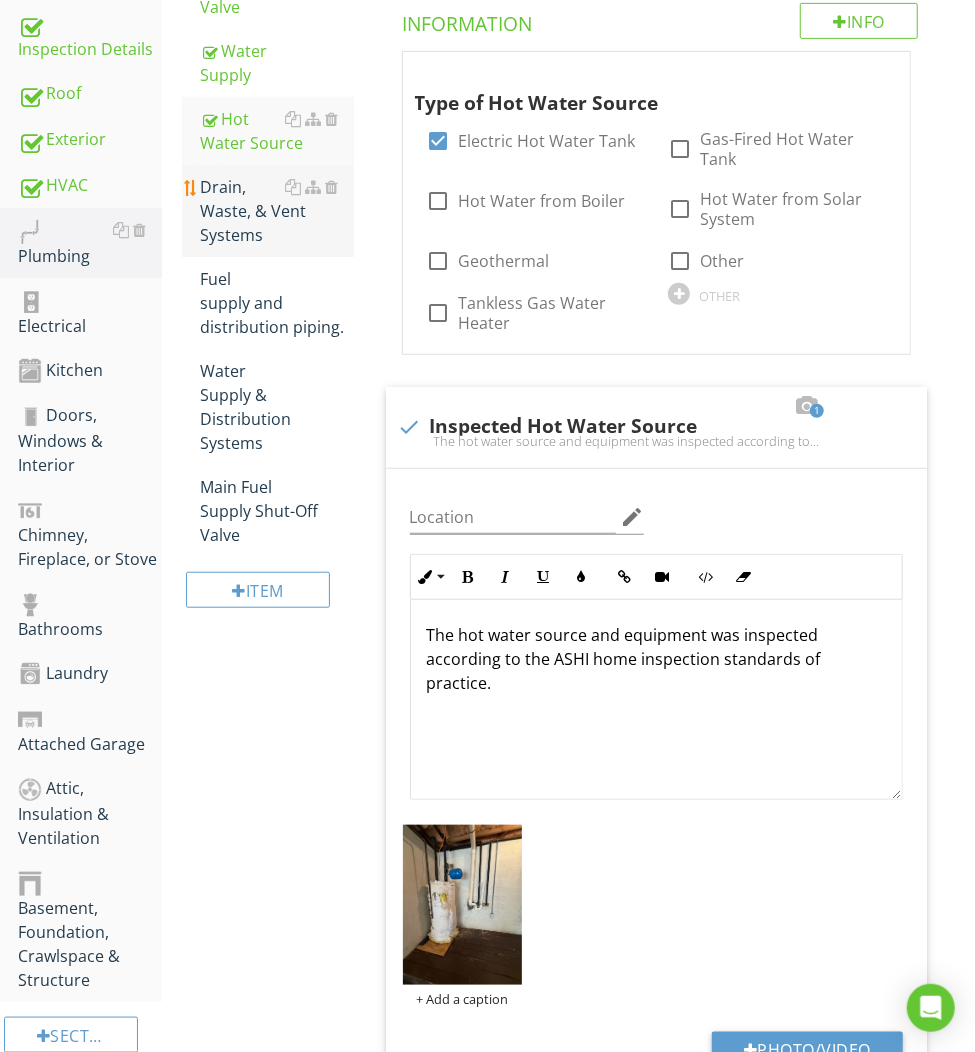 click on "Drain, Waste, & Vent Systems" at bounding box center (276, 211) 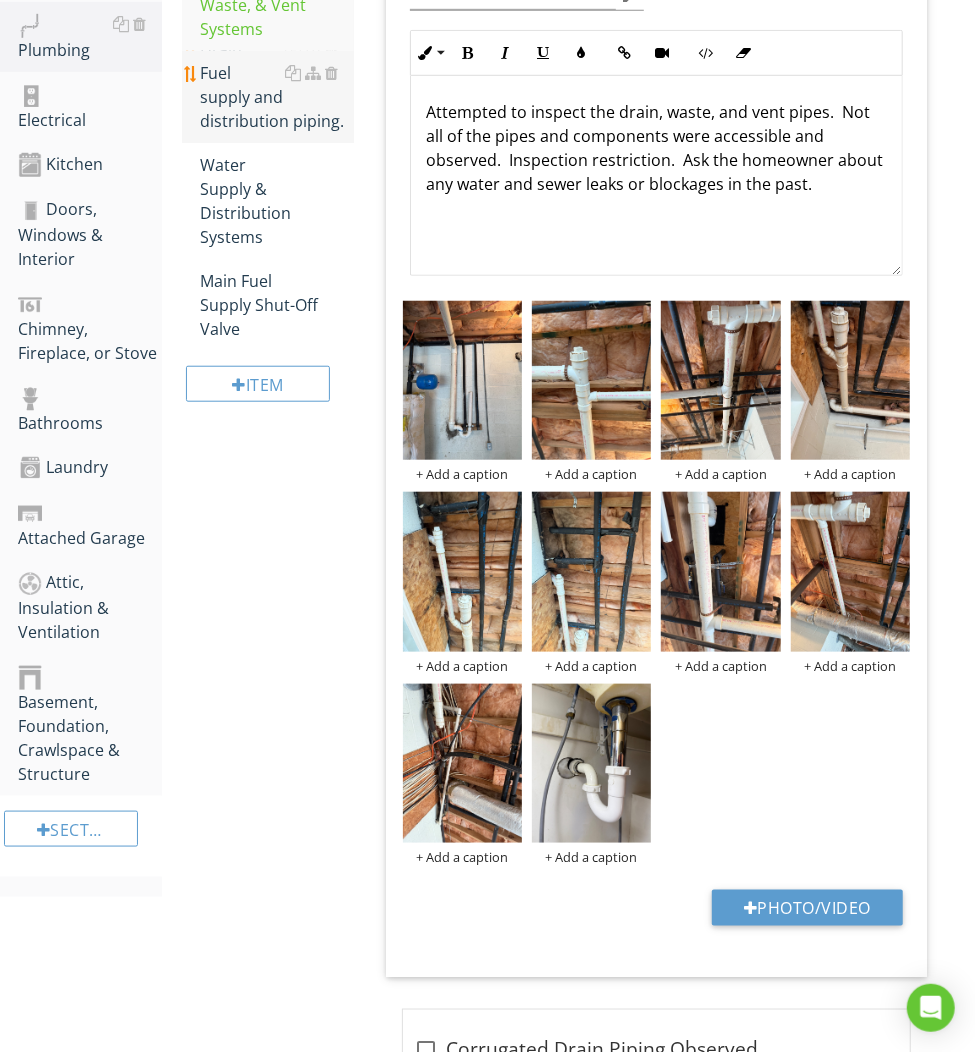 scroll, scrollTop: 412, scrollLeft: 0, axis: vertical 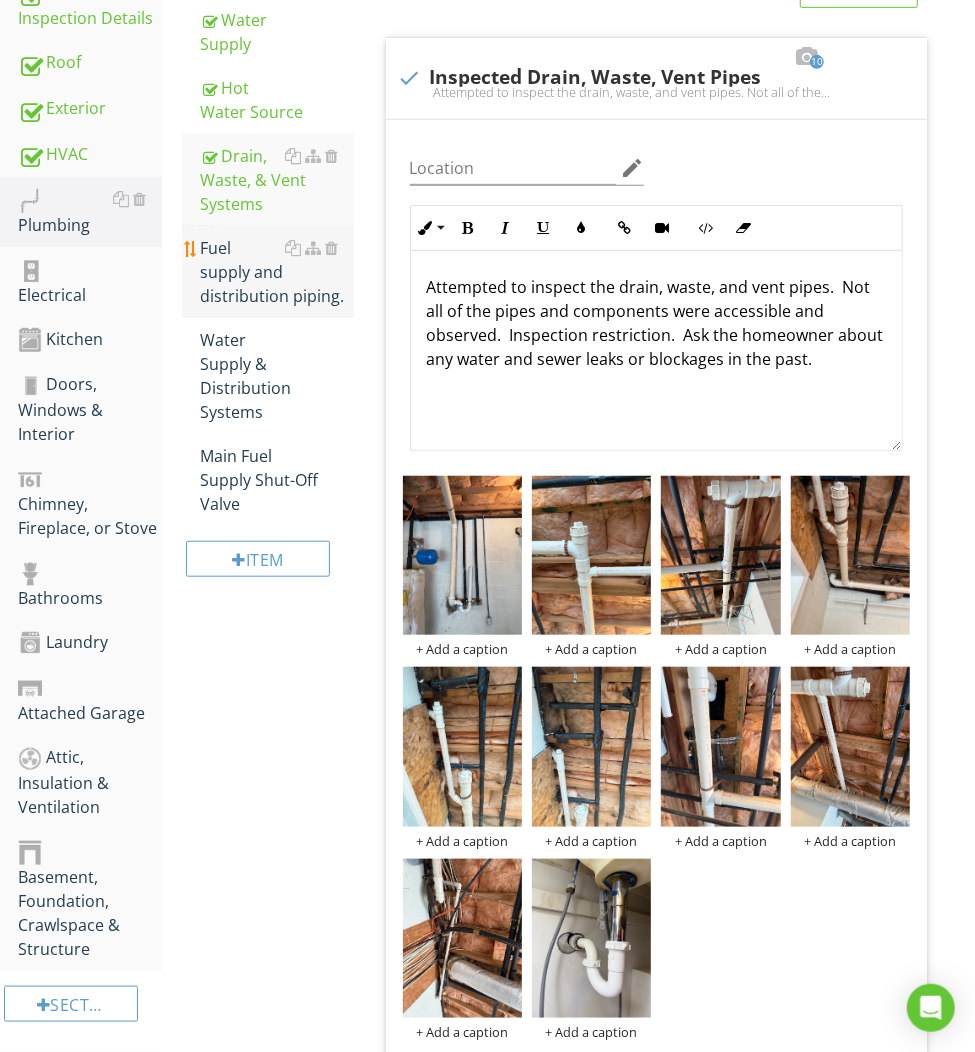 click on "Fuel supply and distribution piping." at bounding box center (276, 272) 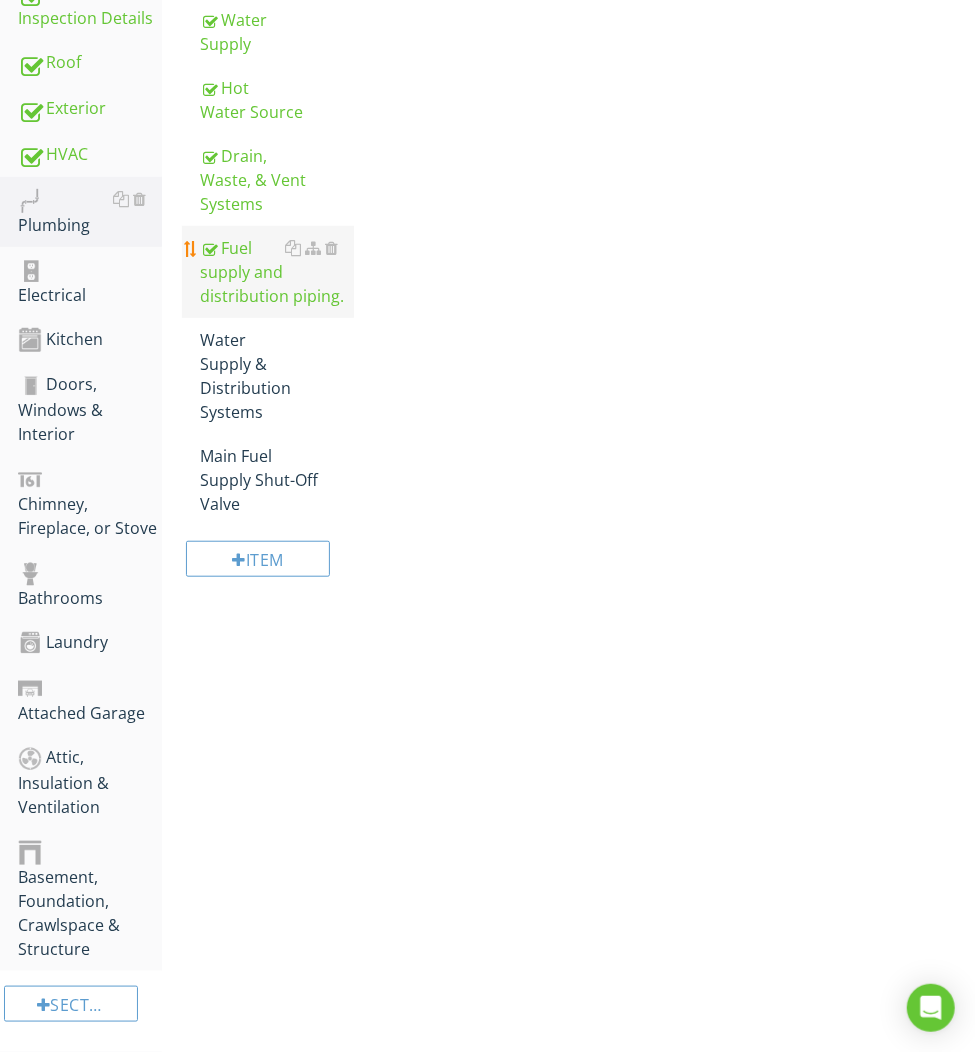 scroll, scrollTop: 369, scrollLeft: 0, axis: vertical 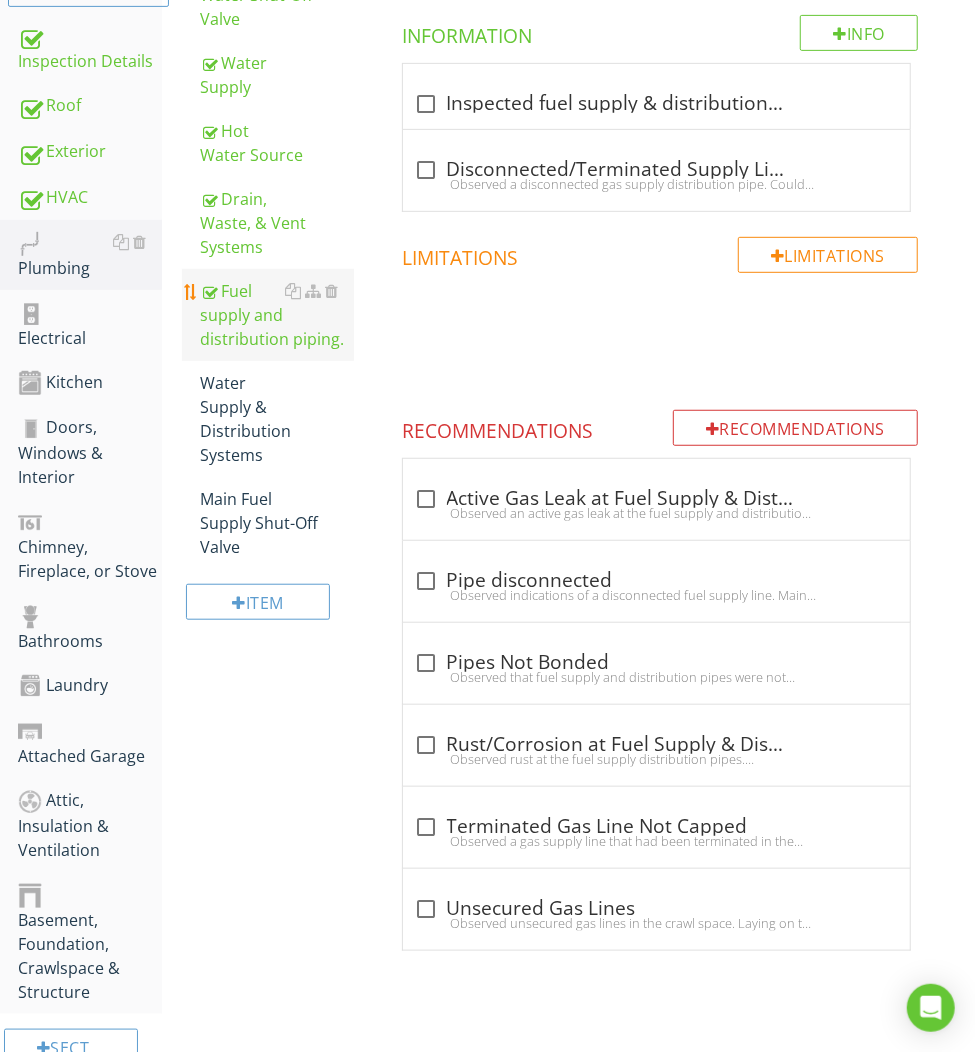 type 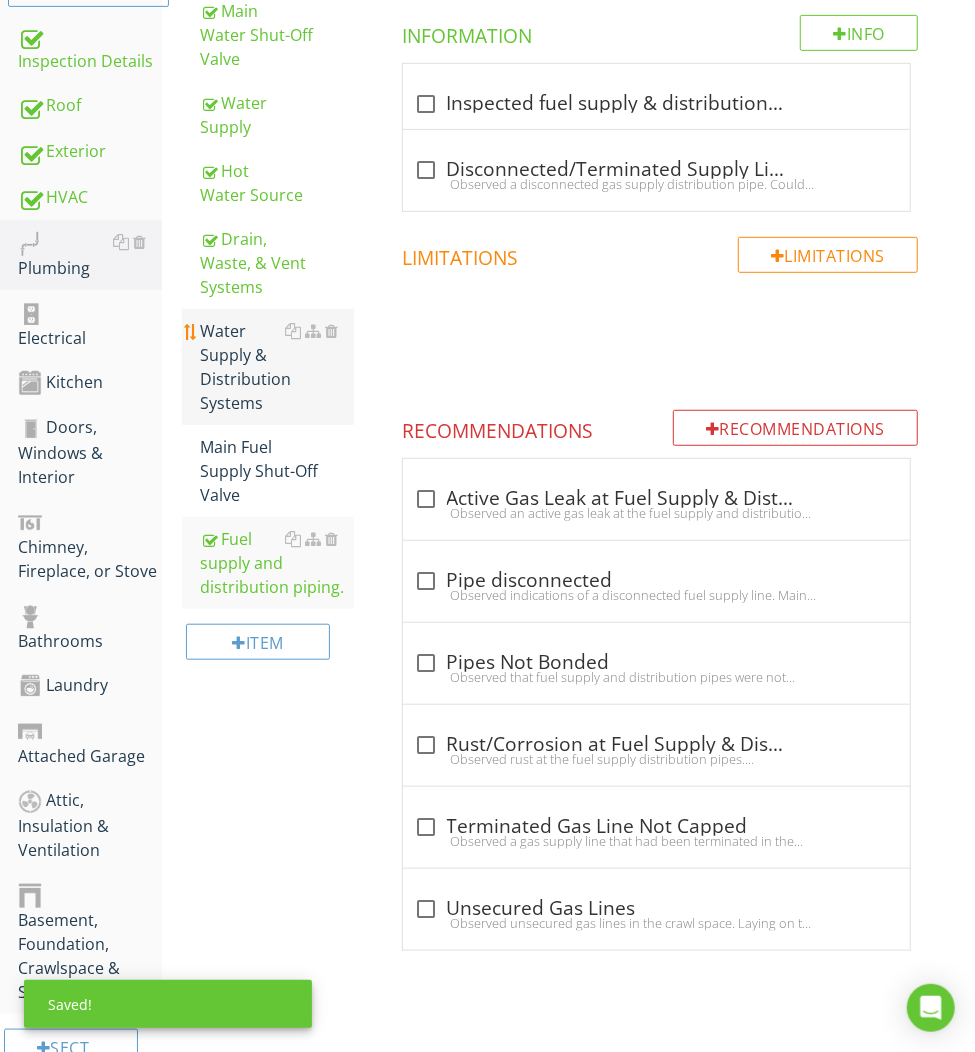 click on "Water Supply & Distribution Systems" at bounding box center [276, 367] 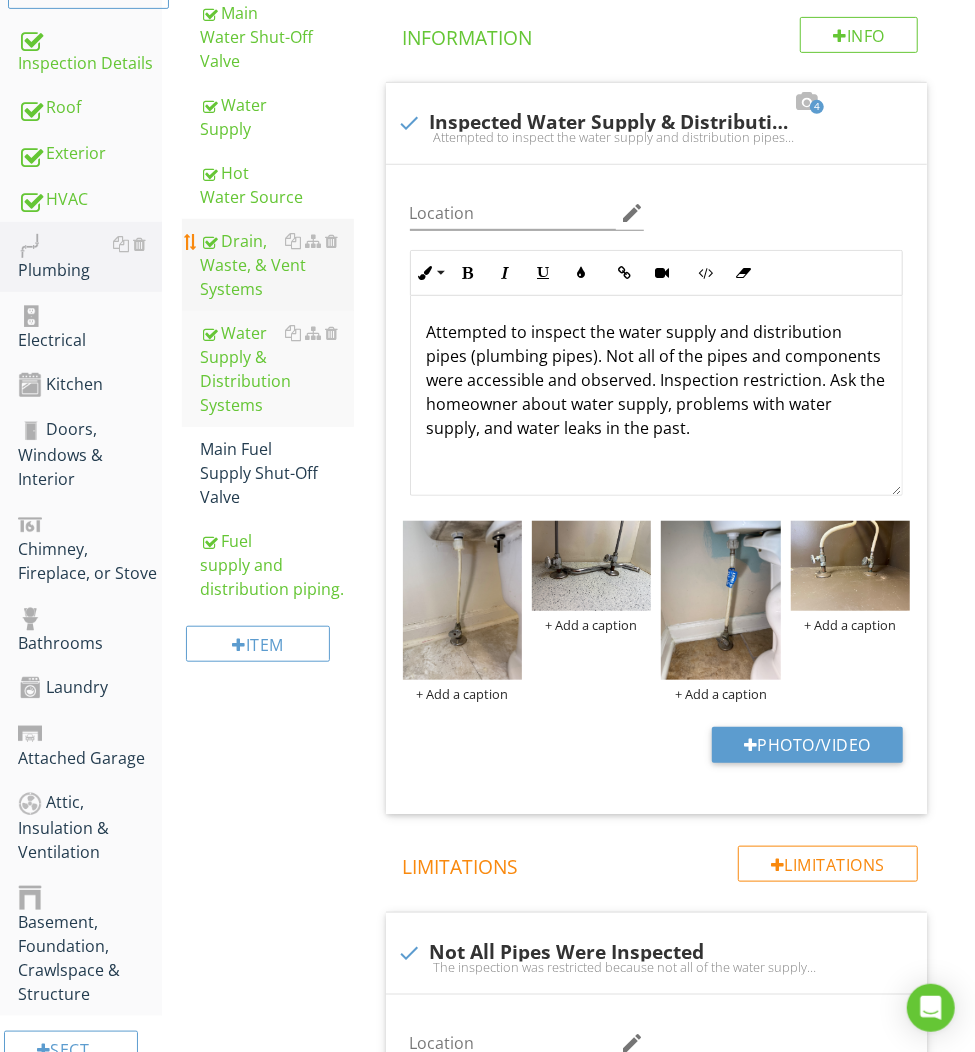 click on "Drain, Waste, & Vent Systems" at bounding box center (276, 265) 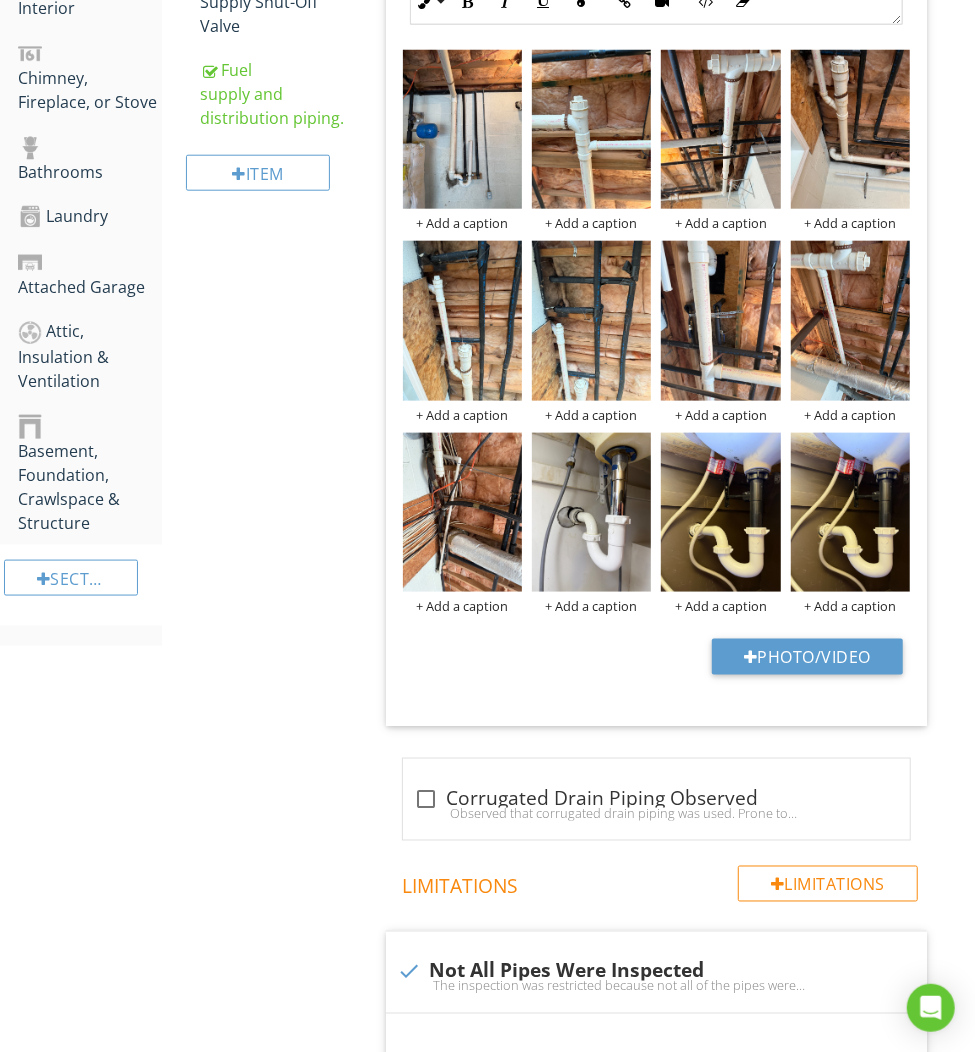 scroll, scrollTop: 640, scrollLeft: 0, axis: vertical 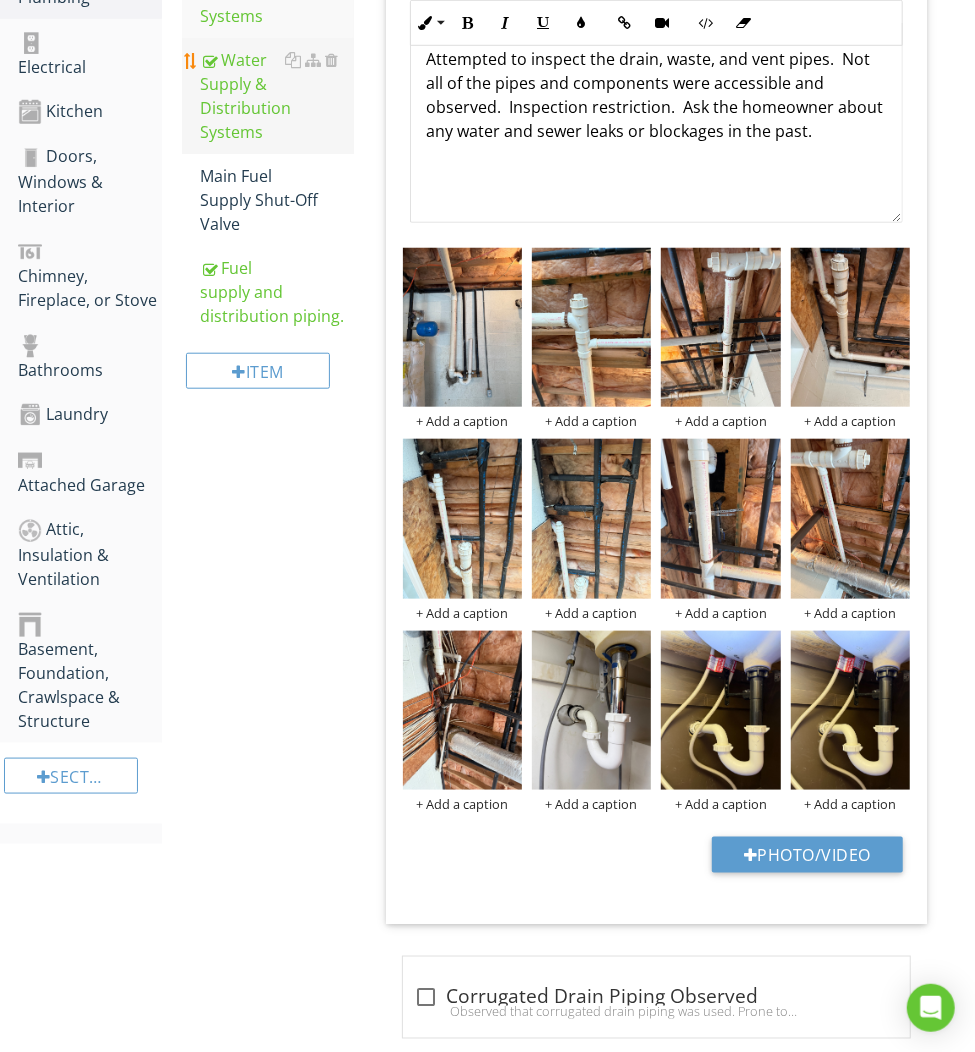 click on "Water Supply & Distribution Systems" at bounding box center [276, 96] 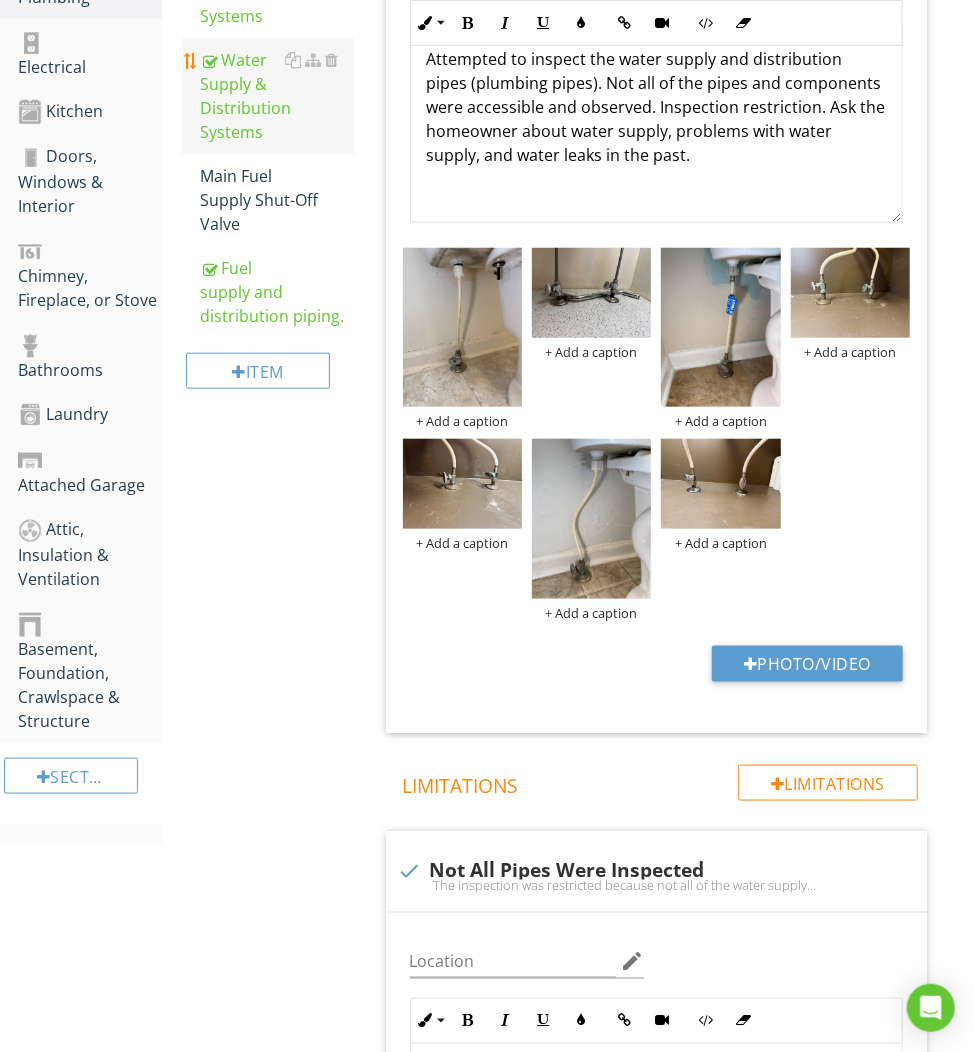 click on "Water Supply & Distribution Systems" at bounding box center (276, 96) 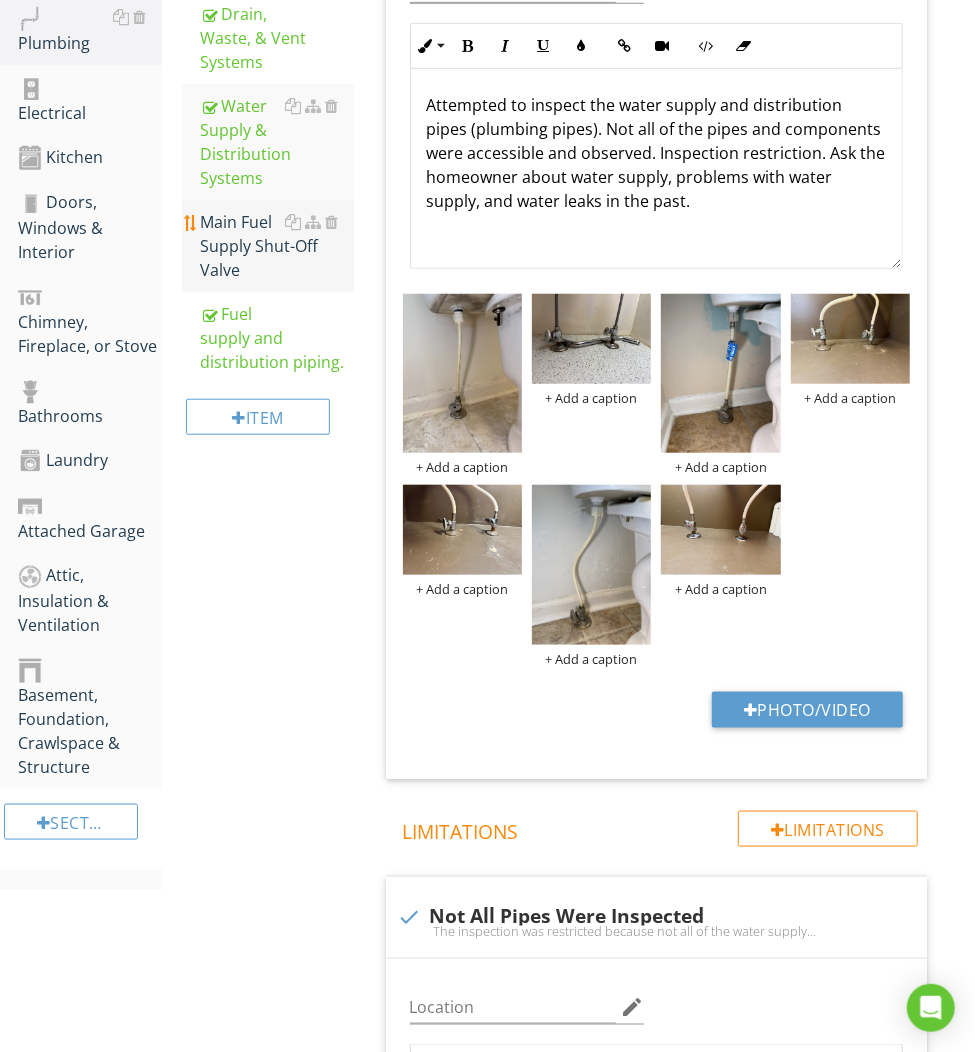 scroll, scrollTop: 574, scrollLeft: 0, axis: vertical 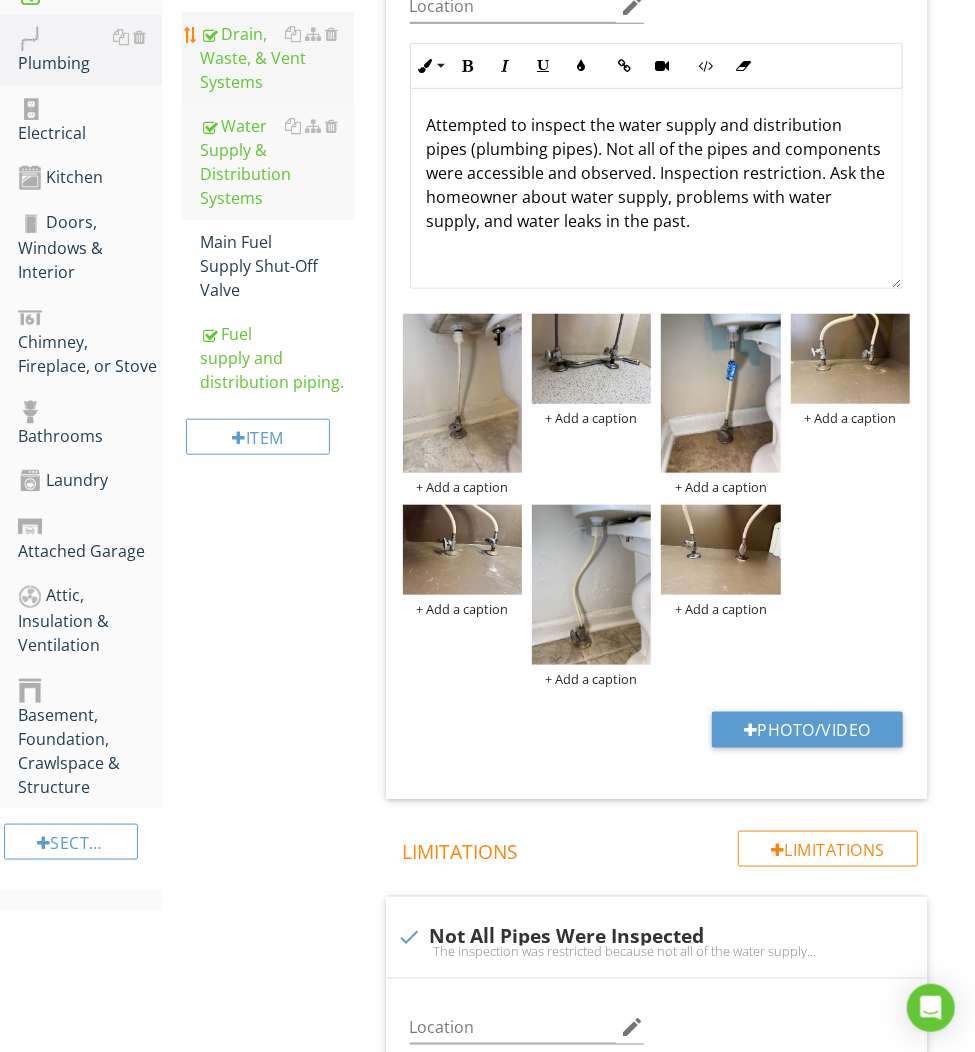 click on "Drain, Waste, & Vent Systems" at bounding box center [276, 58] 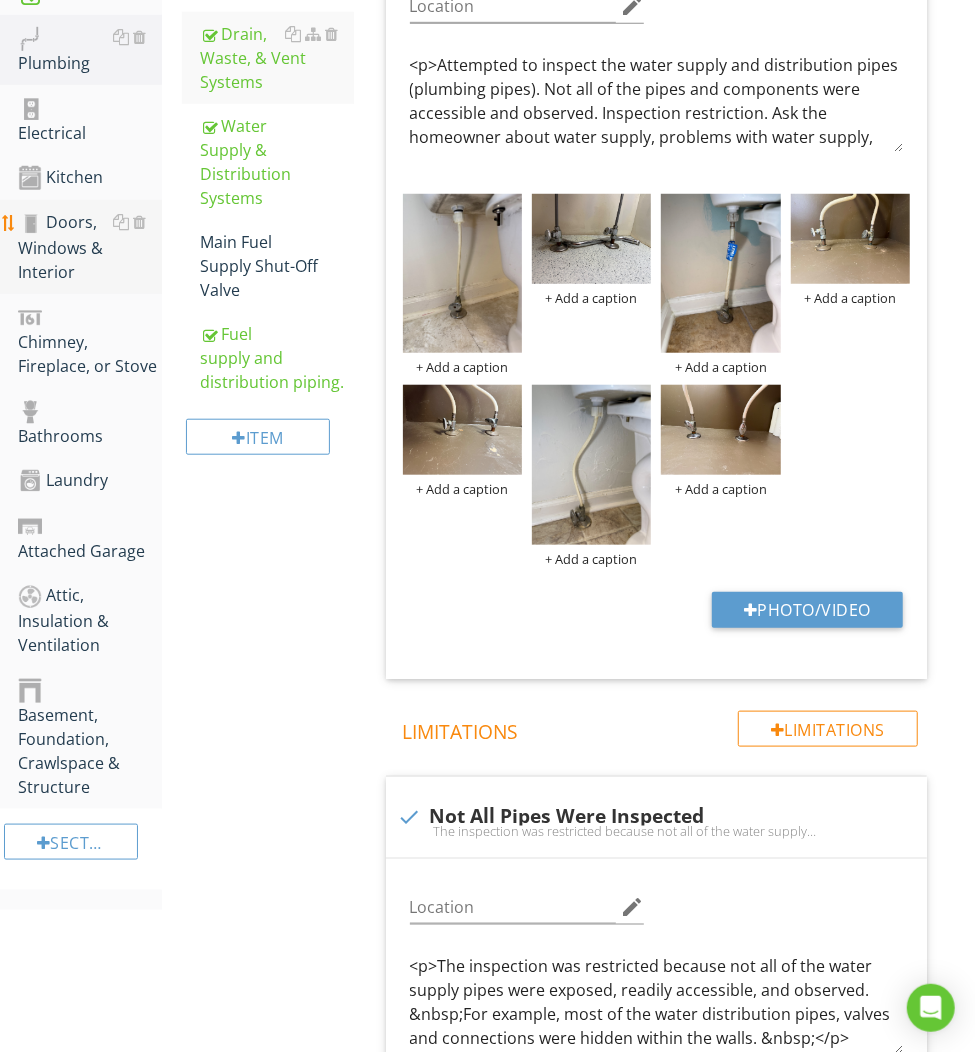 scroll, scrollTop: 571, scrollLeft: 0, axis: vertical 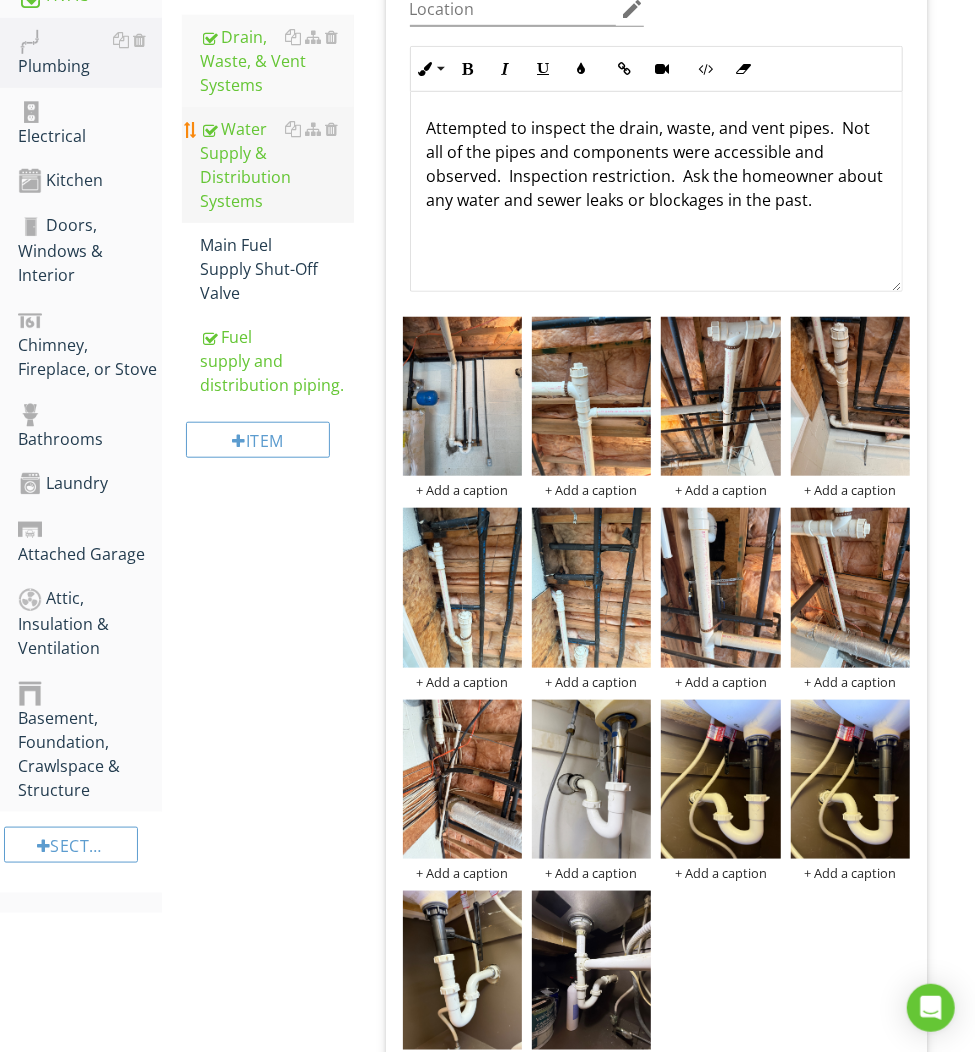 click on "Water Supply & Distribution Systems" at bounding box center (276, 165) 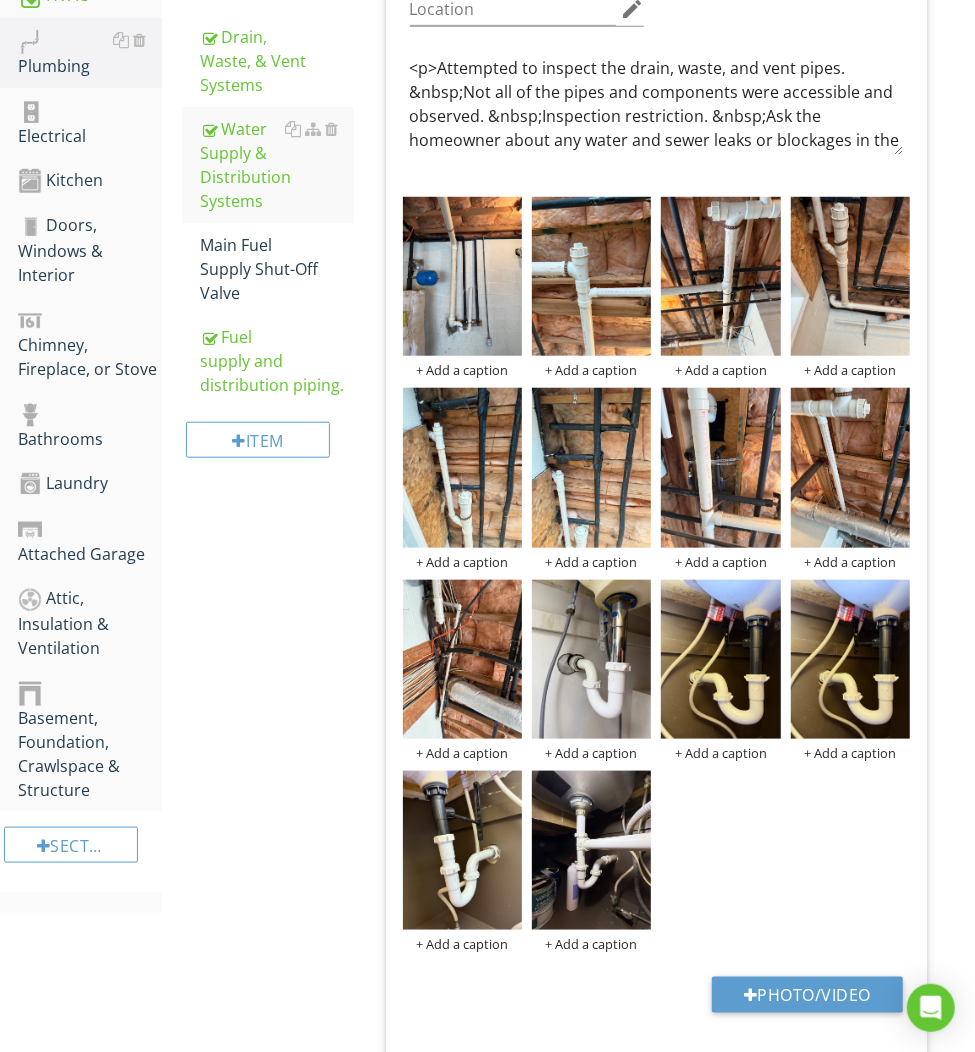 scroll, scrollTop: 569, scrollLeft: 0, axis: vertical 